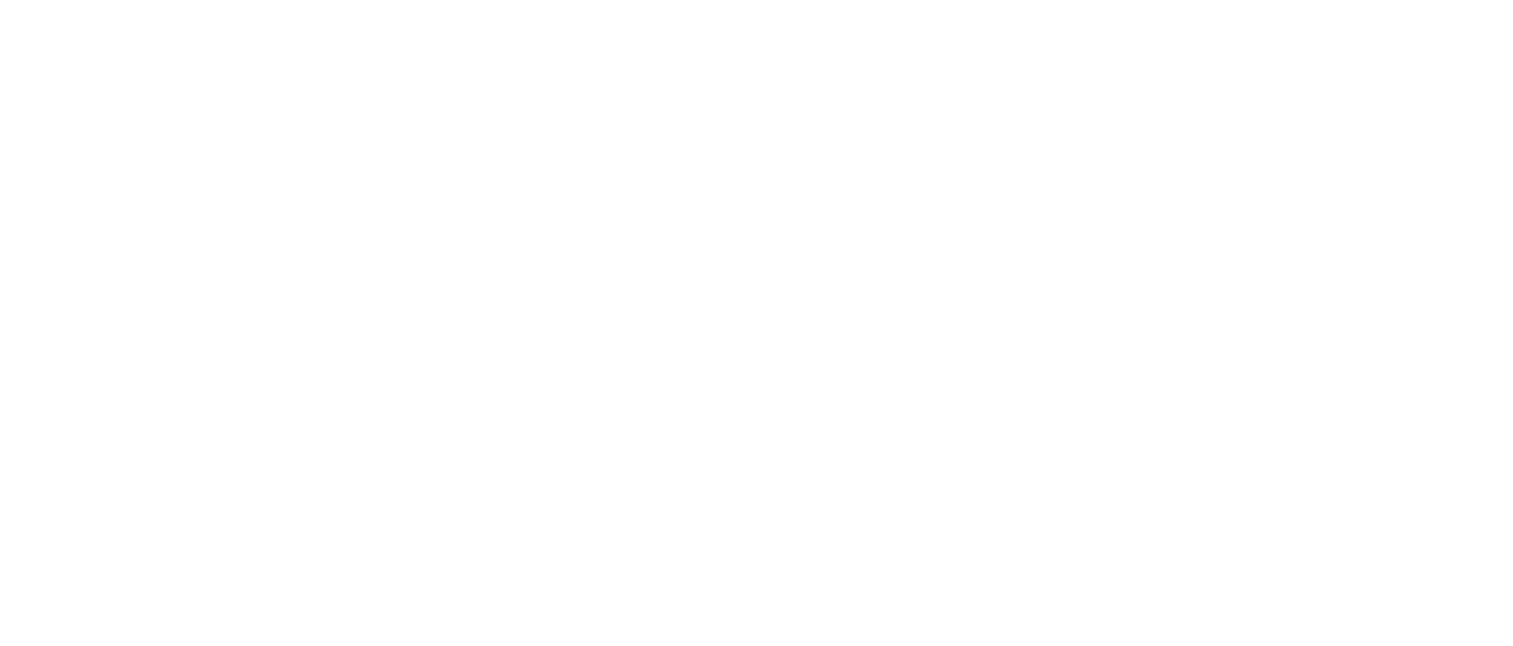 scroll, scrollTop: 0, scrollLeft: 0, axis: both 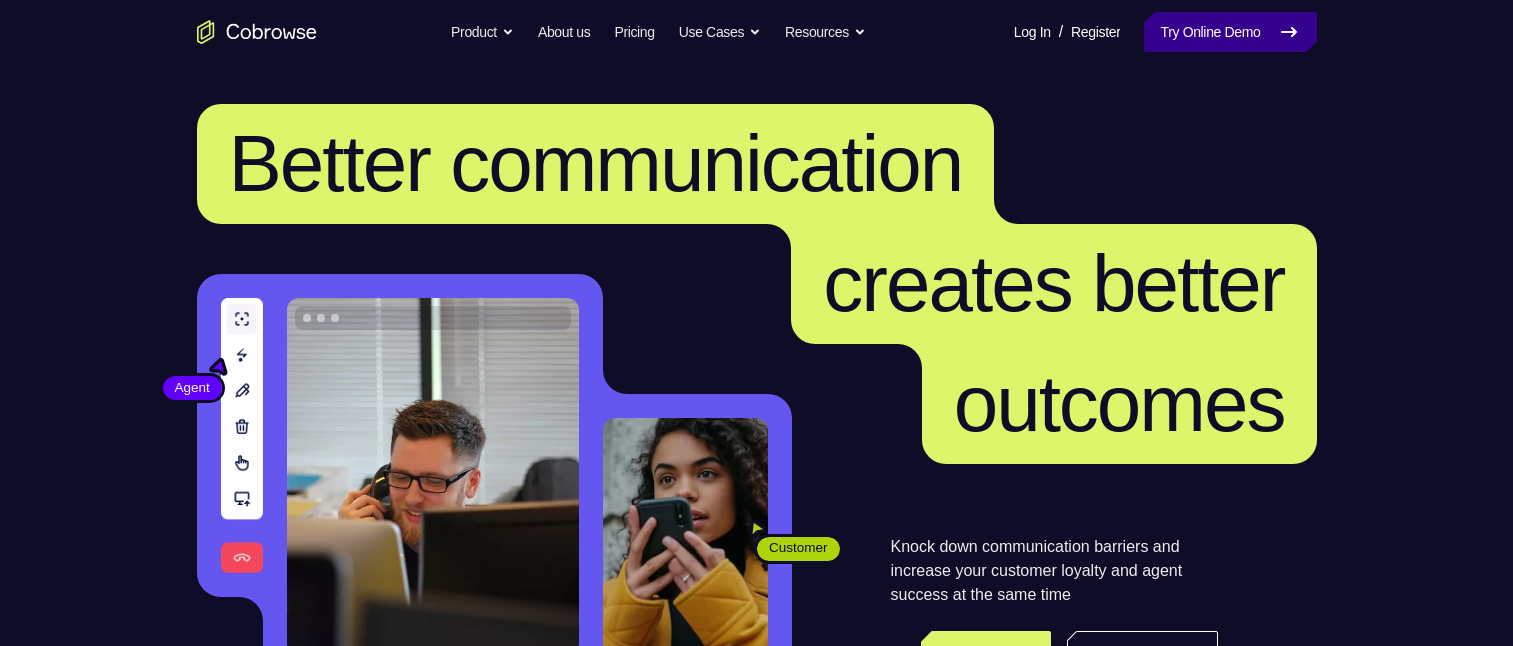 click on "Try Online Demo" at bounding box center [1230, 32] 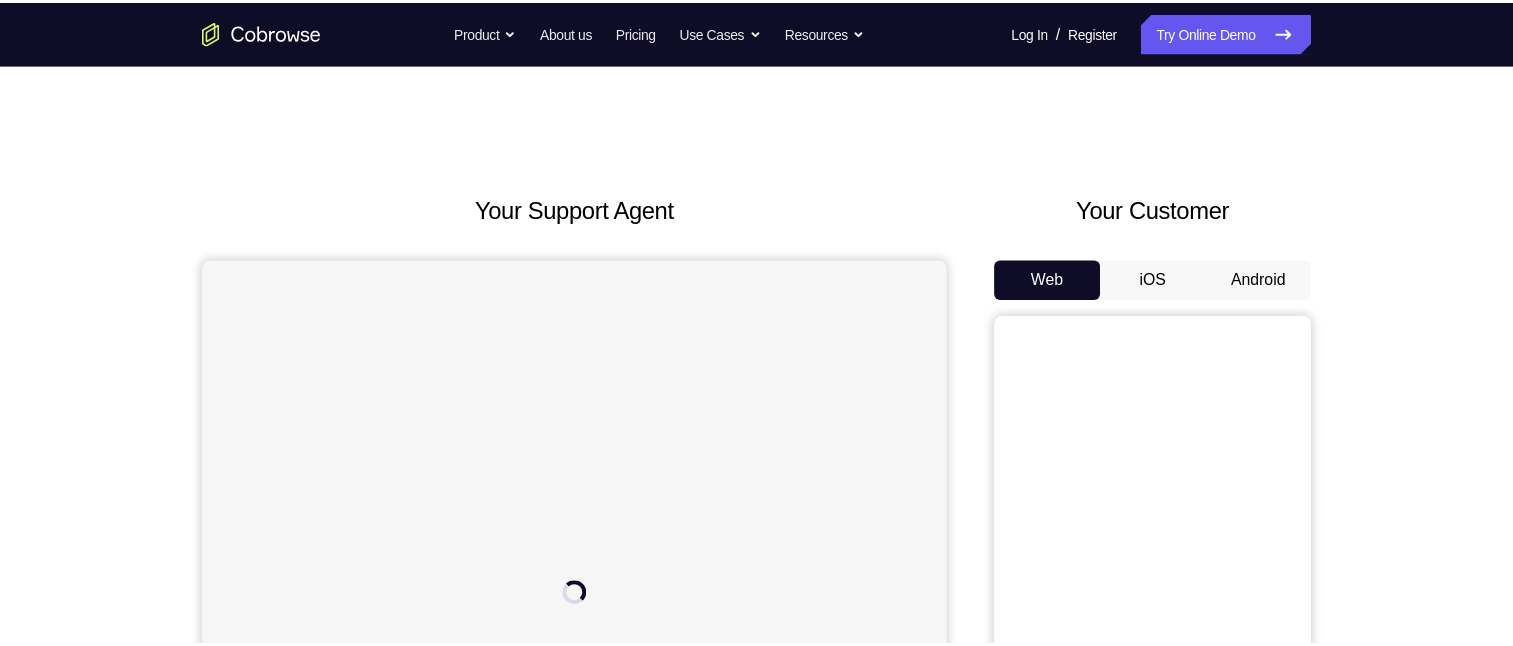 scroll, scrollTop: 0, scrollLeft: 0, axis: both 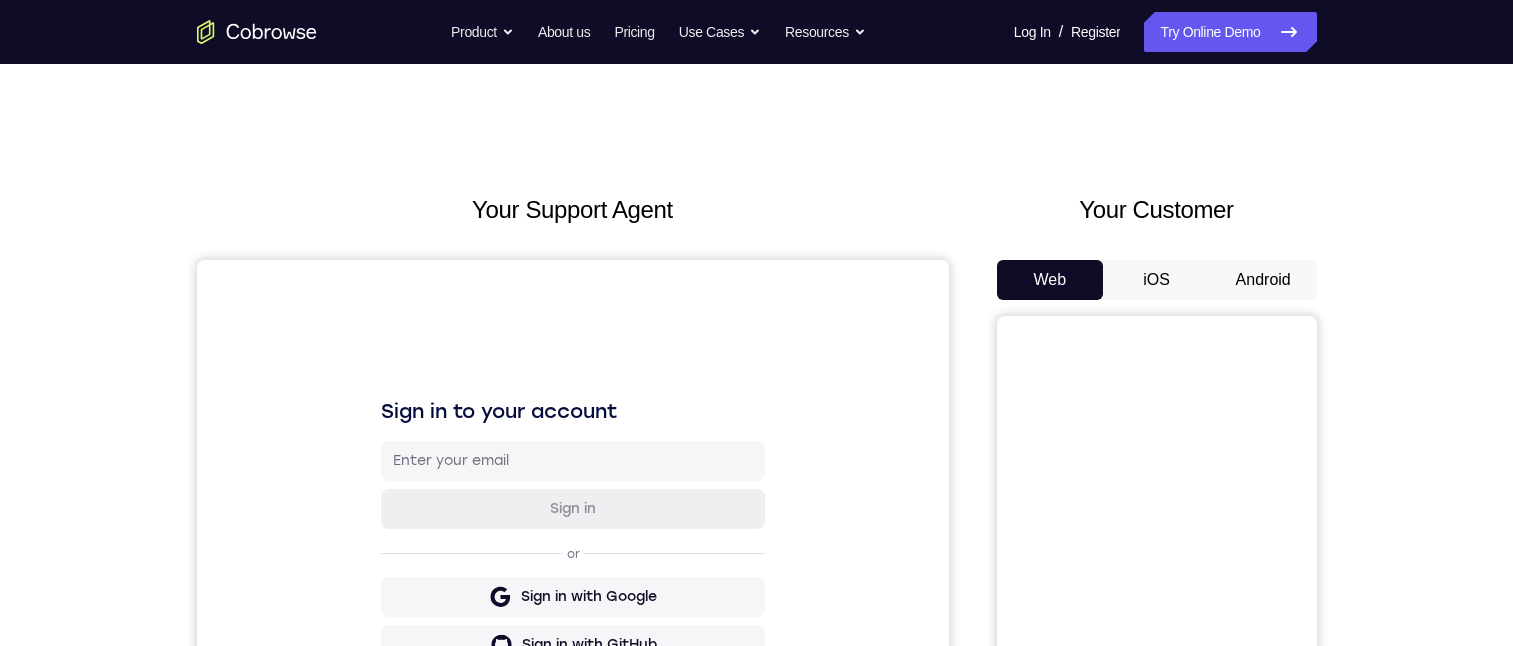 click on "Android" at bounding box center [1263, 280] 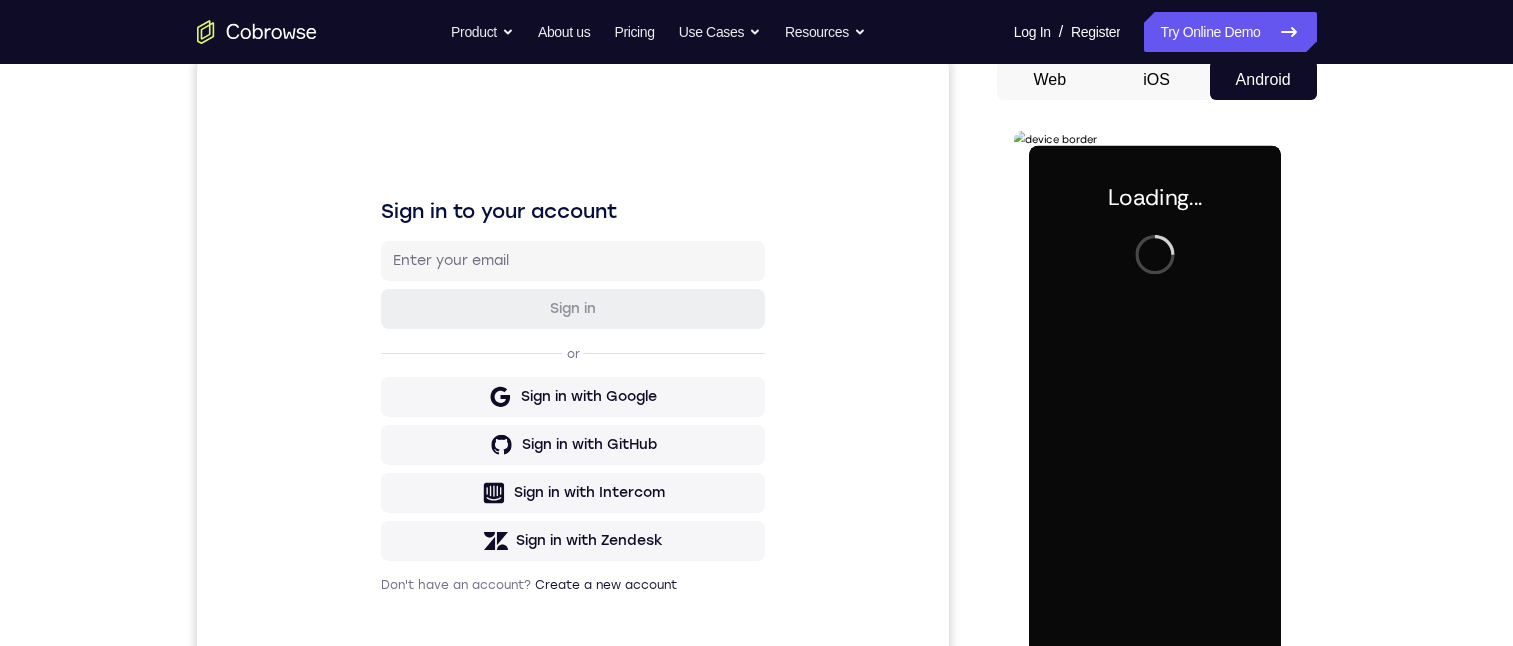 scroll, scrollTop: 0, scrollLeft: 0, axis: both 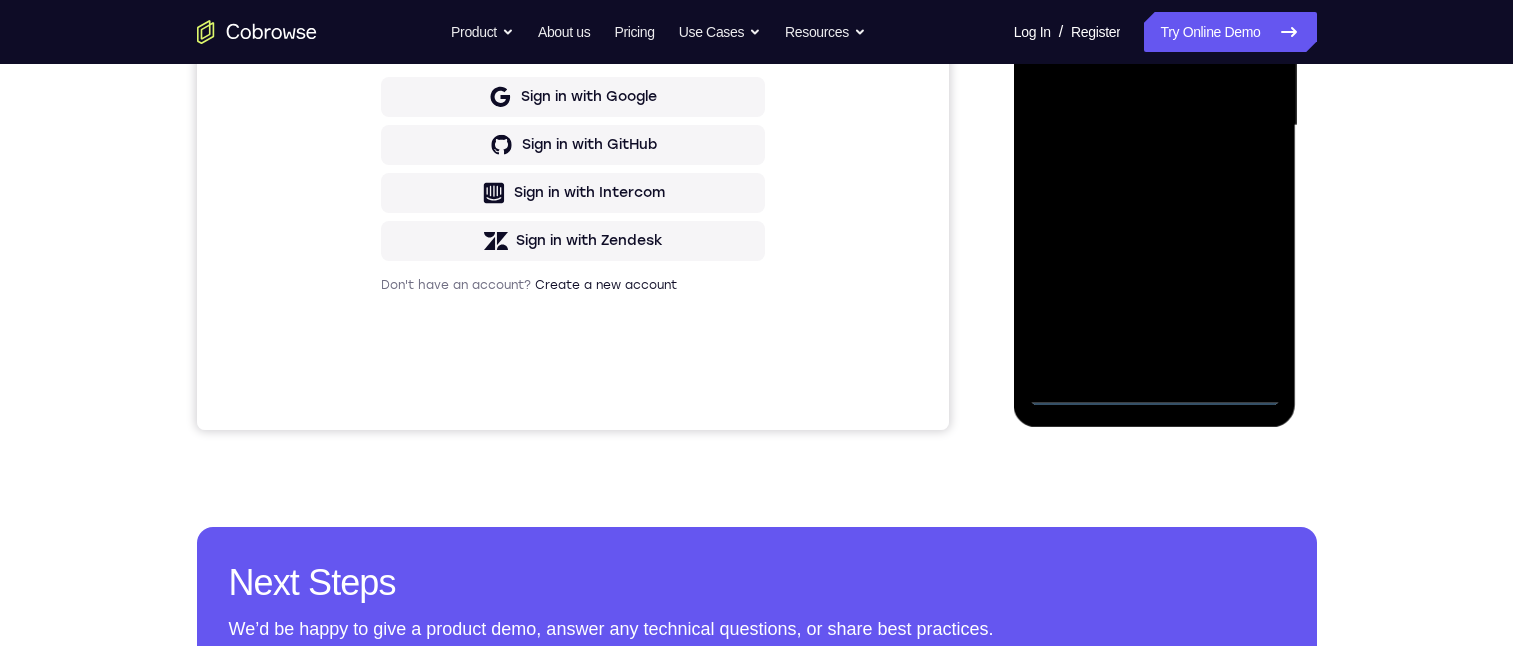 click at bounding box center (1155, 126) 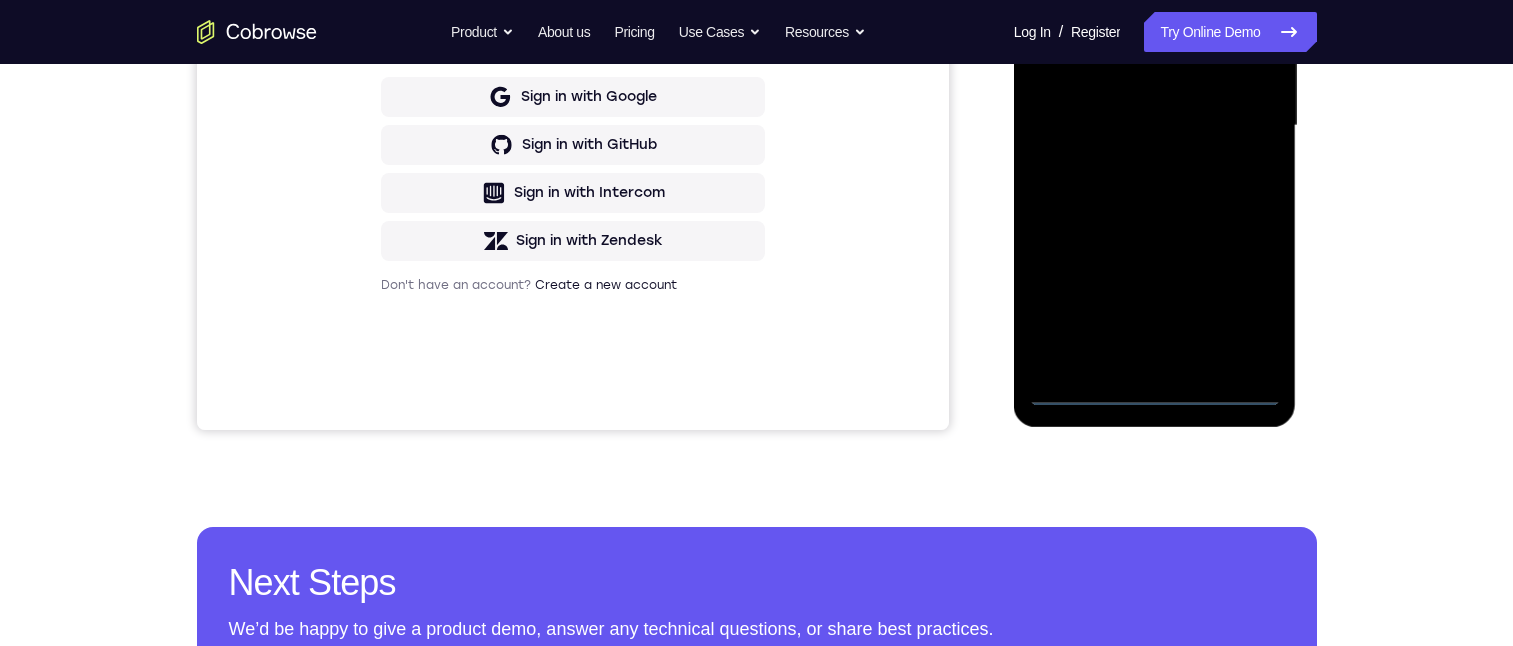 click at bounding box center (1155, 126) 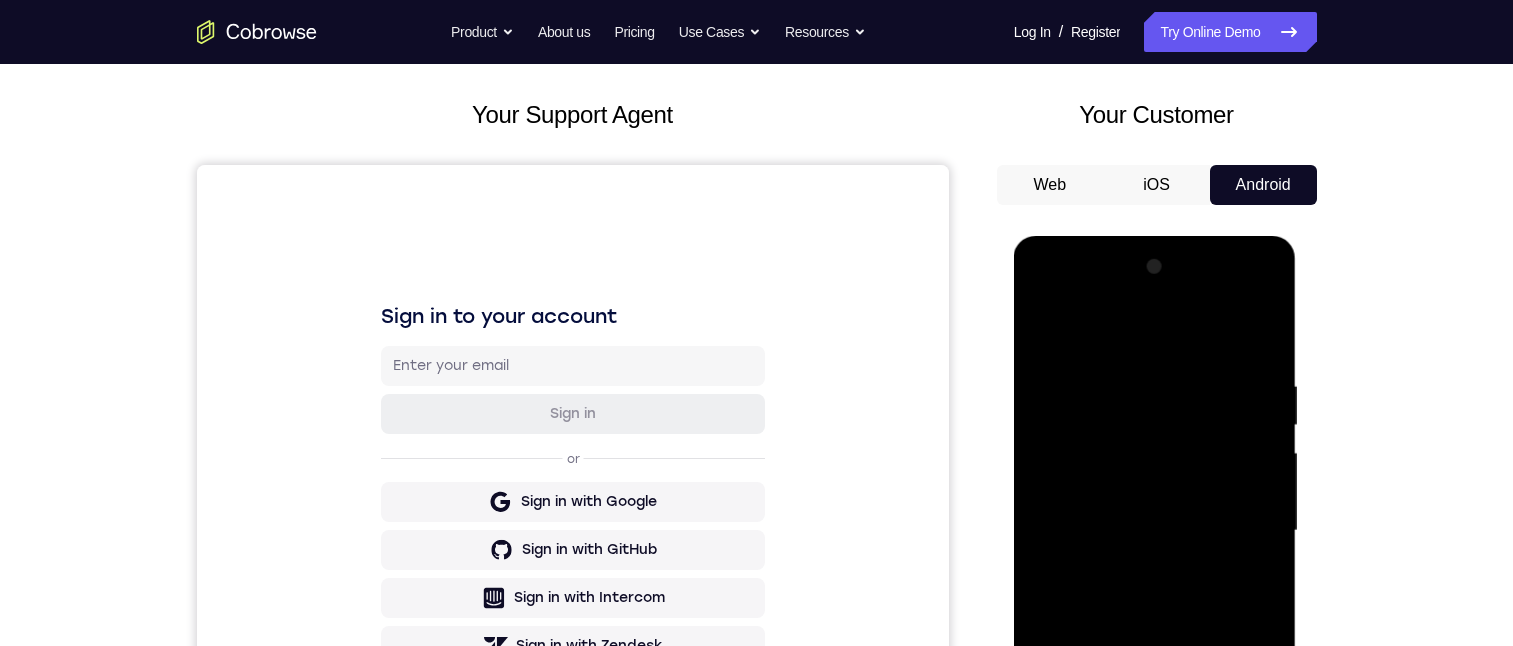 scroll, scrollTop: 0, scrollLeft: 0, axis: both 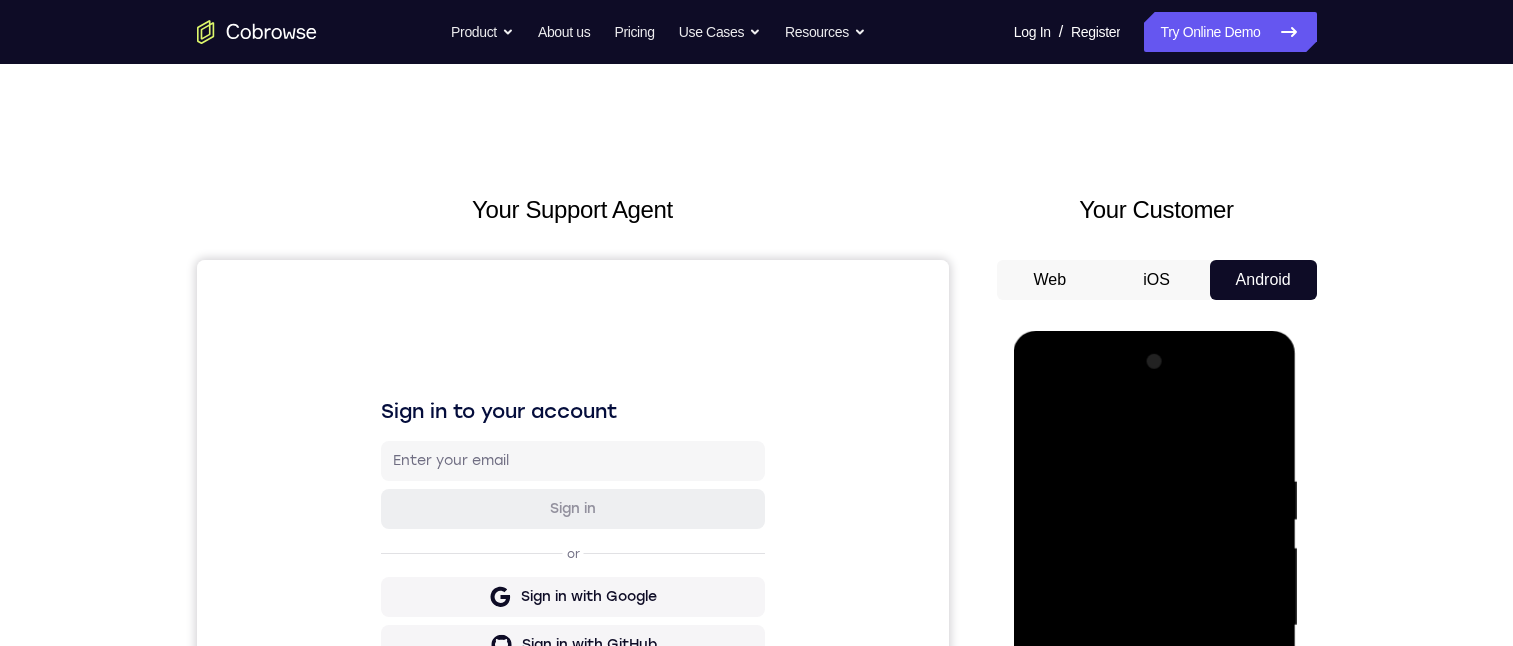 click at bounding box center [1155, 626] 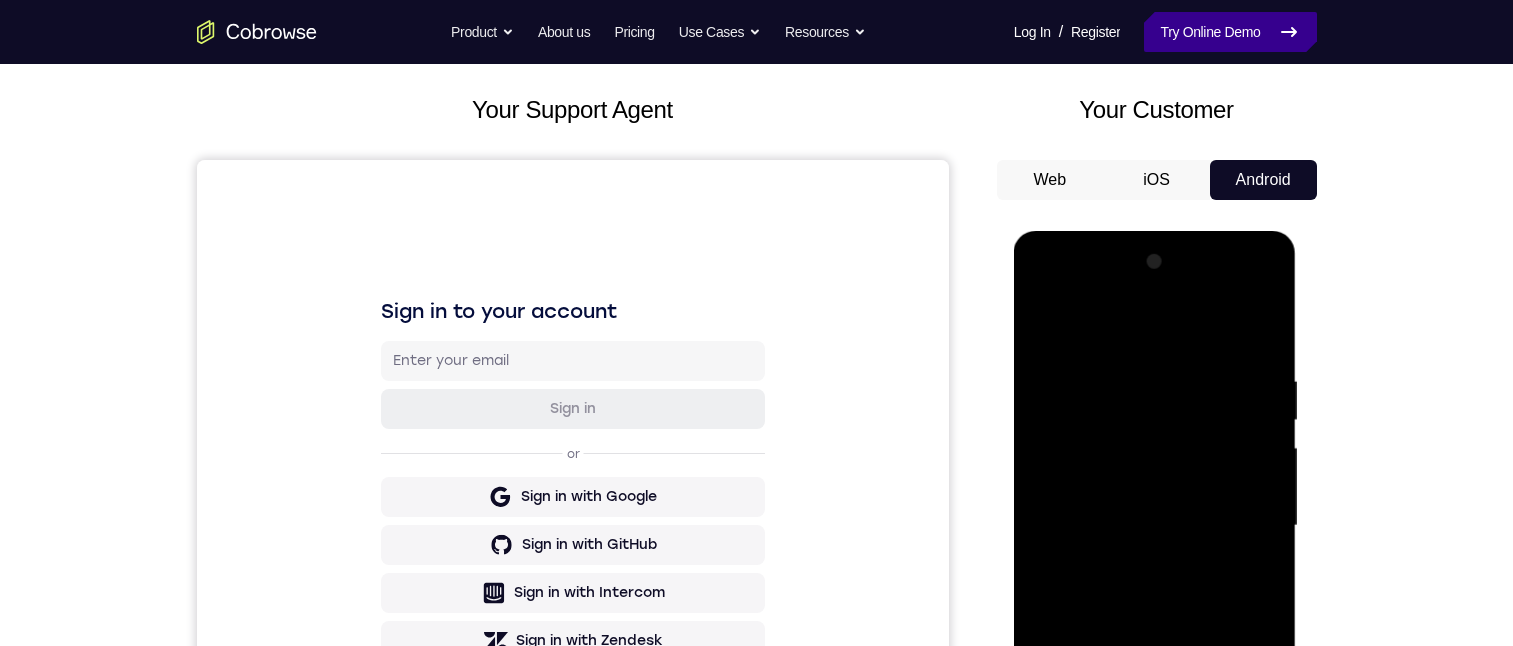 scroll, scrollTop: 300, scrollLeft: 0, axis: vertical 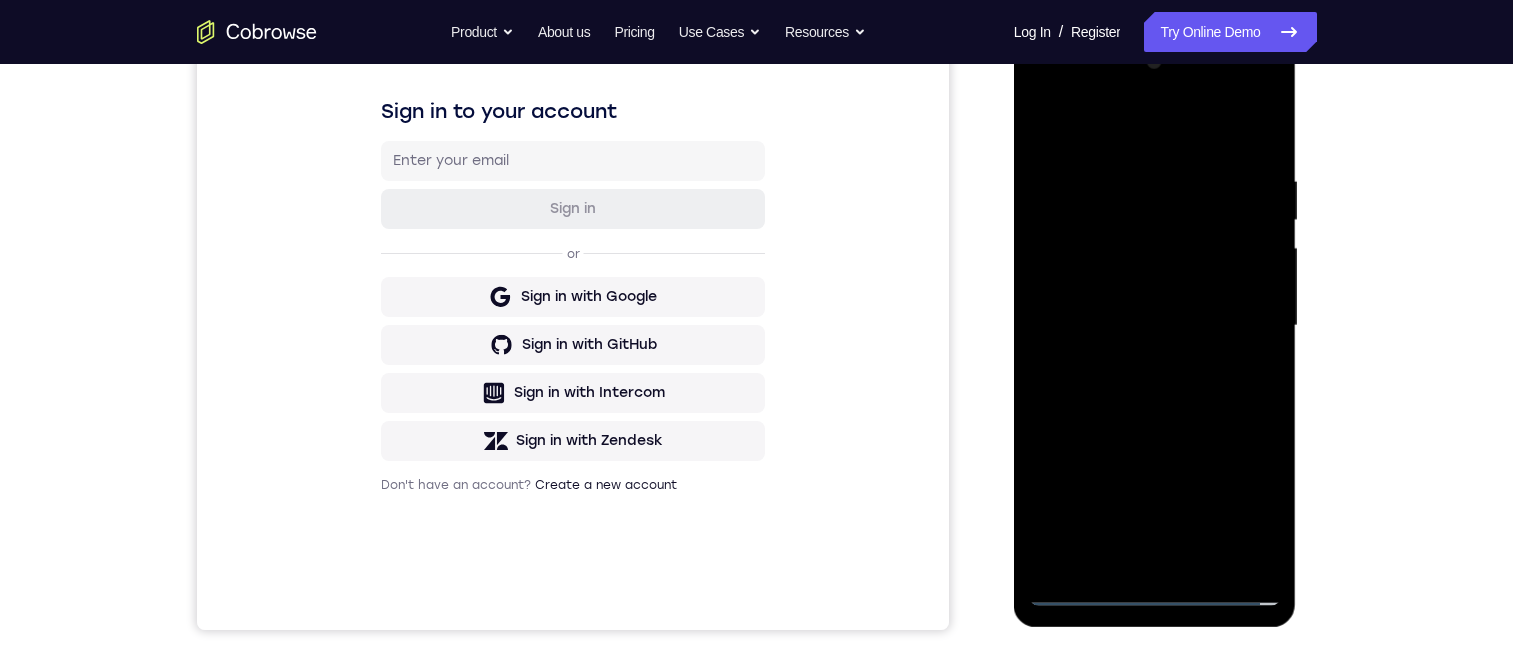 click at bounding box center [1155, 326] 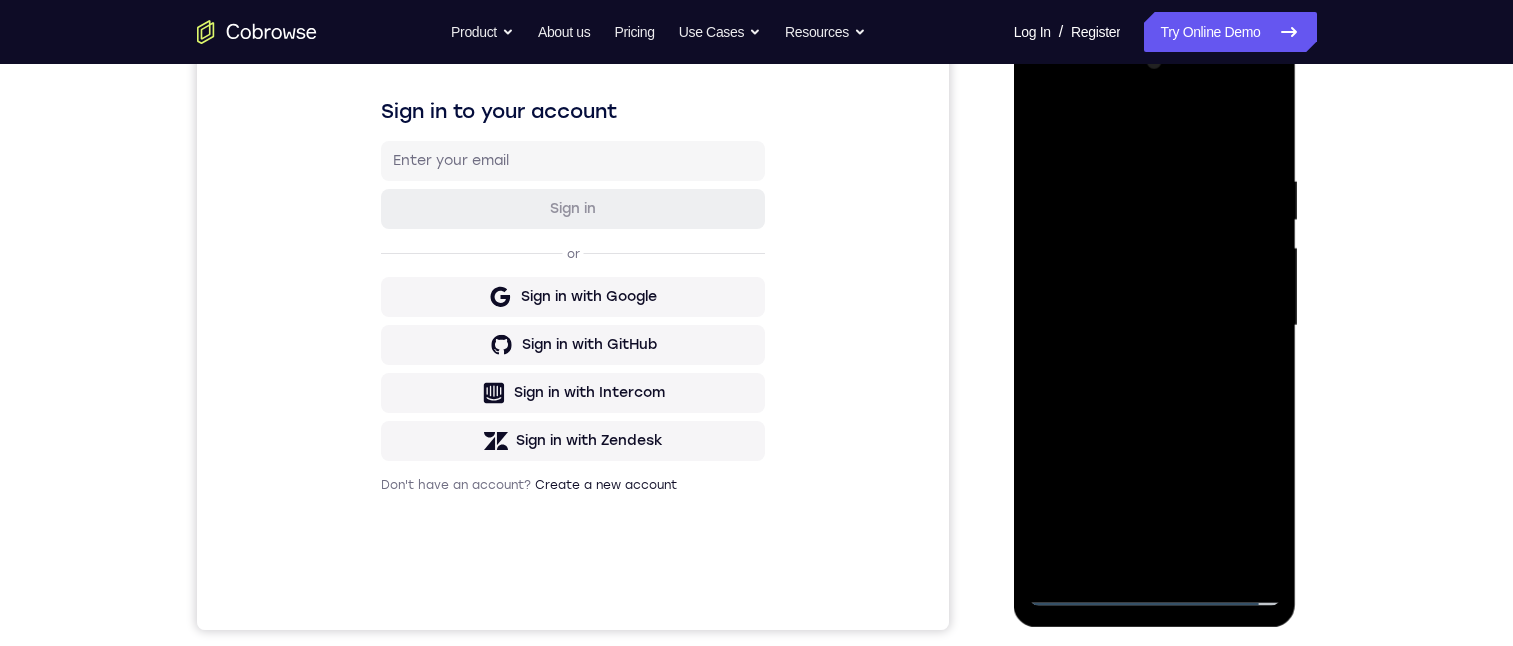 scroll, scrollTop: 0, scrollLeft: 0, axis: both 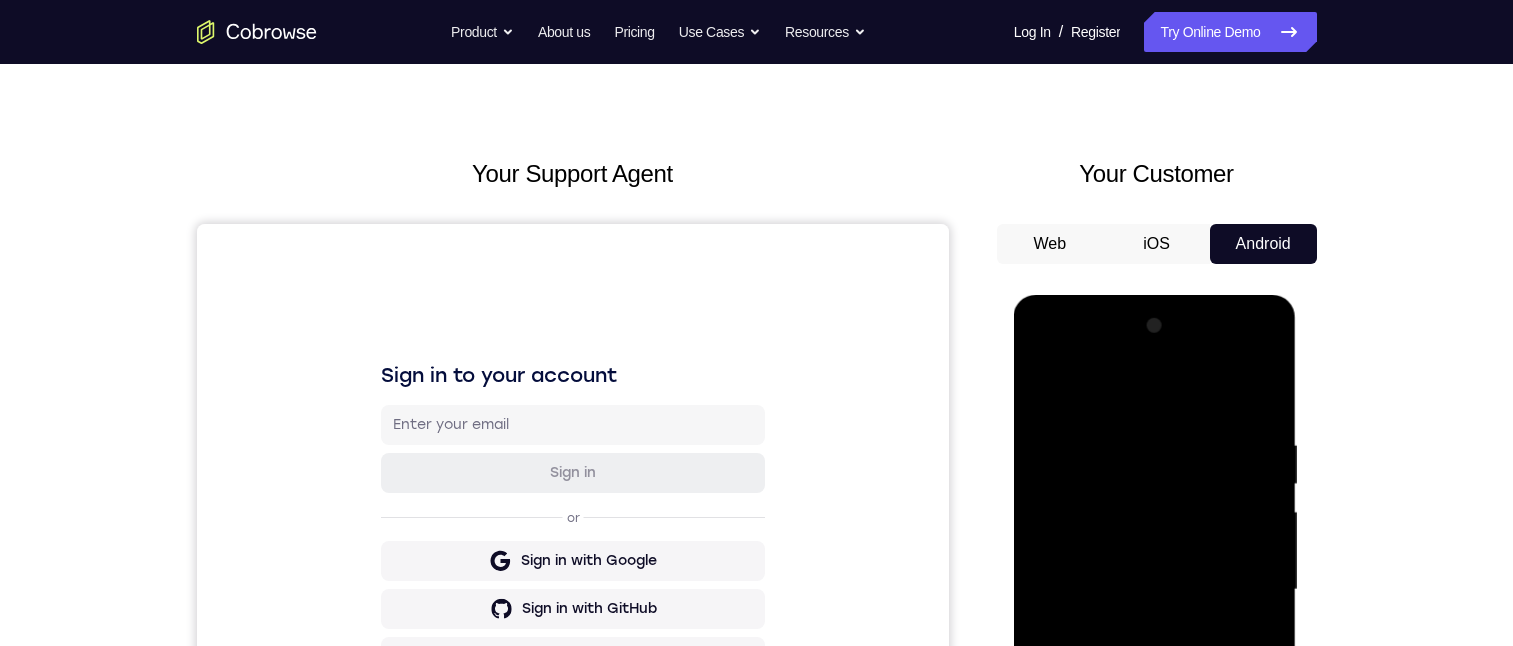 click at bounding box center [1155, 590] 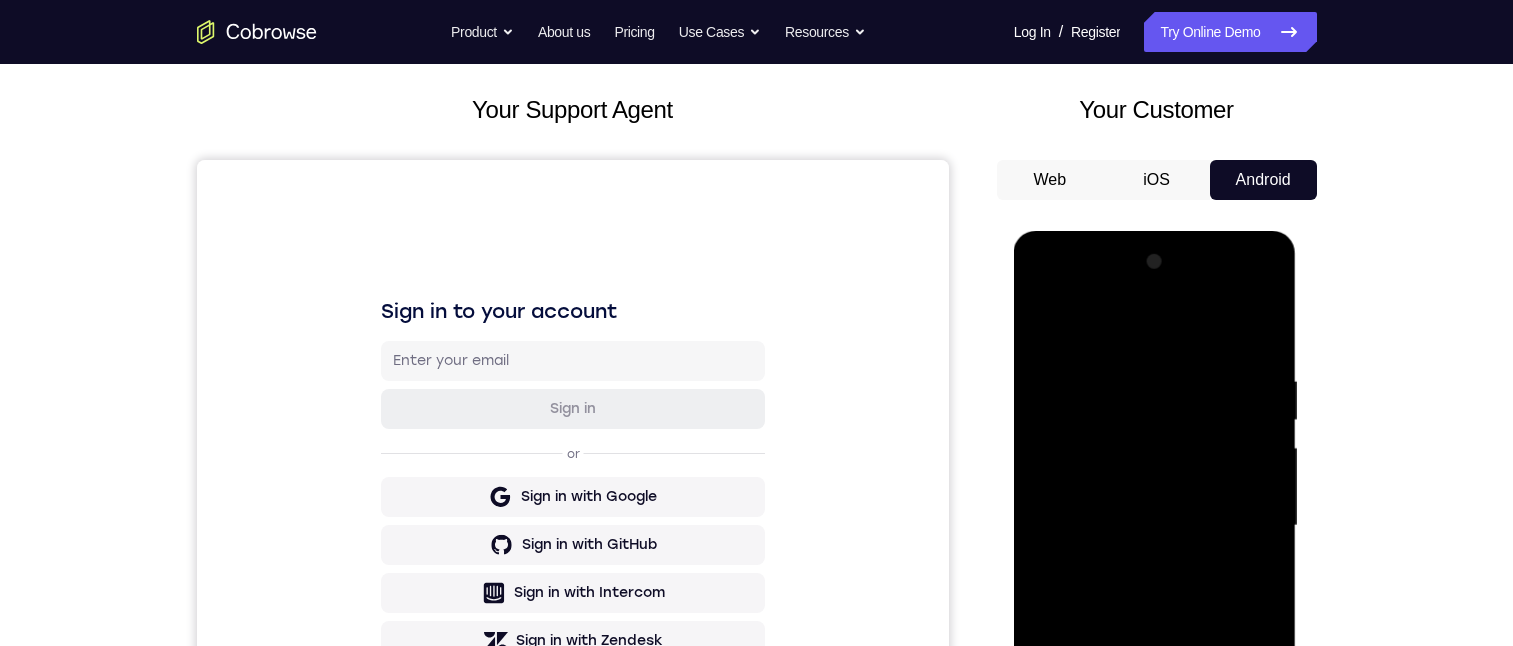 click at bounding box center [1155, 526] 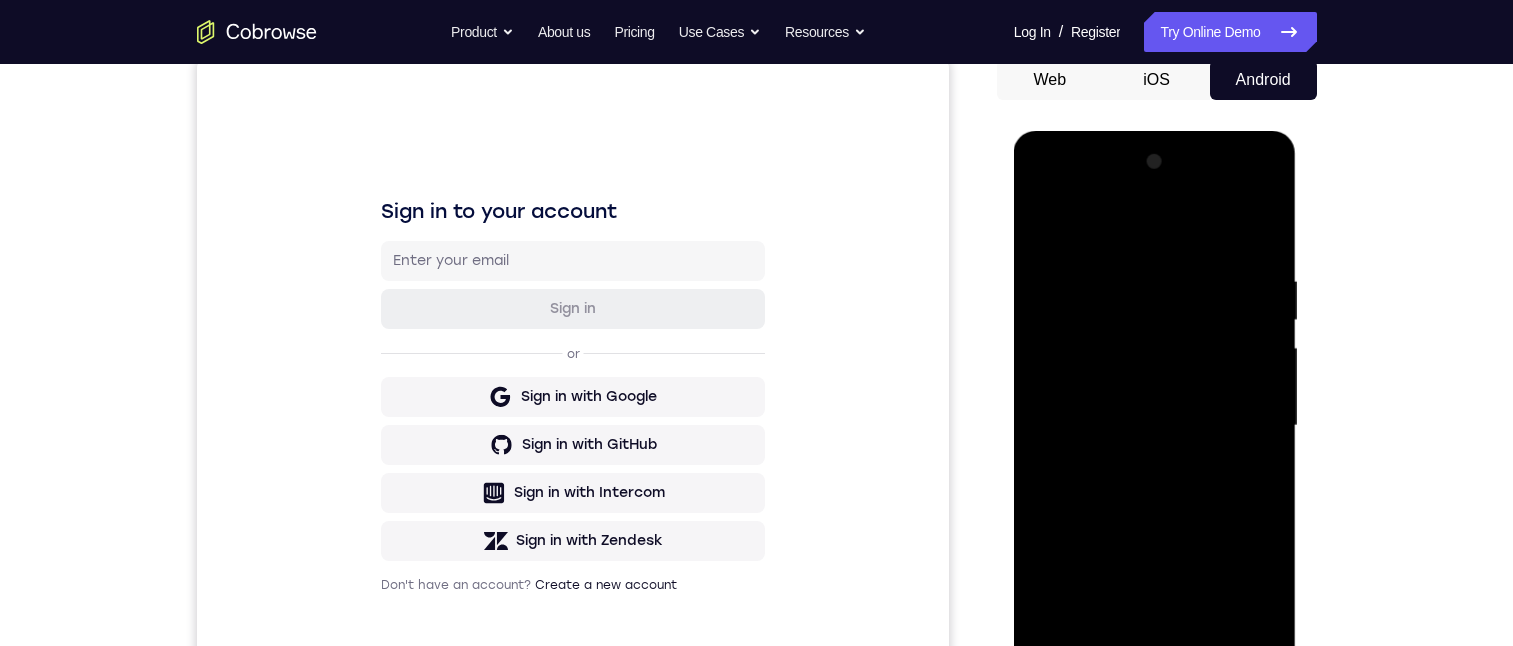click at bounding box center (1155, 426) 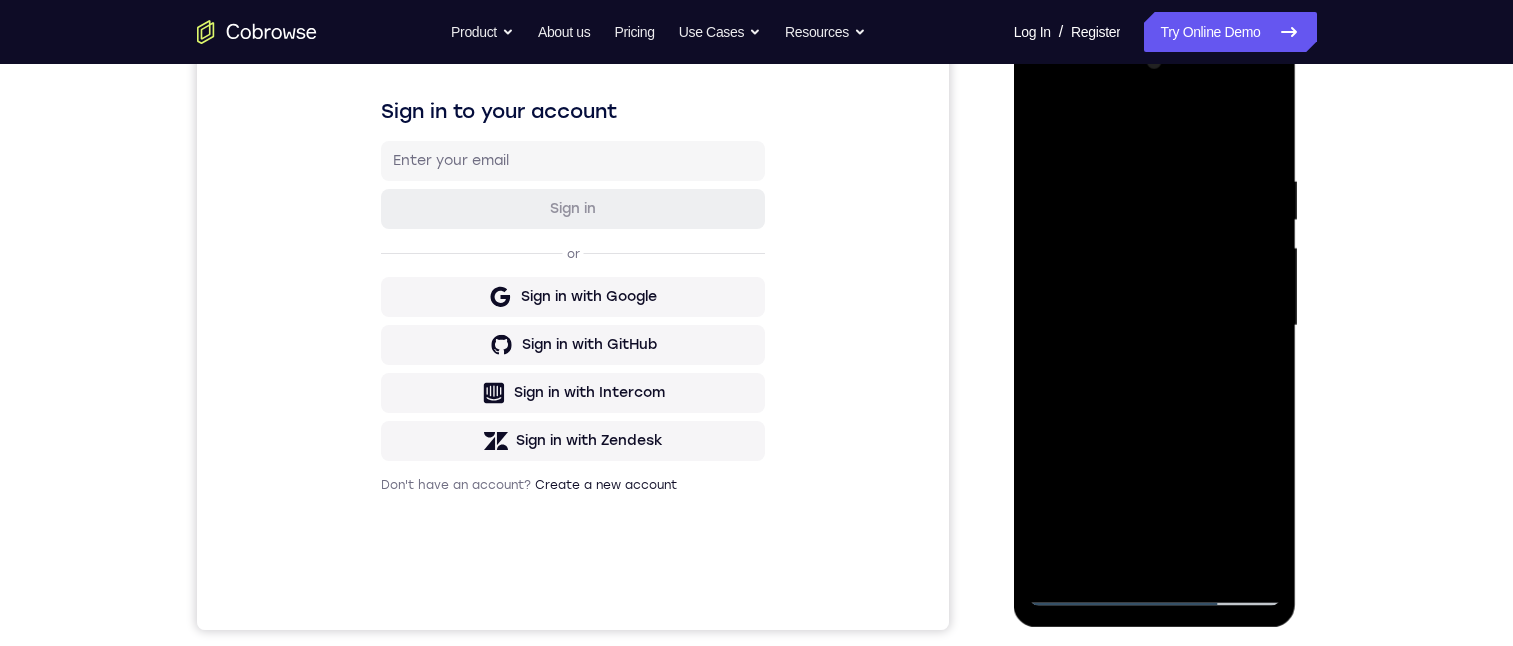 click at bounding box center [1155, 326] 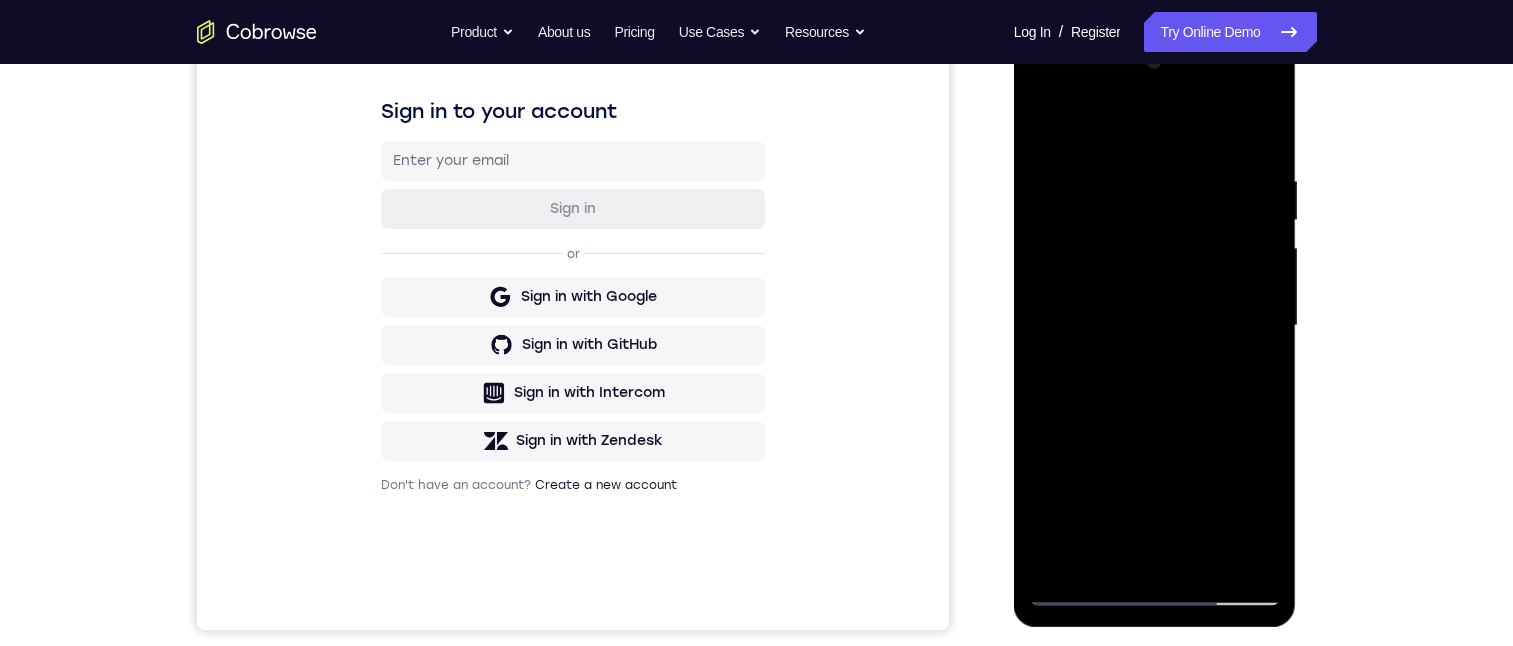 click at bounding box center [1155, 326] 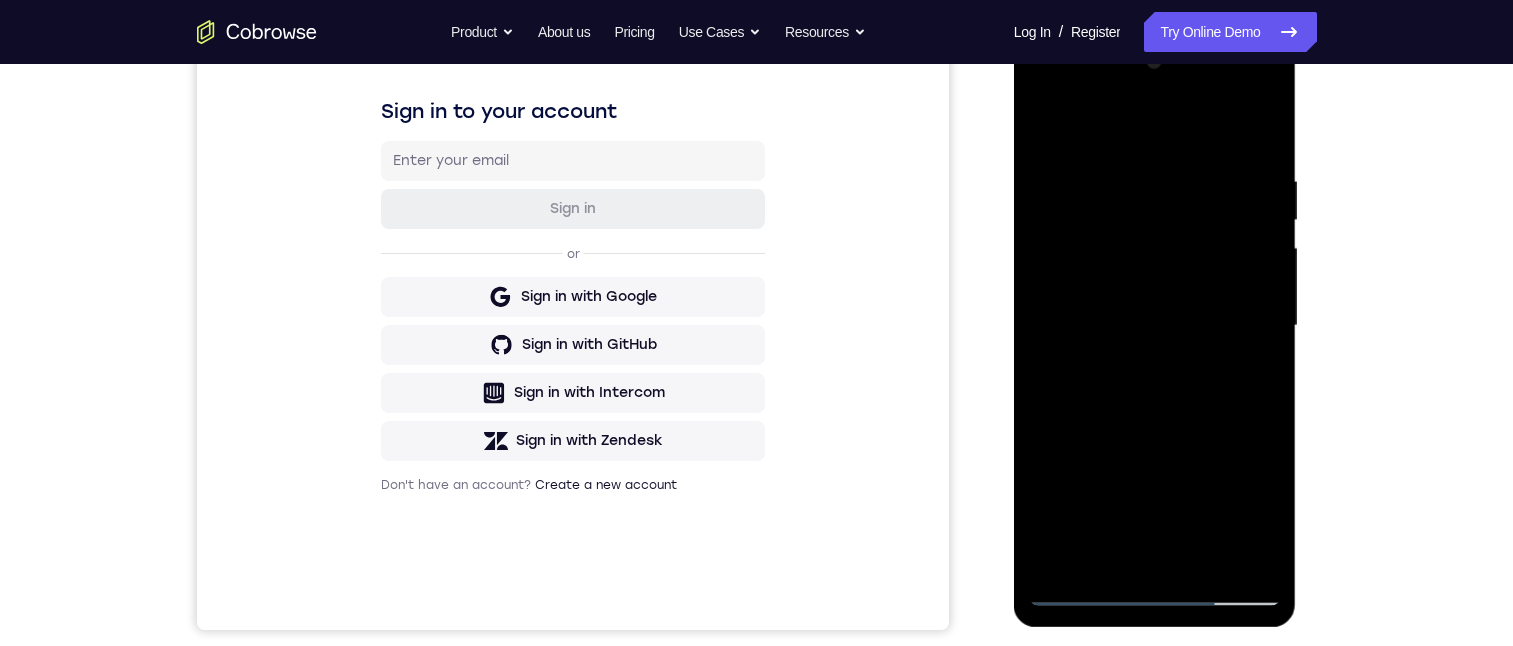 click at bounding box center (1155, 326) 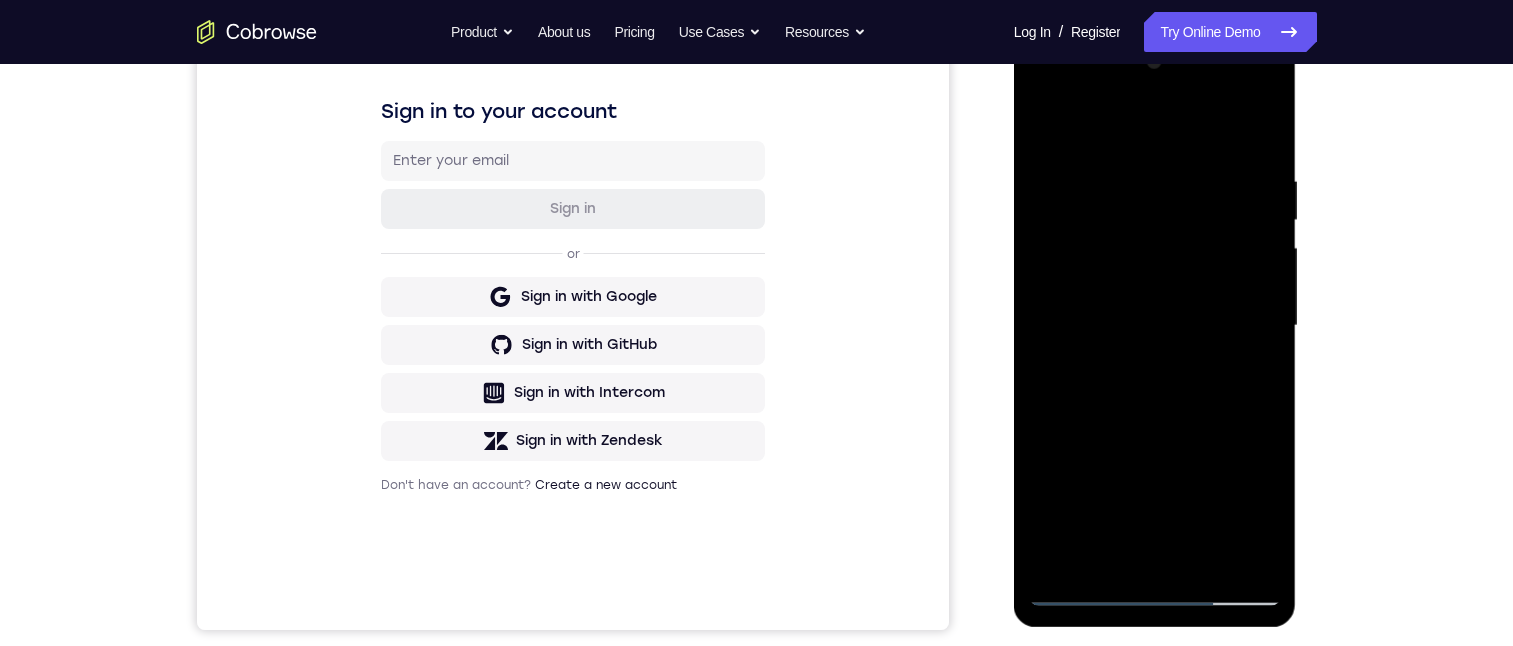 click at bounding box center (1155, 326) 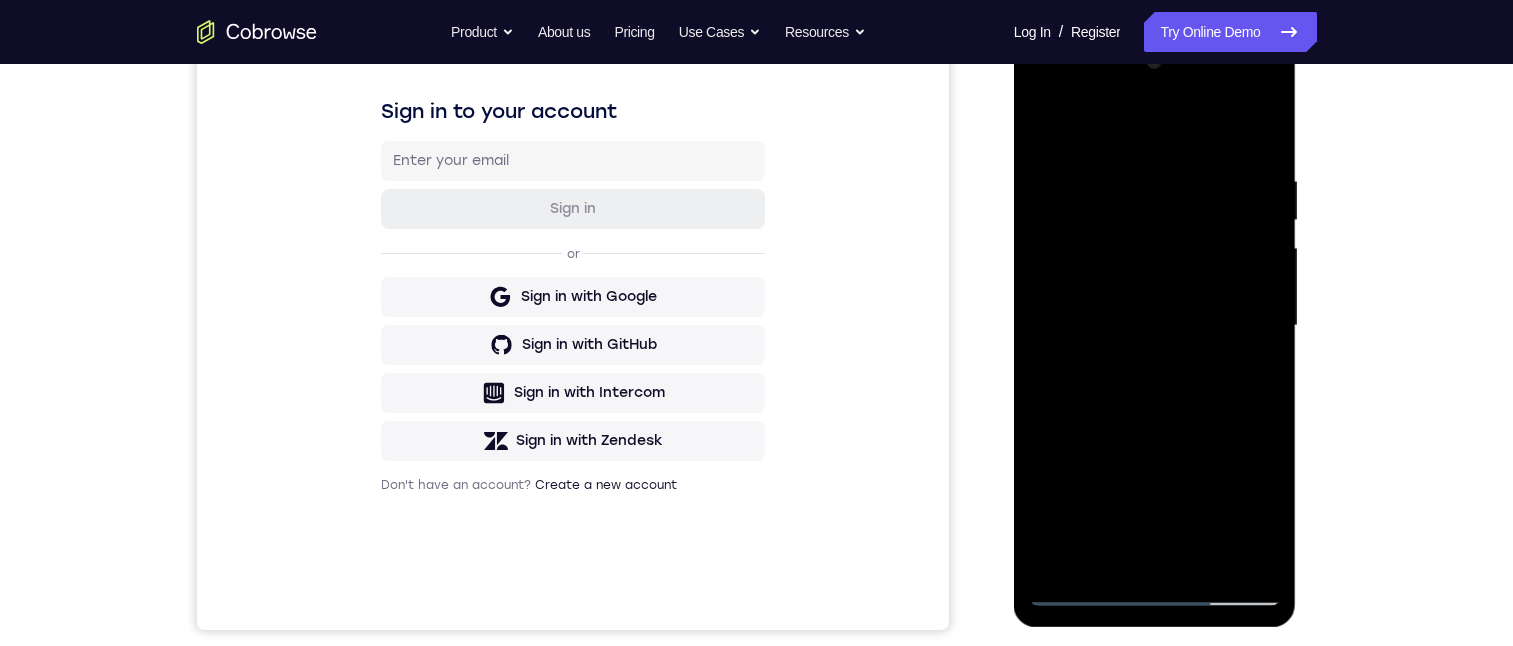 click at bounding box center (1155, 326) 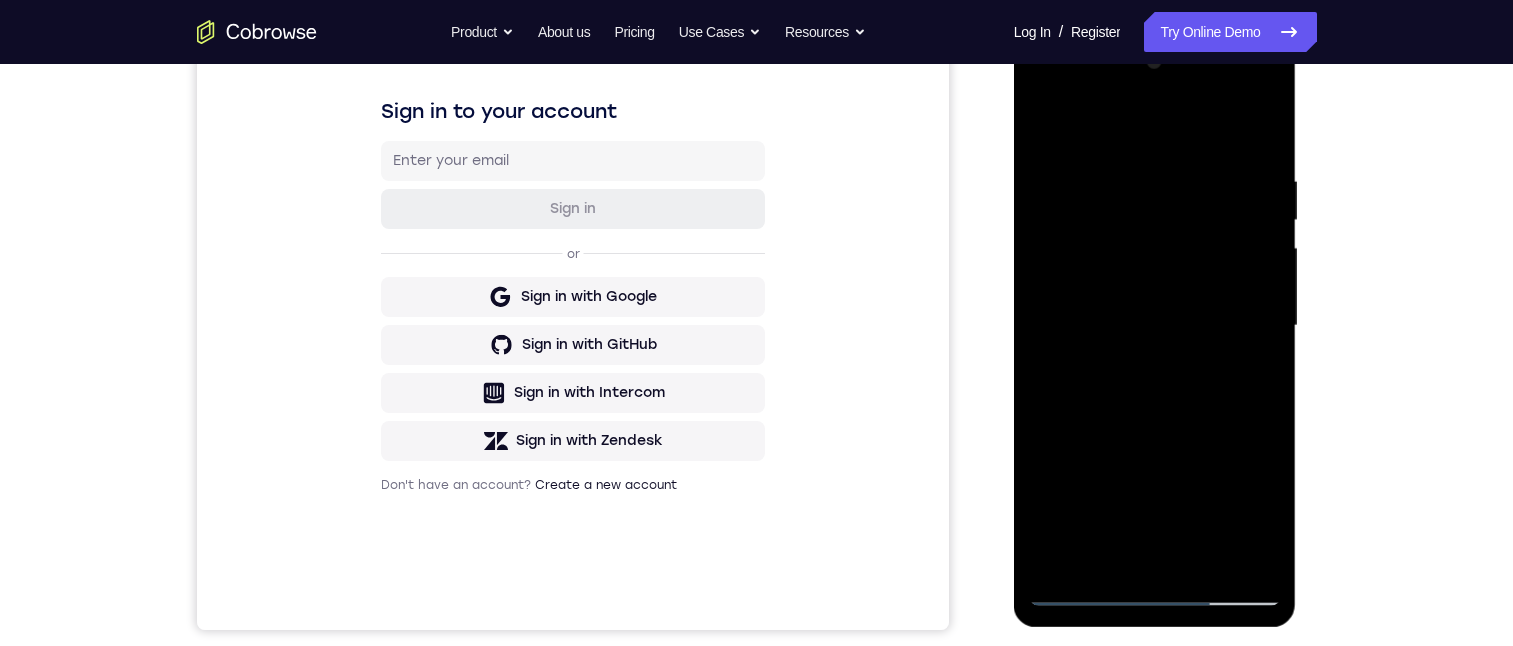click at bounding box center (1155, 326) 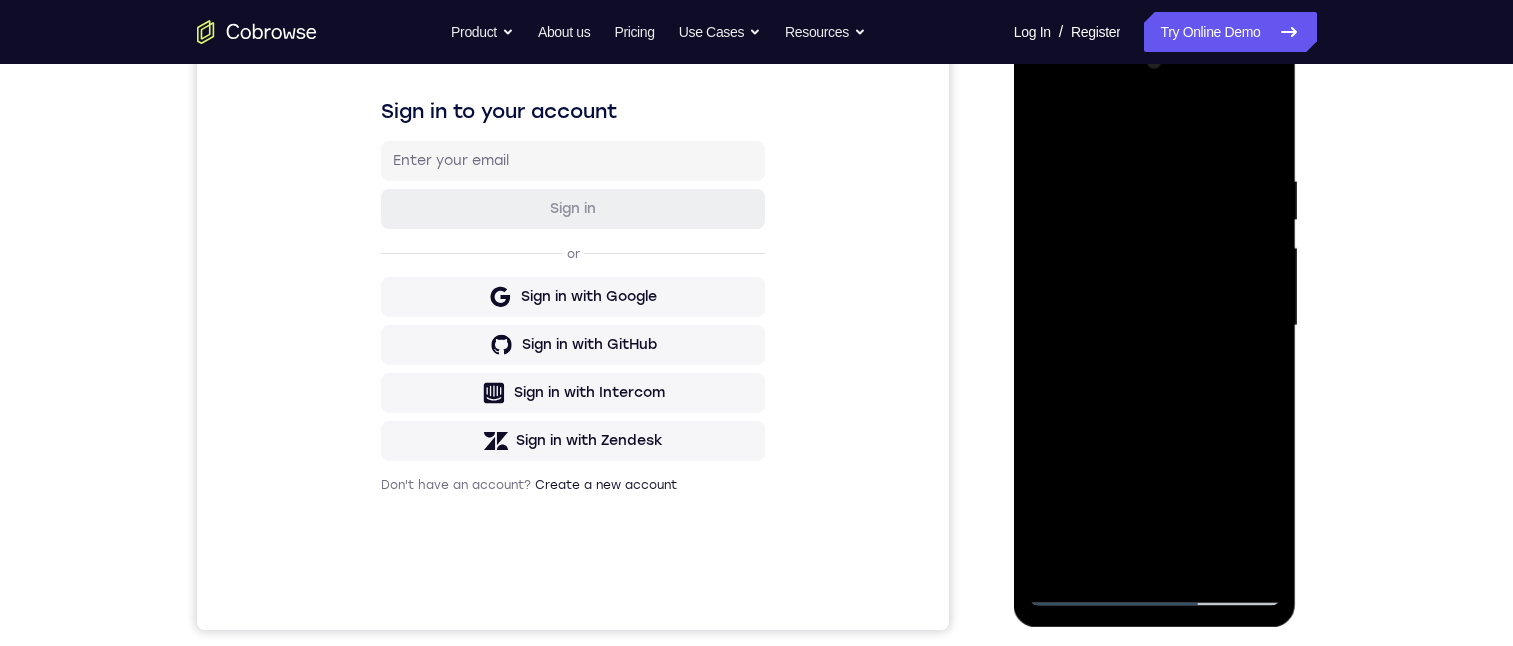 click at bounding box center [1155, 326] 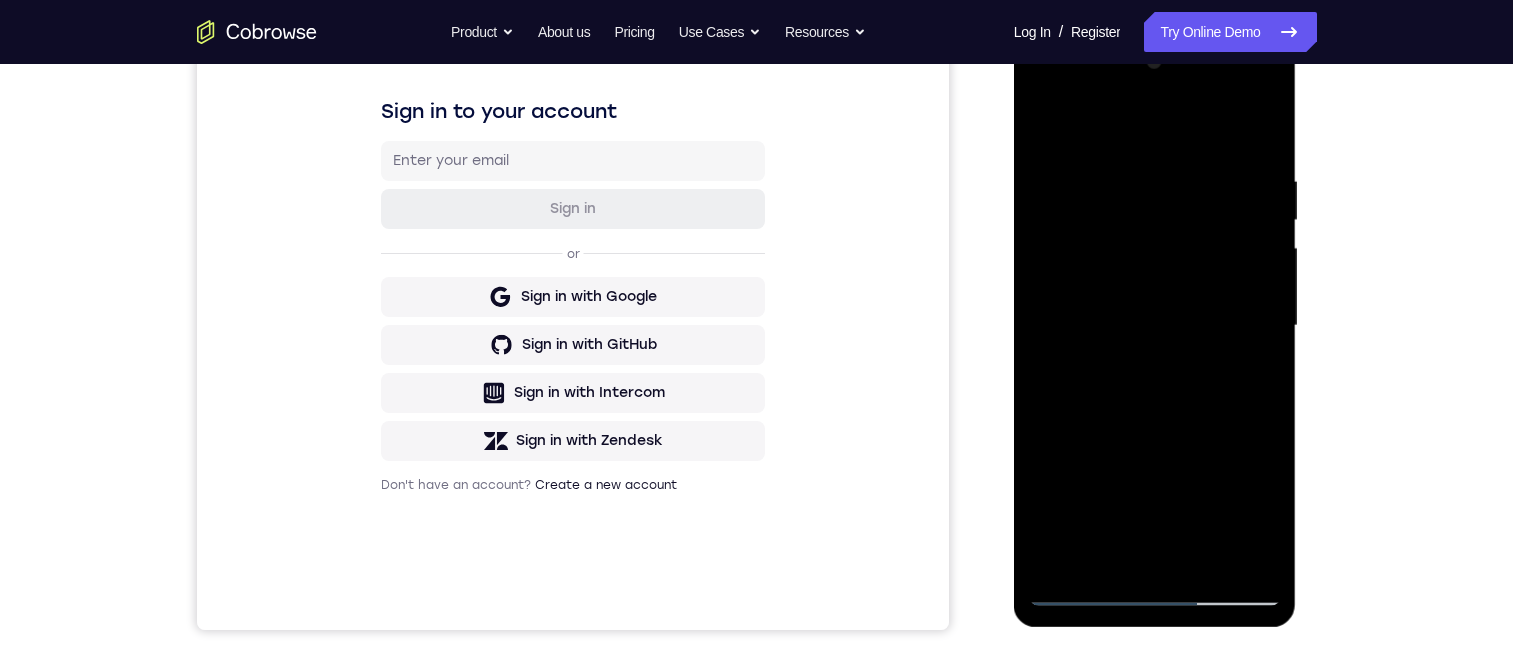 click at bounding box center (1155, 326) 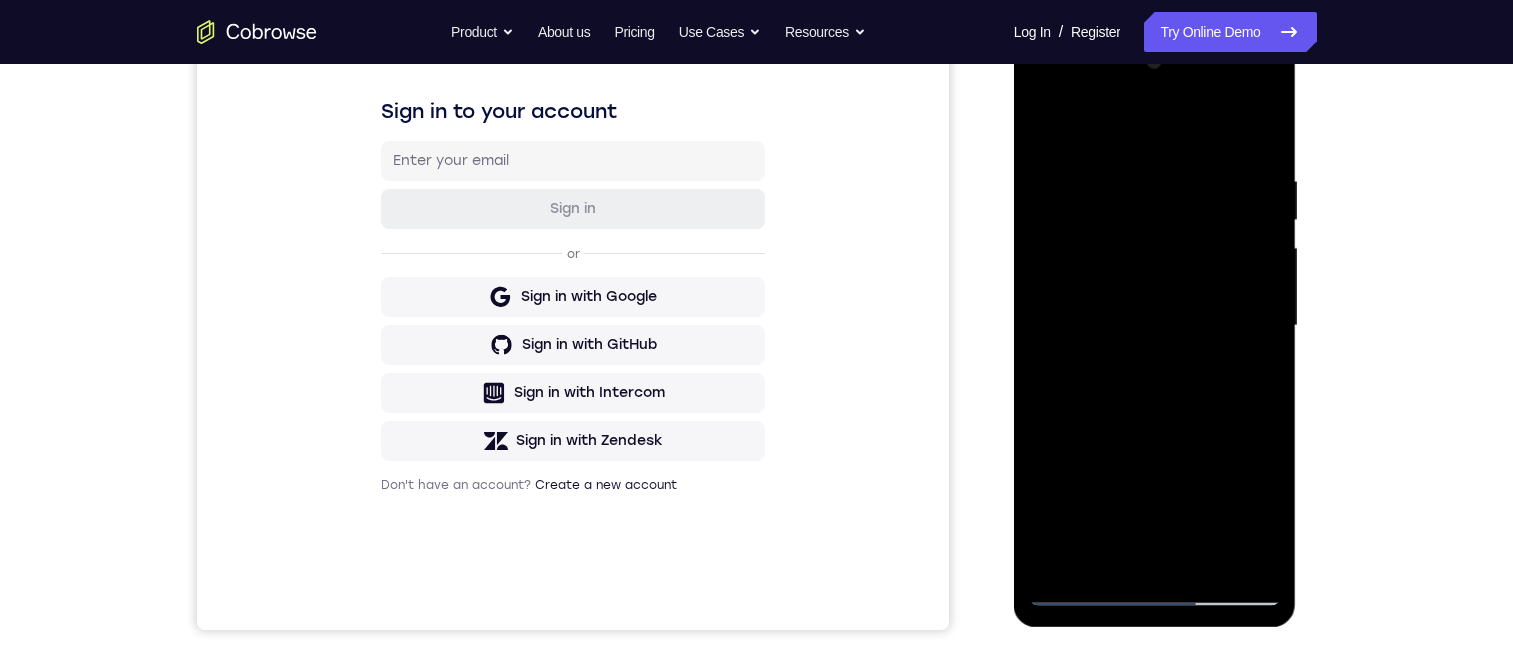 click at bounding box center (1155, 326) 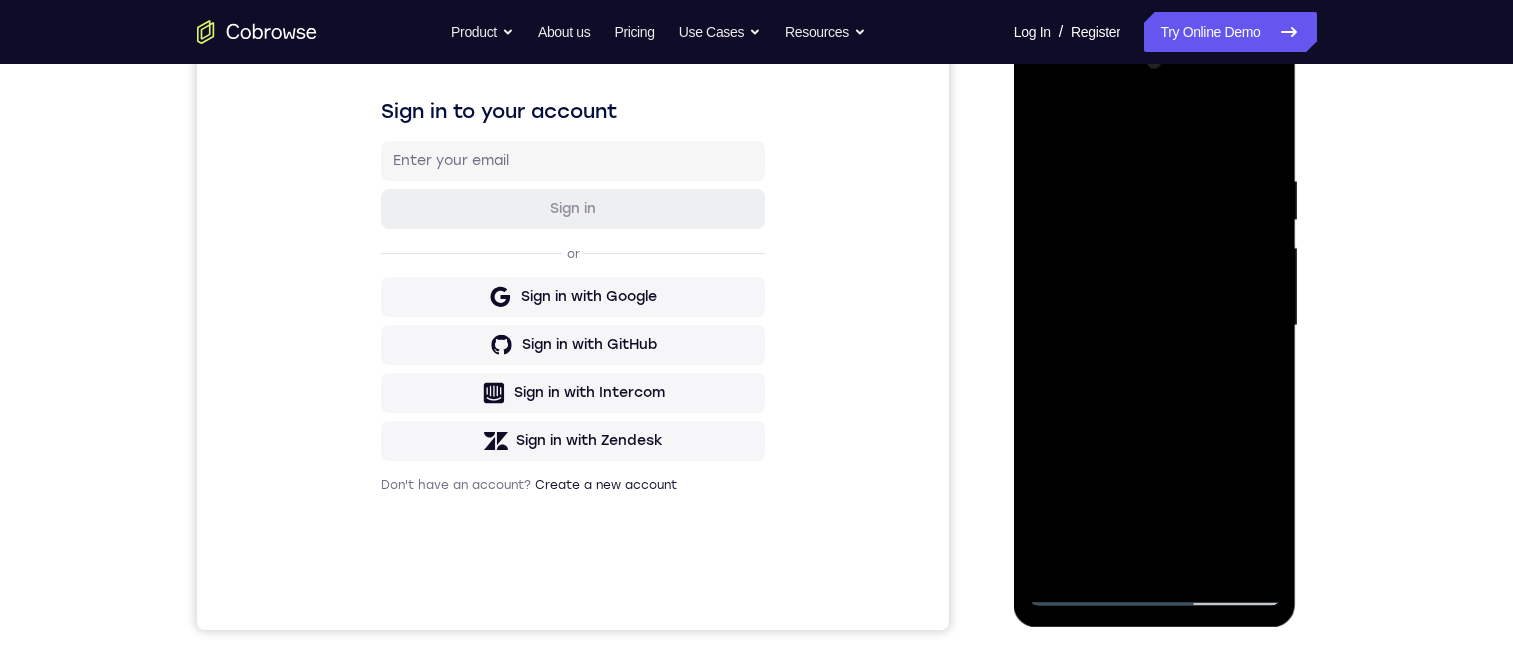 click at bounding box center (1155, 326) 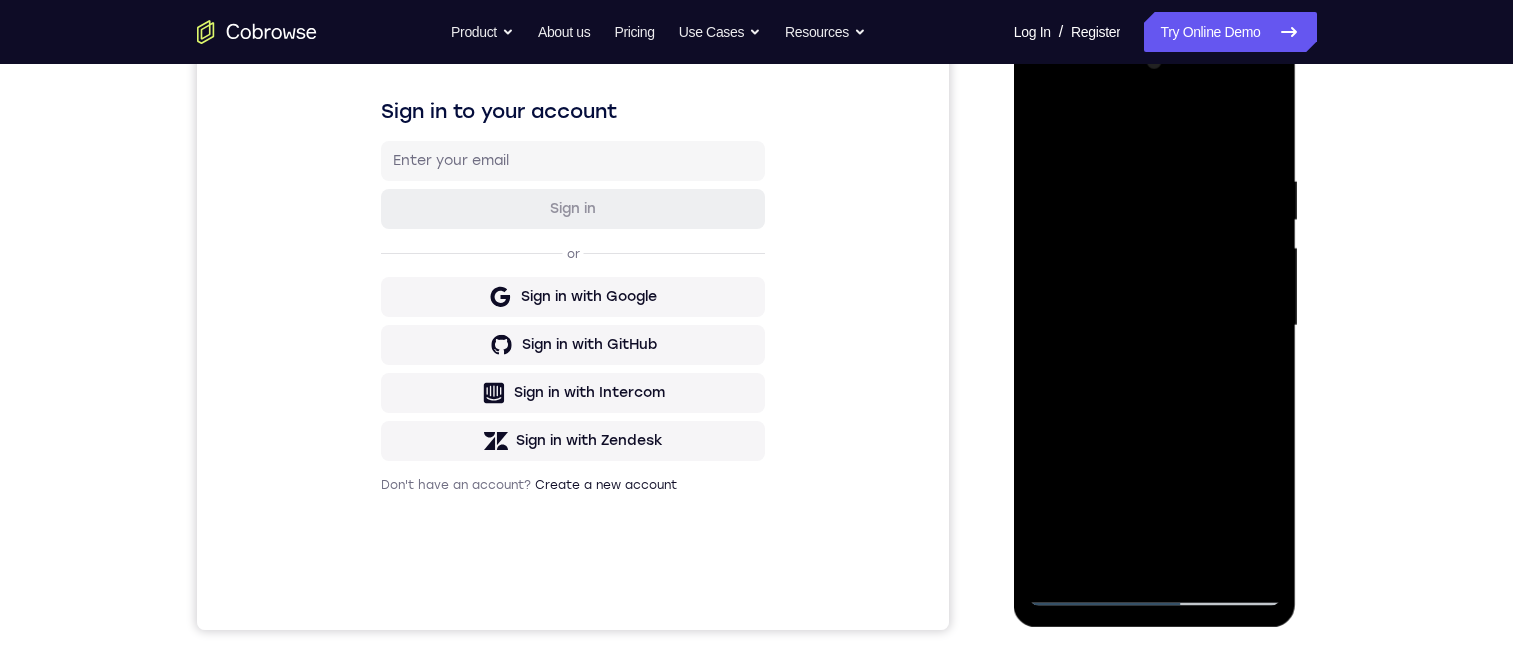 click at bounding box center [1155, 326] 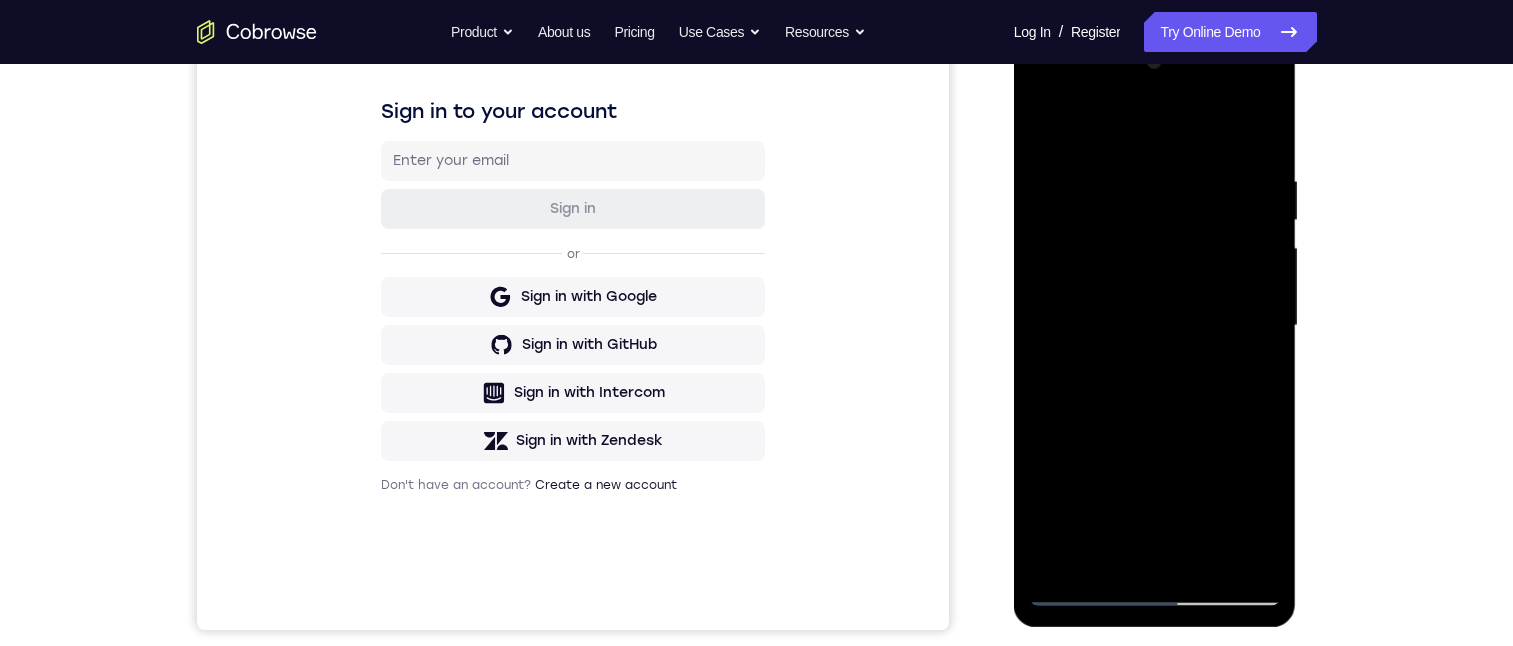 click at bounding box center (1155, 326) 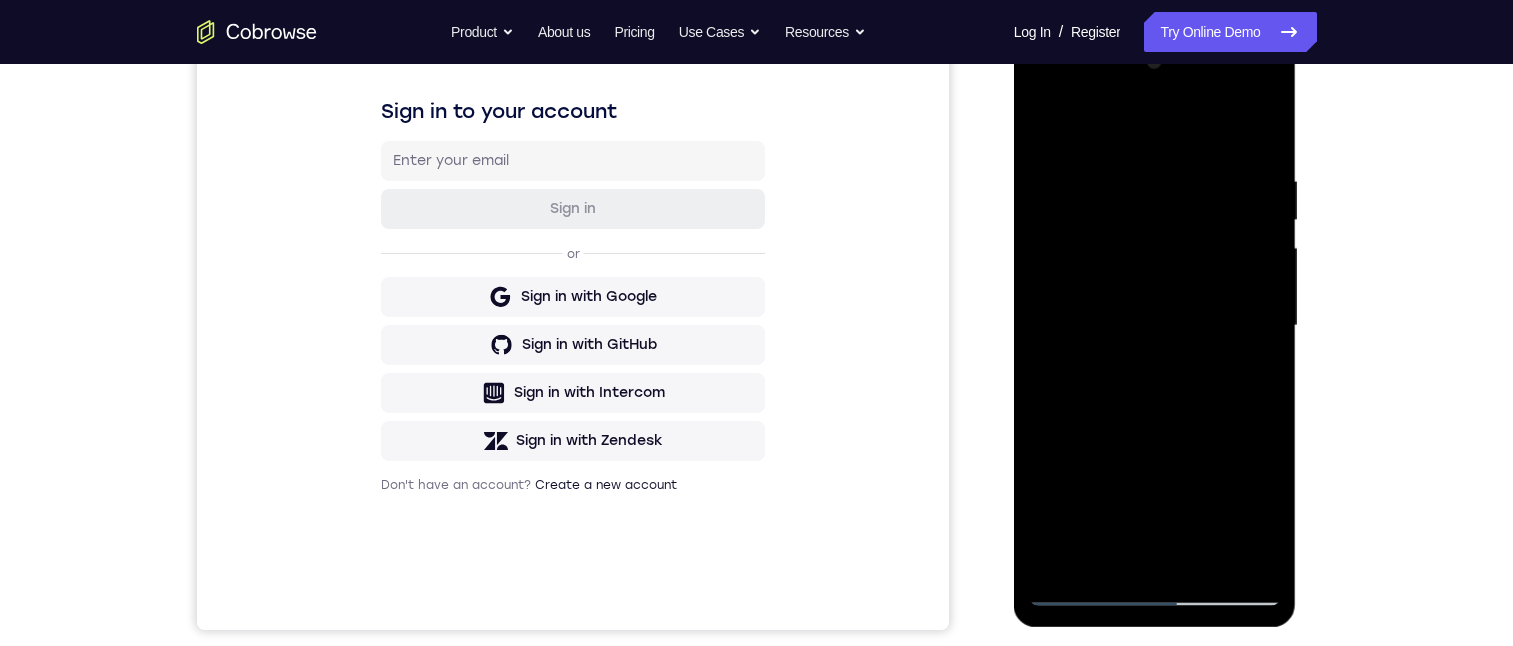 click at bounding box center [1155, 326] 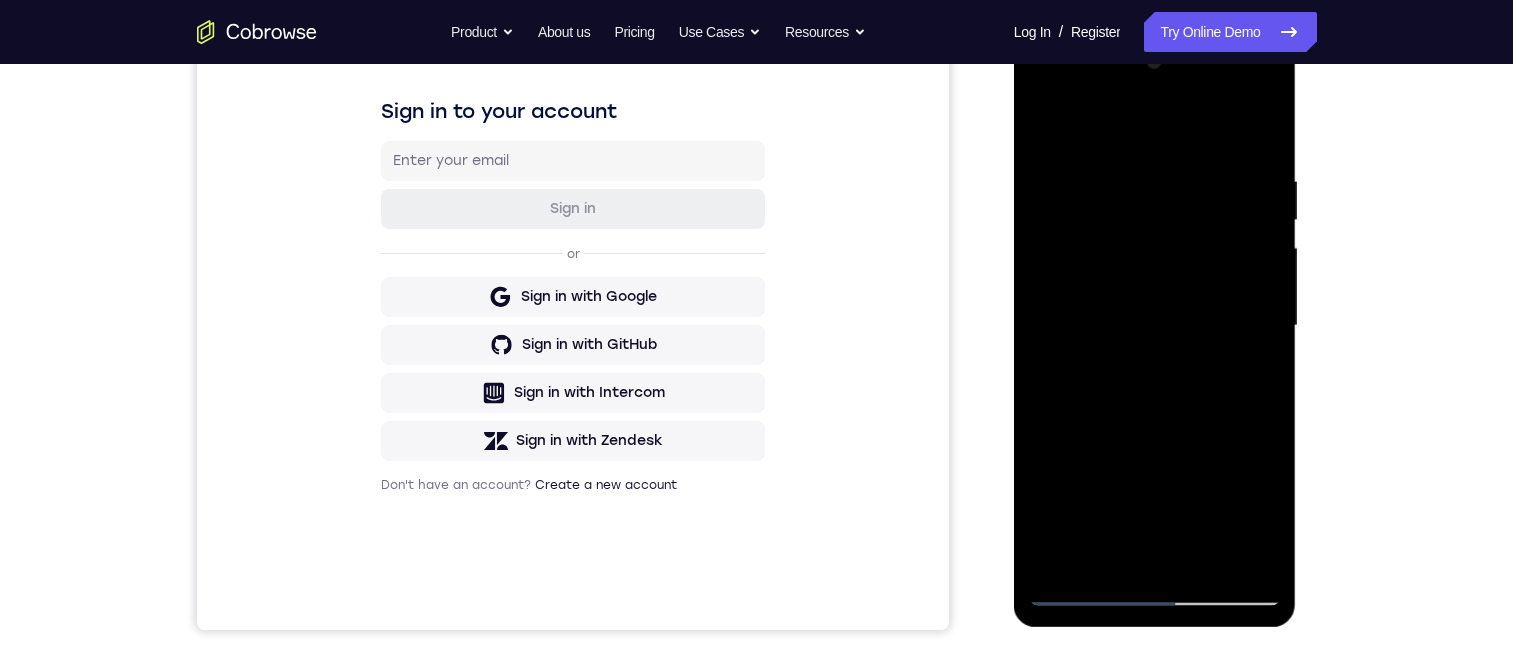 click at bounding box center [1155, 326] 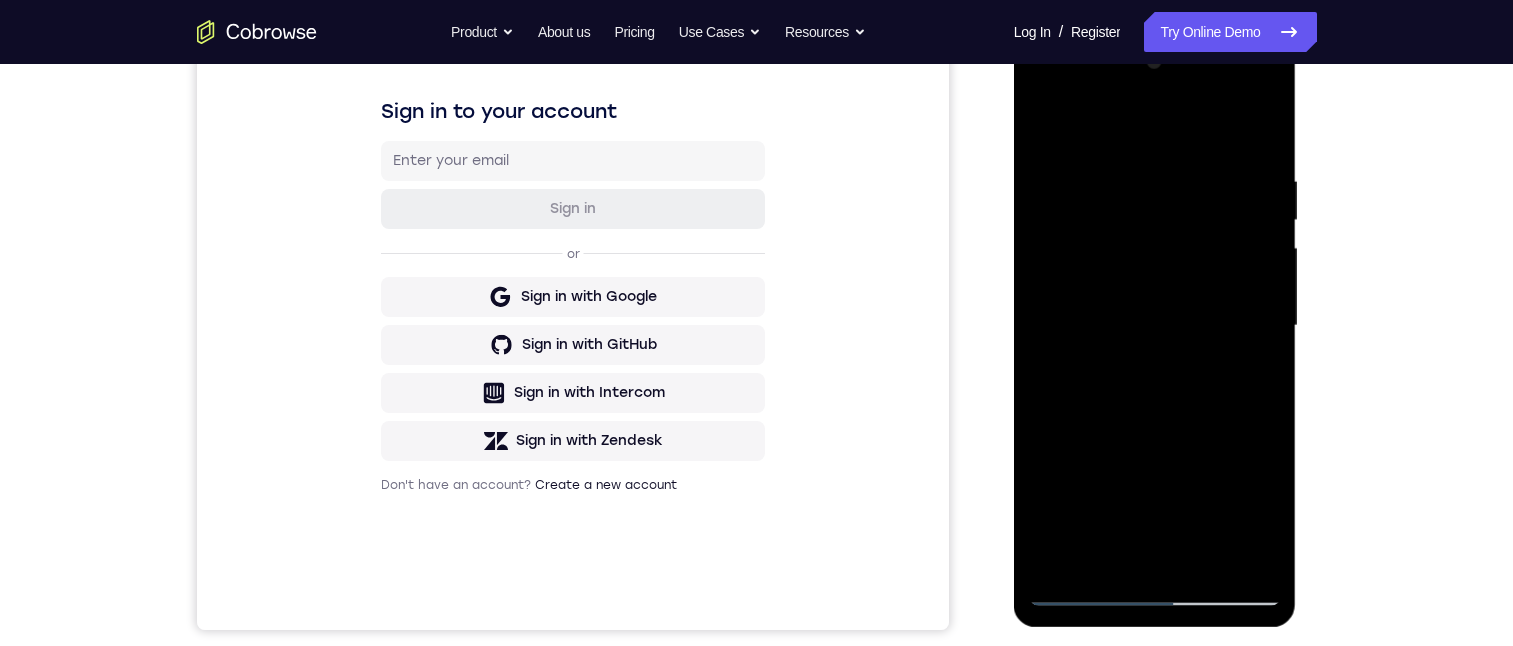 click at bounding box center [1155, 326] 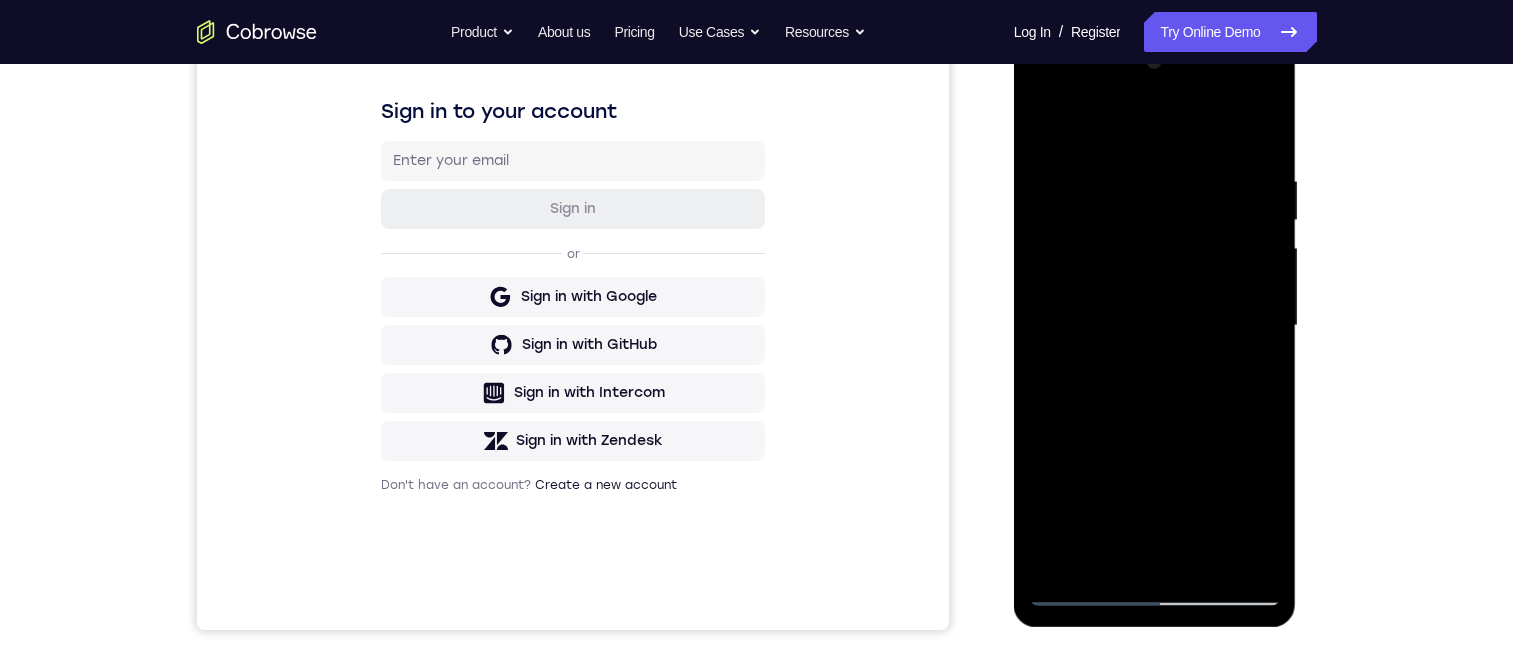 click at bounding box center [1155, 326] 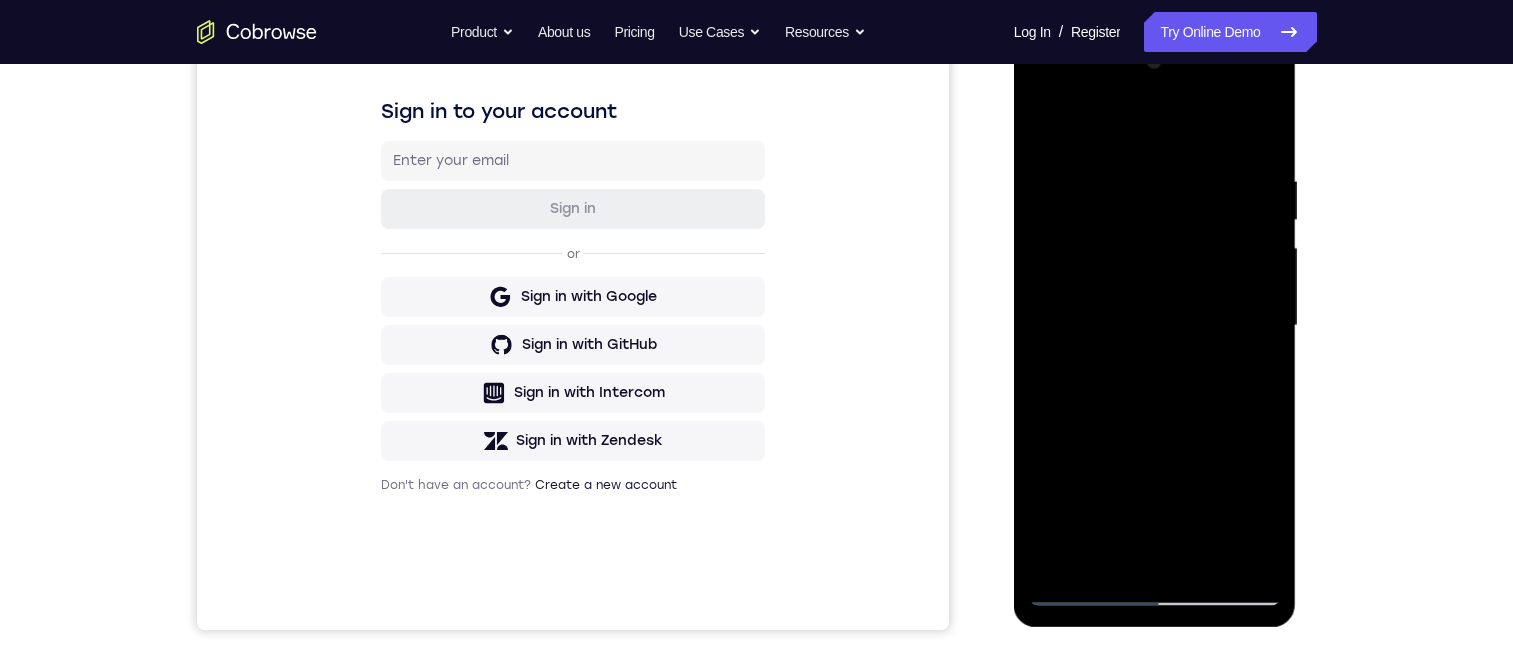 click at bounding box center [1155, 326] 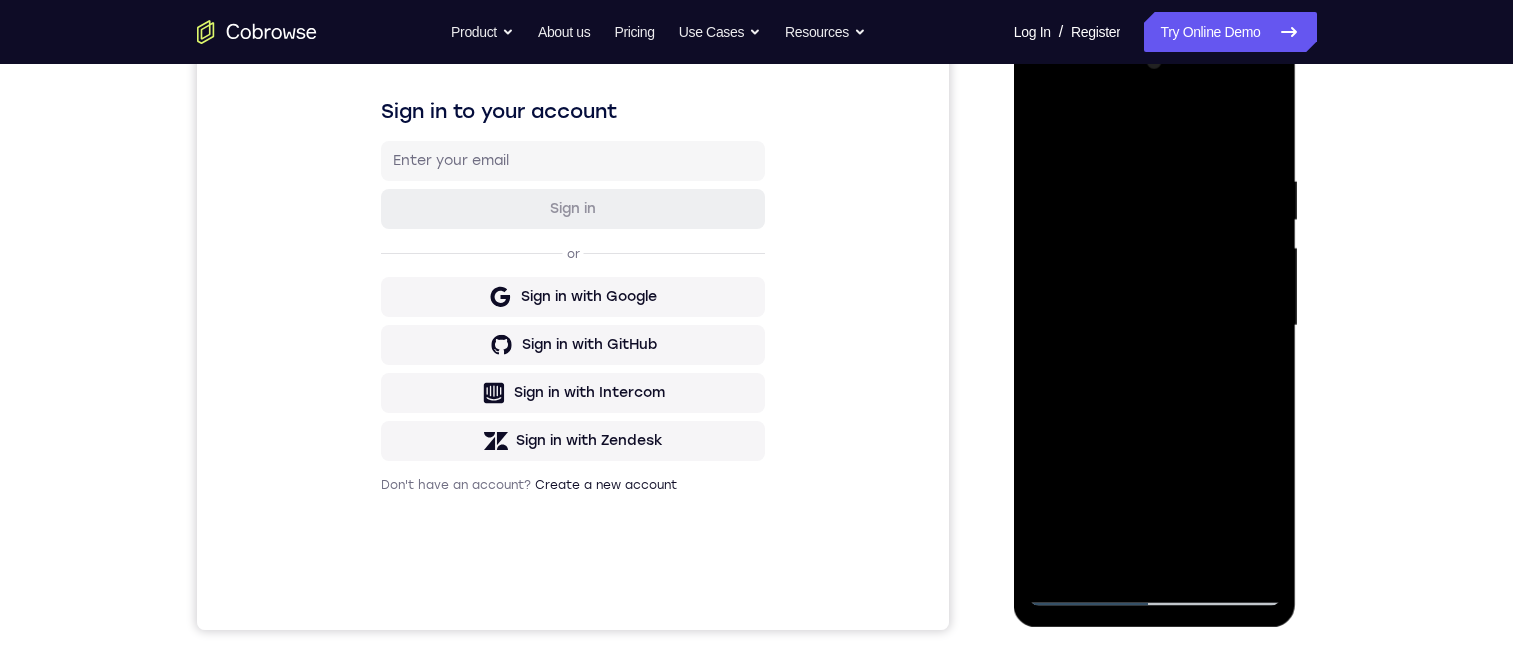 drag, startPoint x: 1211, startPoint y: 361, endPoint x: 1227, endPoint y: 331, distance: 34 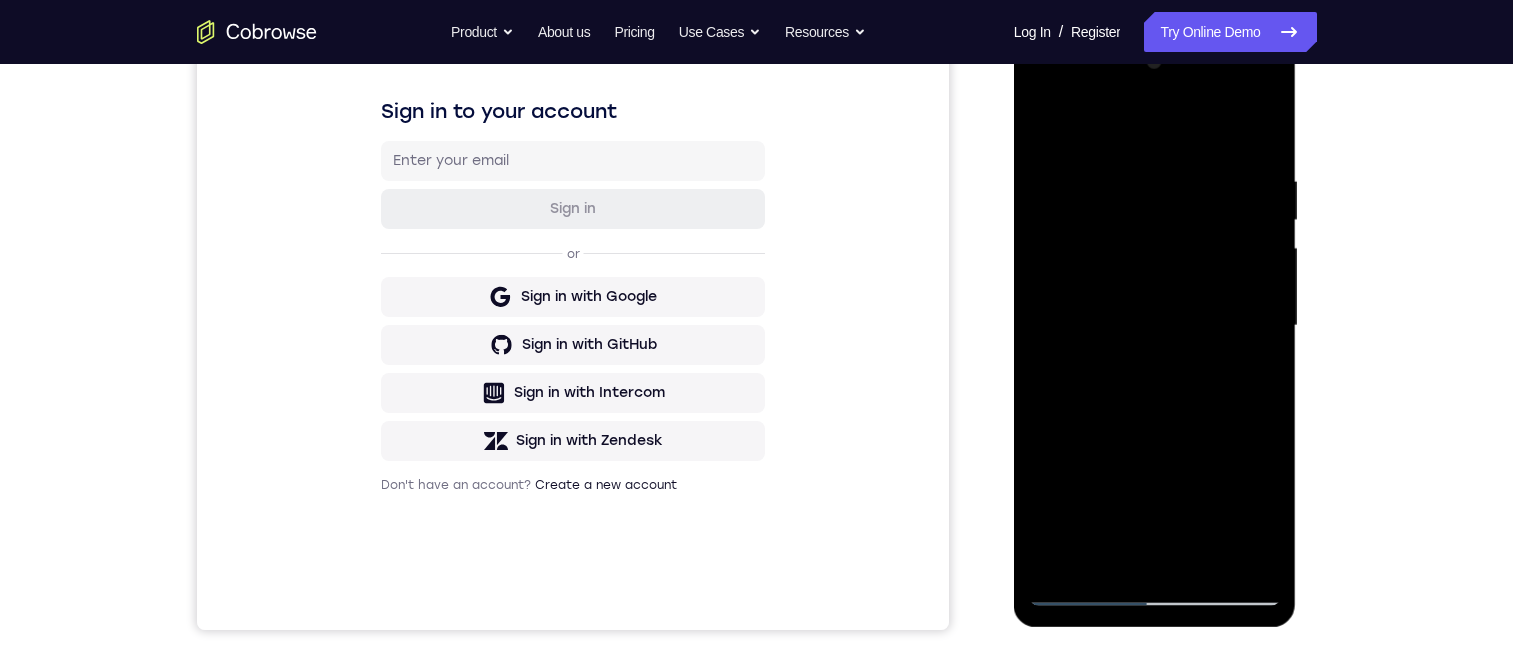 click at bounding box center [1155, 326] 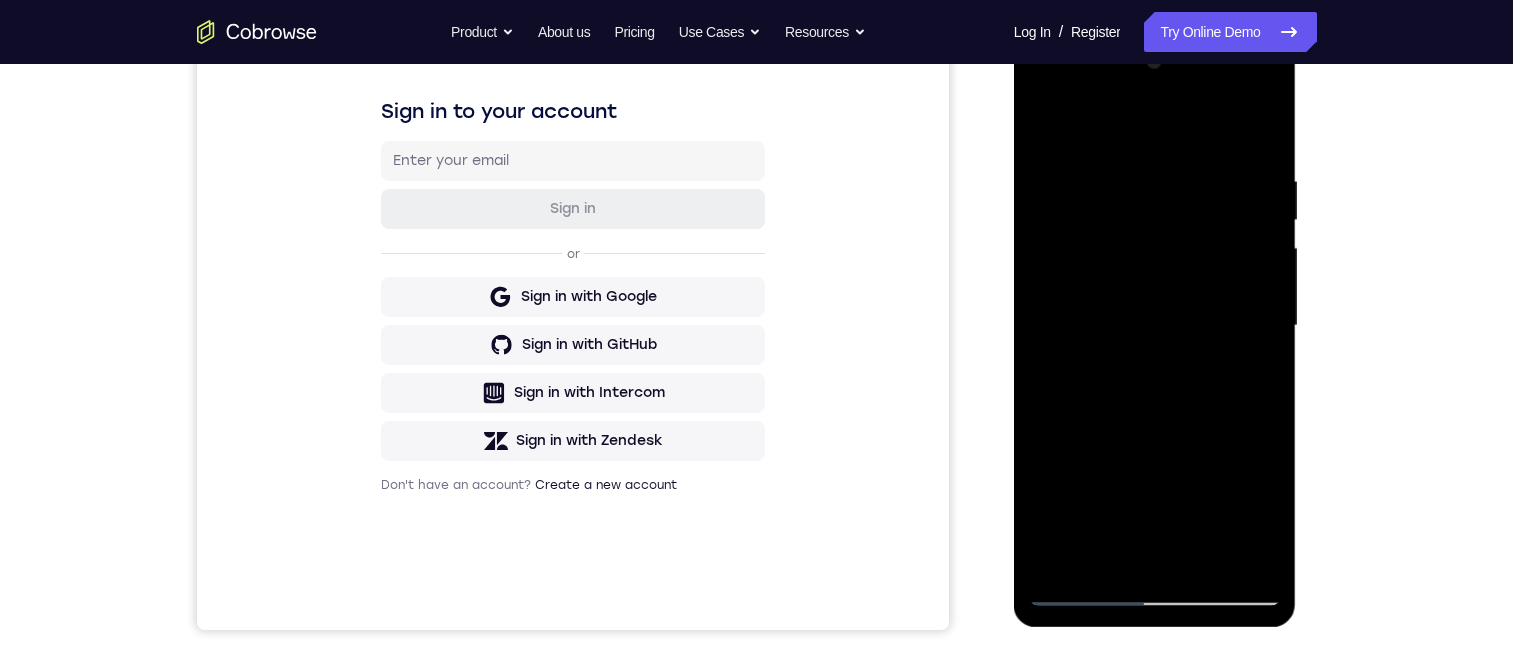click at bounding box center [1155, 326] 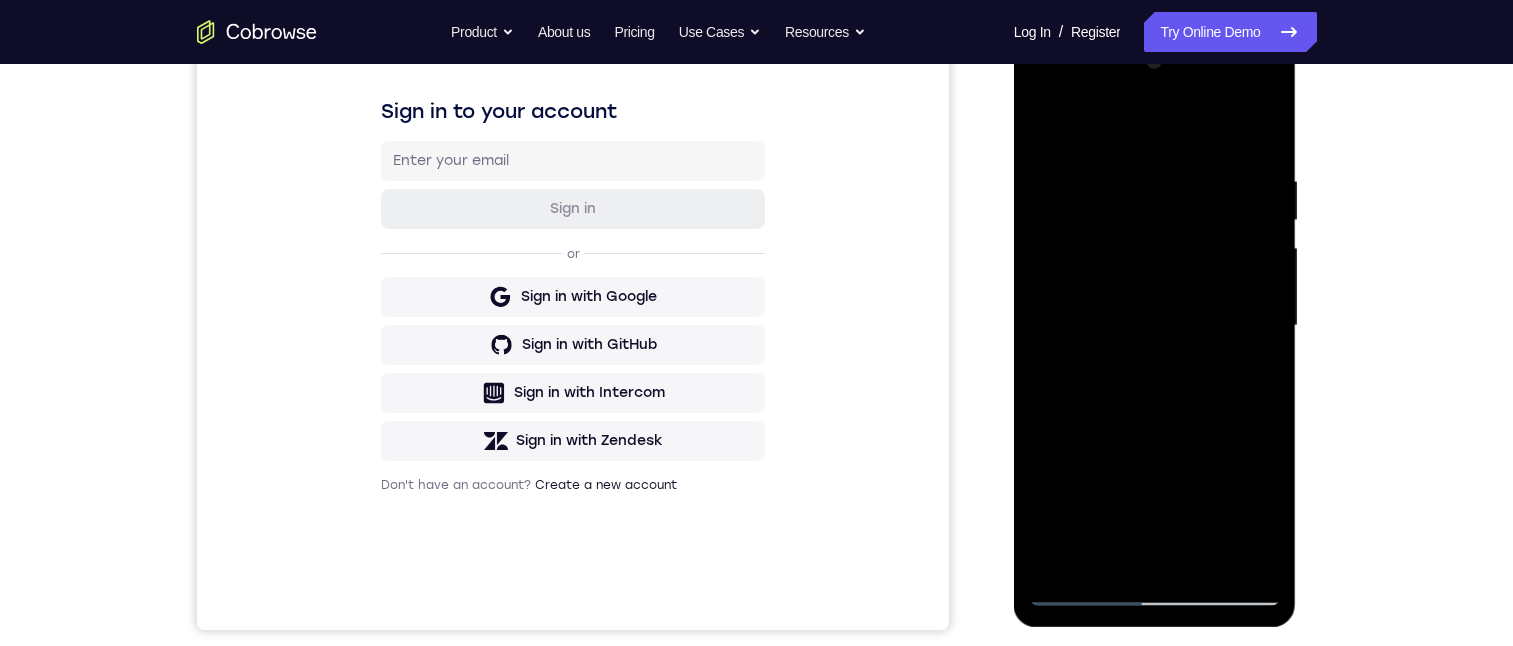 click at bounding box center [1155, 326] 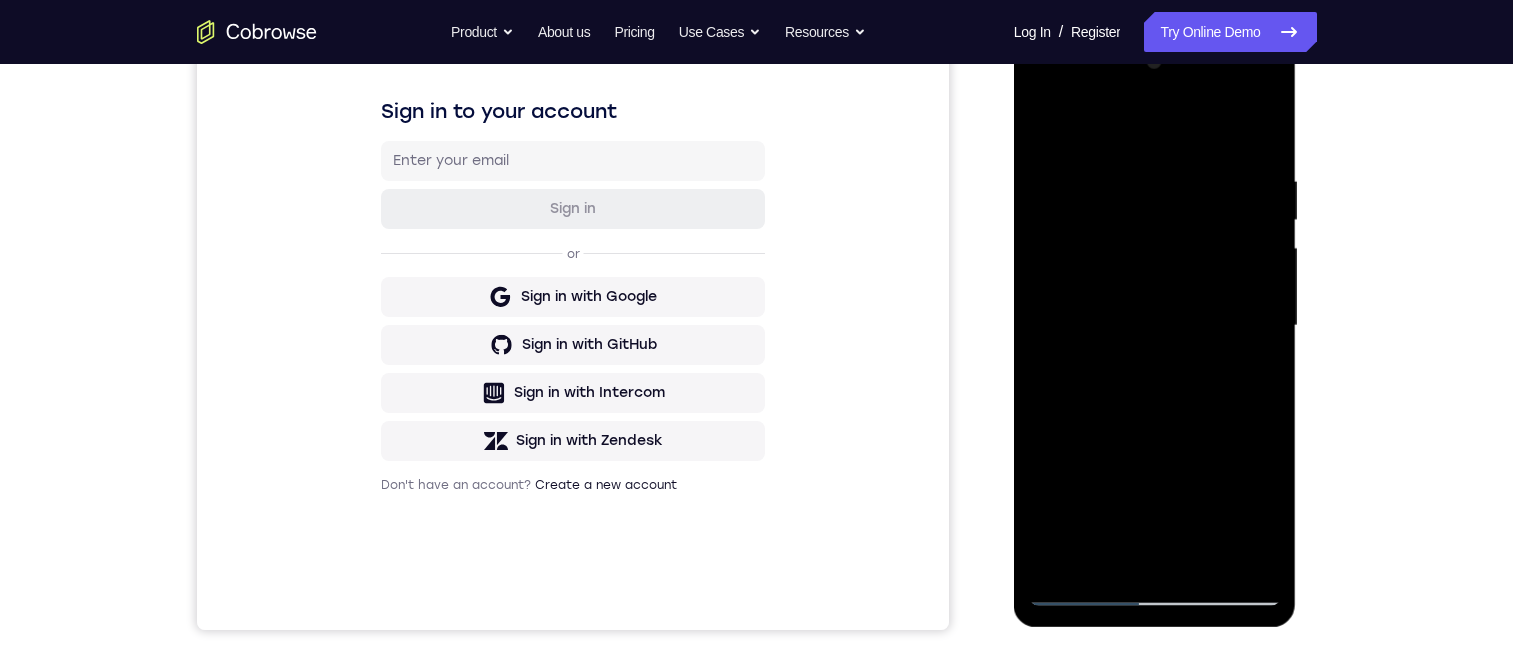 click at bounding box center [1155, 326] 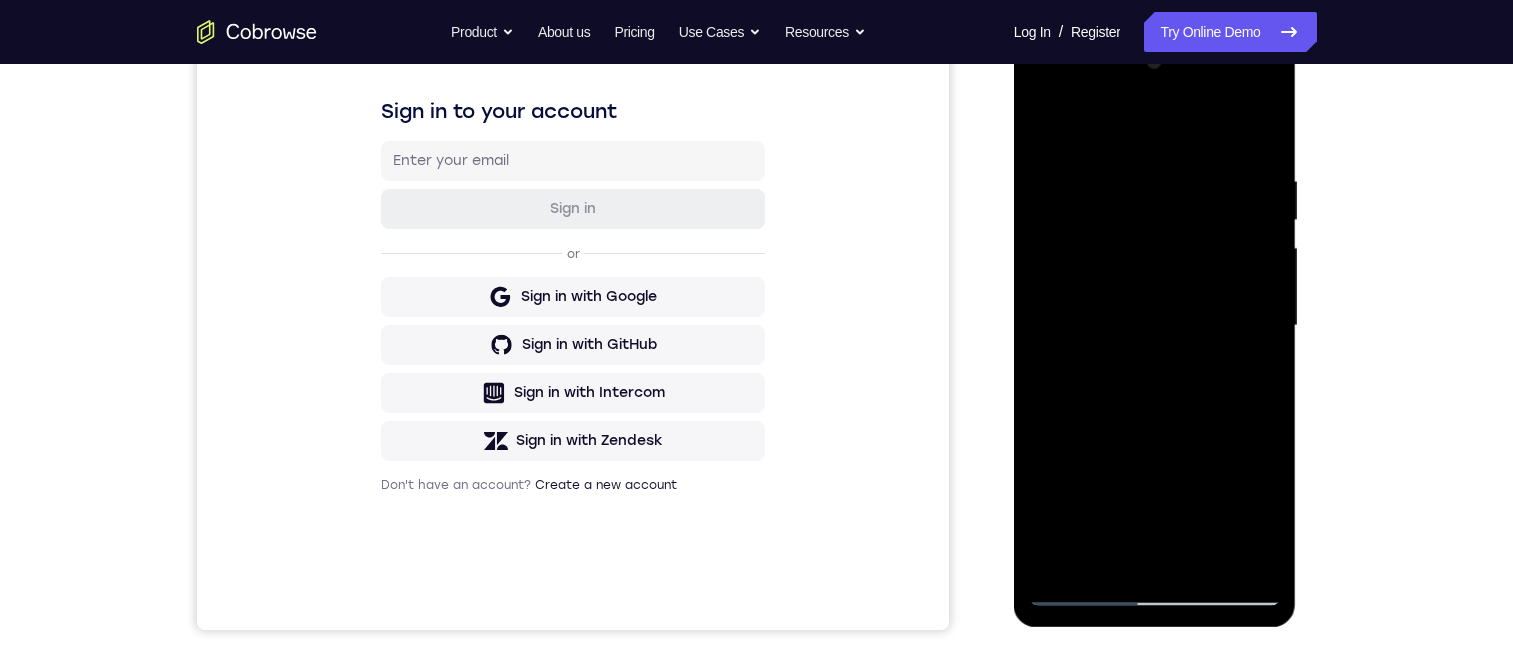 click at bounding box center [1155, 326] 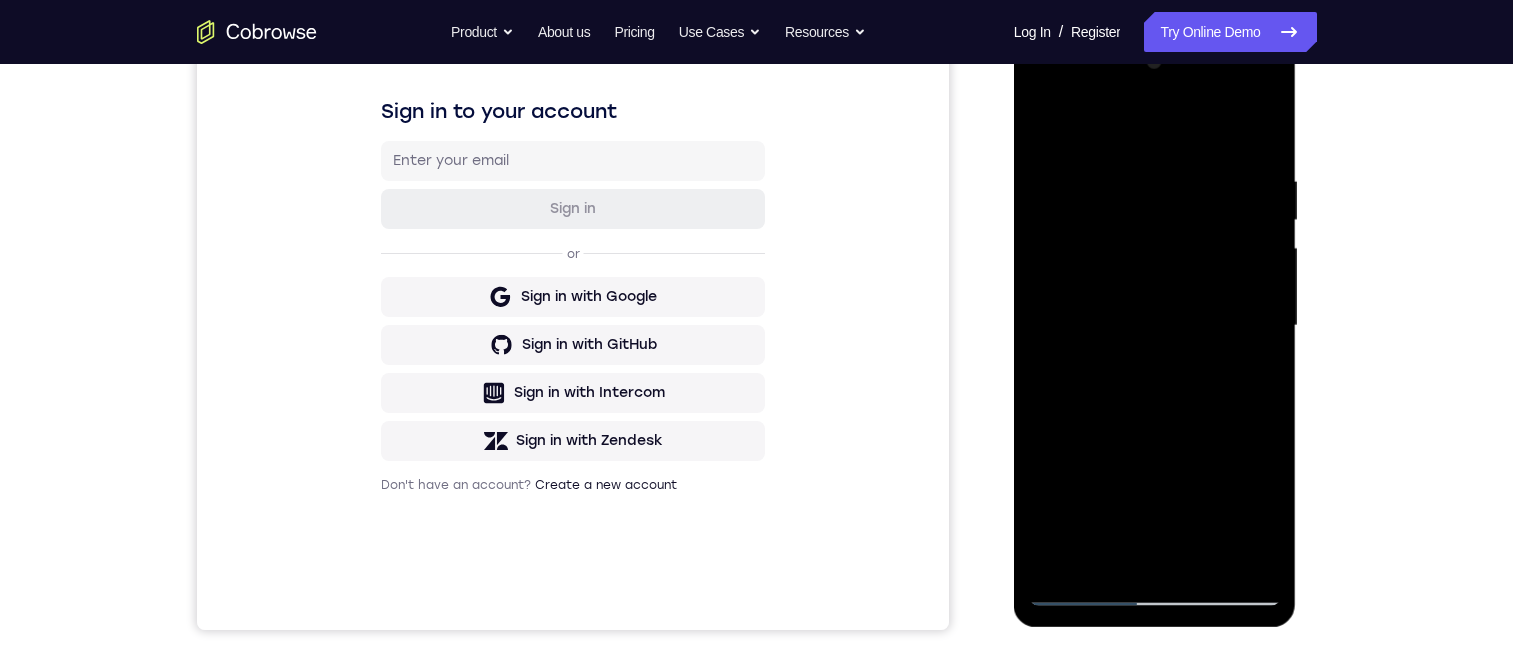 click at bounding box center (1155, 326) 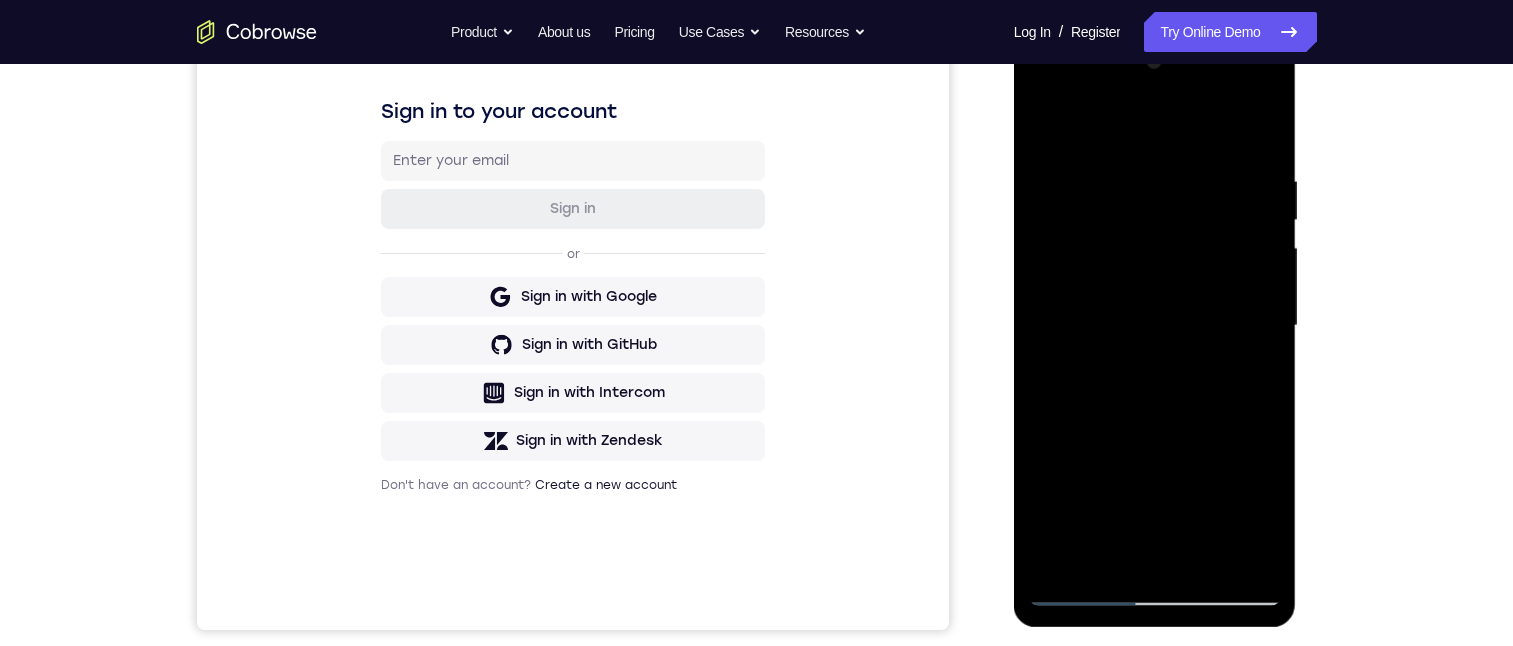 click at bounding box center (1155, 326) 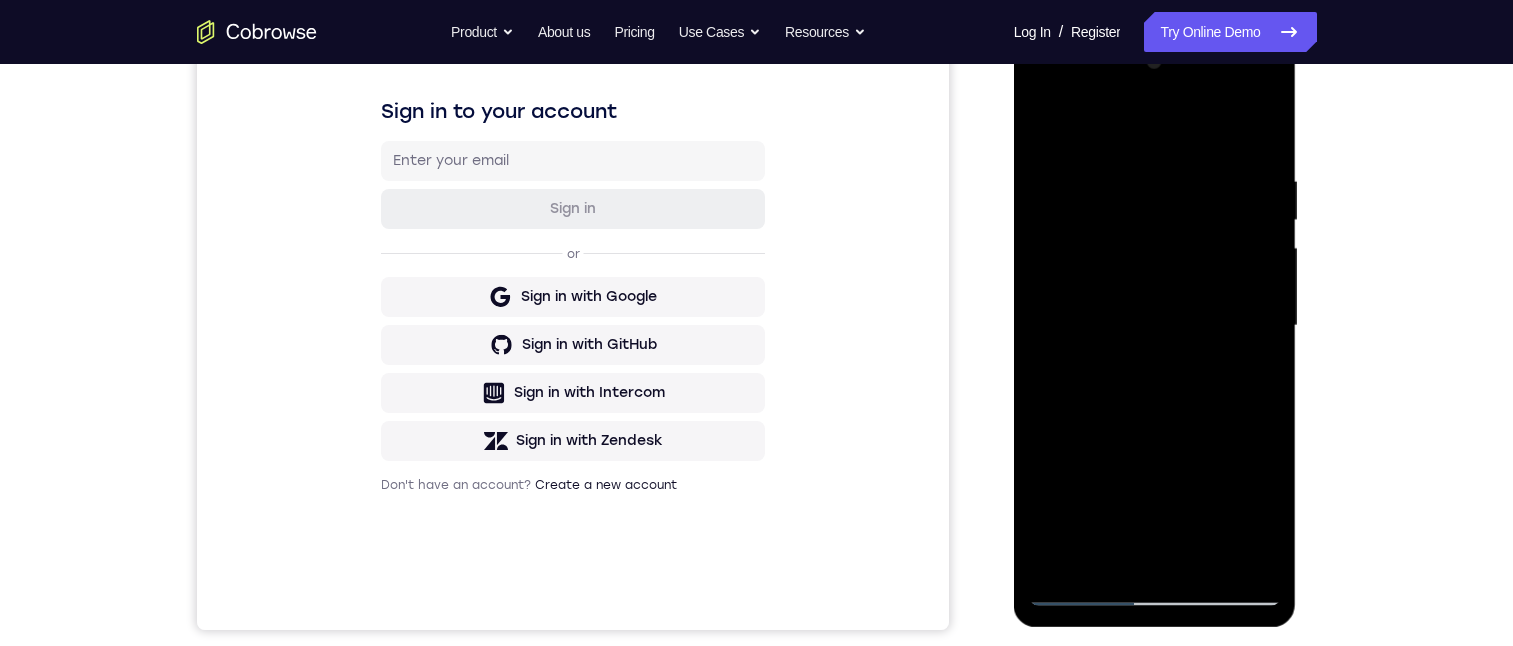click at bounding box center [1155, 326] 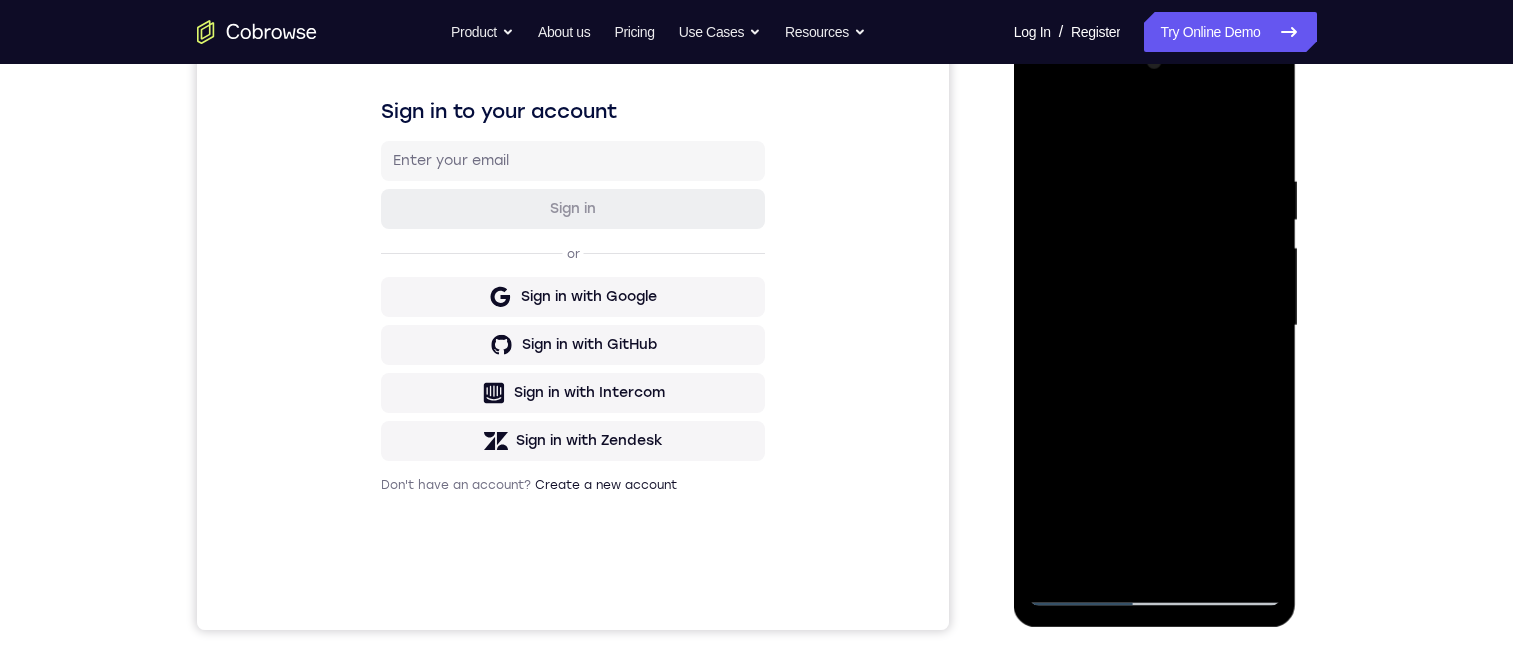 click at bounding box center [1157, 323] 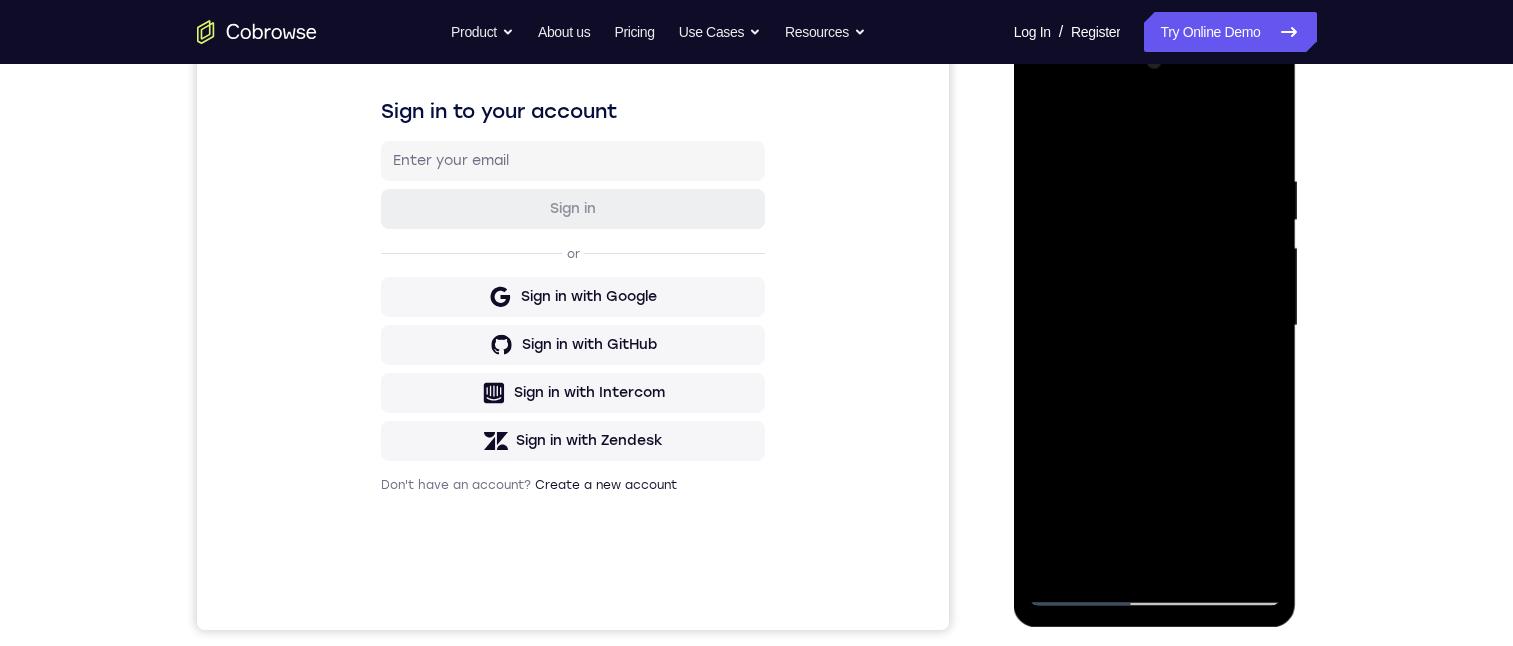 click at bounding box center (1155, 326) 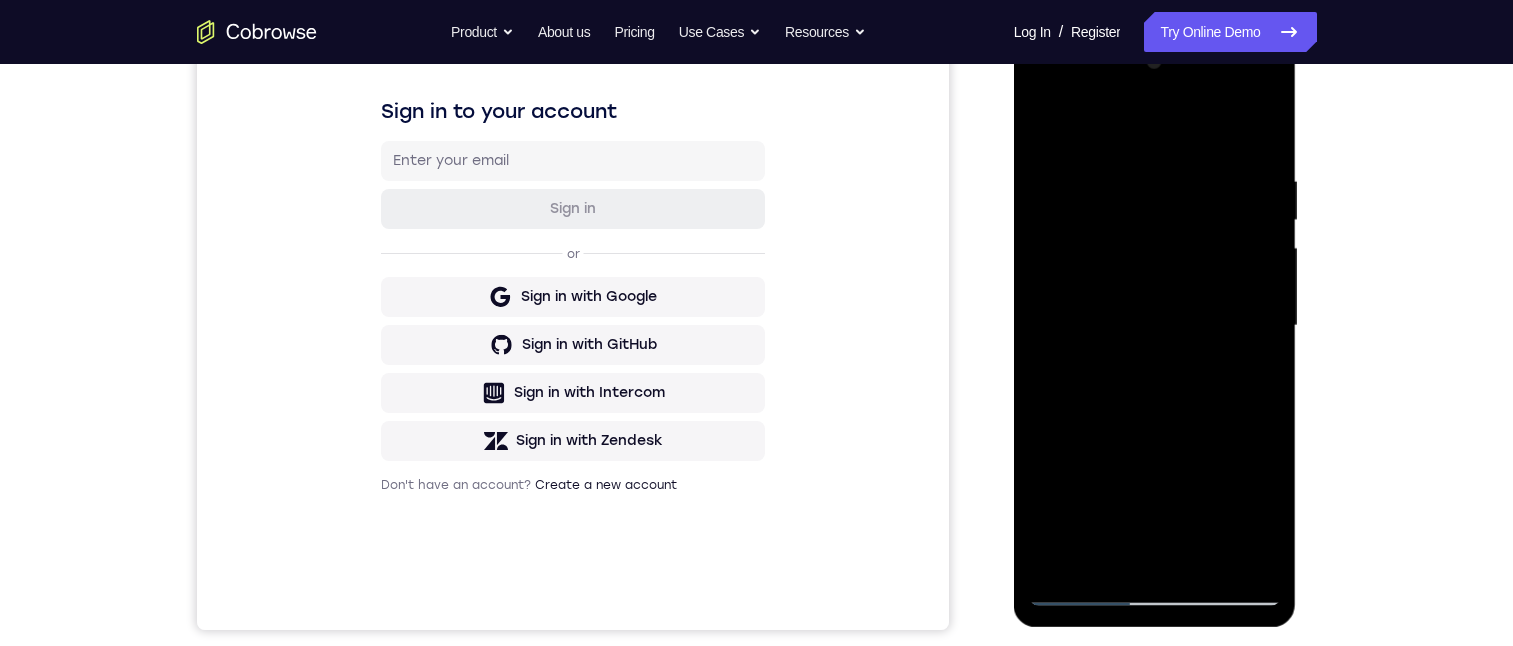 click at bounding box center [1155, 326] 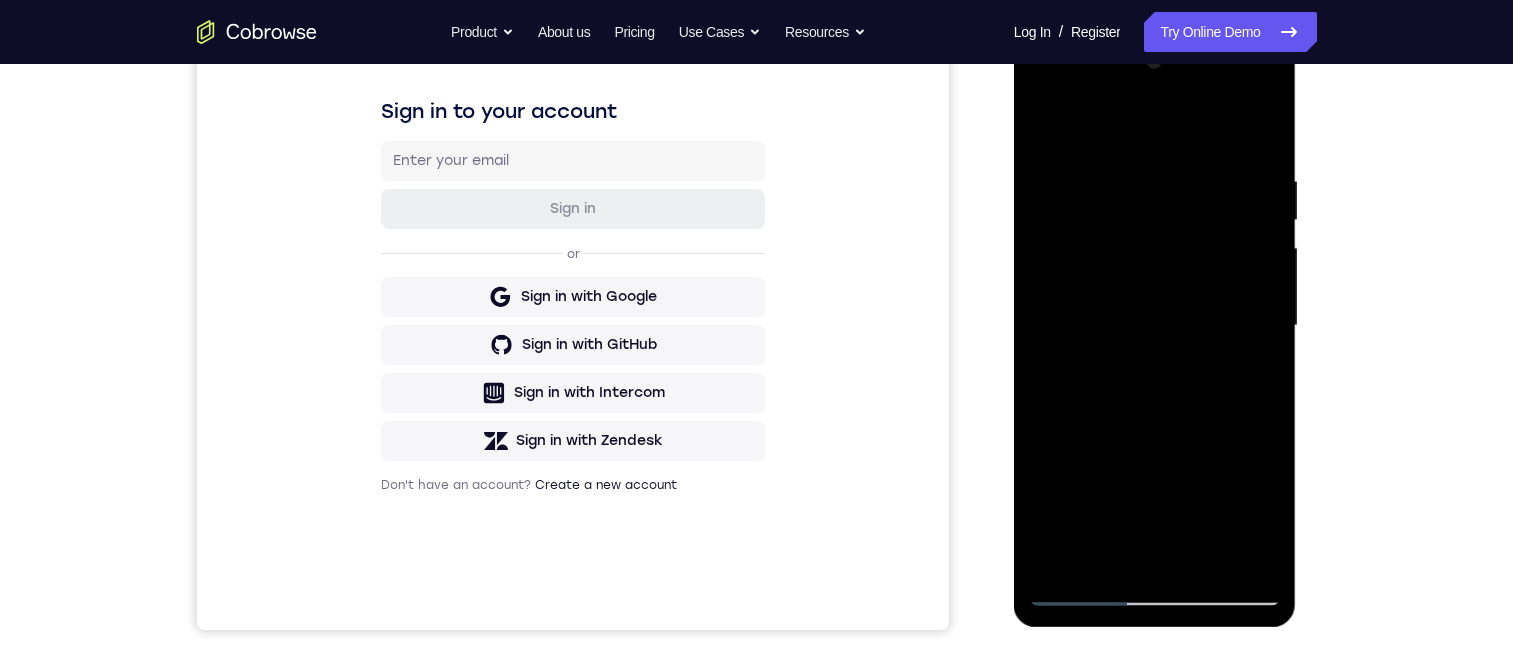 click at bounding box center [1155, 326] 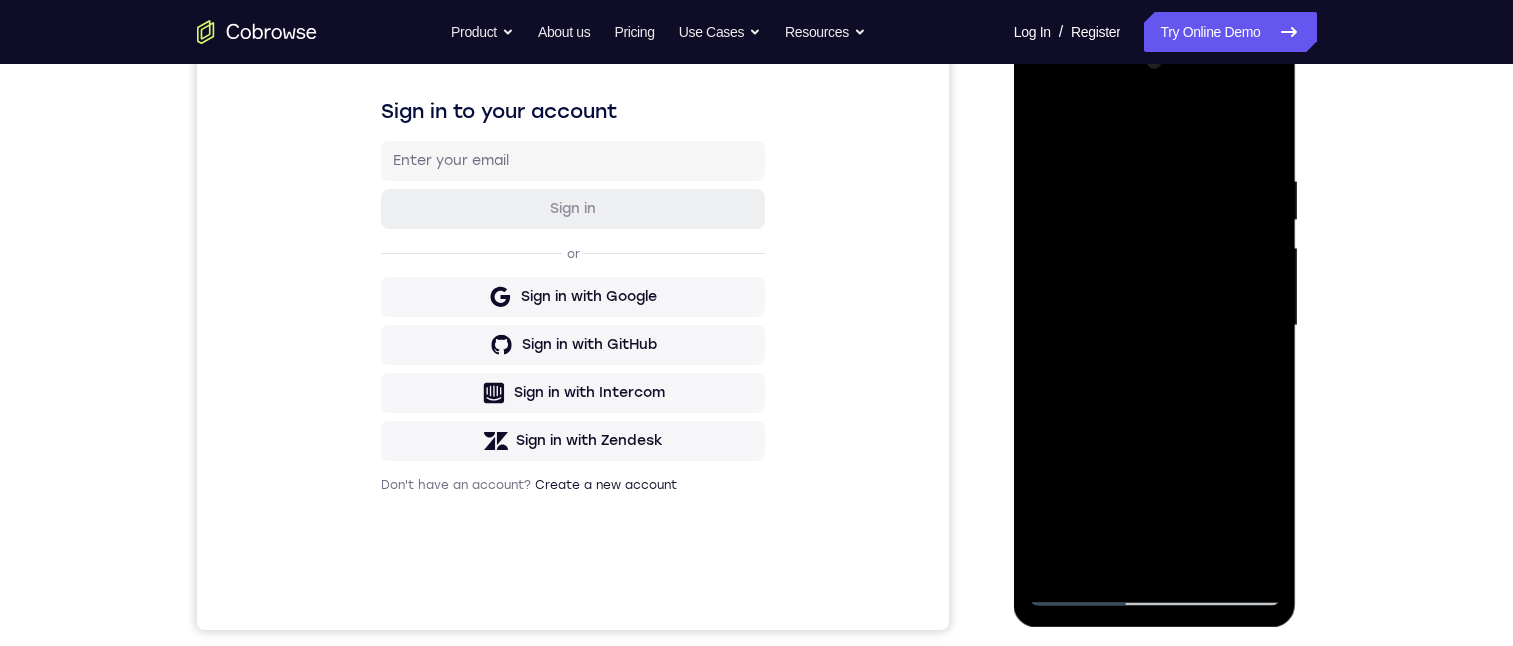 click at bounding box center (1155, 326) 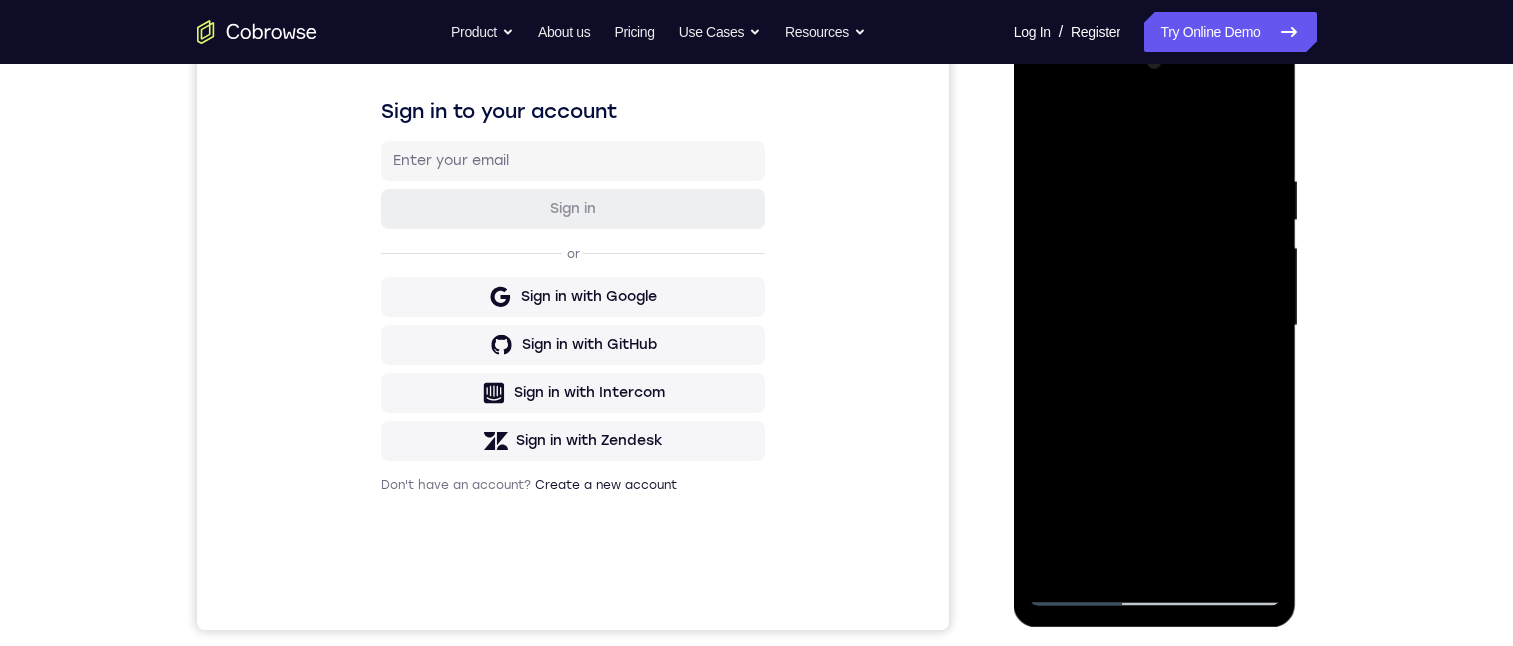 click at bounding box center [1155, 326] 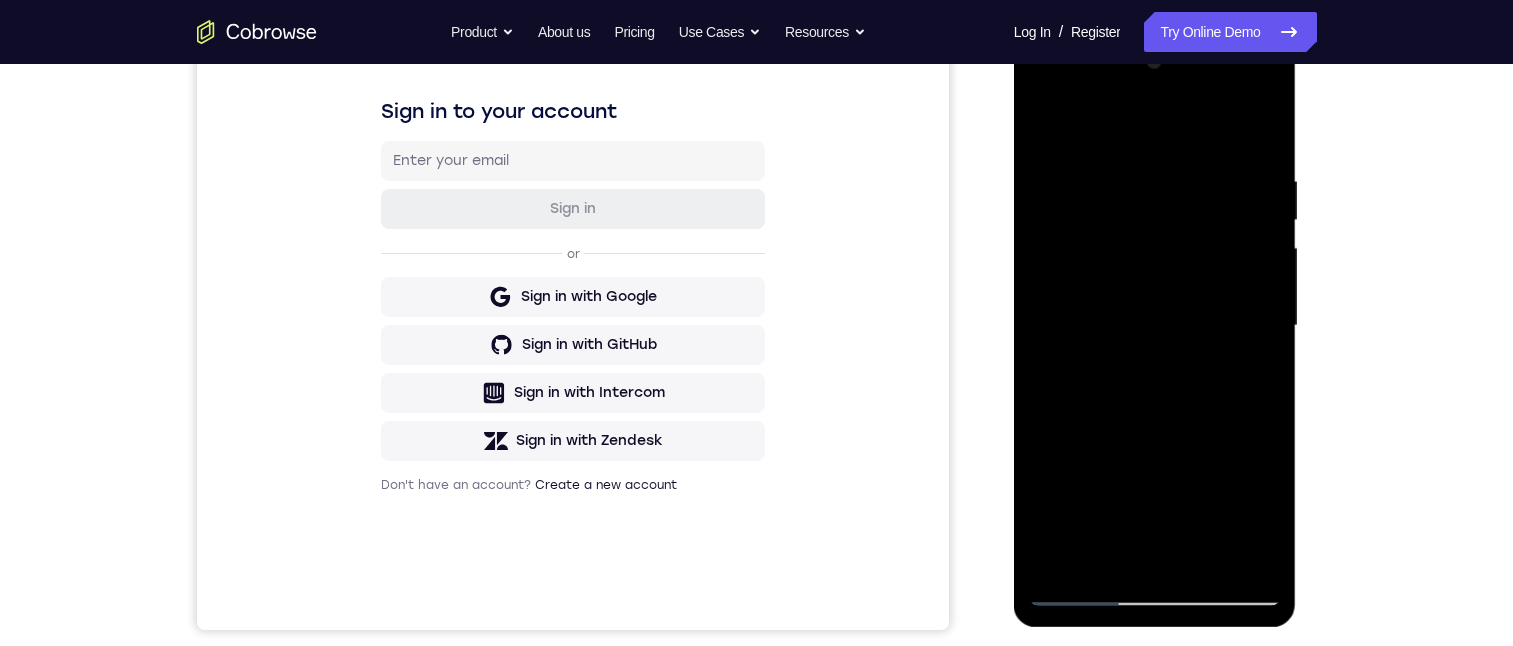 click at bounding box center [1155, 326] 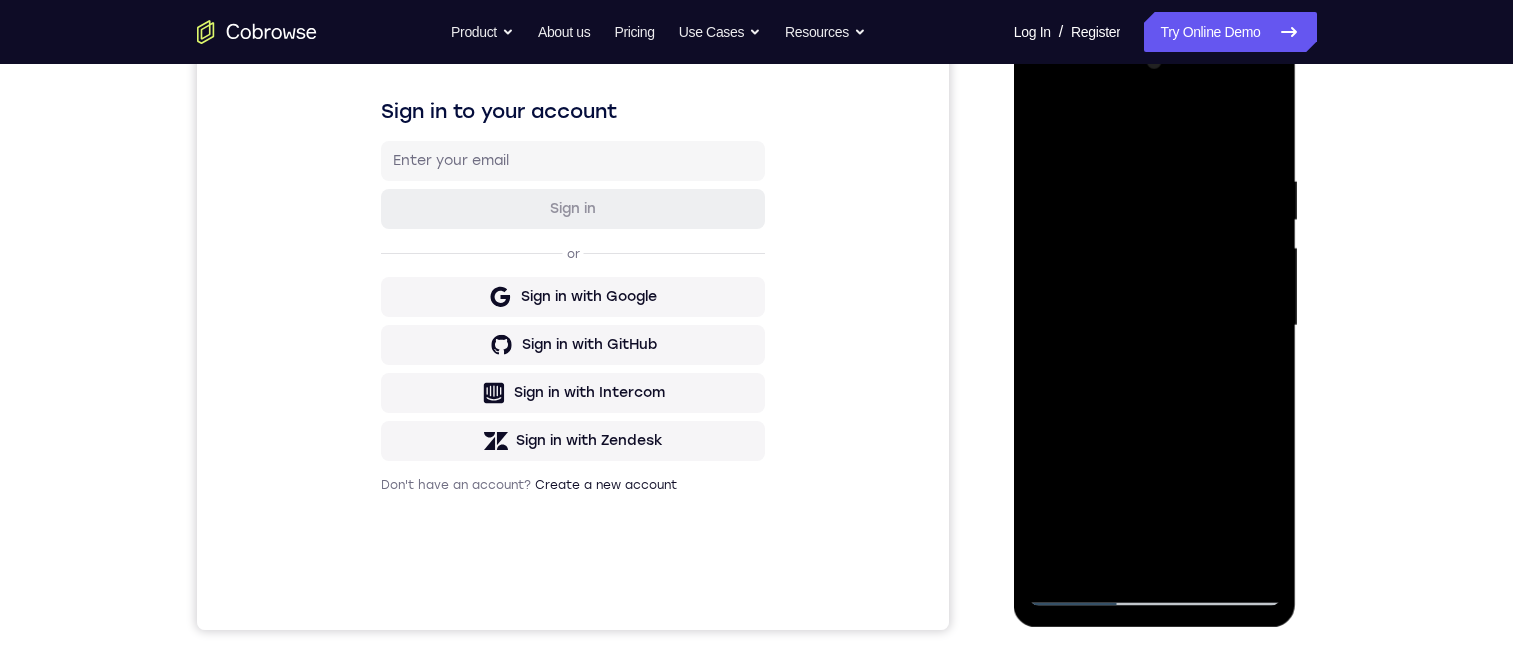 drag, startPoint x: 1243, startPoint y: 437, endPoint x: 1239, endPoint y: 423, distance: 14.56022 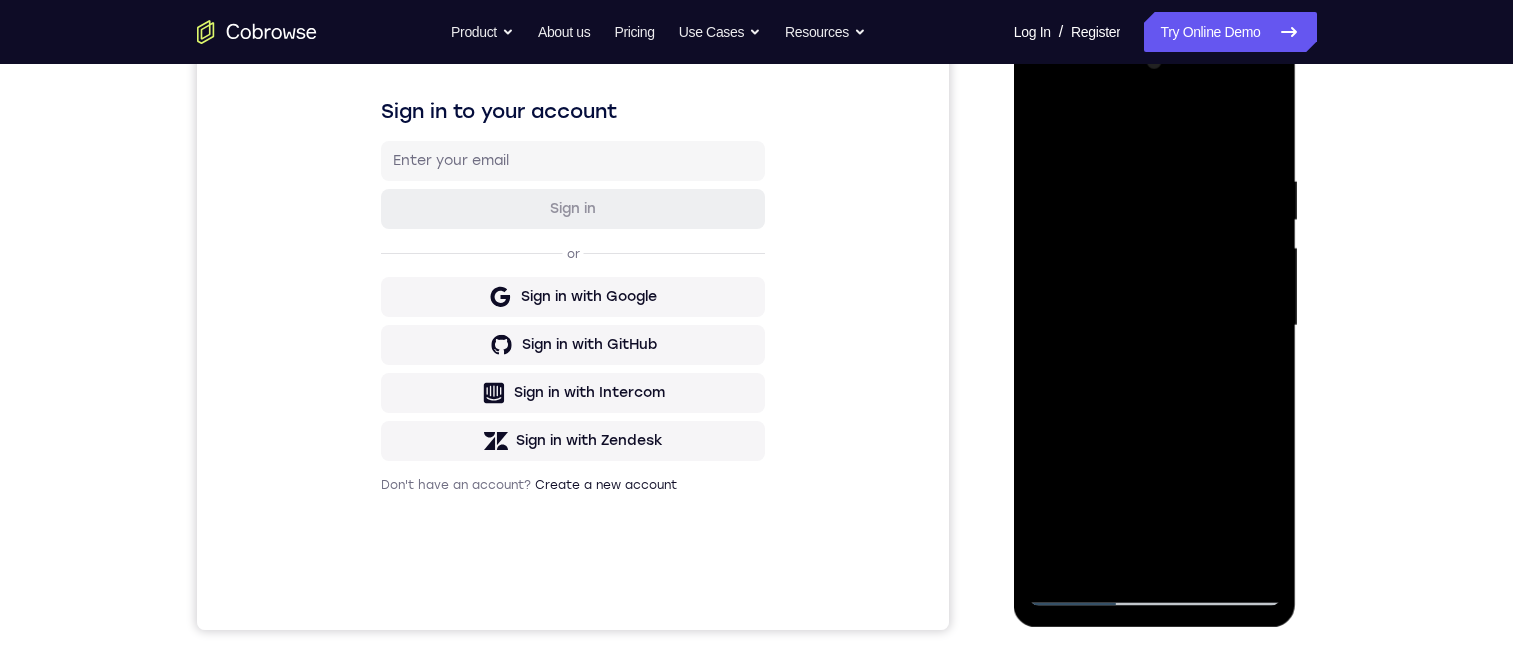 click at bounding box center [1155, 326] 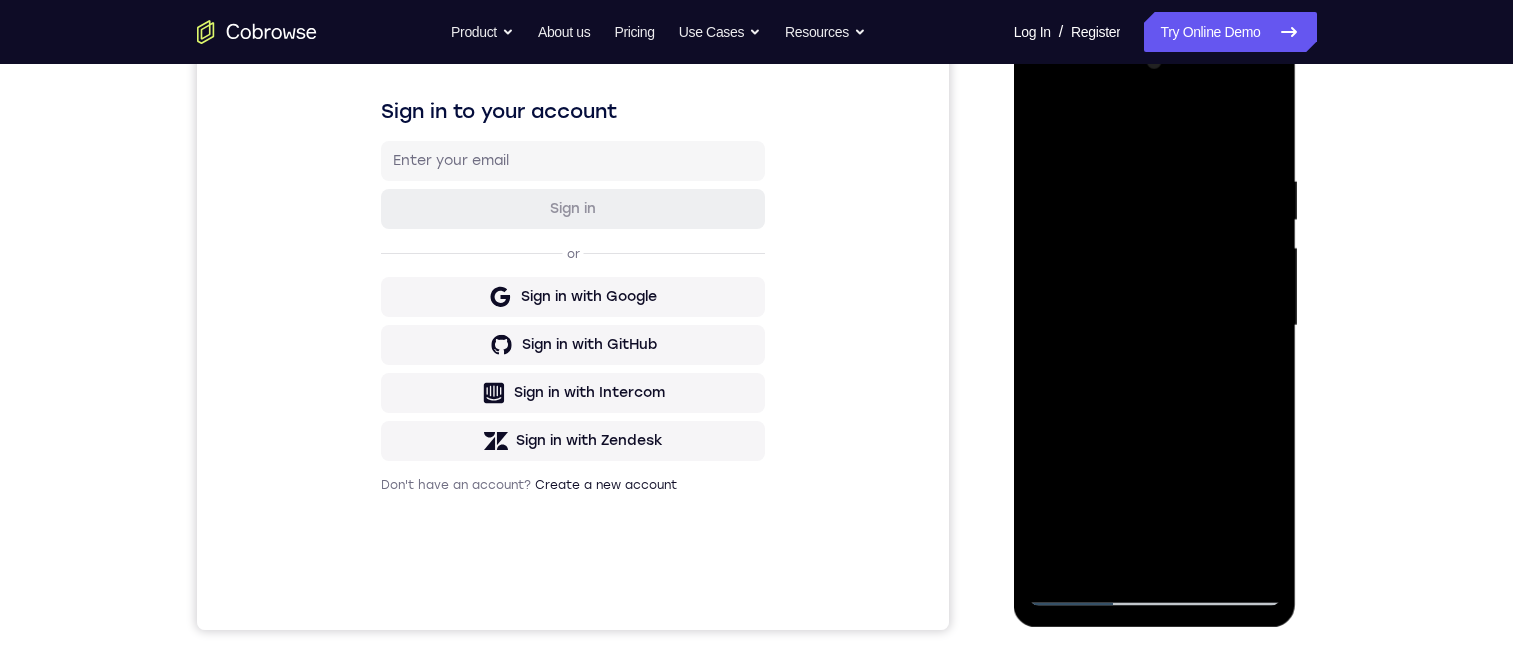 click at bounding box center [1155, 326] 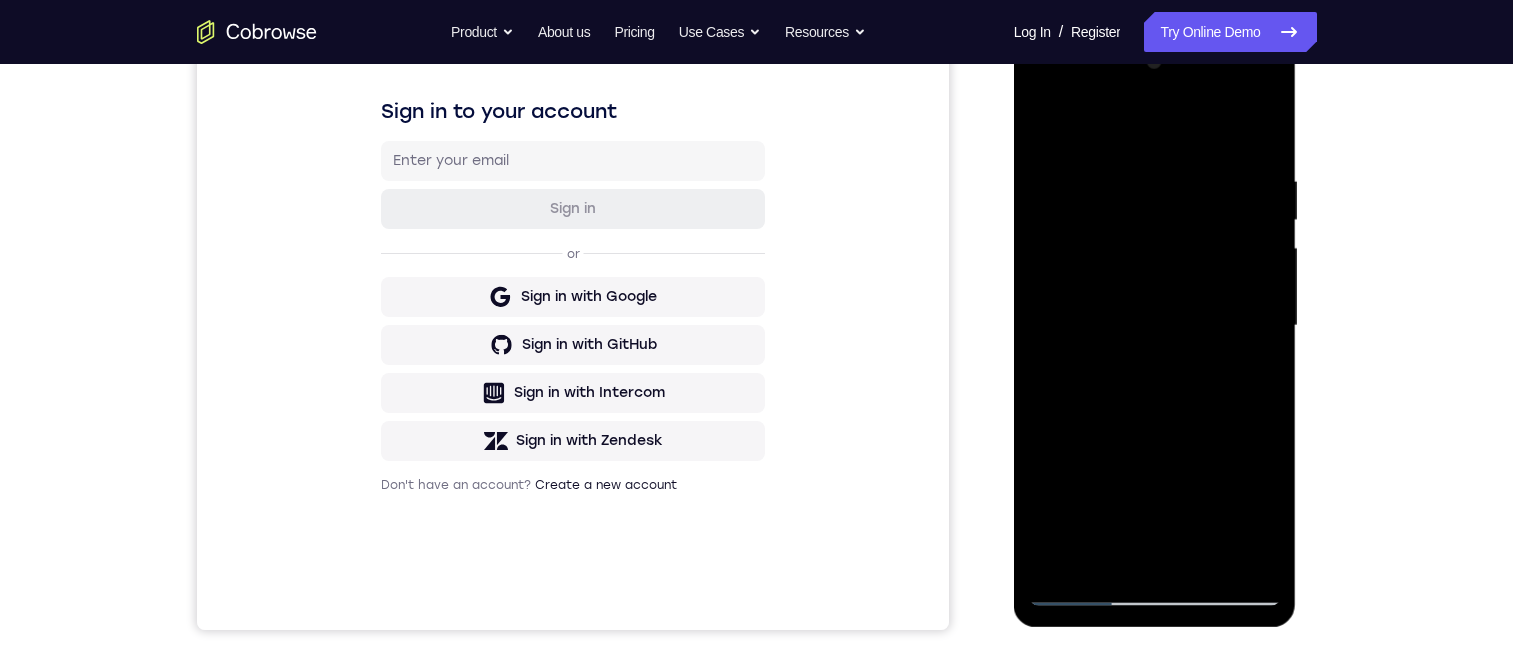 click at bounding box center (1155, 326) 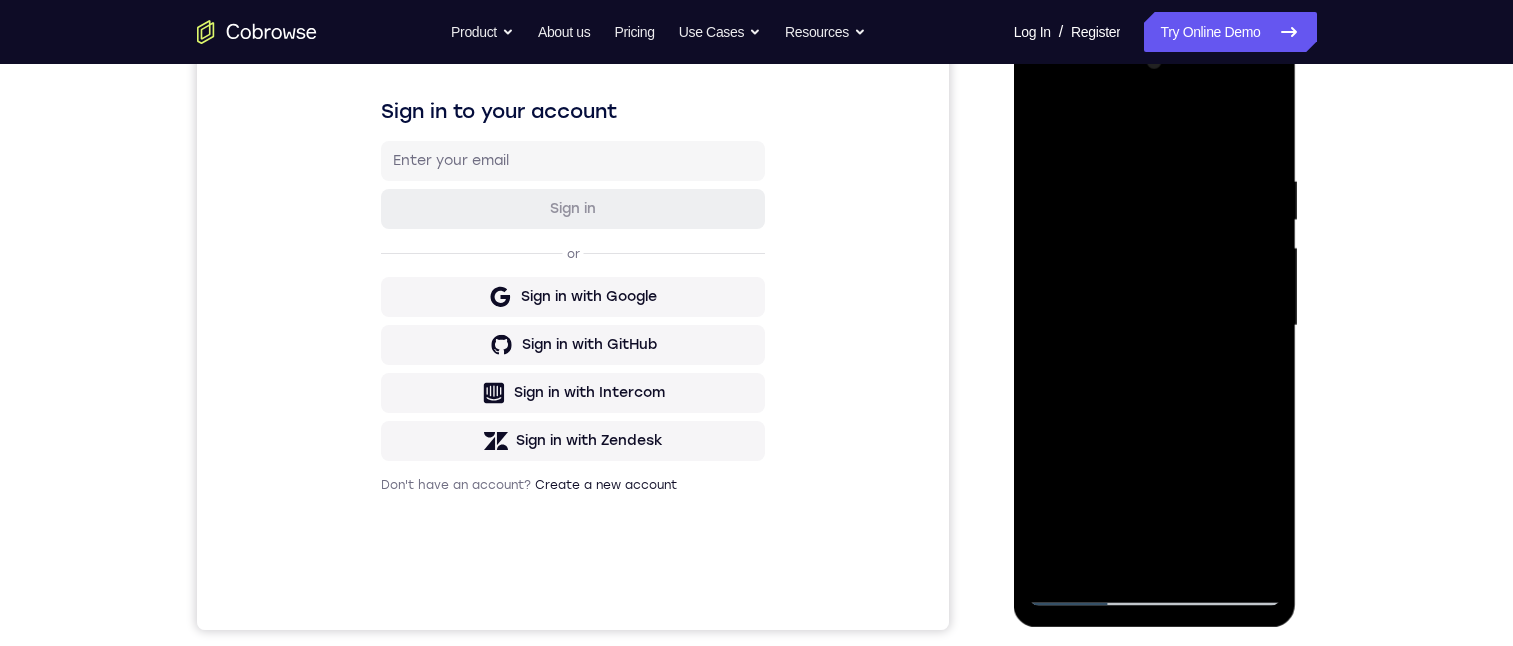 click at bounding box center [1155, 326] 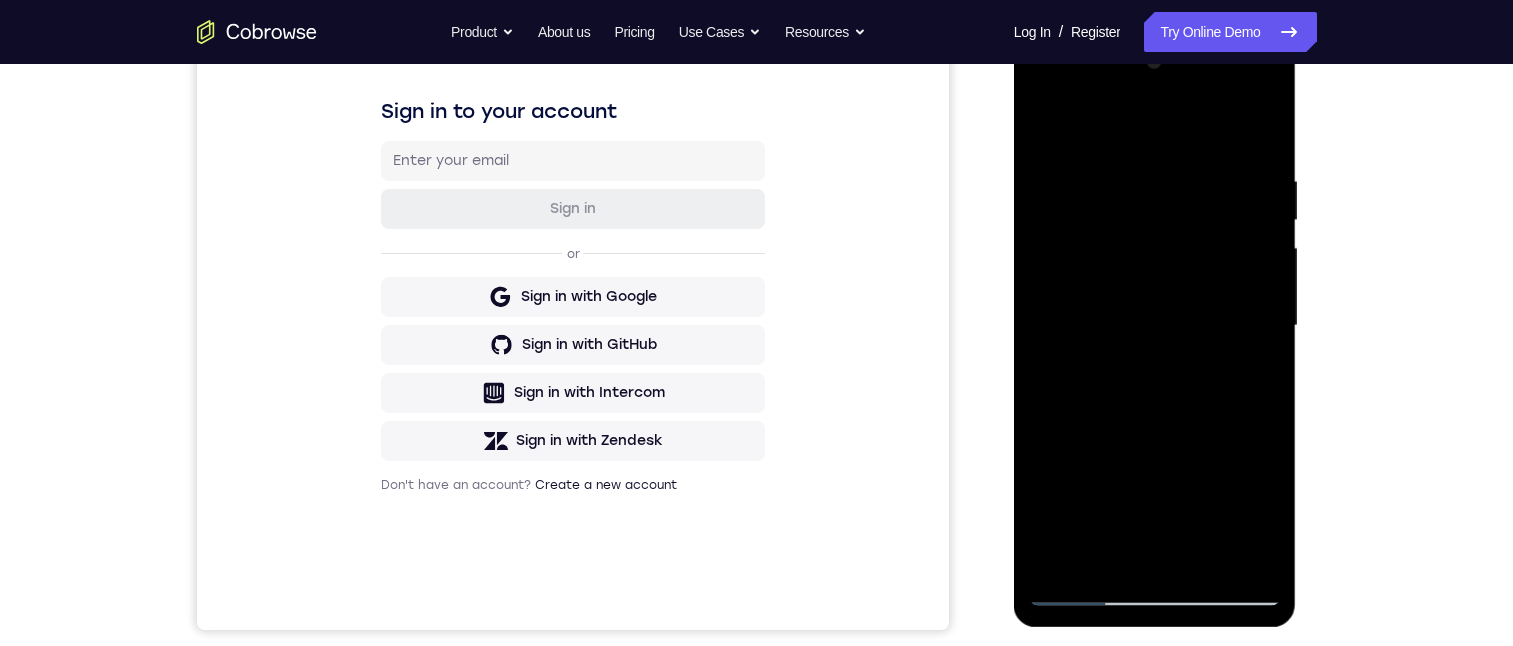 drag, startPoint x: 1233, startPoint y: 548, endPoint x: 1246, endPoint y: 542, distance: 14.3178215 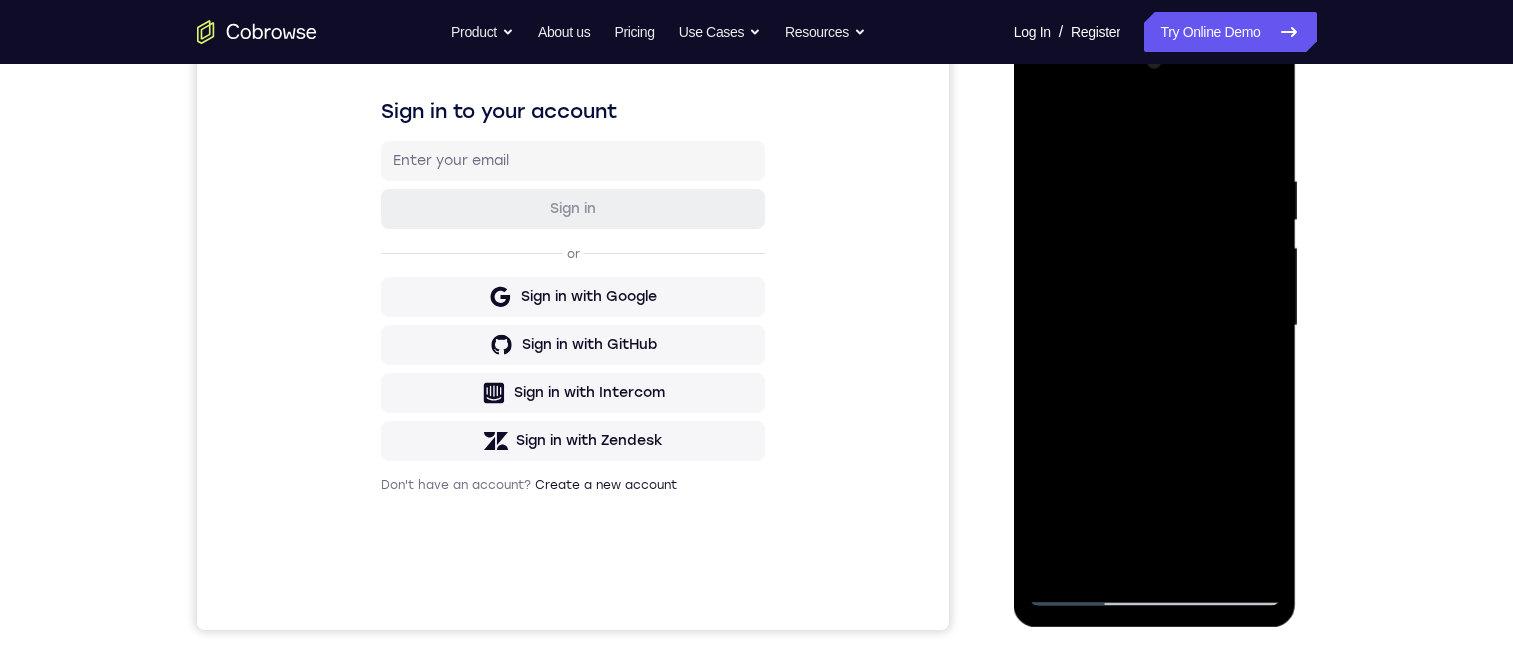 click at bounding box center [1155, 329] 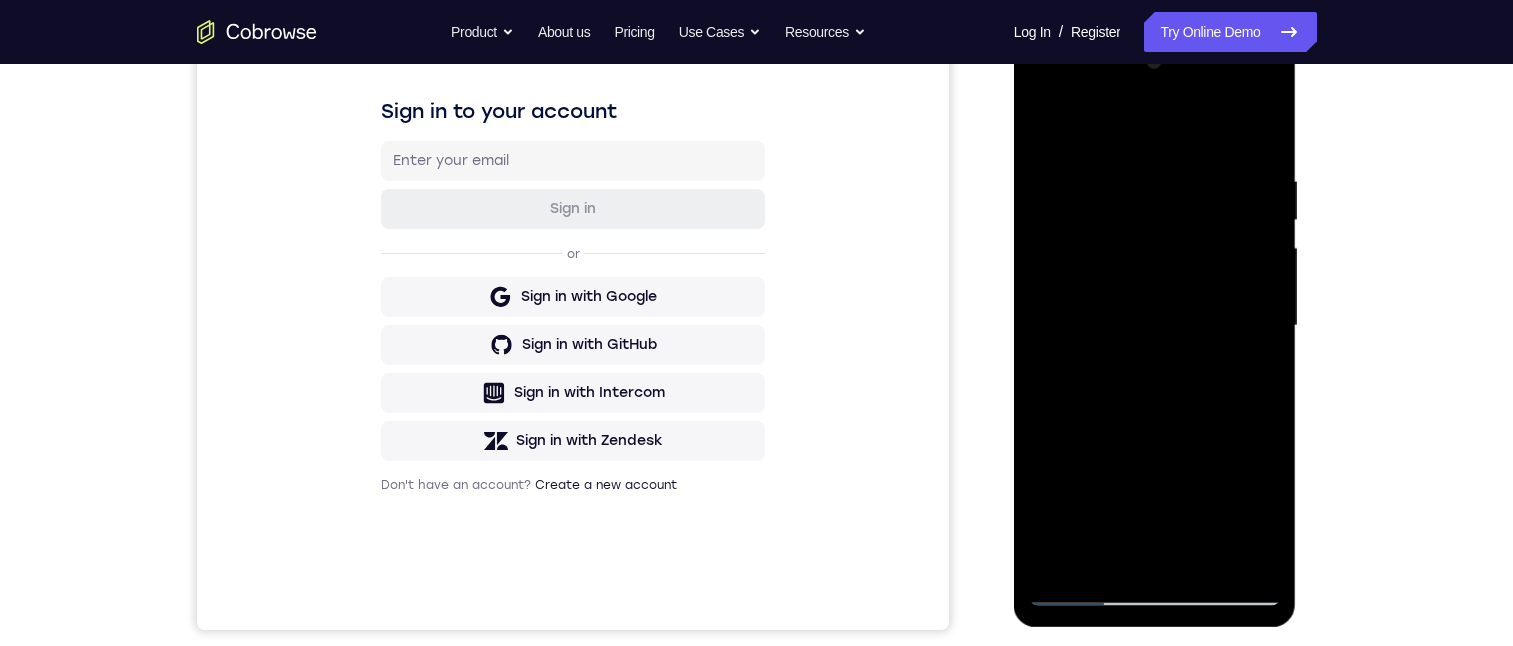 click at bounding box center [1155, 326] 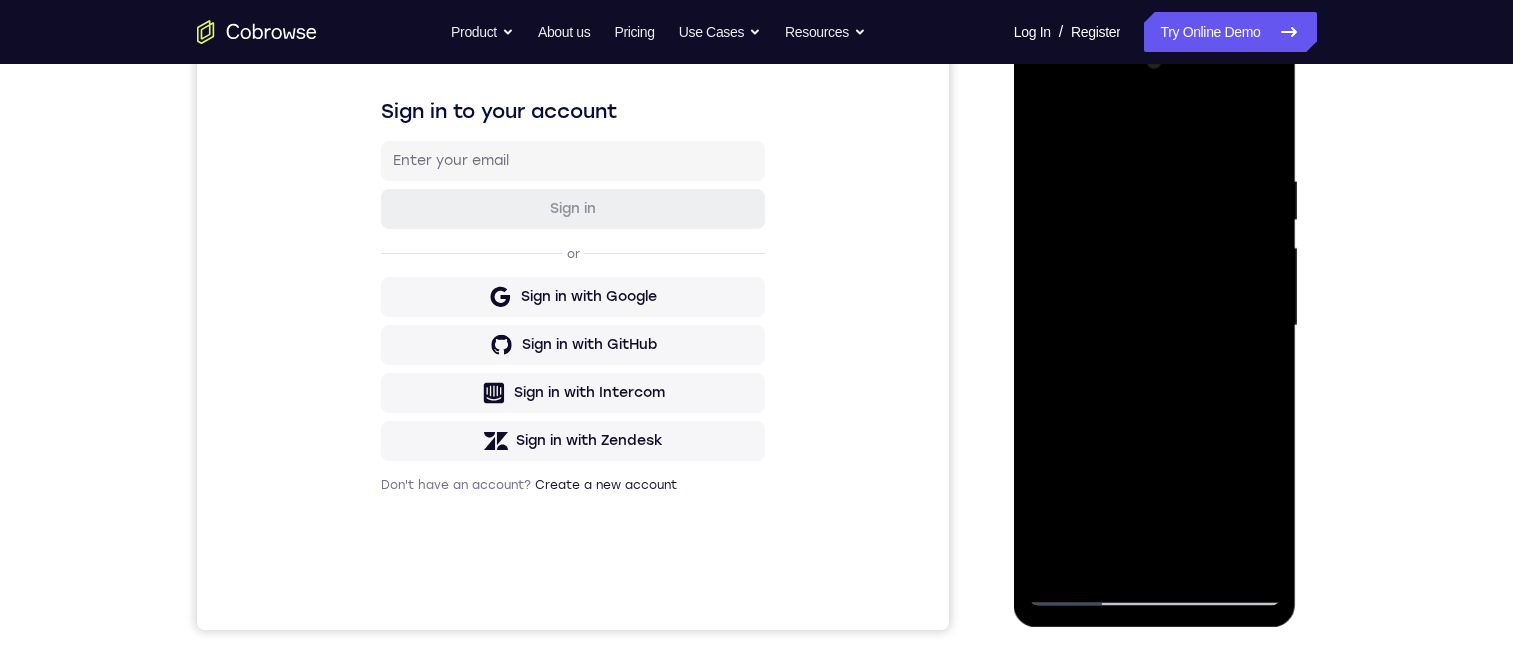 click at bounding box center [1155, 326] 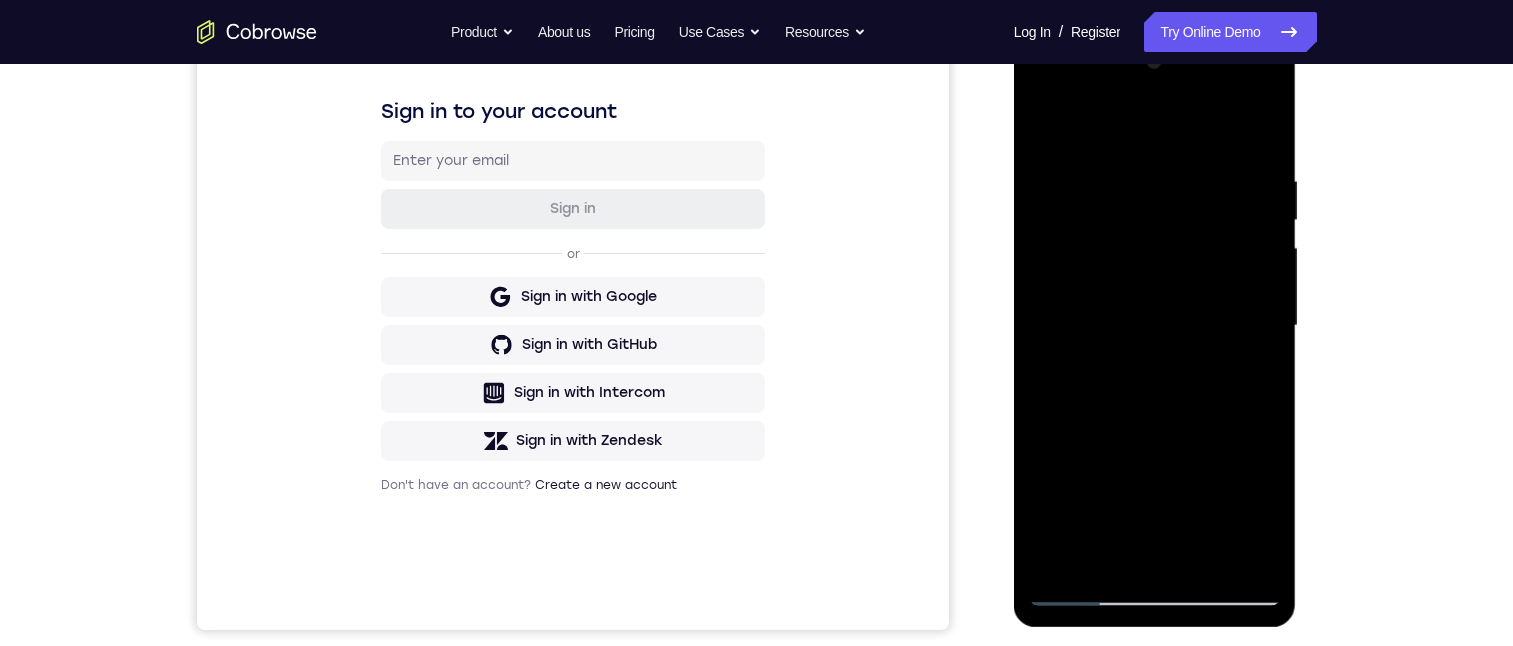 drag, startPoint x: 1164, startPoint y: 202, endPoint x: 1199, endPoint y: 263, distance: 70.327805 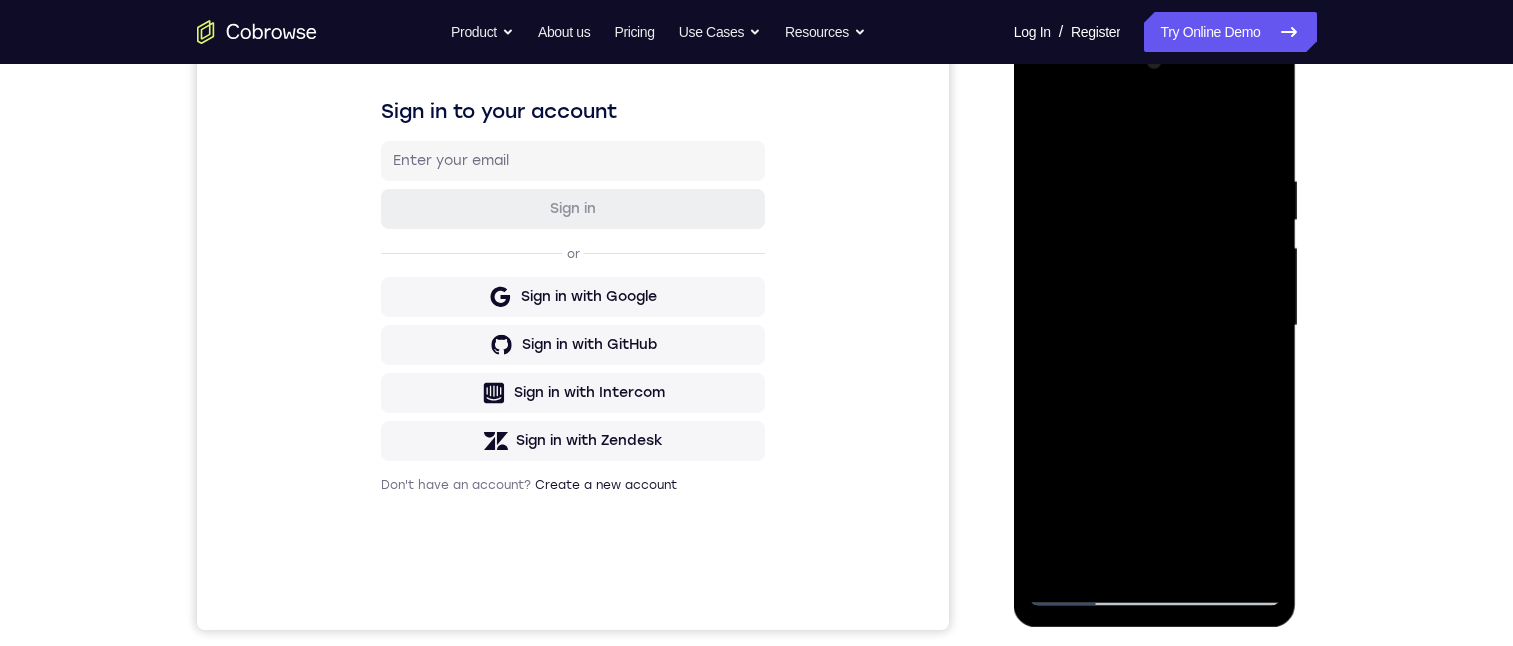 click at bounding box center [1155, 326] 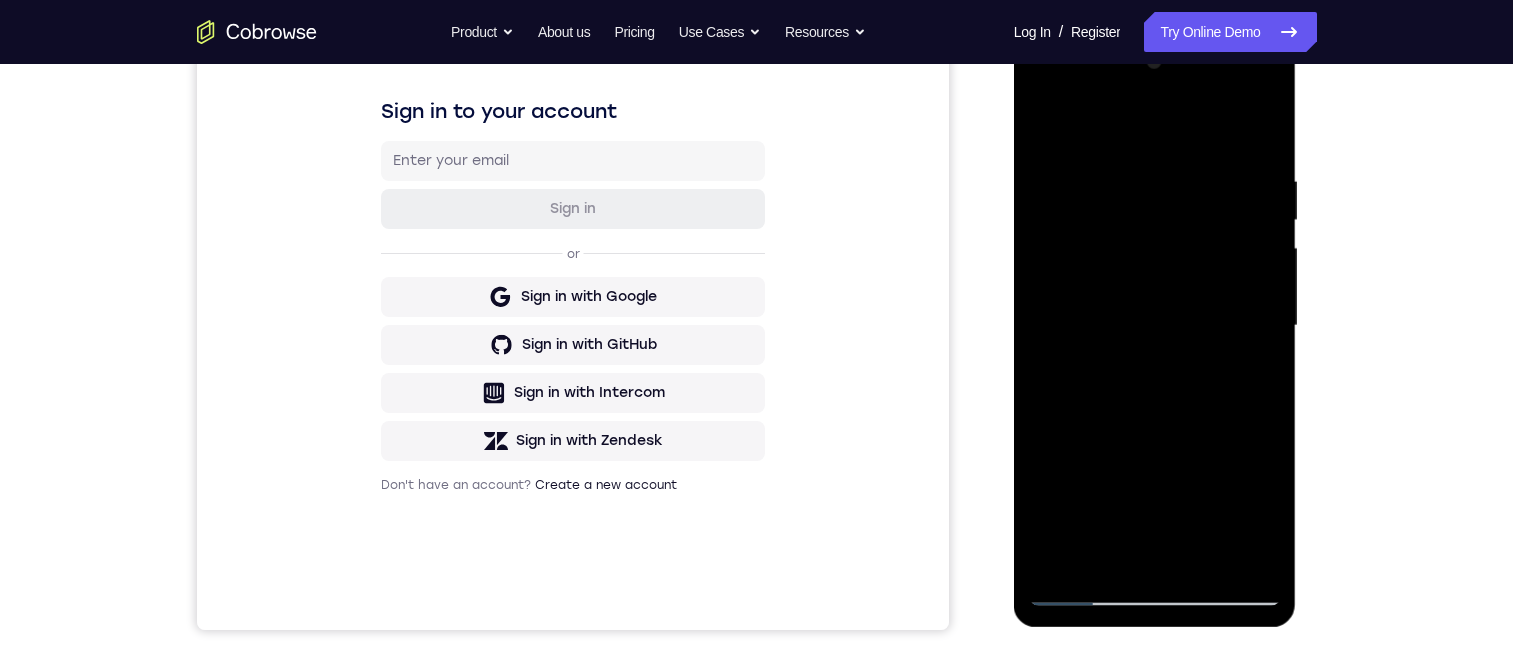 click at bounding box center [1155, 326] 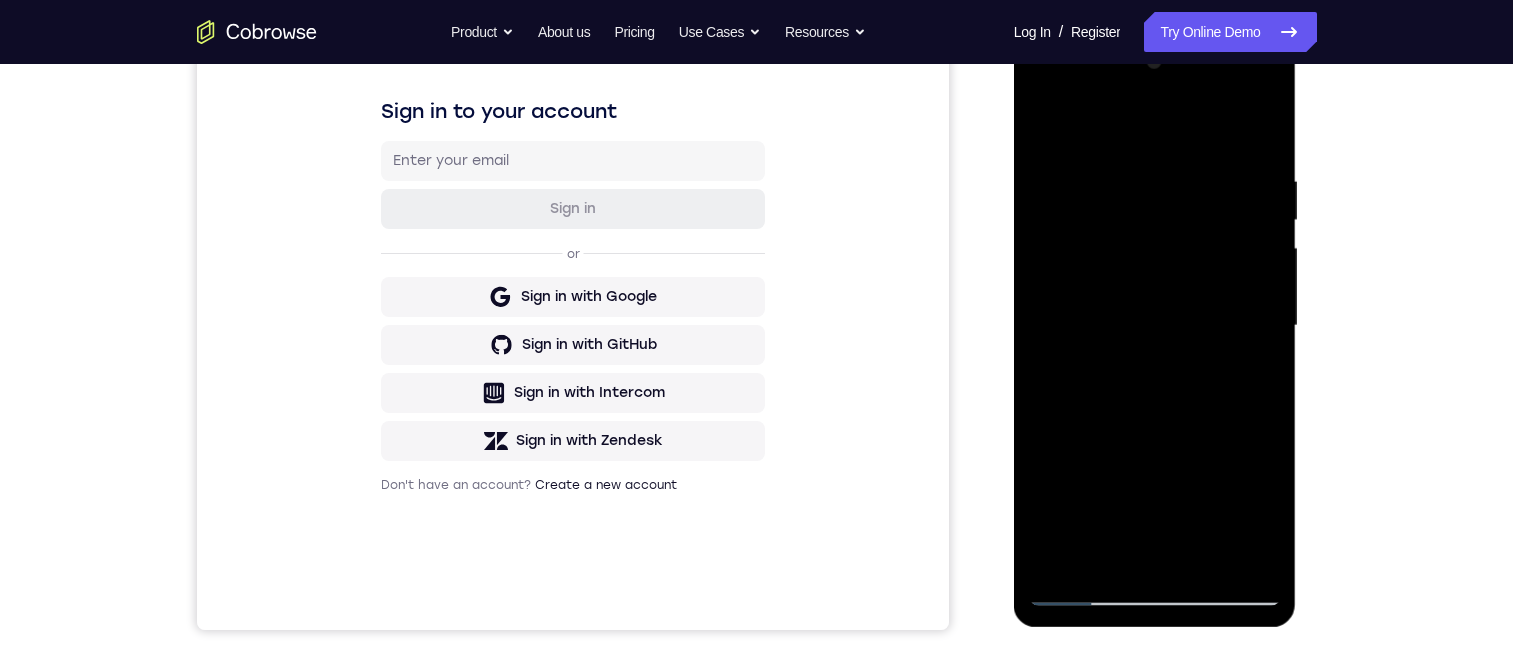 click at bounding box center [1155, 326] 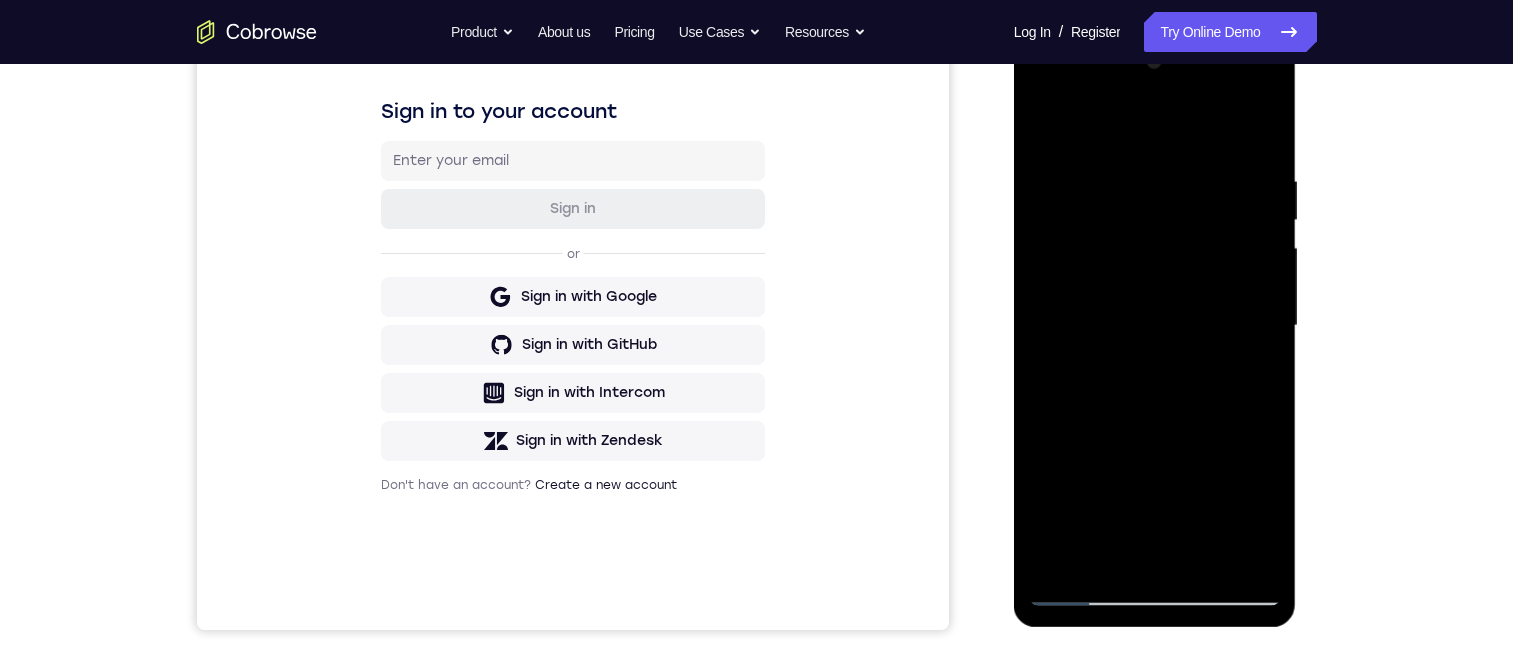 click at bounding box center [1155, 326] 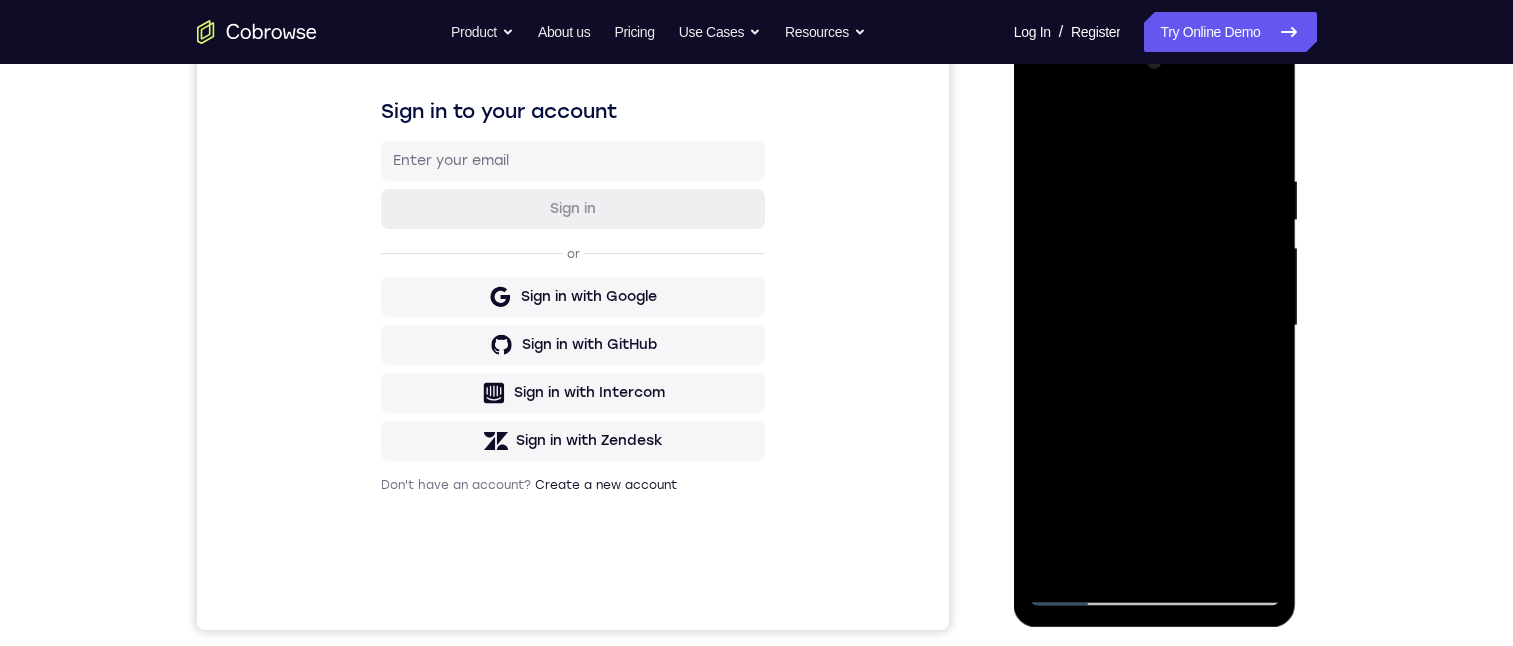 click at bounding box center (1155, 326) 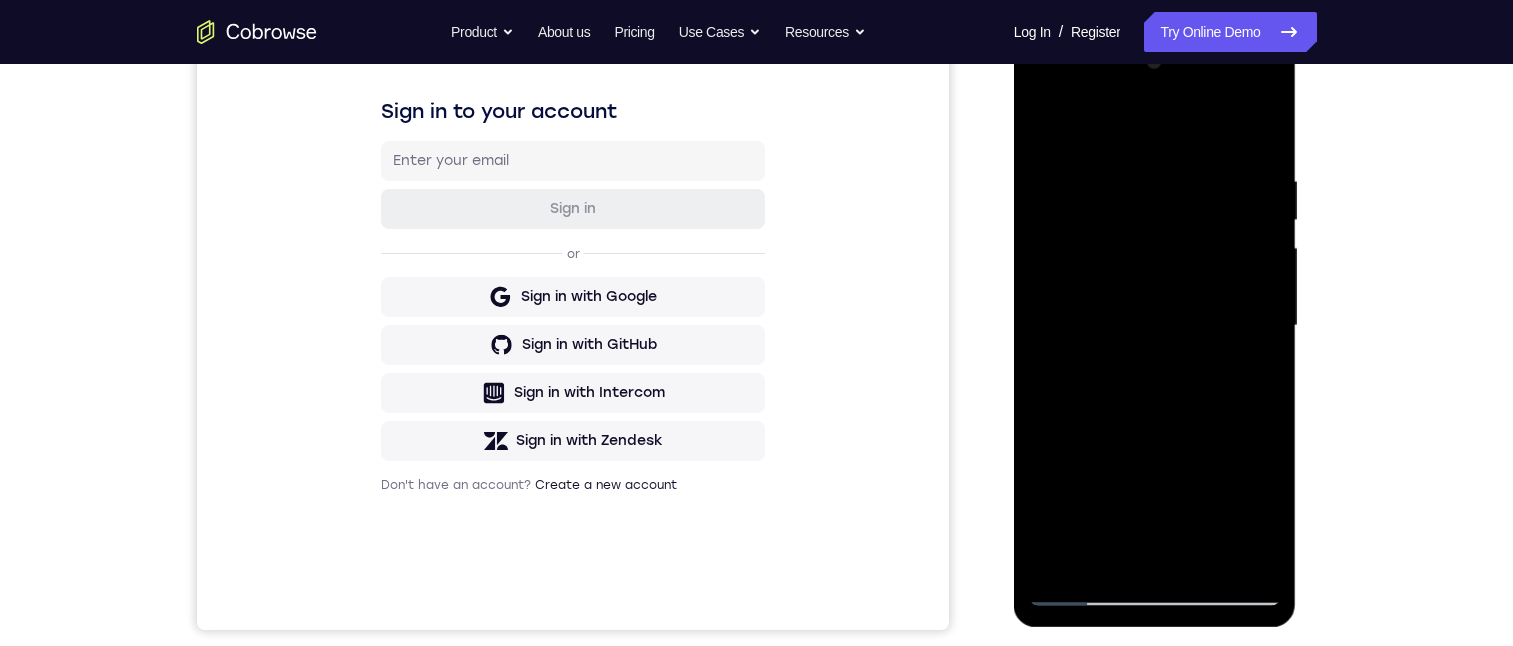 click at bounding box center (1155, 326) 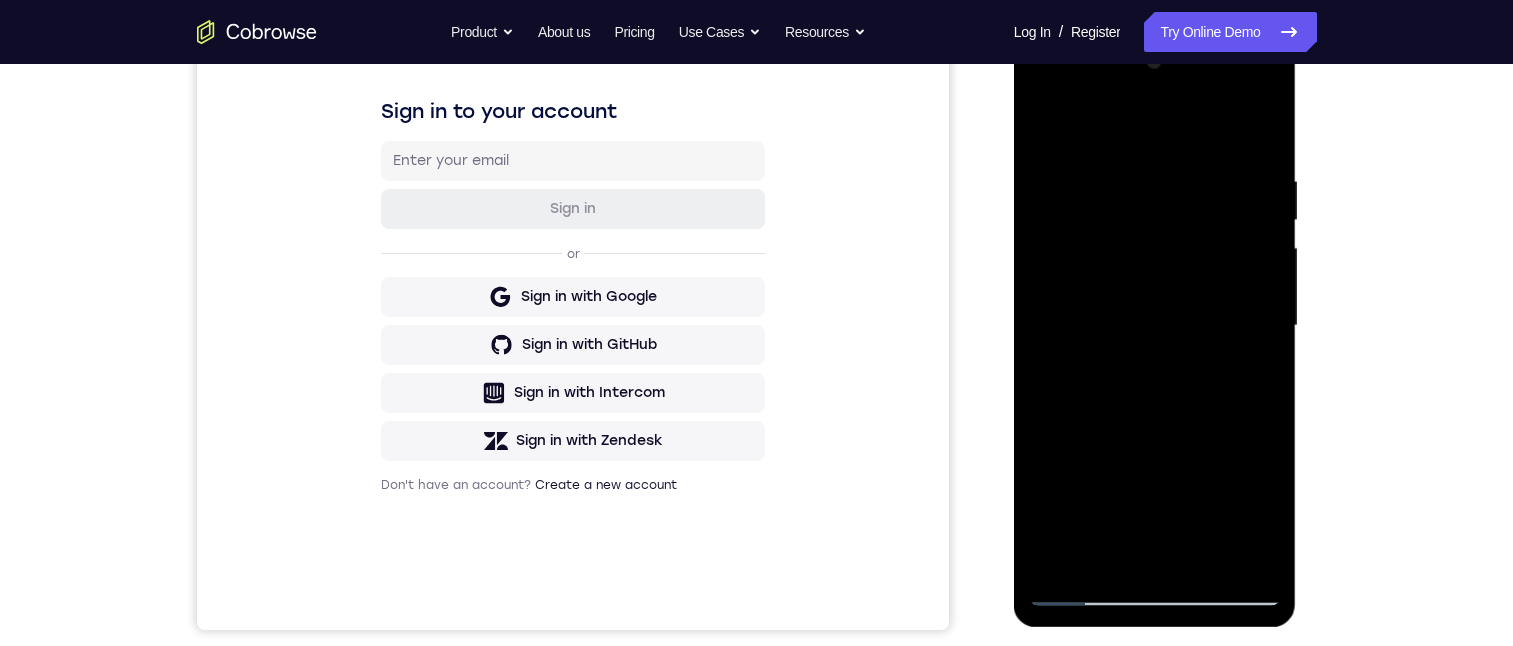 click at bounding box center (1155, 326) 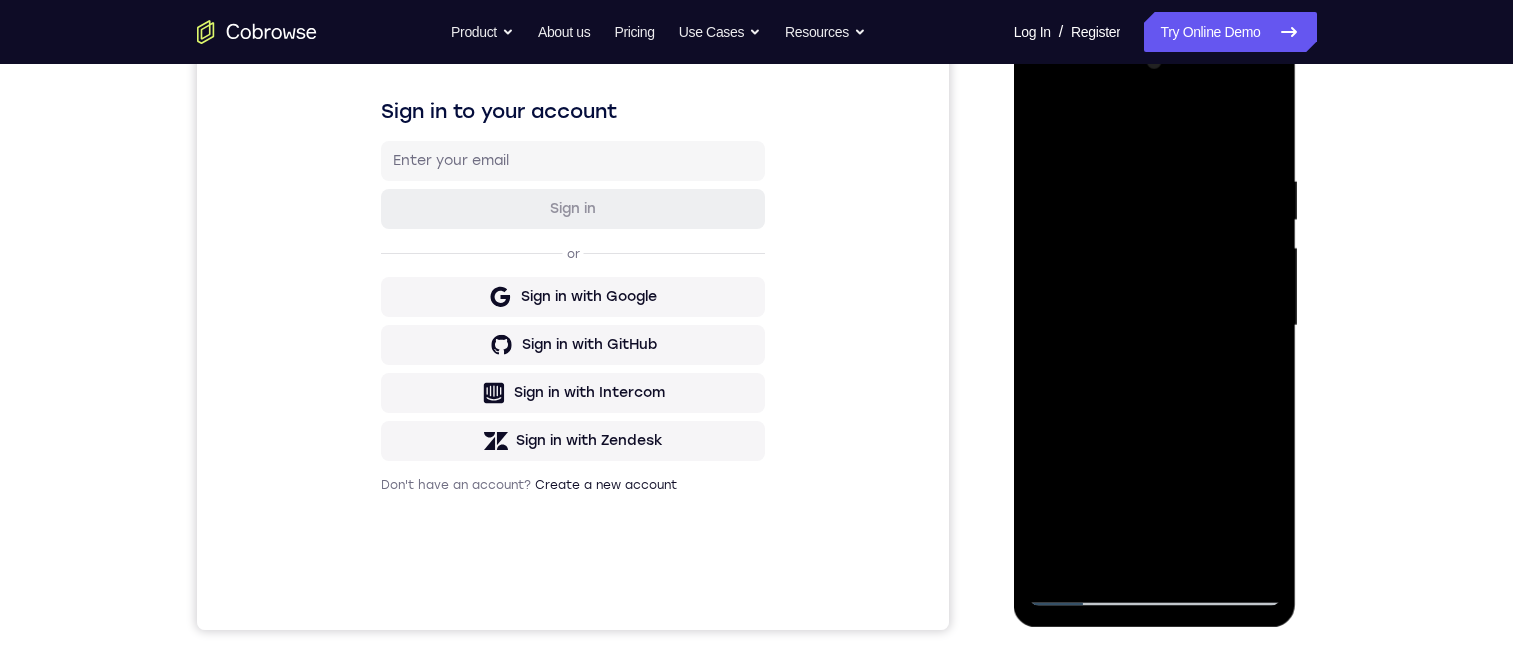 click at bounding box center (1155, 326) 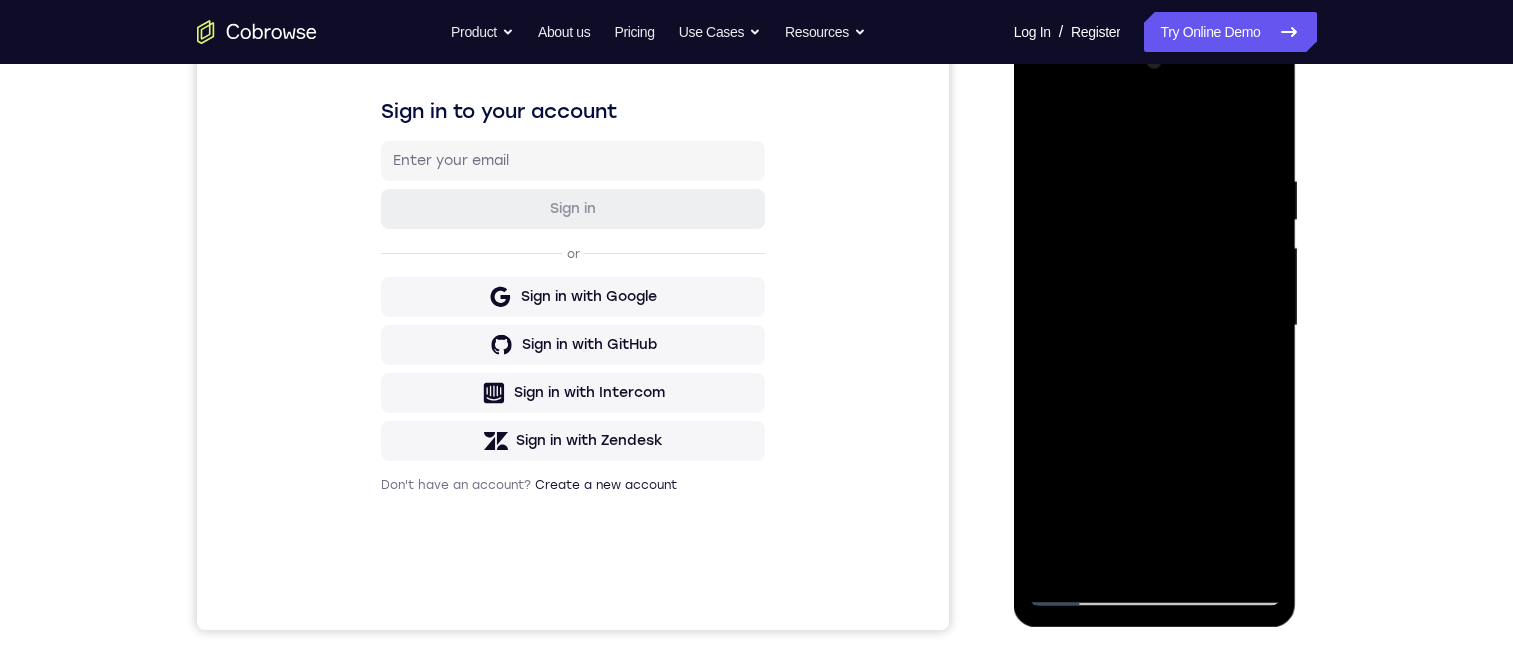 click at bounding box center (1155, 326) 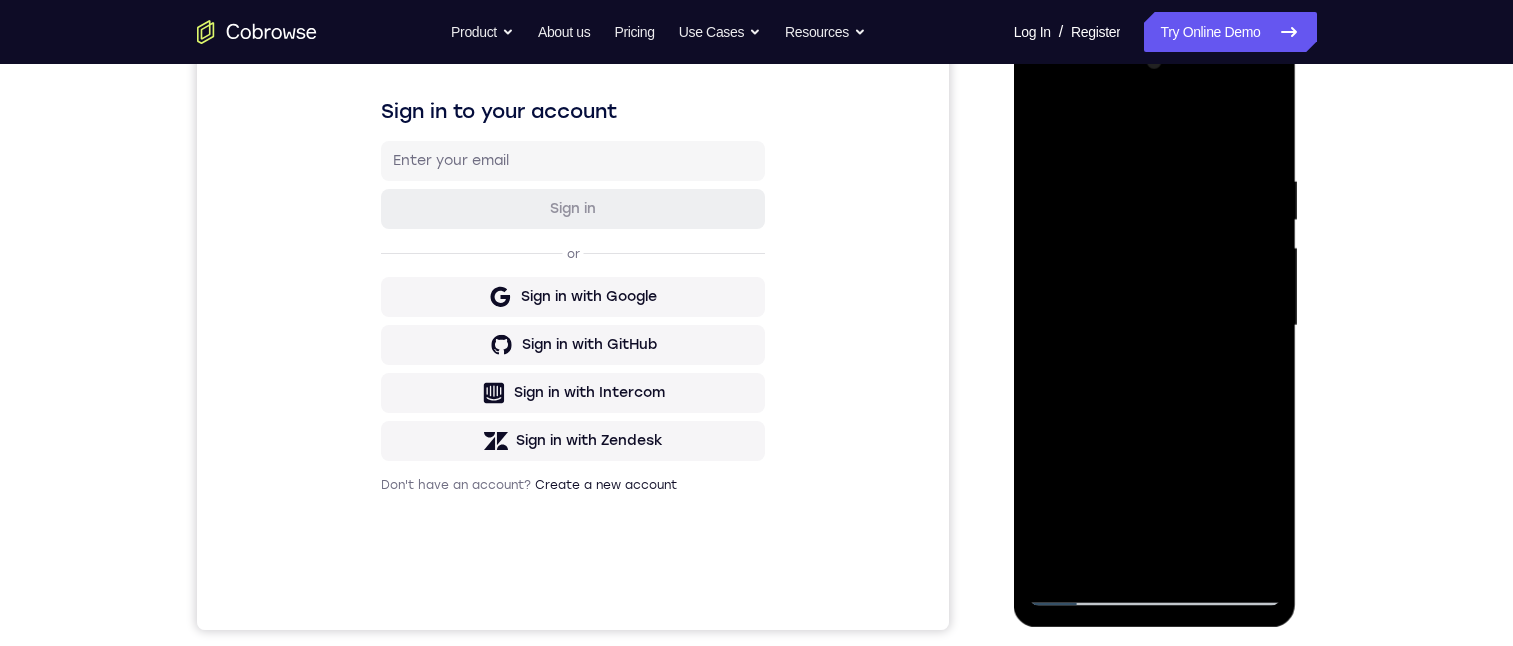 scroll, scrollTop: 400, scrollLeft: 0, axis: vertical 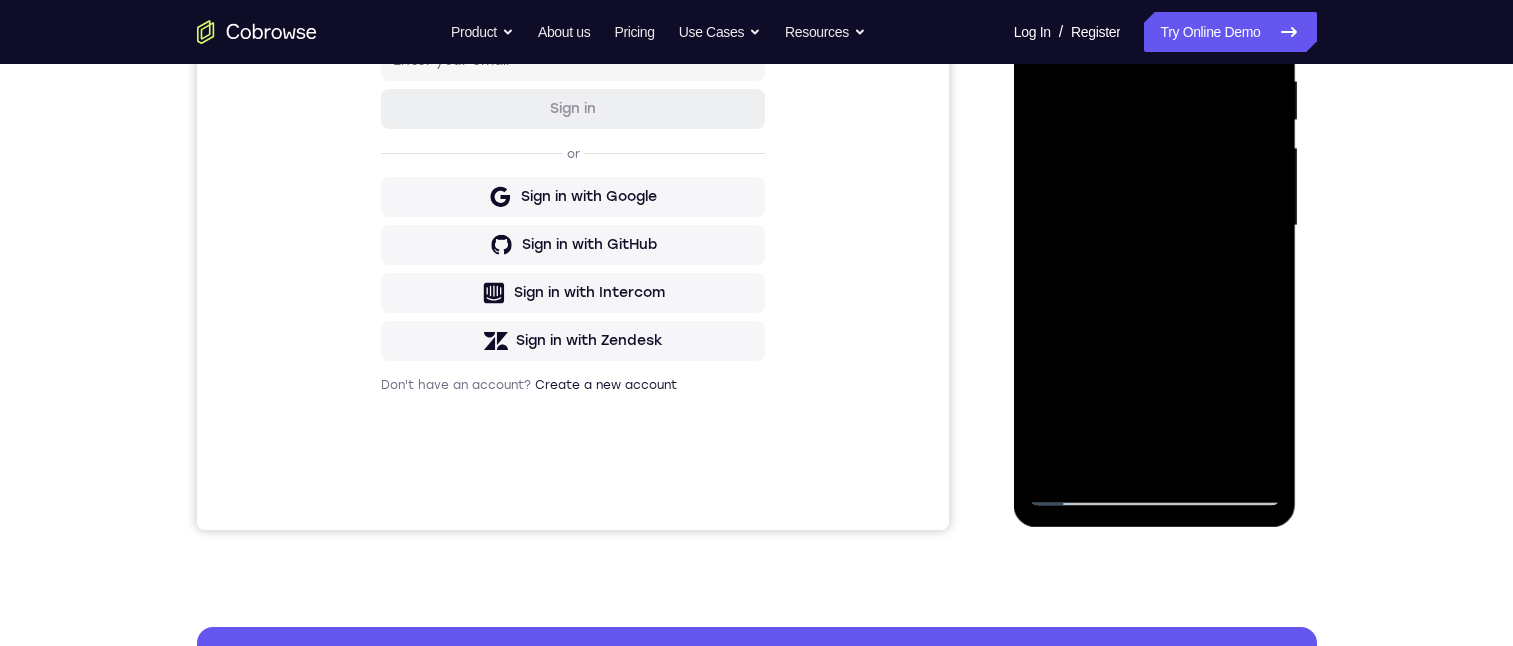 click at bounding box center [1155, 226] 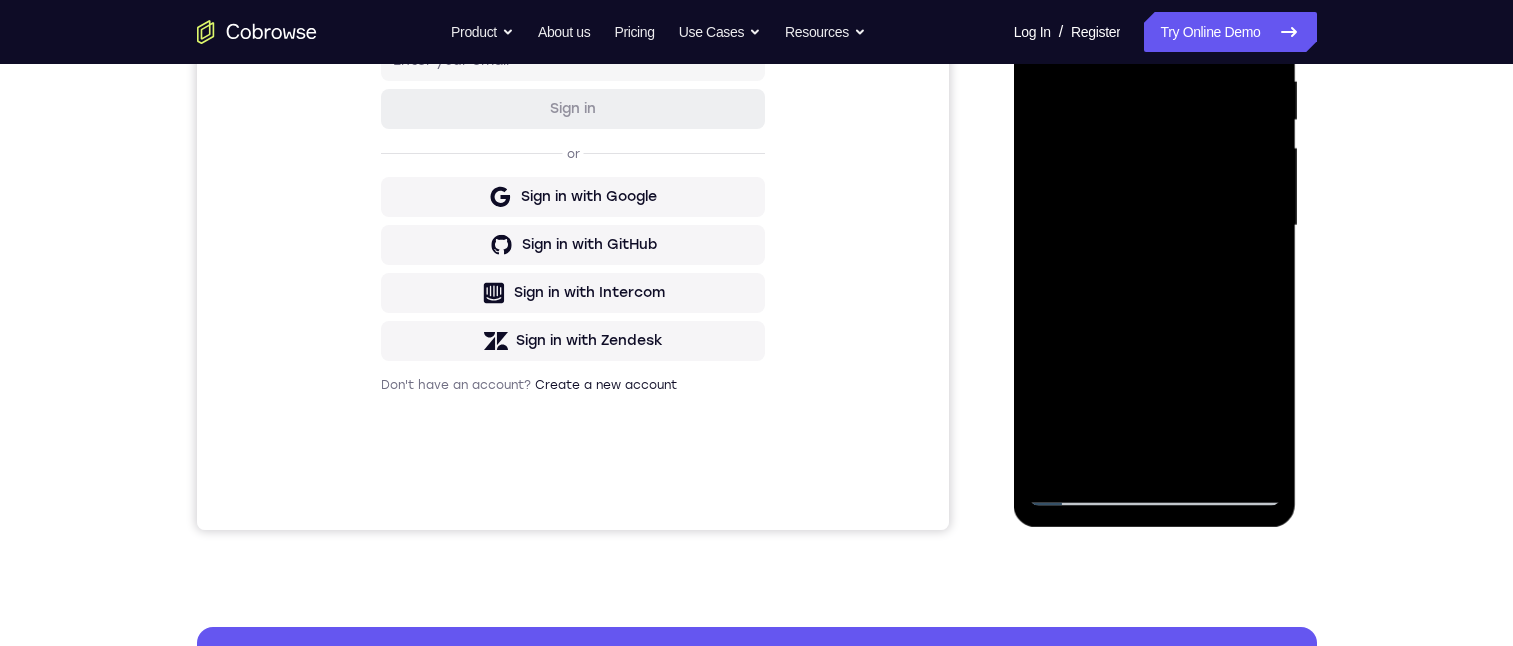 click at bounding box center [1155, 226] 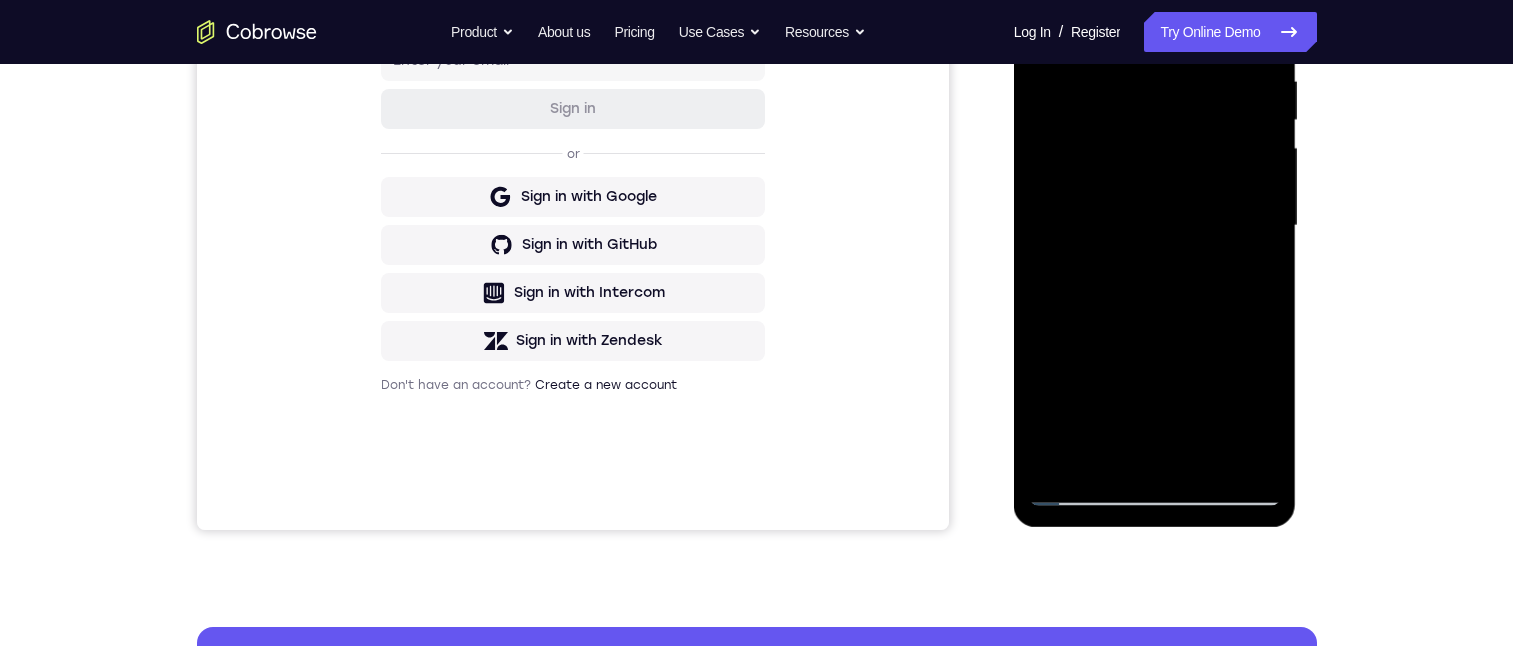 scroll, scrollTop: 200, scrollLeft: 0, axis: vertical 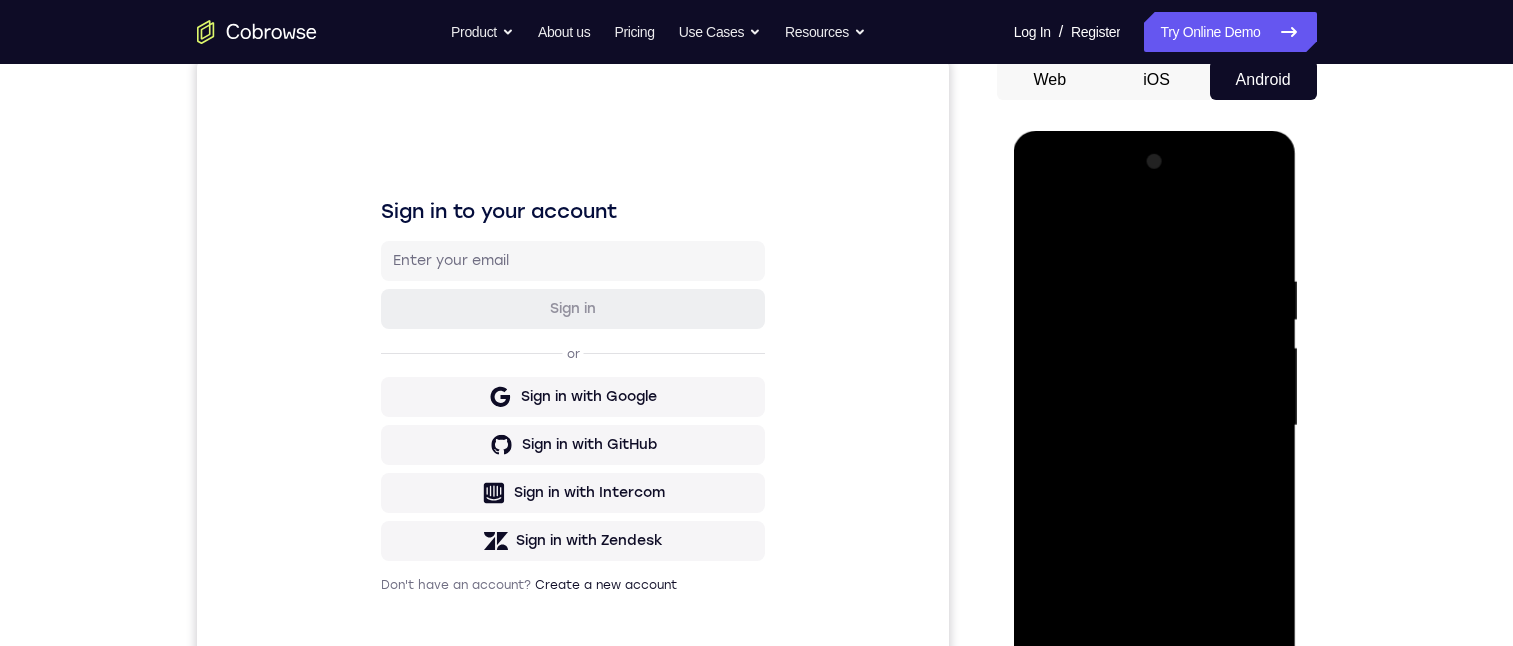click at bounding box center (1155, 426) 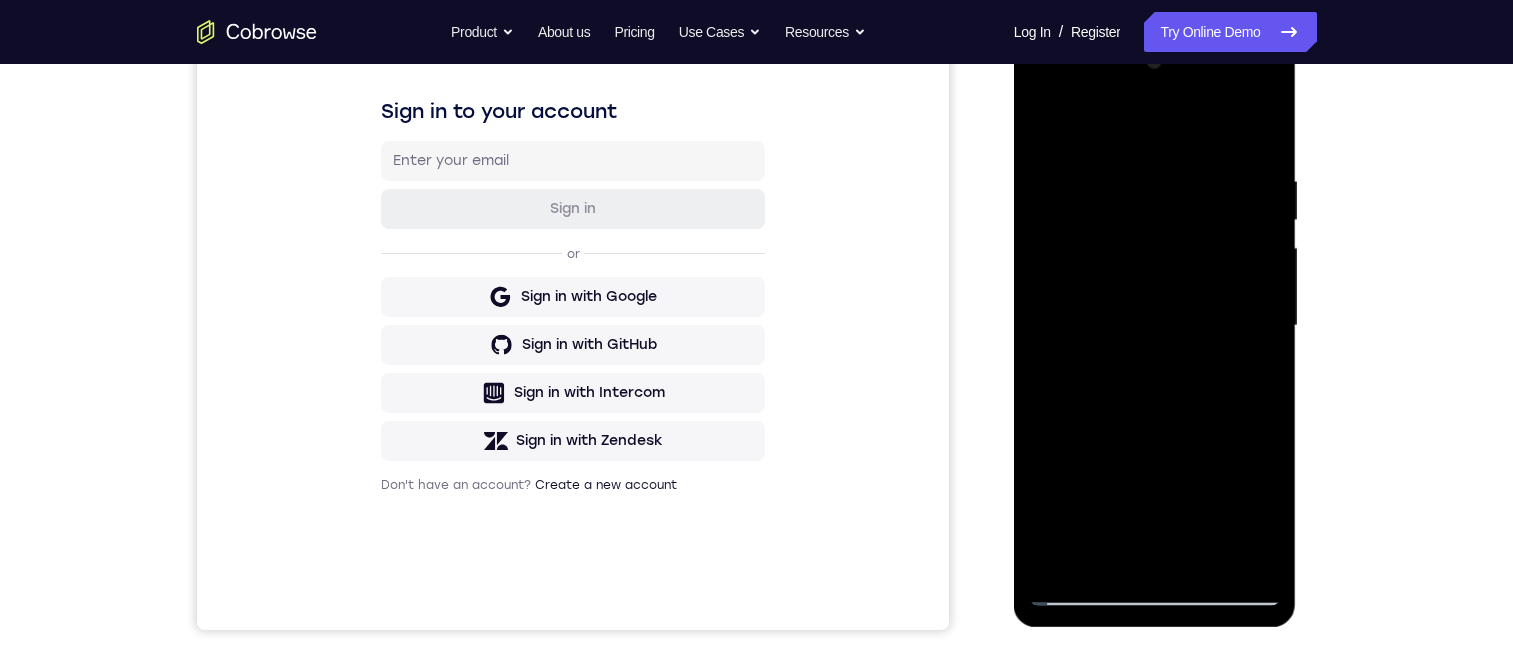click at bounding box center (1155, 326) 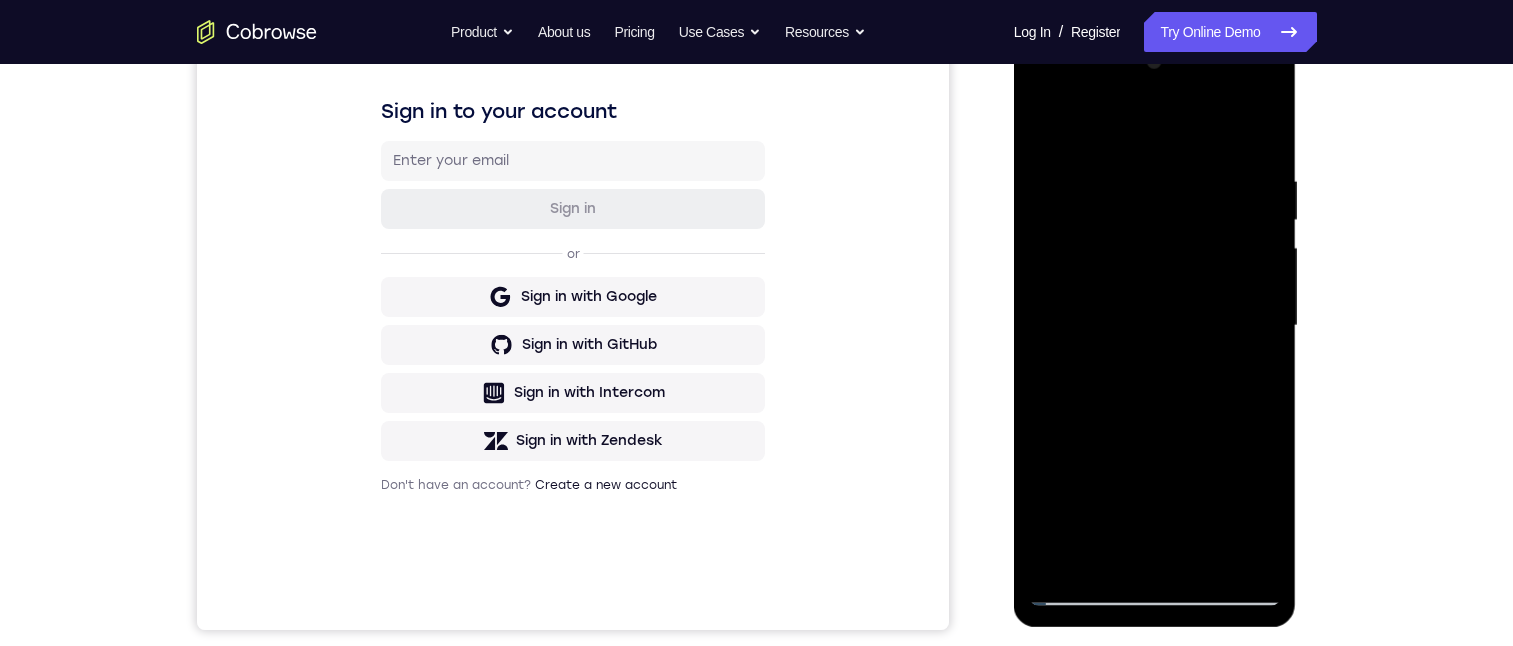 click at bounding box center (1155, 326) 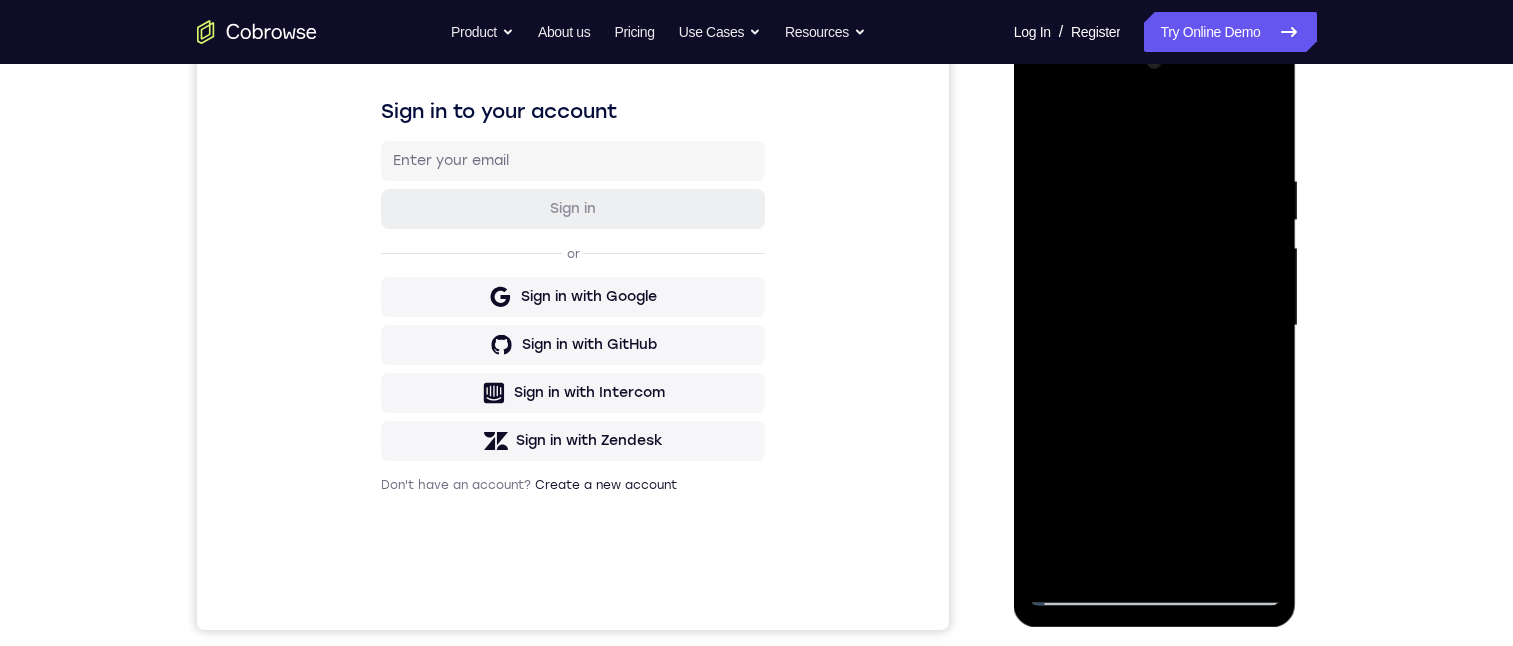 click at bounding box center (1155, 326) 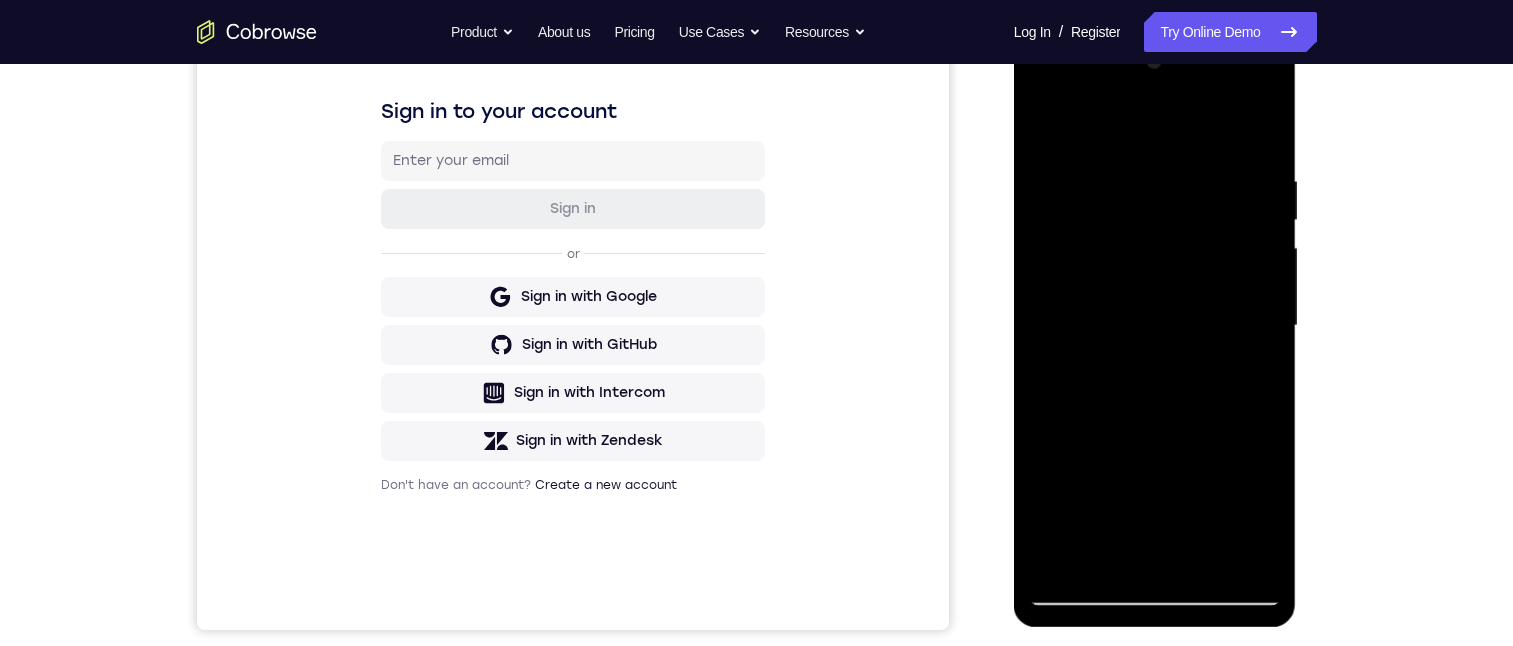 click at bounding box center (1155, 326) 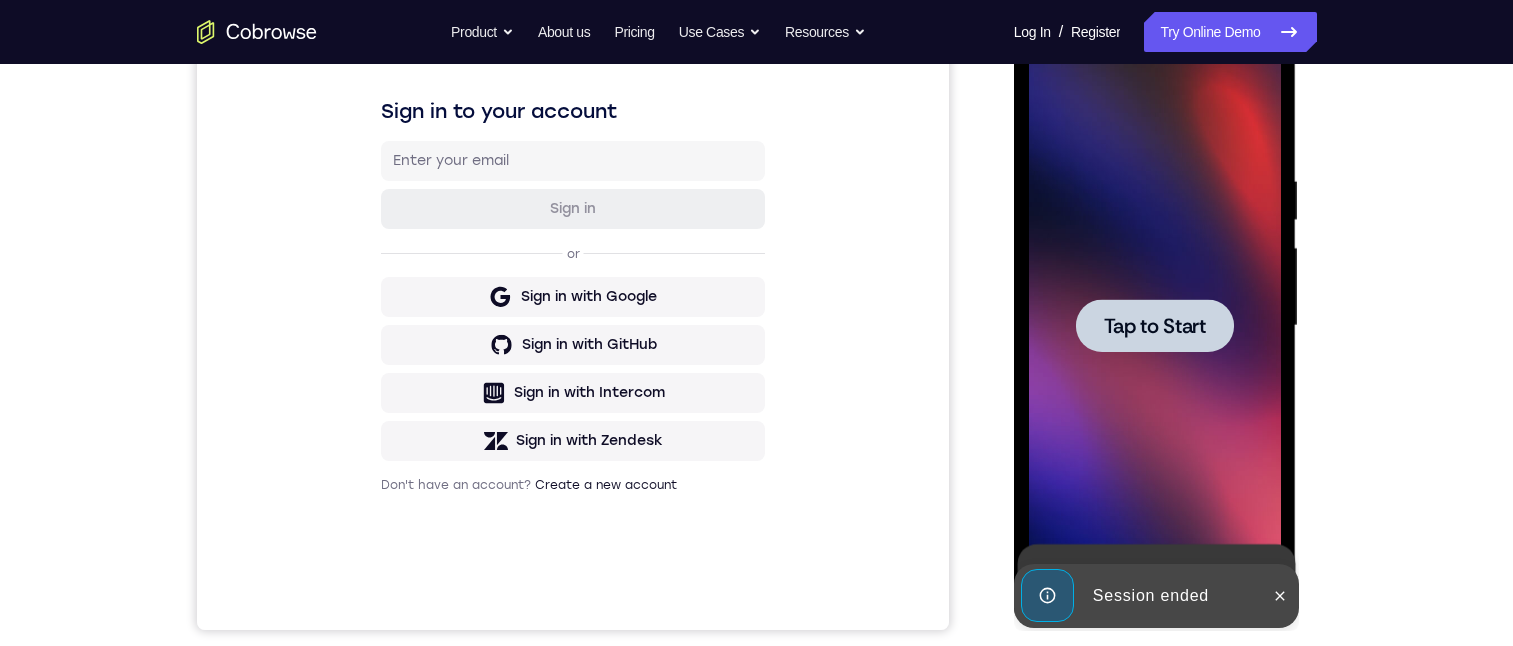 click at bounding box center [1155, 326] 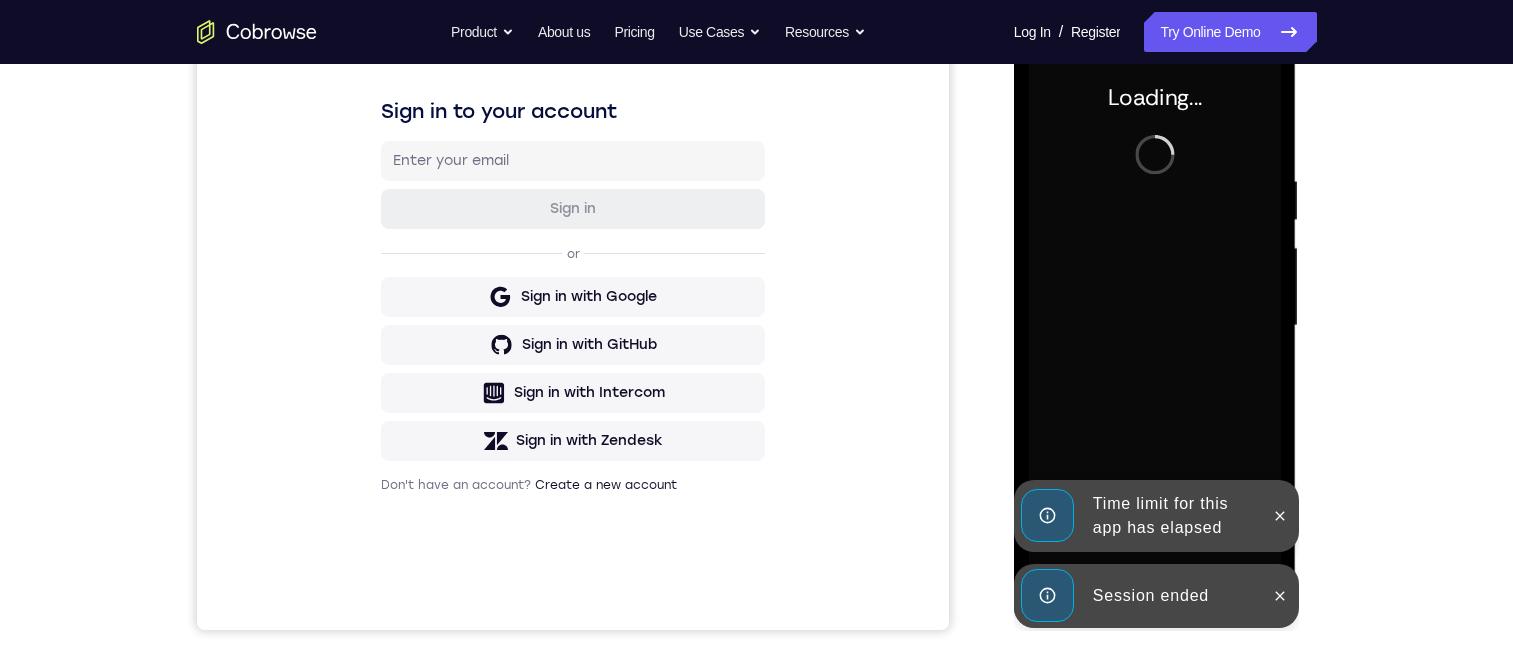 click 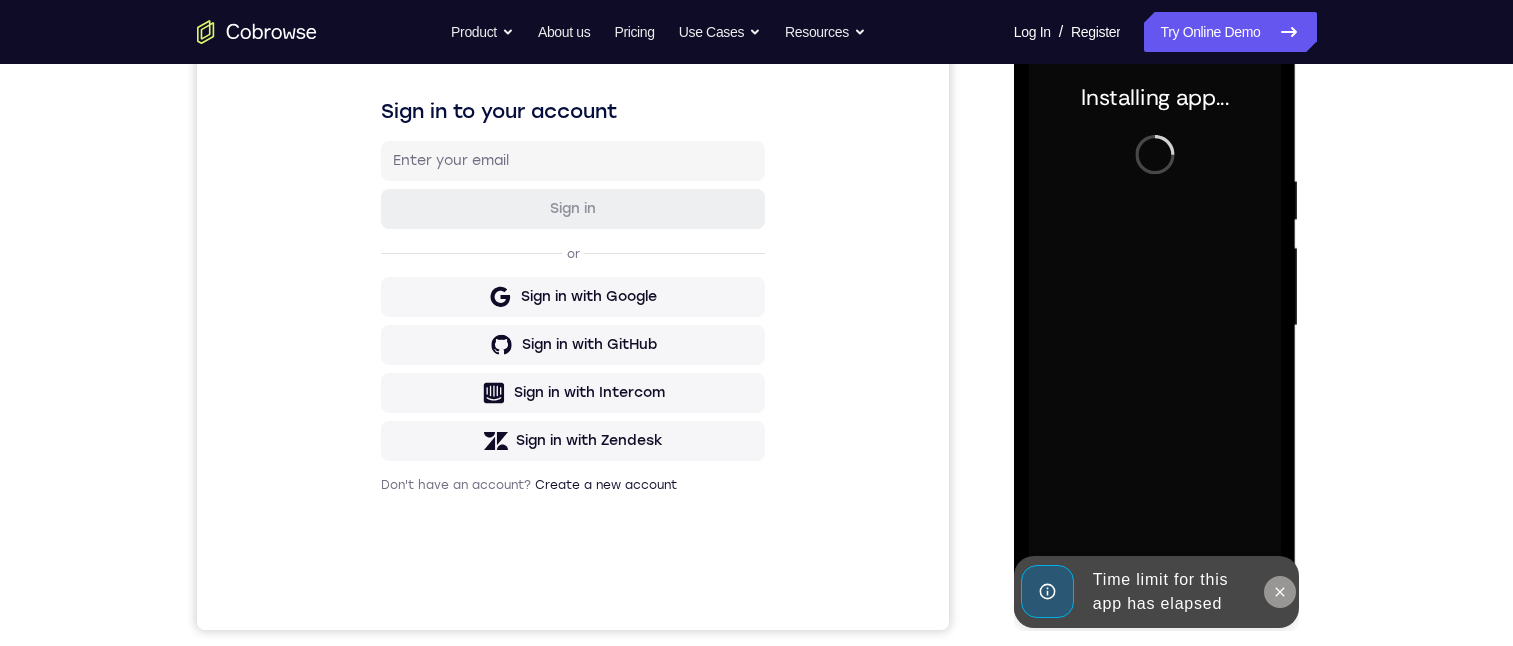 click 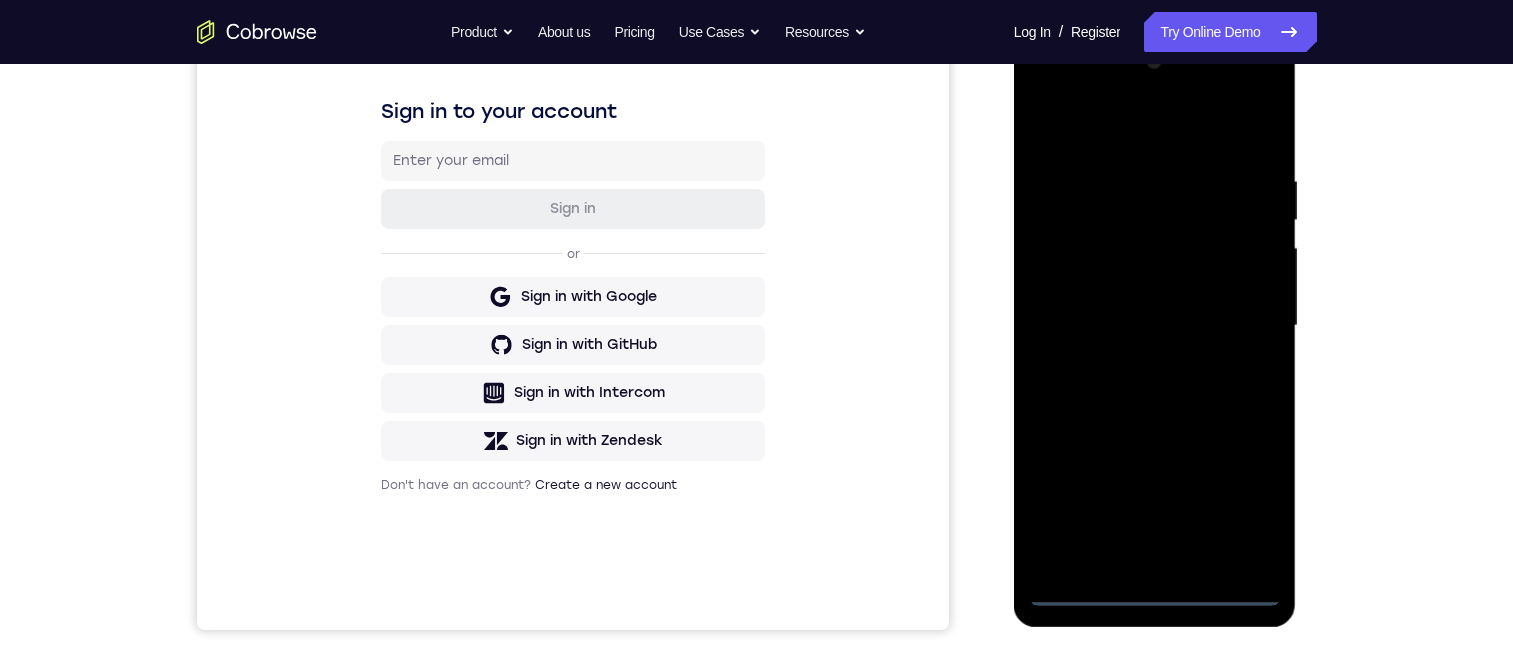 click at bounding box center (1155, 326) 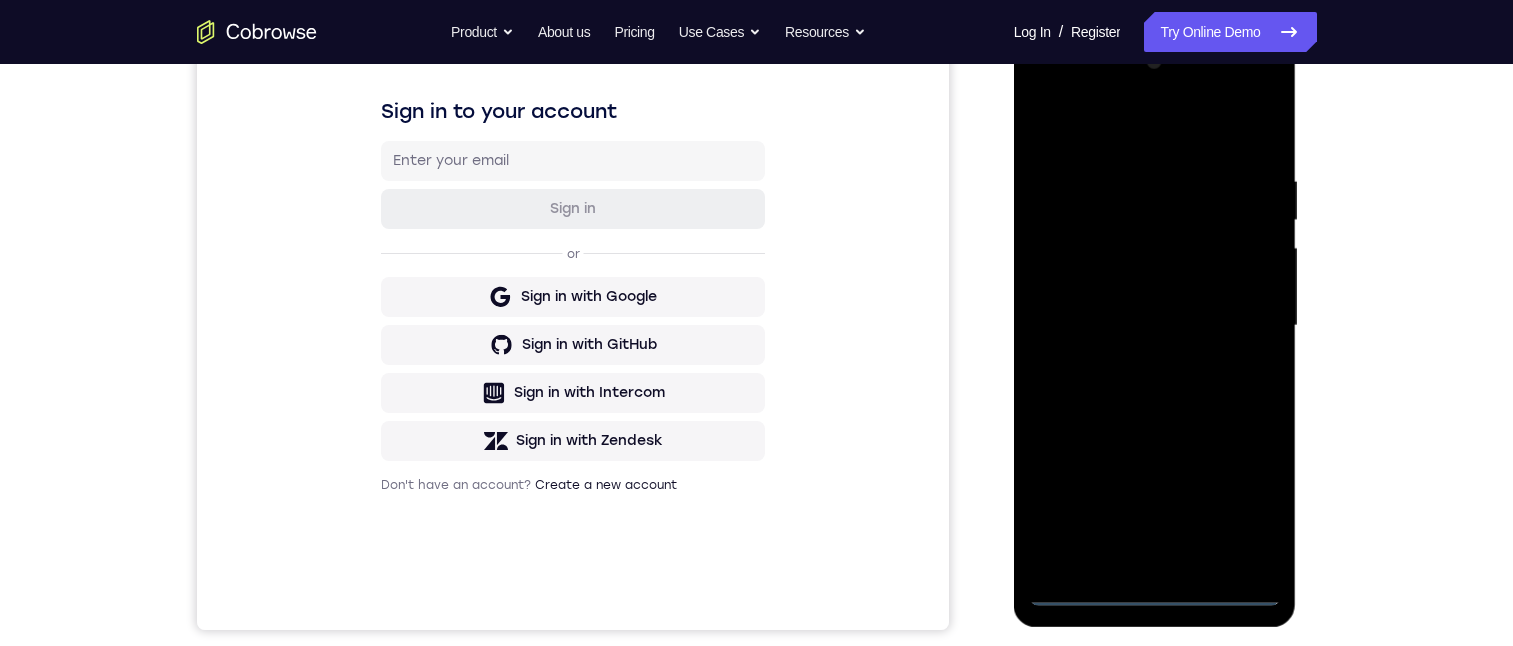 click at bounding box center [1155, 326] 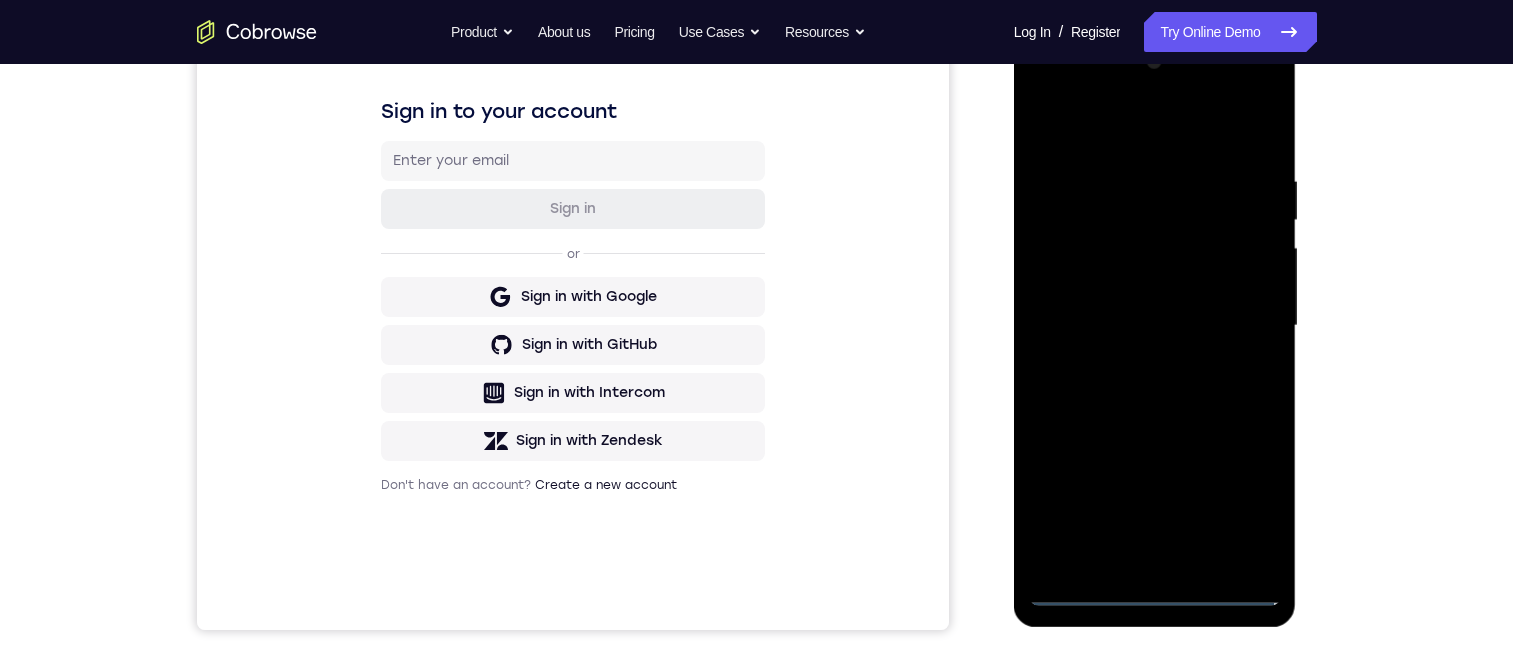 click at bounding box center [1155, 326] 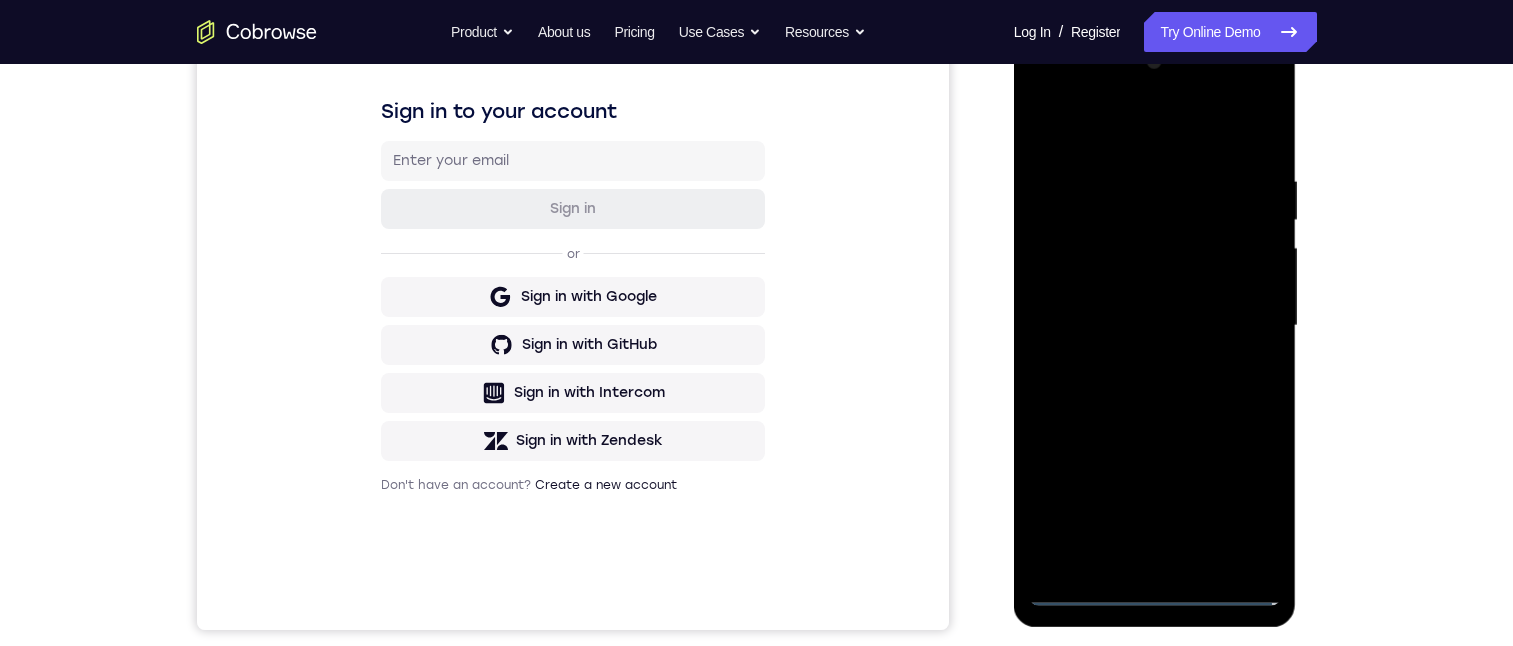 scroll, scrollTop: 200, scrollLeft: 0, axis: vertical 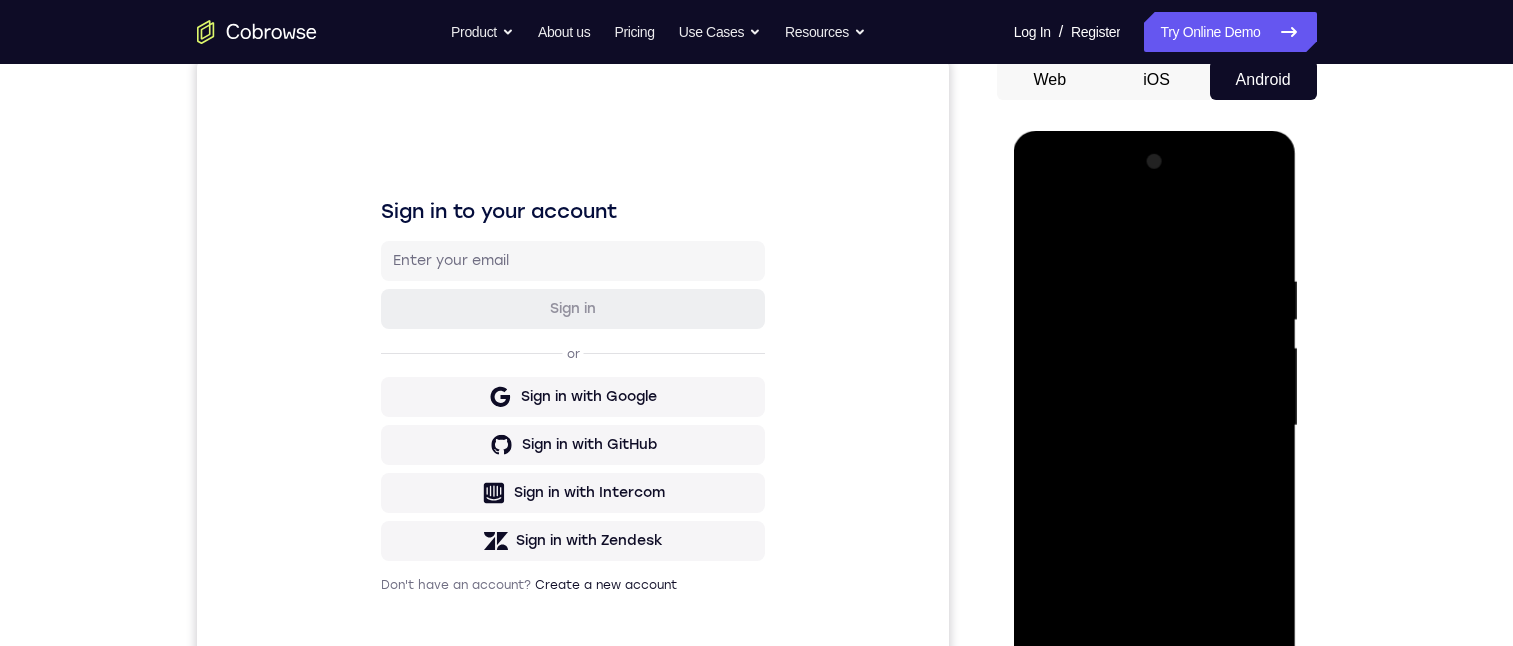 click at bounding box center [1155, 426] 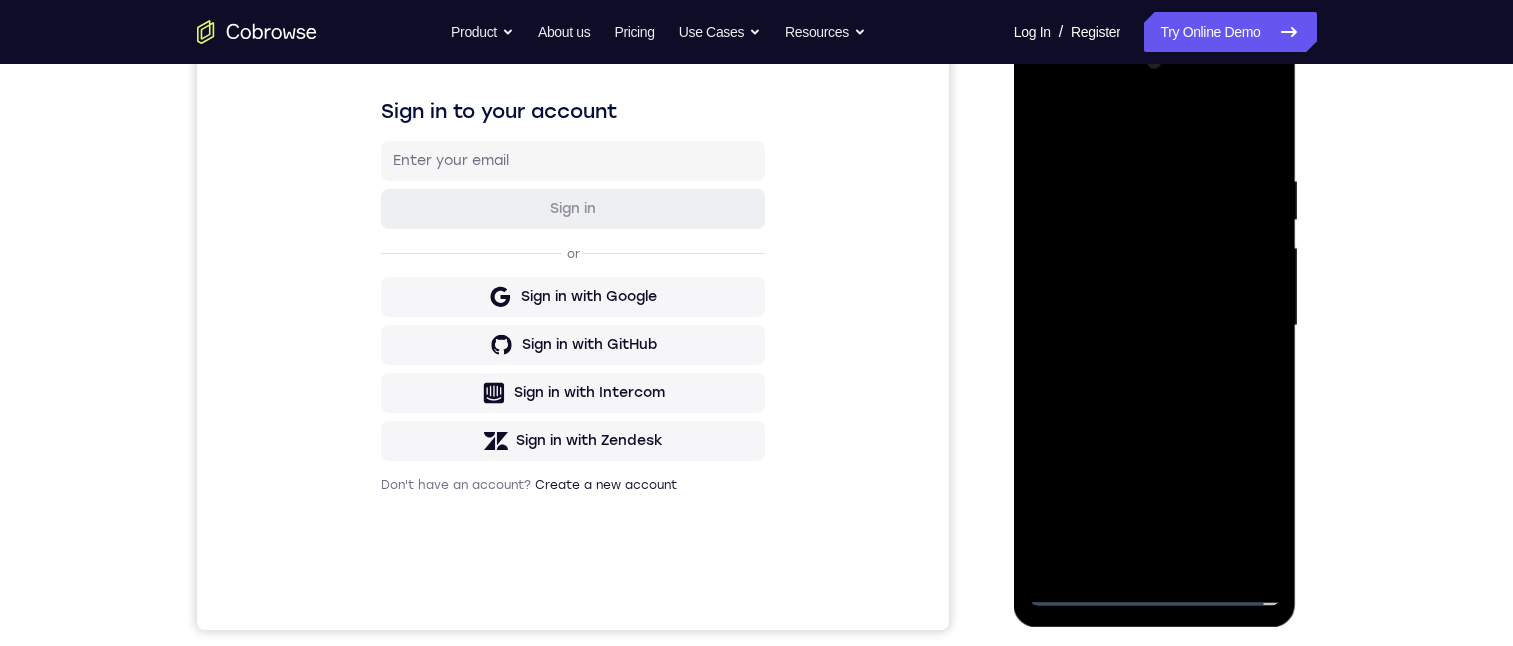 click at bounding box center (1155, 326) 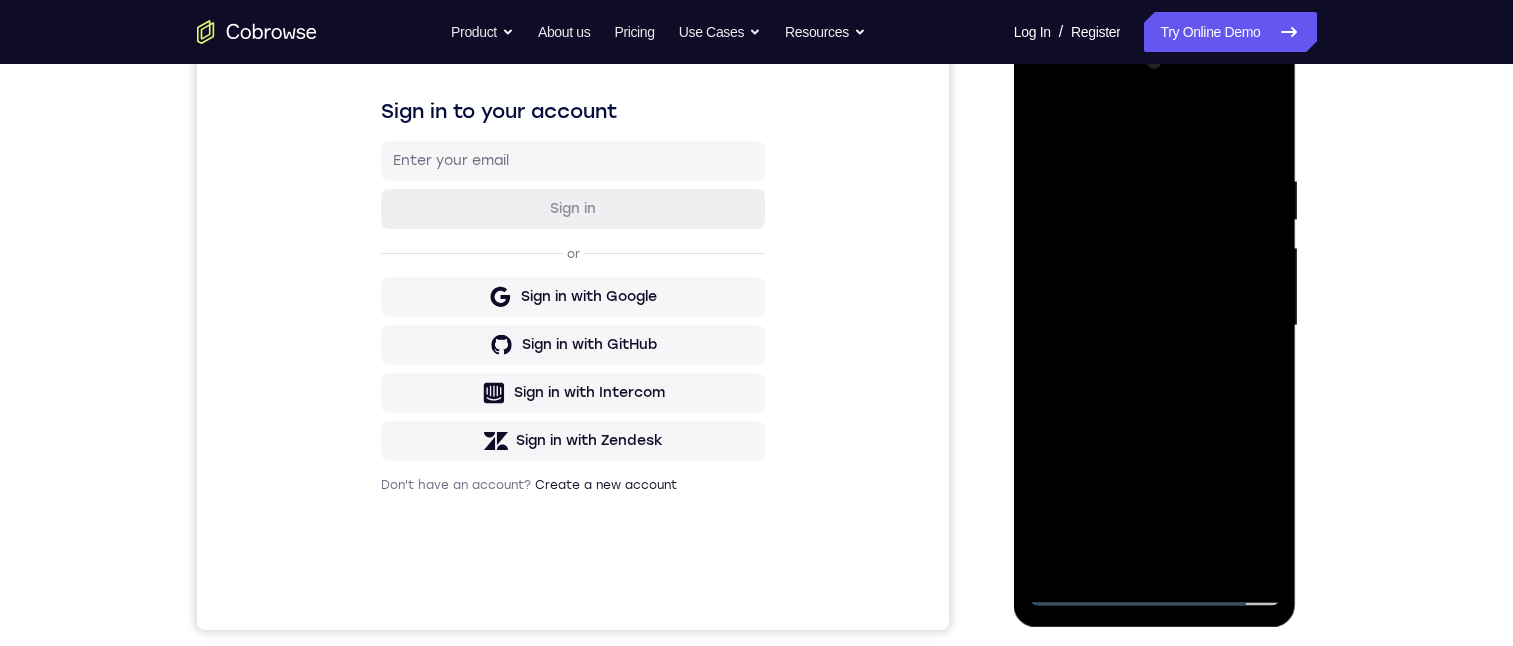 click at bounding box center [1155, 326] 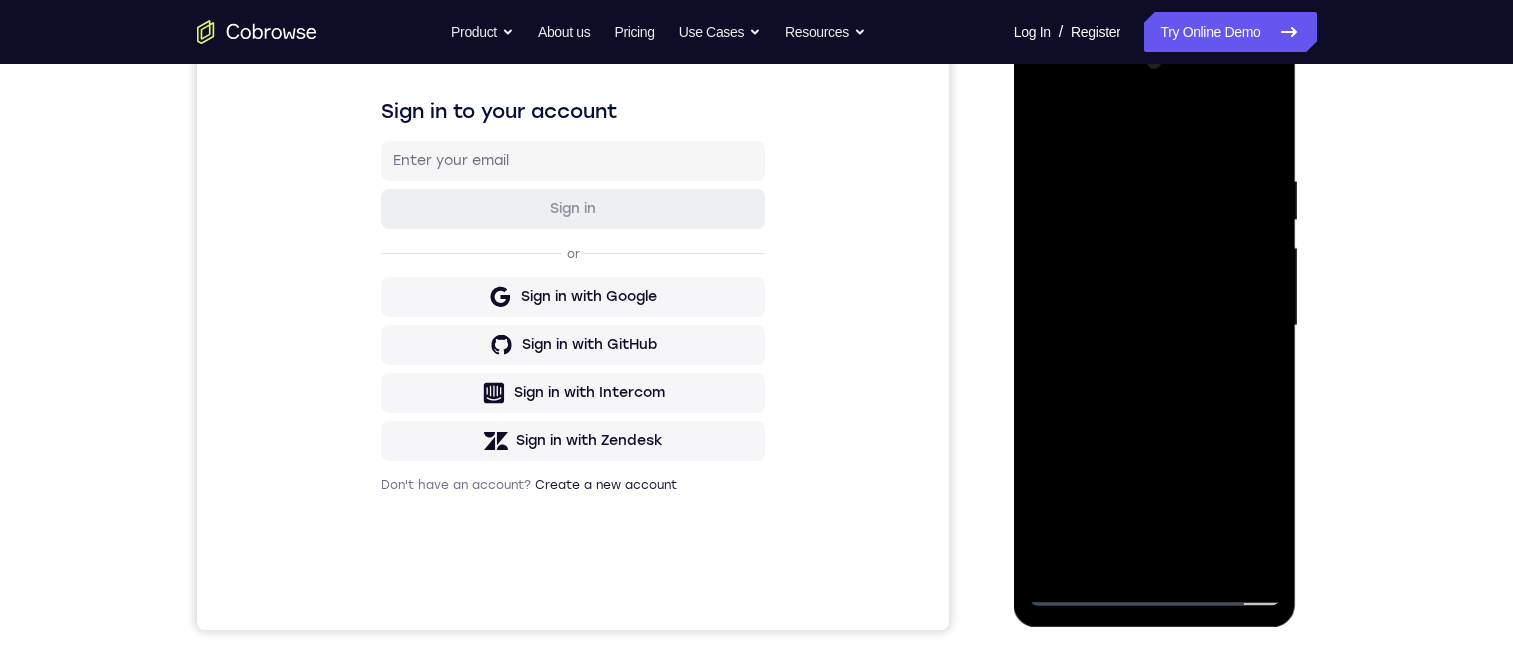 click at bounding box center [1155, 326] 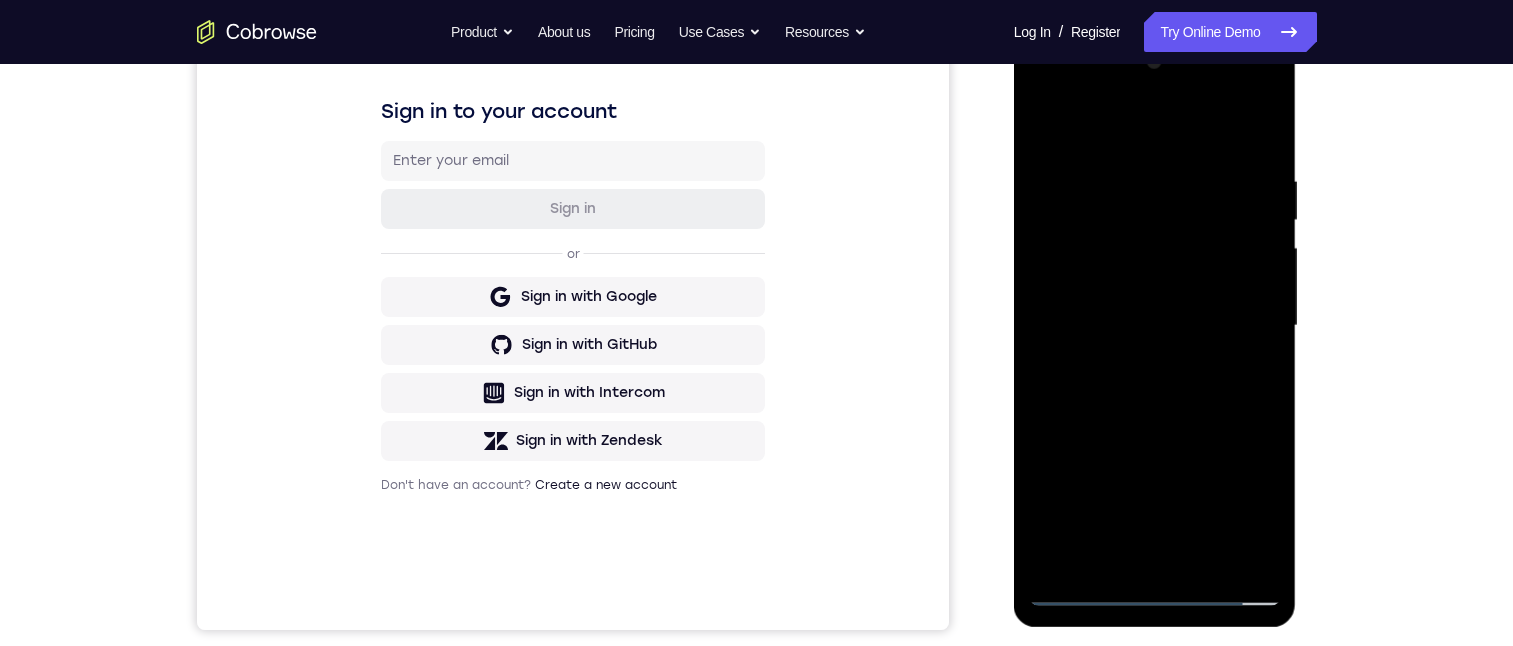 click at bounding box center (1155, 326) 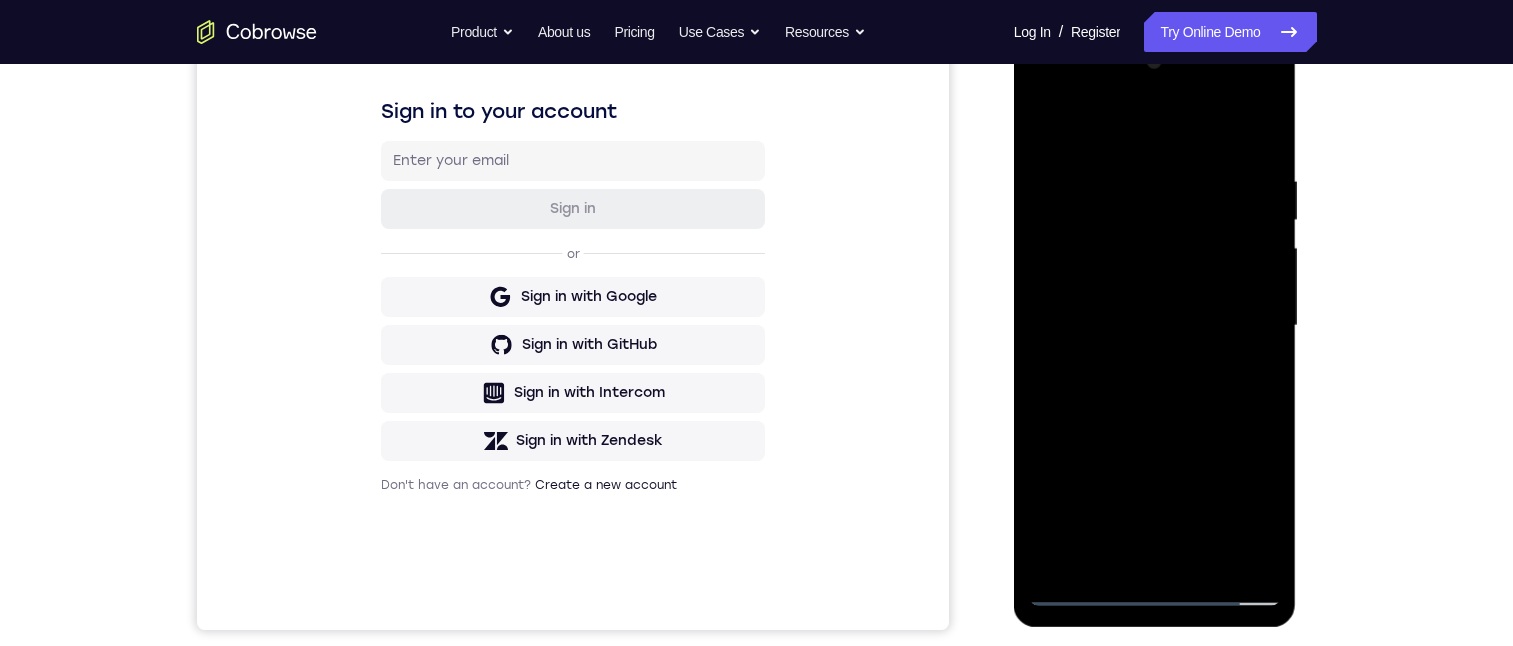click at bounding box center (1155, 326) 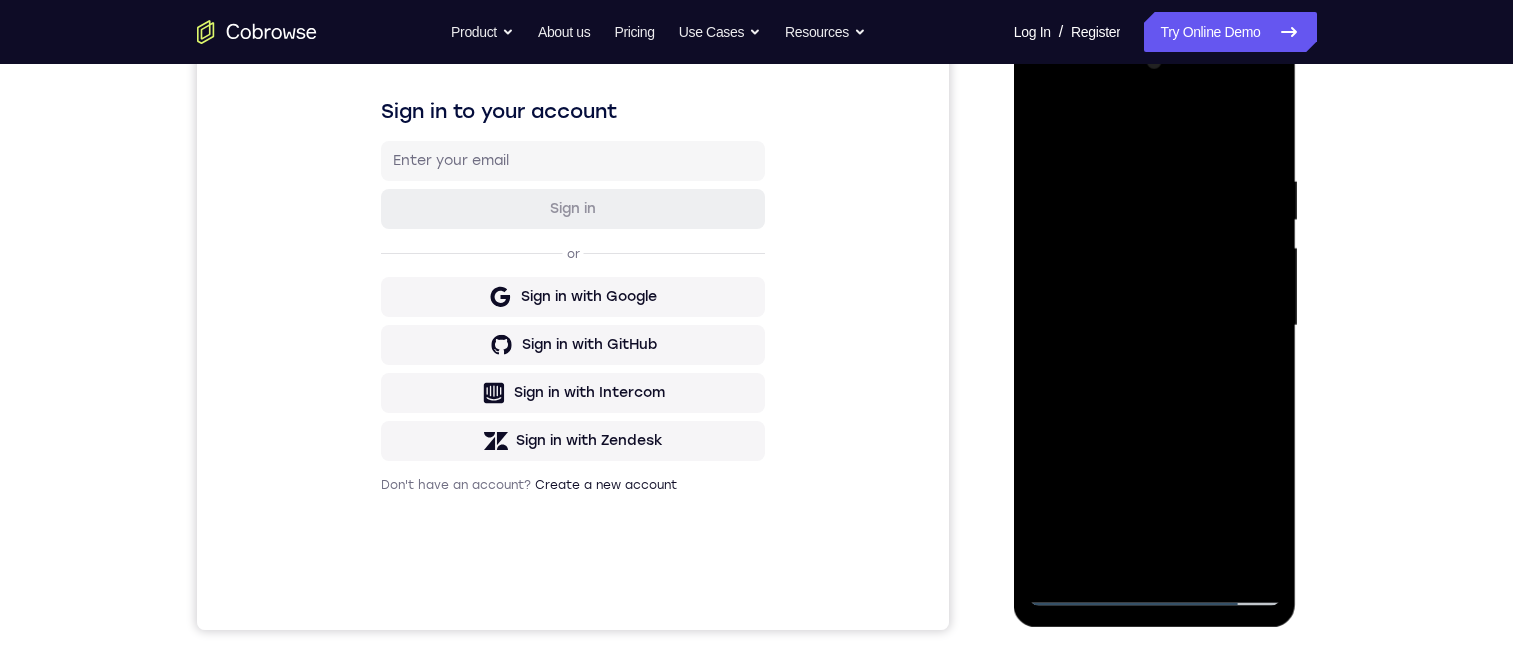 drag, startPoint x: 1107, startPoint y: 139, endPoint x: 1297, endPoint y: 244, distance: 217.08293 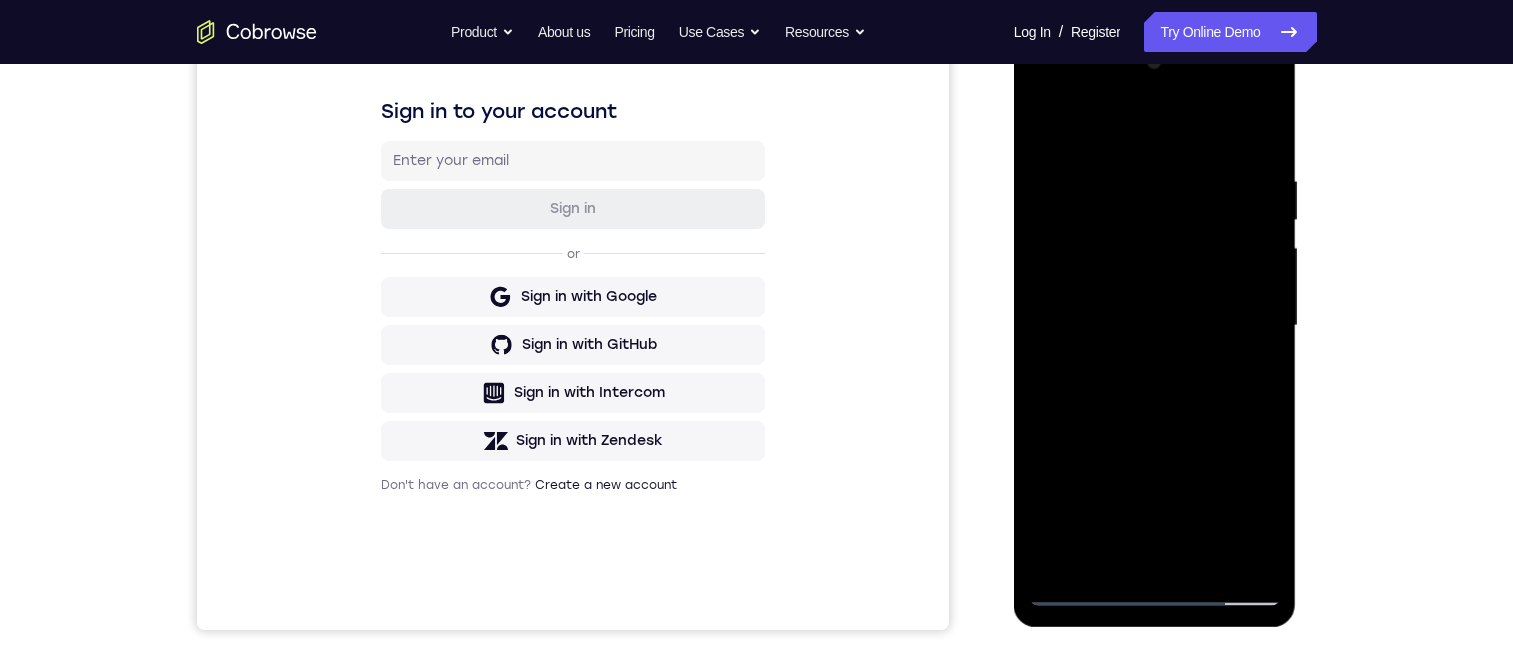 click at bounding box center (1155, 326) 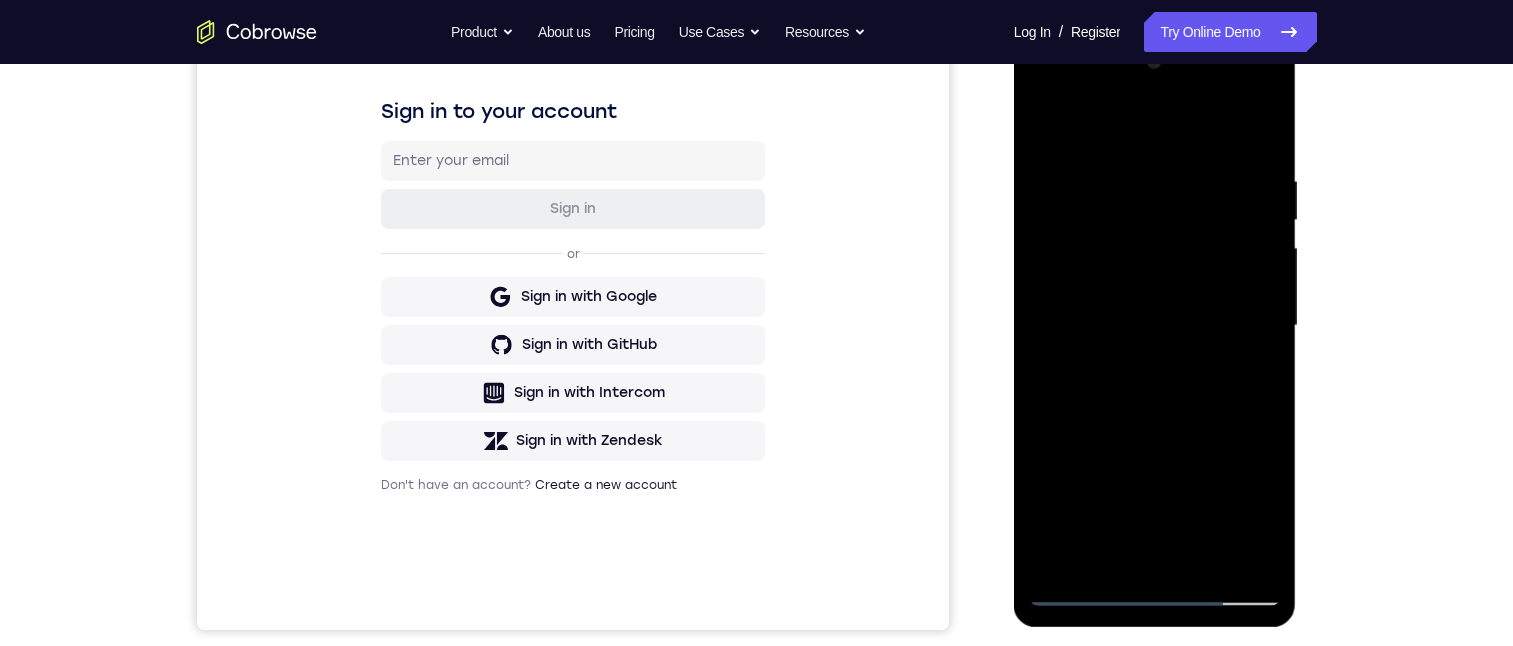 click at bounding box center [1155, 326] 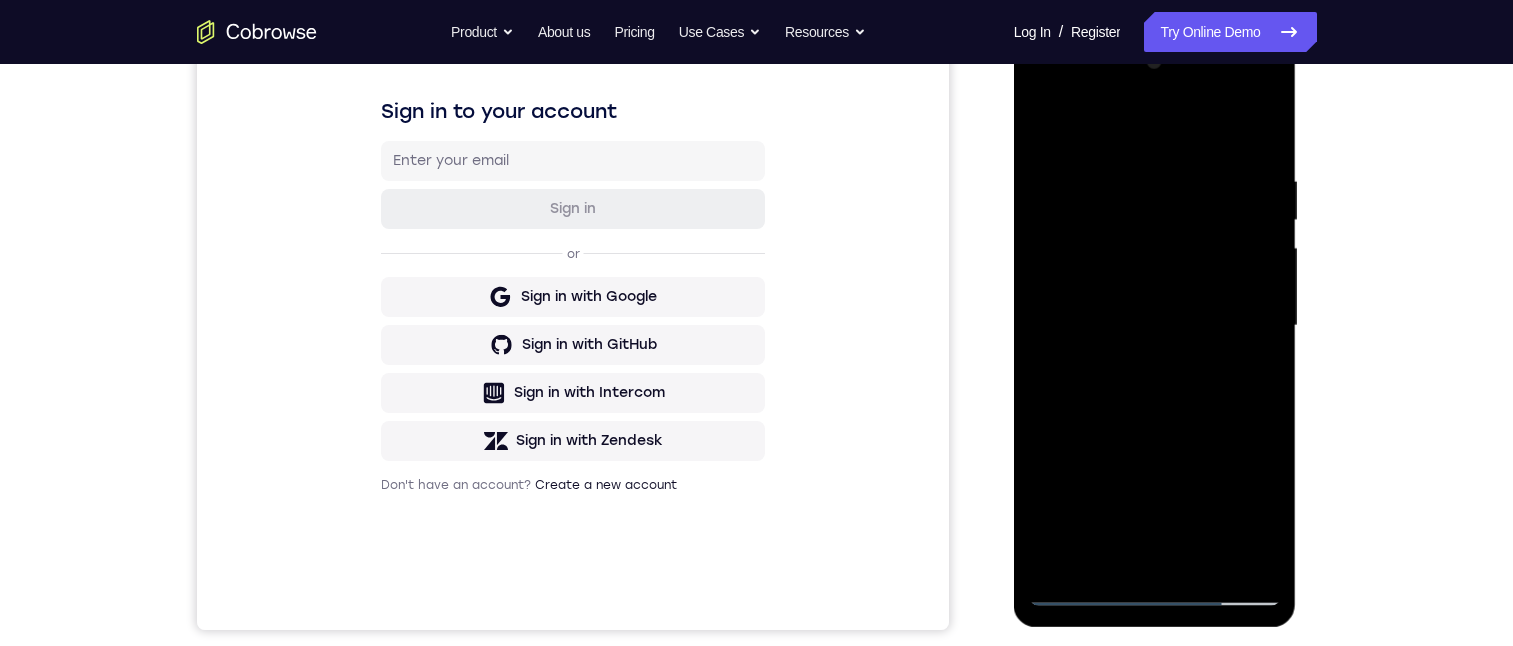 click at bounding box center (1155, 326) 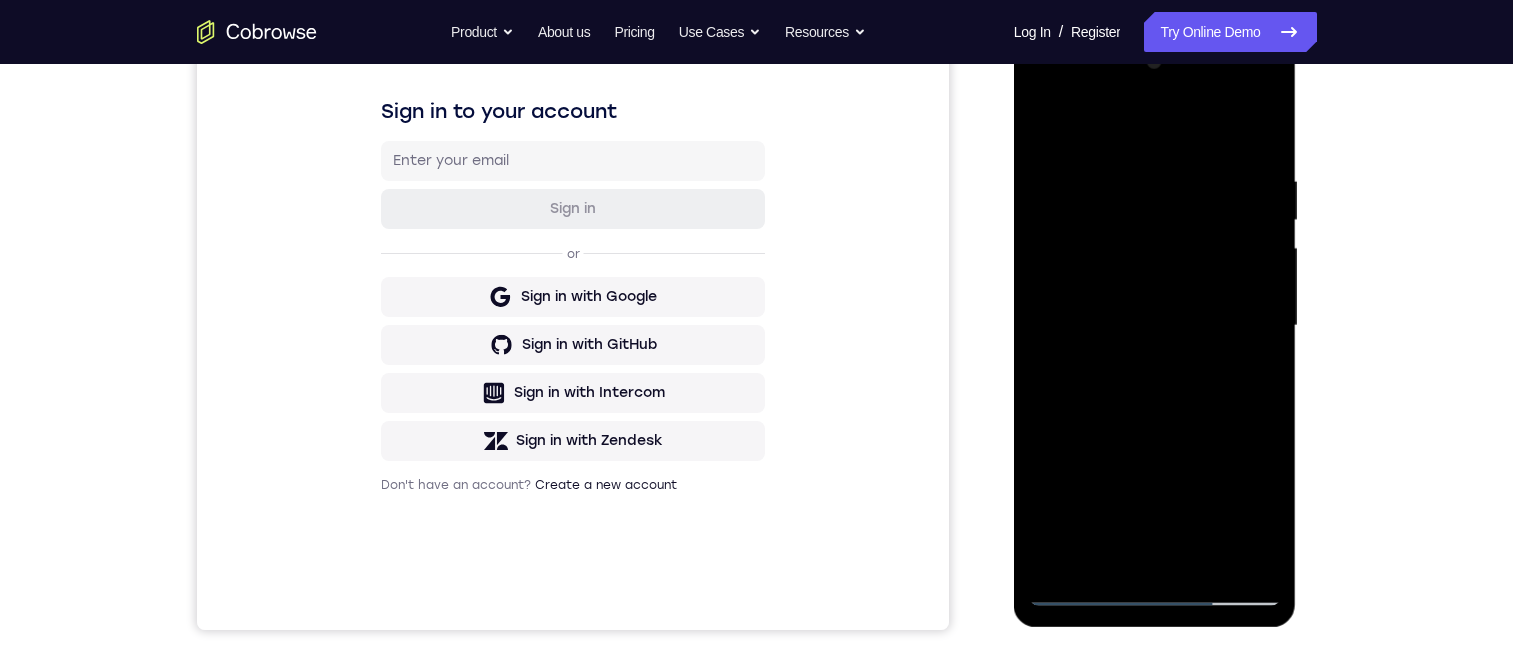 click at bounding box center (1155, 326) 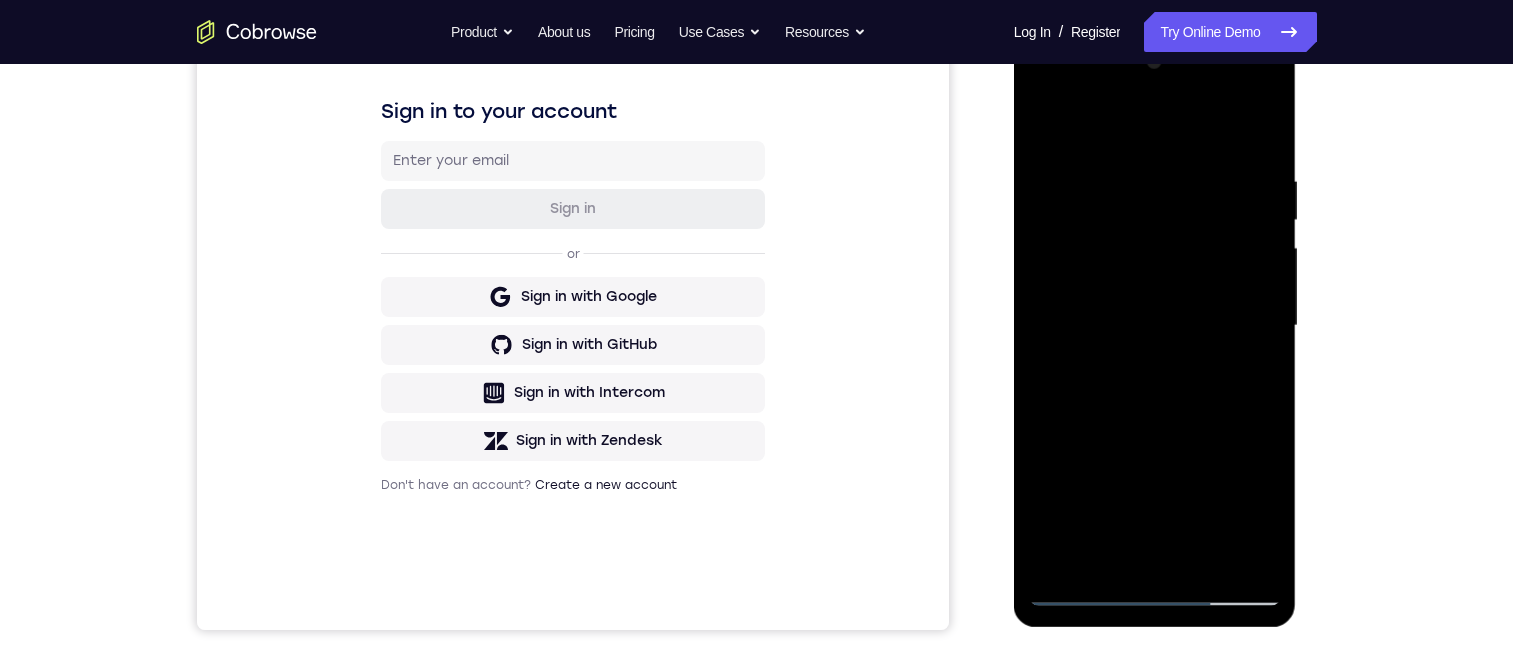 click at bounding box center [1155, 326] 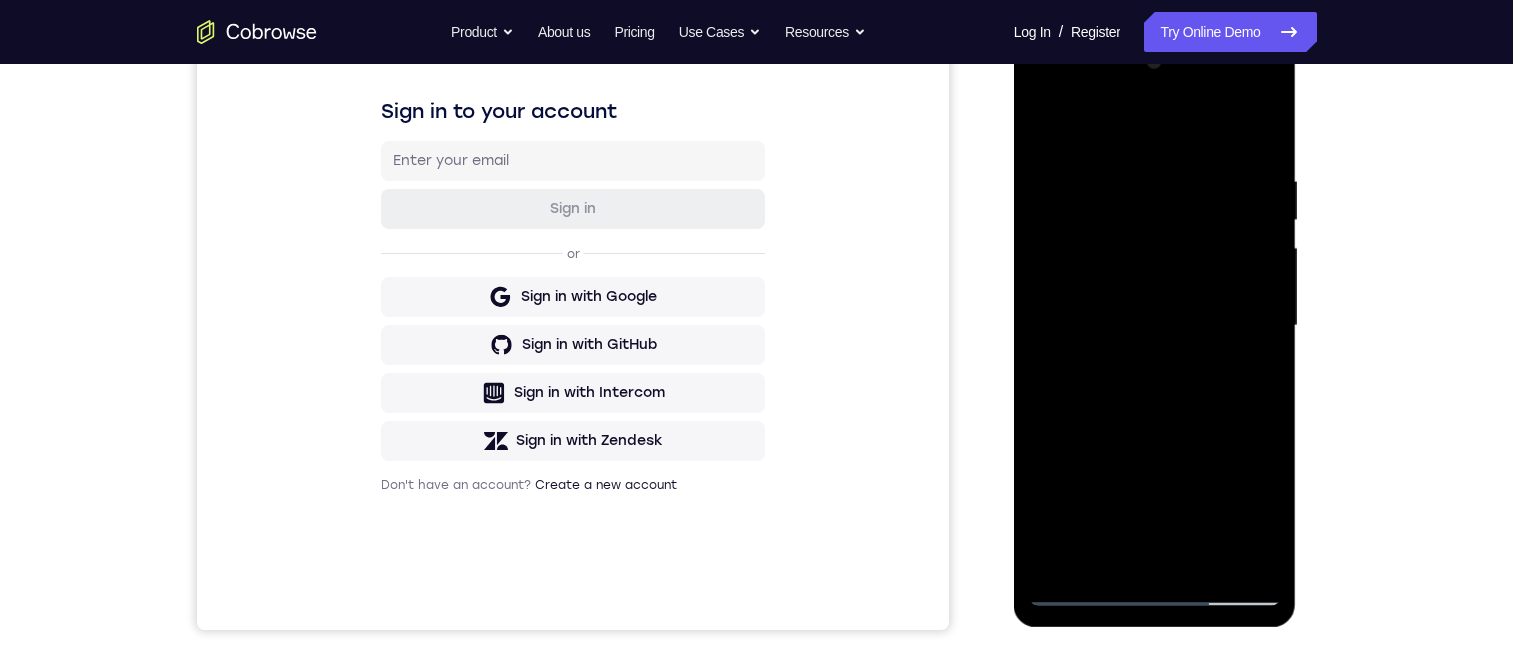 click at bounding box center (1155, 326) 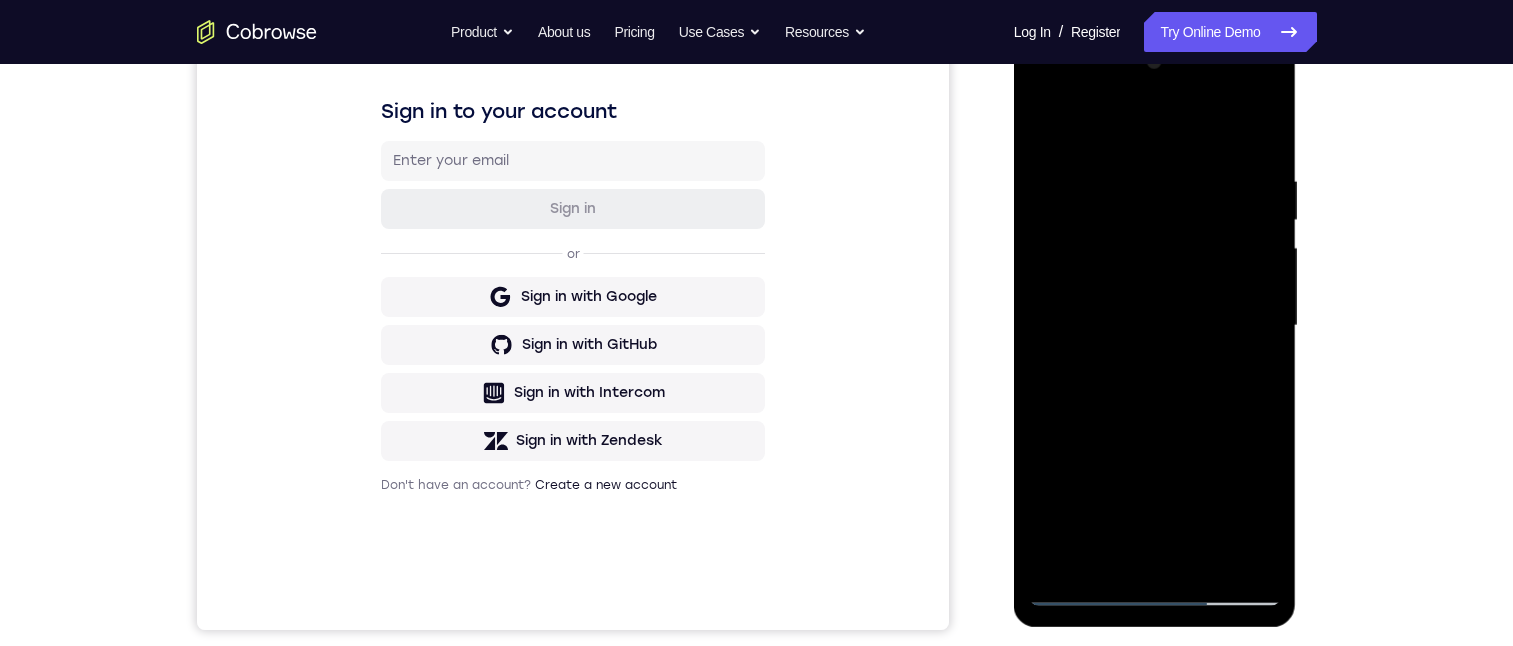 click at bounding box center (1155, 326) 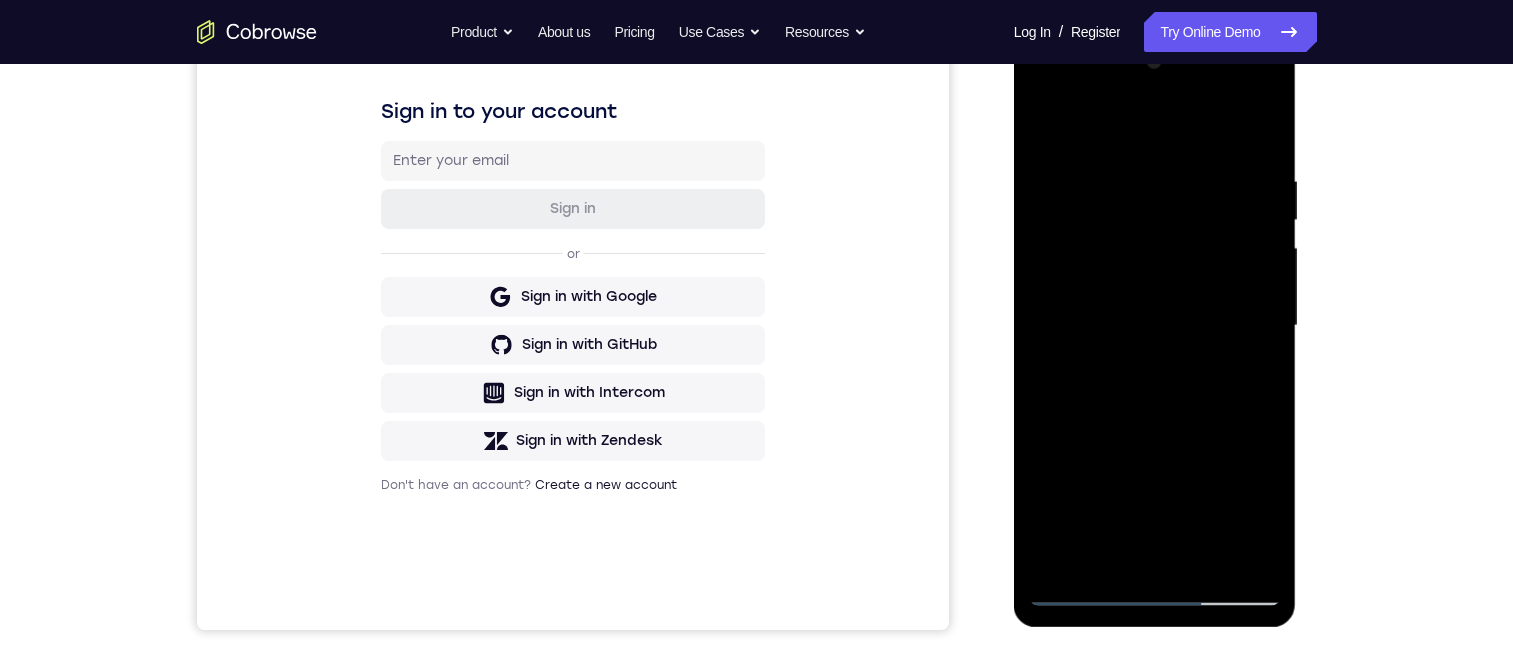 click at bounding box center [1155, 326] 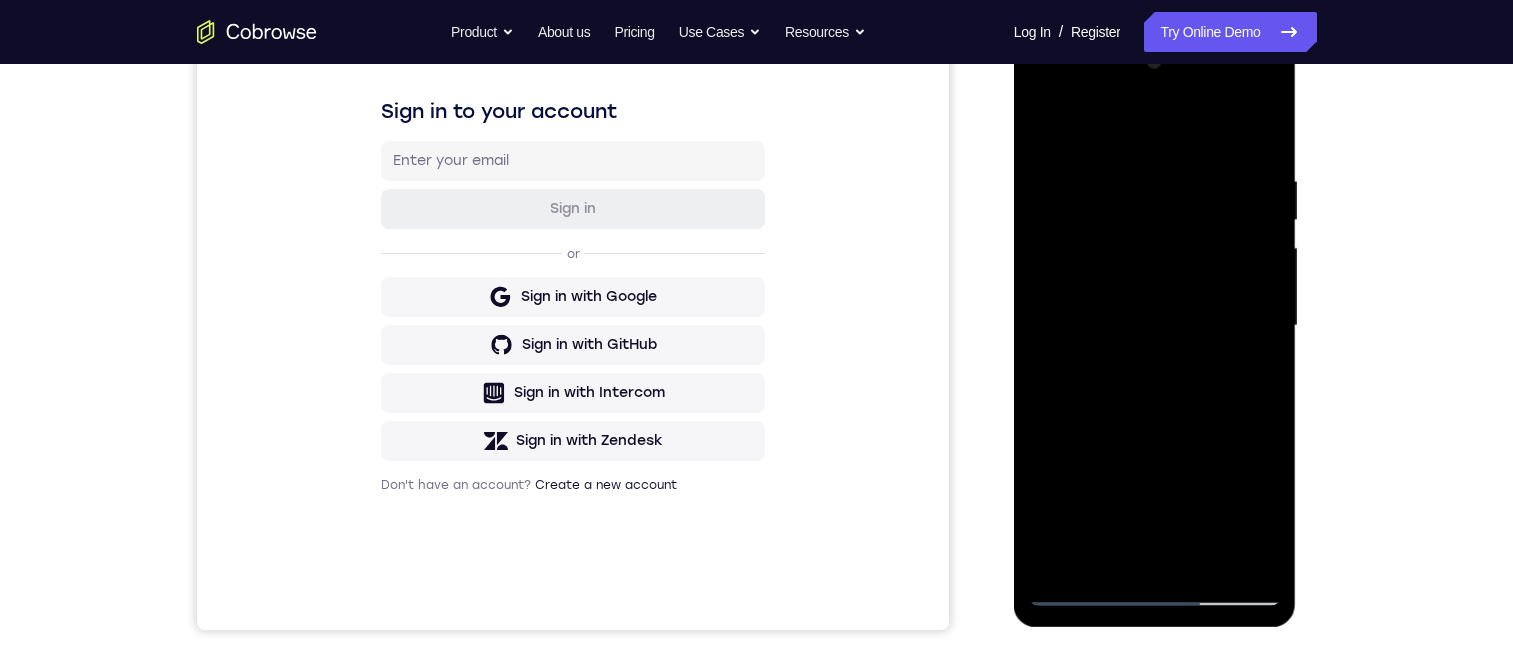 click at bounding box center [1155, 326] 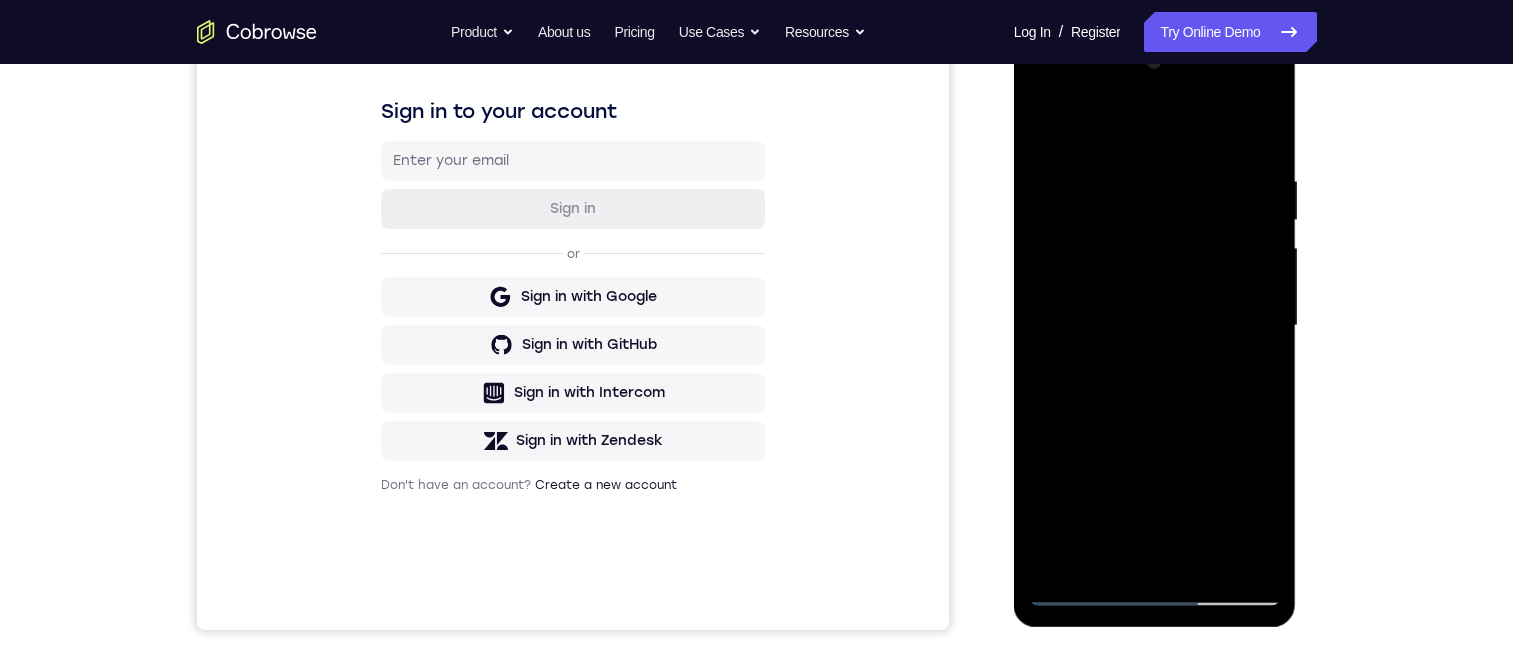 click at bounding box center (1155, 326) 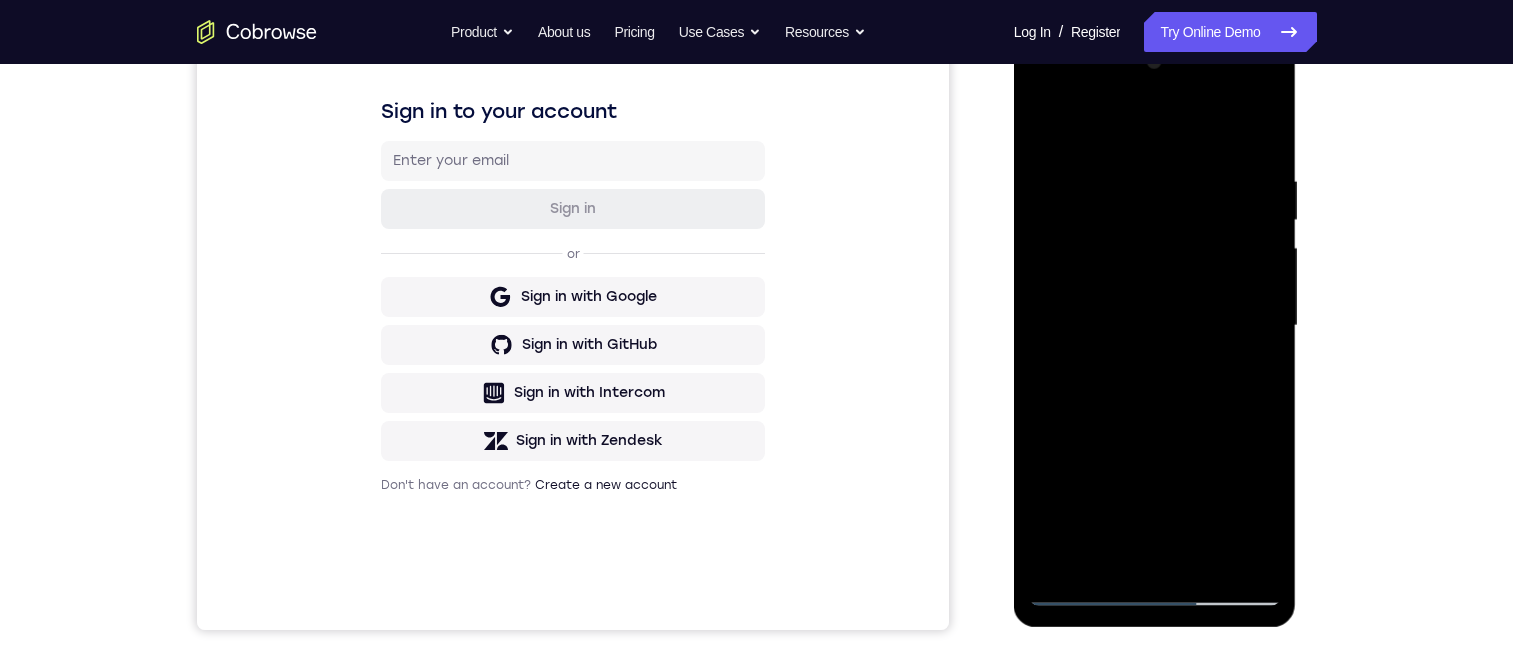 click at bounding box center (1155, 326) 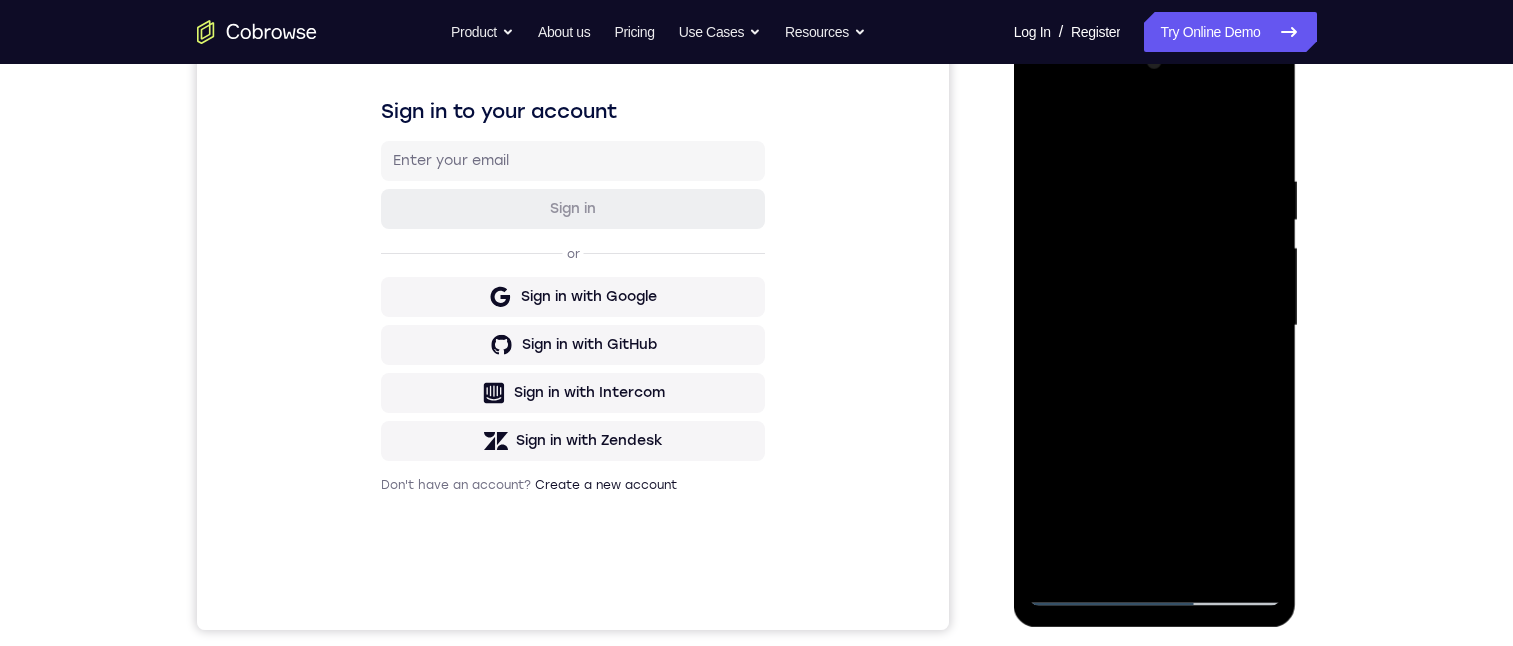 drag, startPoint x: 1252, startPoint y: 271, endPoint x: 1088, endPoint y: 266, distance: 164.0762 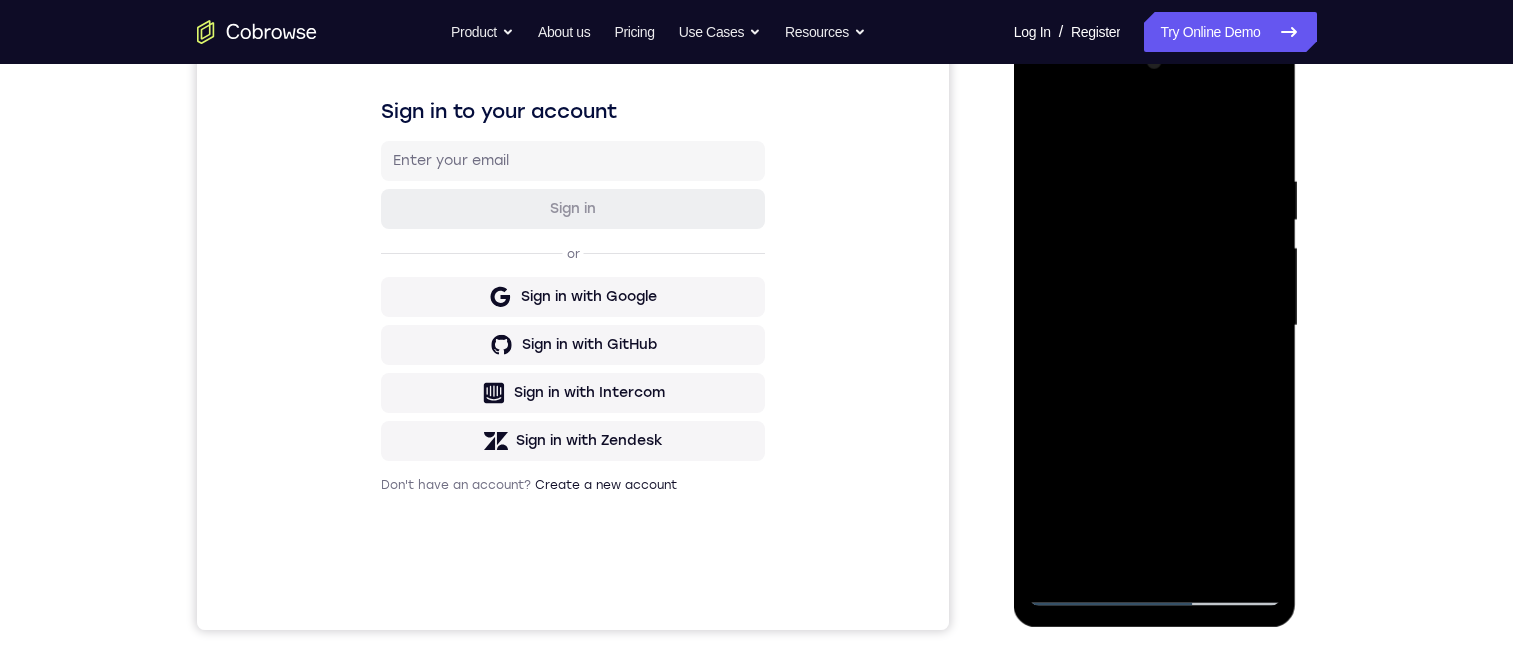 click at bounding box center [1155, 326] 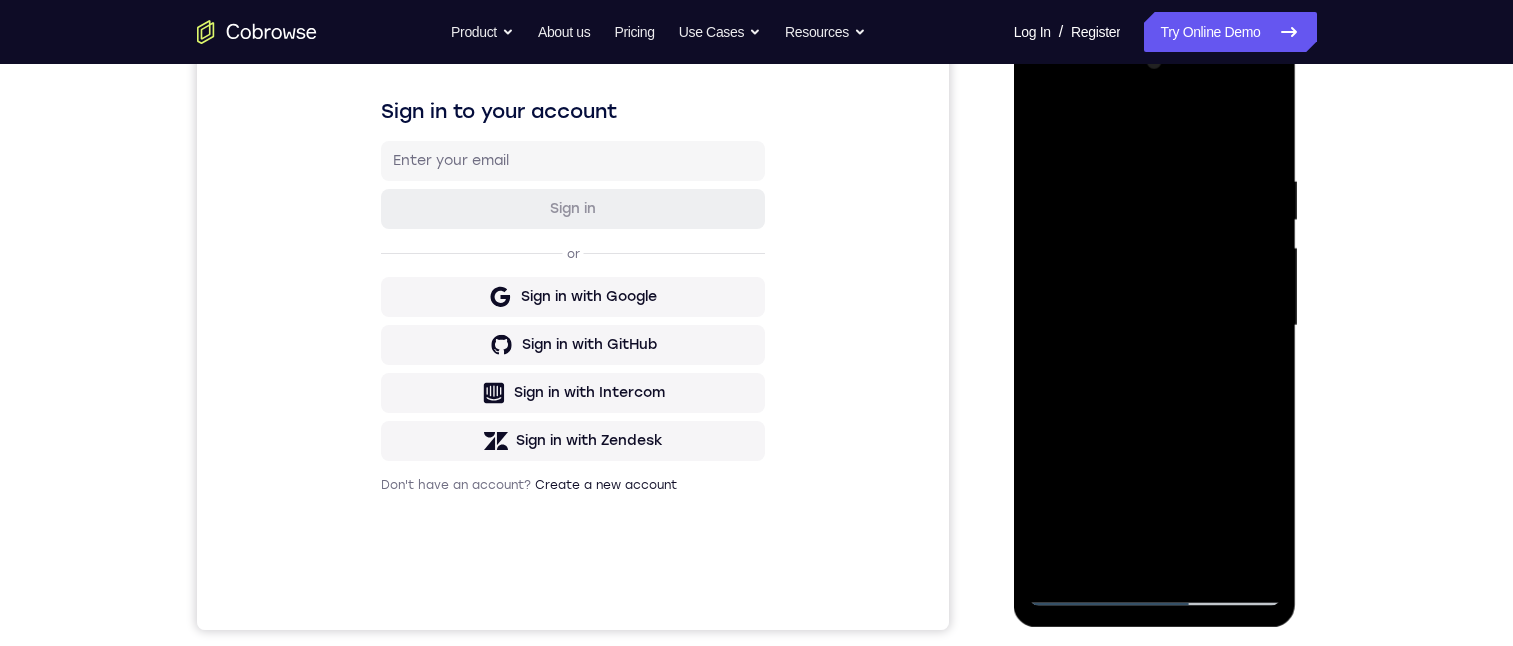 click at bounding box center [1155, 326] 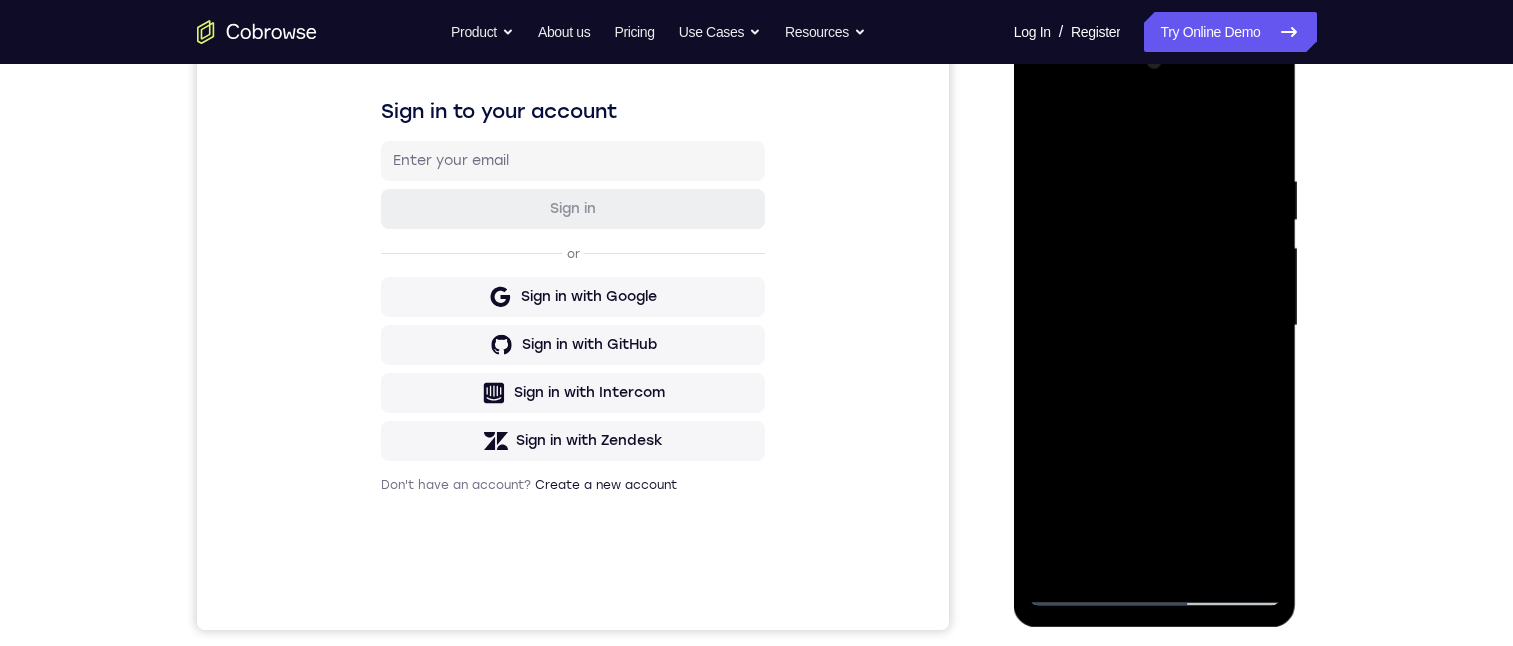 click at bounding box center [1155, 326] 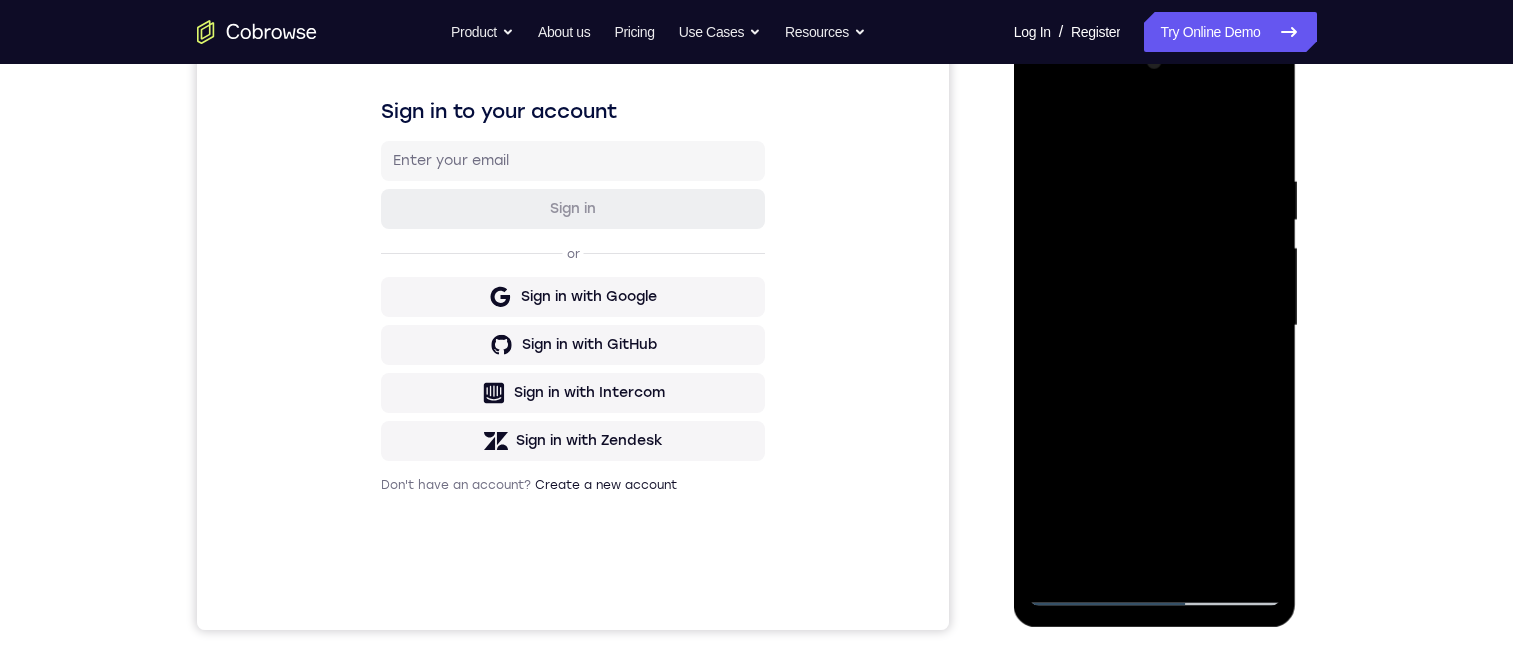 click at bounding box center (1155, 326) 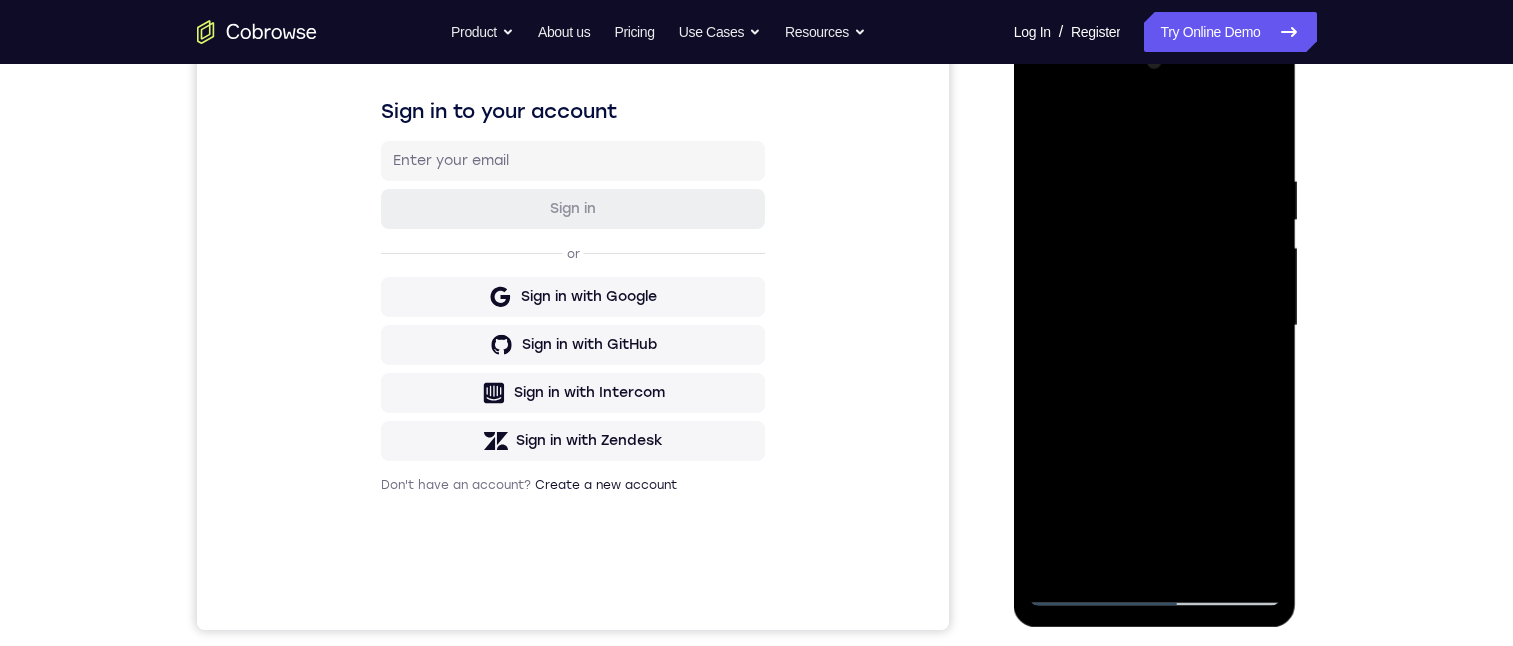 click at bounding box center (1155, 326) 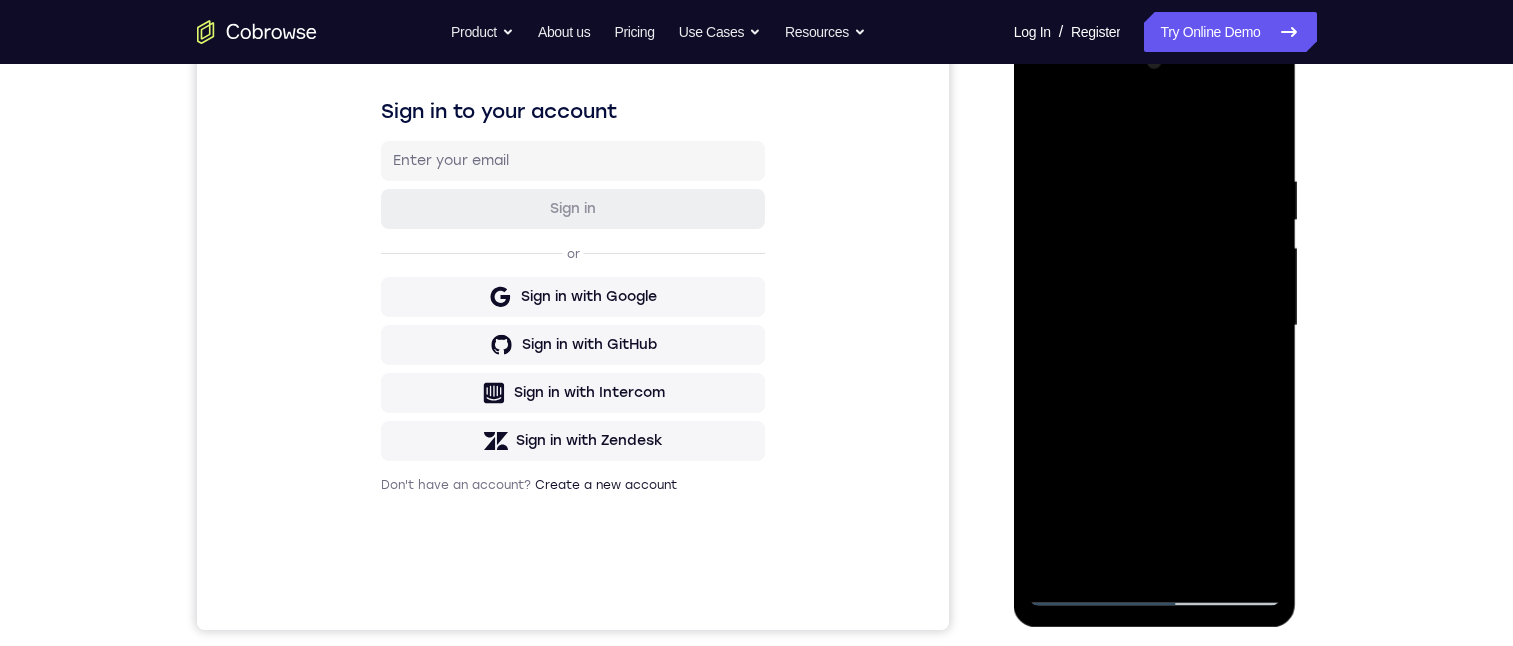 click at bounding box center (1155, 326) 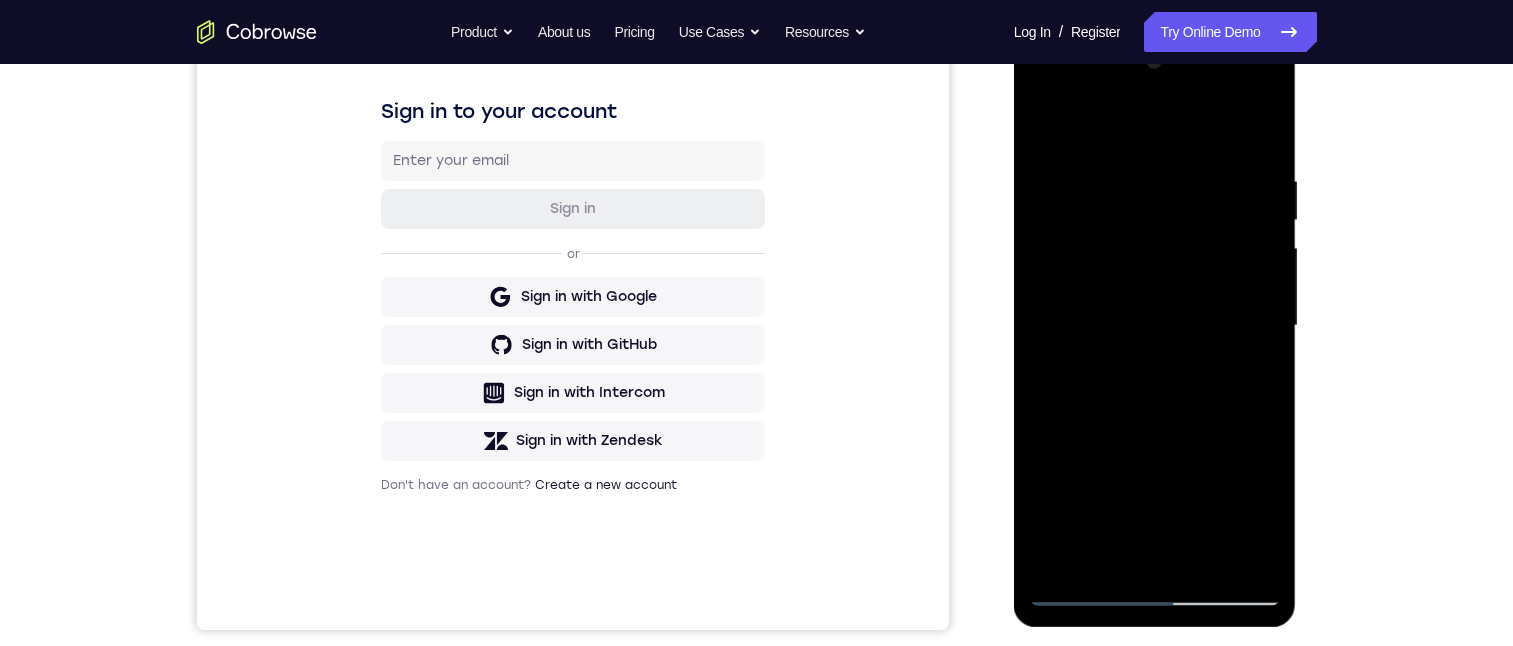 drag, startPoint x: 1093, startPoint y: 183, endPoint x: 1088, endPoint y: 220, distance: 37.336308 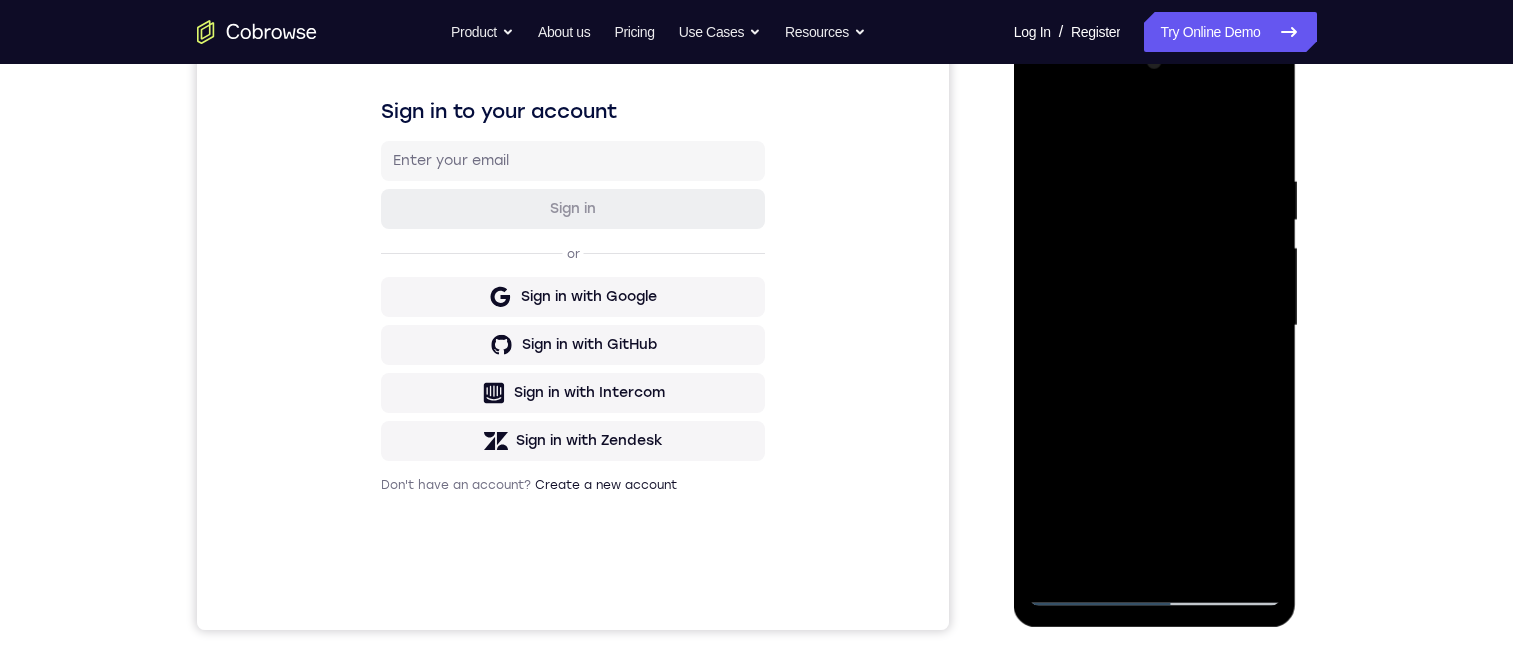 click at bounding box center [1155, 326] 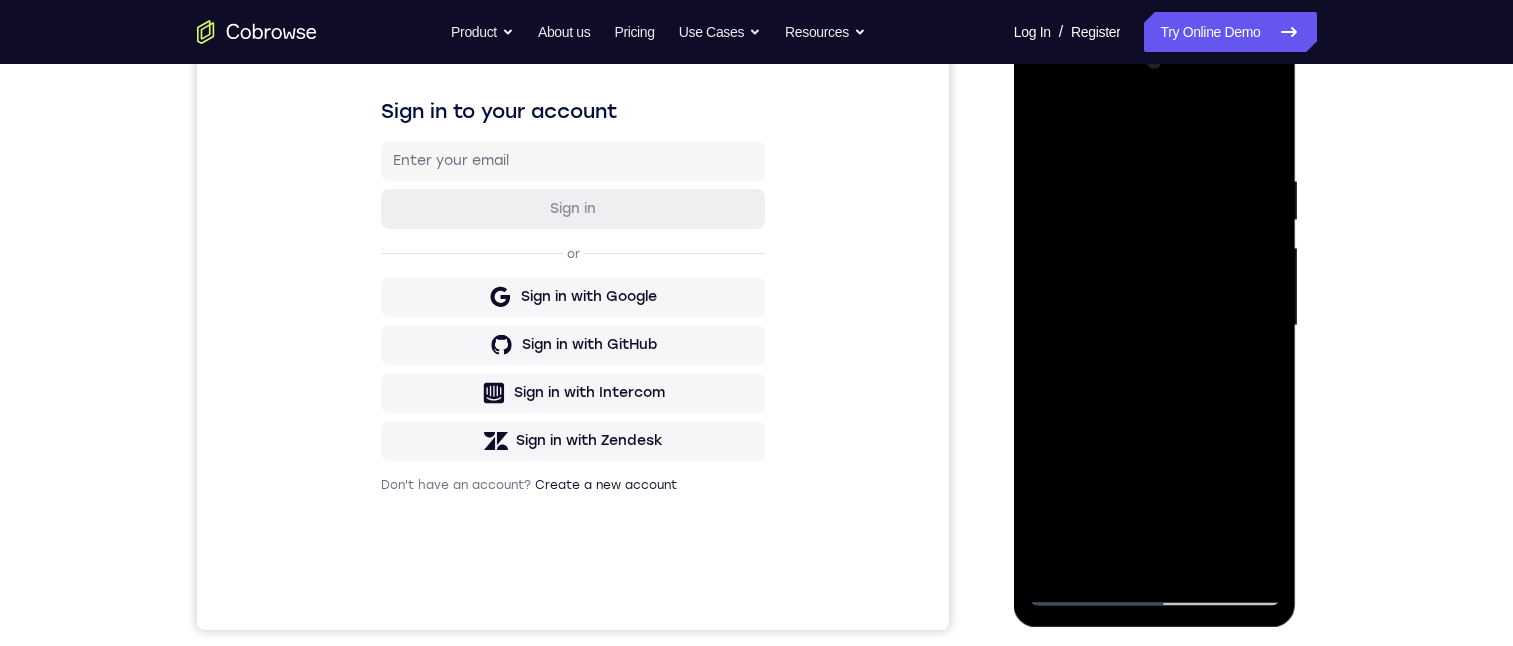drag, startPoint x: 1248, startPoint y: 361, endPoint x: 2313, endPoint y: 411, distance: 1066.1731 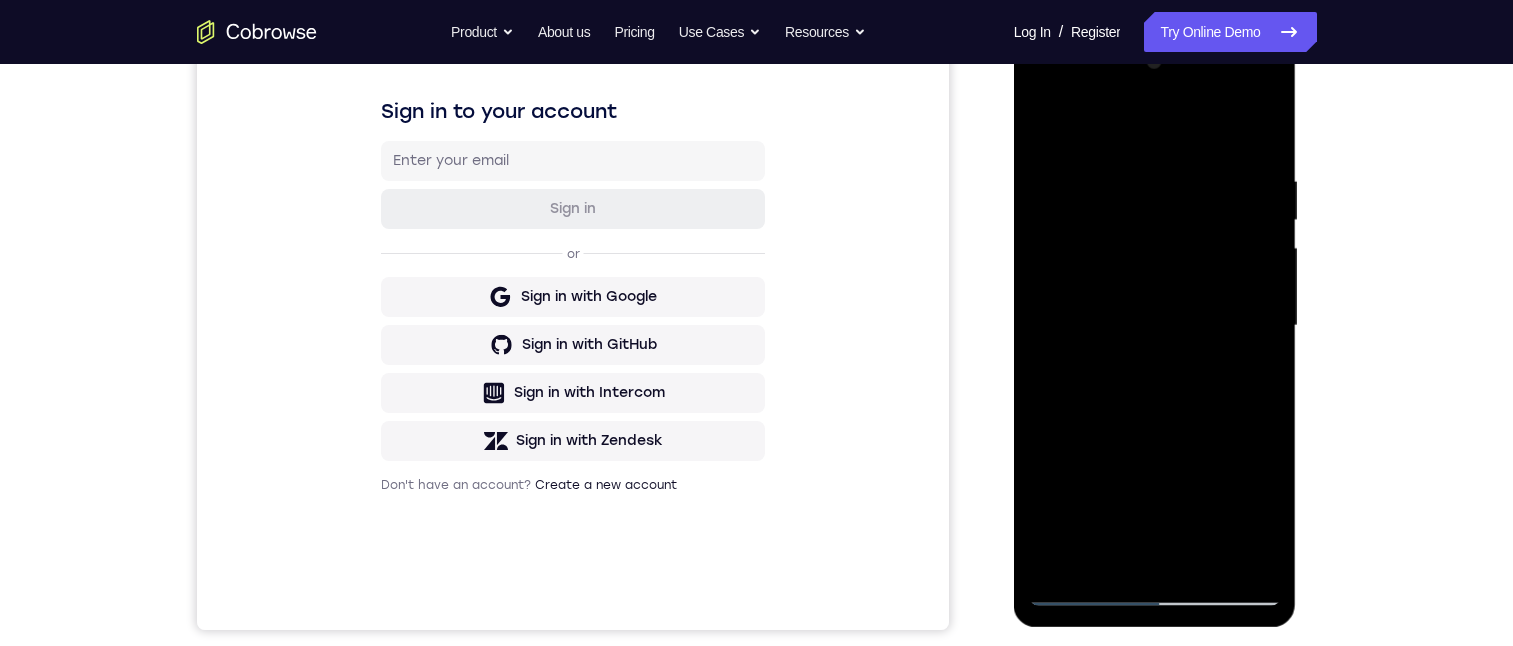 click at bounding box center (1155, 326) 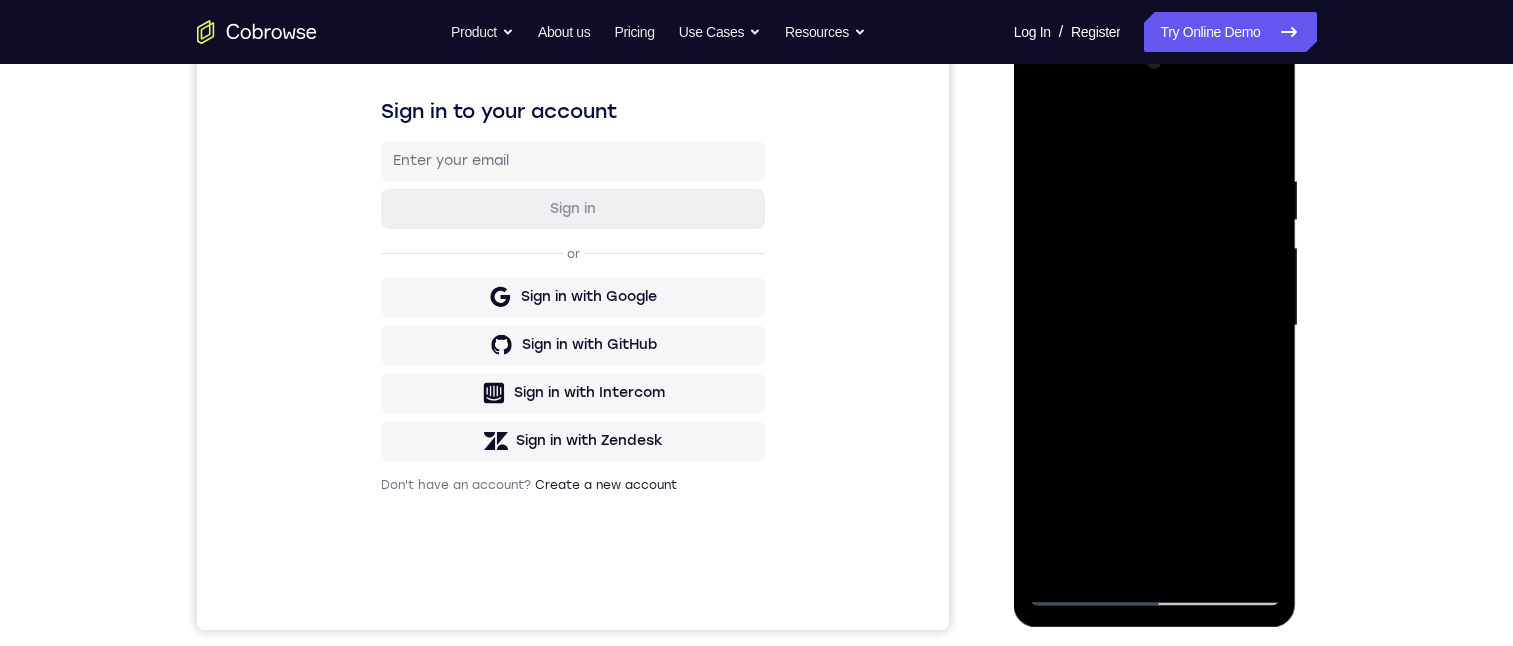 click at bounding box center [1155, 326] 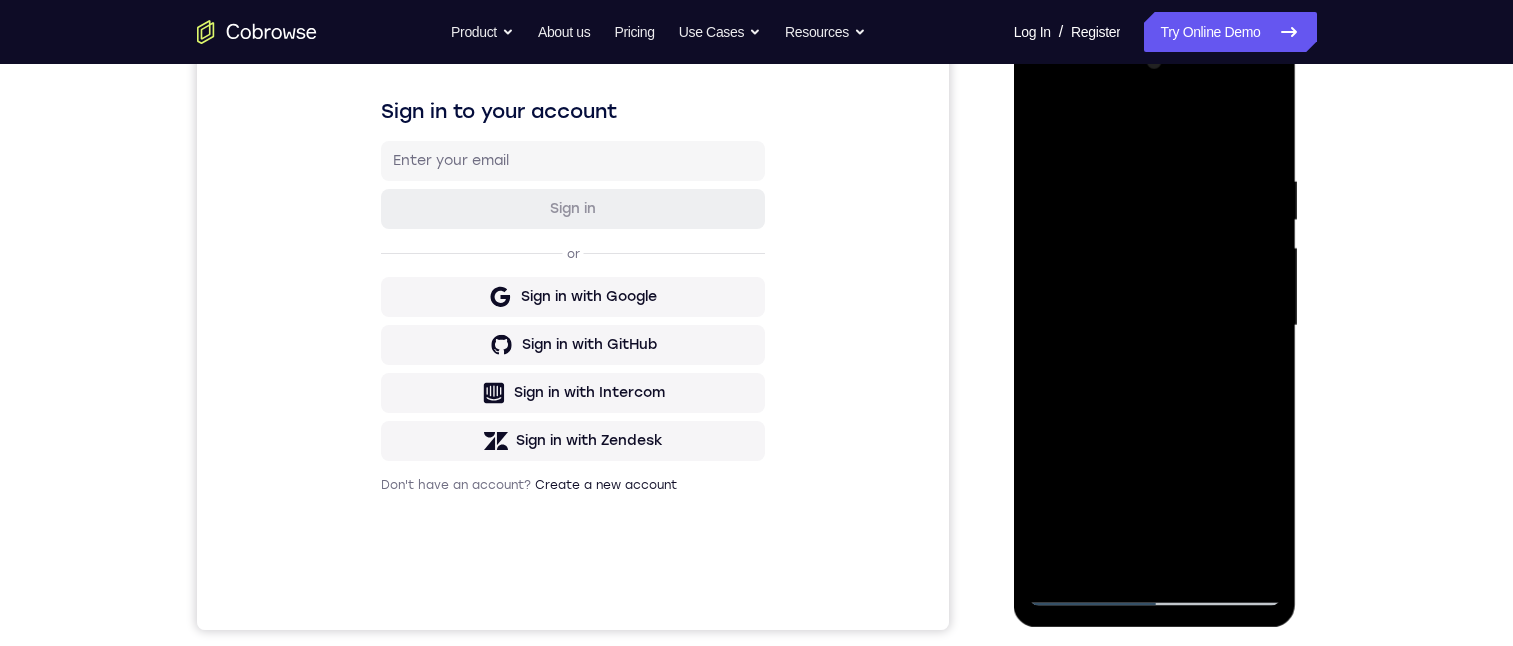 drag, startPoint x: 1170, startPoint y: 186, endPoint x: 1290, endPoint y: 559, distance: 391.82776 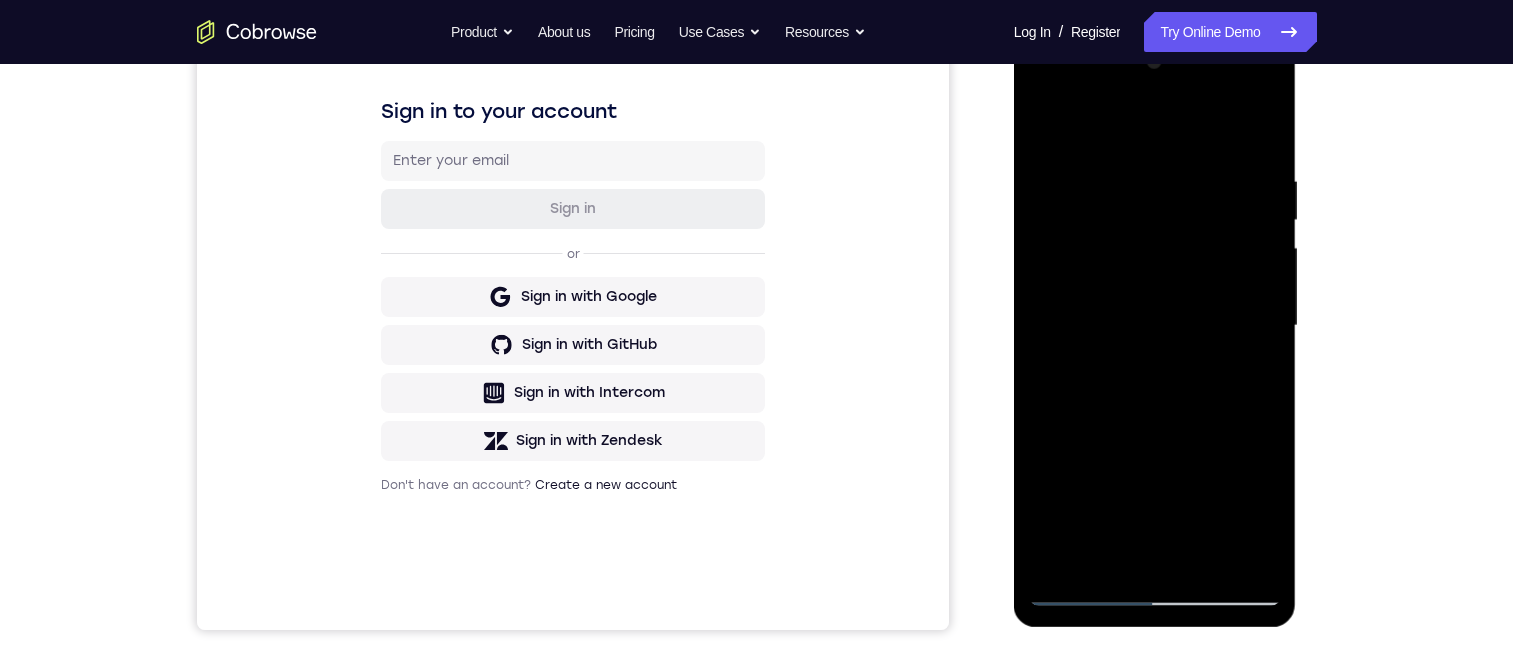 click at bounding box center [1155, 326] 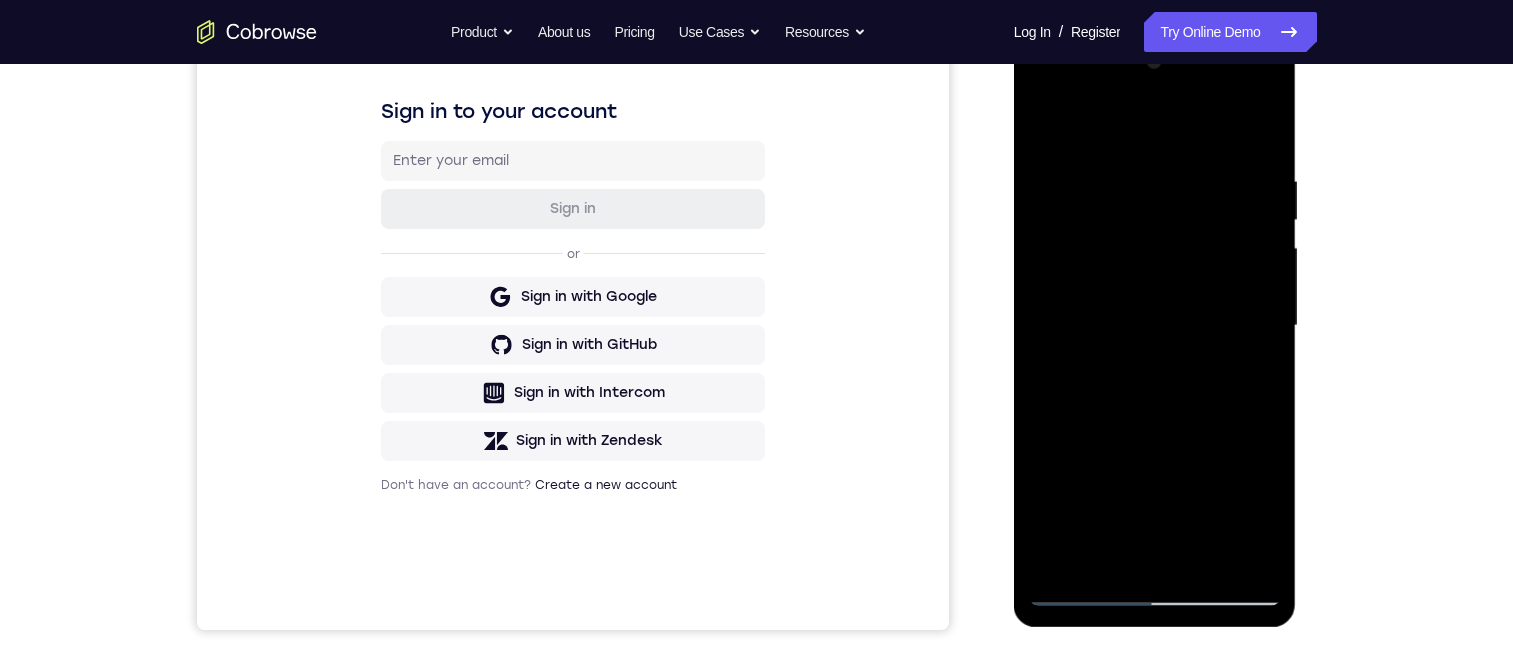 click at bounding box center [1155, 326] 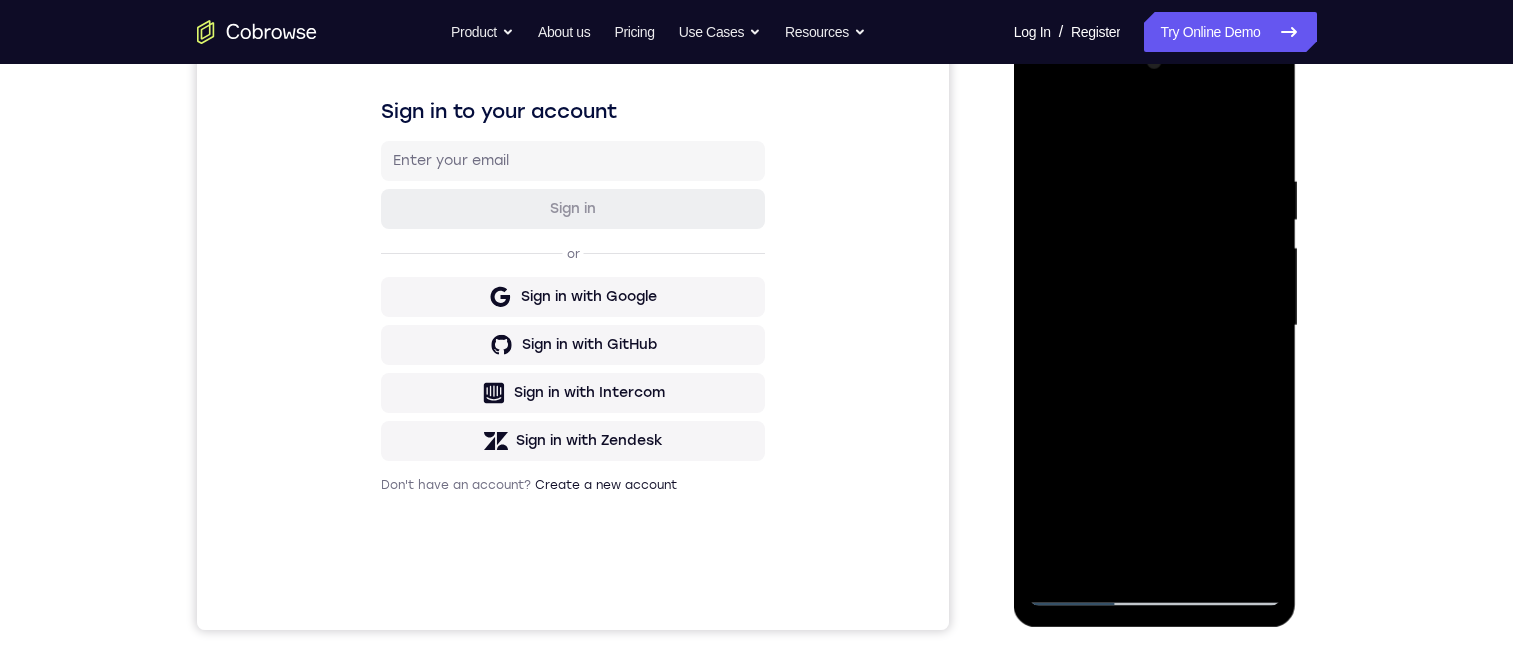 click at bounding box center [1155, 326] 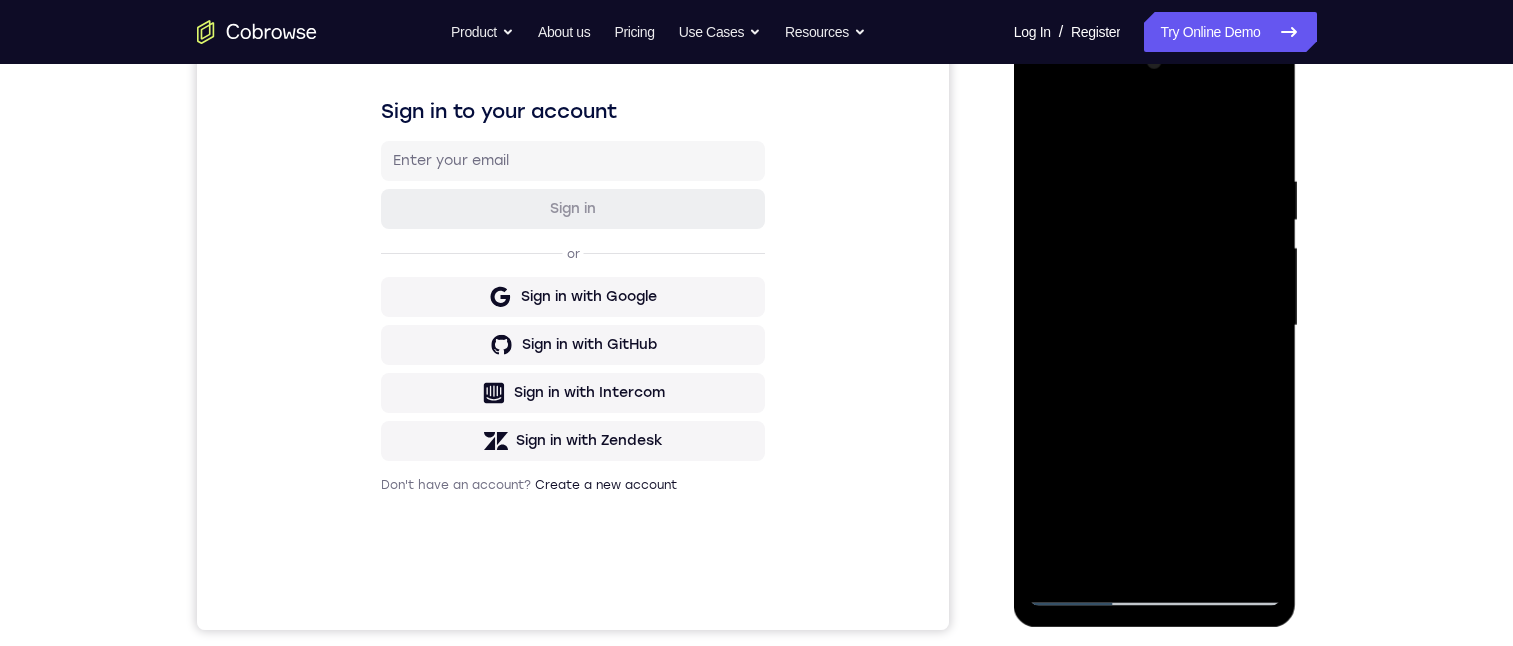 drag, startPoint x: 1201, startPoint y: 189, endPoint x: 1318, endPoint y: 503, distance: 335.08954 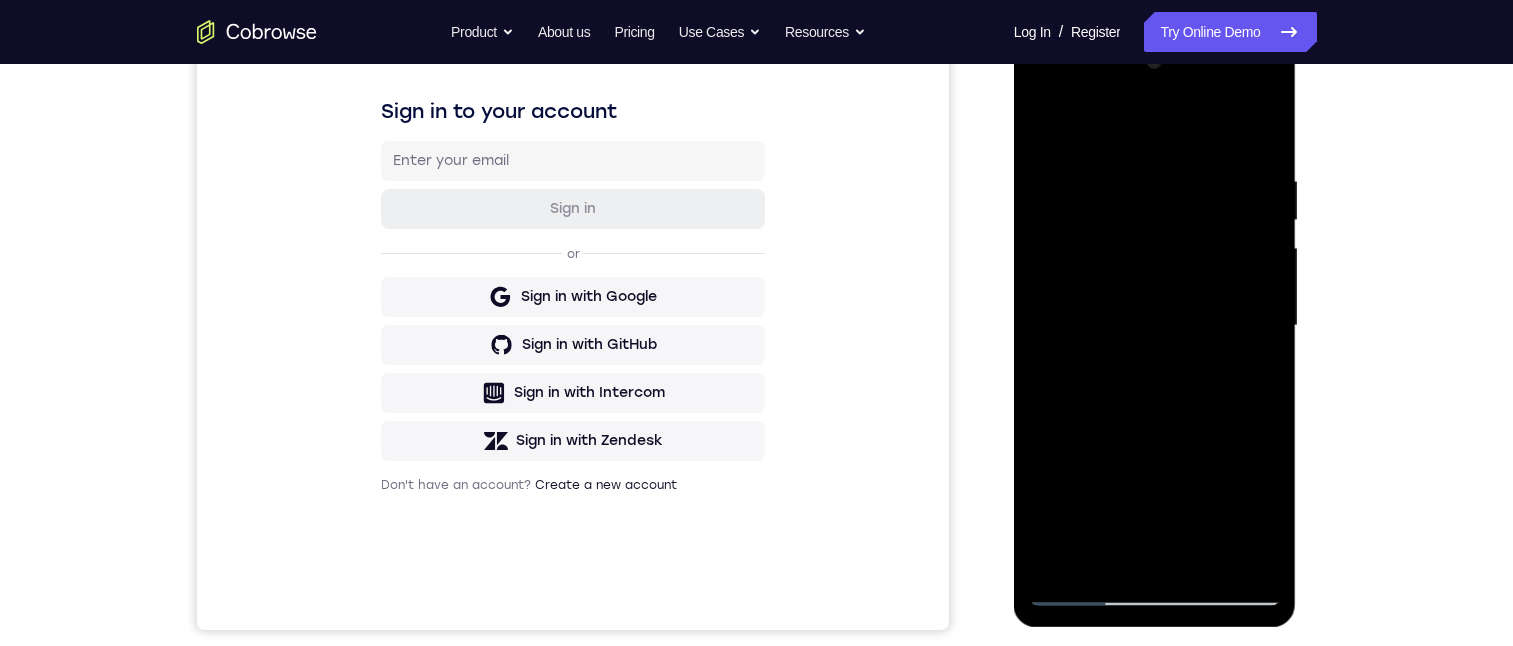 click at bounding box center (1155, 326) 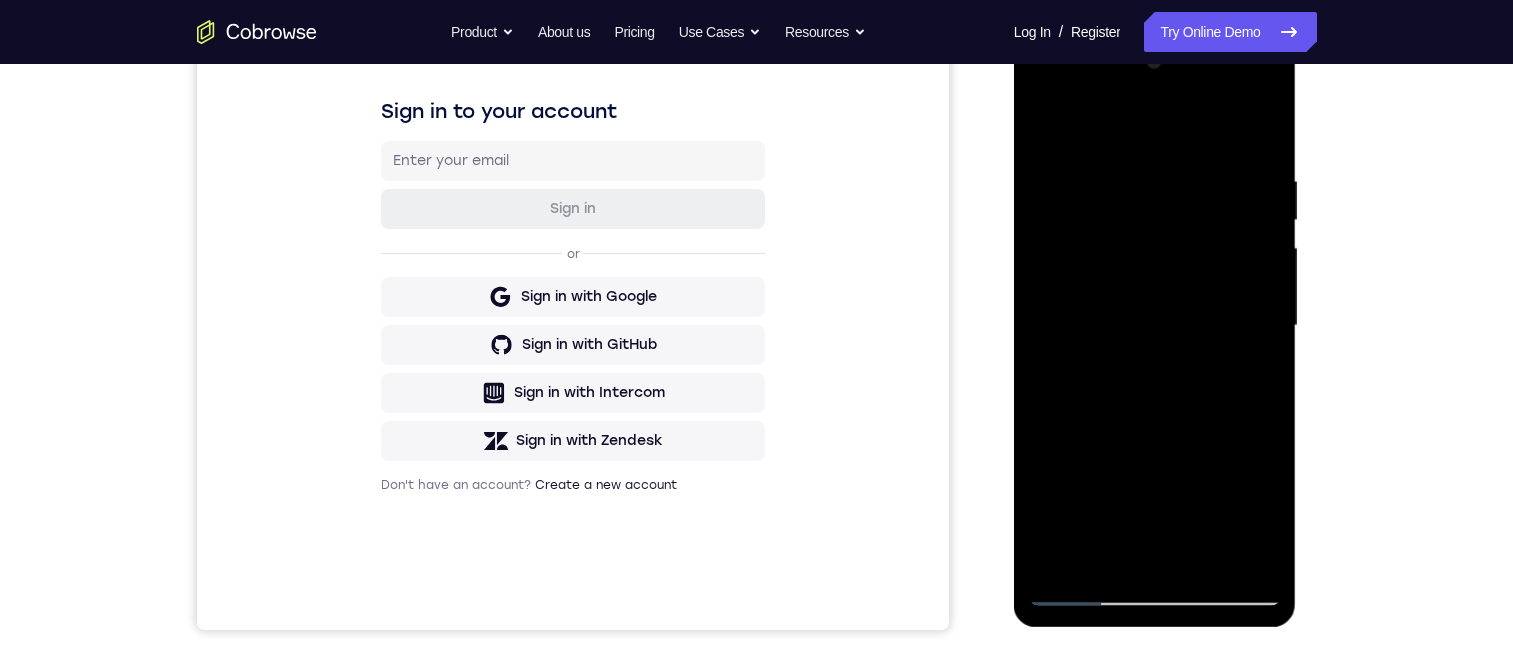 drag, startPoint x: 1224, startPoint y: 555, endPoint x: 1241, endPoint y: 491, distance: 66.21933 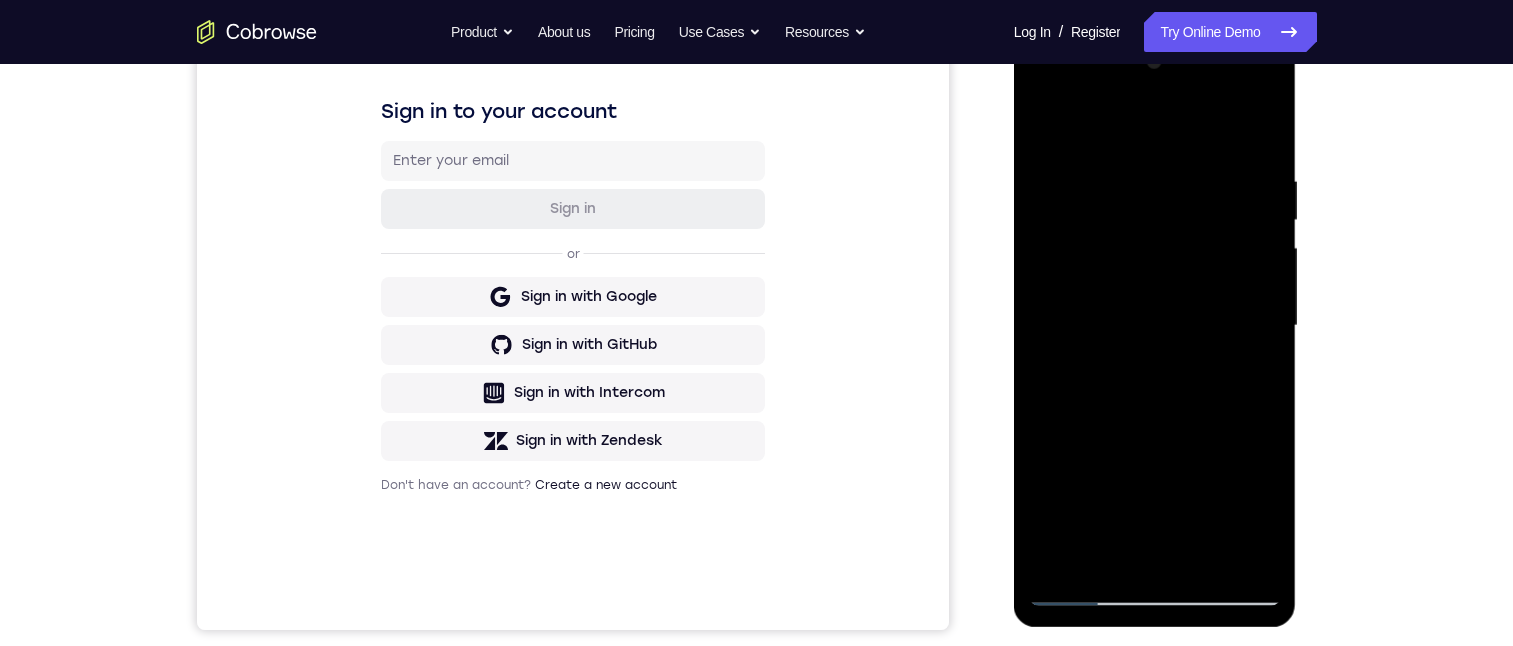click at bounding box center (1155, 326) 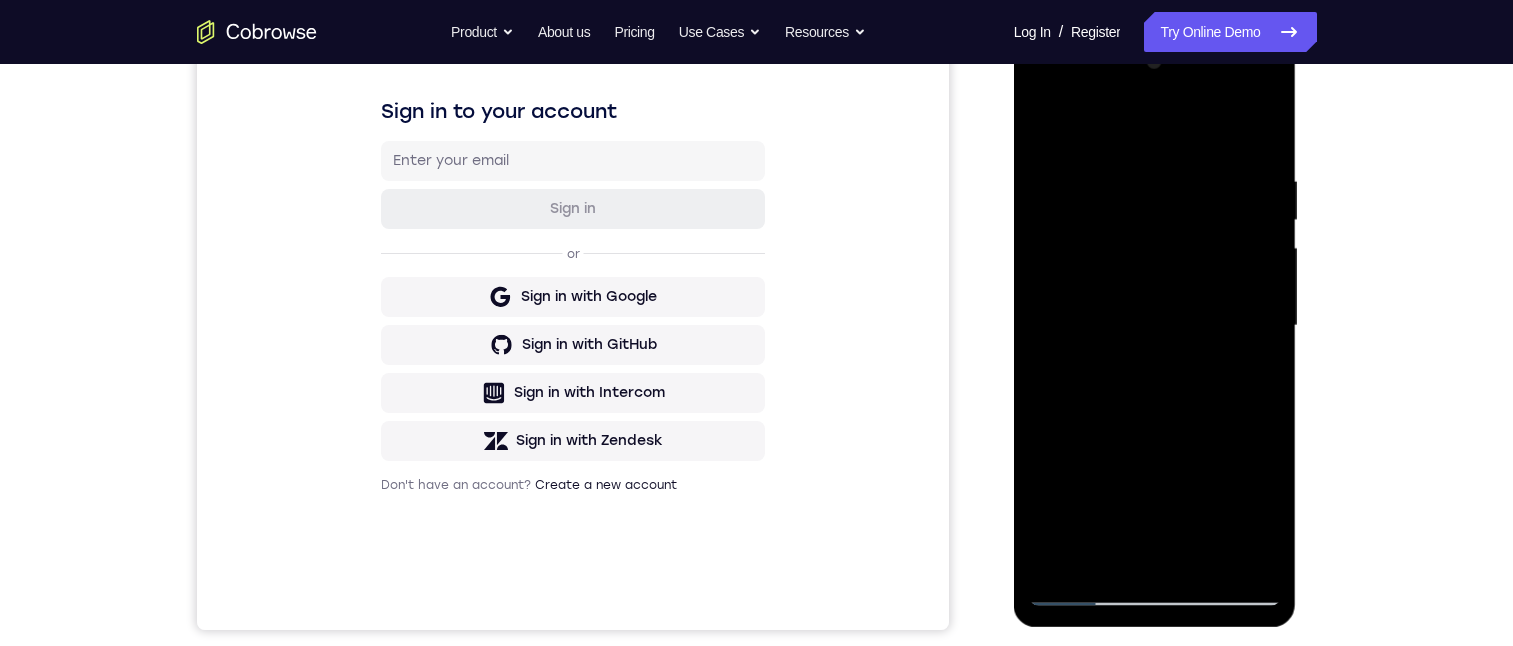 click at bounding box center [1155, 326] 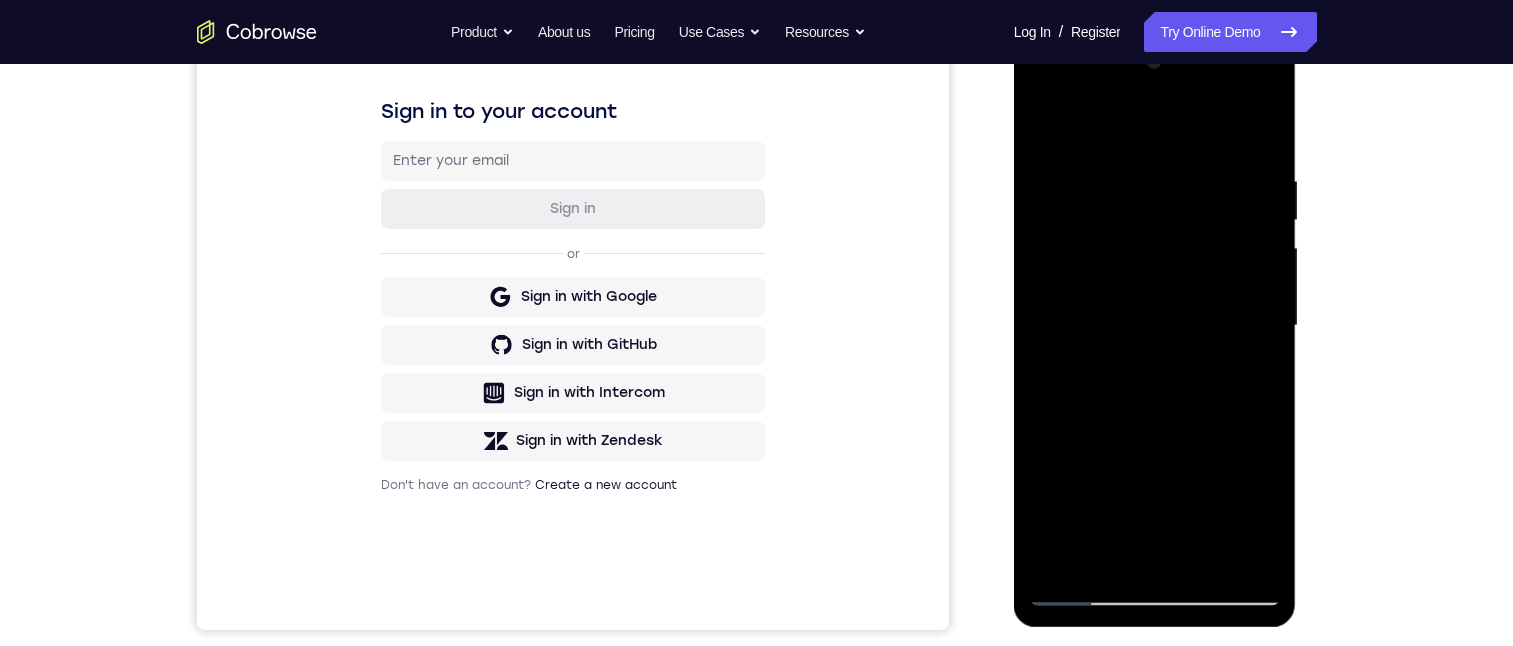 click at bounding box center (1155, 326) 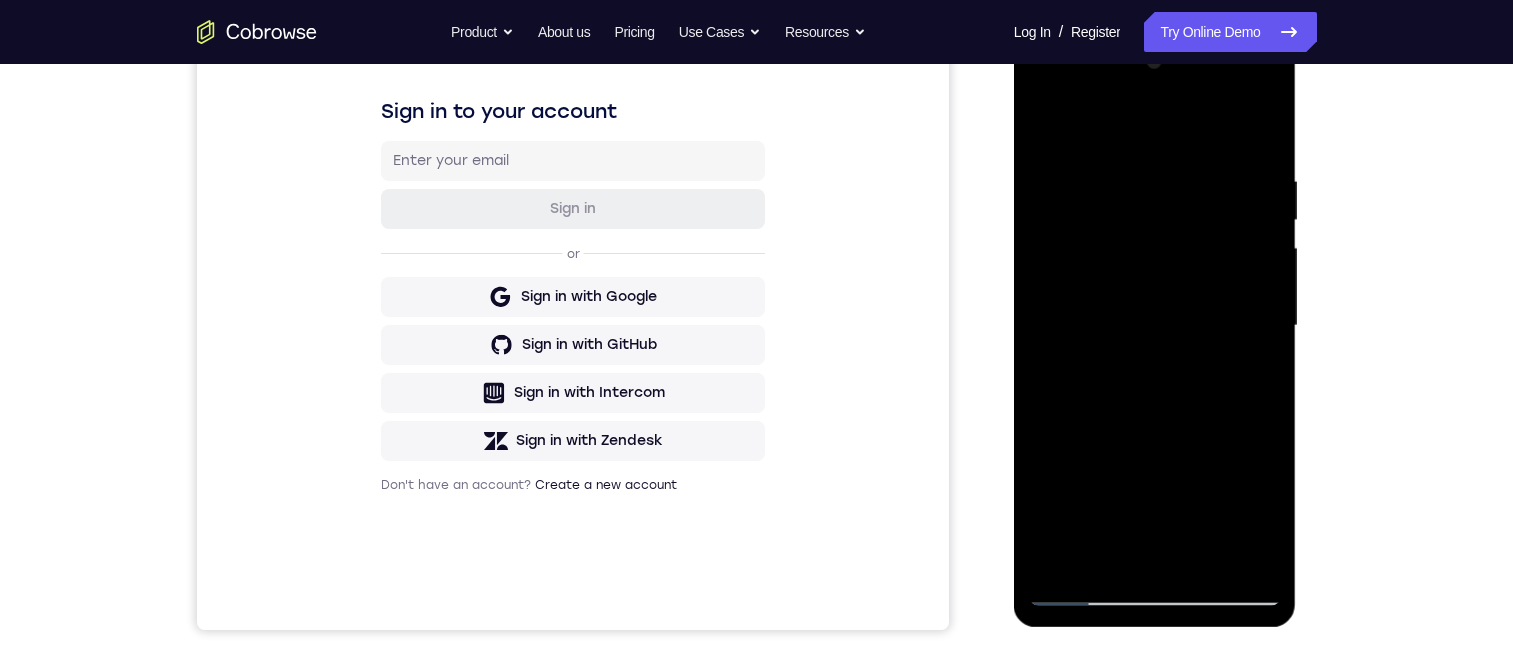 click at bounding box center [1155, 326] 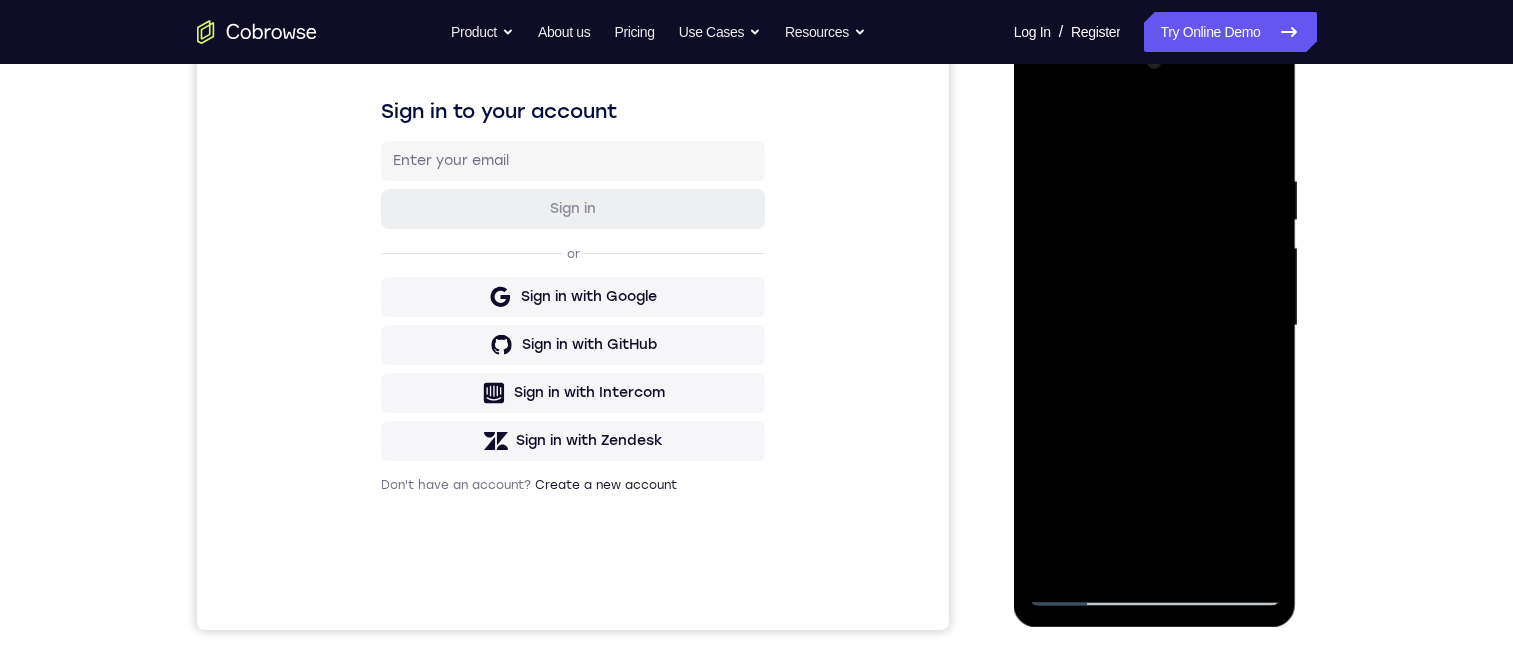 click at bounding box center (1155, 326) 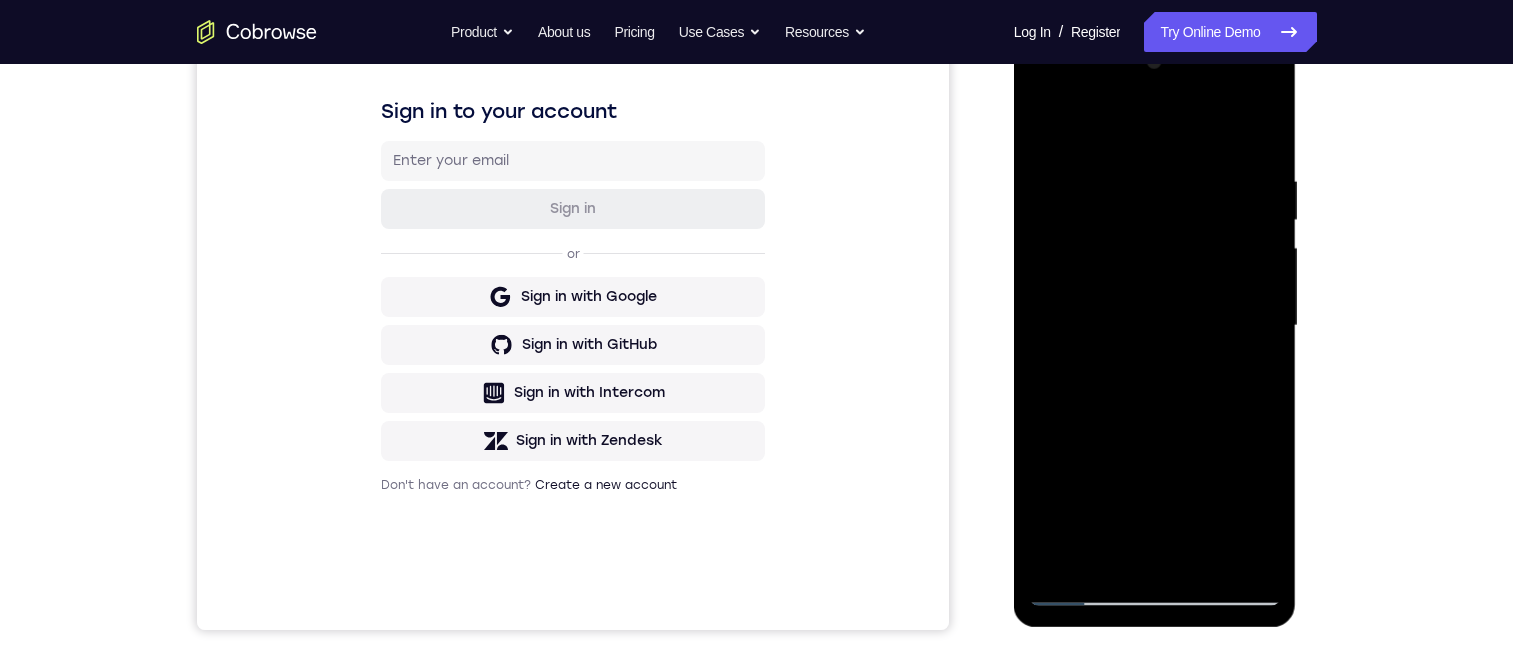click at bounding box center [1155, 326] 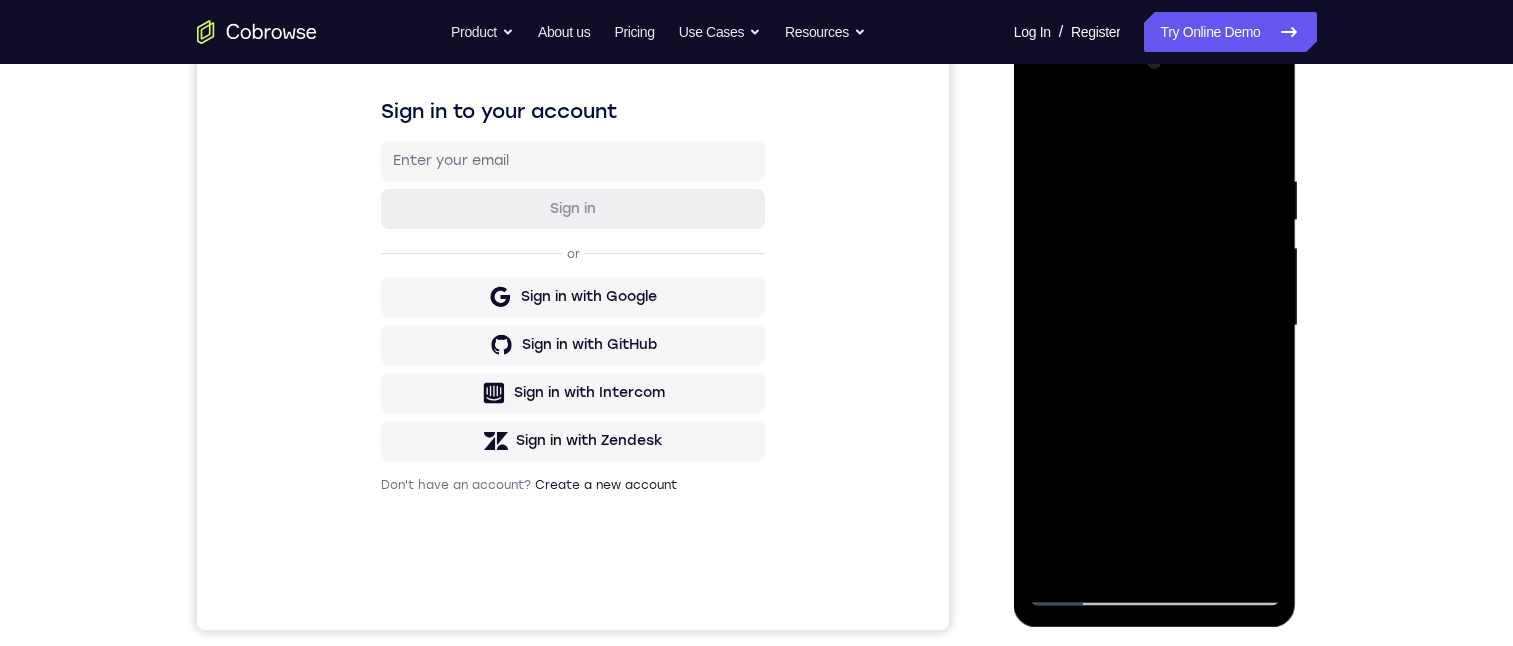 click at bounding box center (1155, 326) 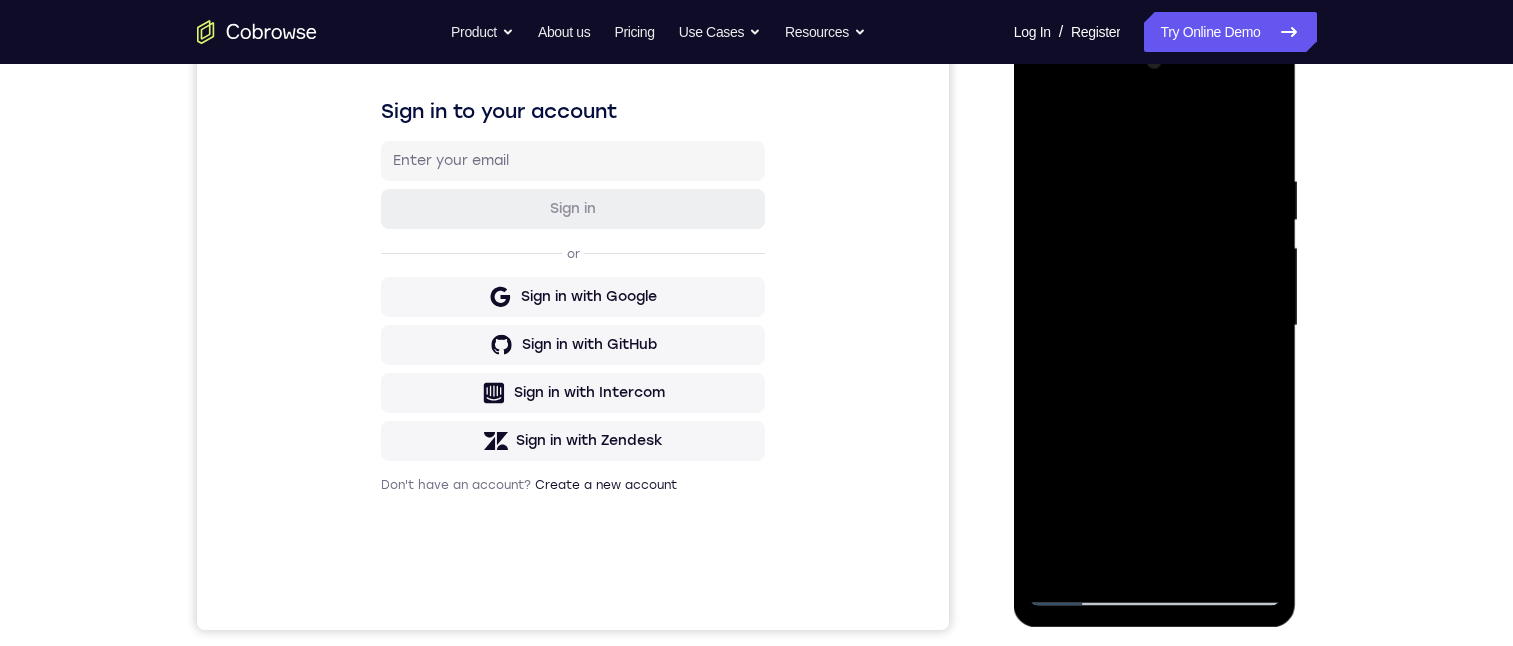 click at bounding box center (1155, 326) 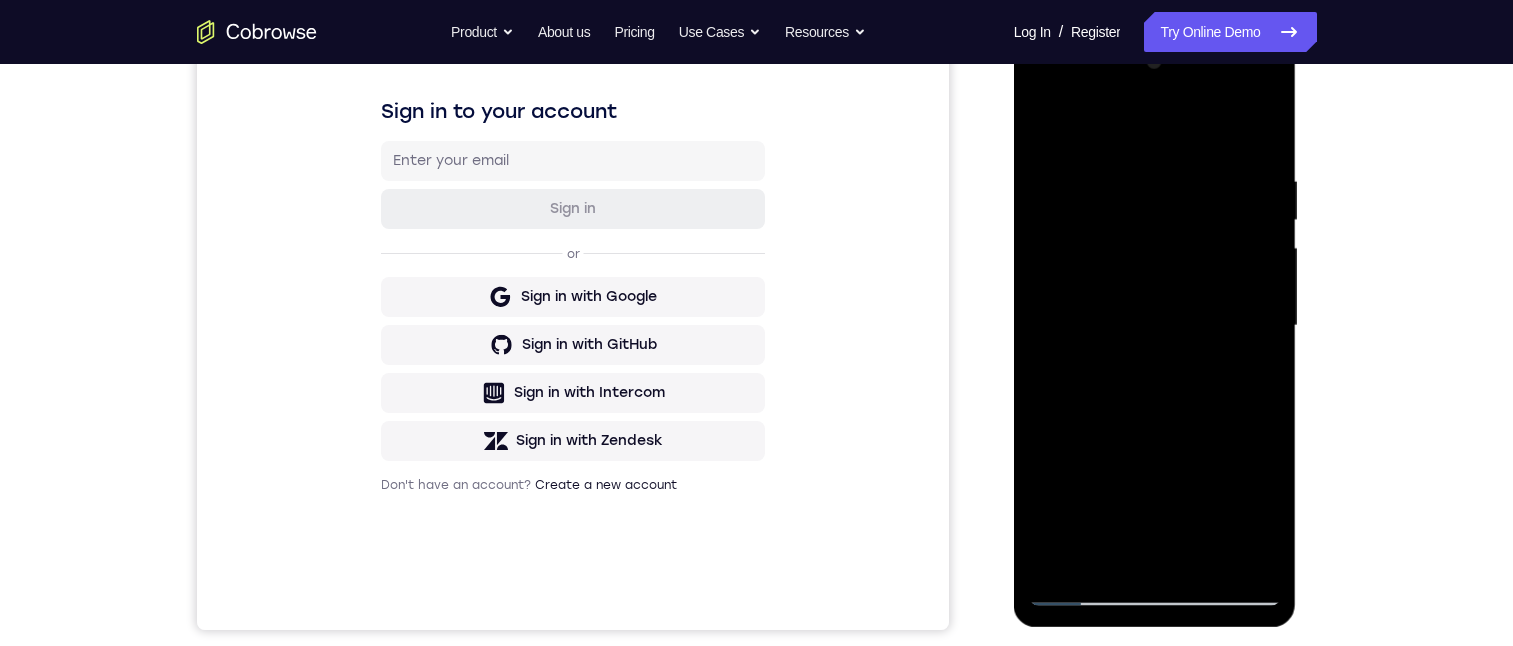 click at bounding box center (1155, 326) 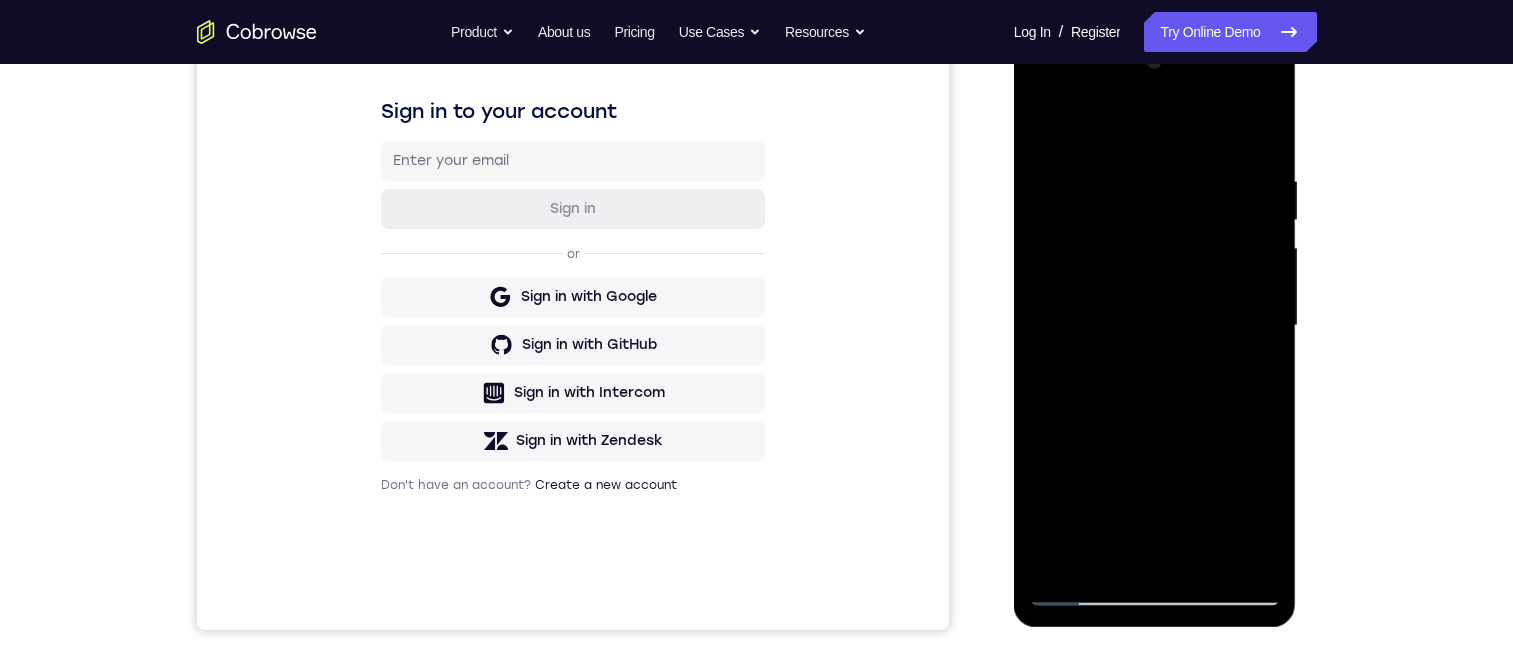 click at bounding box center (1155, 326) 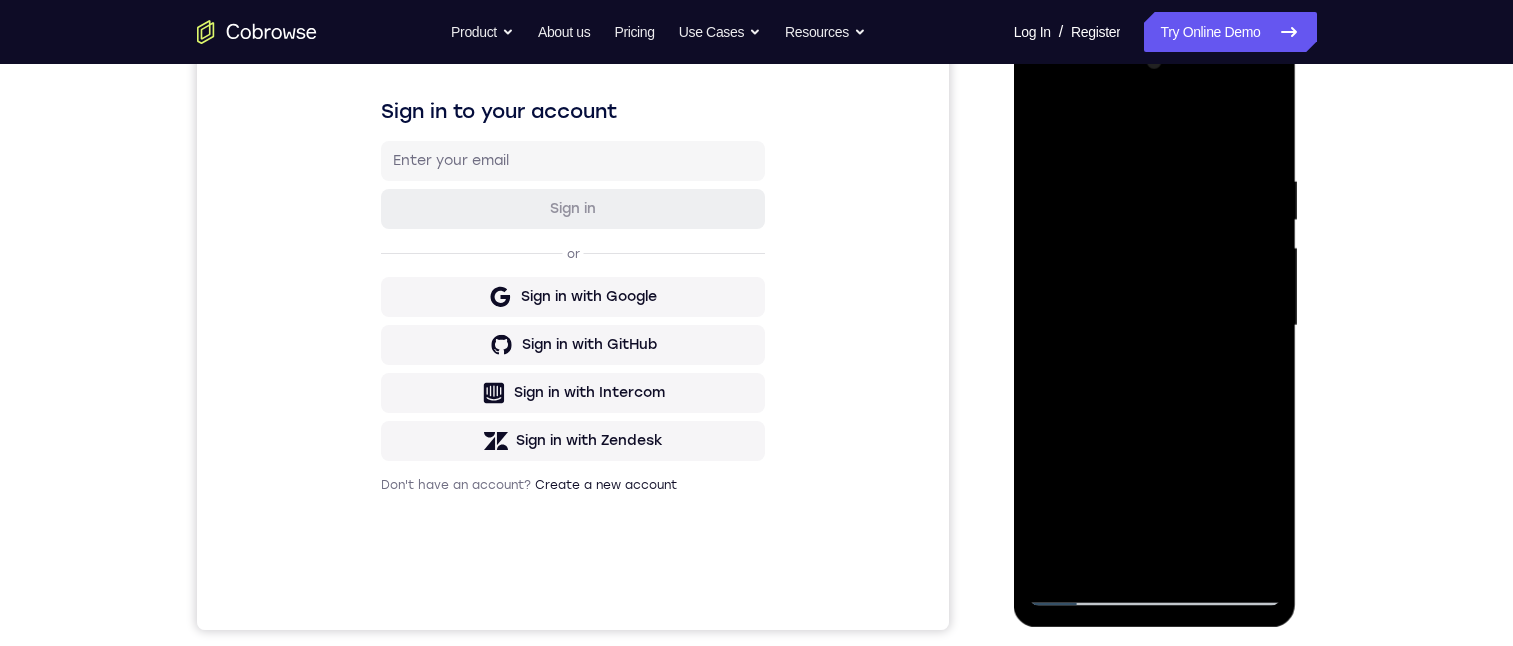drag, startPoint x: 1192, startPoint y: 266, endPoint x: 1284, endPoint y: 718, distance: 461.26782 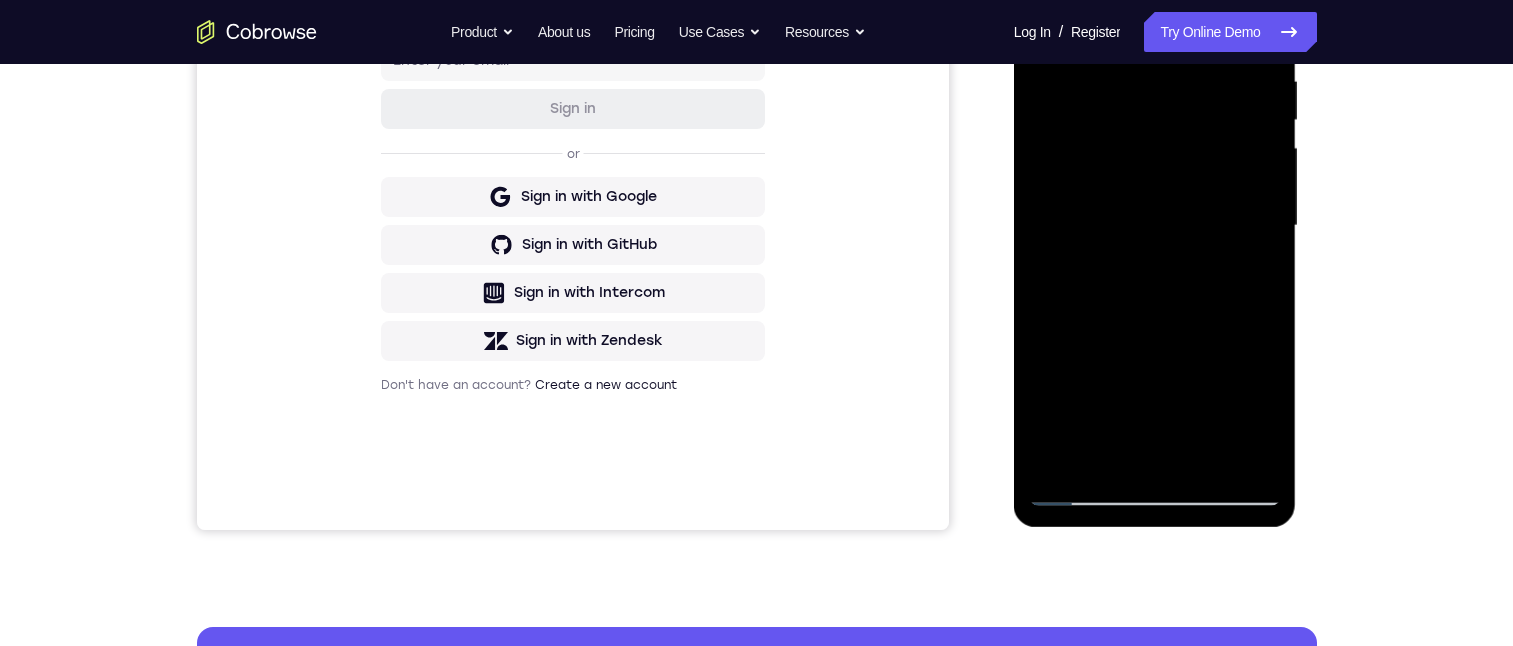 click at bounding box center (1155, 226) 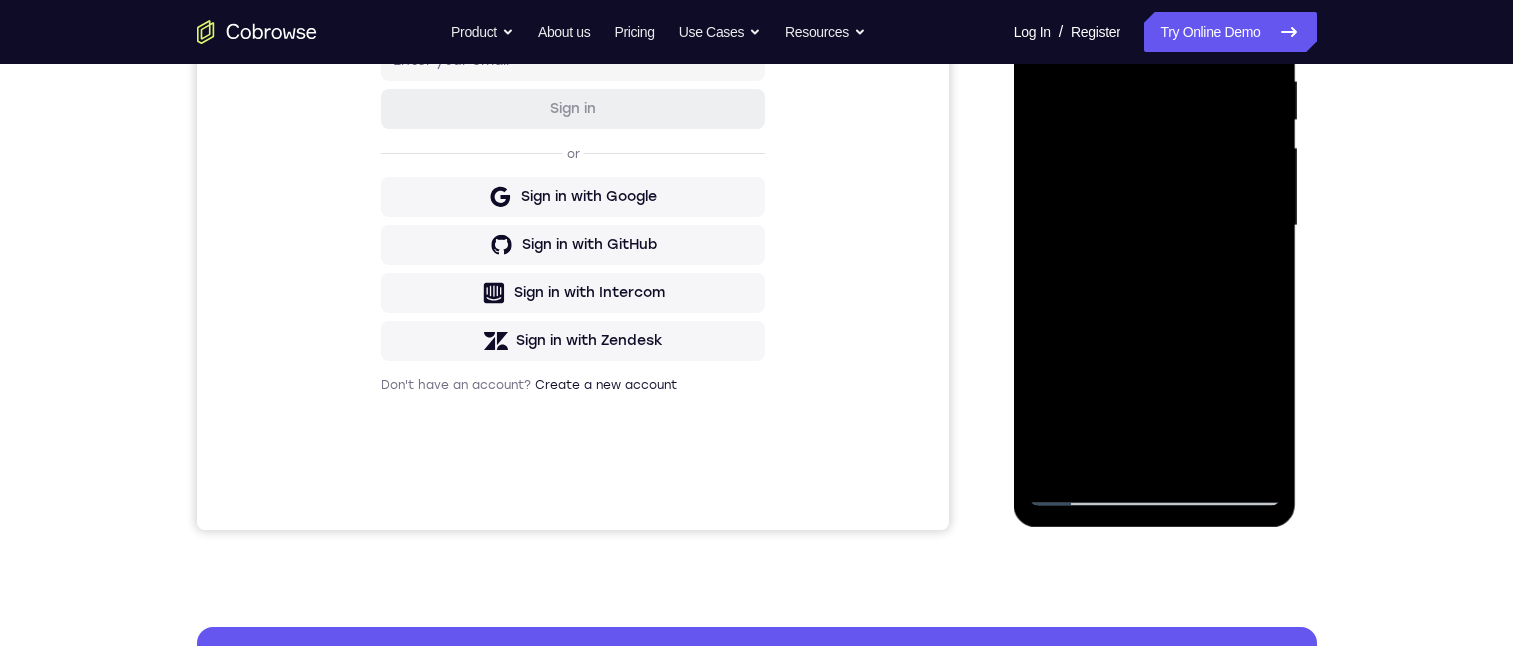 click at bounding box center [1155, 226] 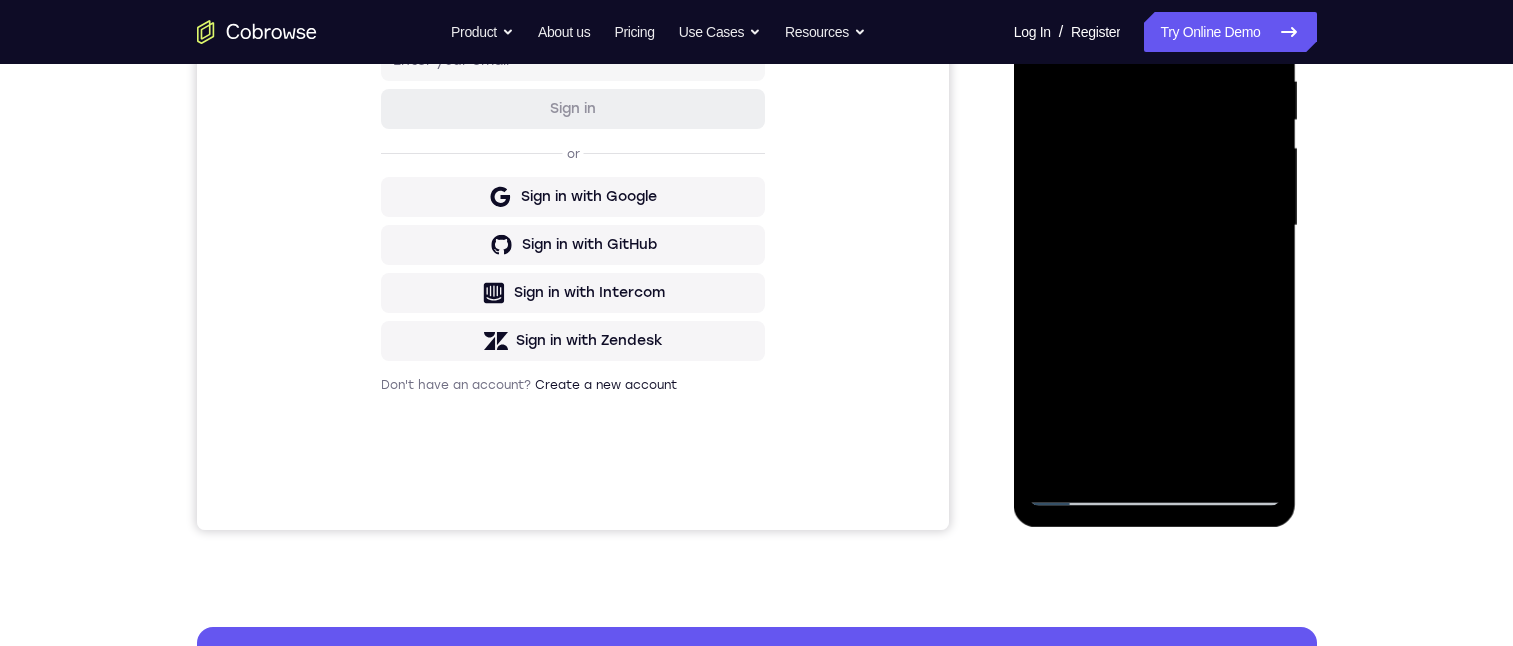 click at bounding box center (1155, 226) 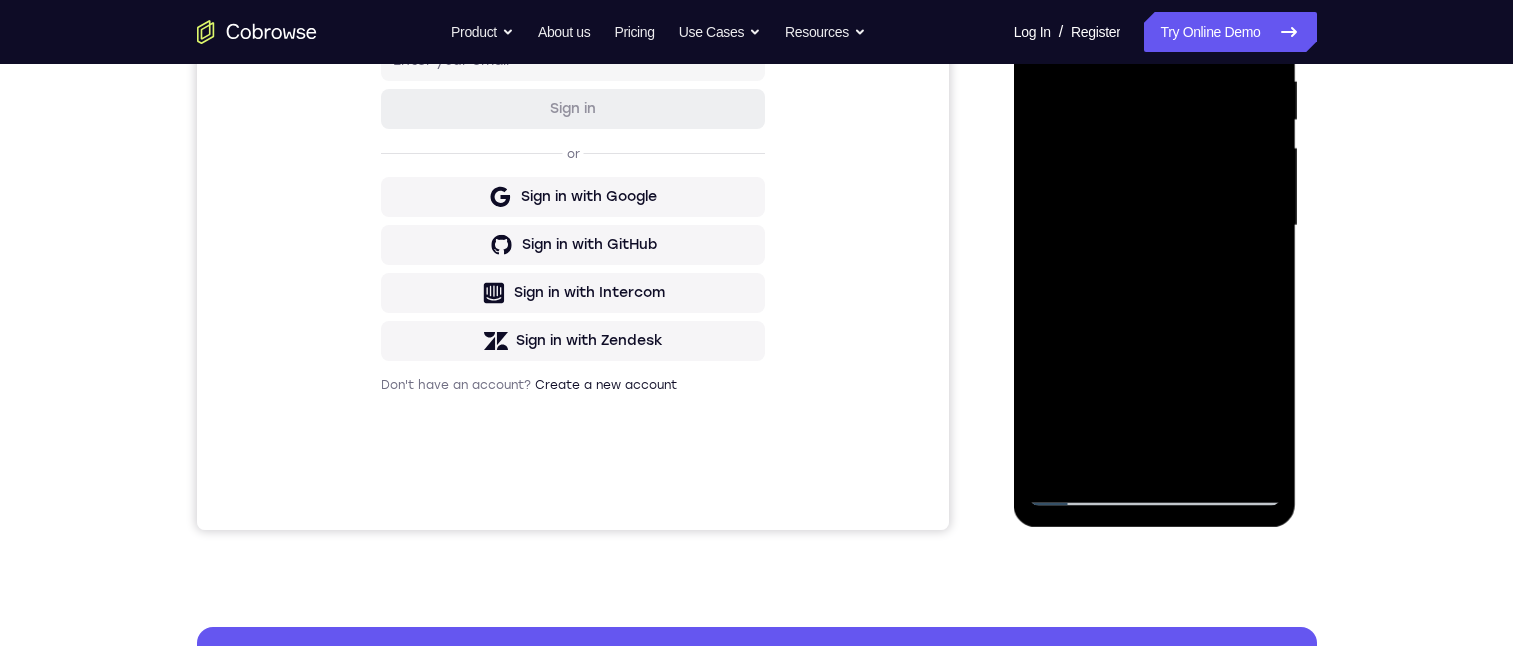 click at bounding box center [1155, 226] 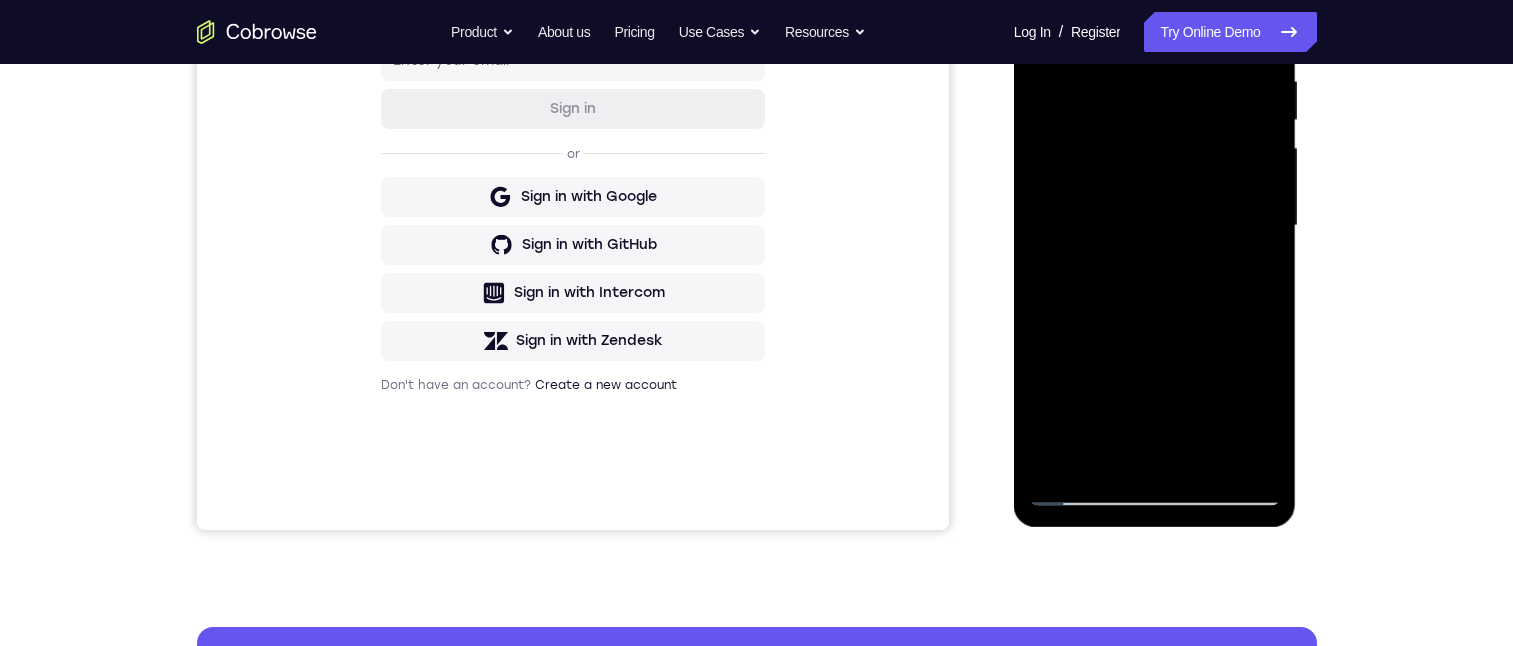 click at bounding box center [1155, 226] 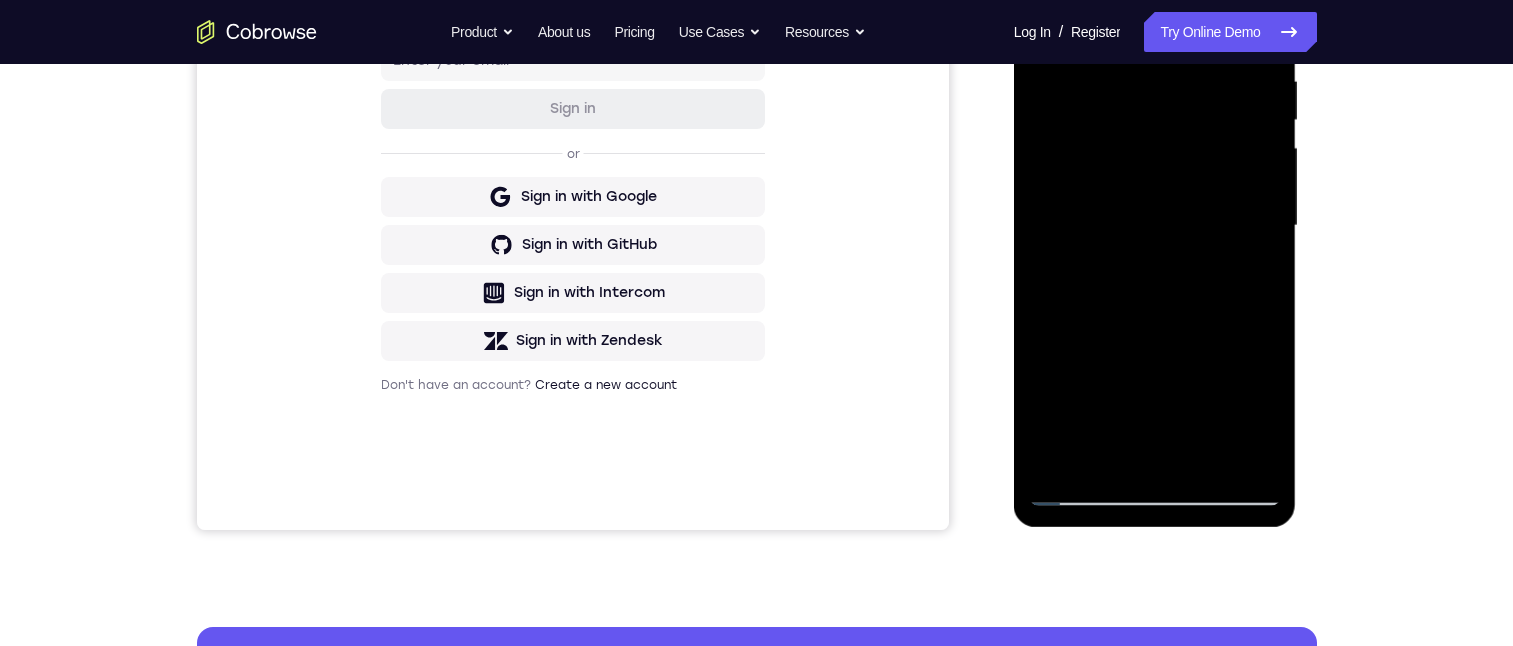 click at bounding box center (1155, 226) 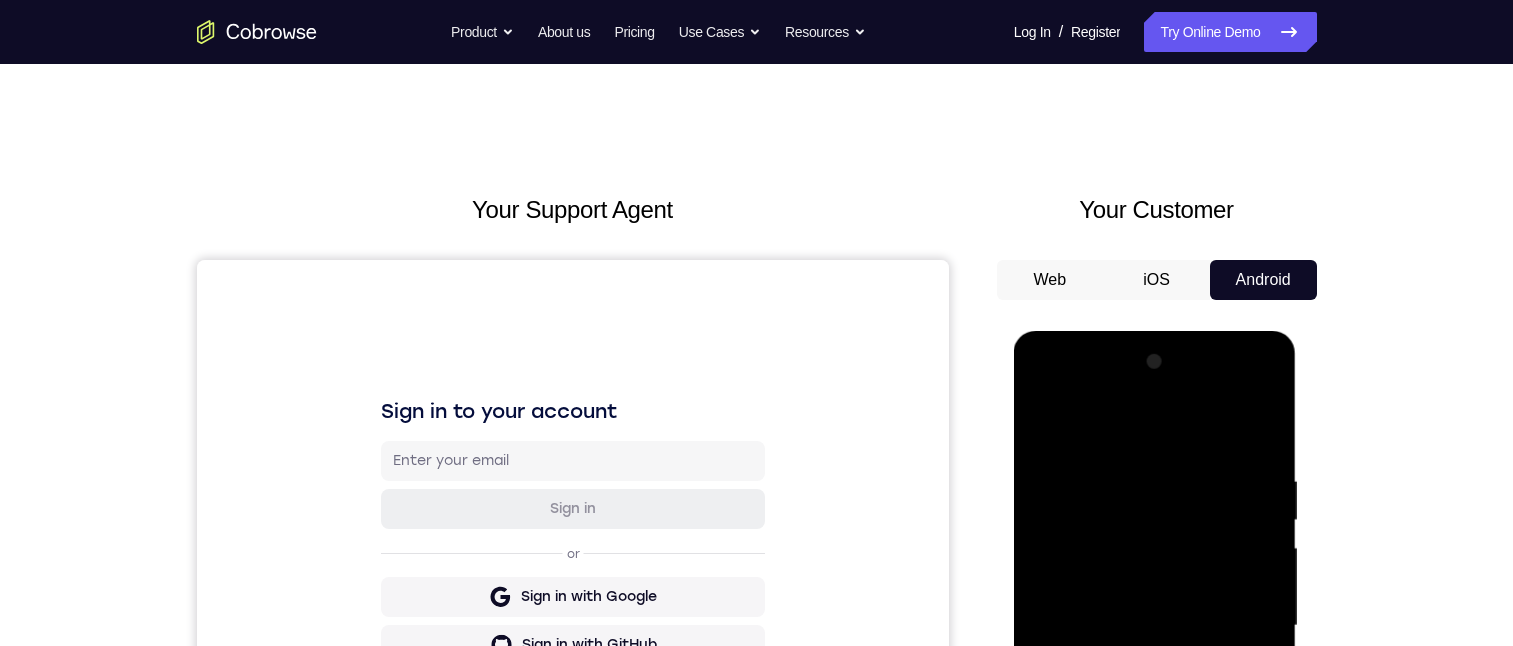 scroll, scrollTop: 77, scrollLeft: 0, axis: vertical 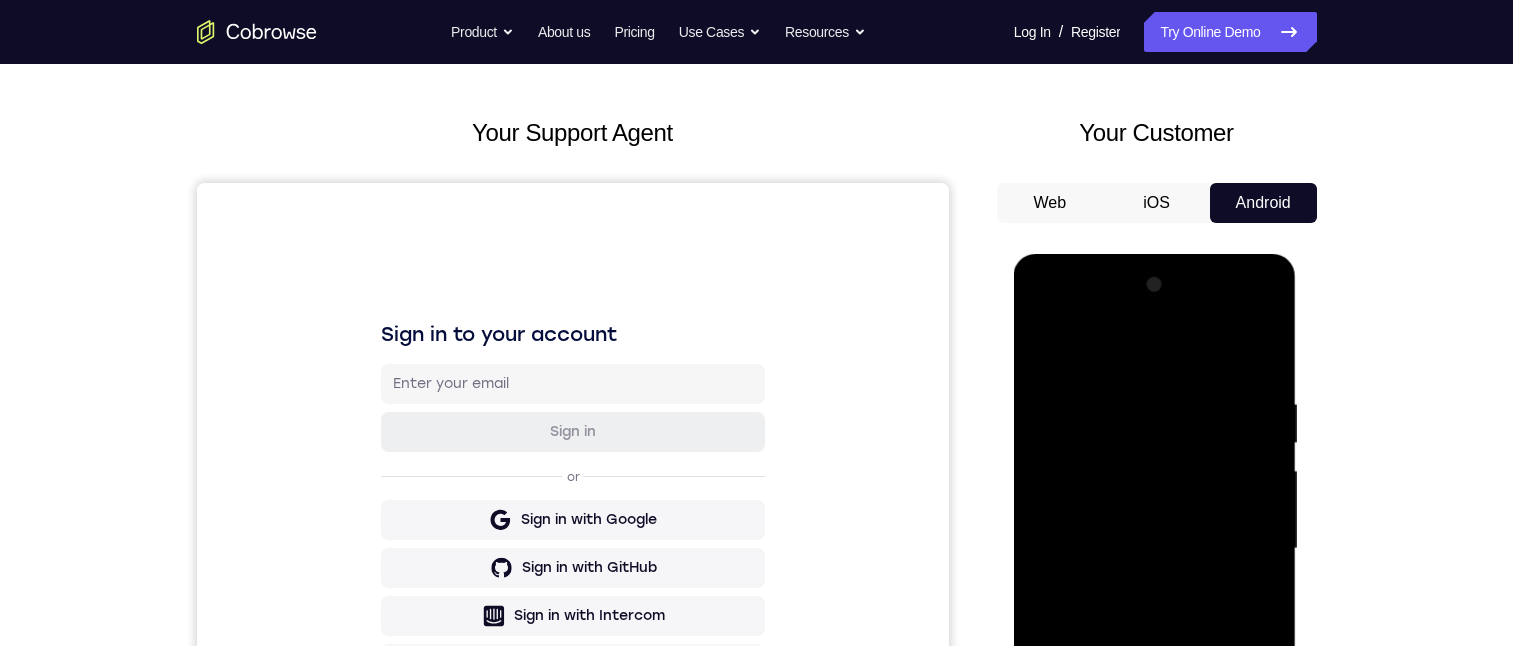 click at bounding box center [1155, 549] 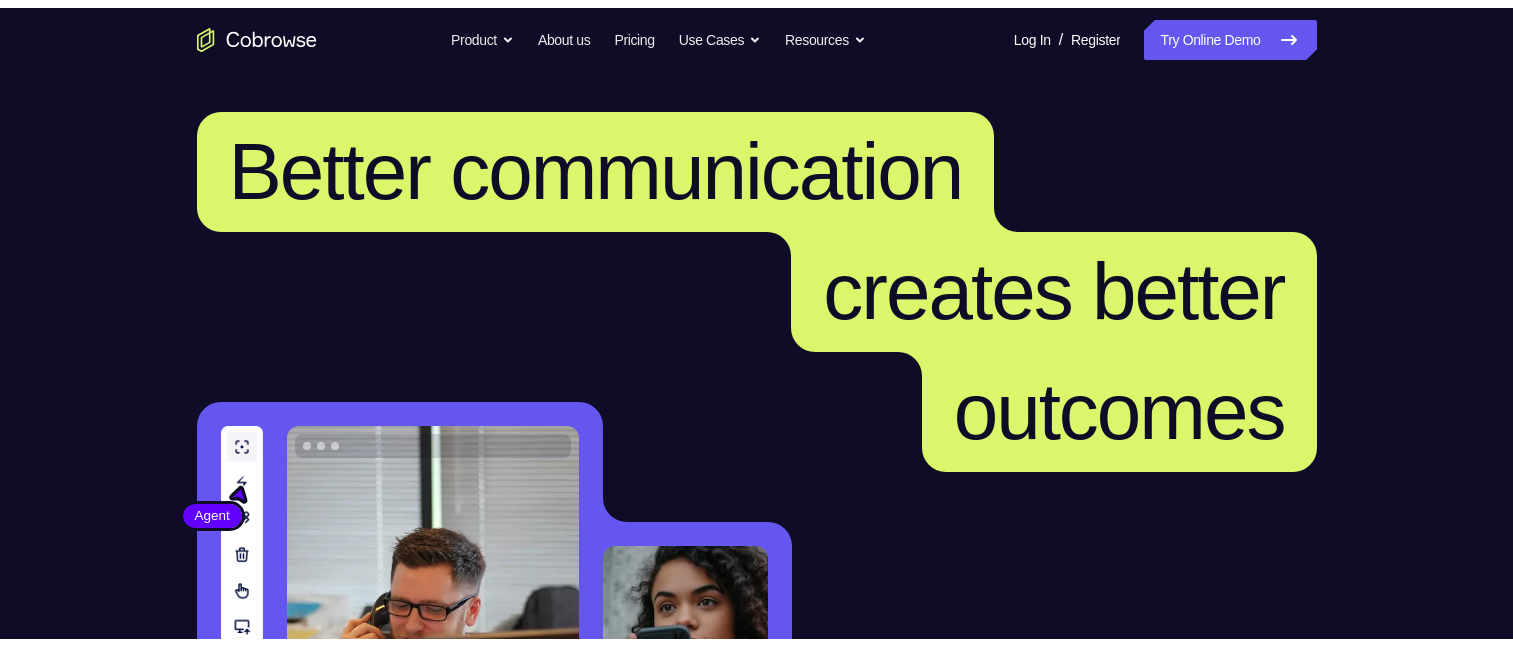 scroll, scrollTop: 0, scrollLeft: 0, axis: both 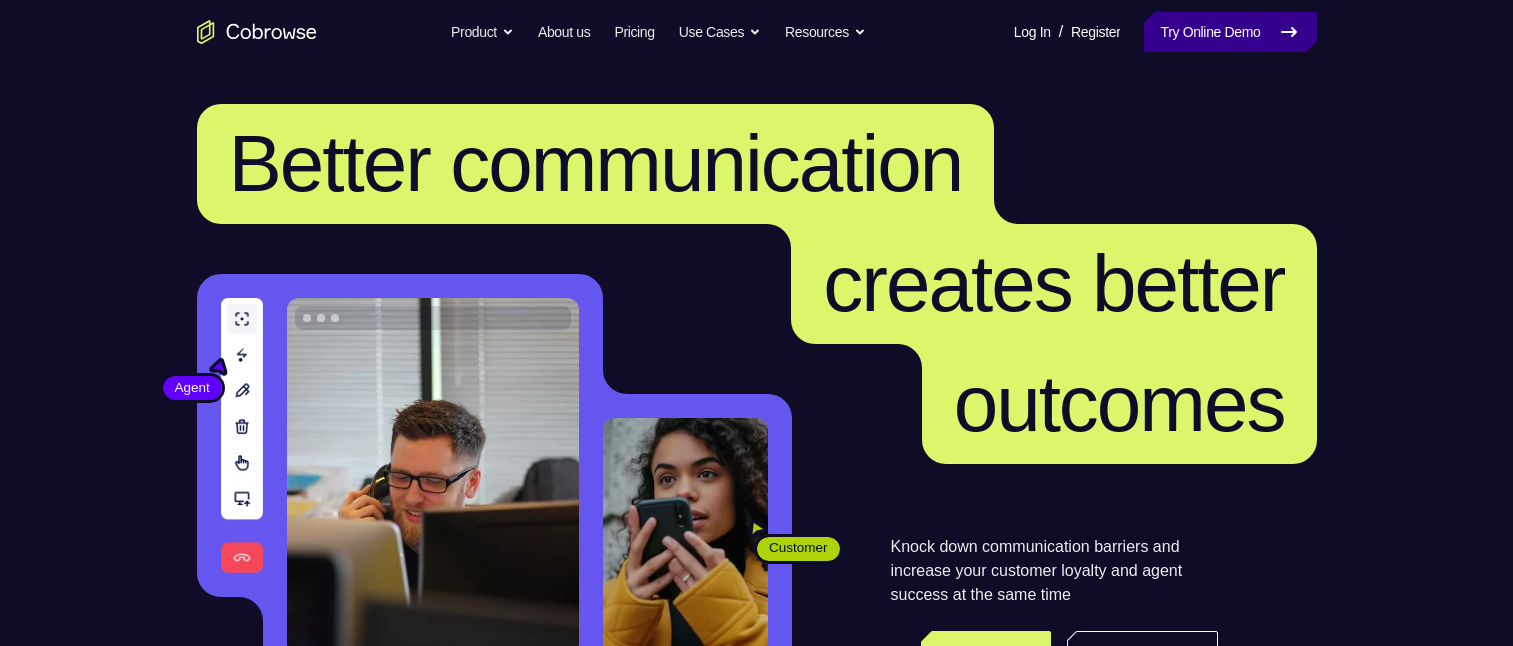 click on "Try Online Demo" at bounding box center (1230, 32) 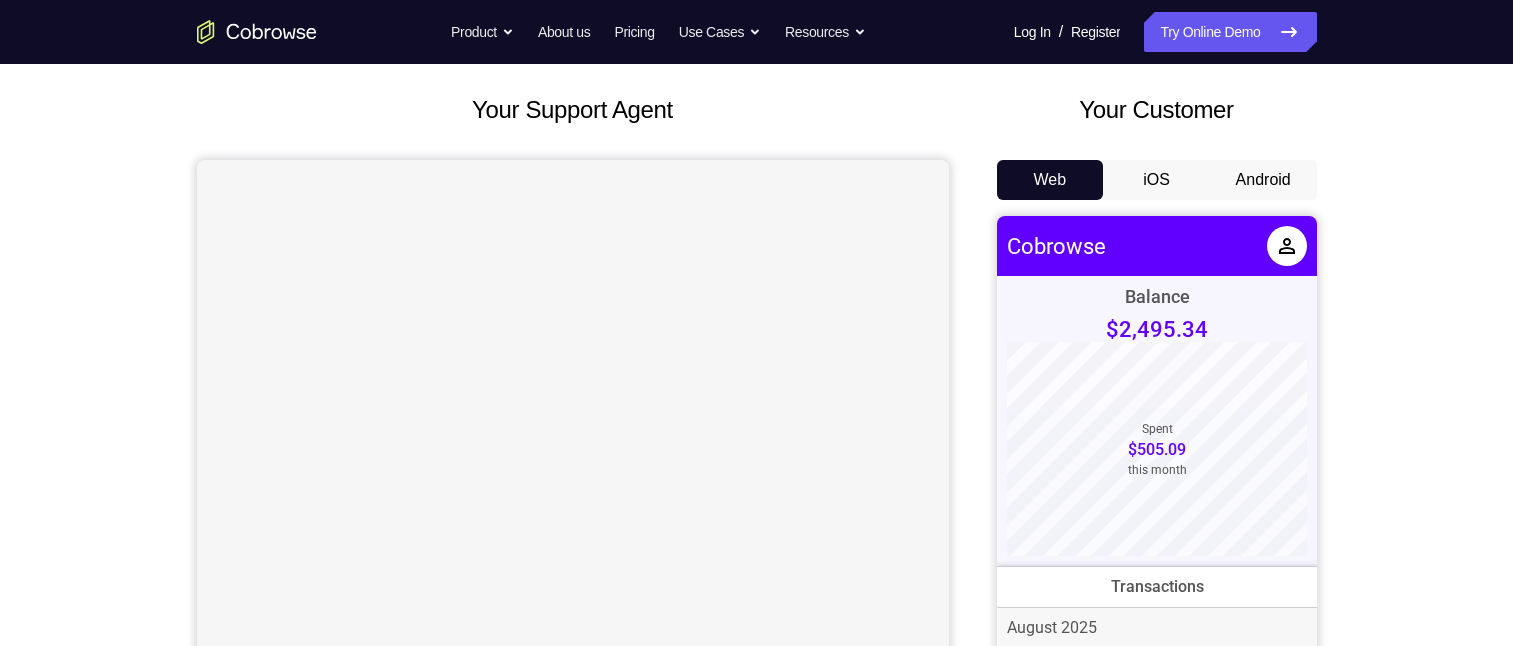 scroll, scrollTop: 0, scrollLeft: 0, axis: both 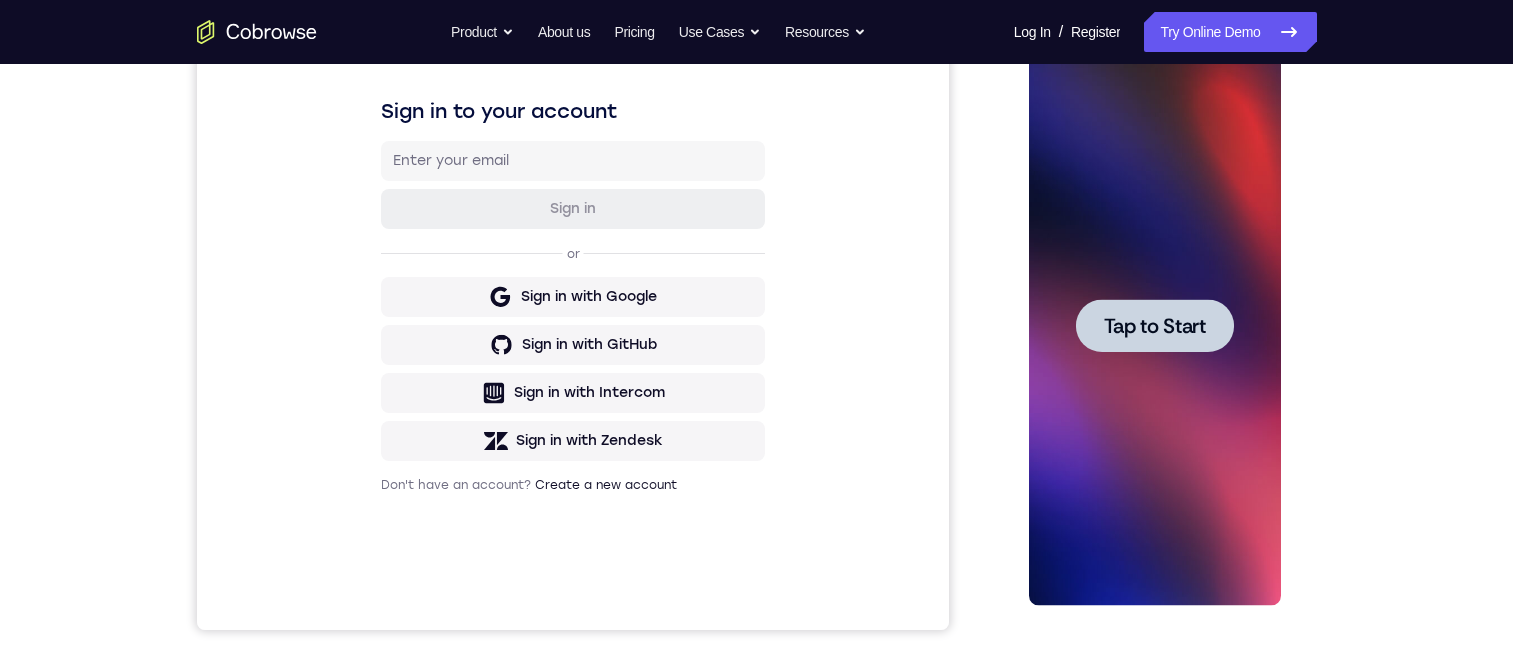 drag, startPoint x: 1184, startPoint y: 354, endPoint x: 1156, endPoint y: 362, distance: 29.12044 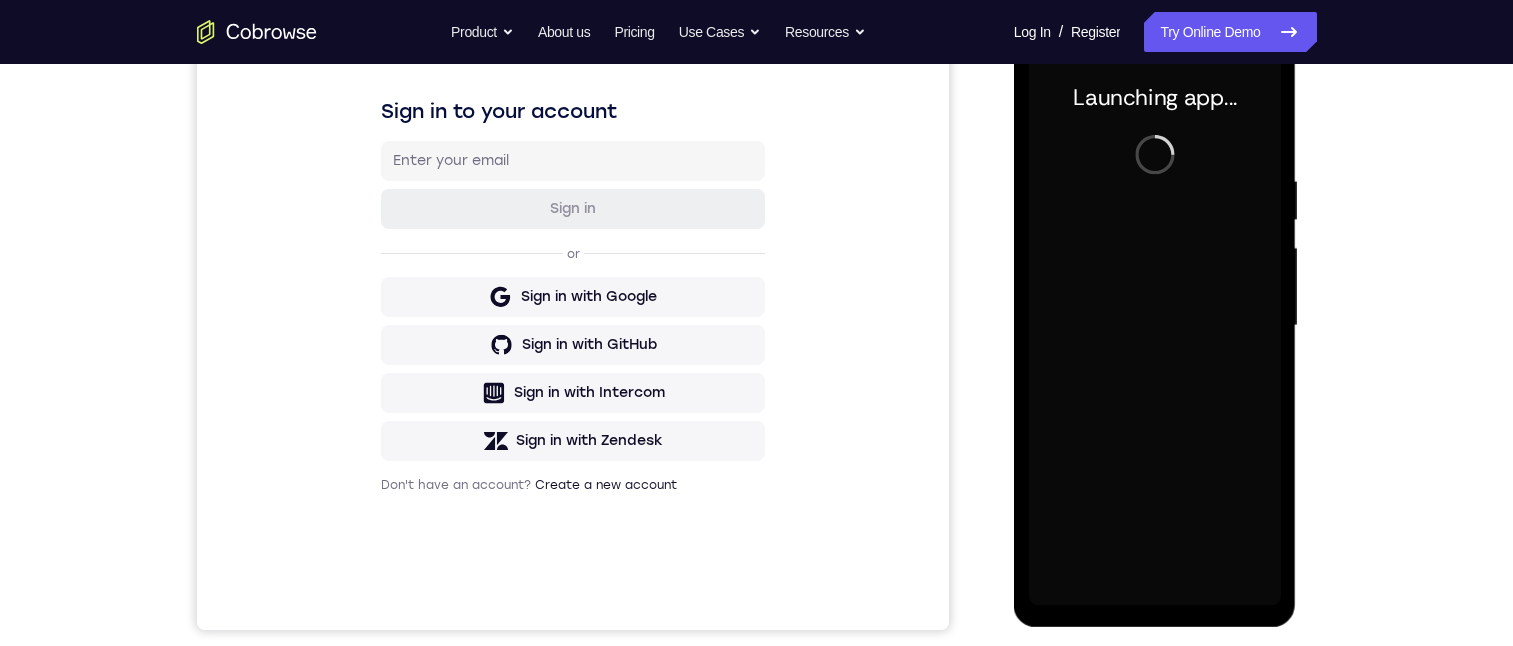 scroll, scrollTop: 400, scrollLeft: 0, axis: vertical 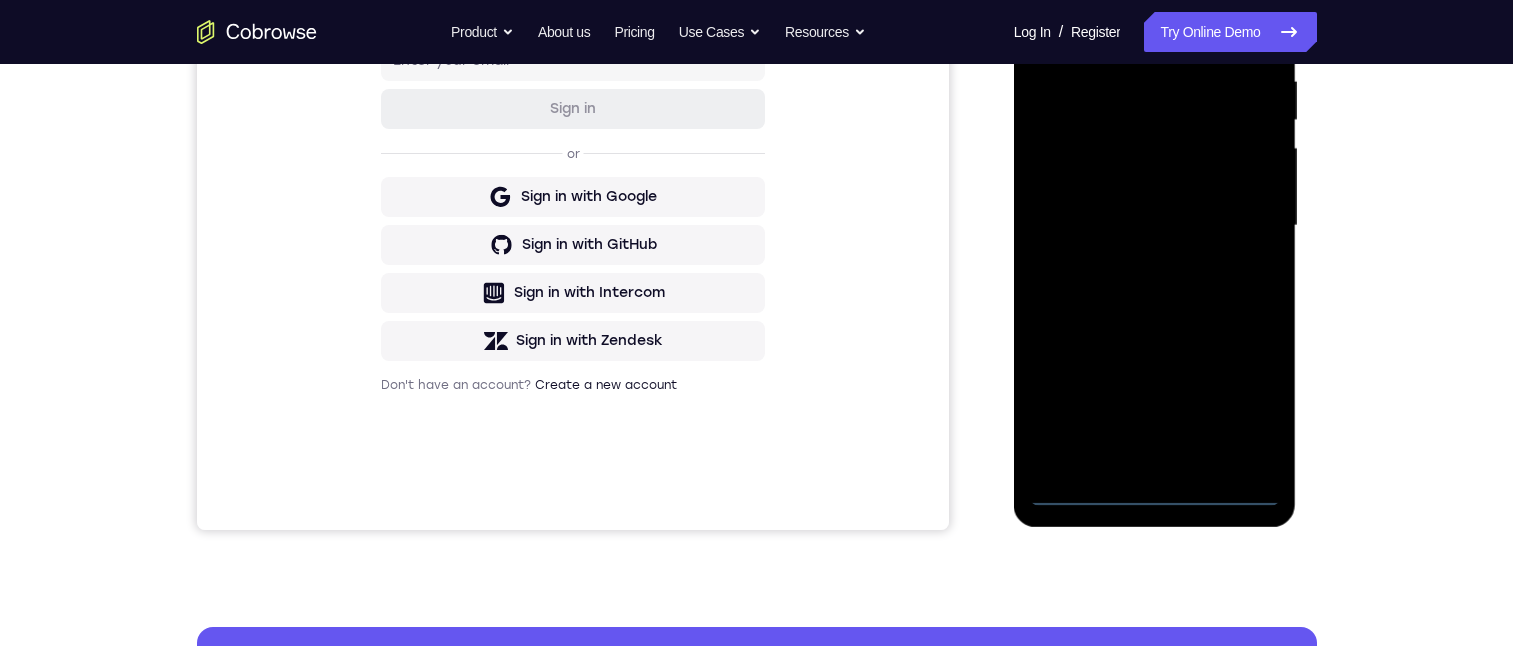 click at bounding box center [1155, 226] 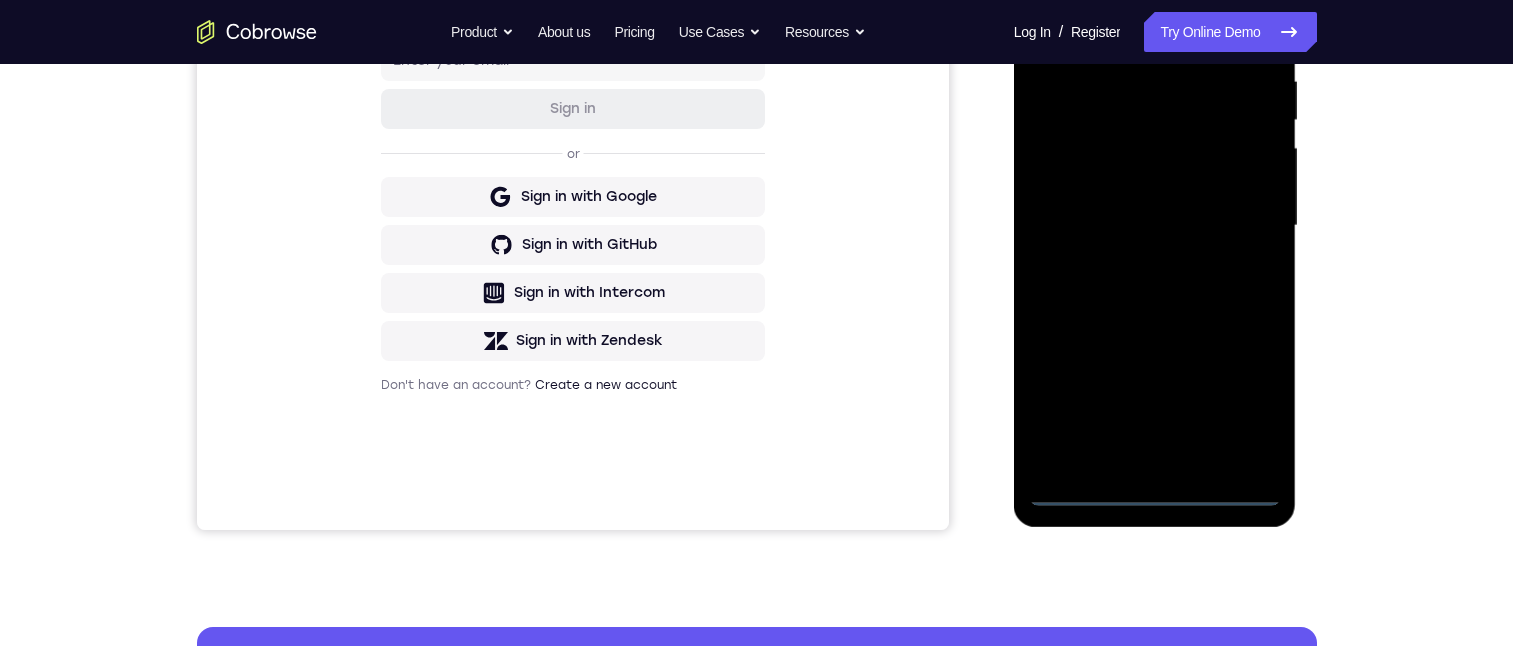 click at bounding box center [1155, 226] 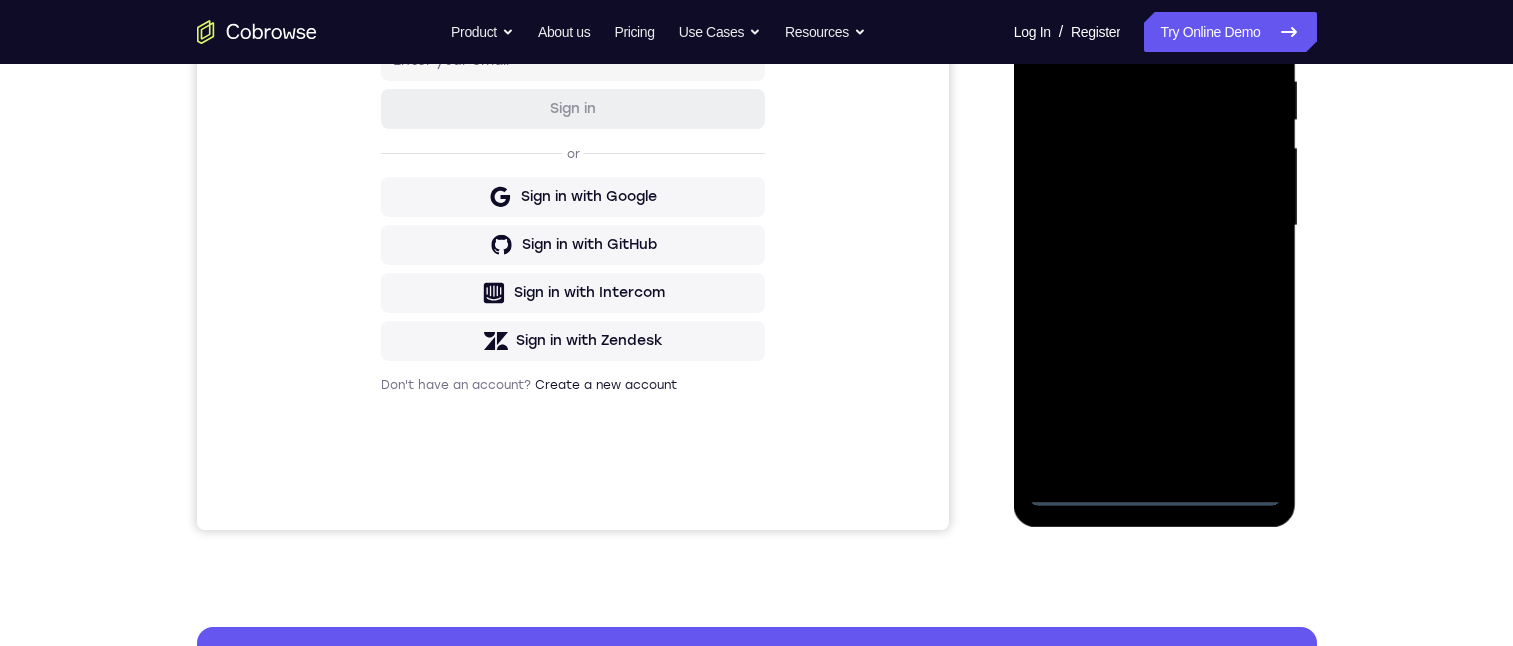 click at bounding box center [1155, 226] 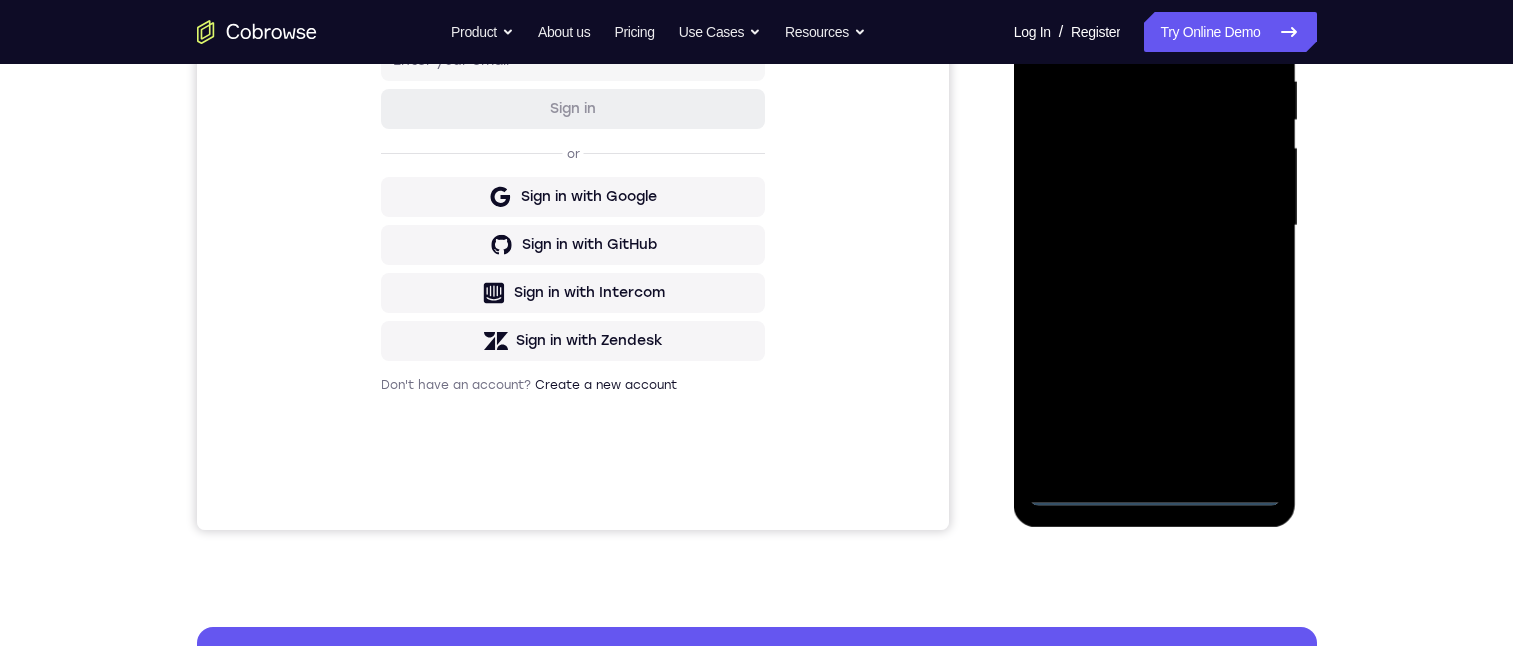 scroll, scrollTop: 4, scrollLeft: 0, axis: vertical 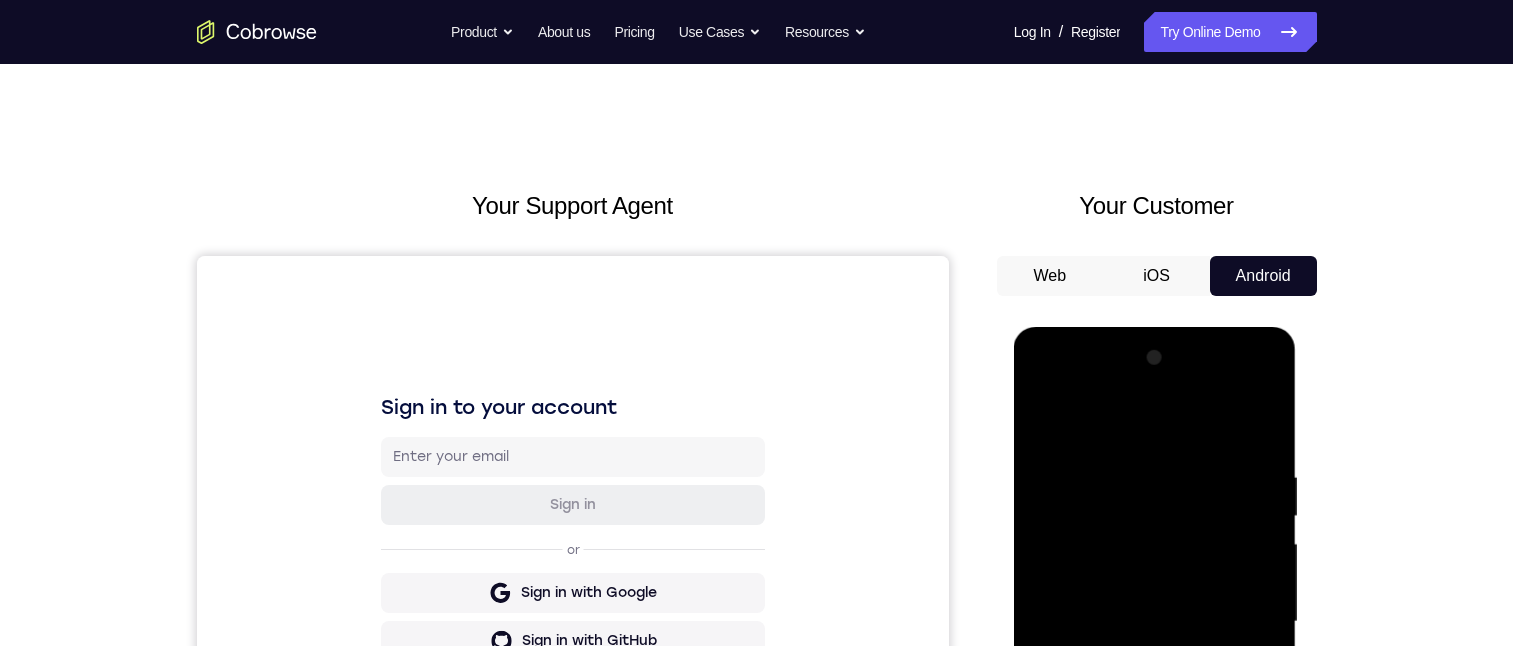 click at bounding box center (1155, 622) 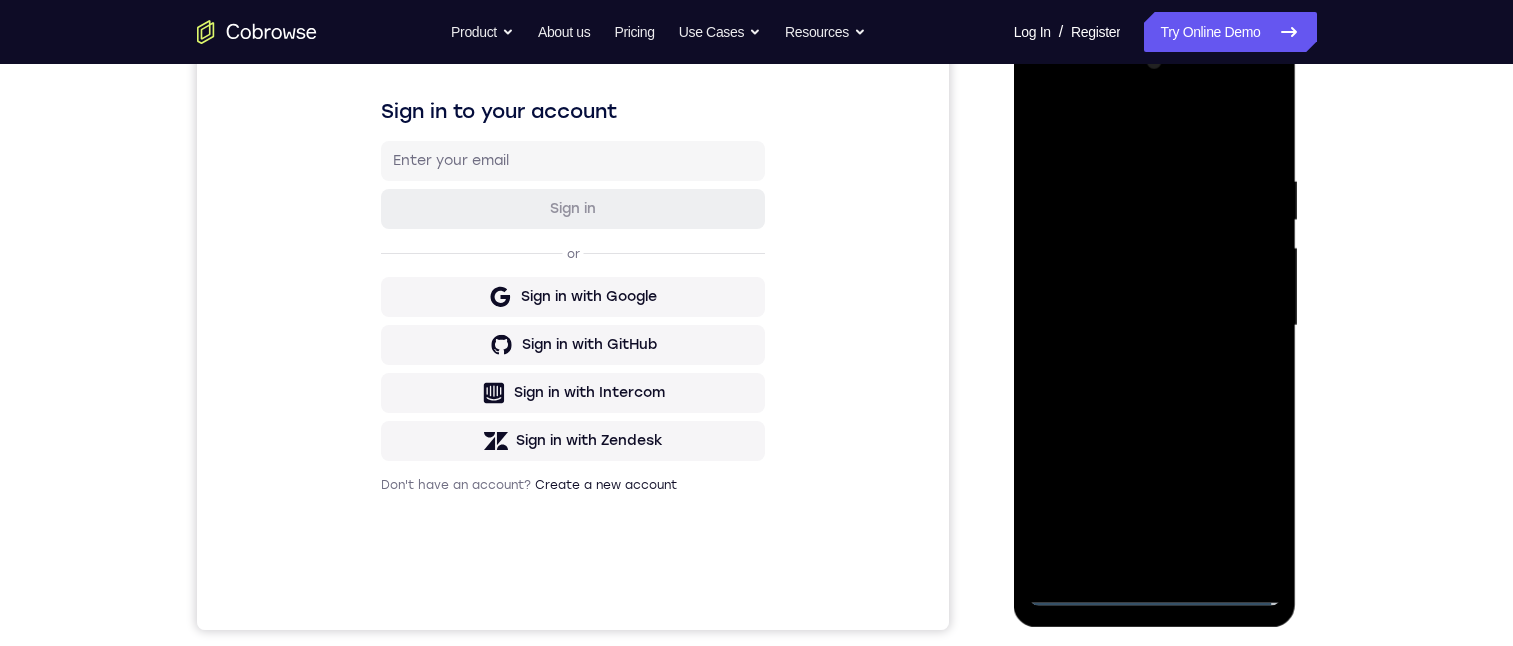 click at bounding box center [1155, 326] 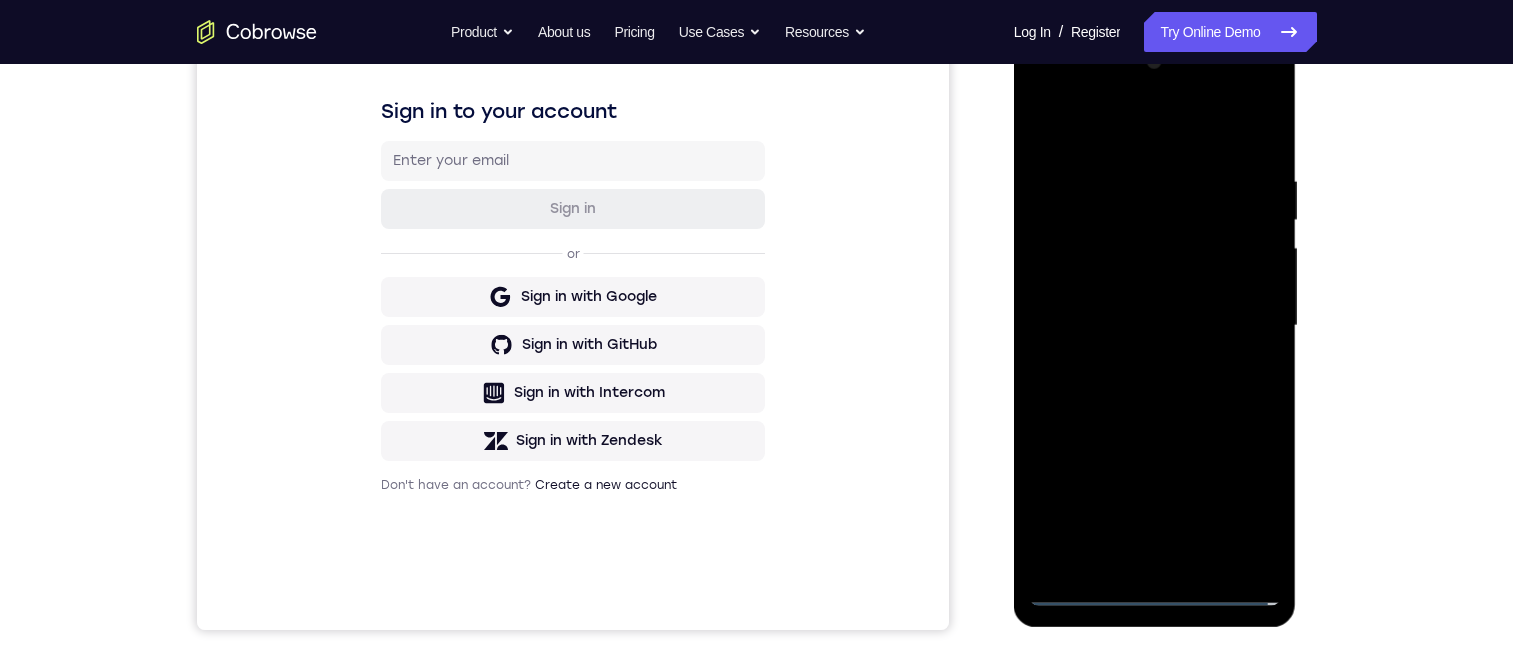 click at bounding box center [1155, 326] 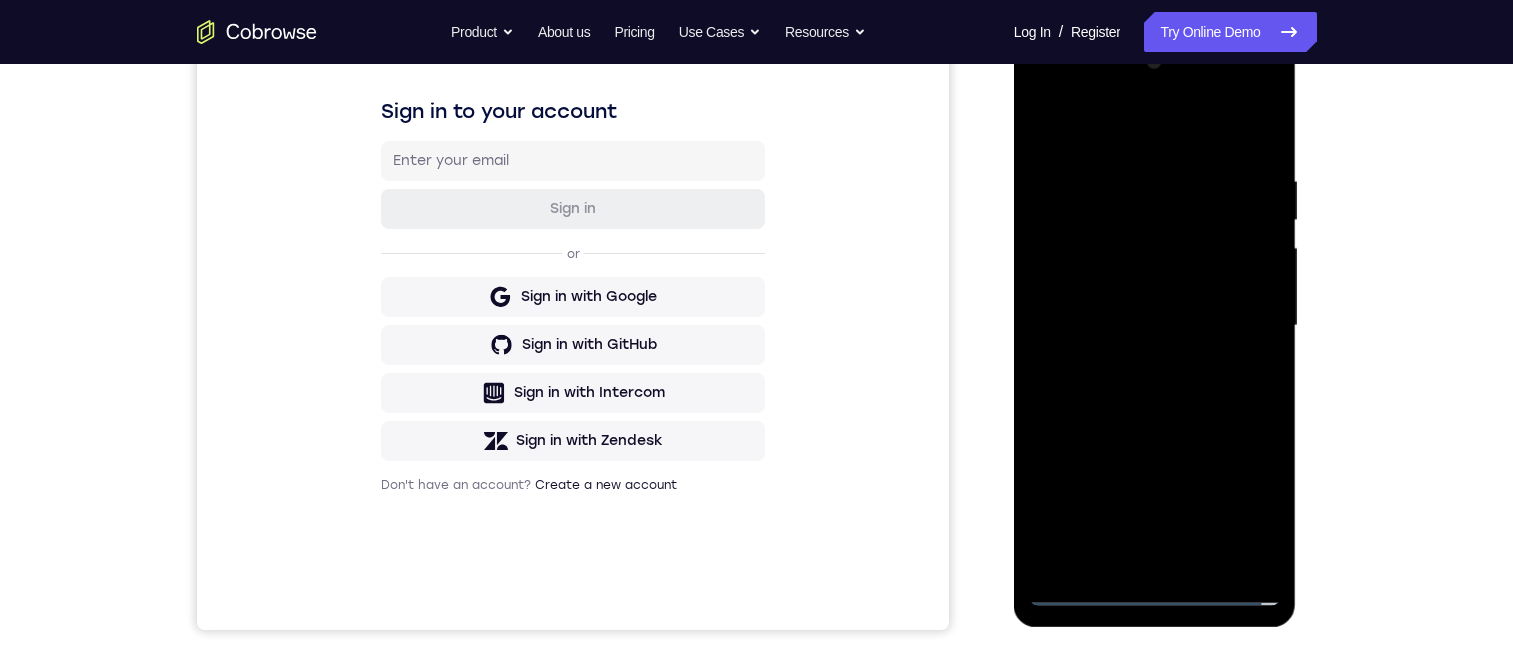 click at bounding box center (1155, 326) 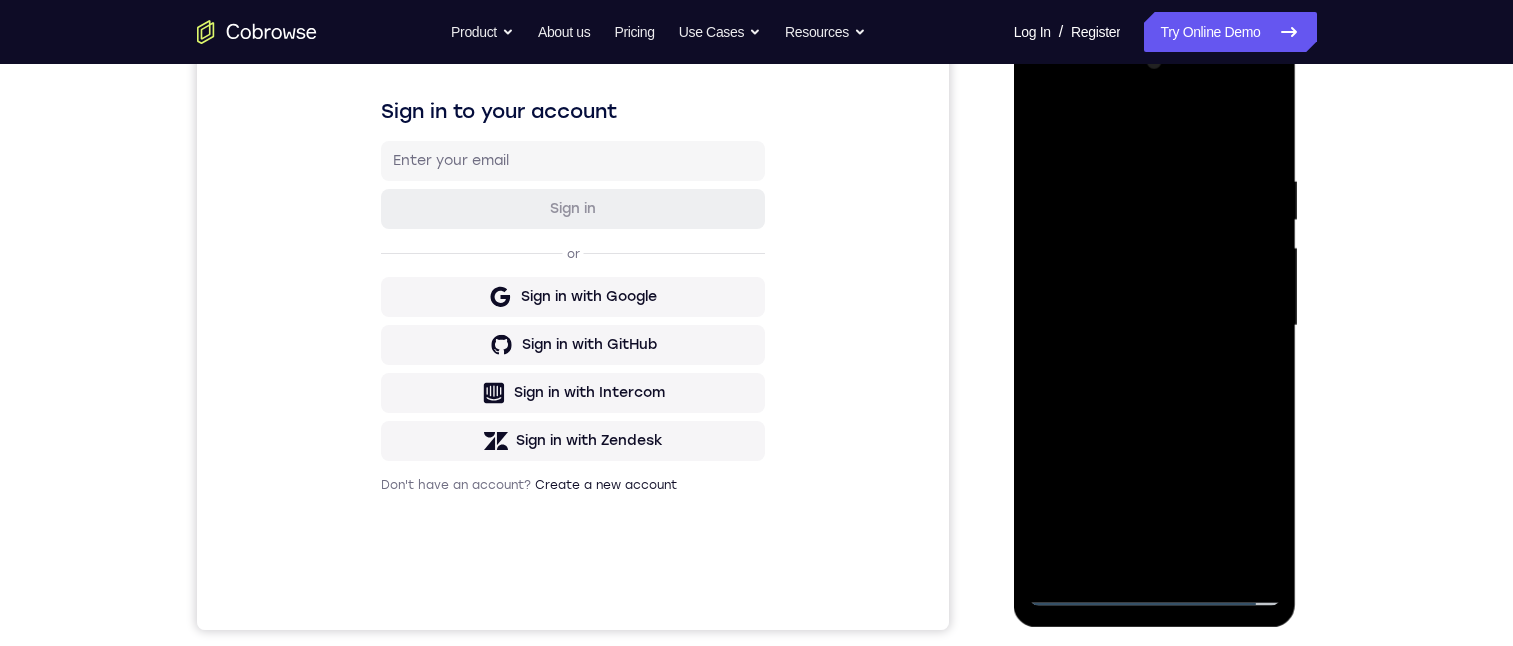click at bounding box center [1155, 326] 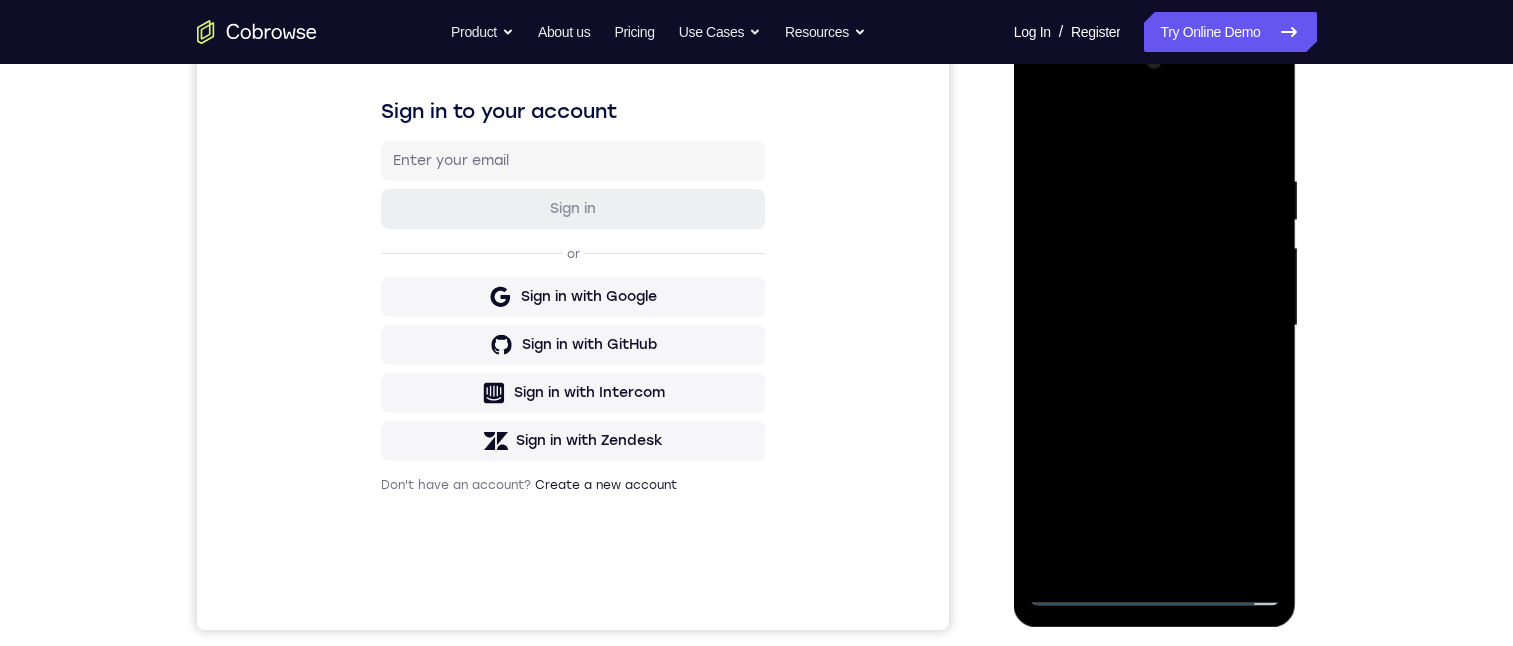 click at bounding box center [1155, 326] 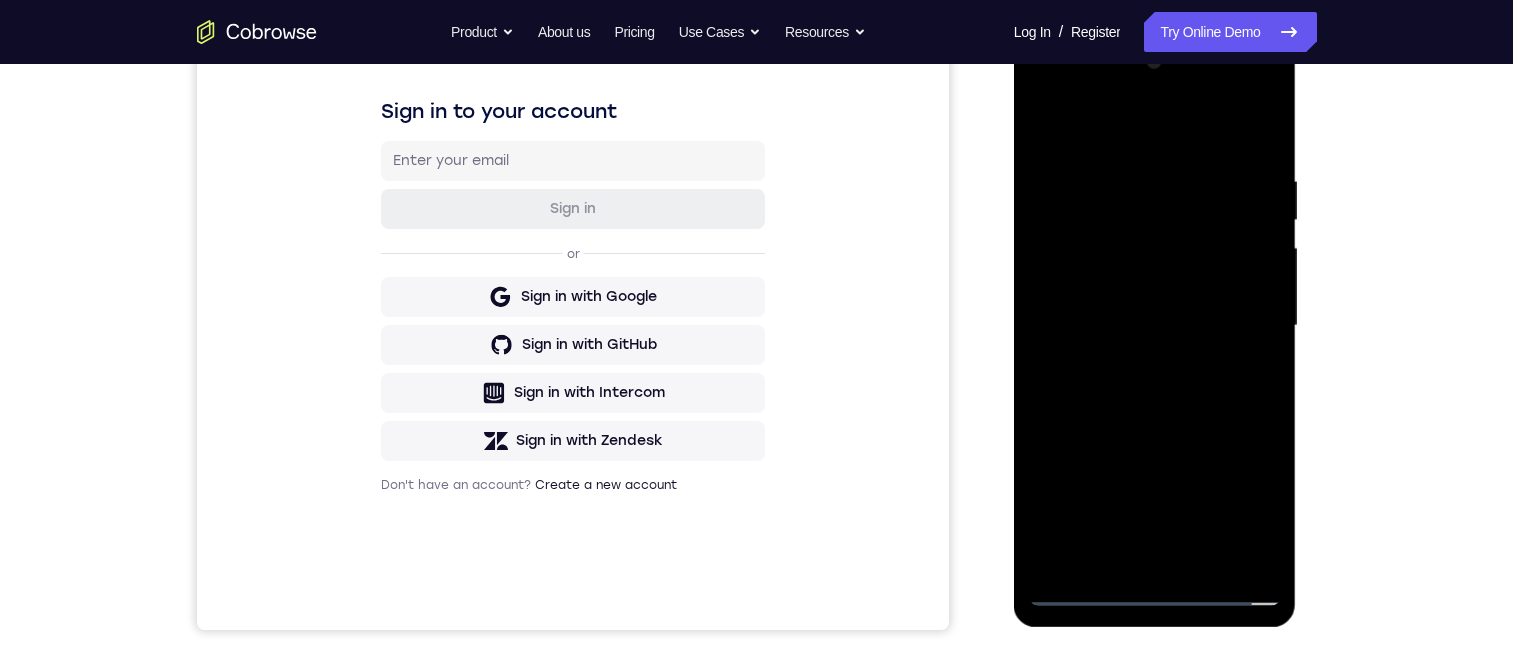click at bounding box center [1155, 326] 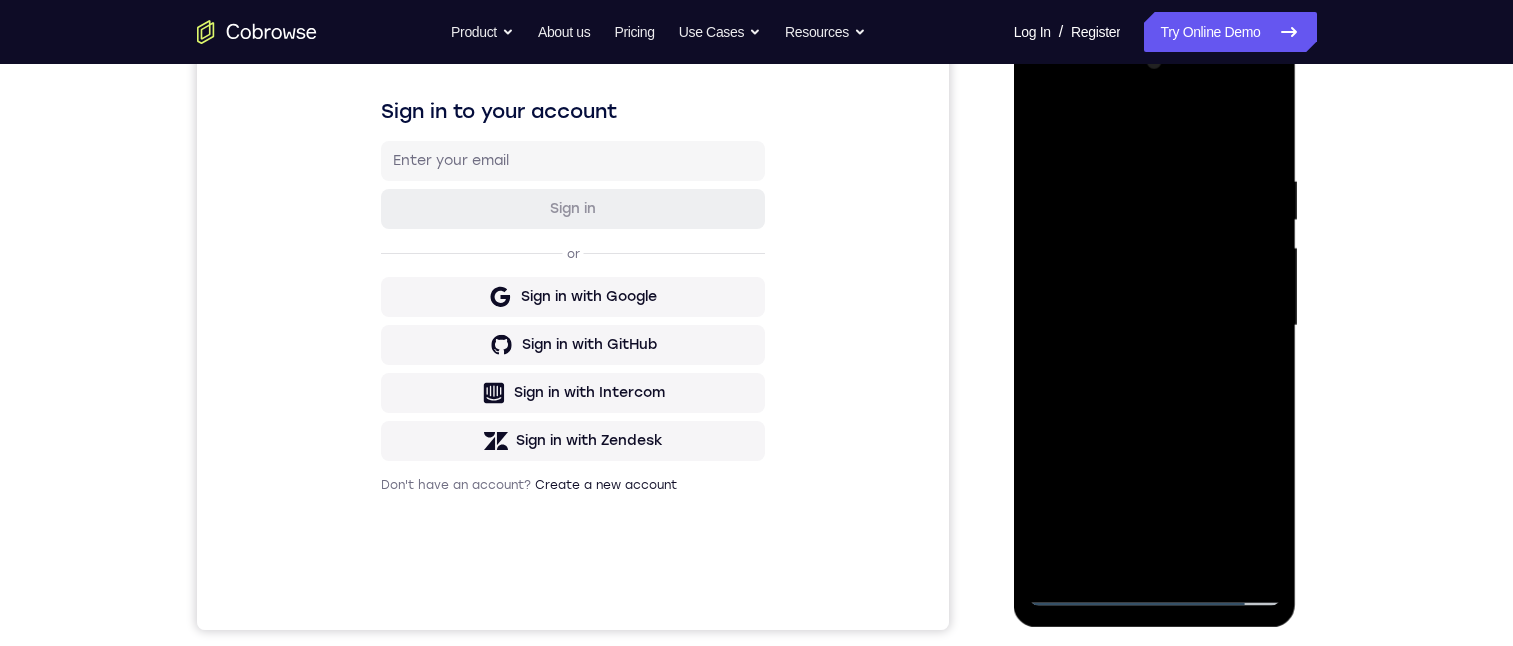 click at bounding box center [1155, 326] 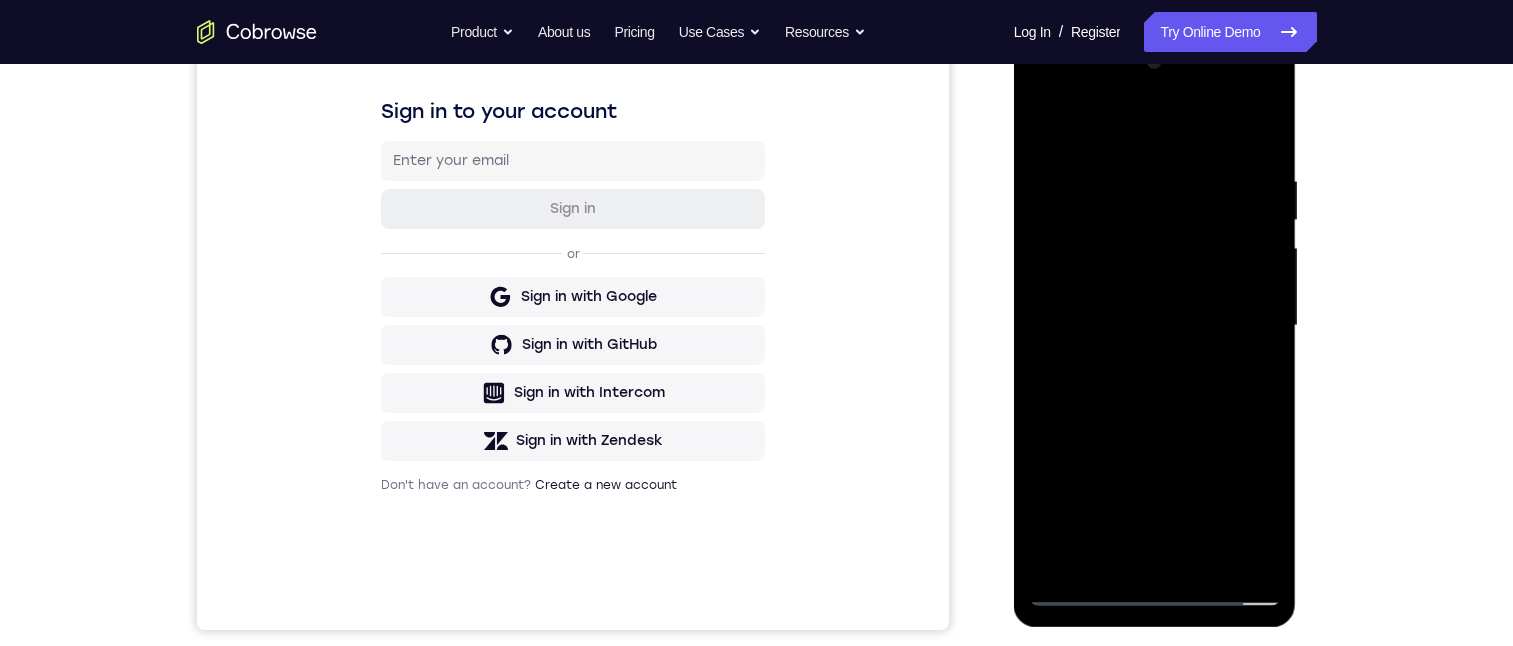 scroll, scrollTop: 400, scrollLeft: 0, axis: vertical 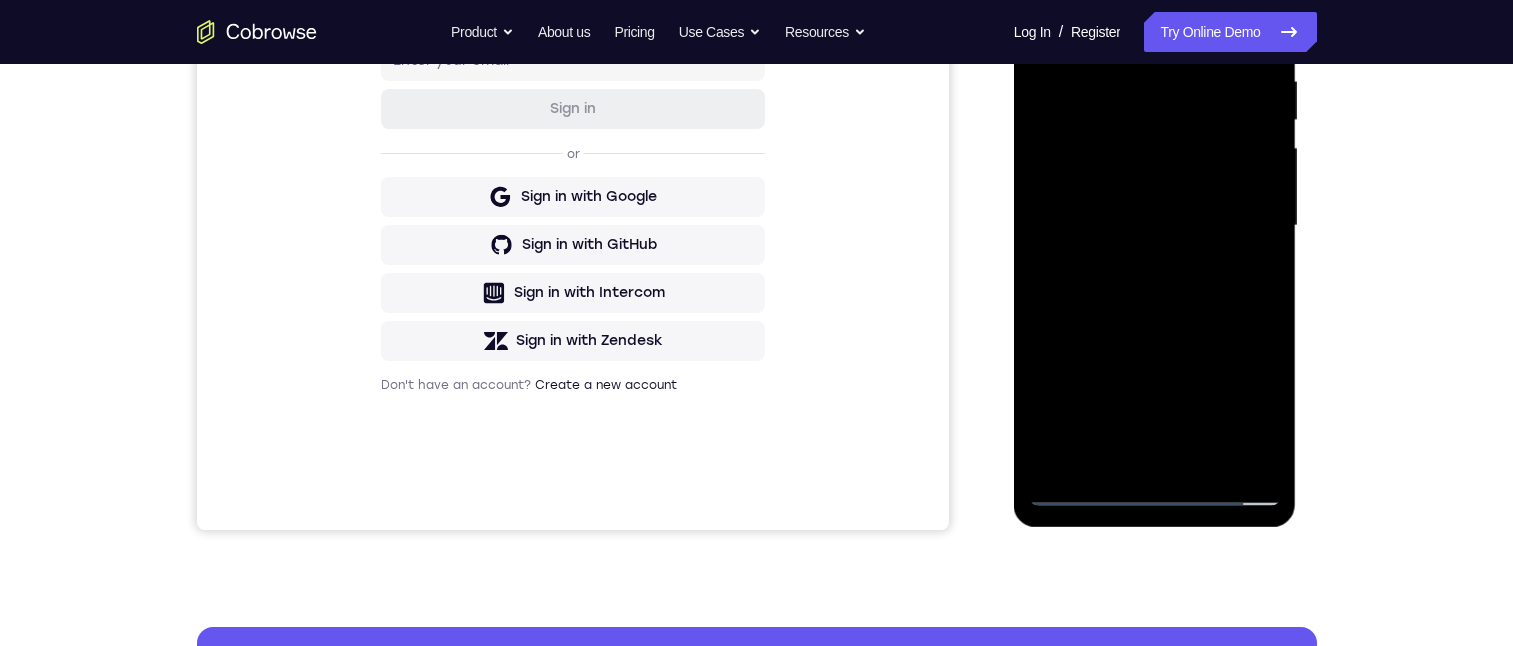 click at bounding box center (1155, 226) 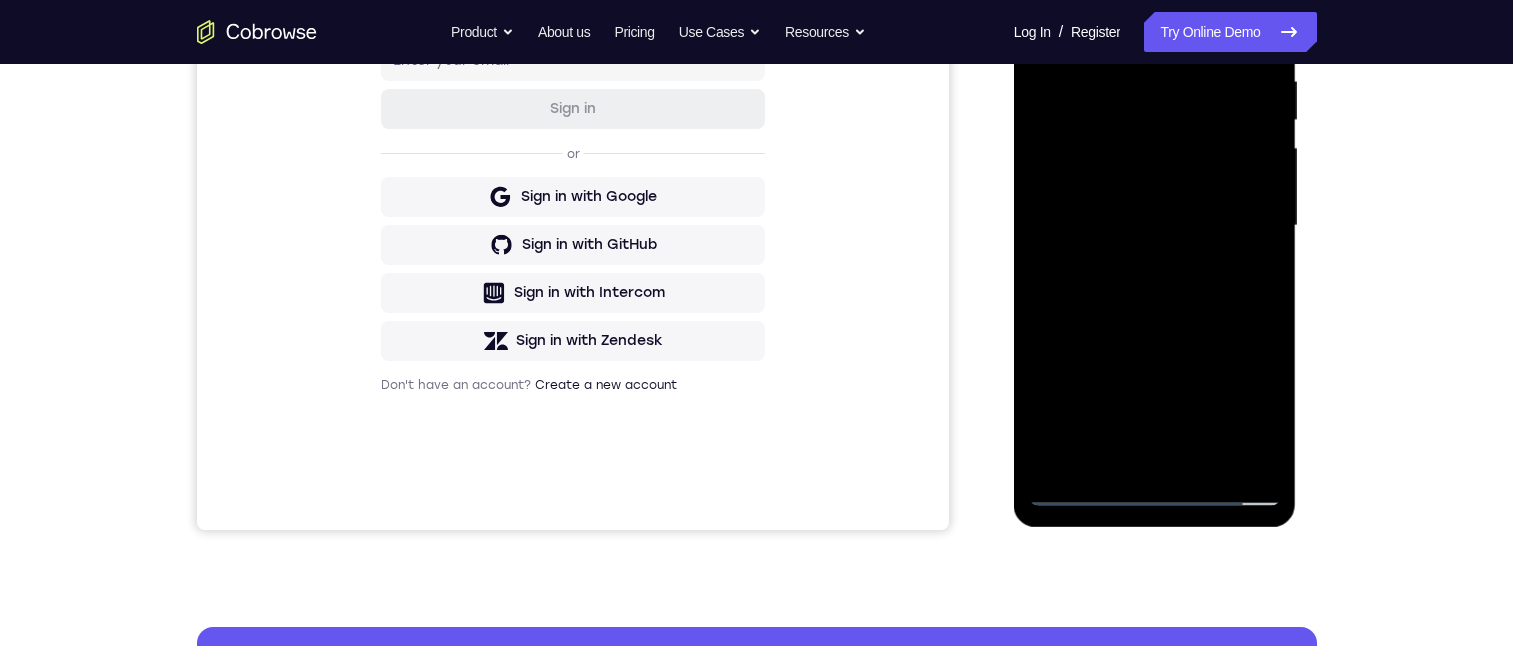 click at bounding box center (1155, 226) 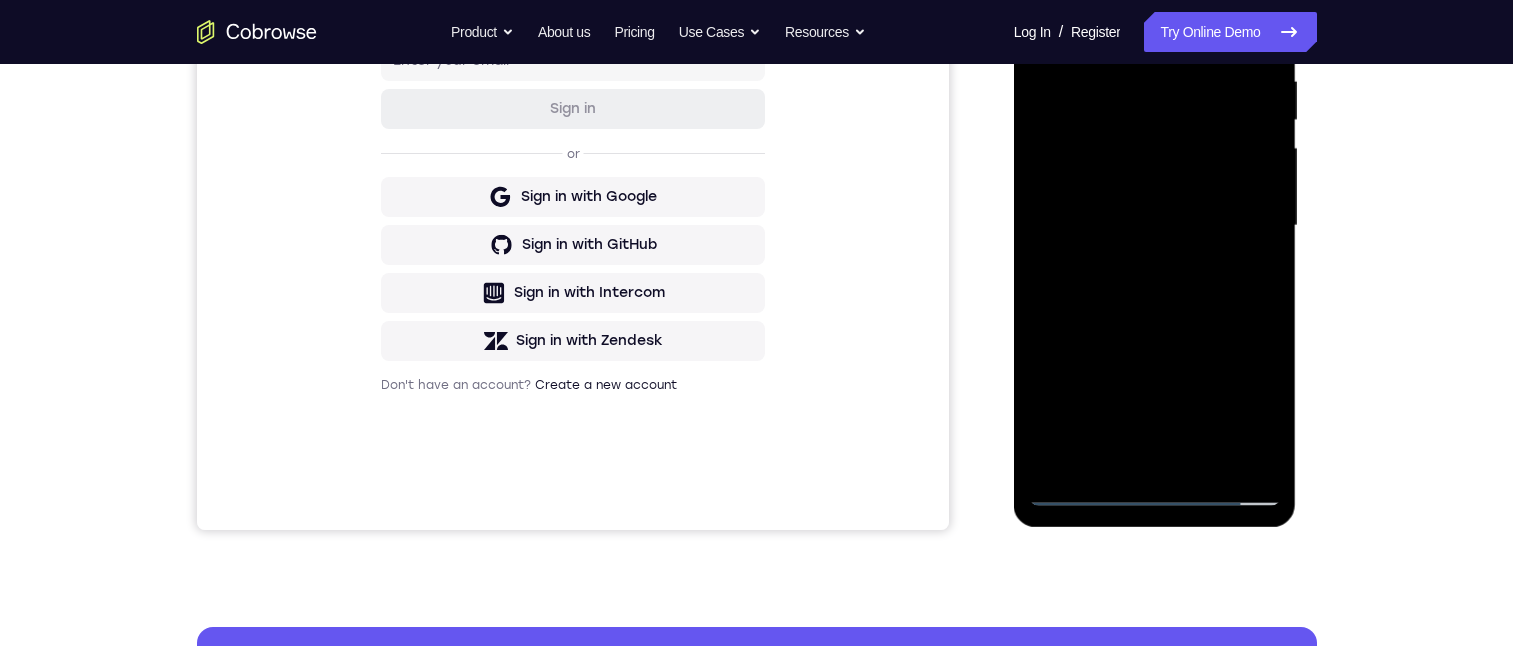 click at bounding box center (1155, 226) 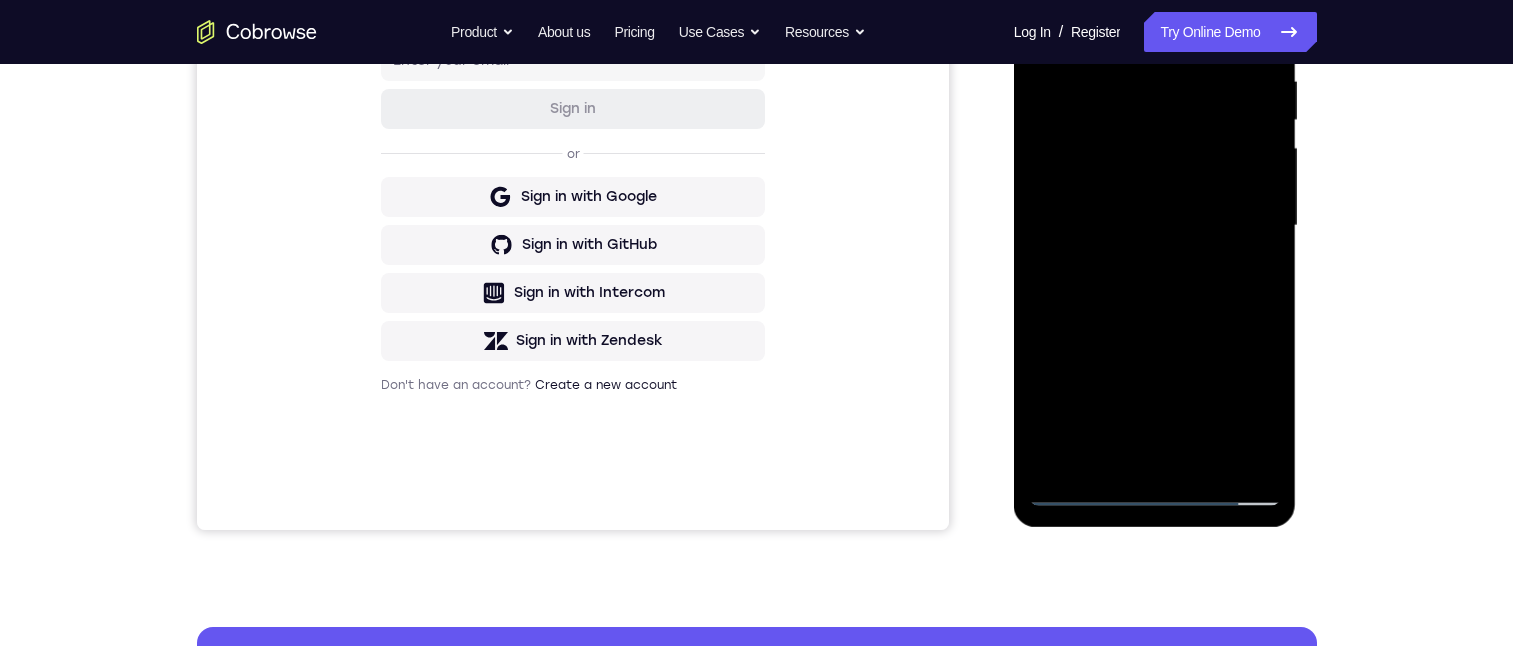 click at bounding box center (1155, 226) 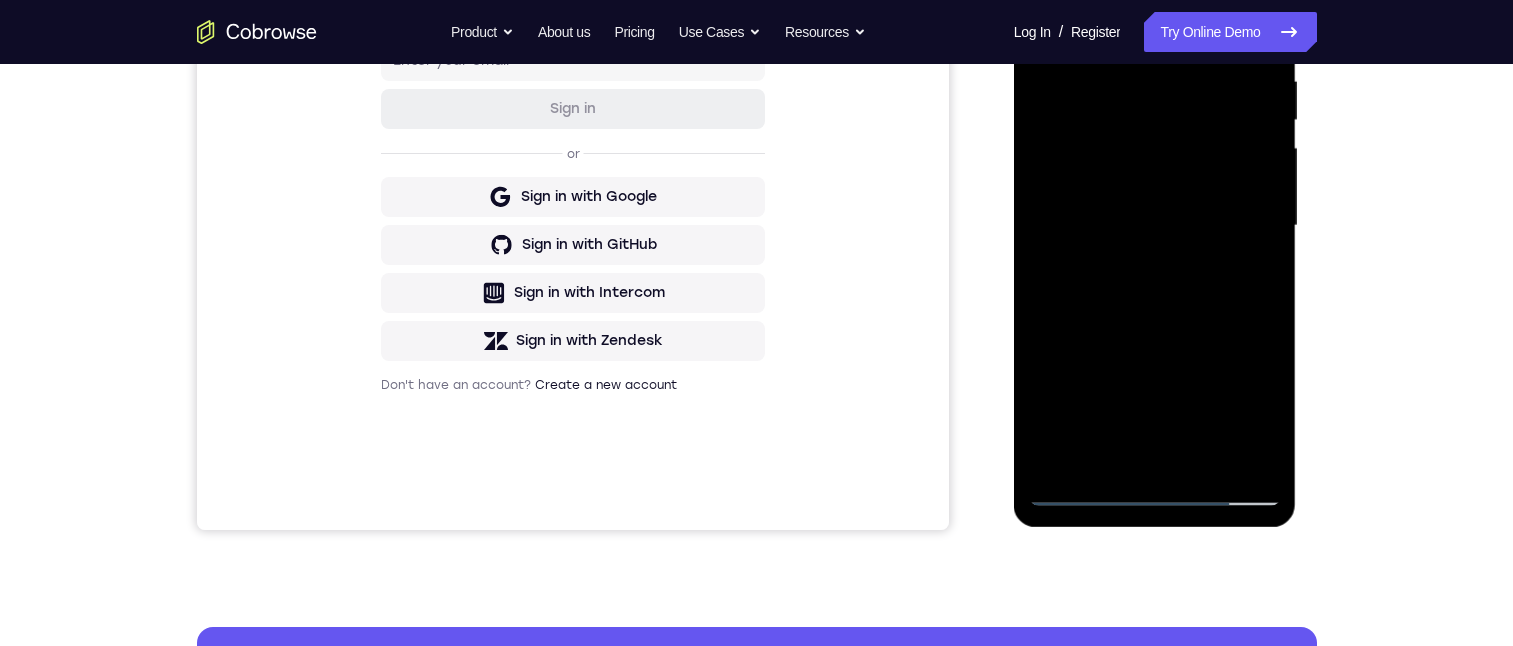 click at bounding box center [1155, 226] 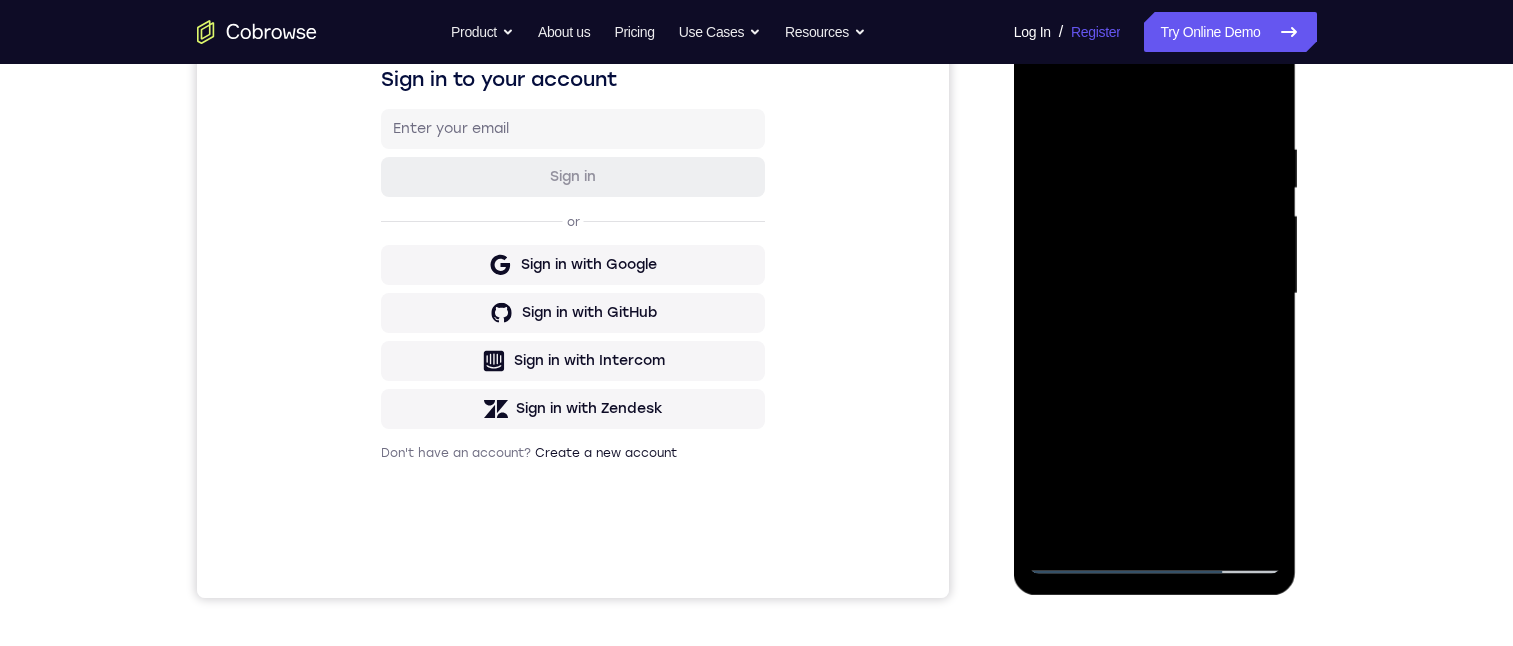 scroll, scrollTop: 312, scrollLeft: 0, axis: vertical 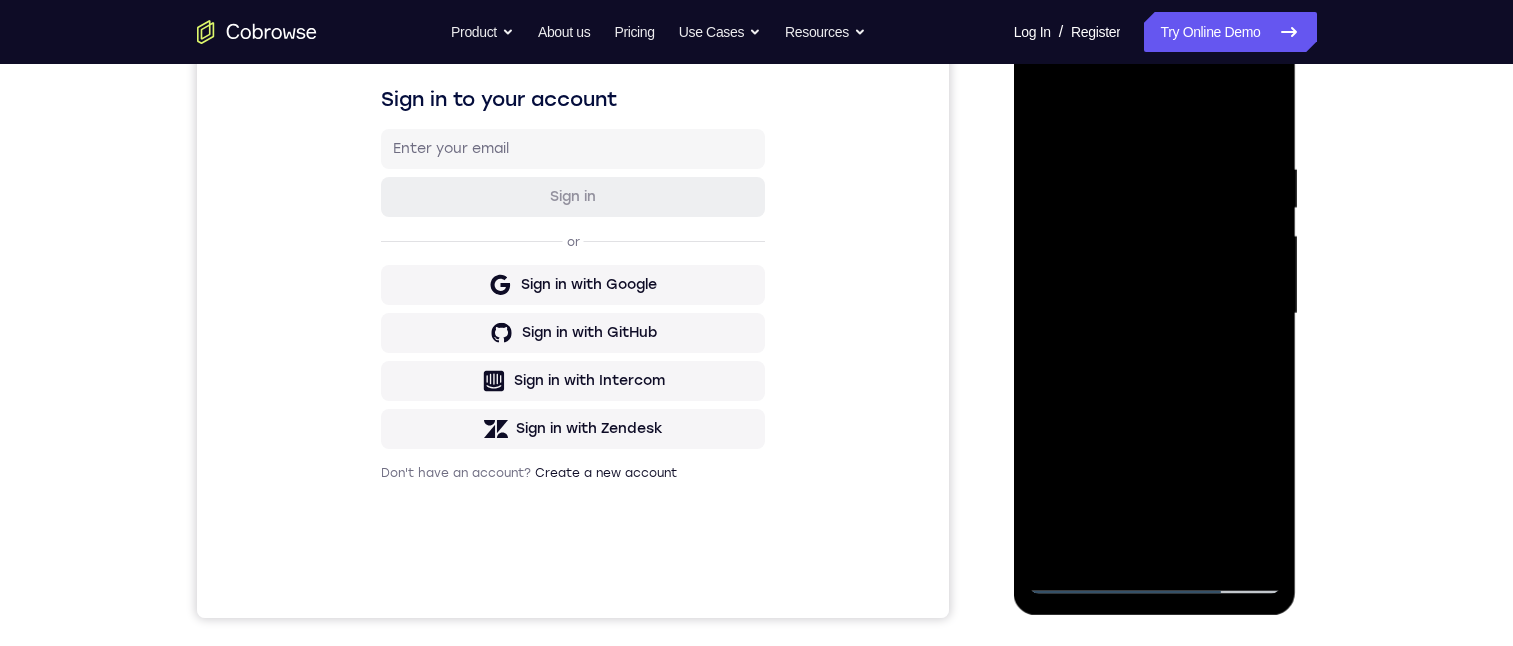 click at bounding box center [1155, 314] 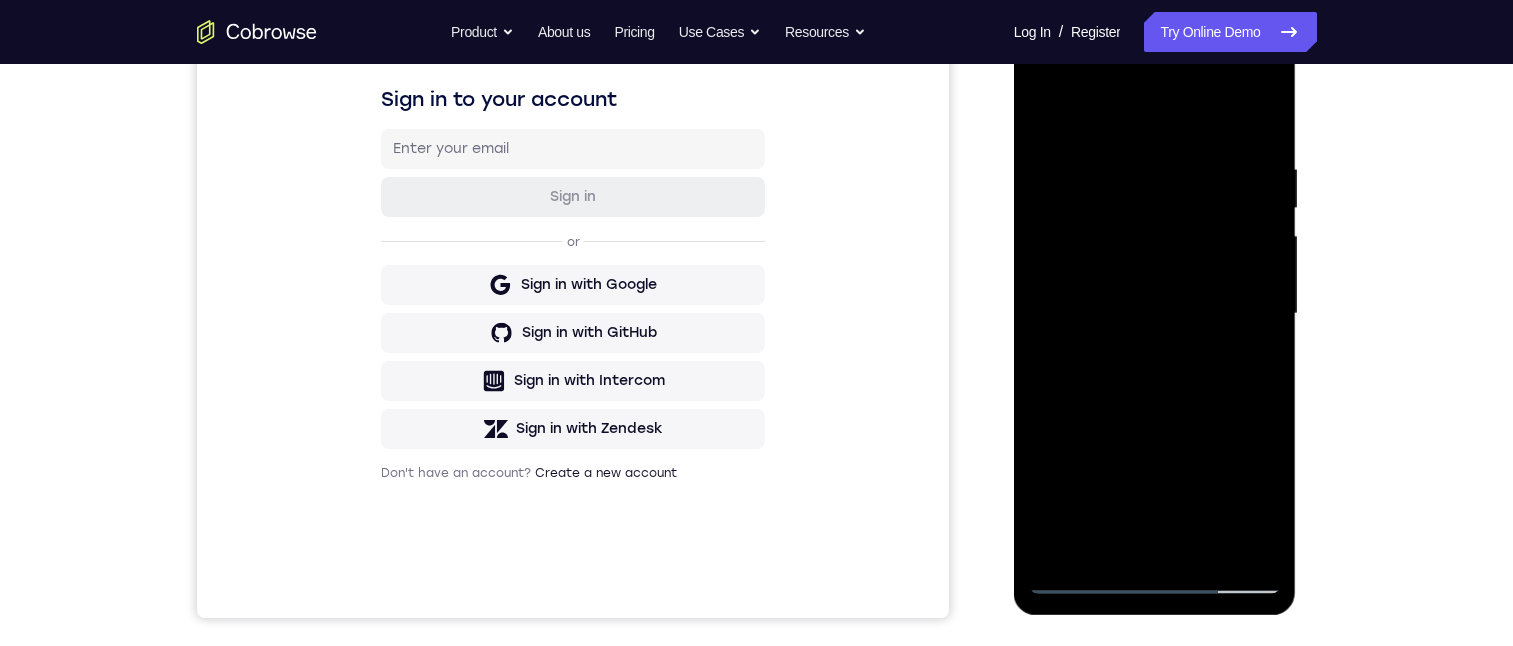 click at bounding box center [1155, 314] 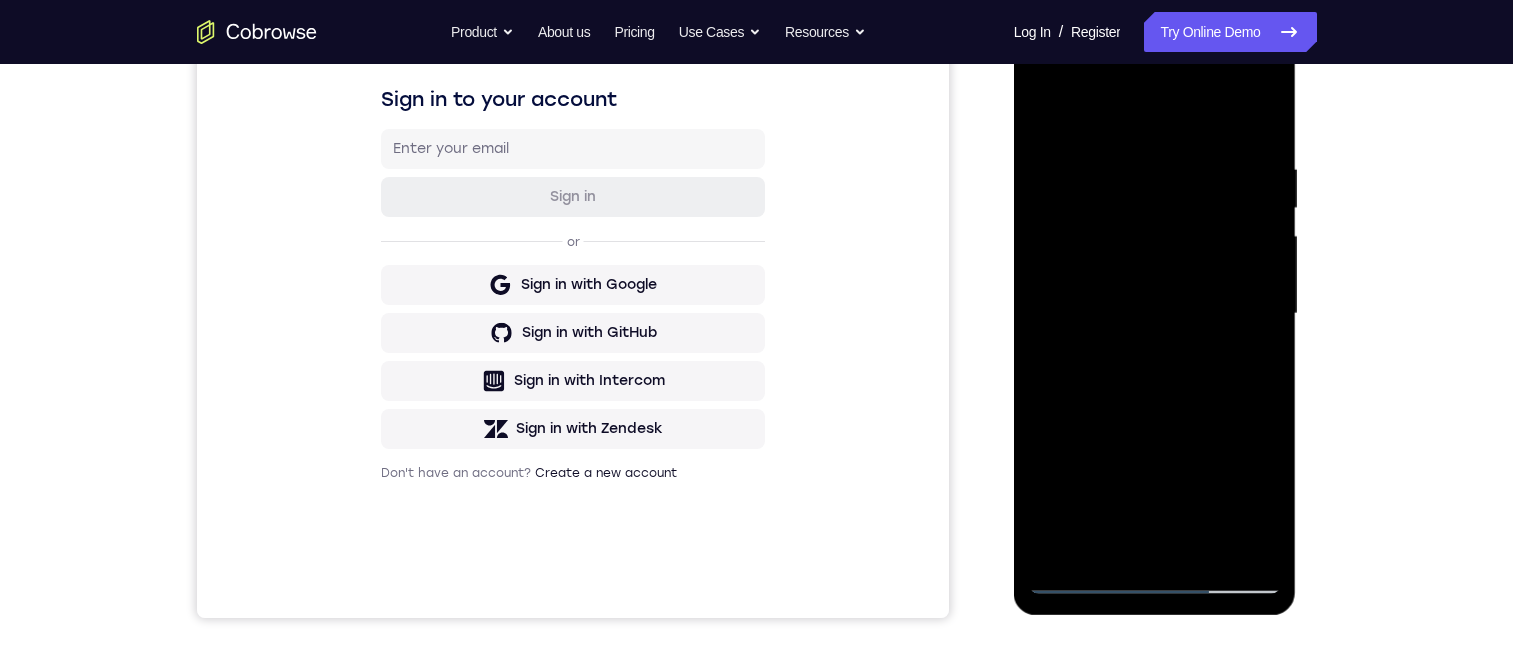click at bounding box center [1155, 314] 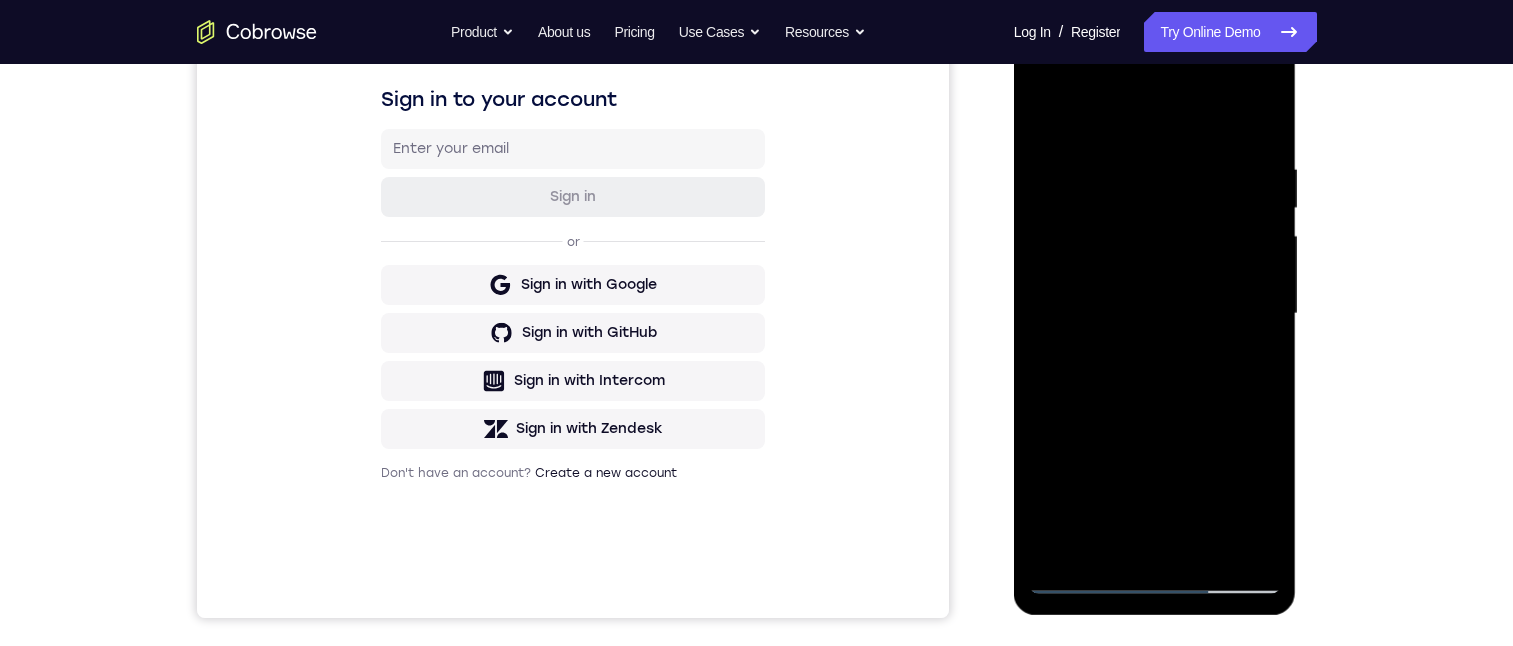 click at bounding box center [1155, 314] 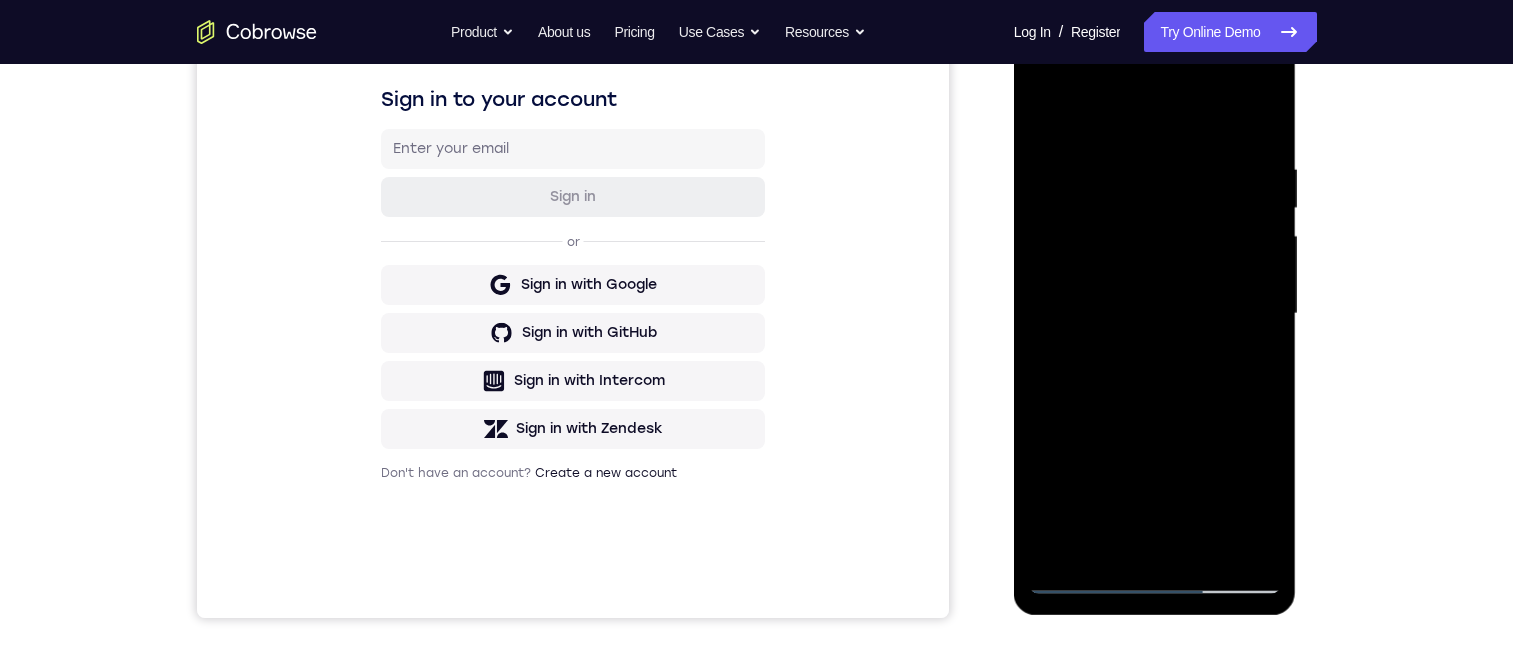click at bounding box center (1155, 314) 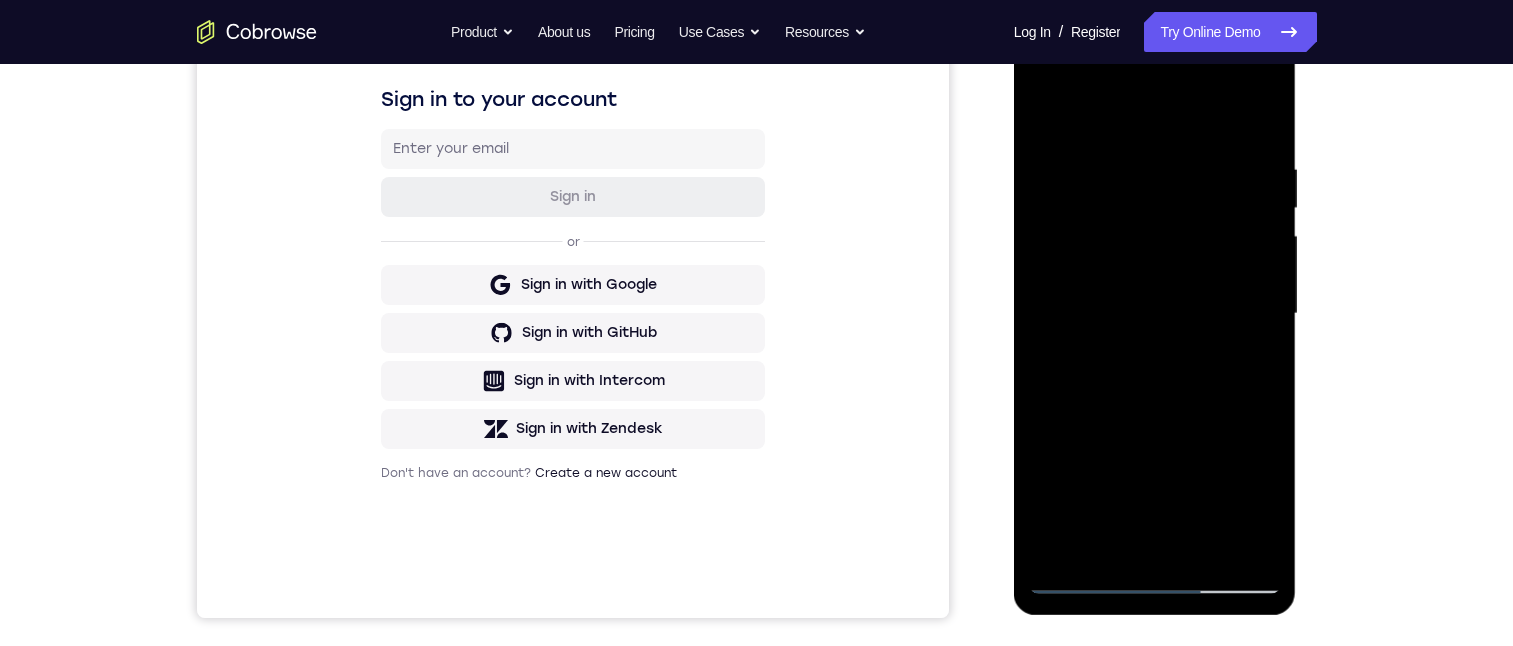 drag, startPoint x: 1243, startPoint y: 569, endPoint x: 1091, endPoint y: 74, distance: 517.81177 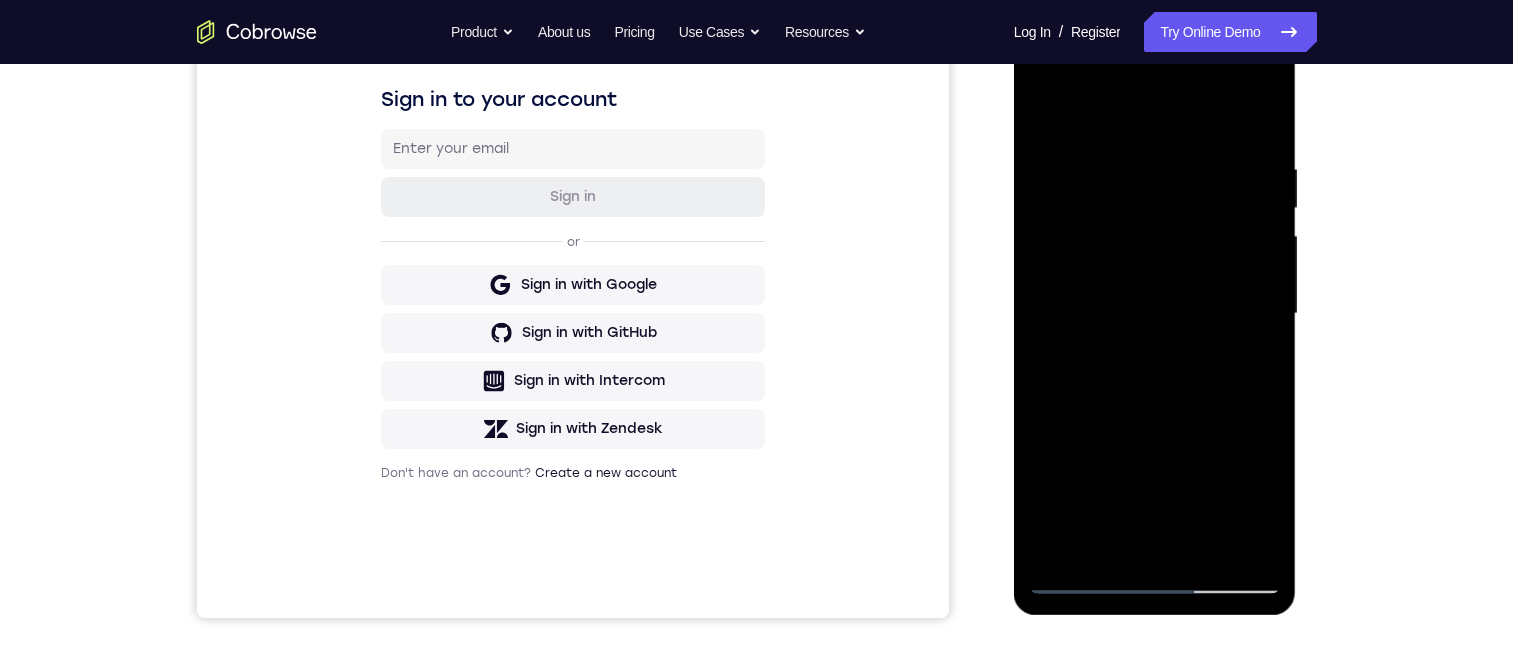 click at bounding box center [1155, 314] 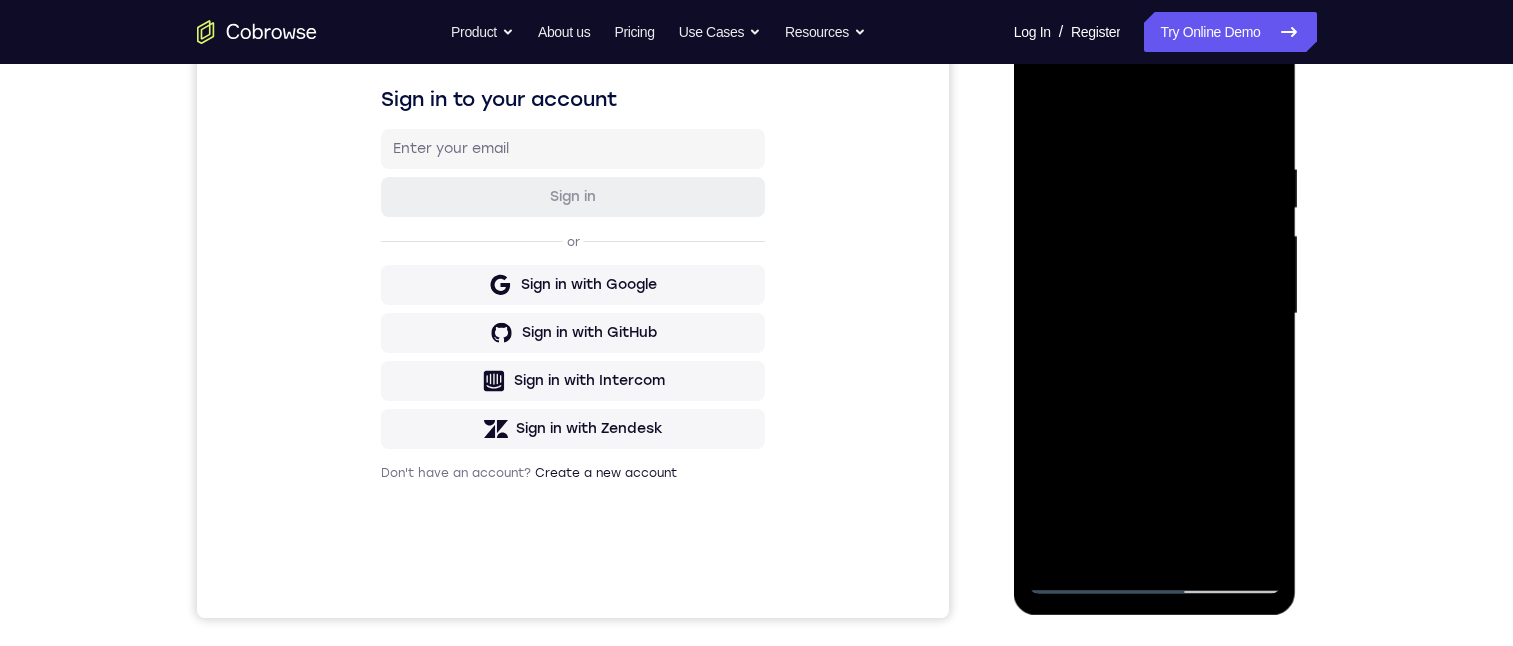 click at bounding box center (1155, 314) 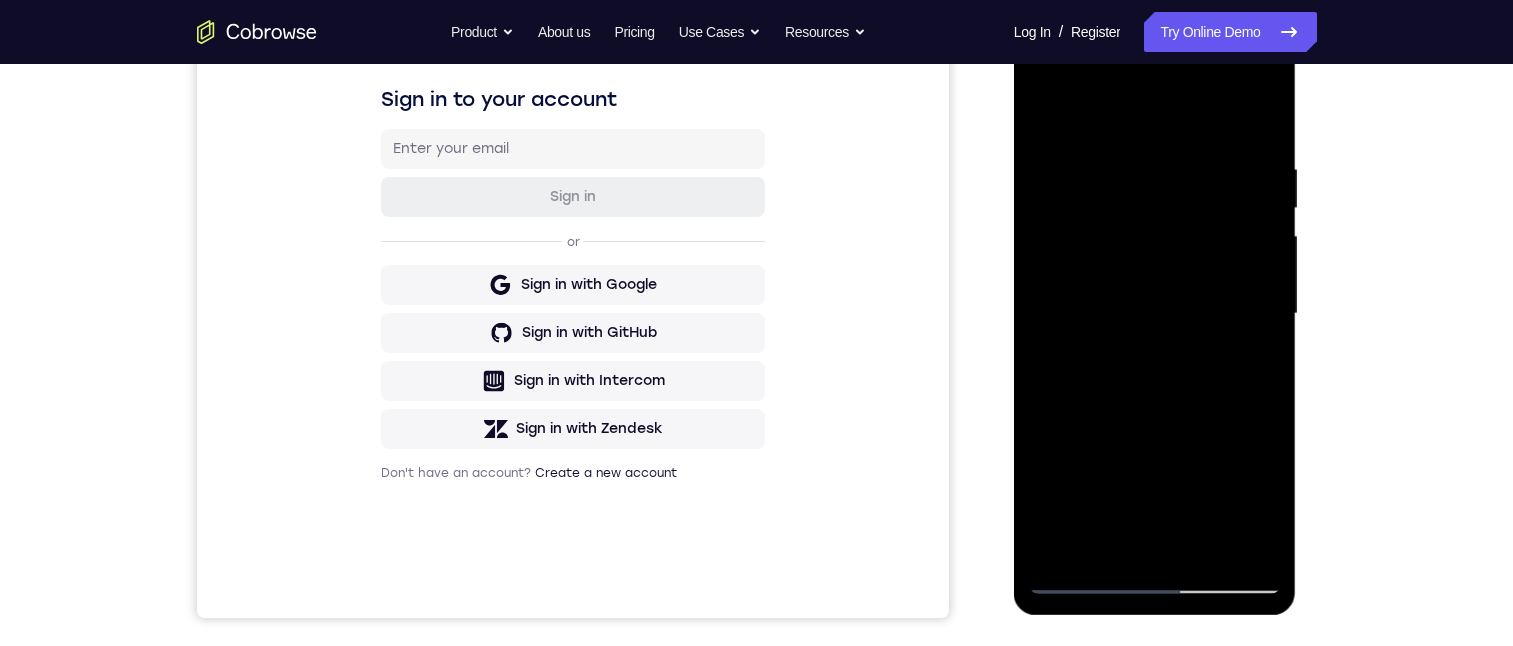 click at bounding box center (1155, 314) 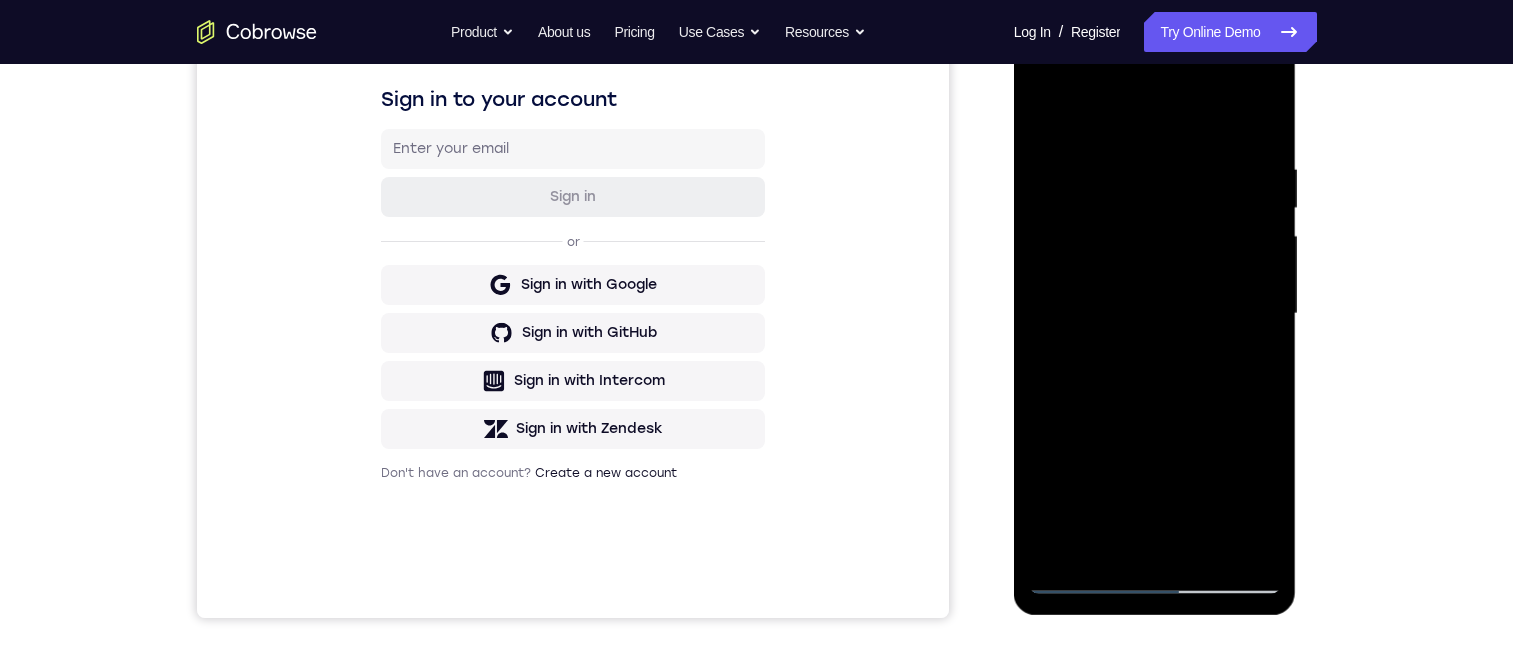 click at bounding box center (1155, 314) 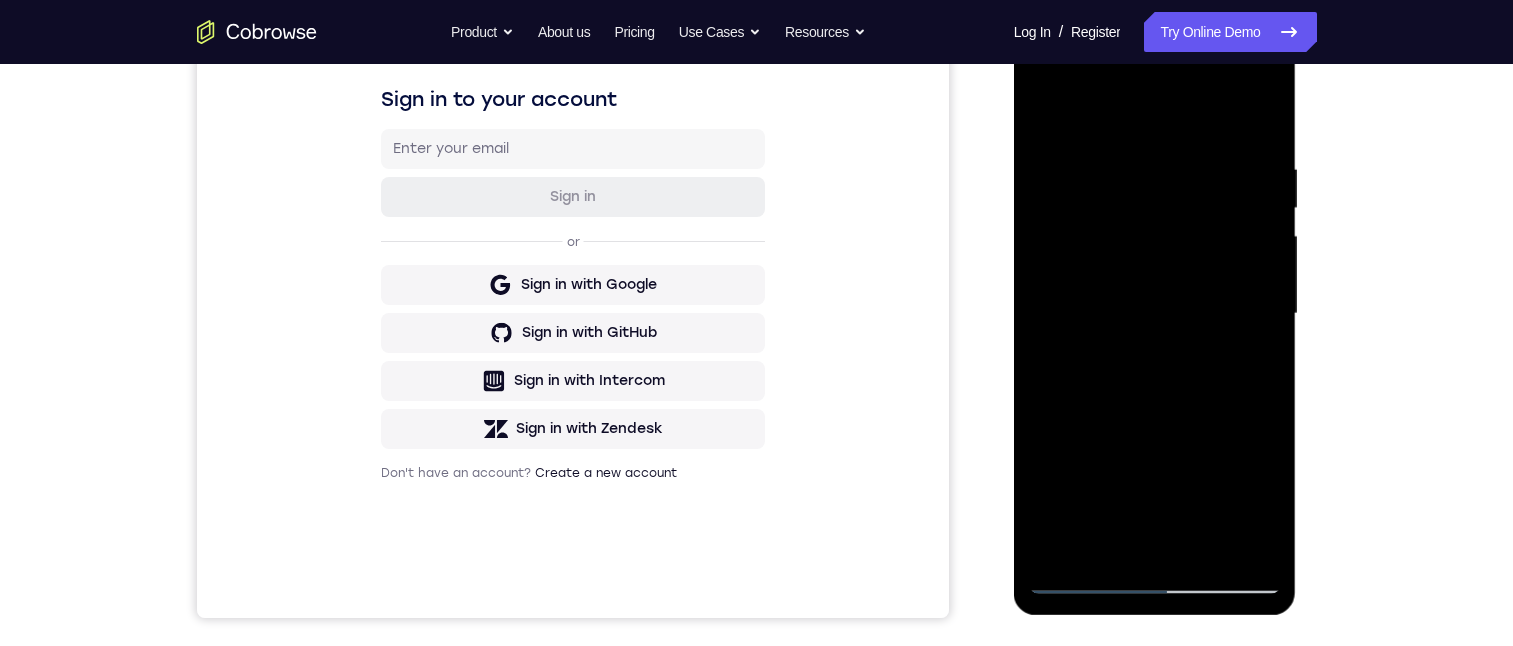 click at bounding box center [1155, 314] 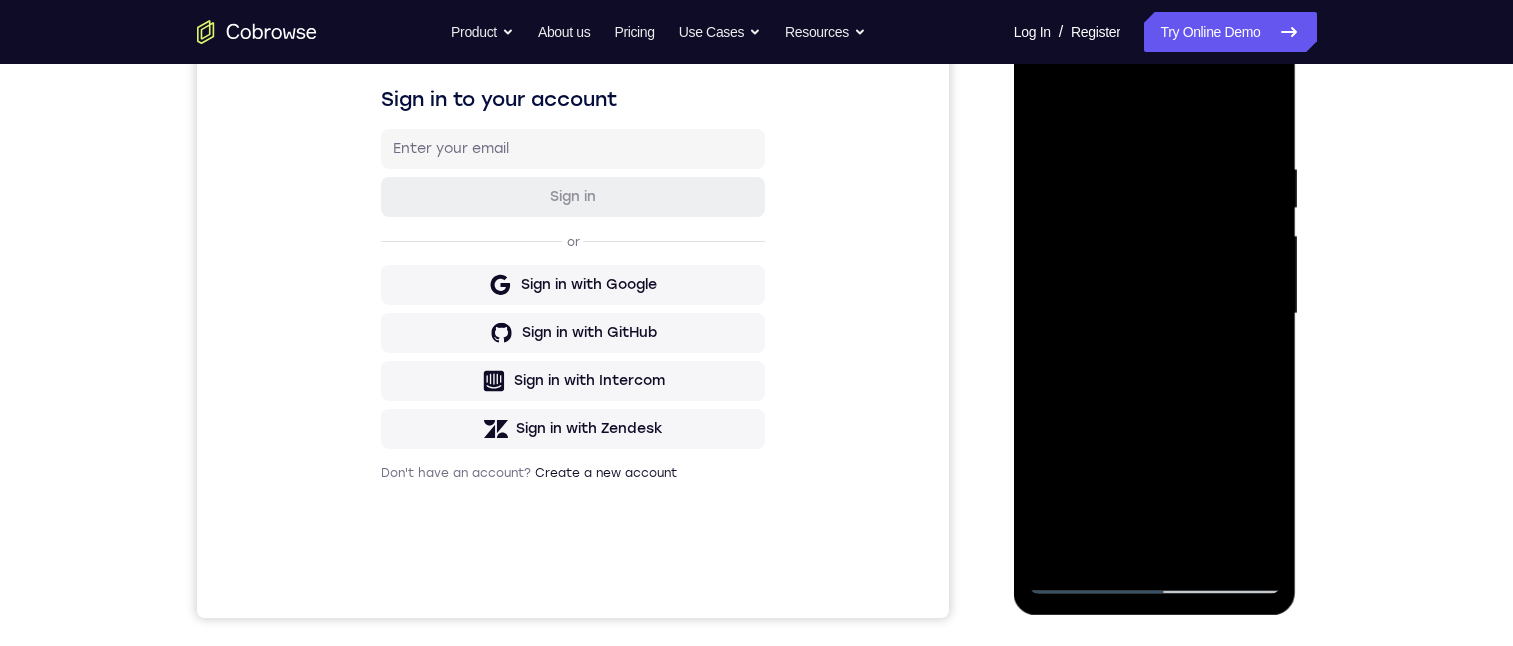 drag, startPoint x: 1192, startPoint y: 307, endPoint x: 2314, endPoint y: 452, distance: 1131.3307 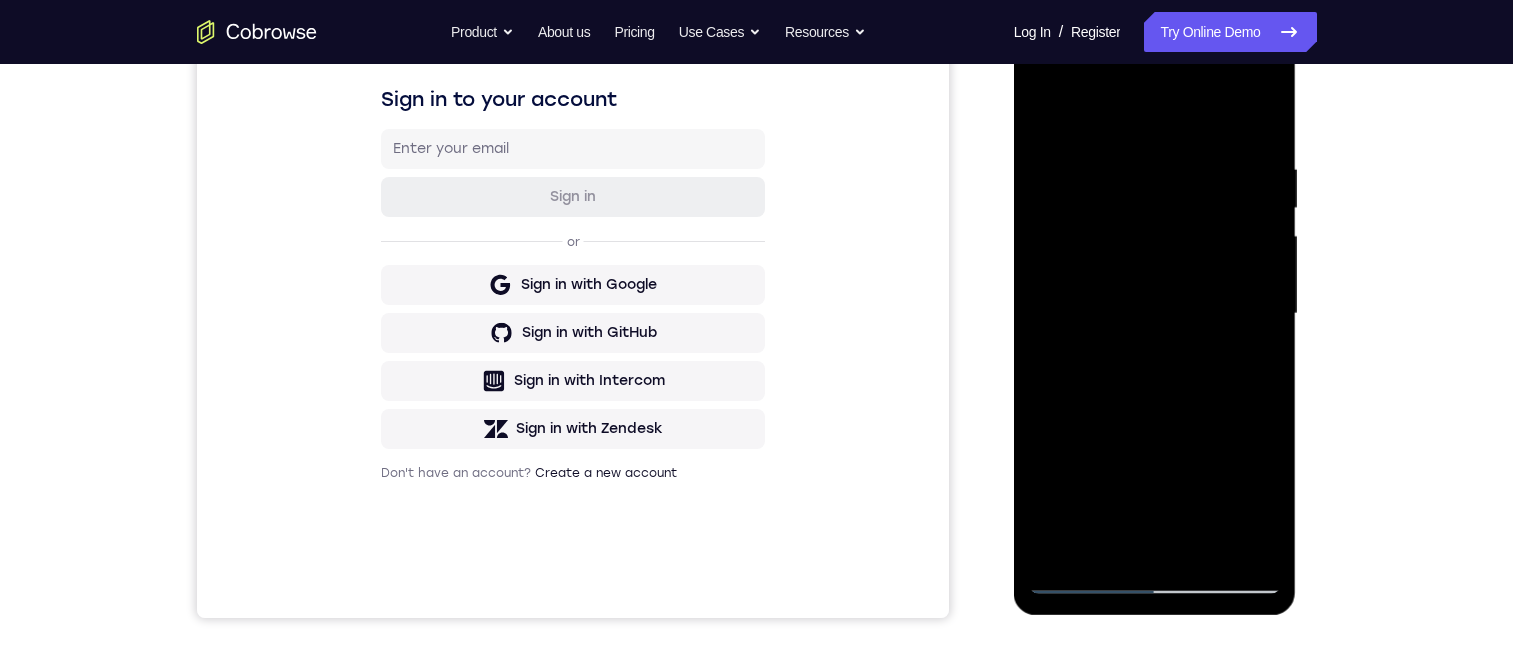 click at bounding box center (1155, 314) 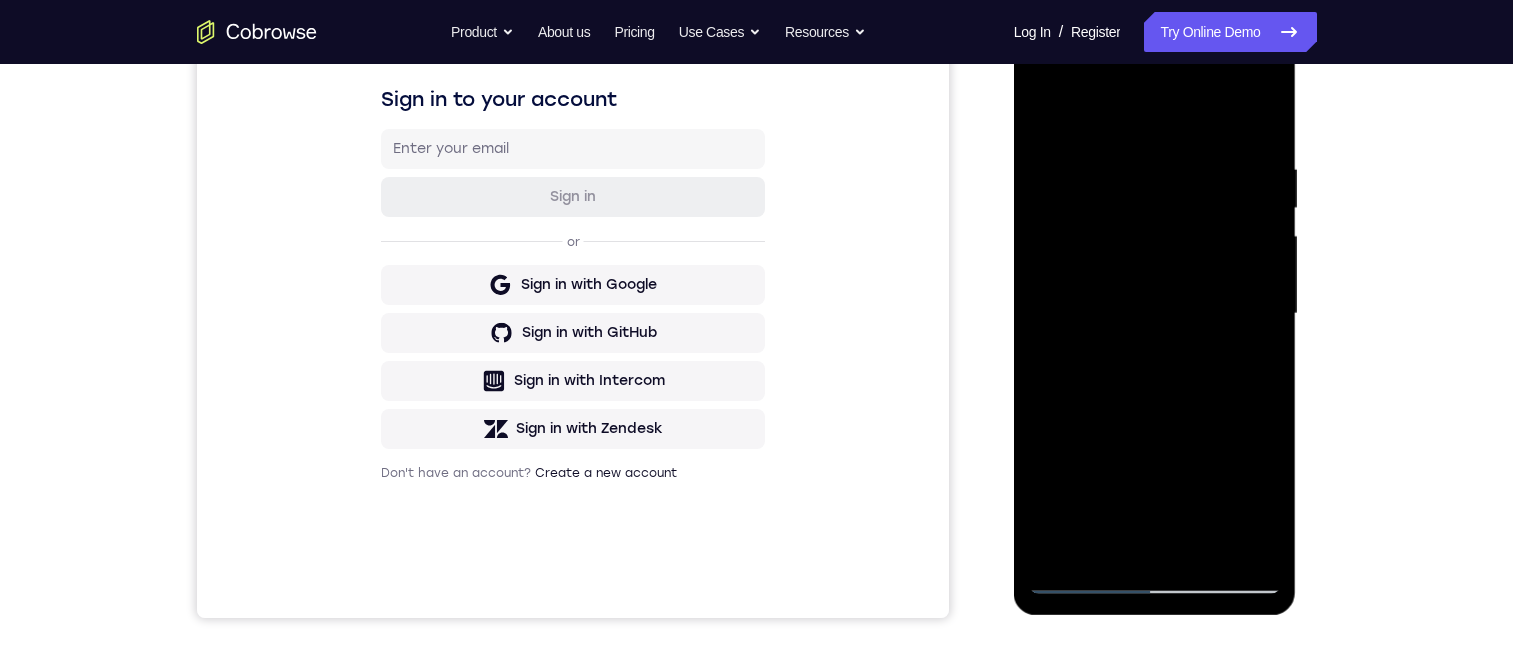 click at bounding box center (1155, 314) 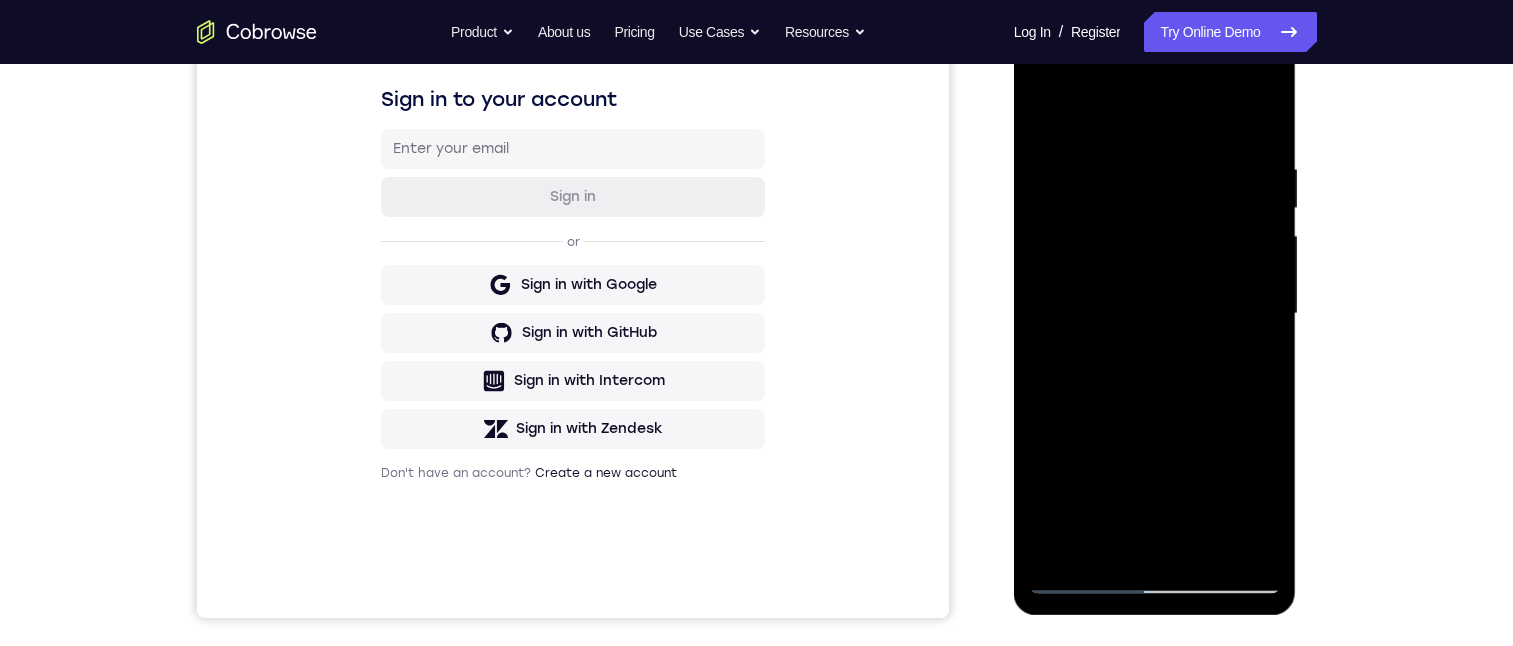 click at bounding box center (1155, 314) 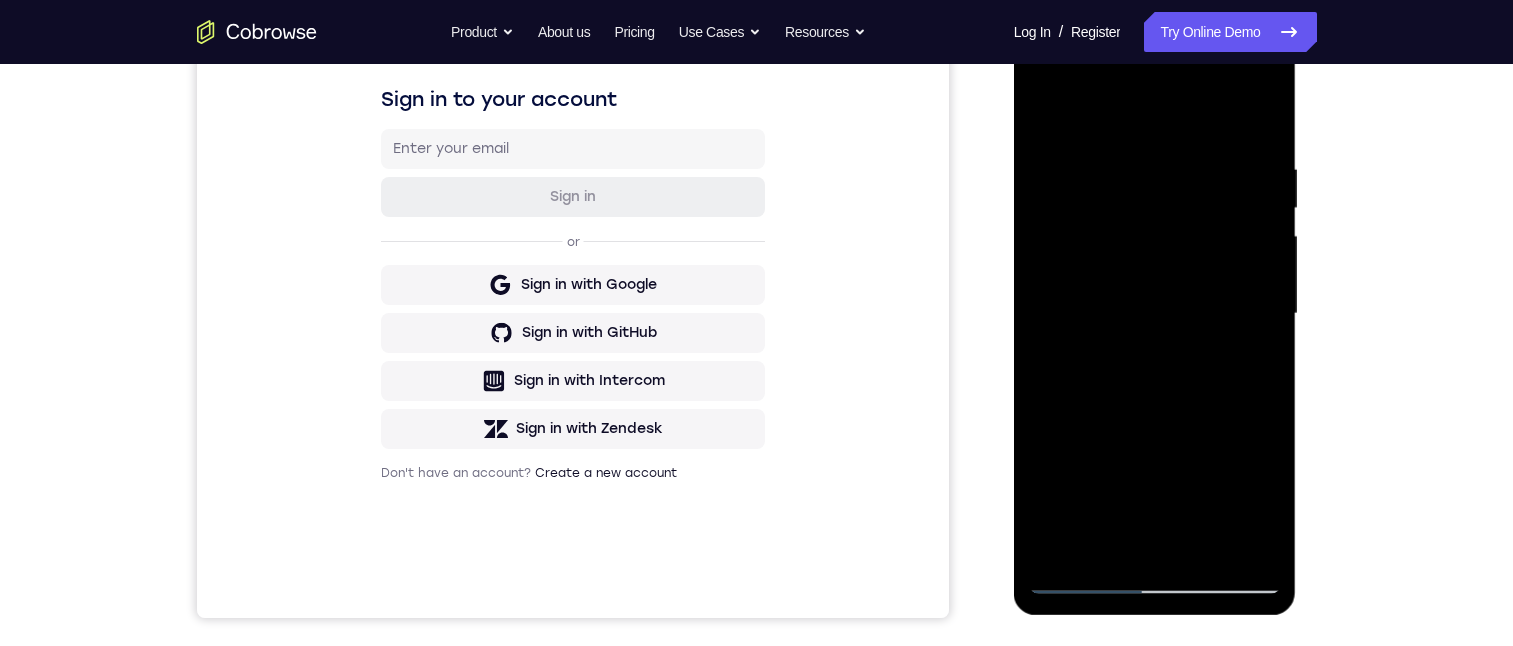 click at bounding box center (1155, 314) 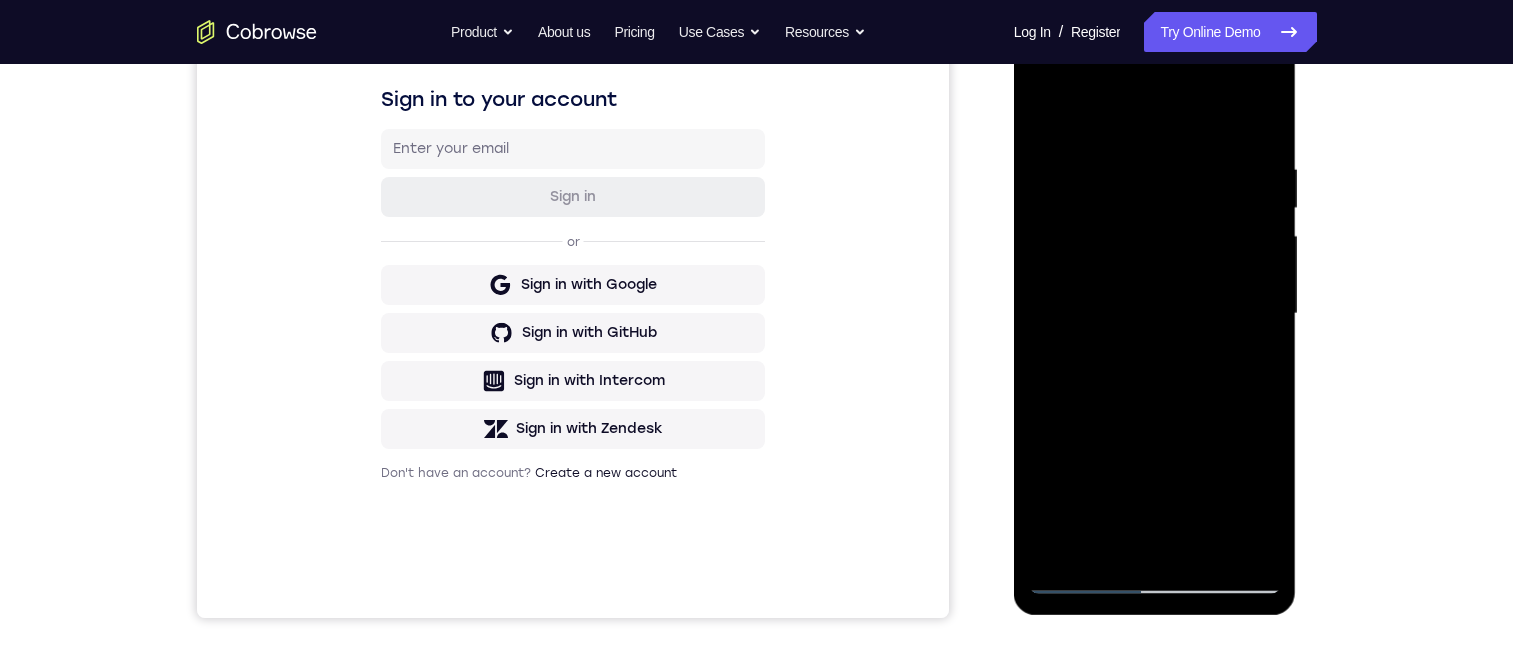 click at bounding box center [1155, 314] 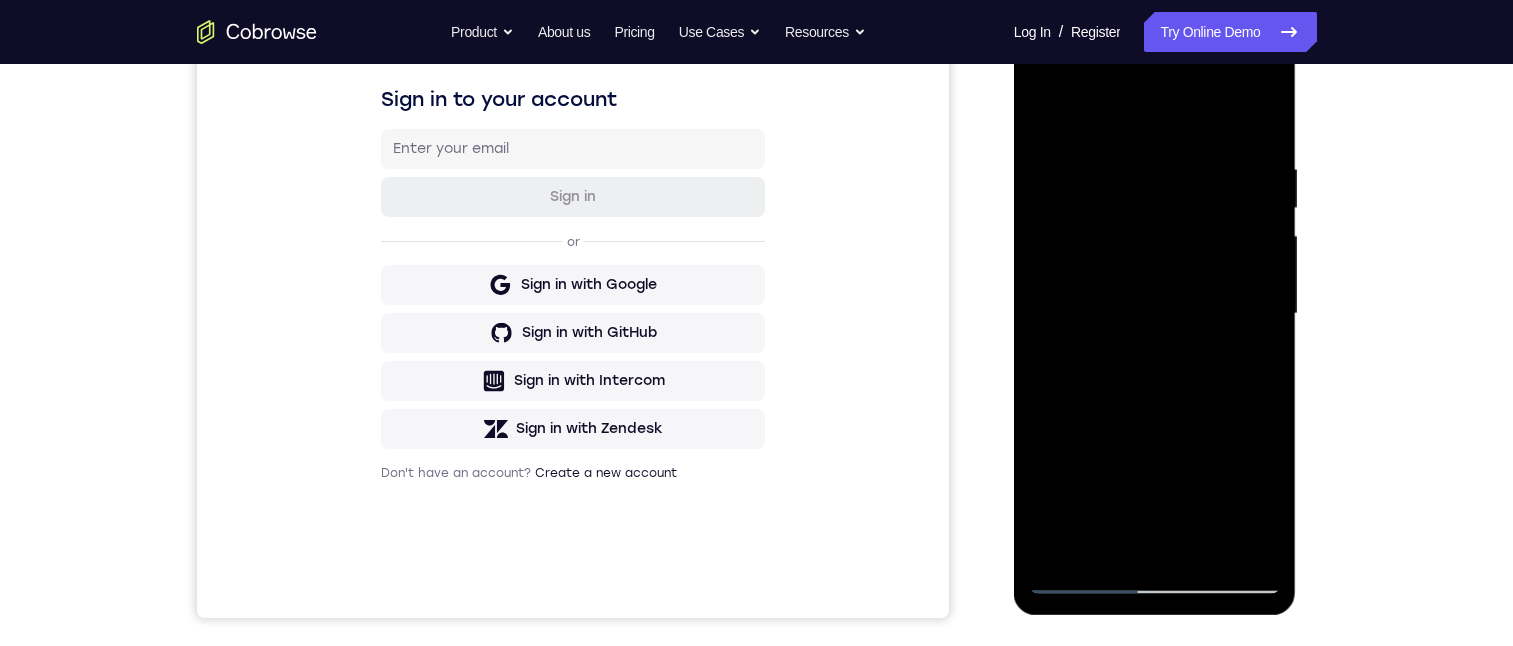 drag, startPoint x: 1210, startPoint y: 231, endPoint x: 1156, endPoint y: 251, distance: 57.58472 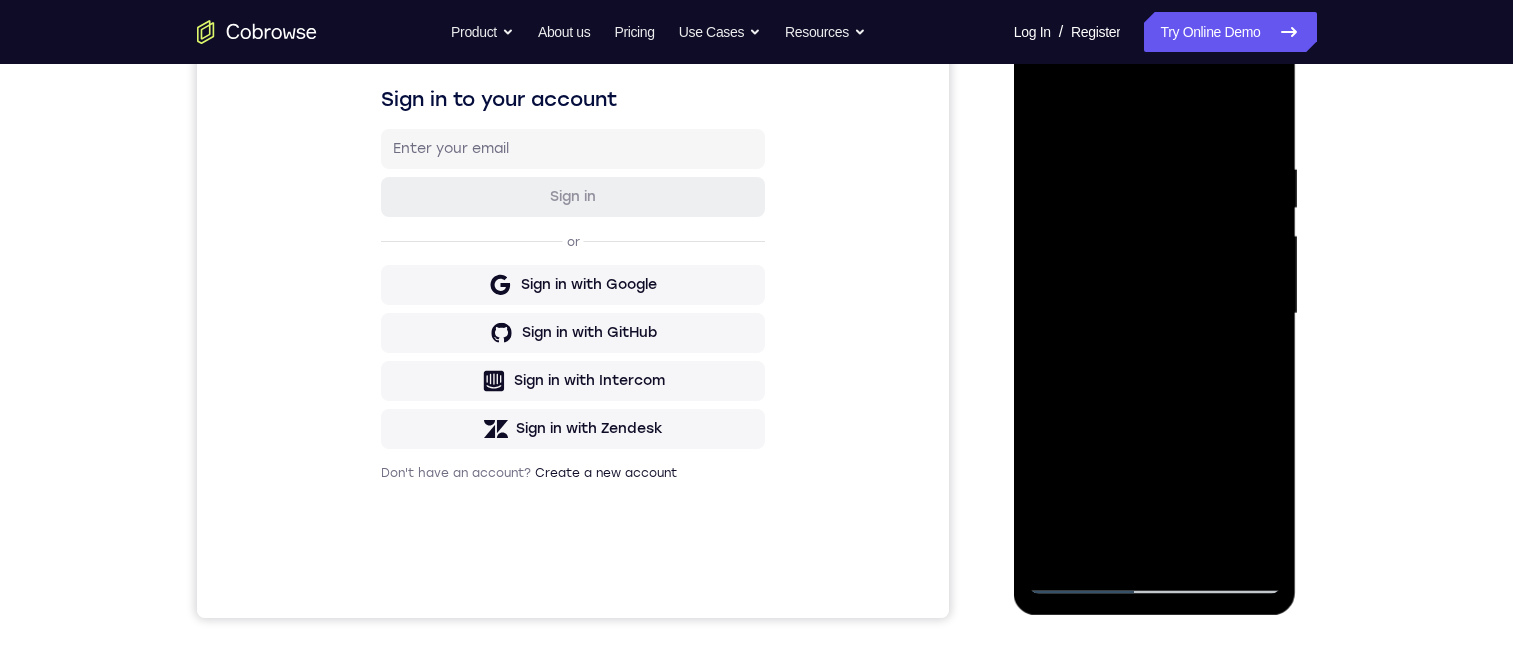 drag, startPoint x: 1166, startPoint y: 290, endPoint x: 1101, endPoint y: 93, distance: 207.44638 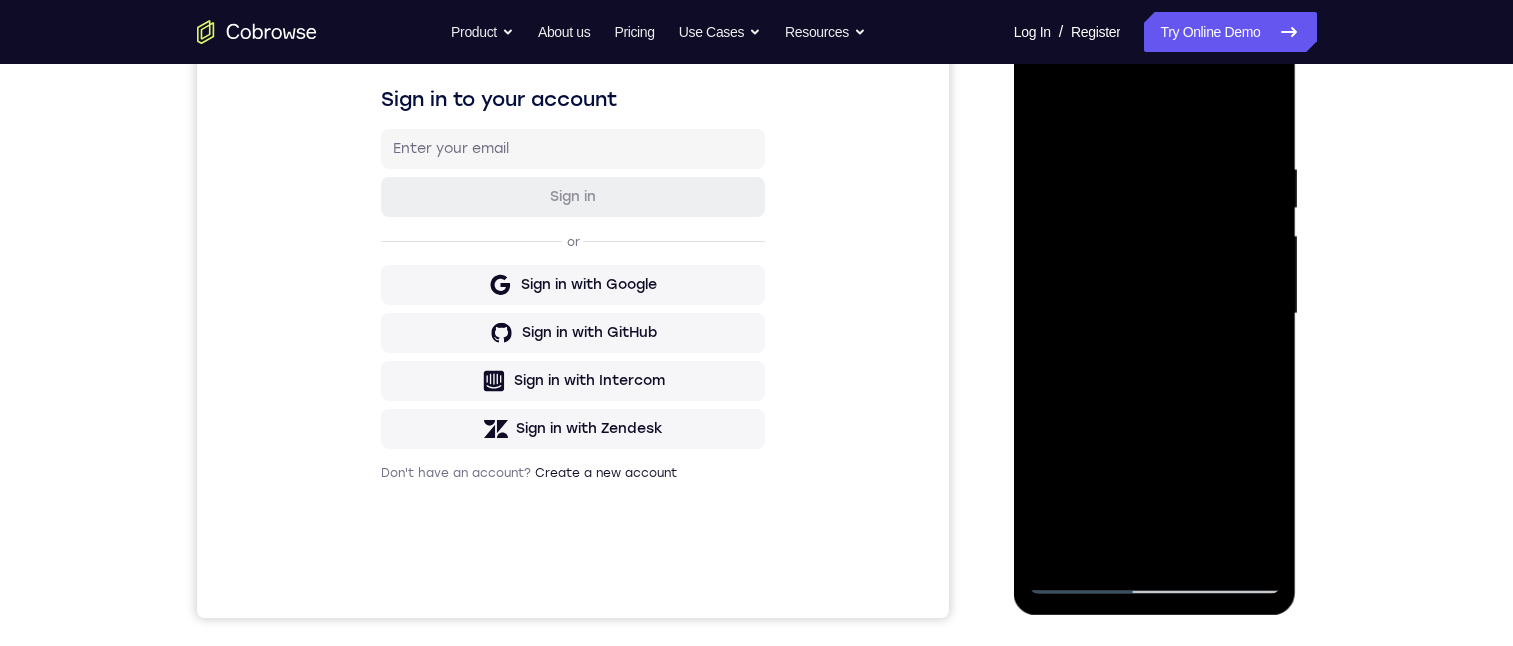 drag, startPoint x: 1142, startPoint y: 283, endPoint x: 1152, endPoint y: 194, distance: 89.560036 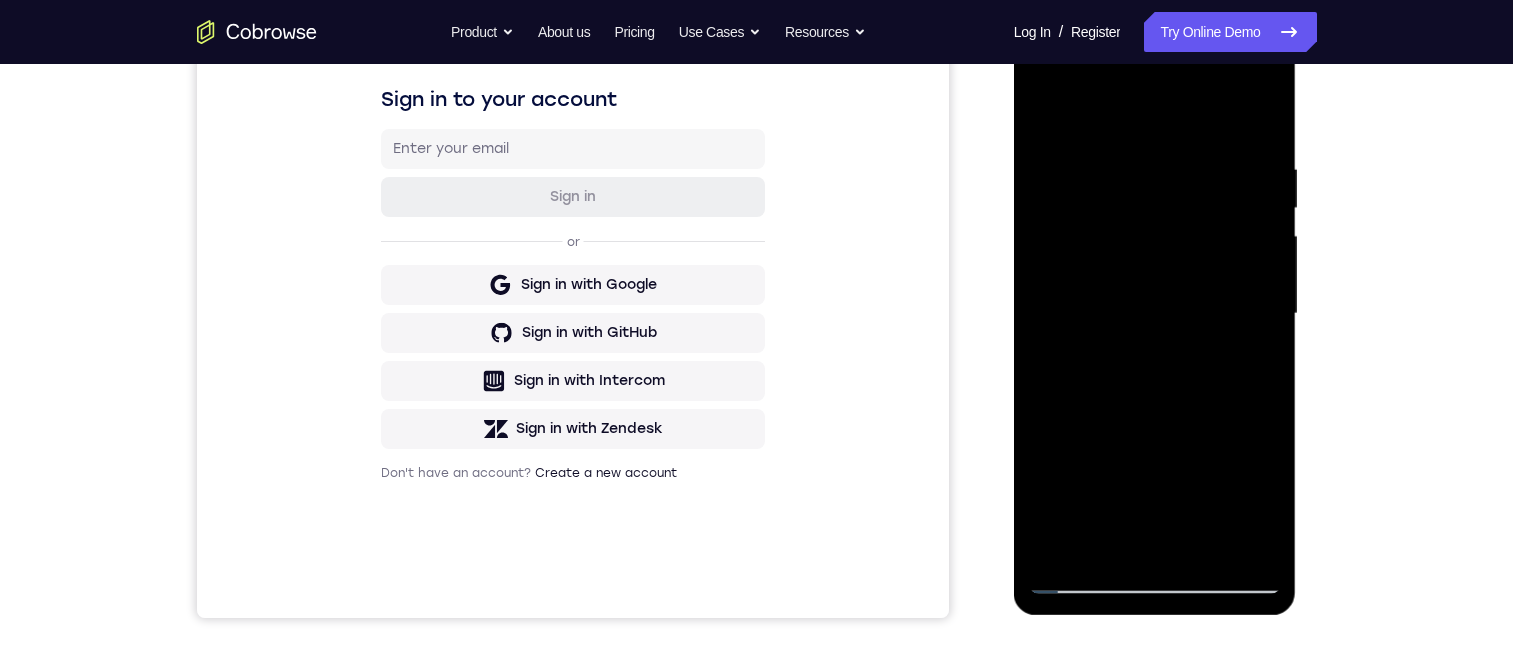 drag, startPoint x: 1184, startPoint y: 369, endPoint x: 1181, endPoint y: 274, distance: 95.047356 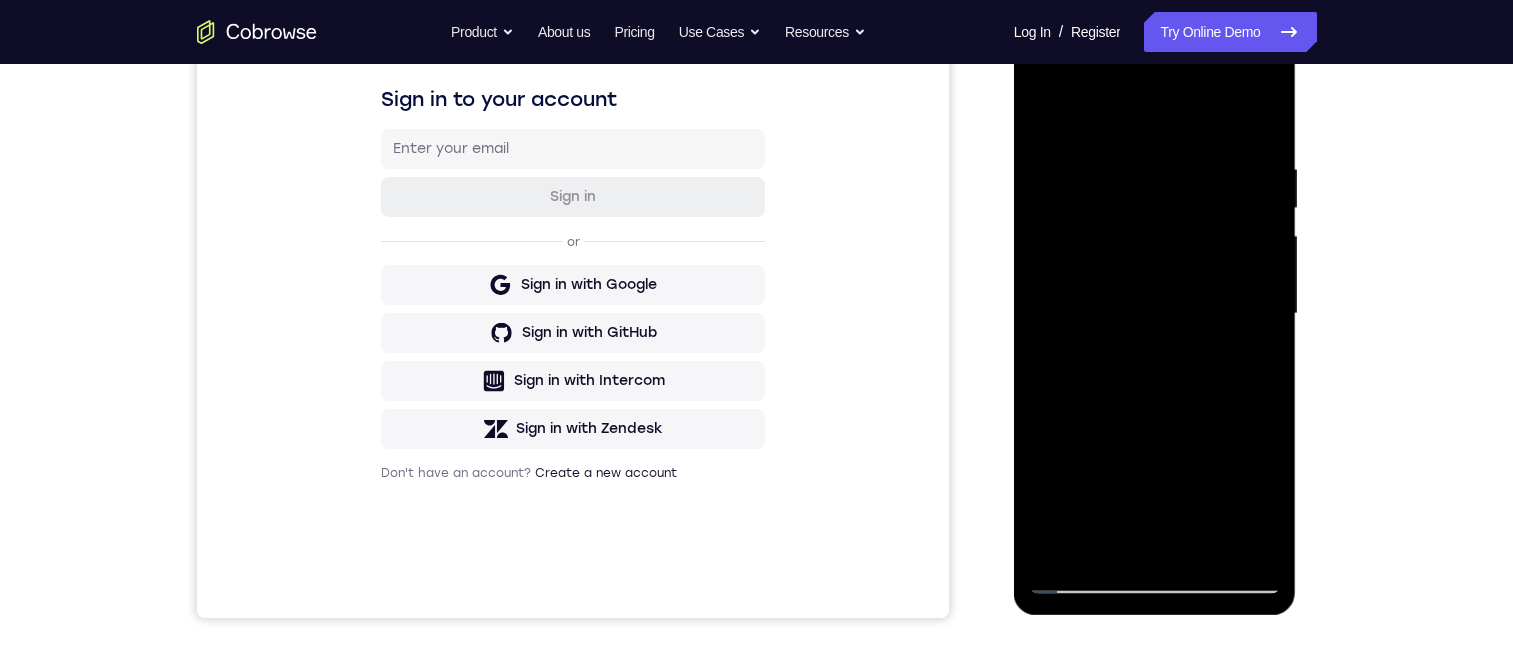 click at bounding box center [1155, 314] 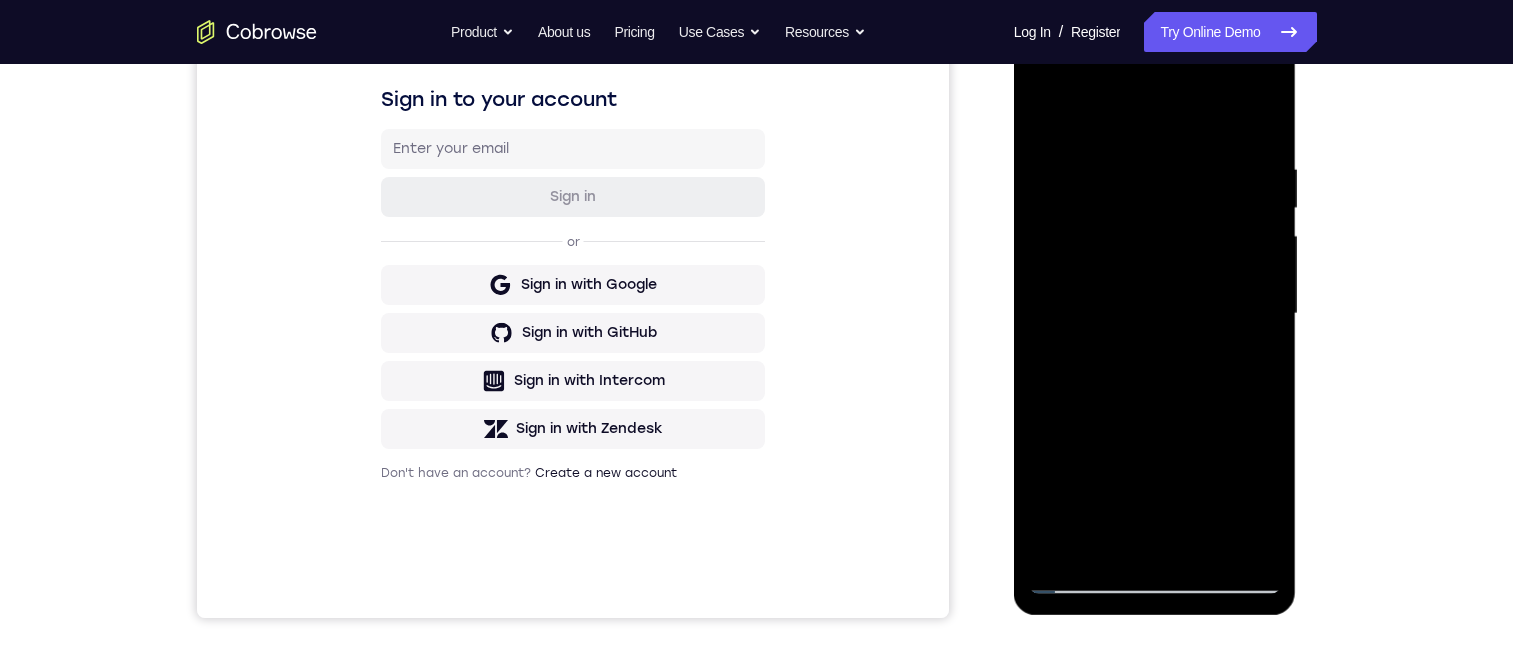 click at bounding box center [1155, 314] 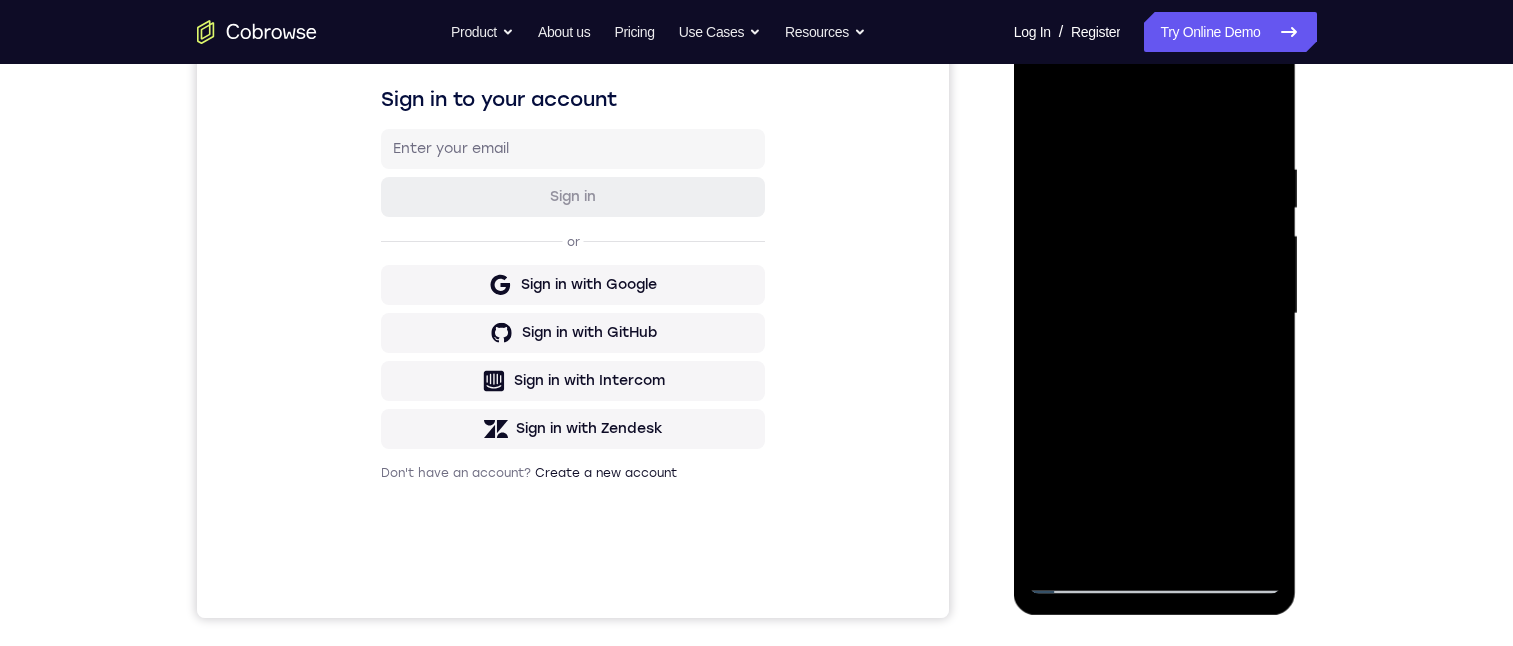 drag, startPoint x: 1196, startPoint y: 215, endPoint x: 1141, endPoint y: 428, distance: 219.98636 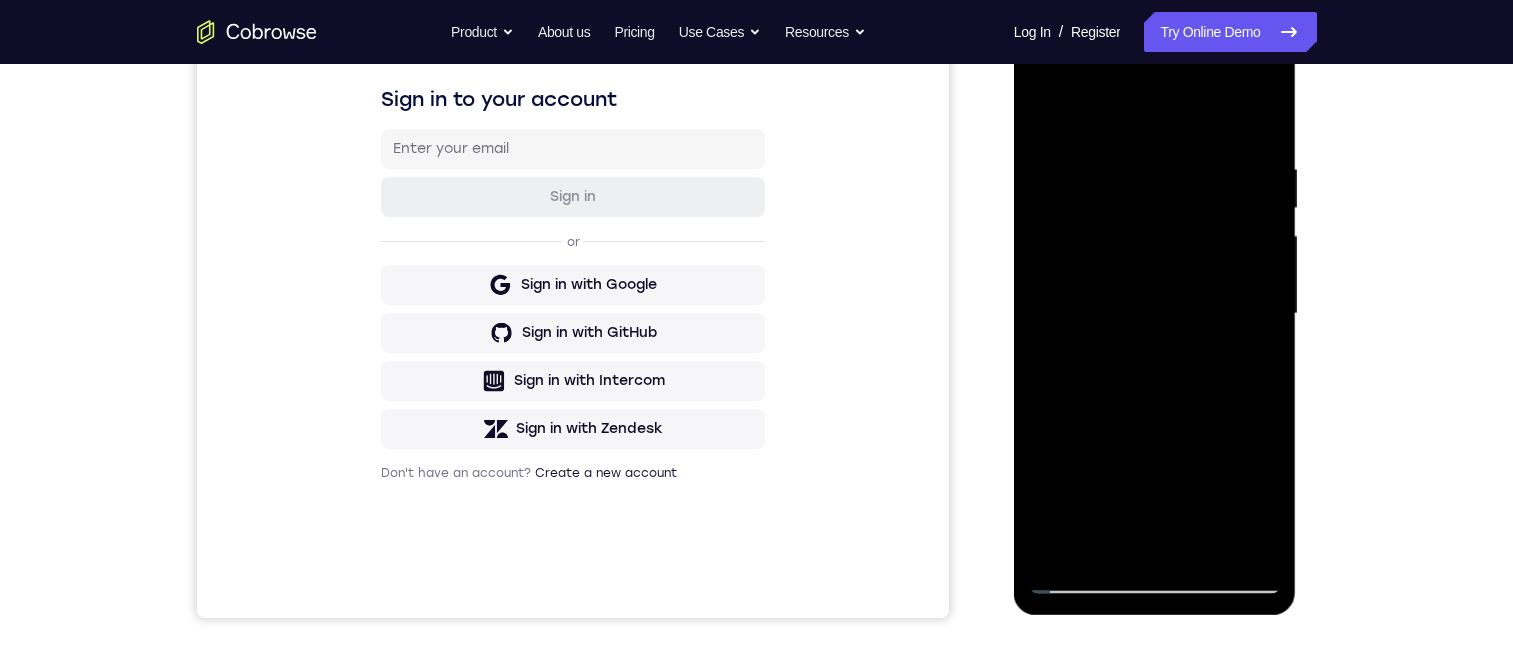 drag, startPoint x: 1231, startPoint y: 390, endPoint x: 1210, endPoint y: 267, distance: 124.77981 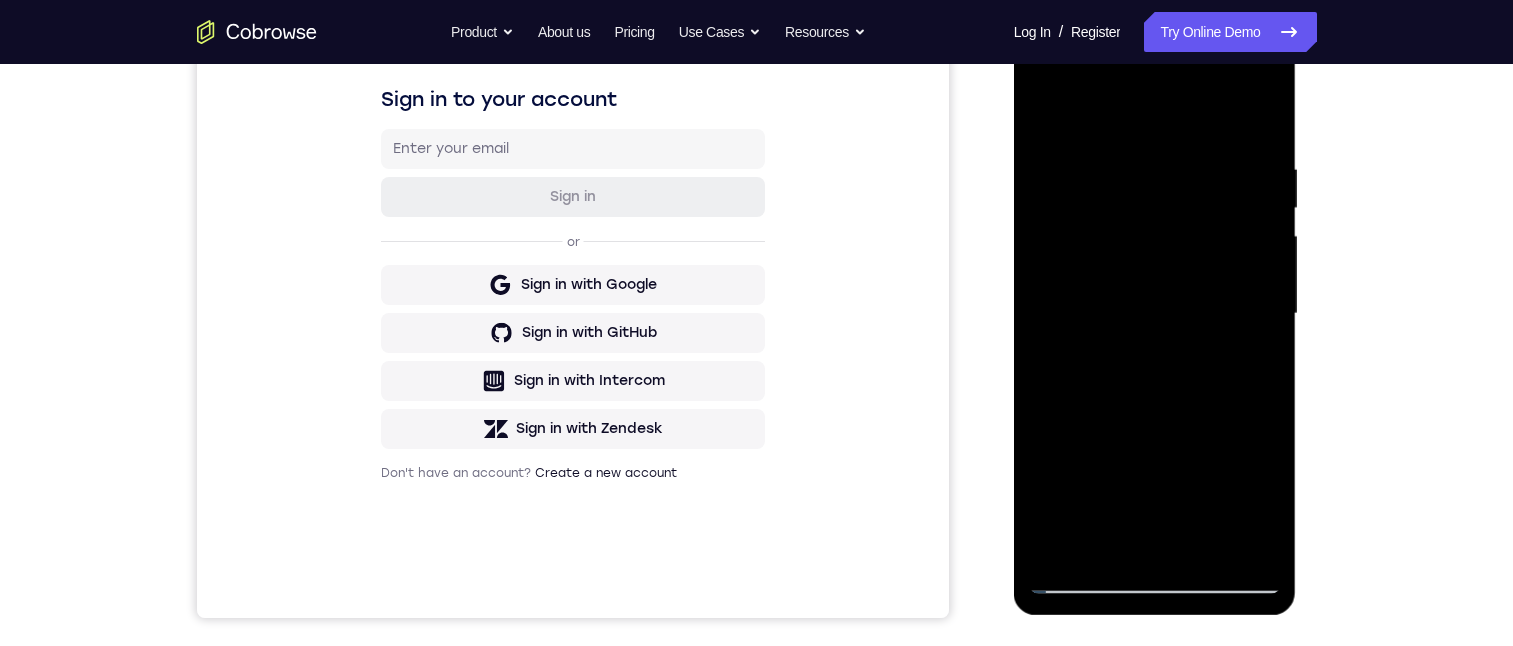 drag, startPoint x: 1204, startPoint y: 501, endPoint x: 1131, endPoint y: 303, distance: 211.02843 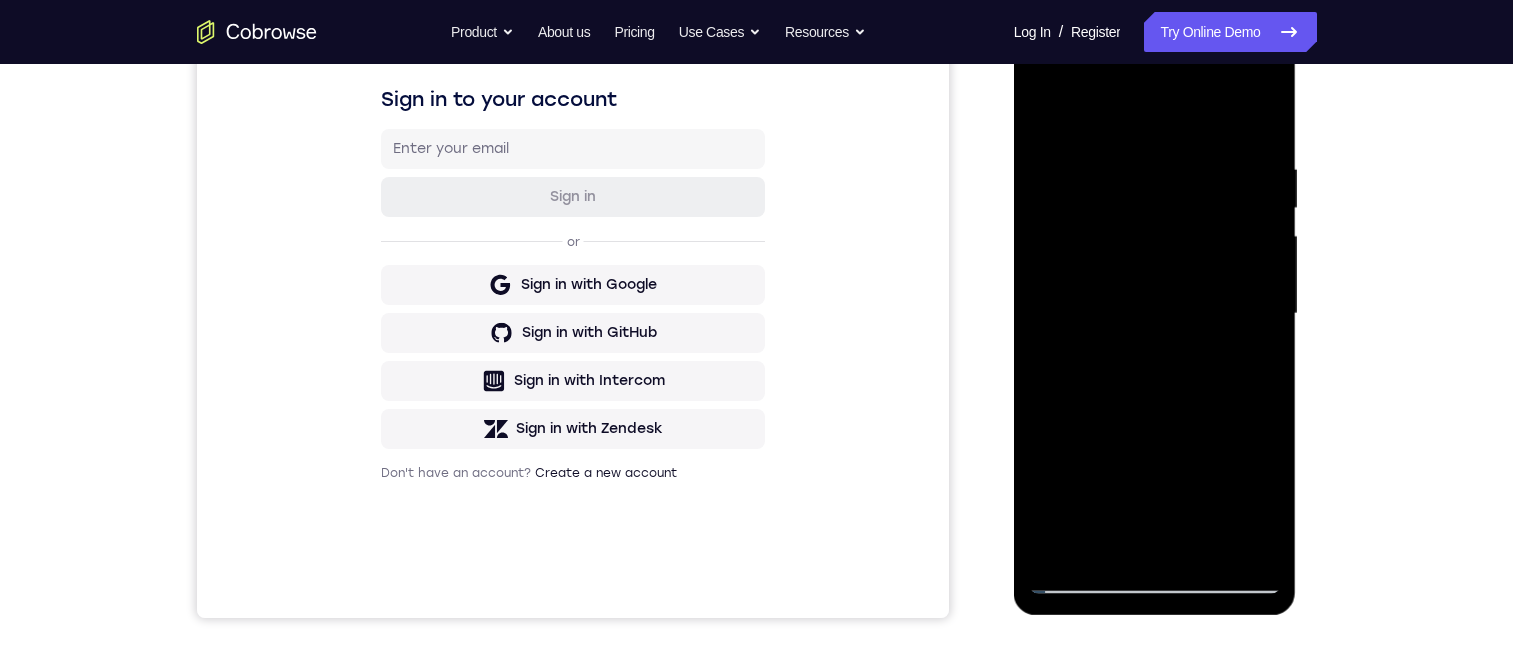 drag, startPoint x: 1181, startPoint y: 460, endPoint x: 1185, endPoint y: 139, distance: 321.02493 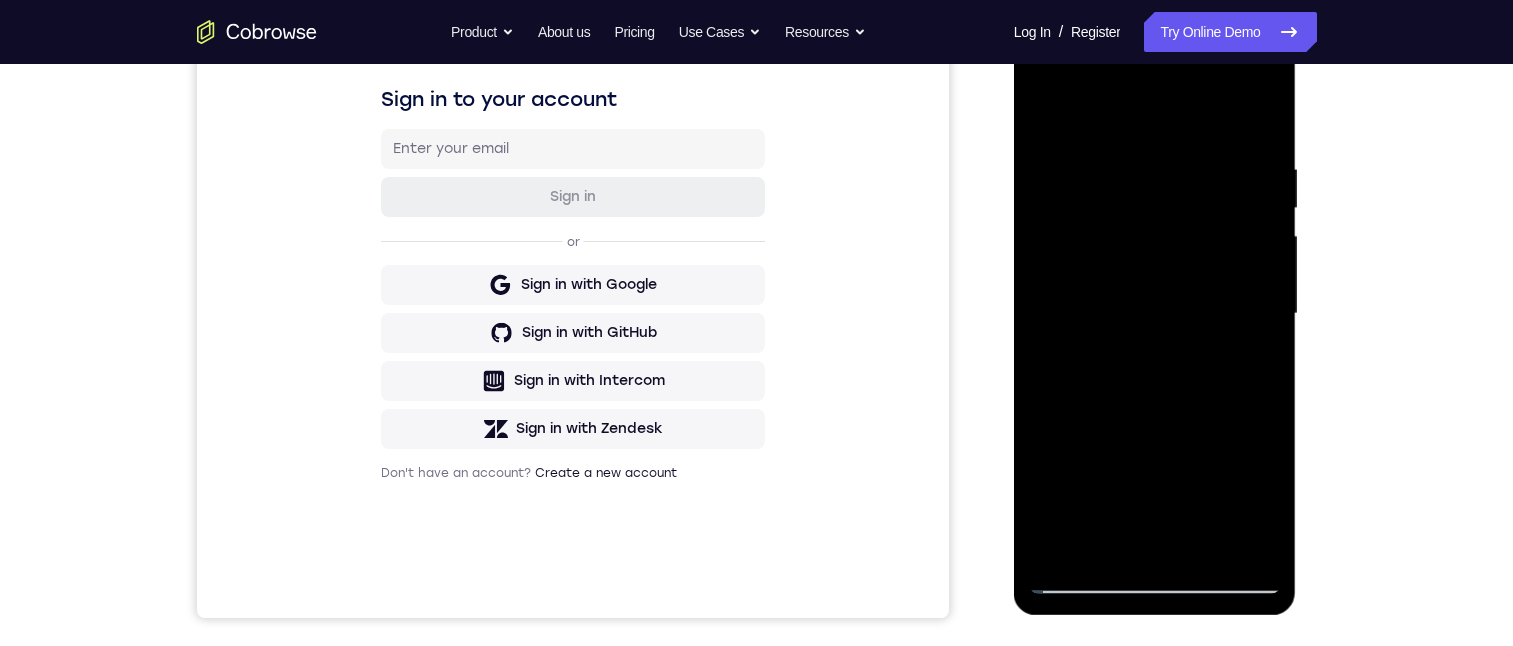 drag, startPoint x: 1124, startPoint y: 425, endPoint x: 1116, endPoint y: 250, distance: 175.18275 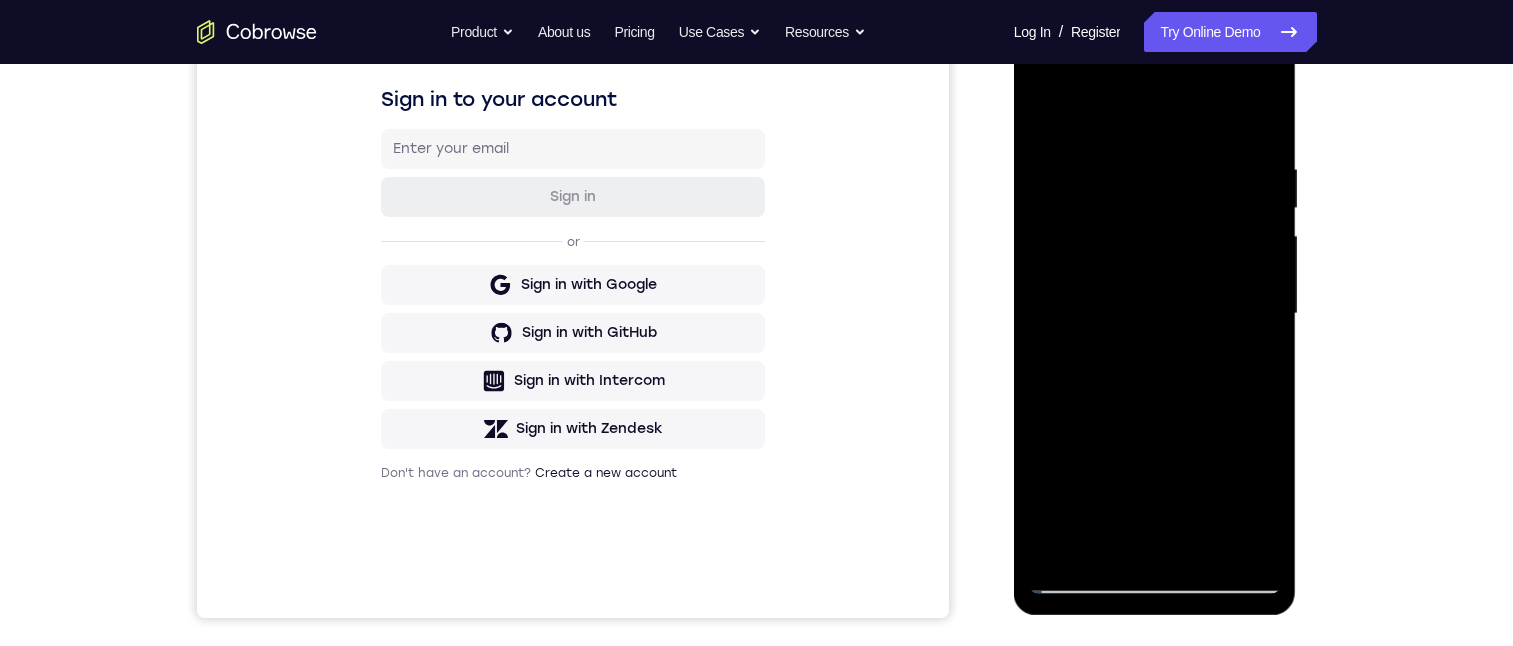 click at bounding box center [1155, 314] 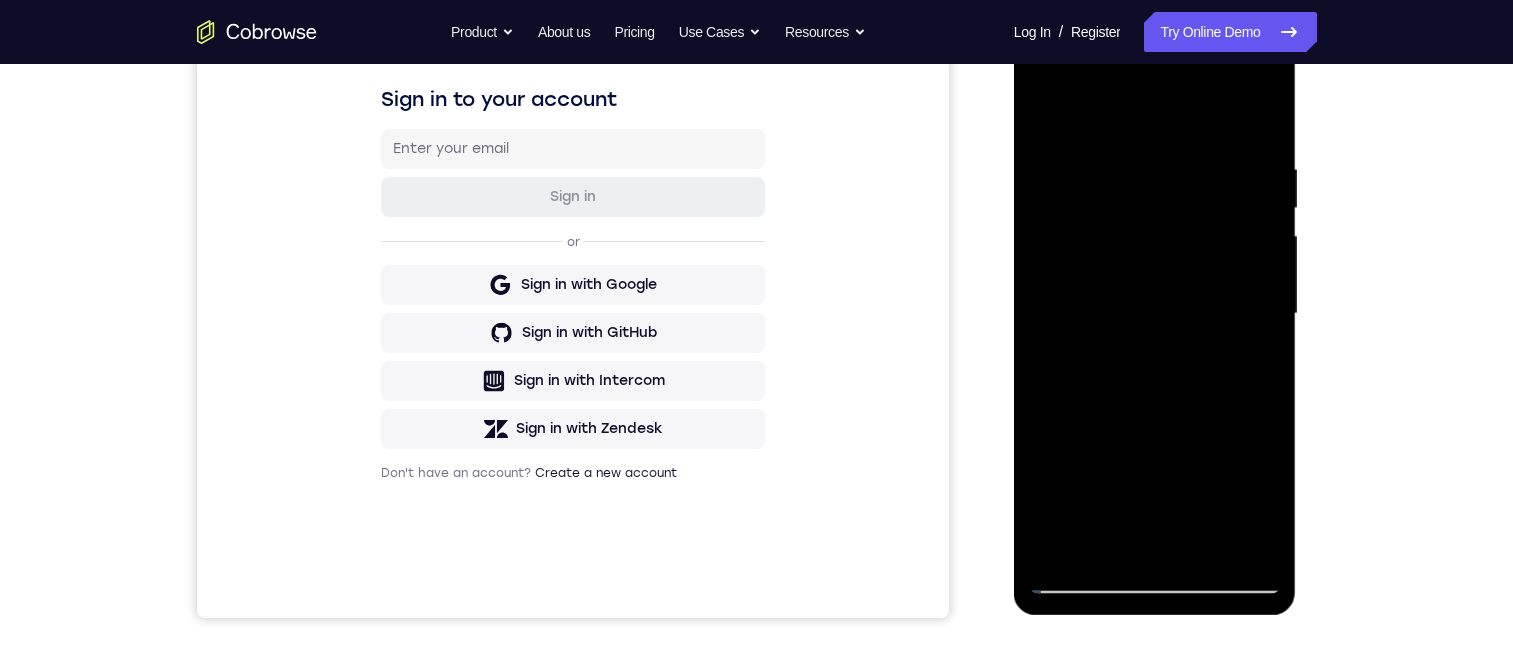 click at bounding box center [1155, 314] 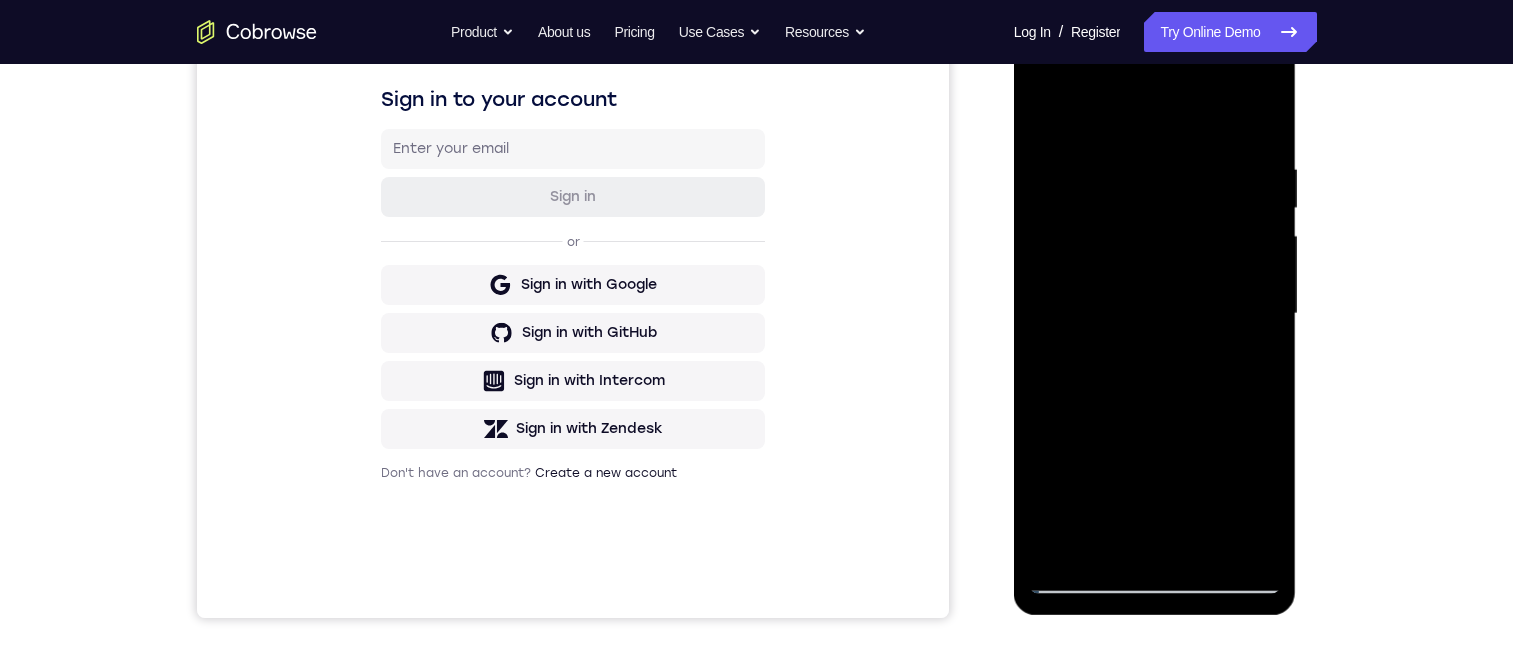 click at bounding box center [1155, 314] 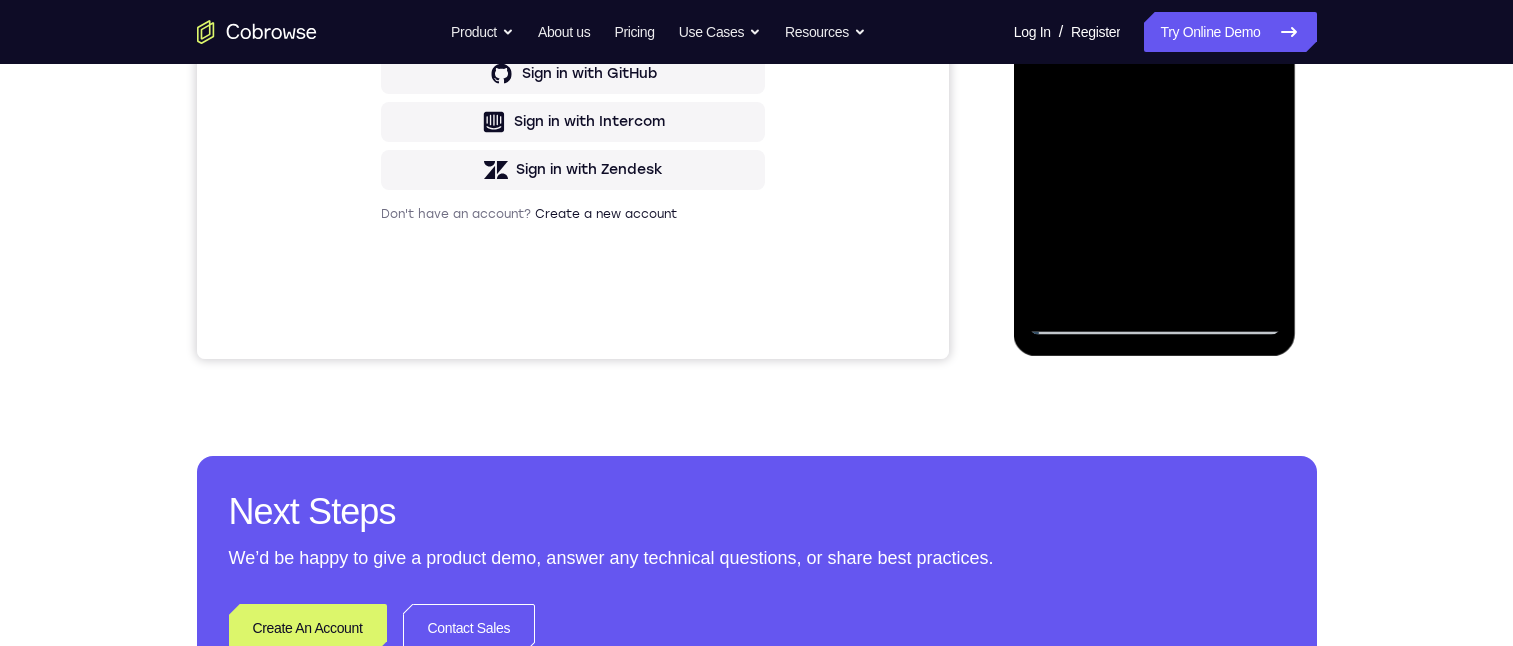 scroll, scrollTop: 912, scrollLeft: 0, axis: vertical 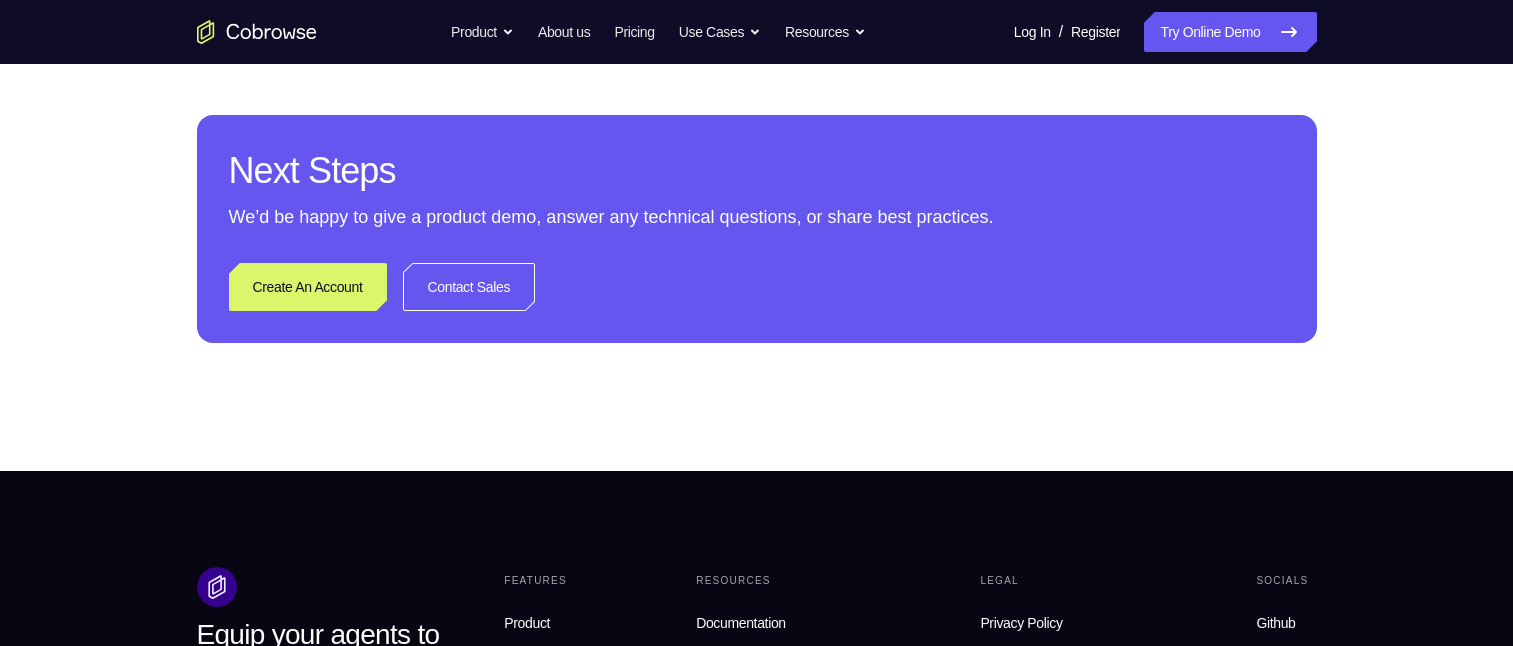 click at bounding box center (1155, -286) 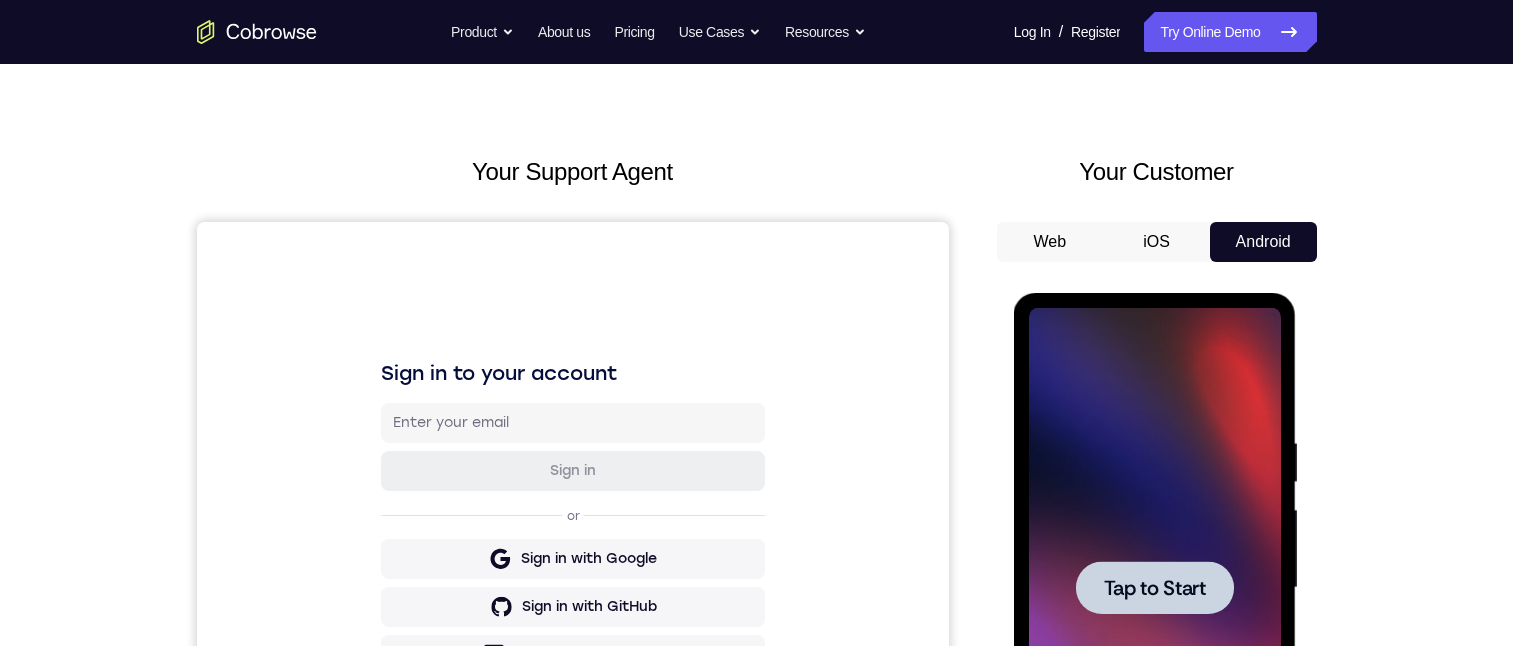 click at bounding box center [1155, 588] 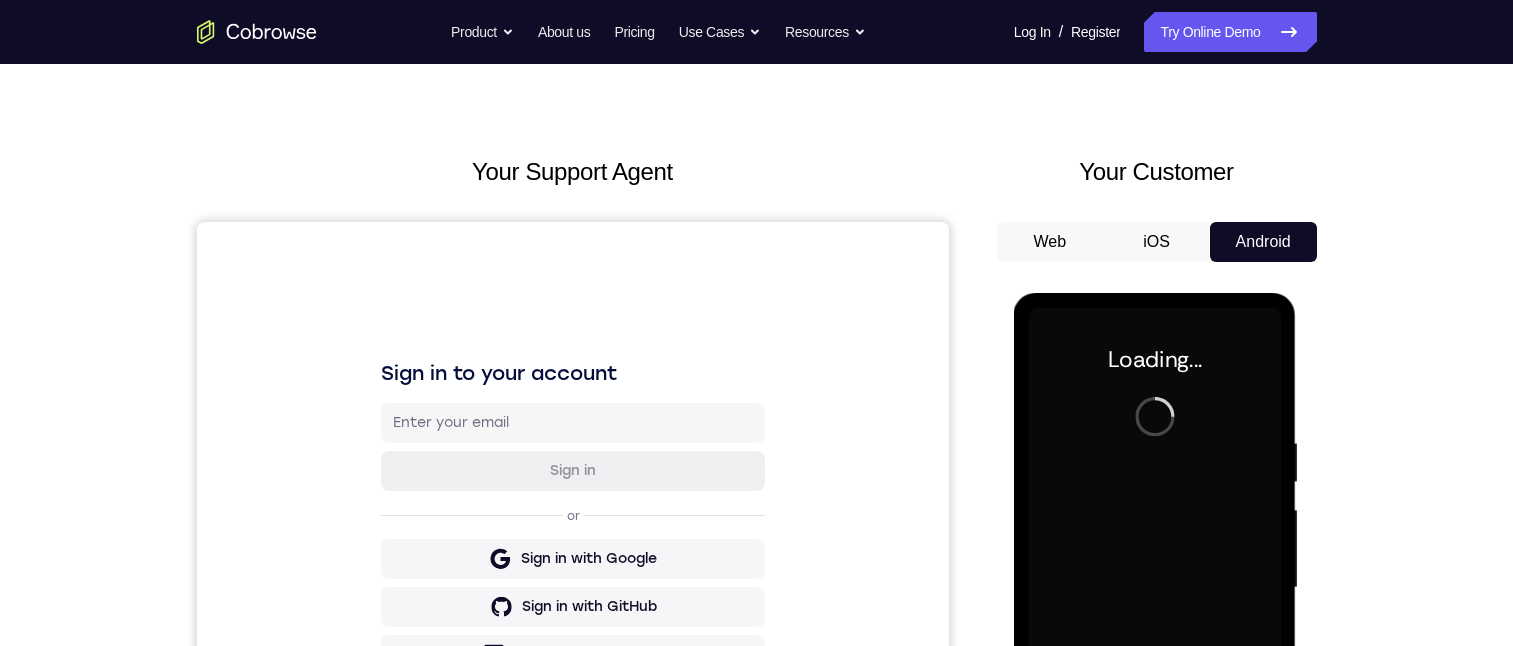 scroll, scrollTop: 312, scrollLeft: 0, axis: vertical 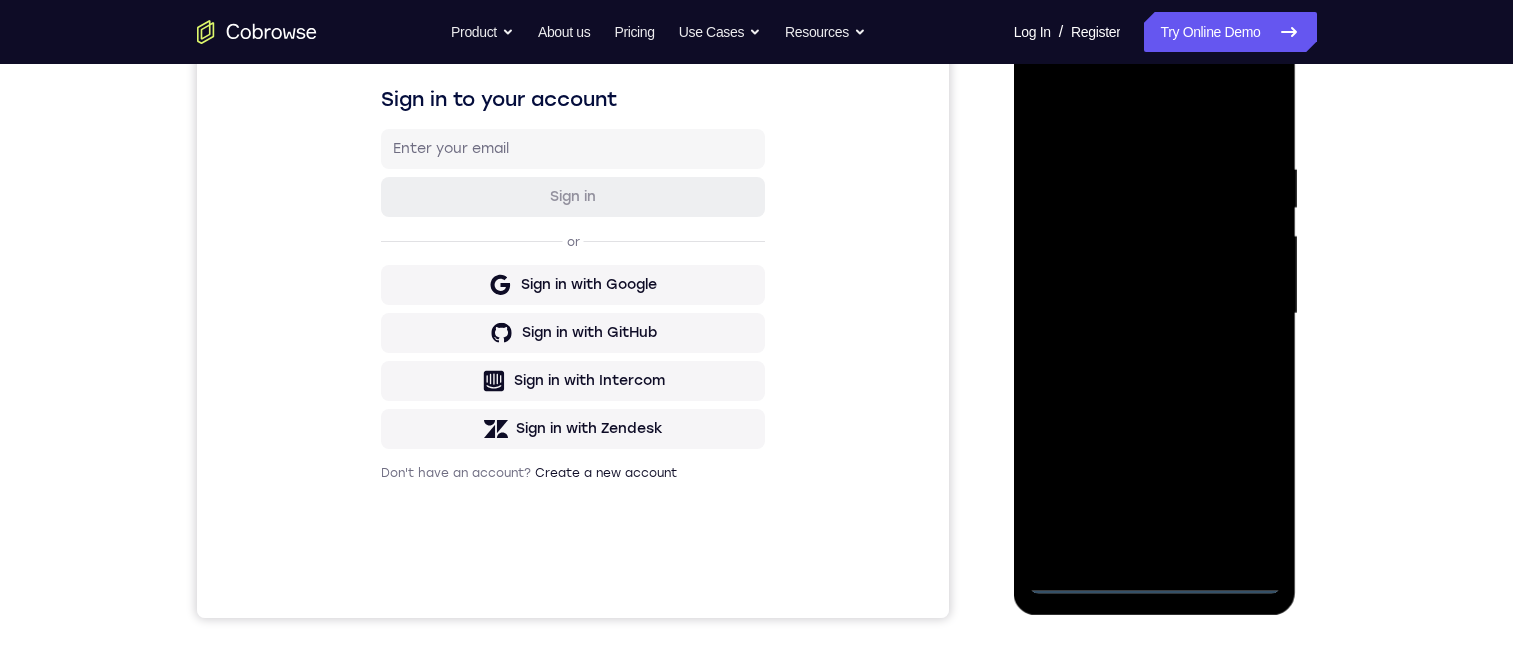 click at bounding box center [1155, 314] 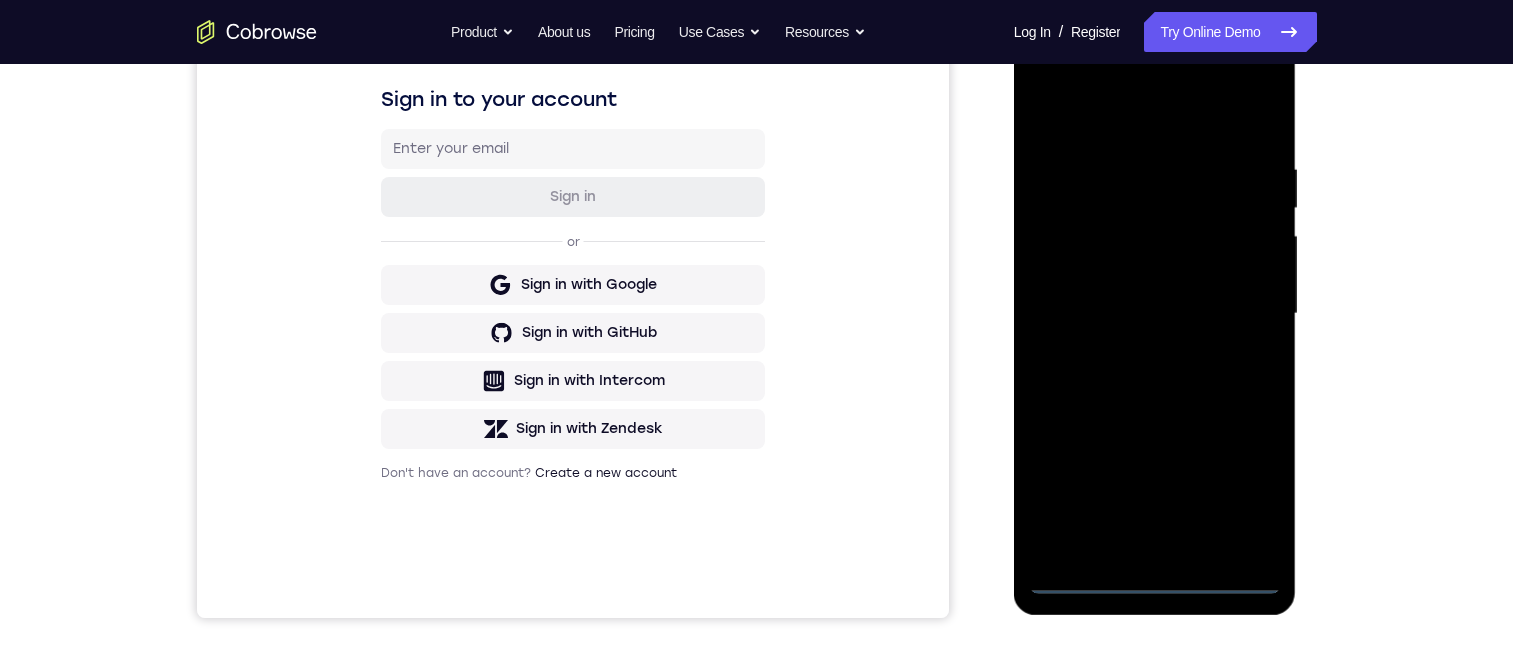 click at bounding box center [1155, 314] 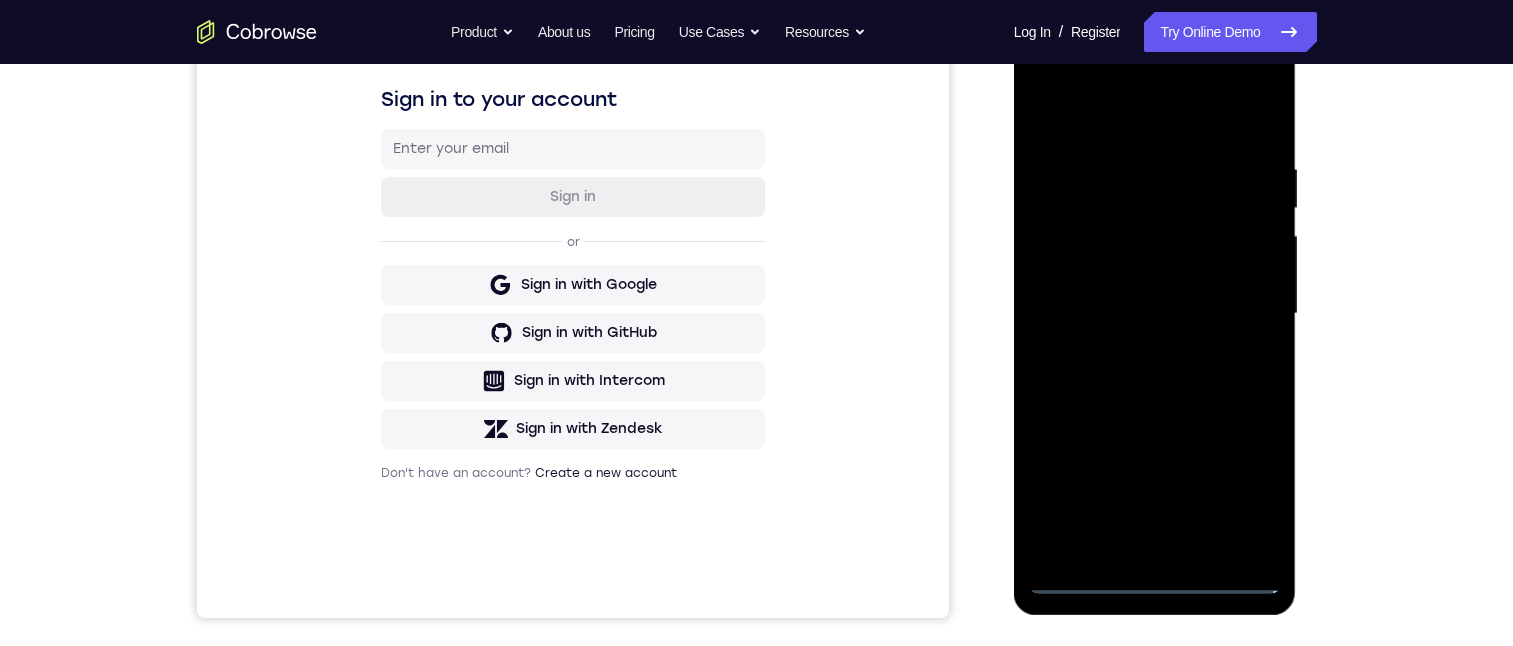 click at bounding box center [1155, 314] 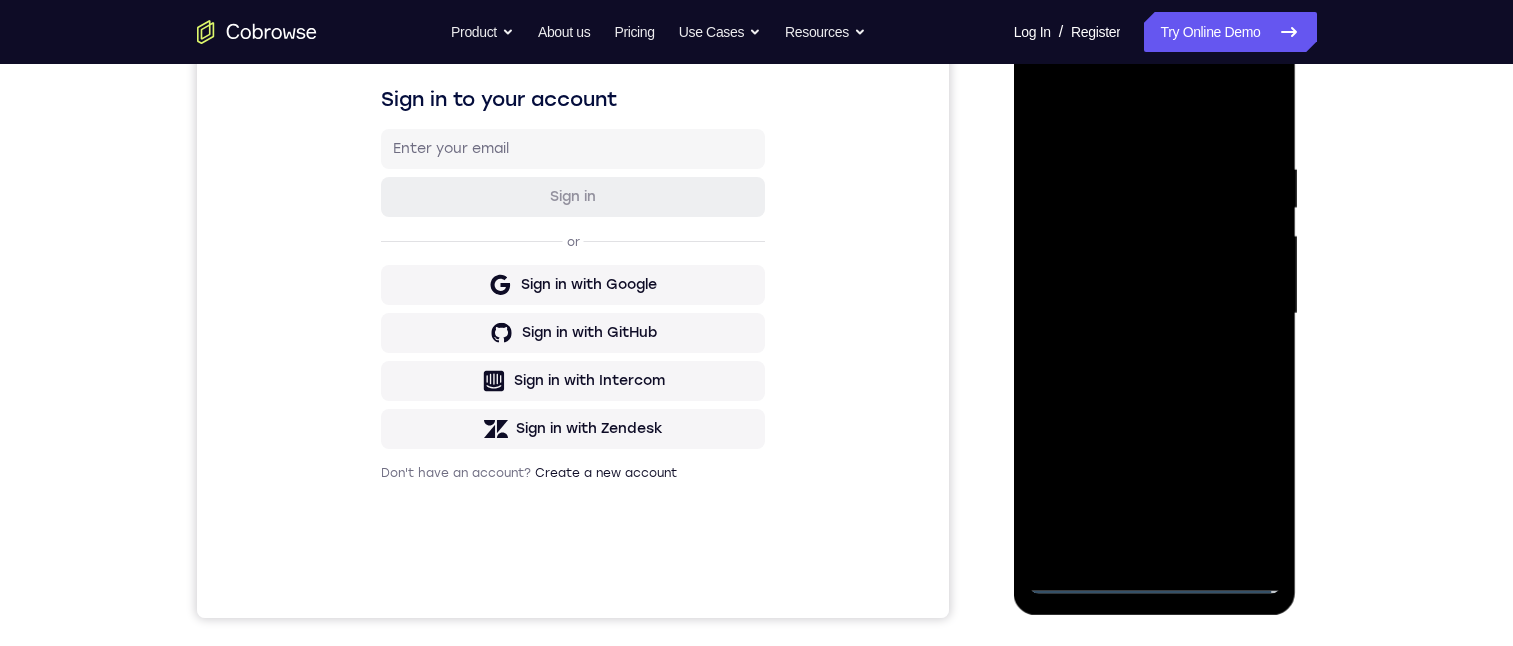 click at bounding box center [1155, 314] 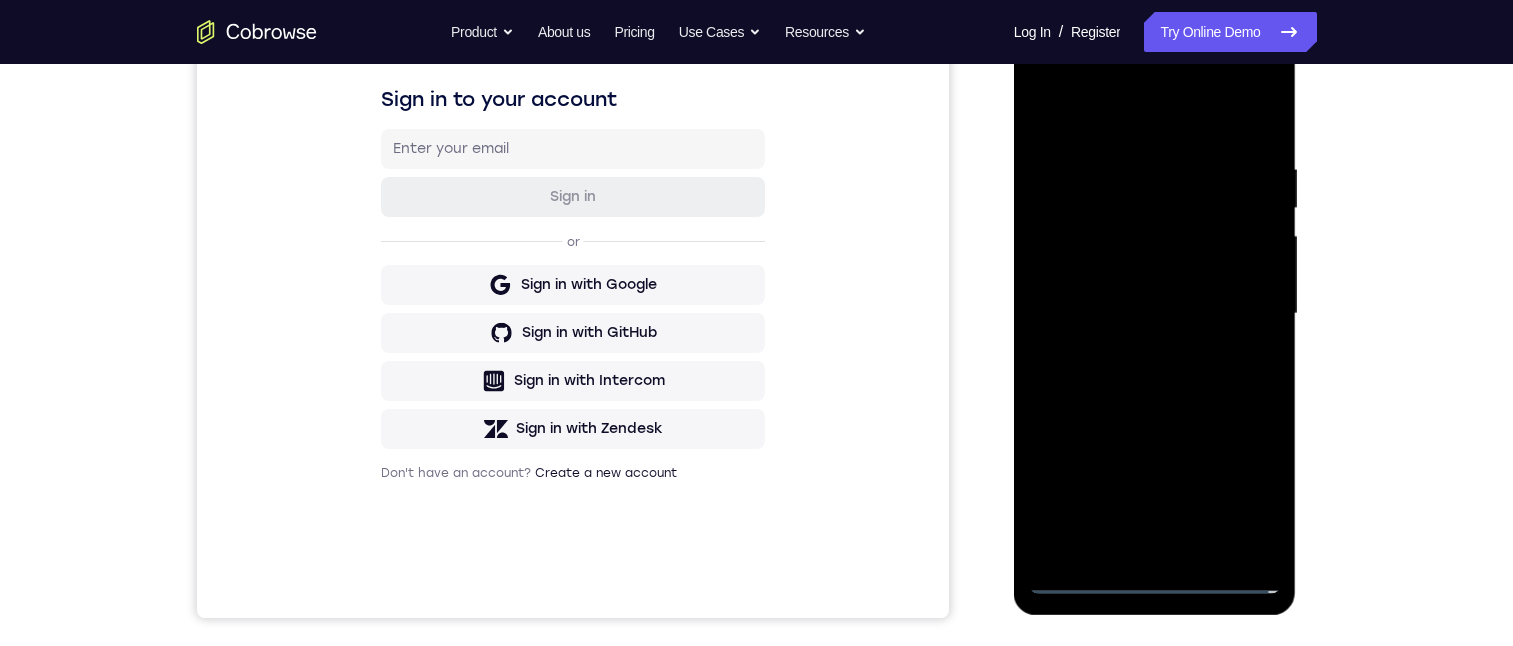 click at bounding box center (1155, 314) 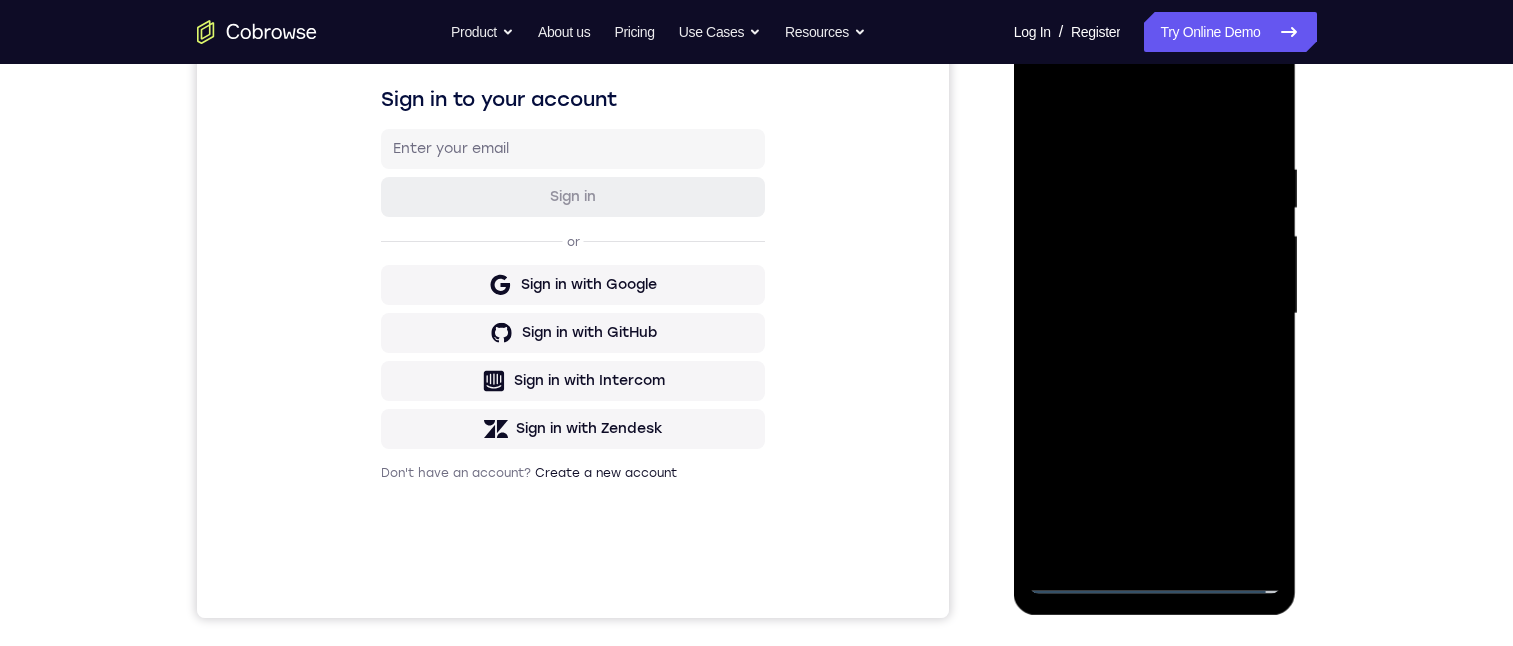 click at bounding box center [1155, 314] 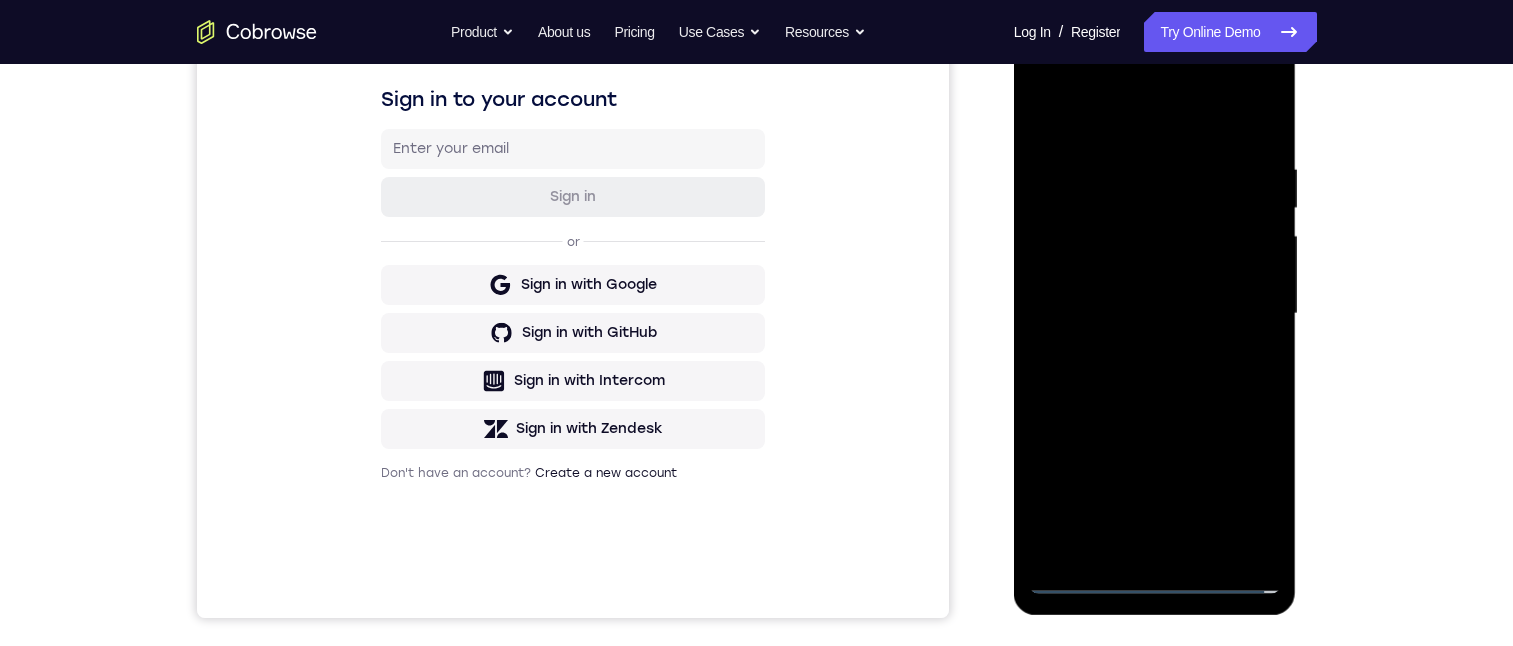 click at bounding box center [1155, 314] 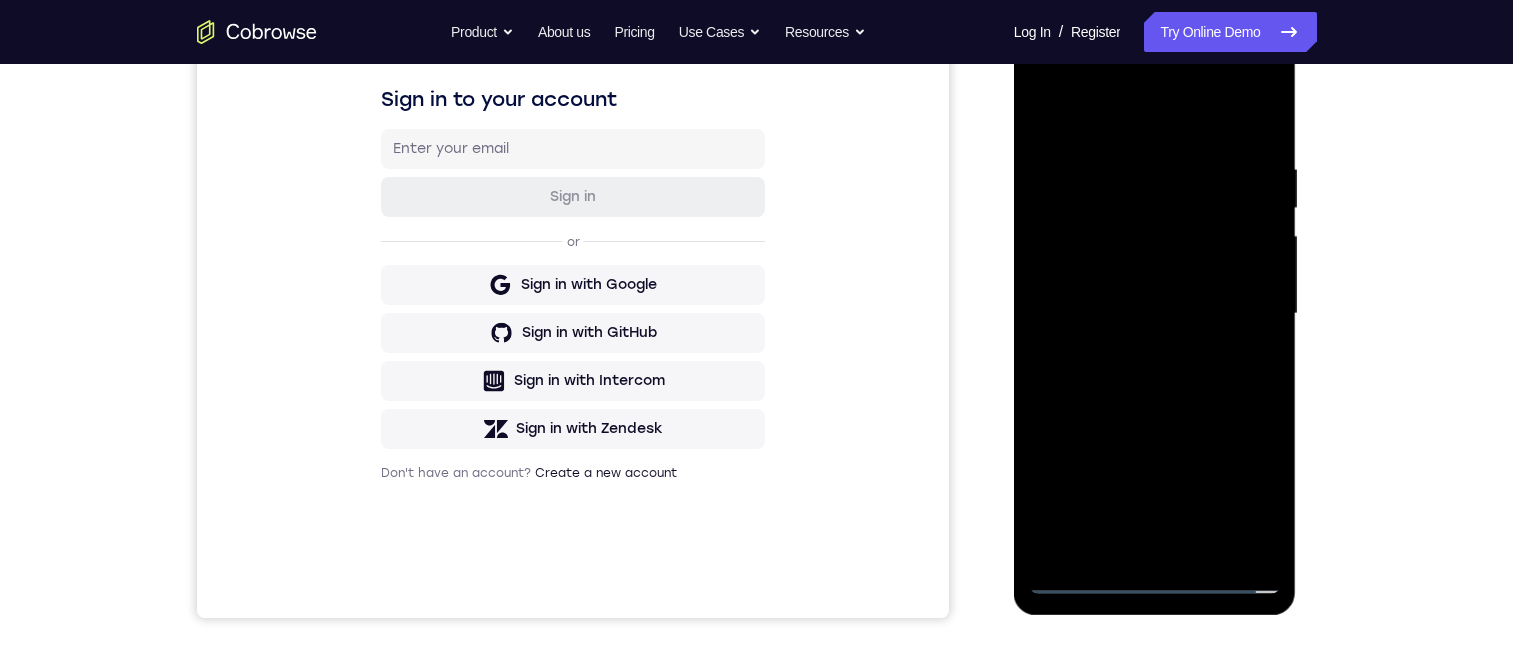 click at bounding box center (1155, 314) 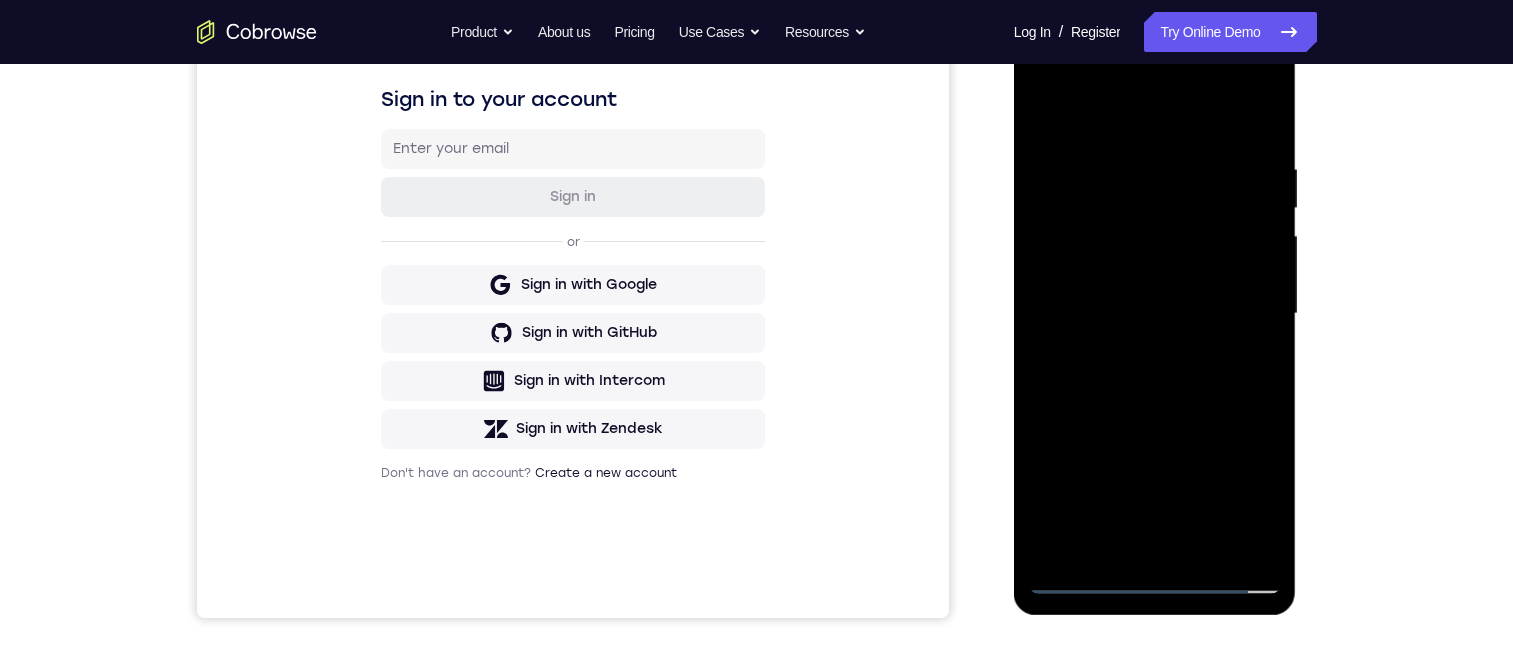 click at bounding box center [1155, 314] 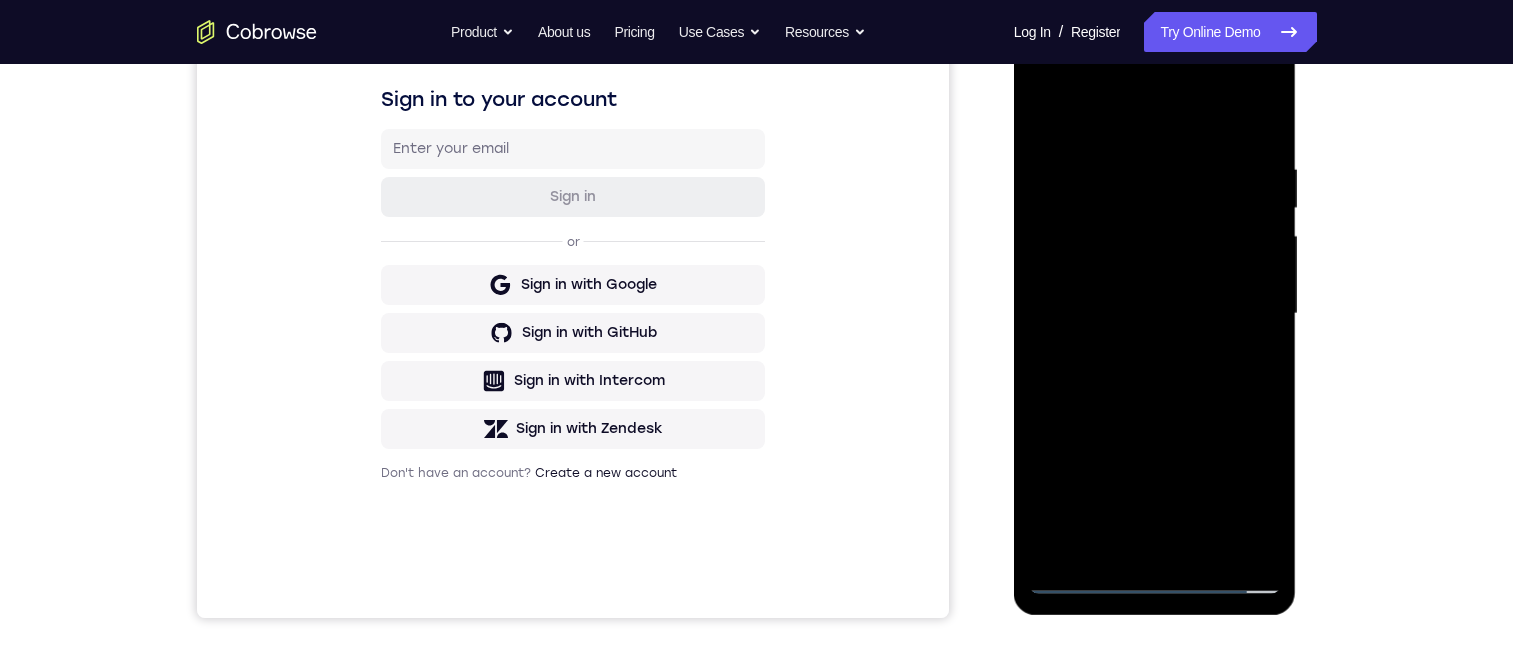 click at bounding box center (1155, 314) 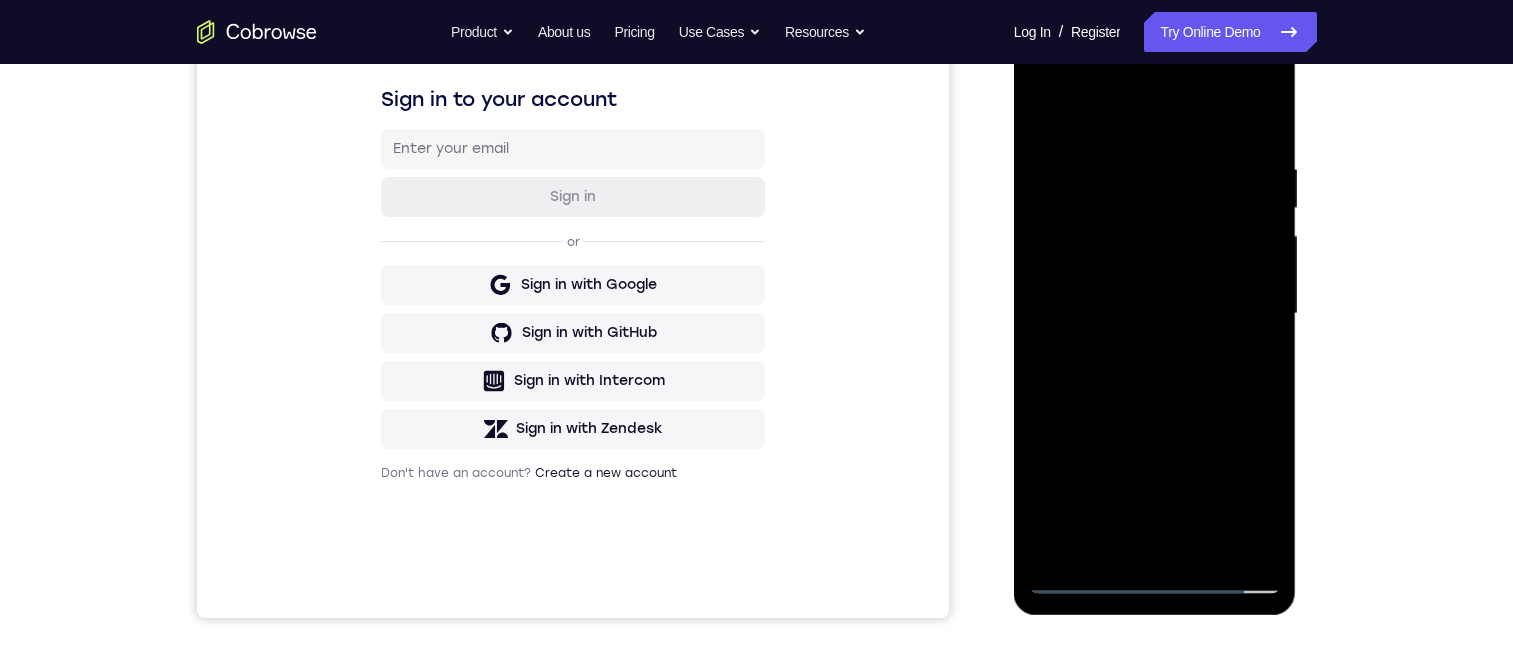 click at bounding box center [1155, 314] 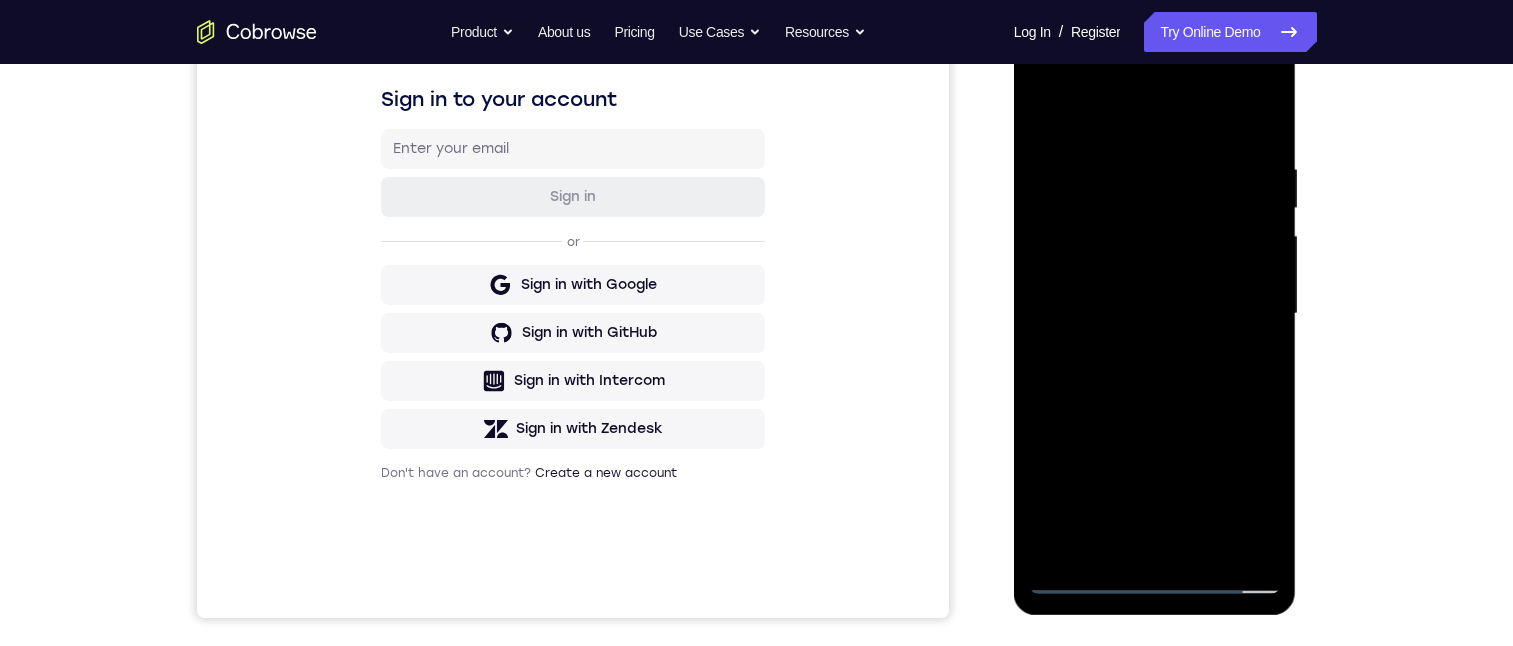 click at bounding box center [1155, 314] 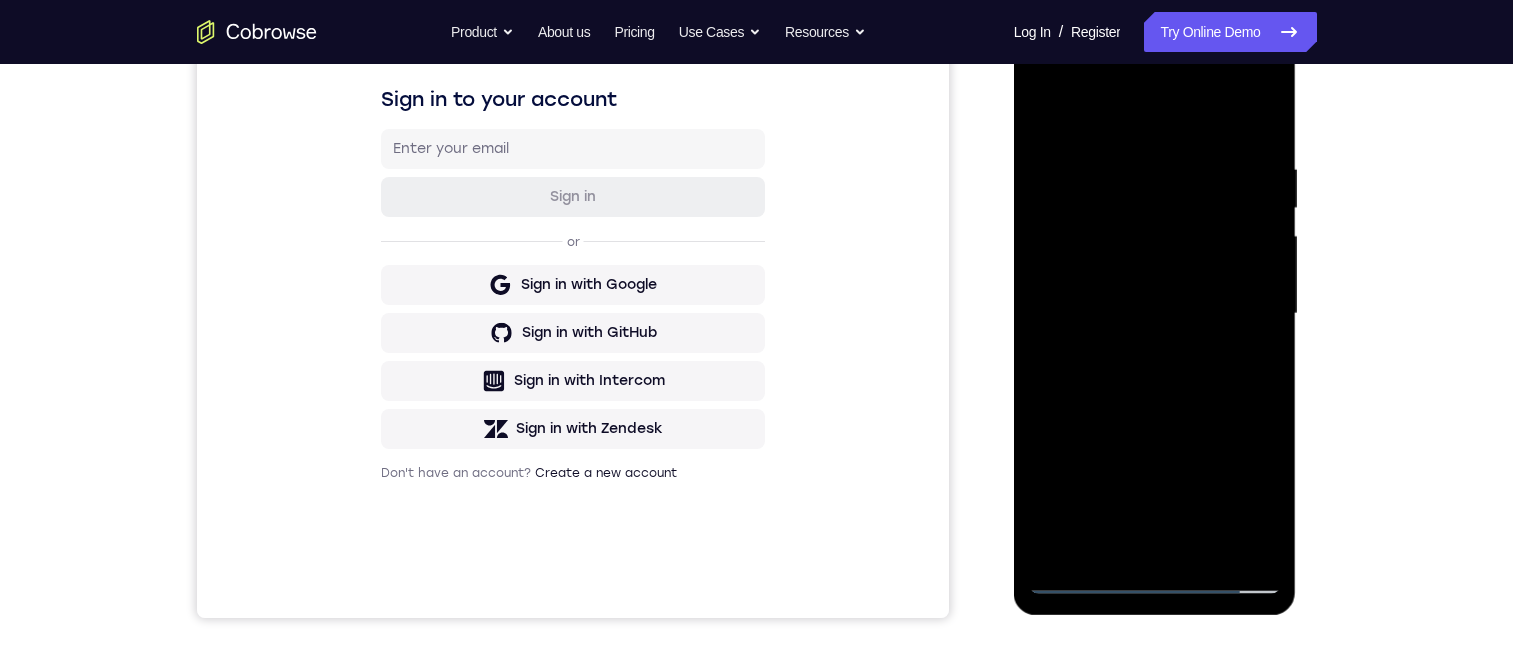 click at bounding box center [1155, 314] 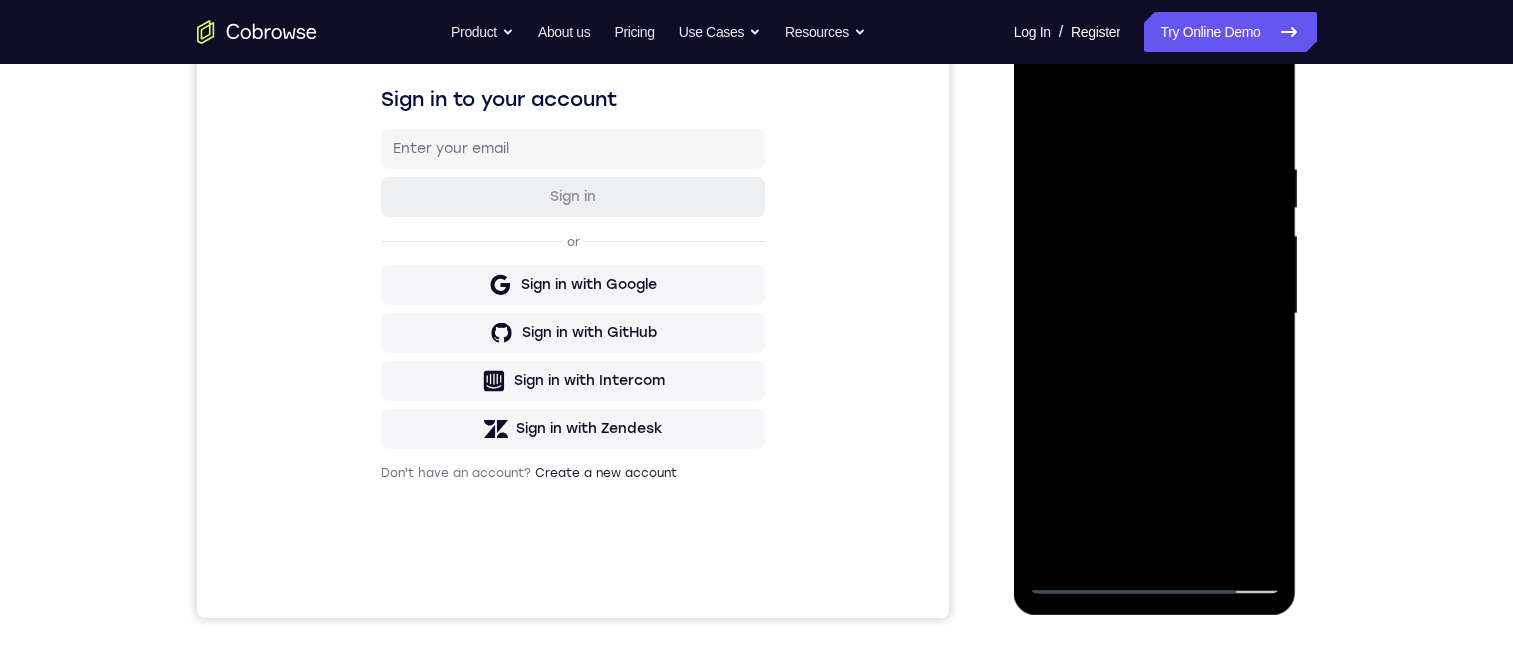 click at bounding box center (1155, 314) 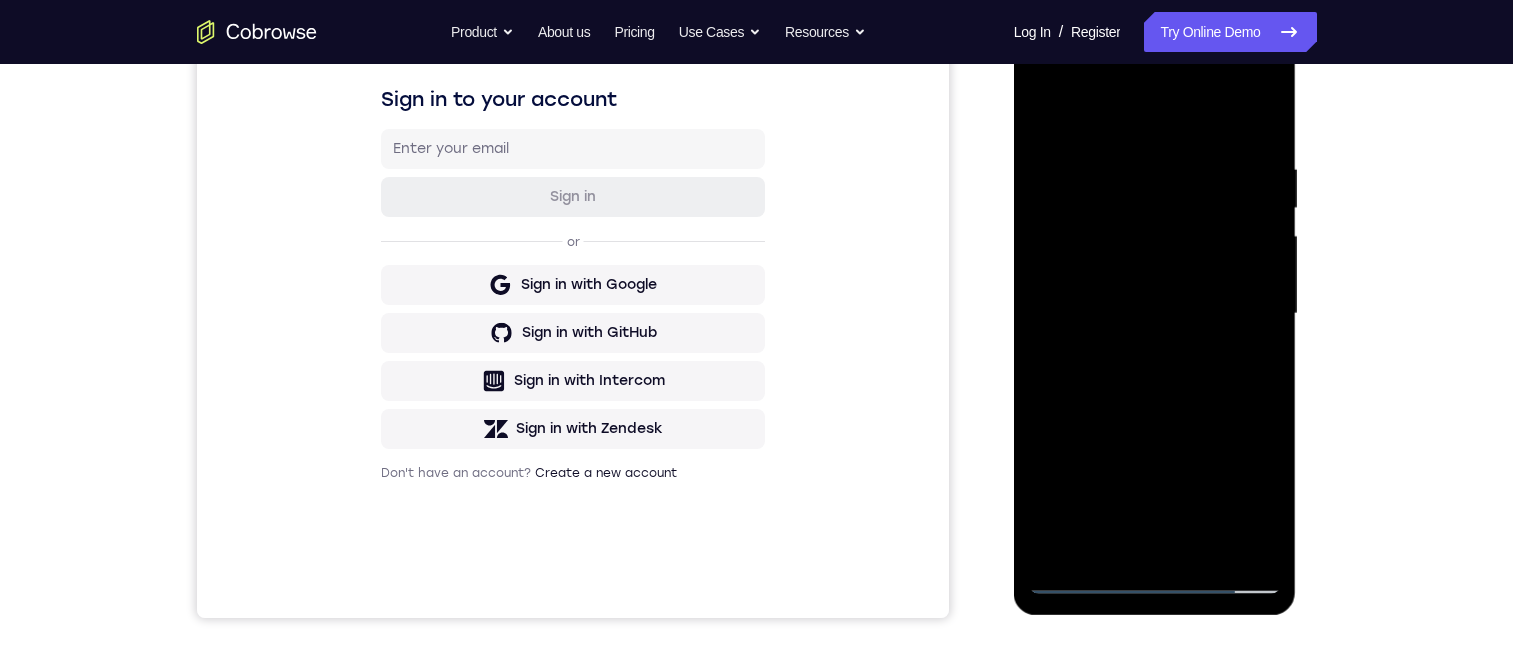 click at bounding box center [1155, 314] 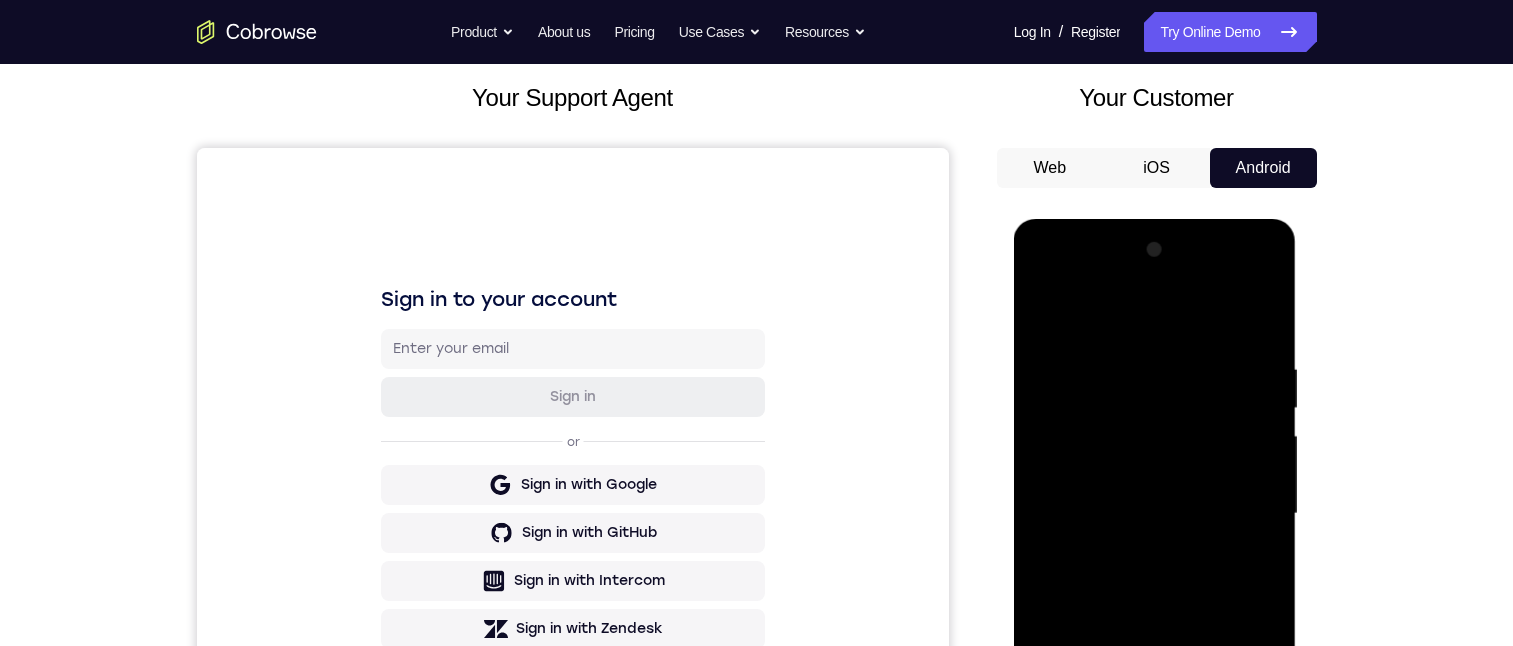 scroll, scrollTop: 241, scrollLeft: 0, axis: vertical 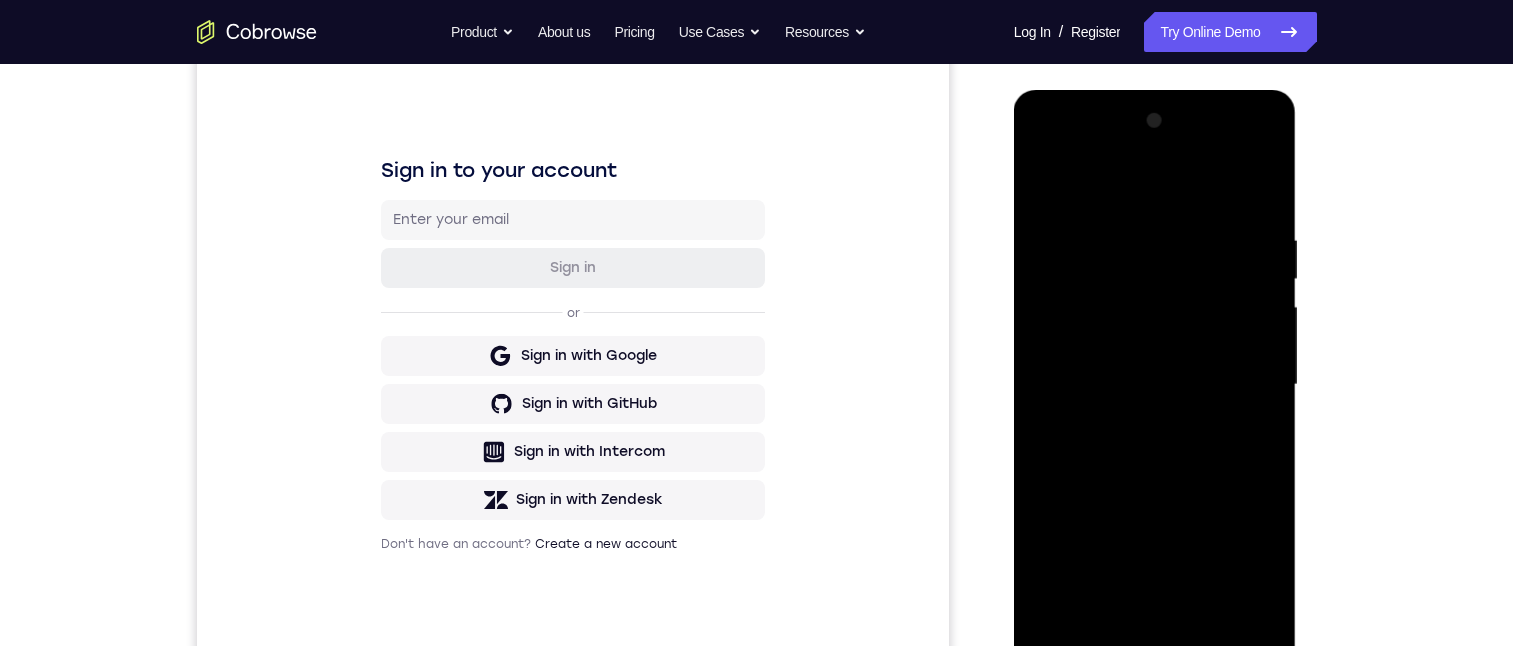 click at bounding box center (1155, 385) 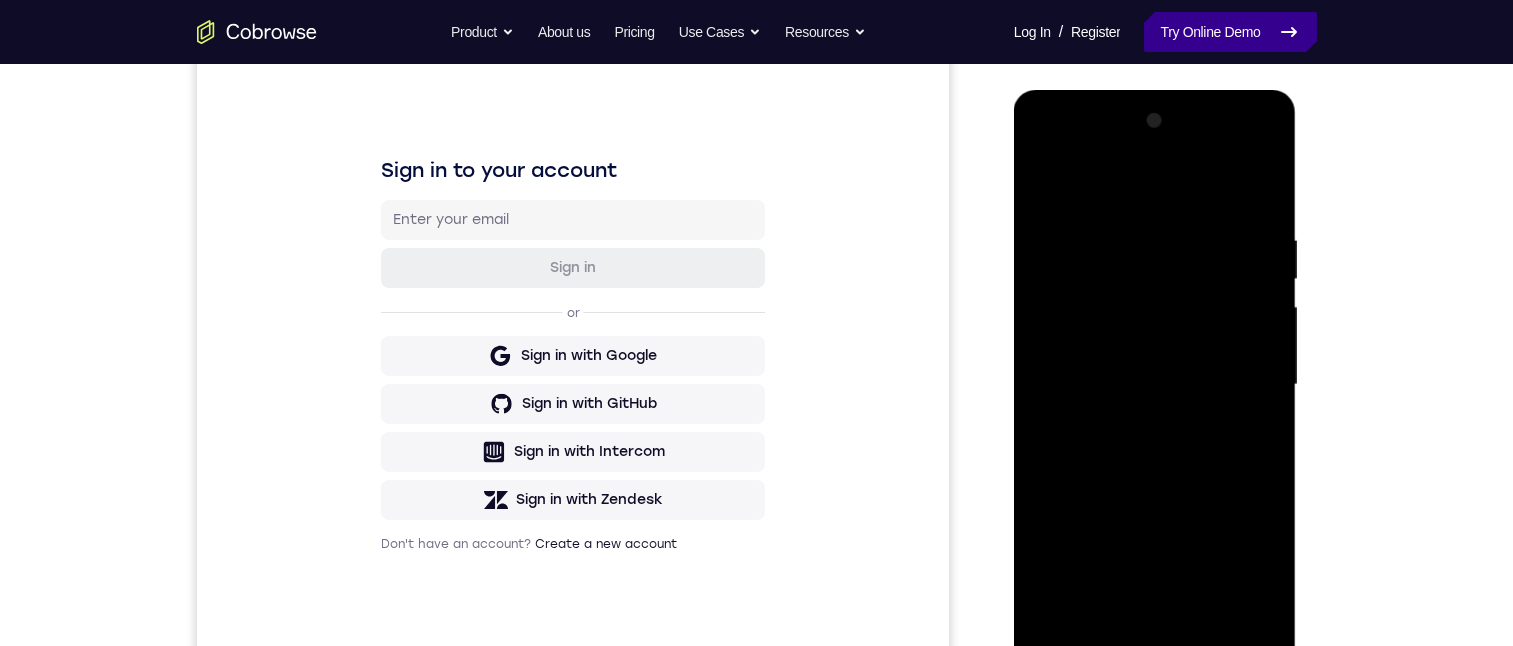 scroll, scrollTop: 312, scrollLeft: 0, axis: vertical 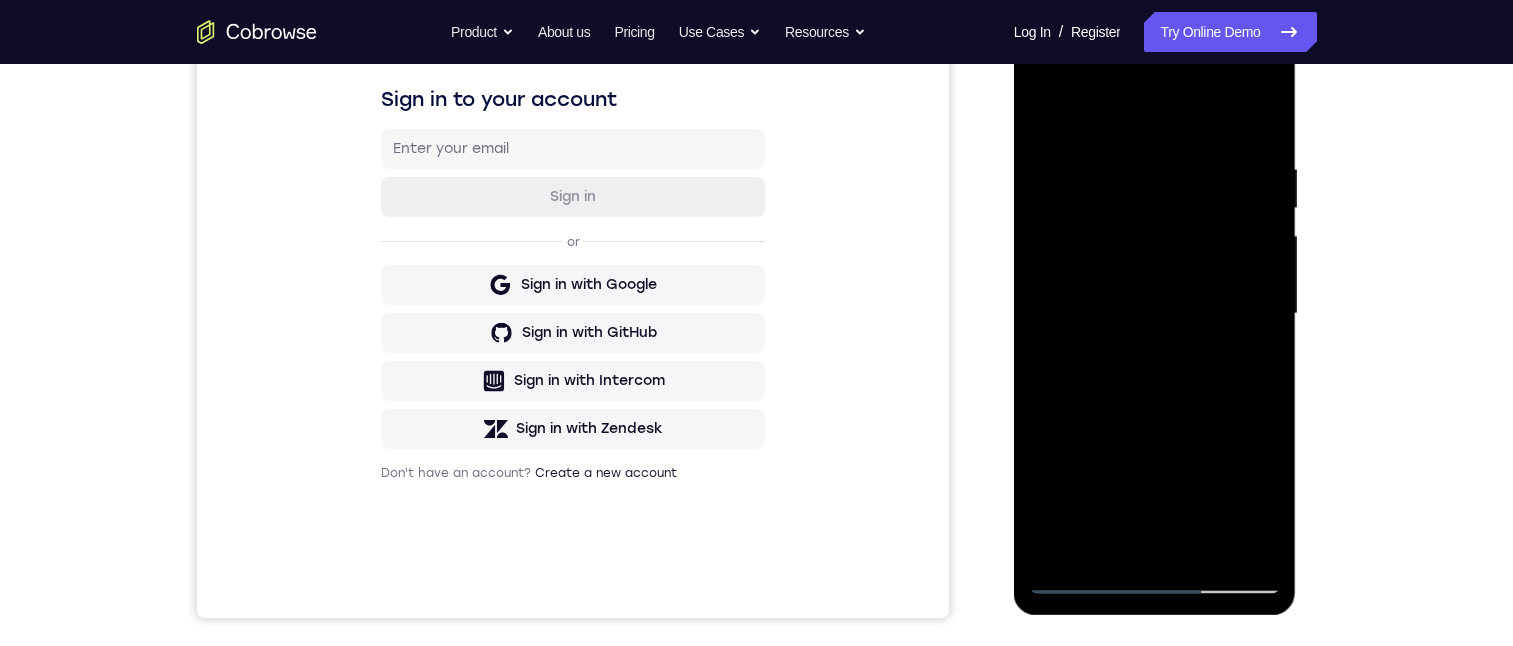click at bounding box center [1155, 314] 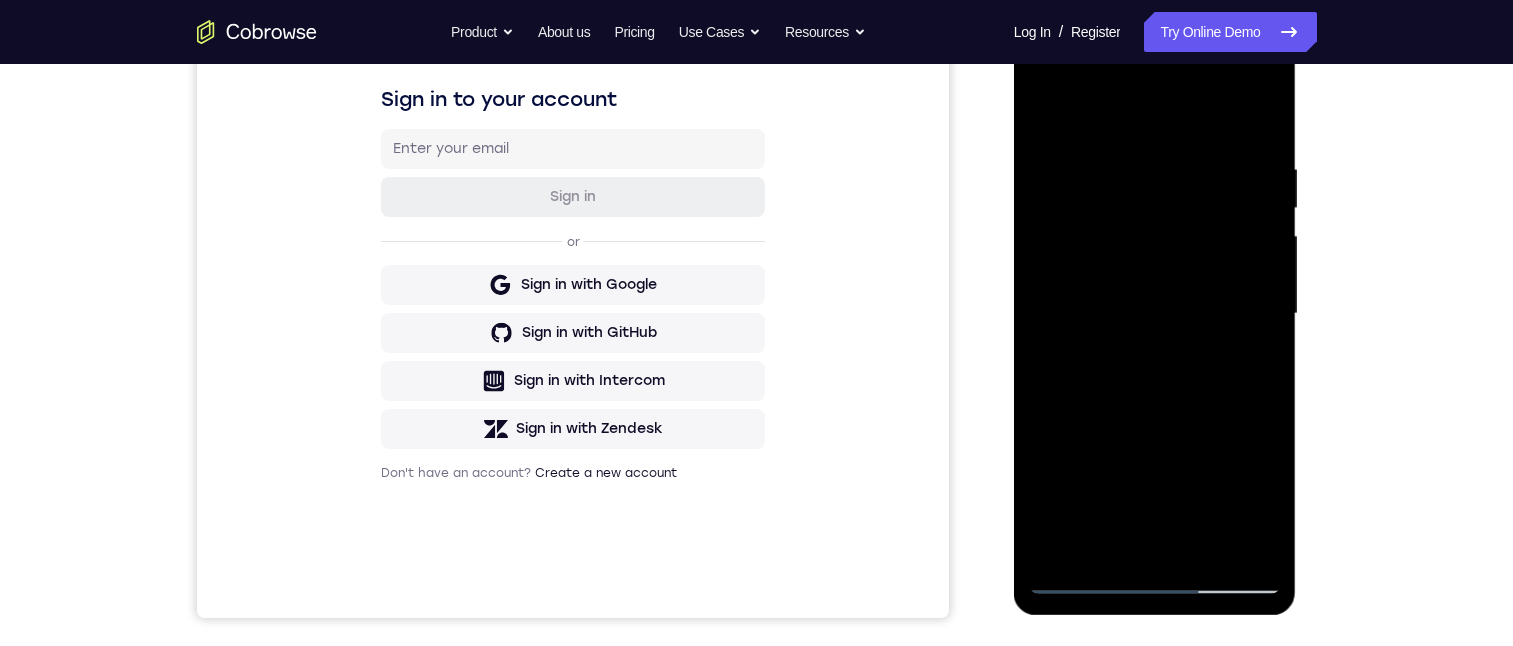 click at bounding box center (1155, 314) 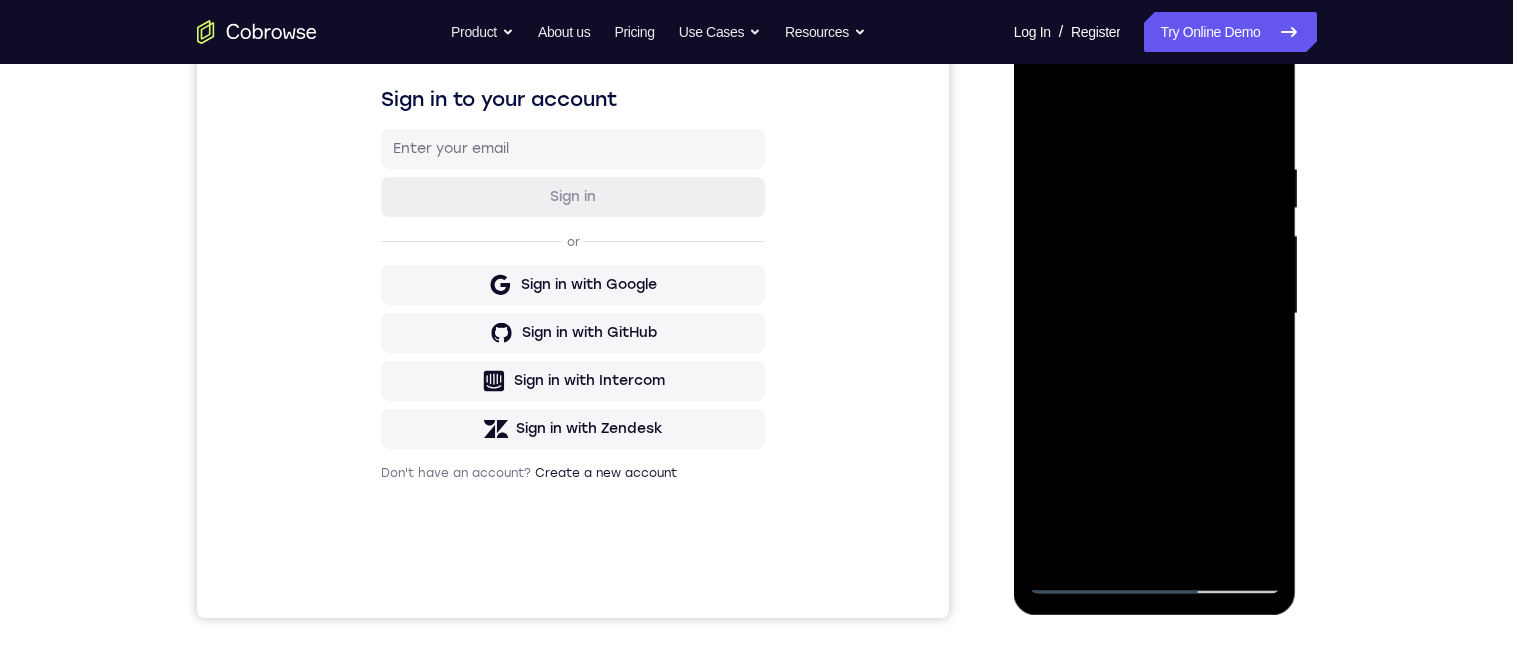 click at bounding box center (1155, 314) 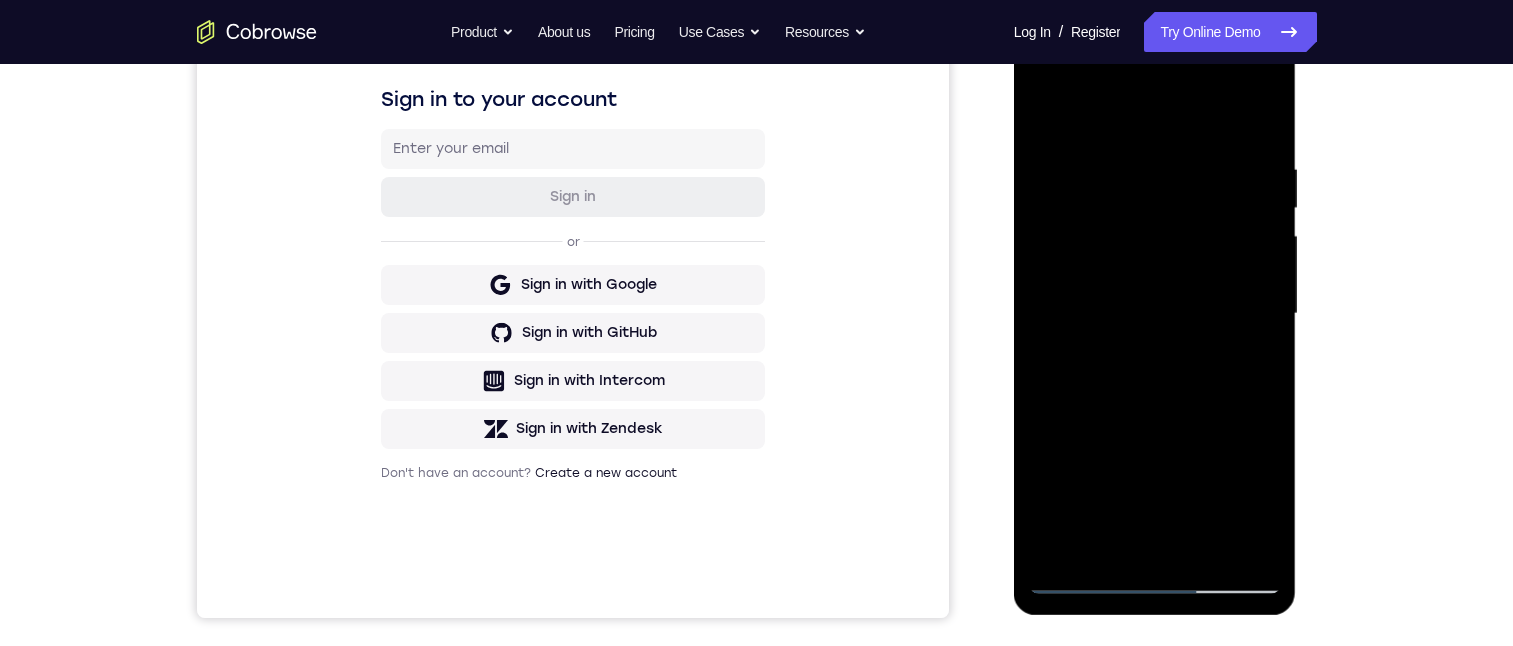 click at bounding box center (1155, 314) 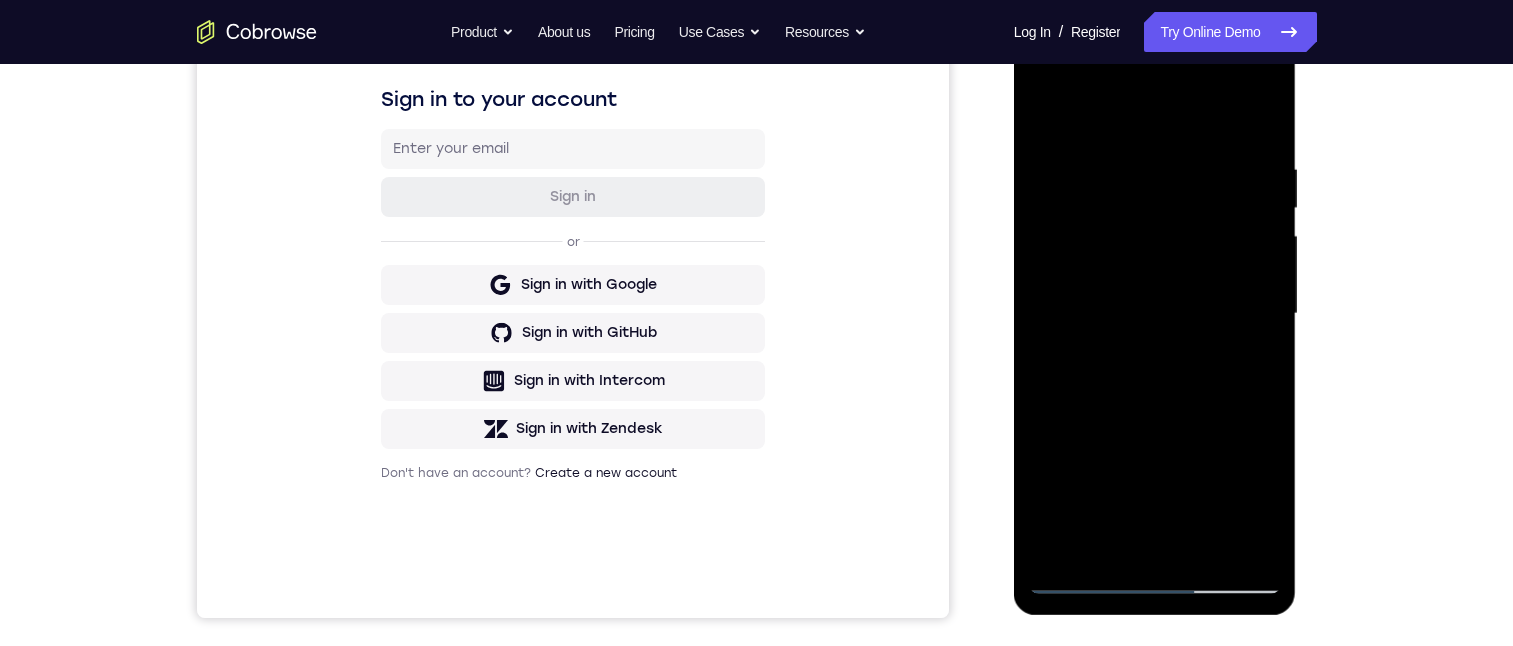 click at bounding box center (1155, 314) 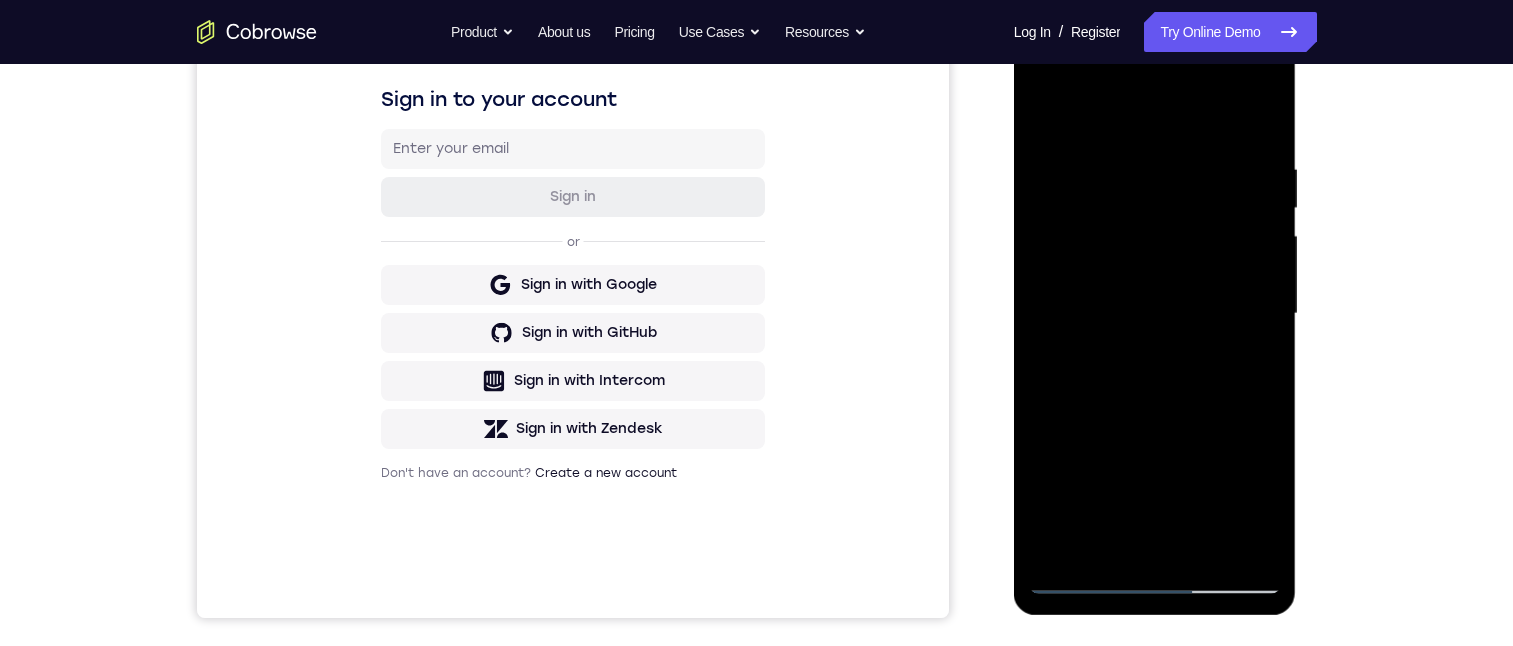 drag, startPoint x: 1245, startPoint y: 494, endPoint x: 1243, endPoint y: 149, distance: 345.0058 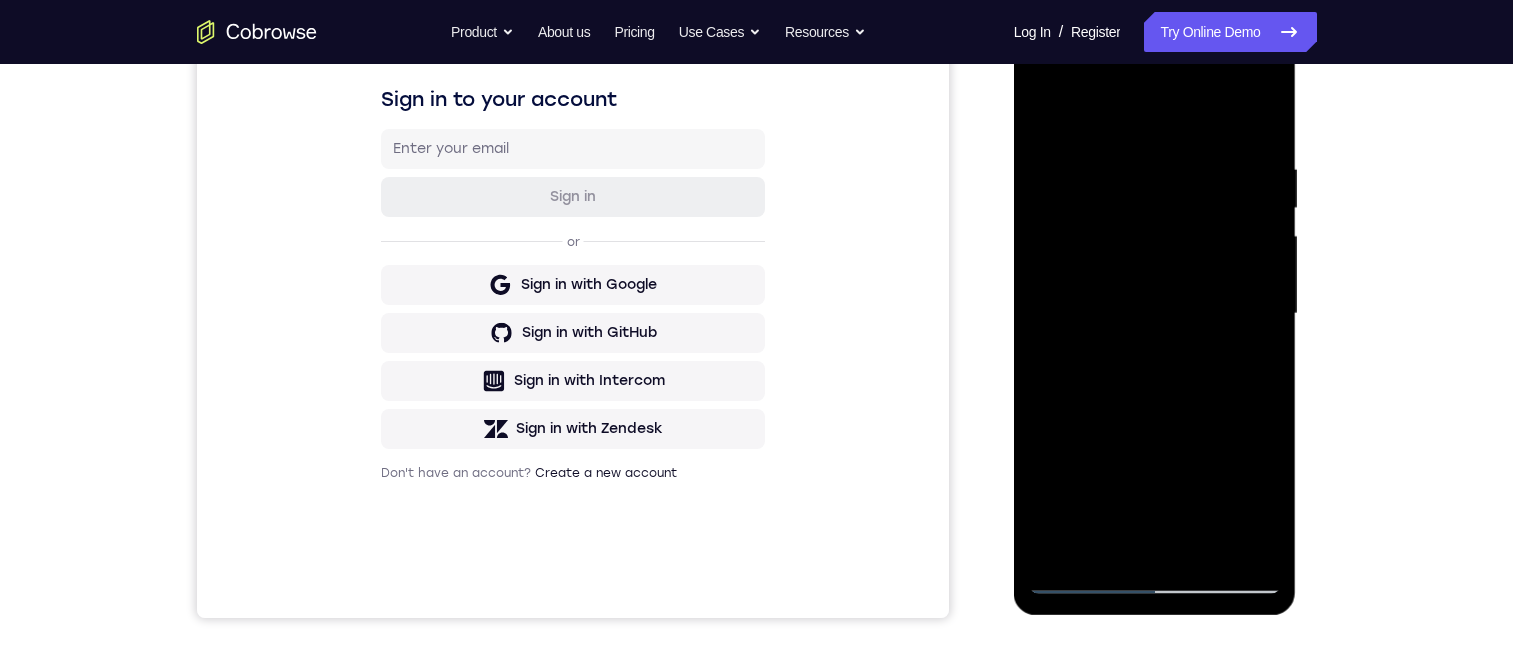 click at bounding box center [1155, 314] 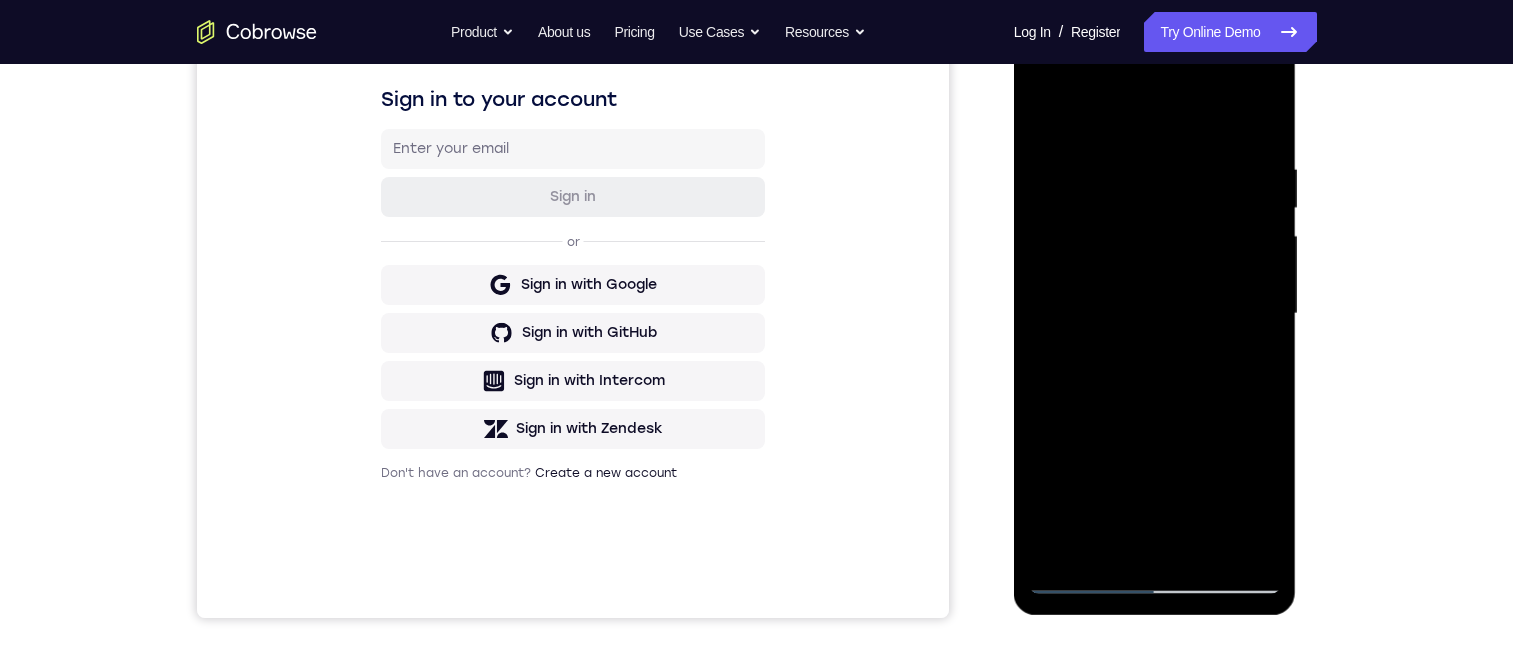 drag, startPoint x: 1176, startPoint y: 272, endPoint x: 1204, endPoint y: 555, distance: 284.38177 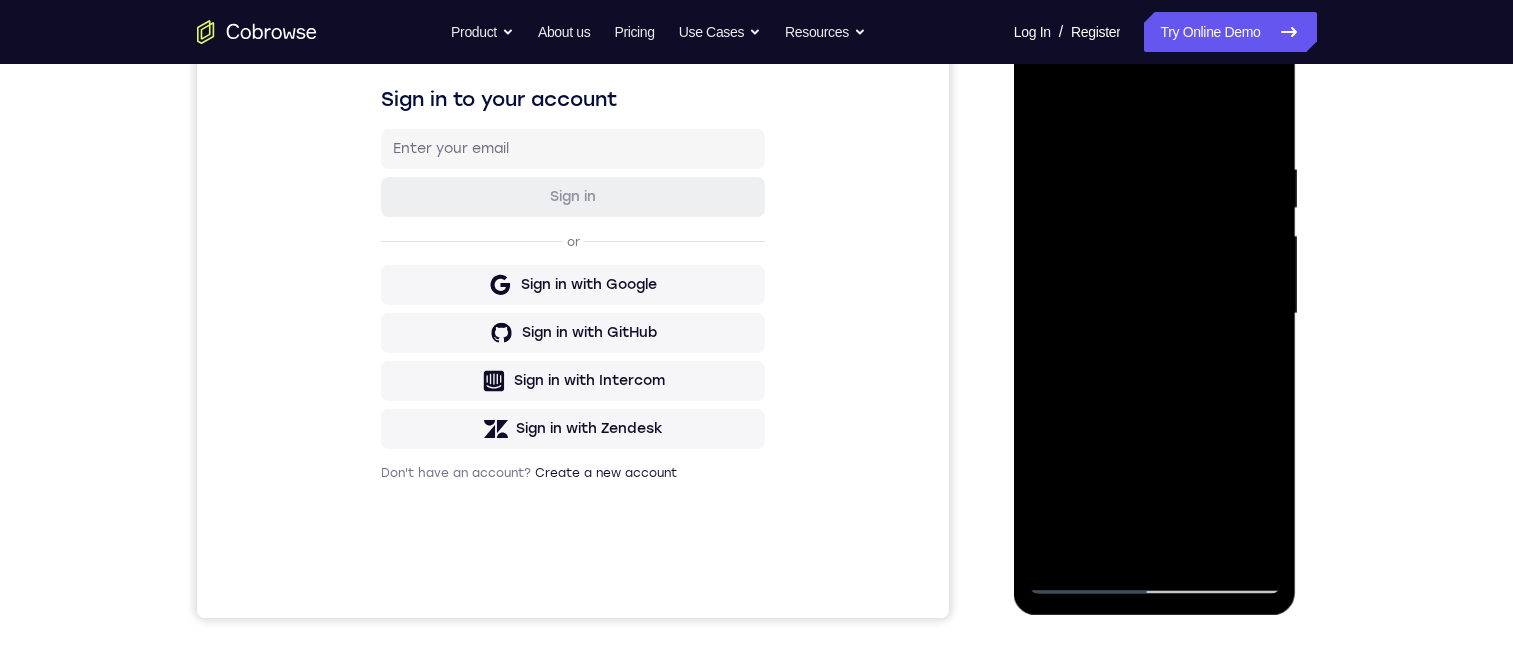 click at bounding box center [1155, 314] 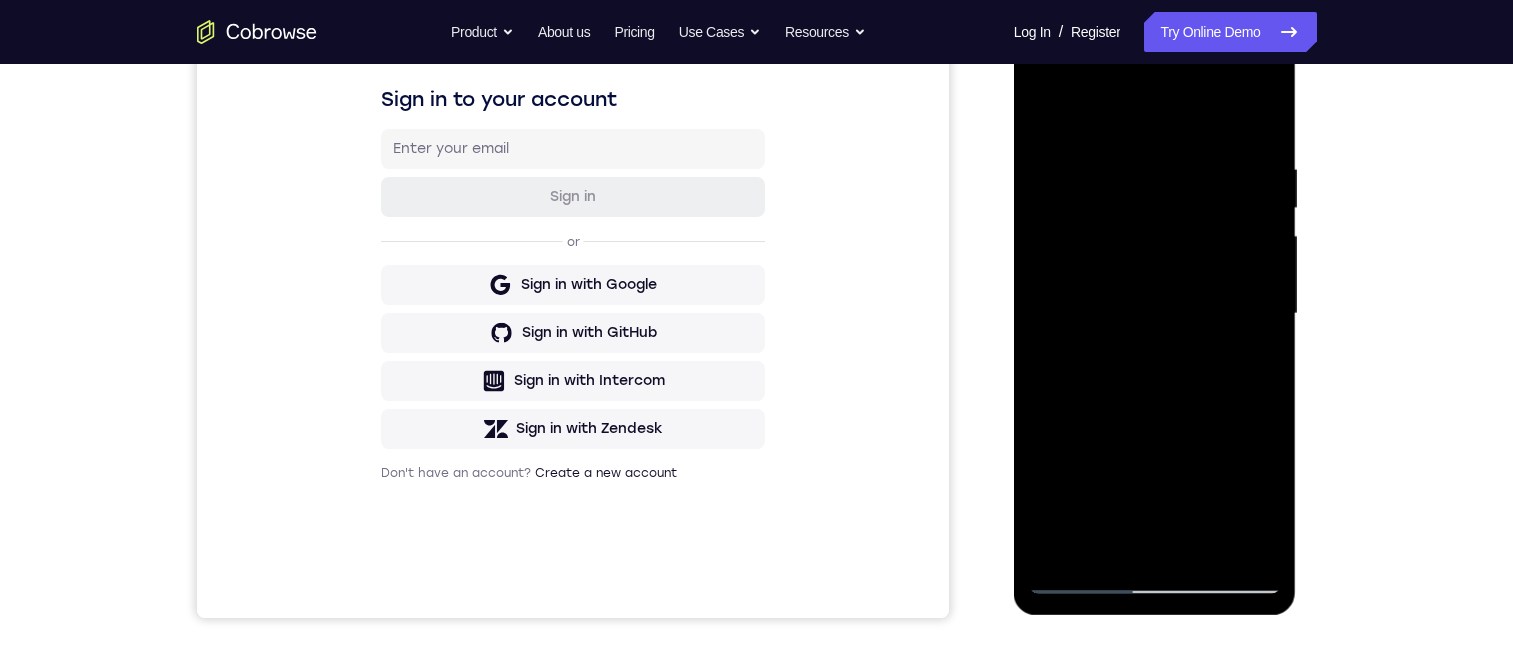 click at bounding box center [1155, 314] 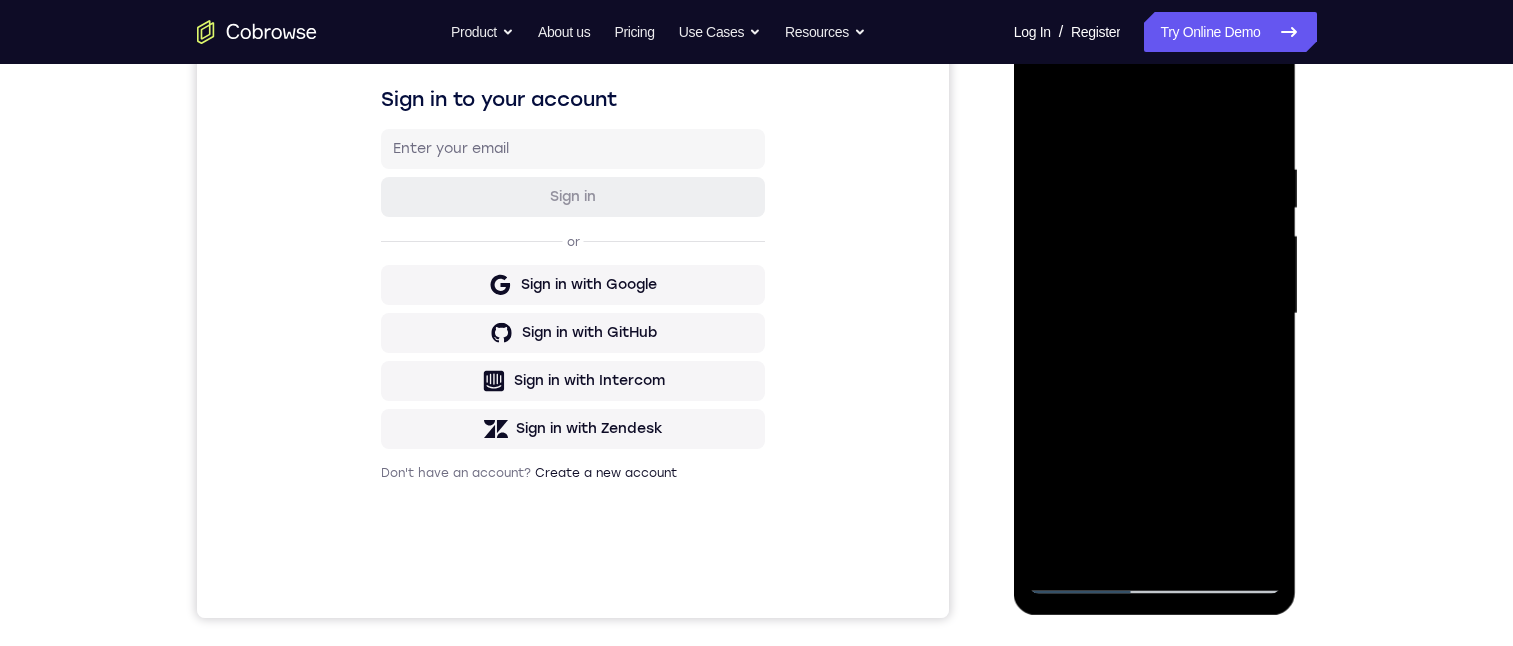 click at bounding box center (1155, 314) 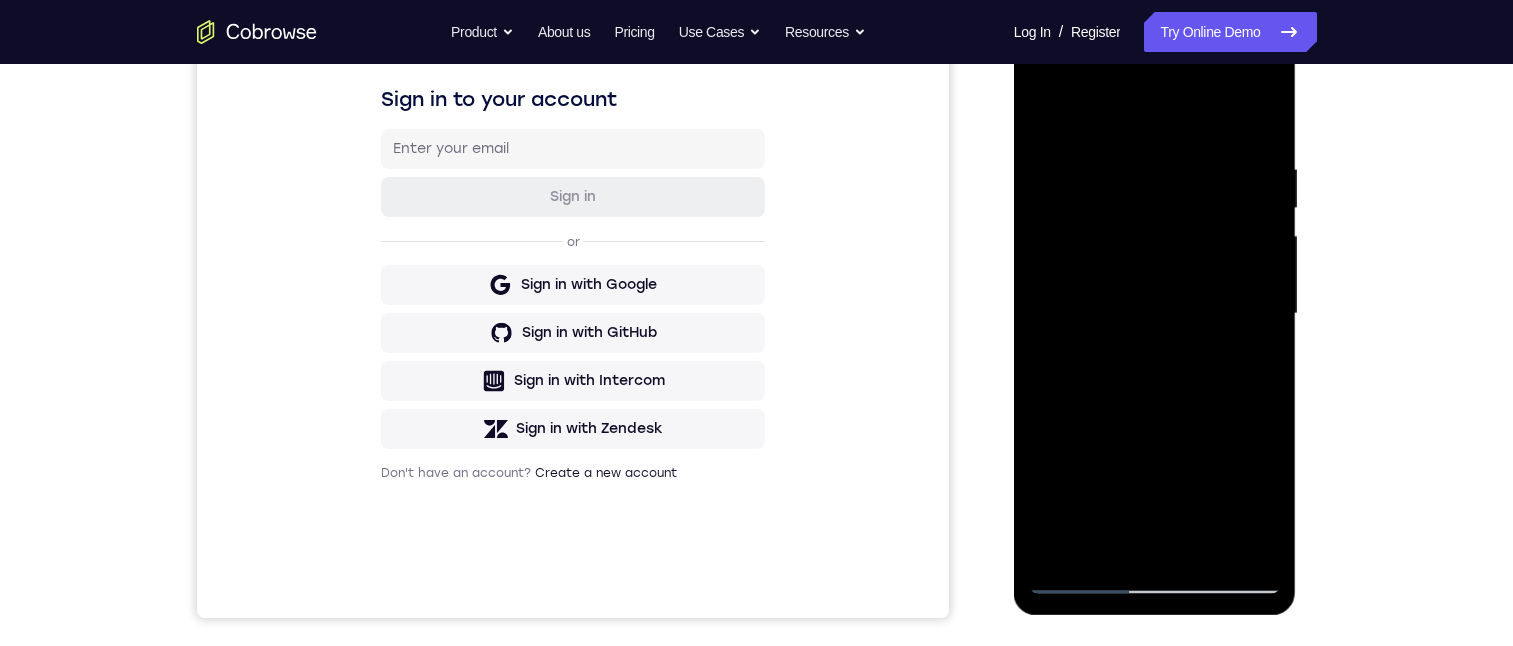 click at bounding box center (1155, 314) 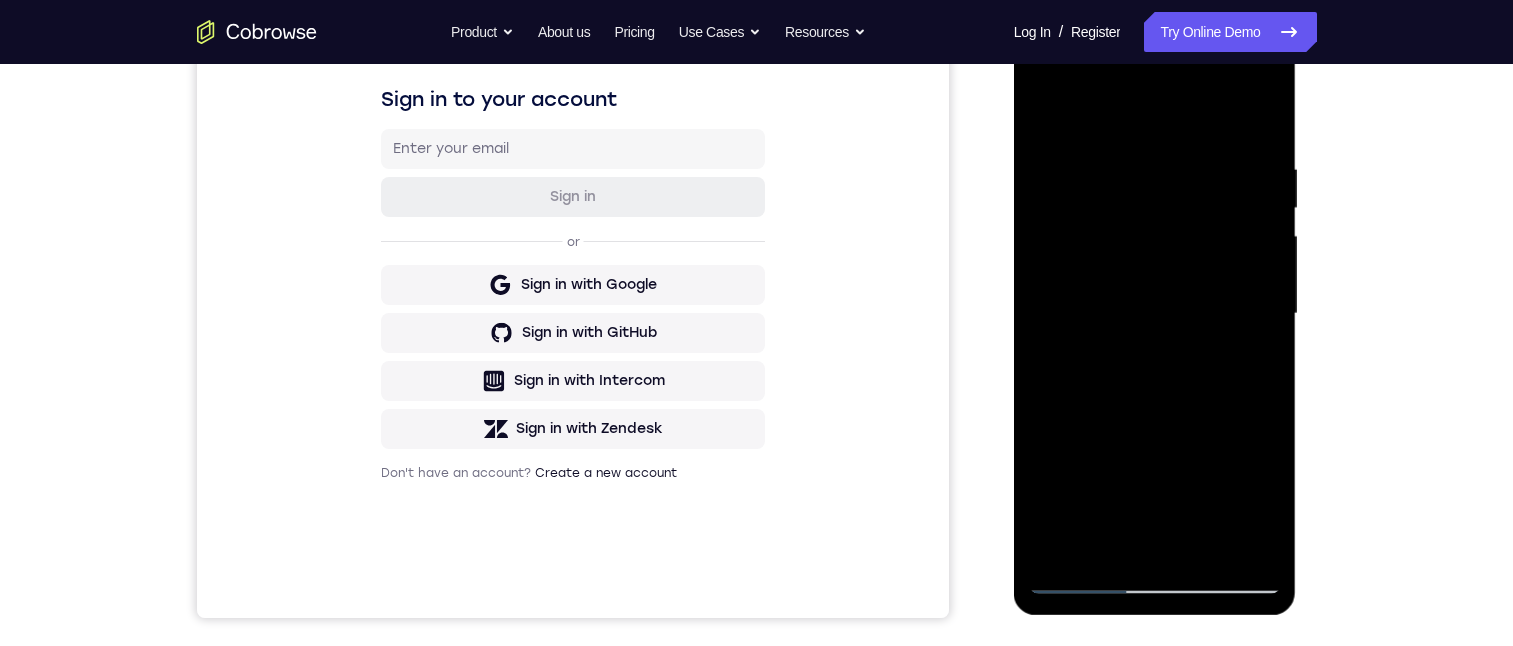 drag, startPoint x: 1203, startPoint y: 223, endPoint x: 1075, endPoint y: 264, distance: 134.4061 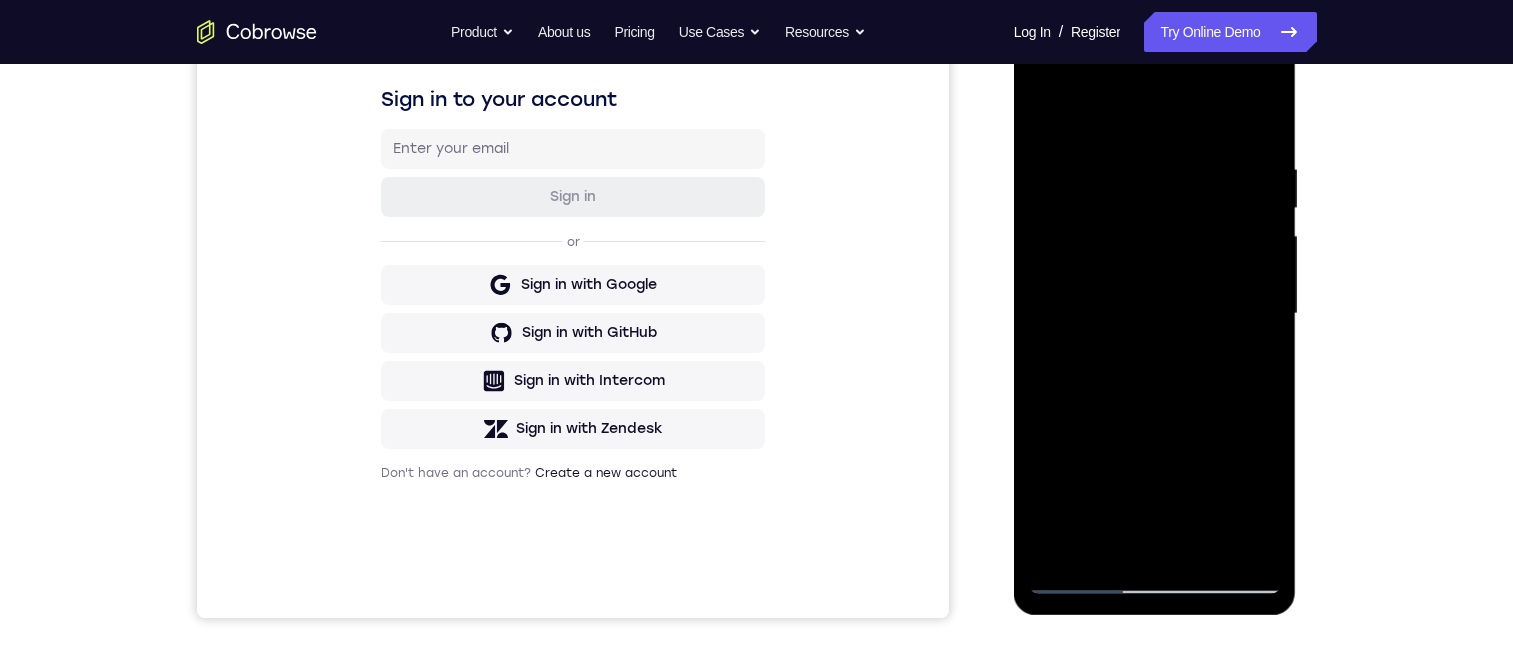 drag, startPoint x: 1206, startPoint y: 241, endPoint x: 864, endPoint y: 271, distance: 343.31326 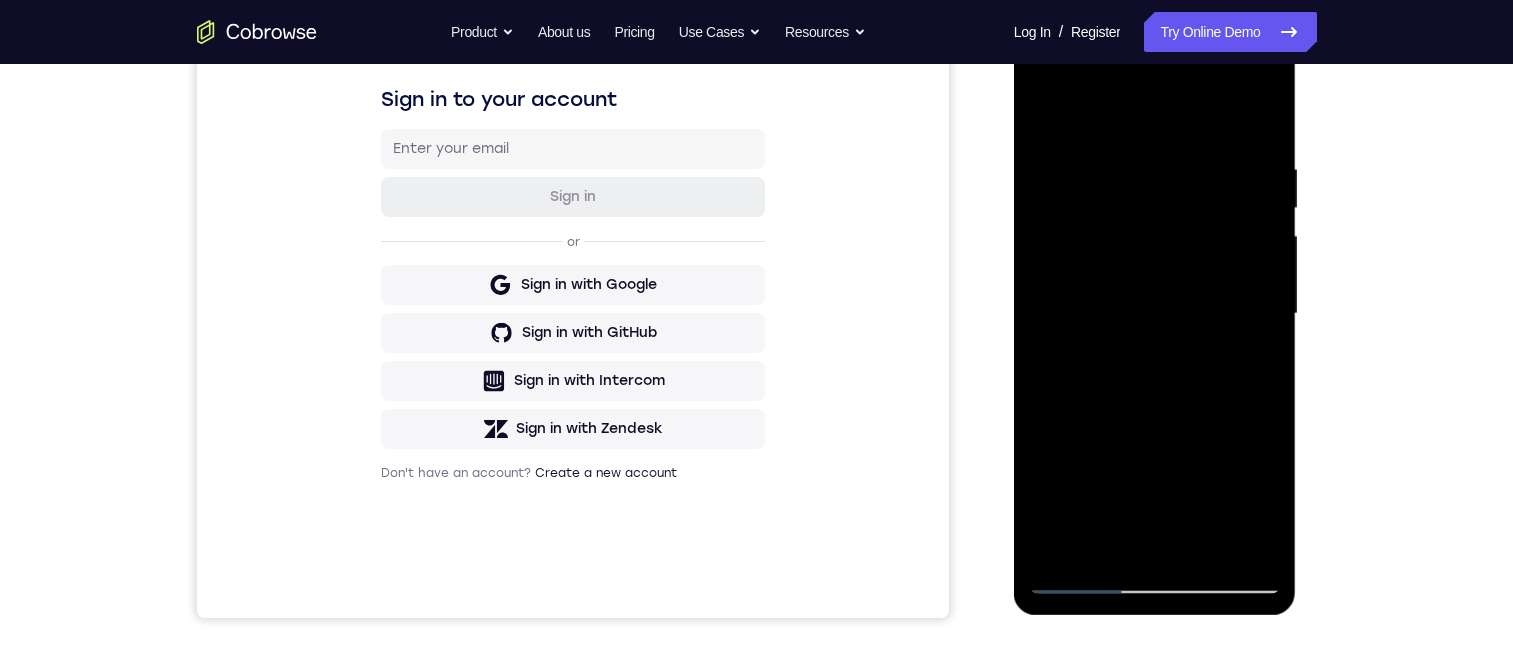 drag, startPoint x: 1248, startPoint y: 221, endPoint x: 1022, endPoint y: 227, distance: 226.07964 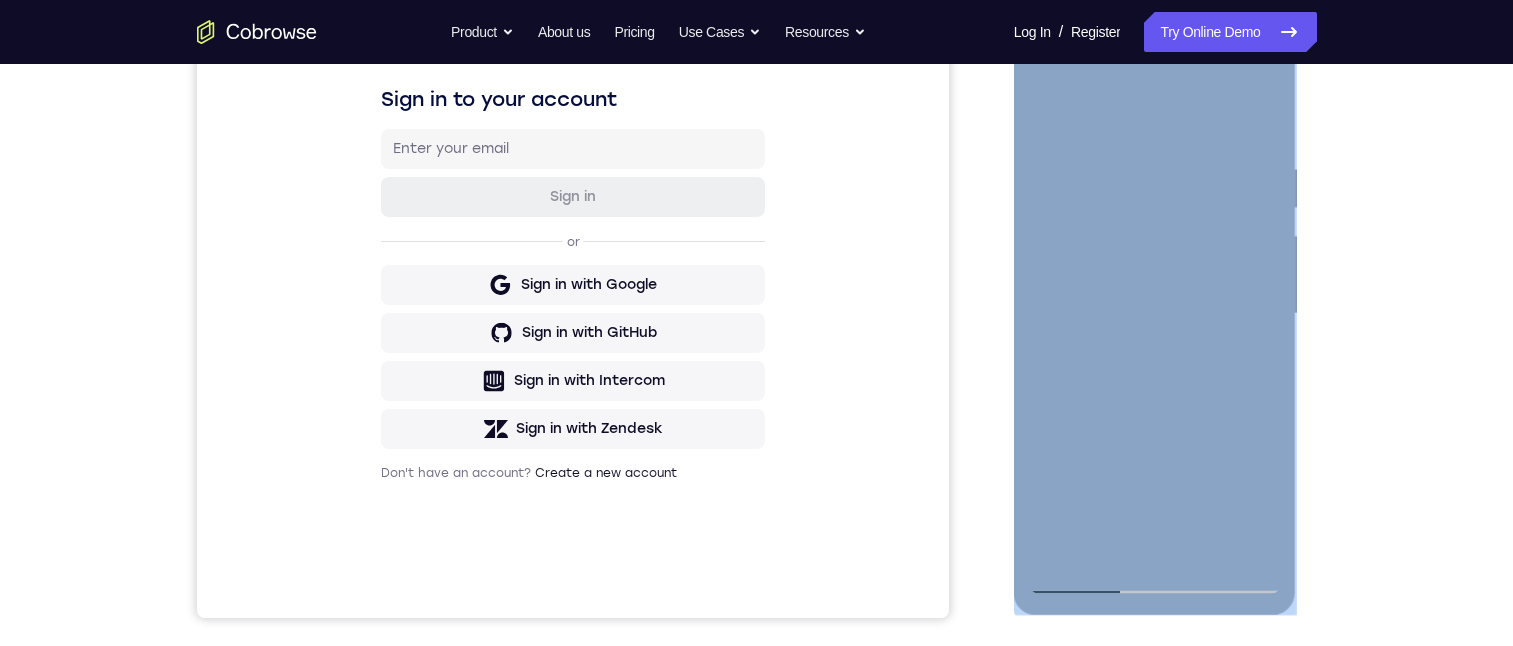 drag, startPoint x: 1288, startPoint y: 254, endPoint x: 1095, endPoint y: 233, distance: 194.13913 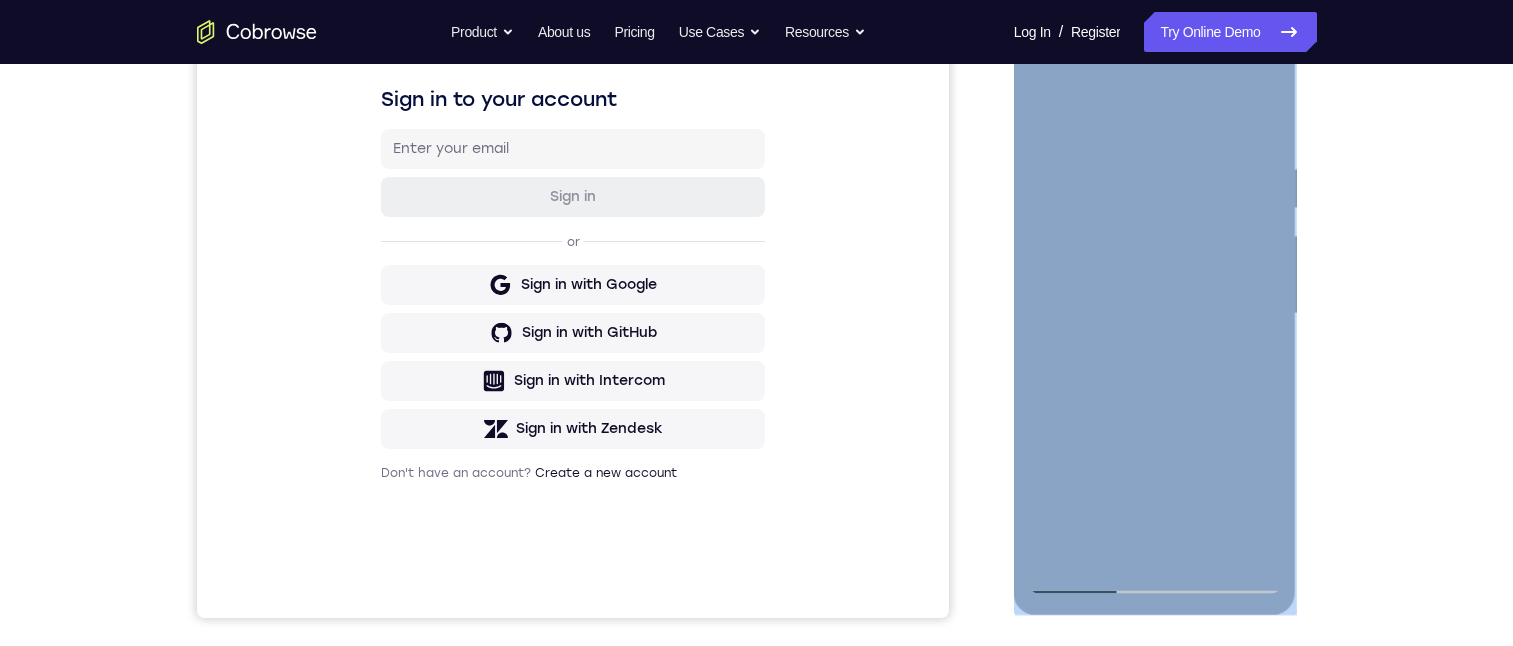 click at bounding box center [1155, 314] 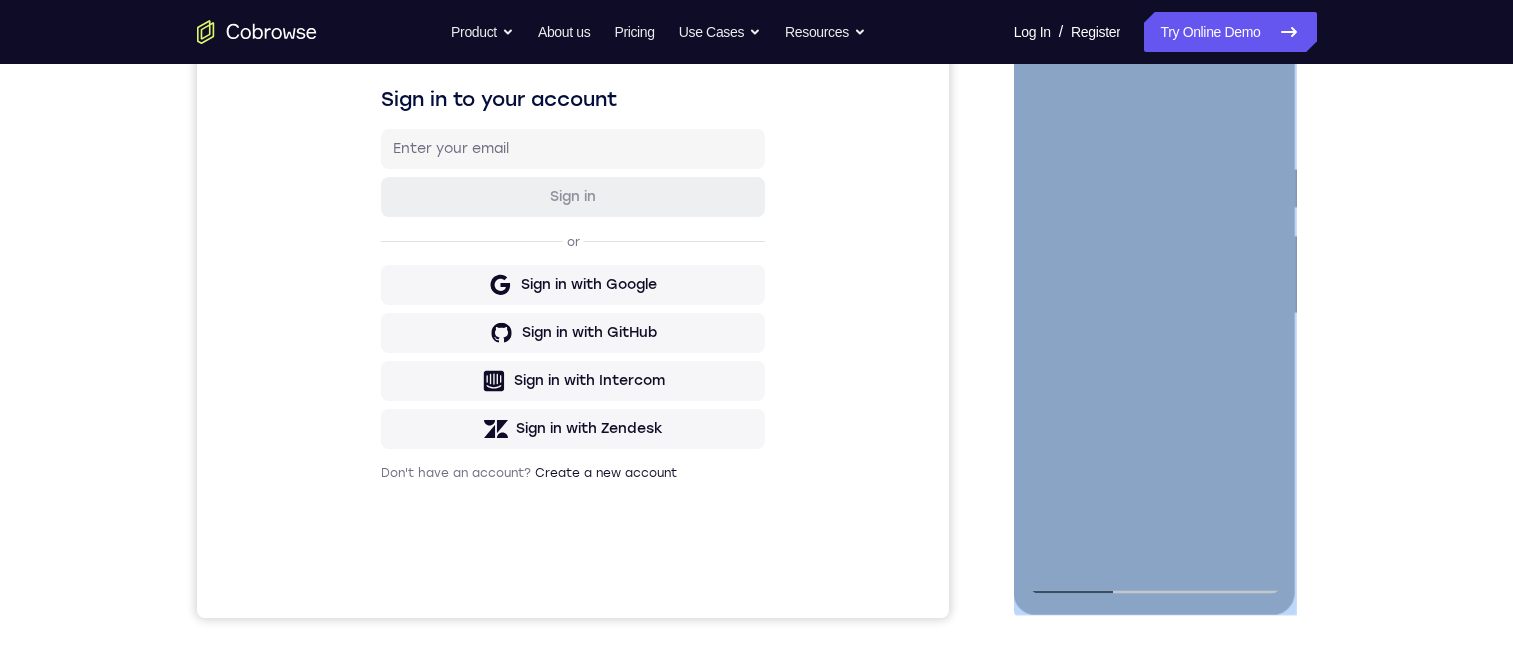 scroll, scrollTop: 112, scrollLeft: 0, axis: vertical 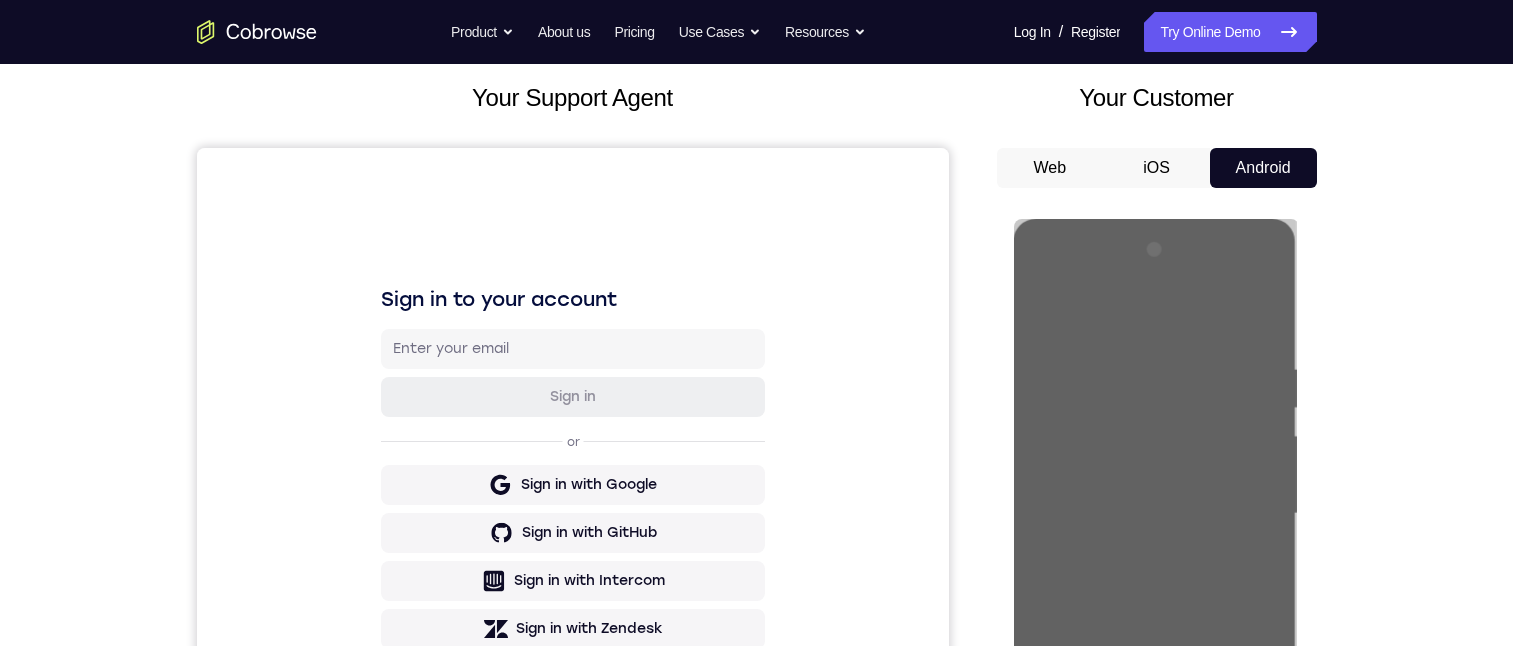 click on "Your Support Agent             Your Customer       Web   iOS   Android                         Next Steps   We’d be happy to give a product demo, answer any technical questions, or share best practices.          Create An Account             Contact Sales" at bounding box center [757, 611] 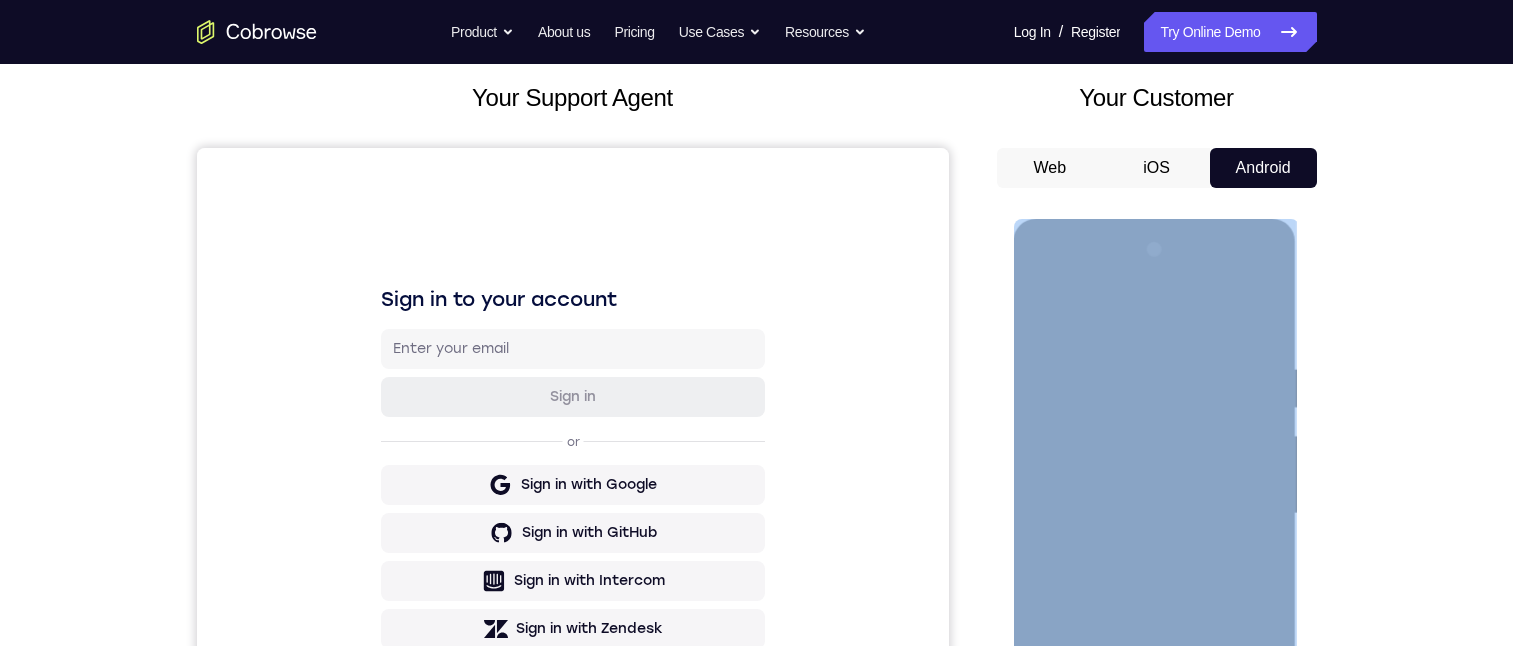 click at bounding box center (1155, 514) 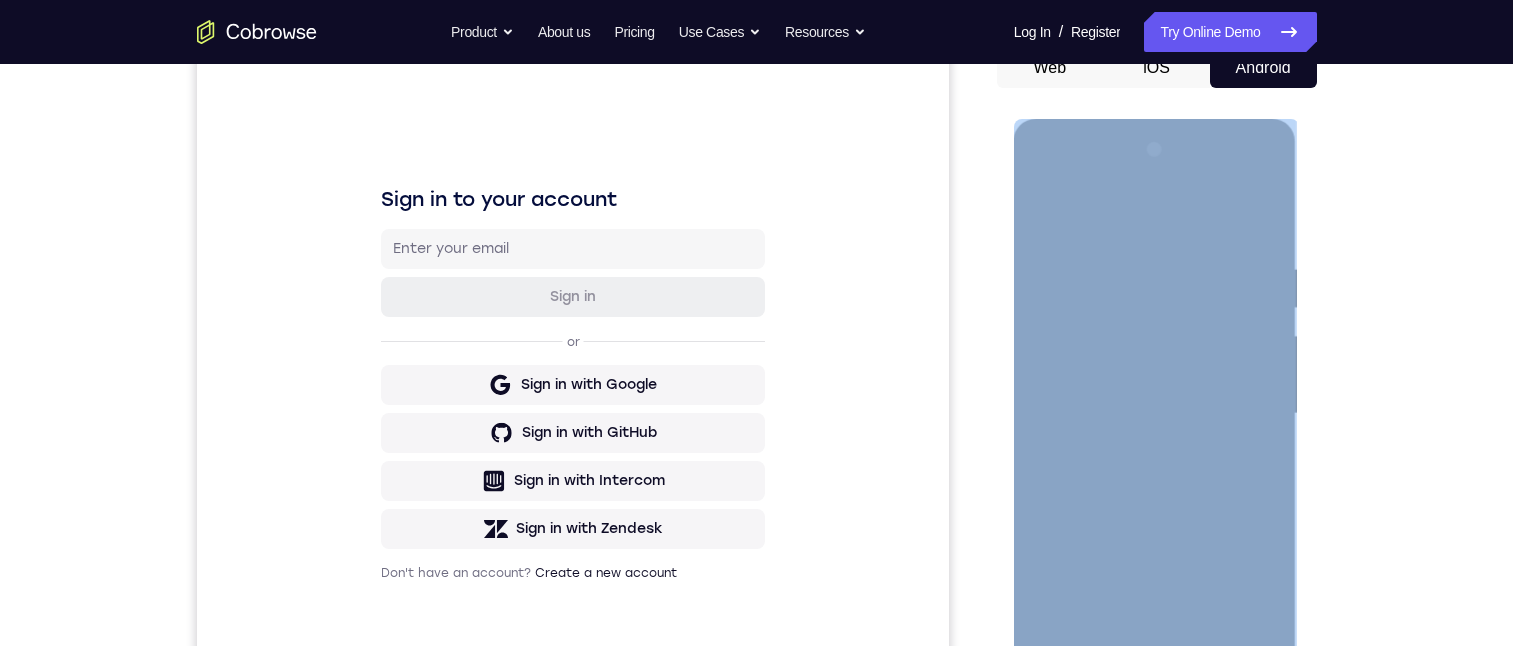 click at bounding box center [1155, 414] 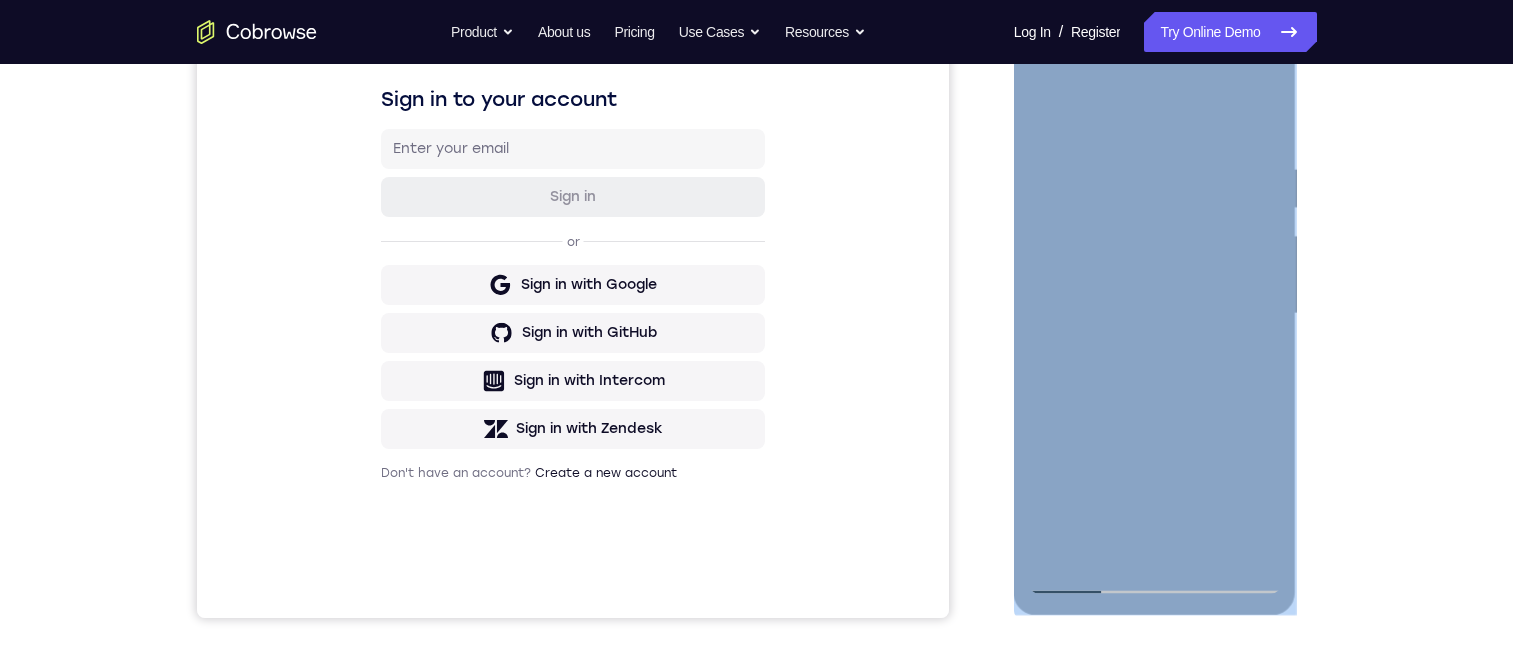 click at bounding box center [1155, 317] 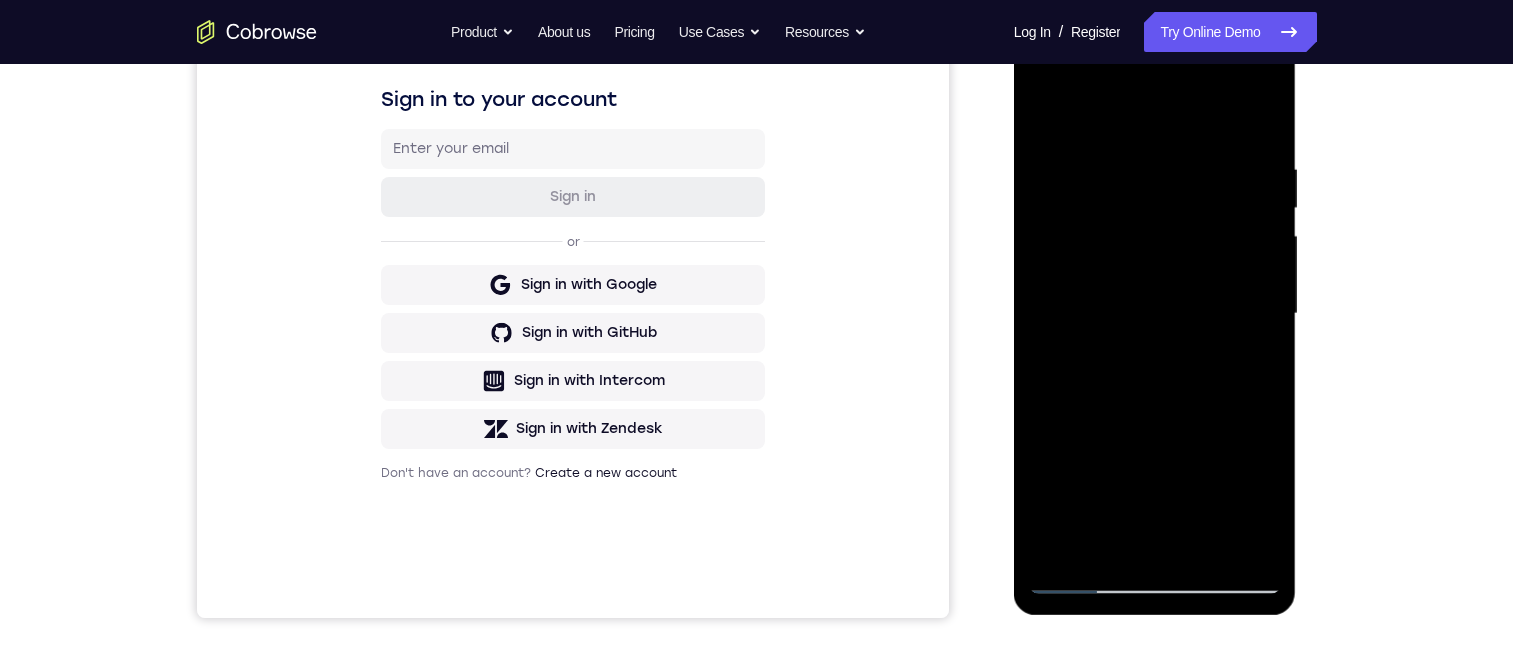 click at bounding box center [1155, 314] 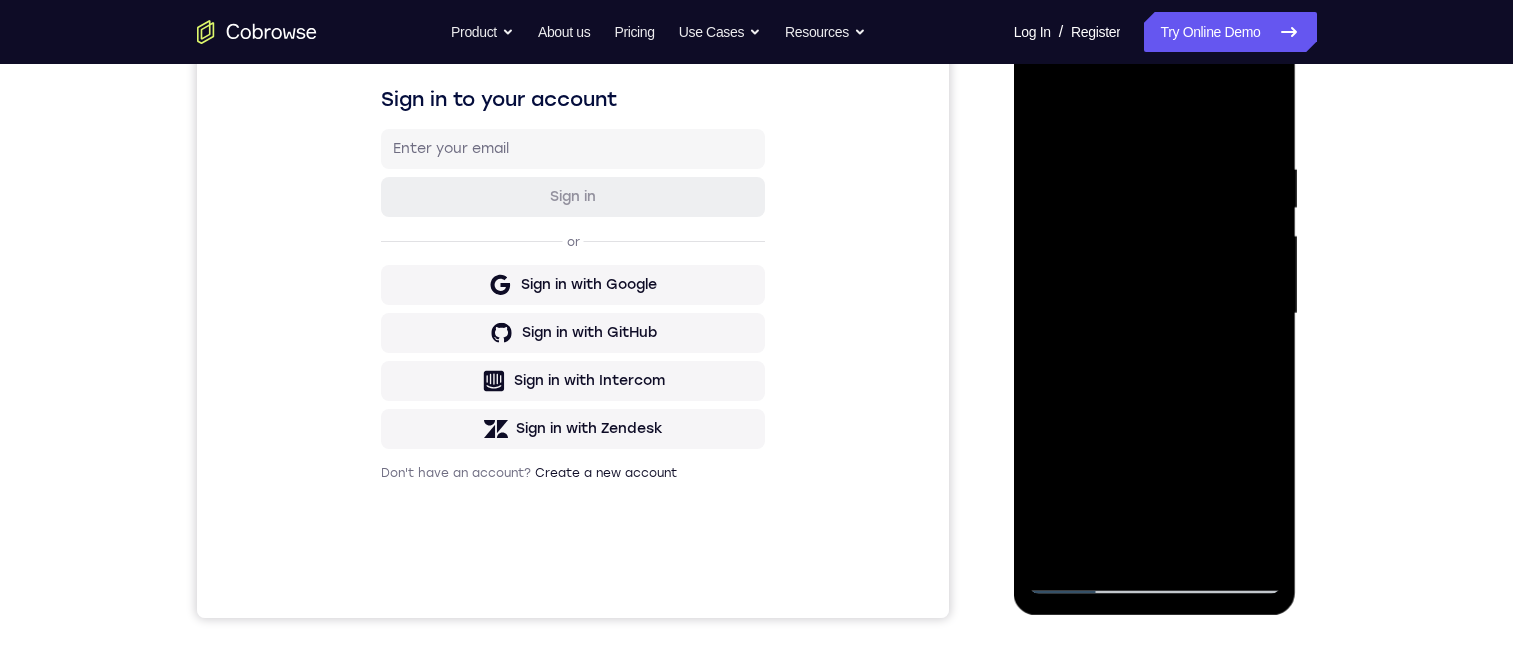 drag, startPoint x: 1184, startPoint y: 407, endPoint x: 1191, endPoint y: 580, distance: 173.14156 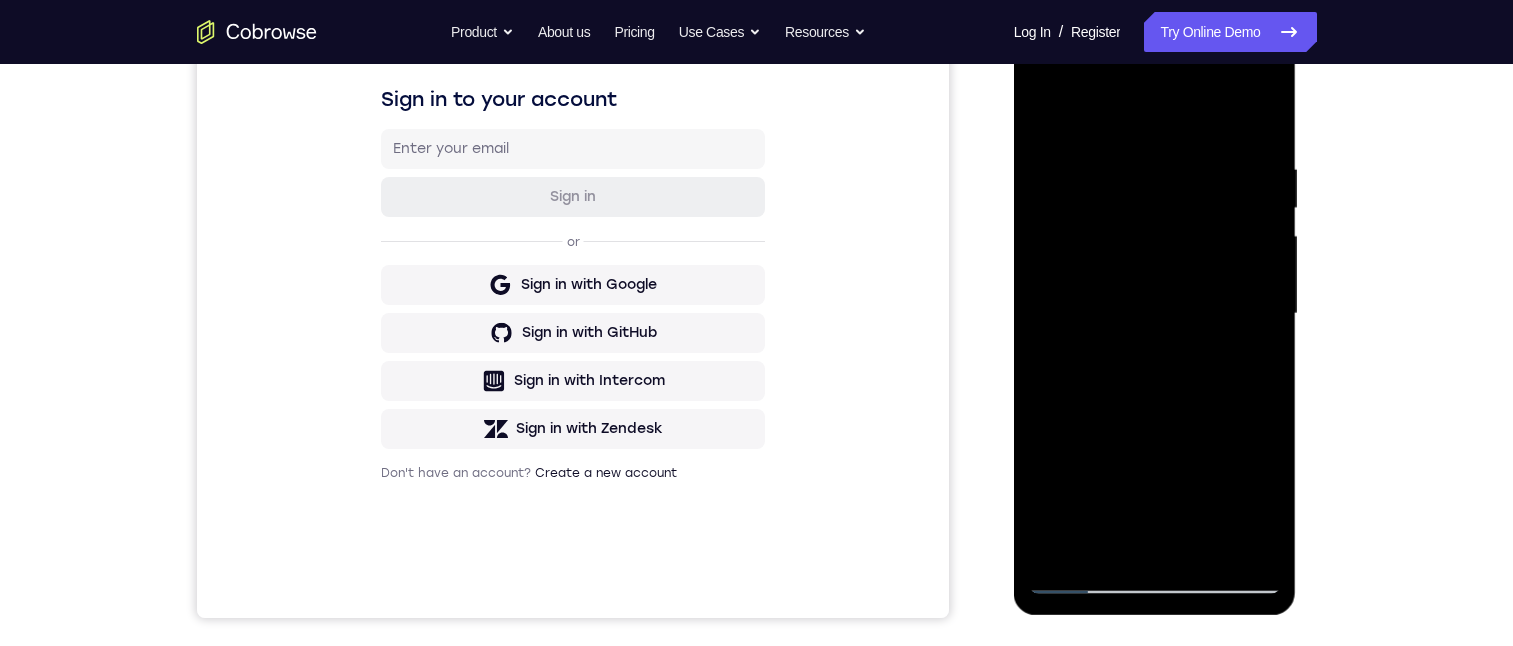 click at bounding box center (1155, 314) 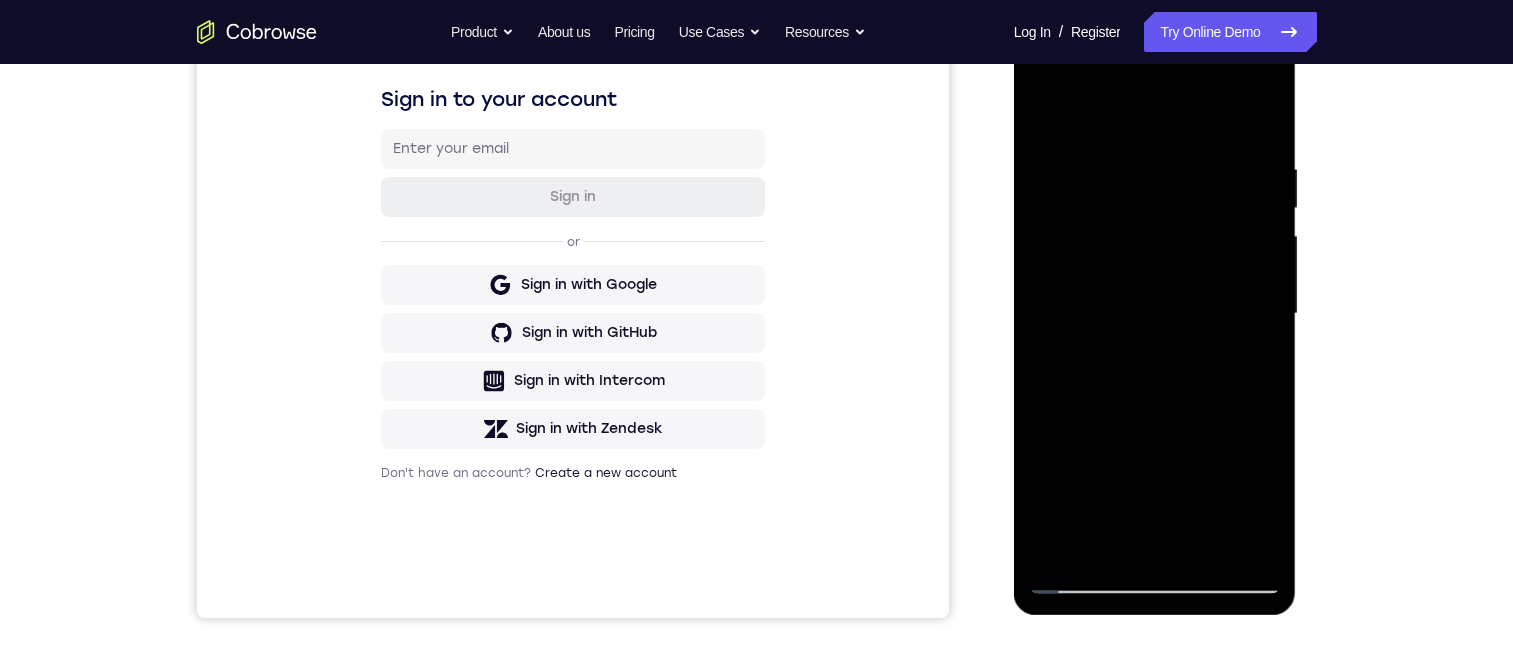 drag, startPoint x: 1252, startPoint y: 120, endPoint x: 2315, endPoint y: 230, distance: 1068.6763 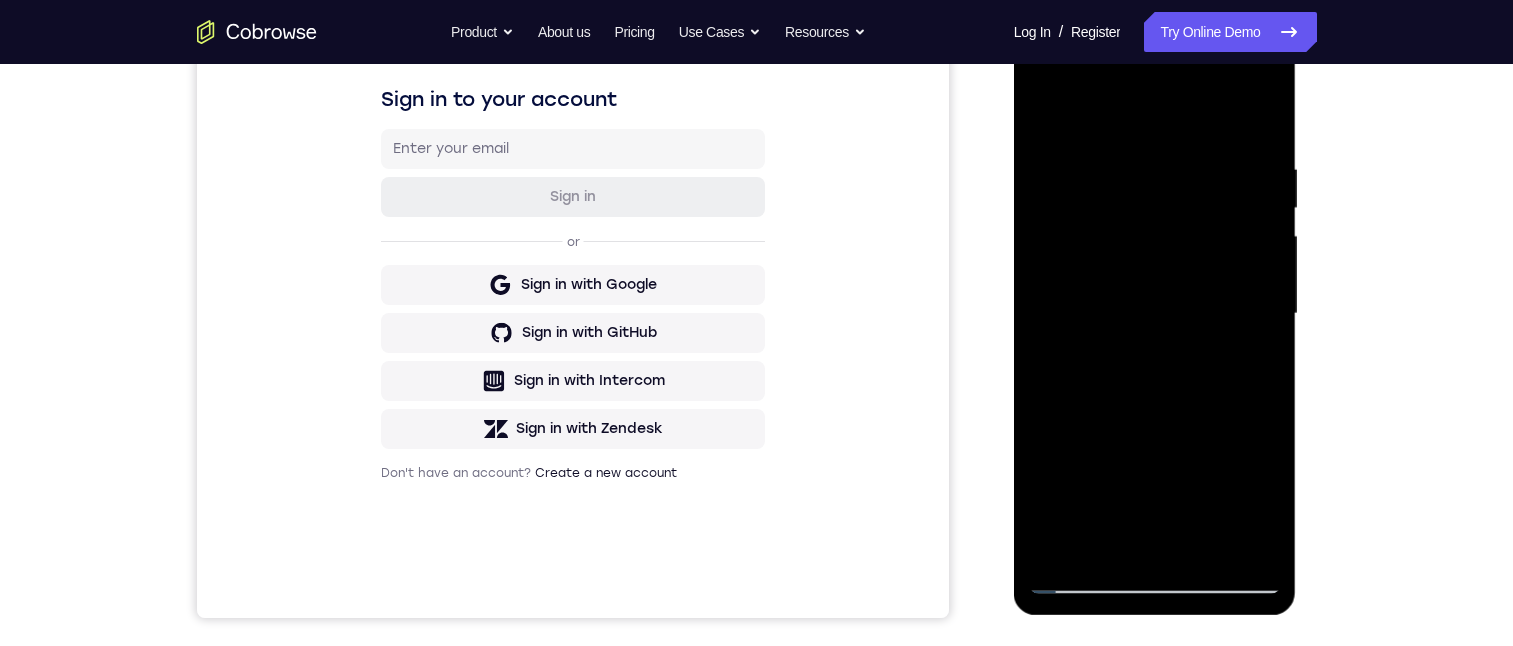 scroll, scrollTop: 0, scrollLeft: 0, axis: both 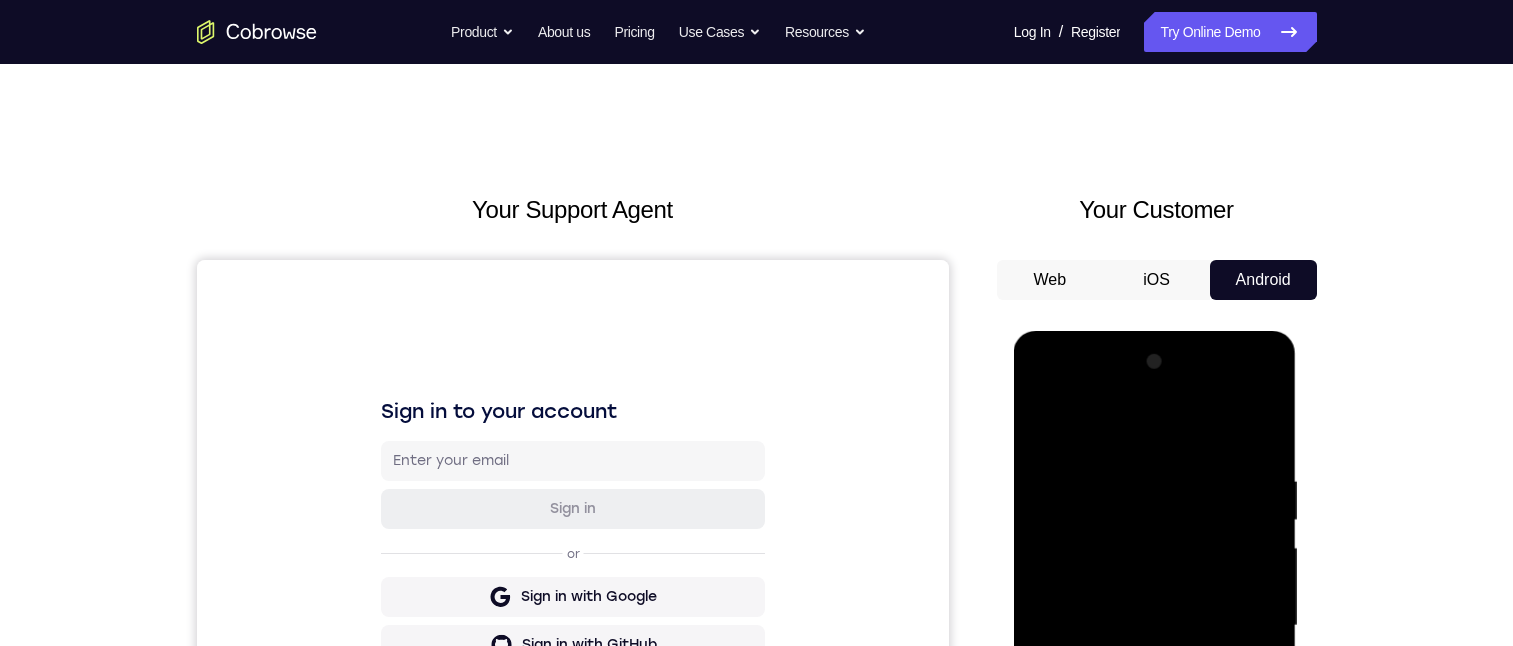 drag, startPoint x: 1172, startPoint y: 547, endPoint x: 1193, endPoint y: 494, distance: 57.00877 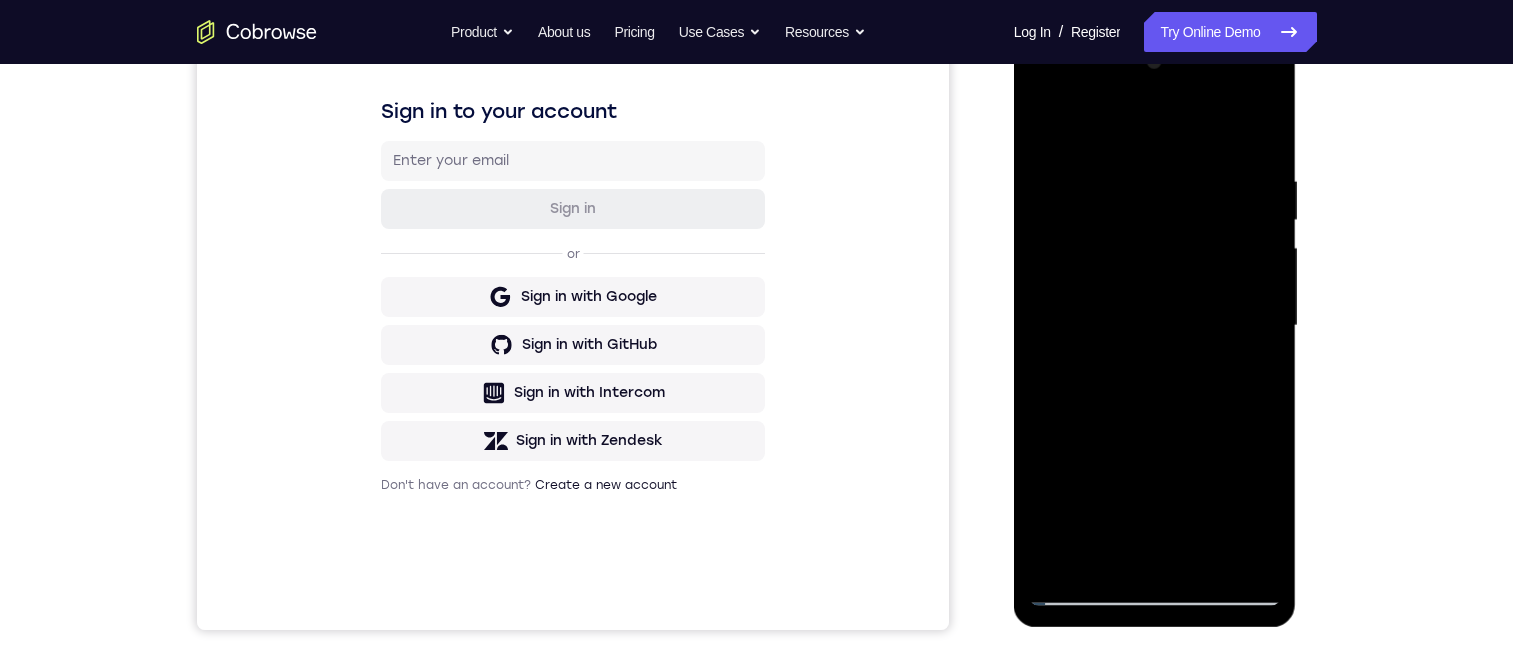 click at bounding box center [1155, 326] 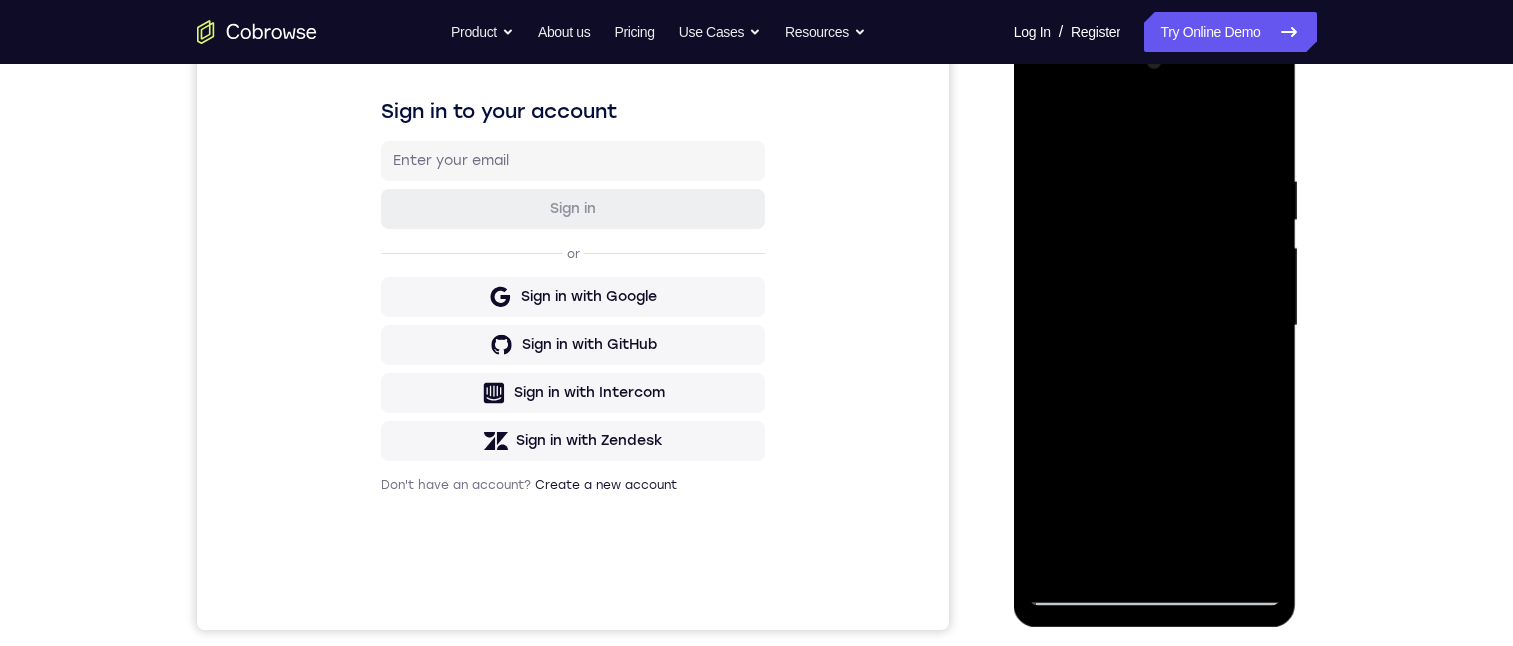click at bounding box center [1155, 326] 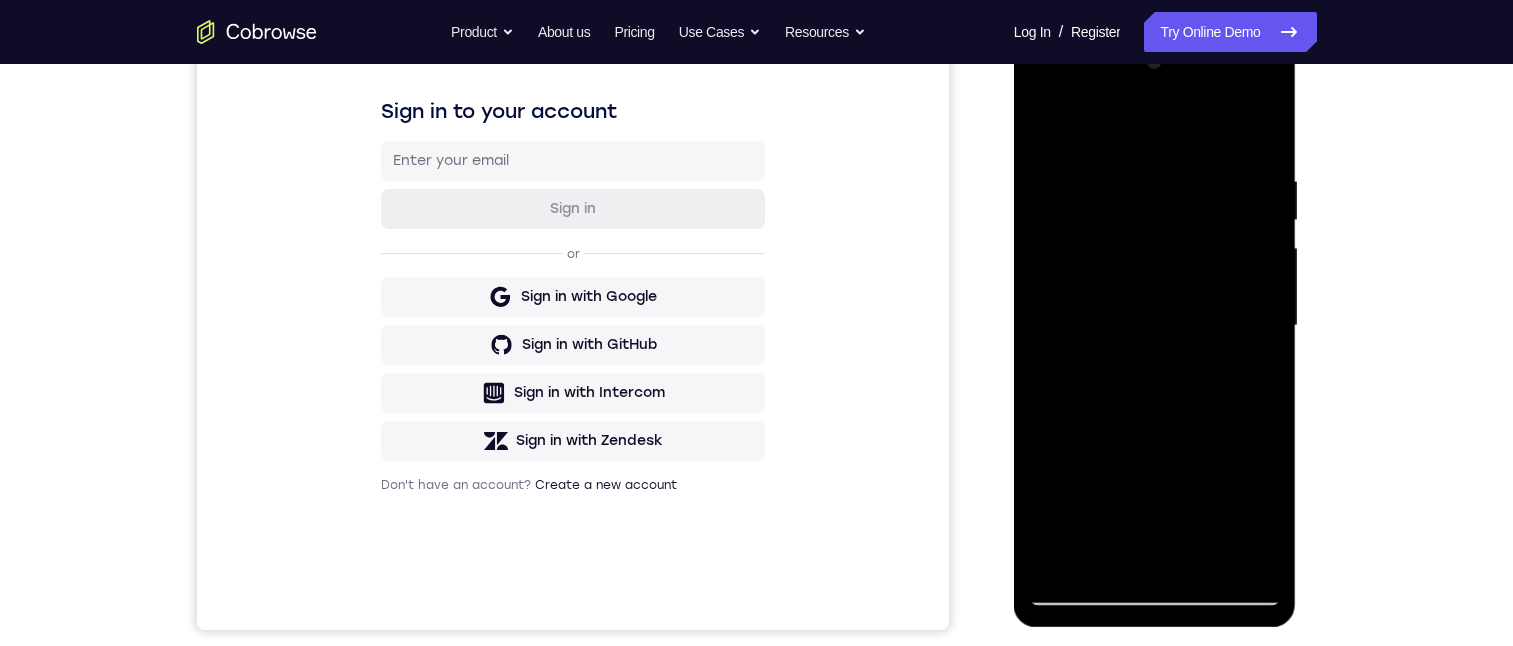 drag, startPoint x: 1132, startPoint y: 460, endPoint x: 1130, endPoint y: 485, distance: 25.079872 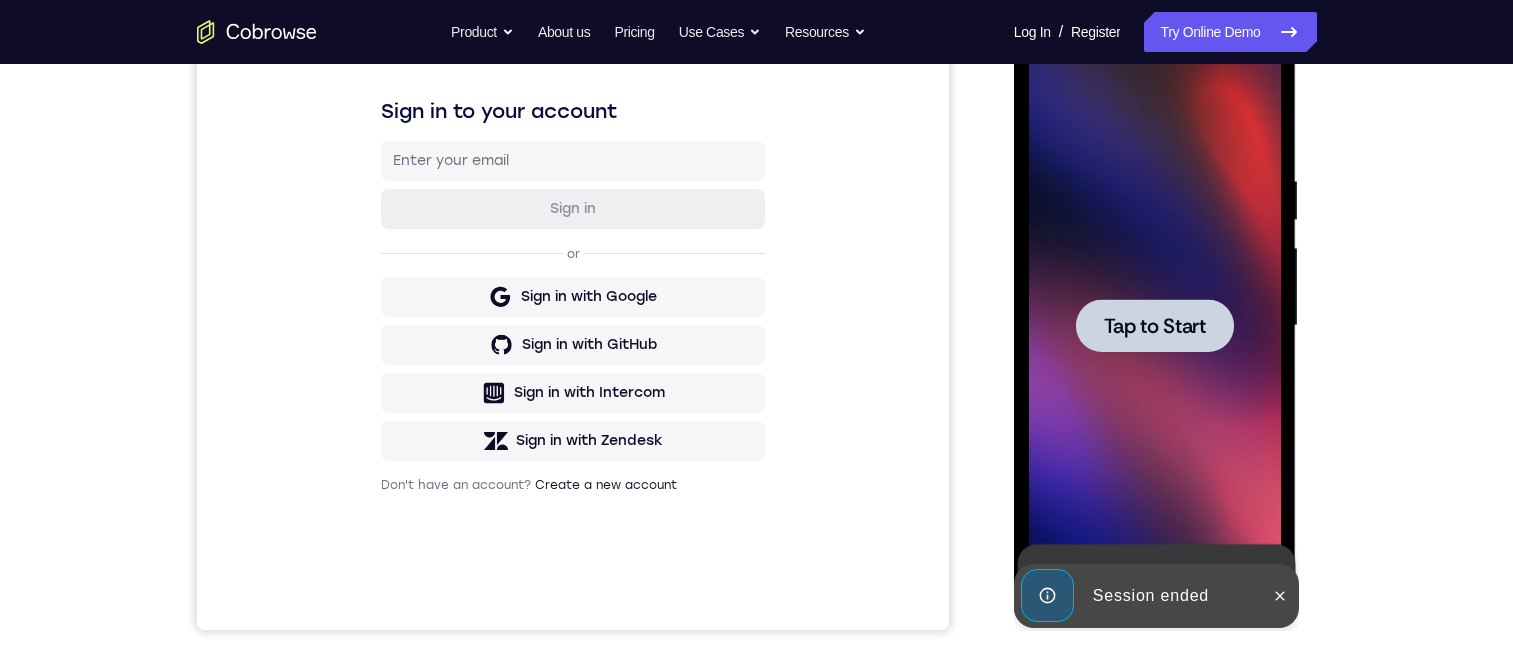click on "Your Support Agent             Your Customer       Web   iOS   Android" at bounding box center [757, 261] 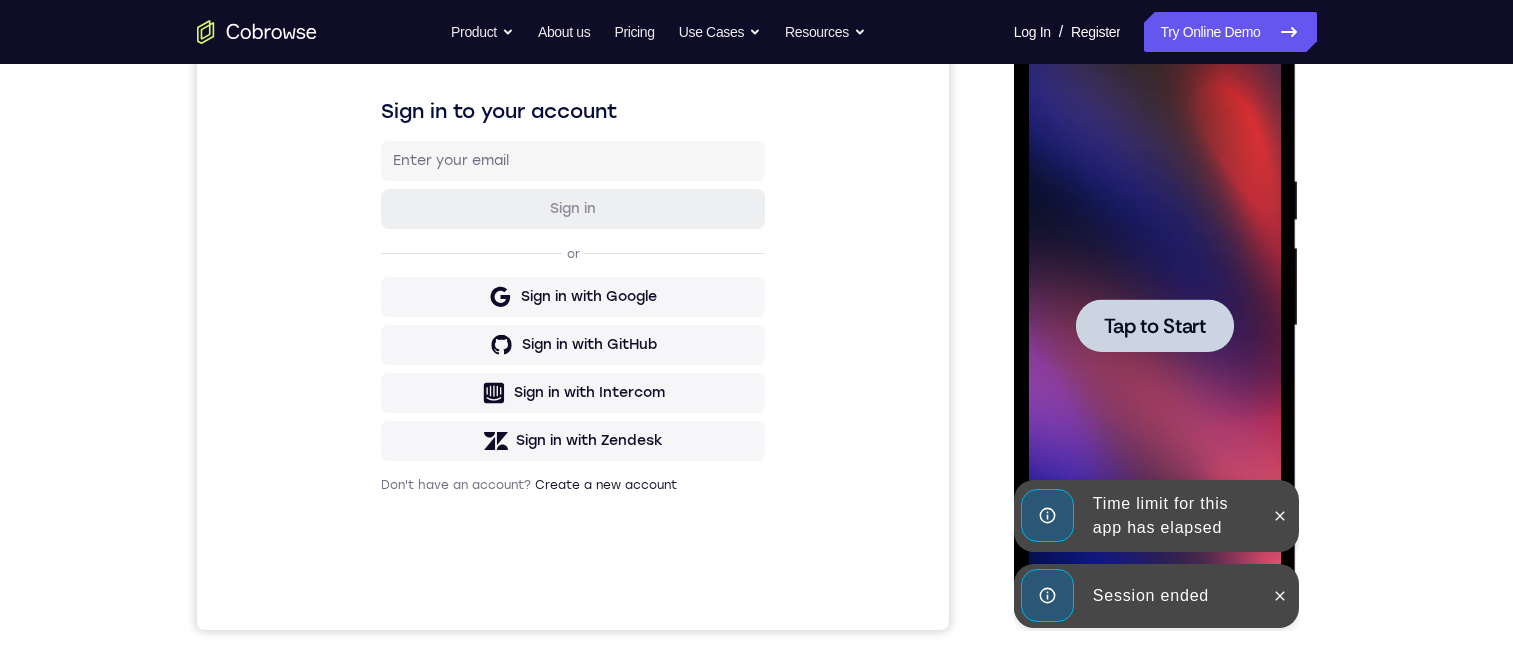 click at bounding box center (1280, 596) 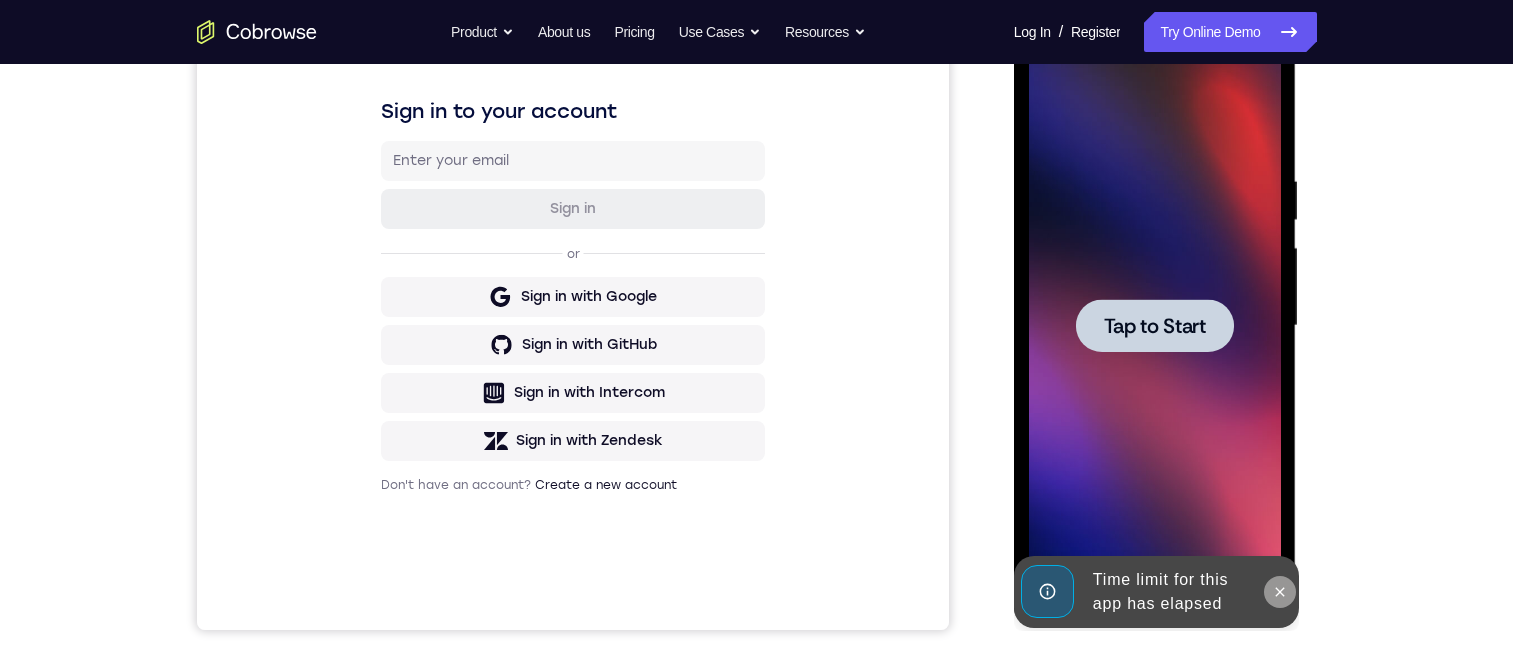 click 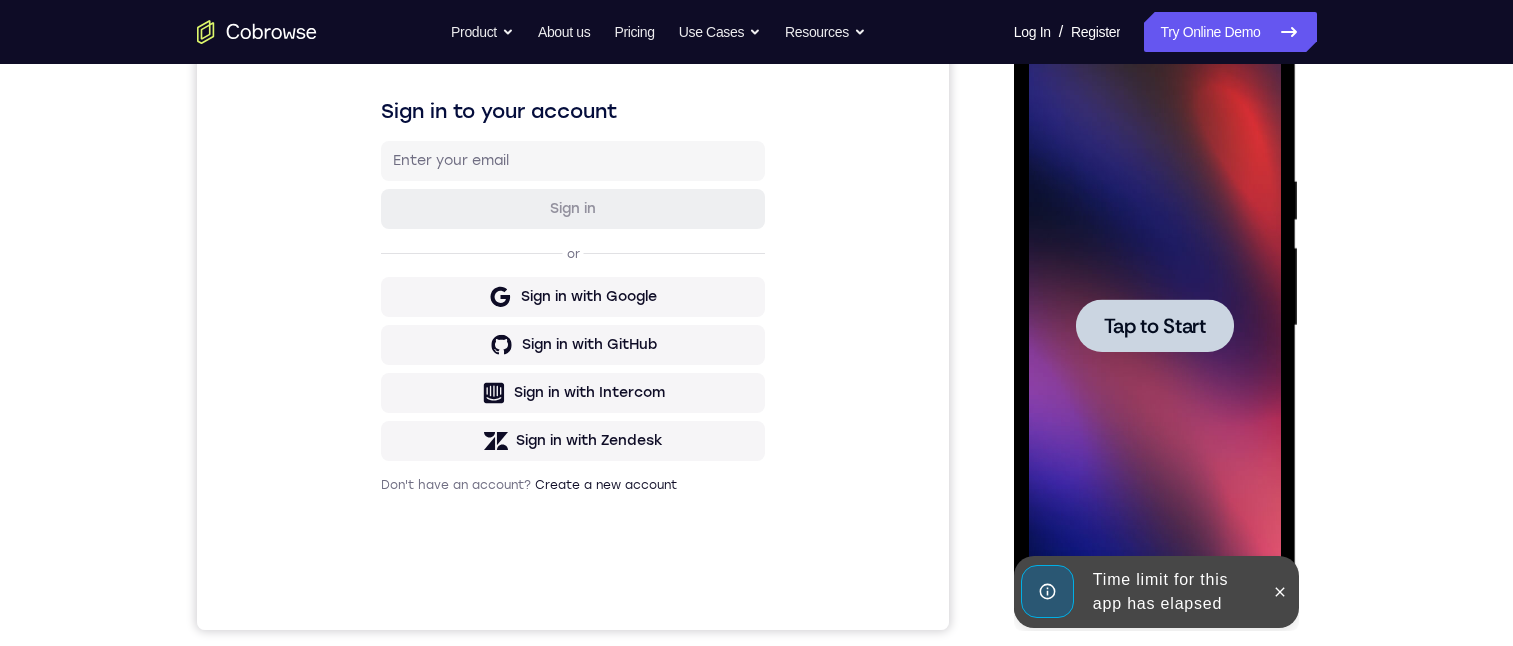 click at bounding box center (1155, 326) 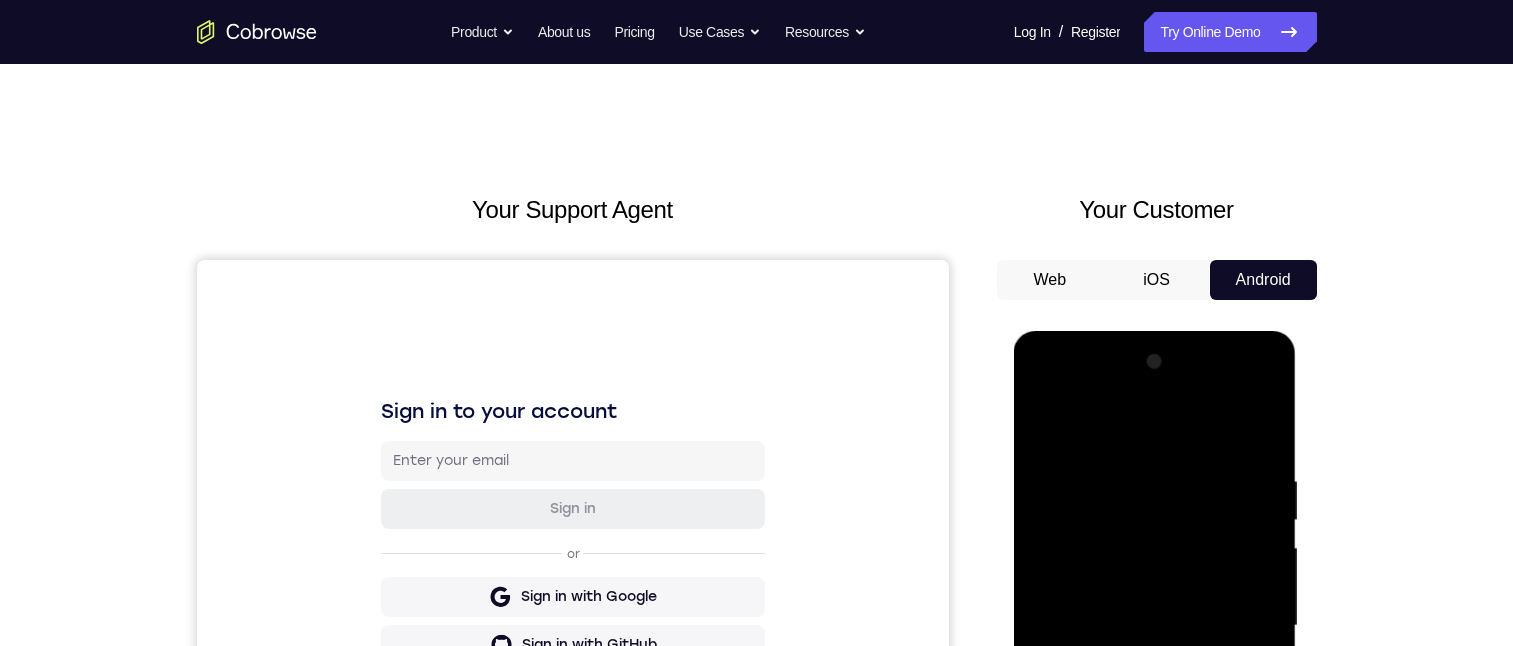 scroll, scrollTop: 300, scrollLeft: 0, axis: vertical 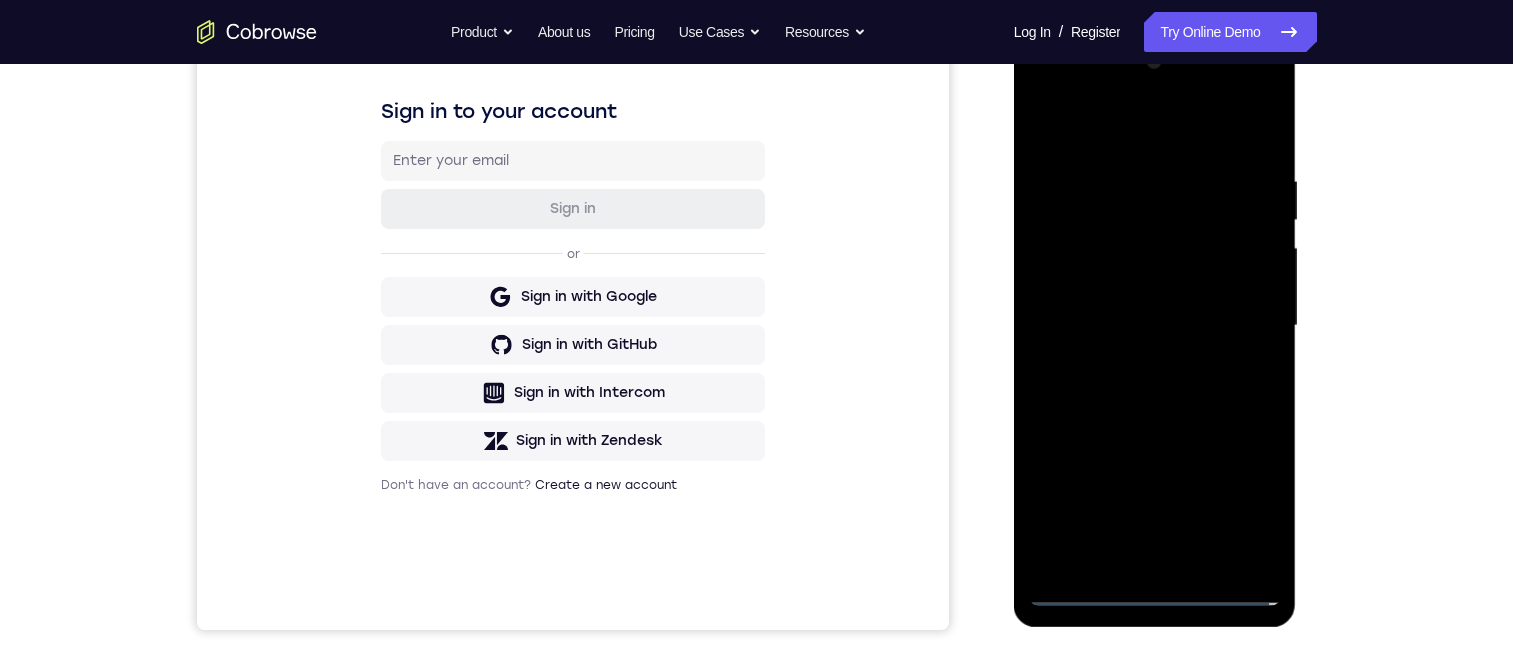 click at bounding box center [1155, 326] 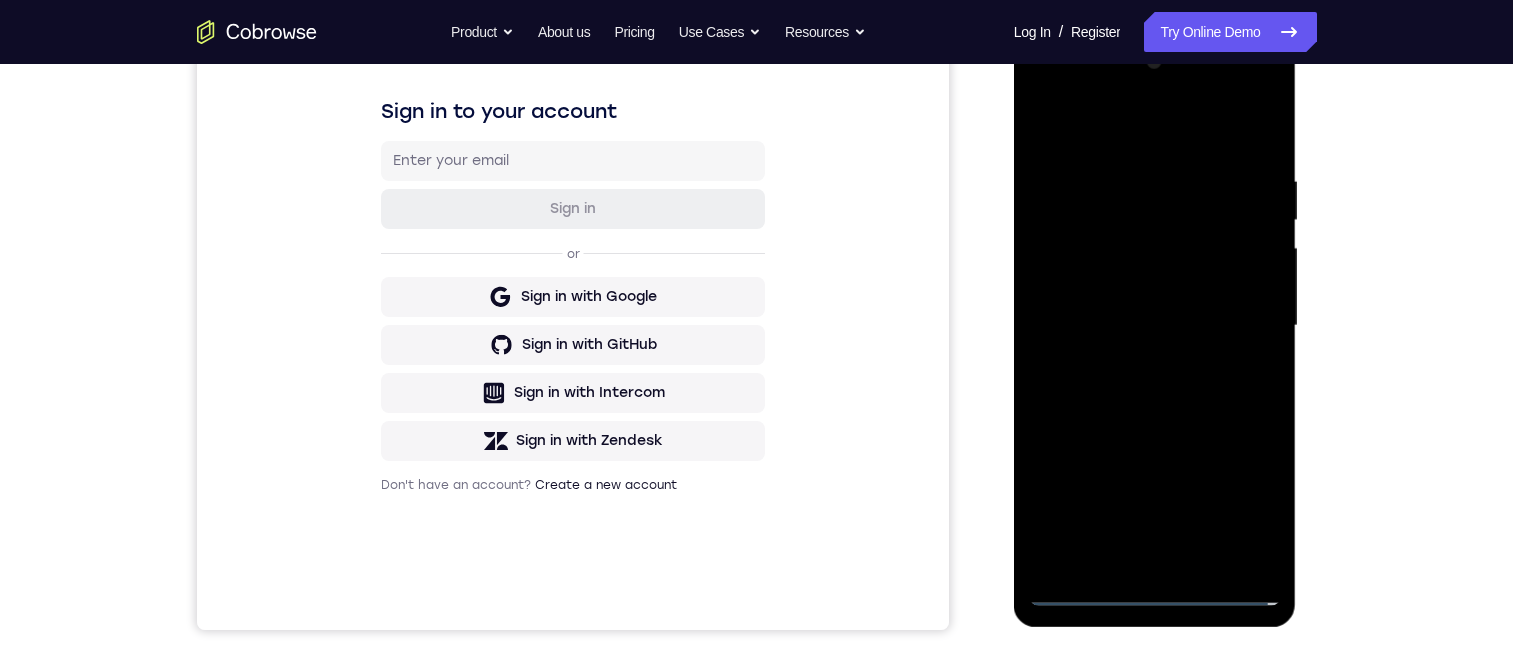 click at bounding box center [1155, 326] 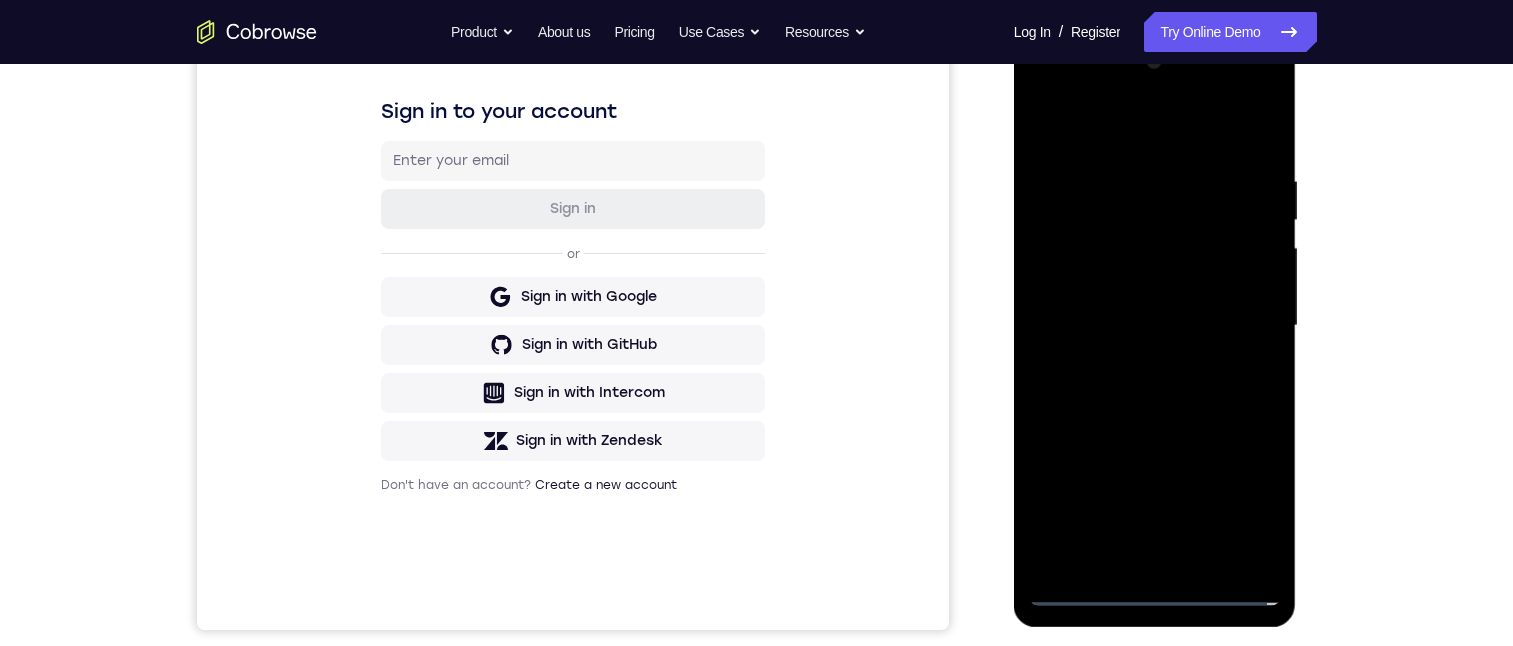scroll, scrollTop: 200, scrollLeft: 0, axis: vertical 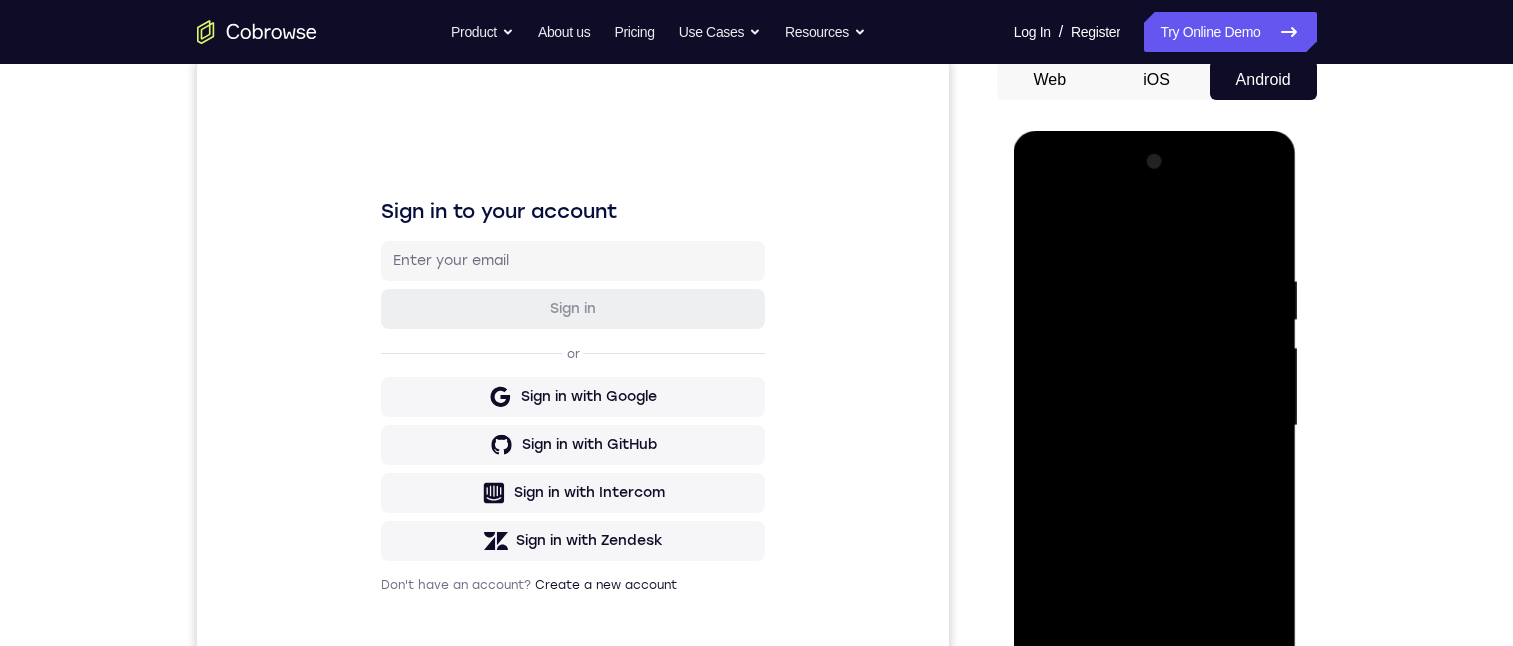 click at bounding box center [1155, 426] 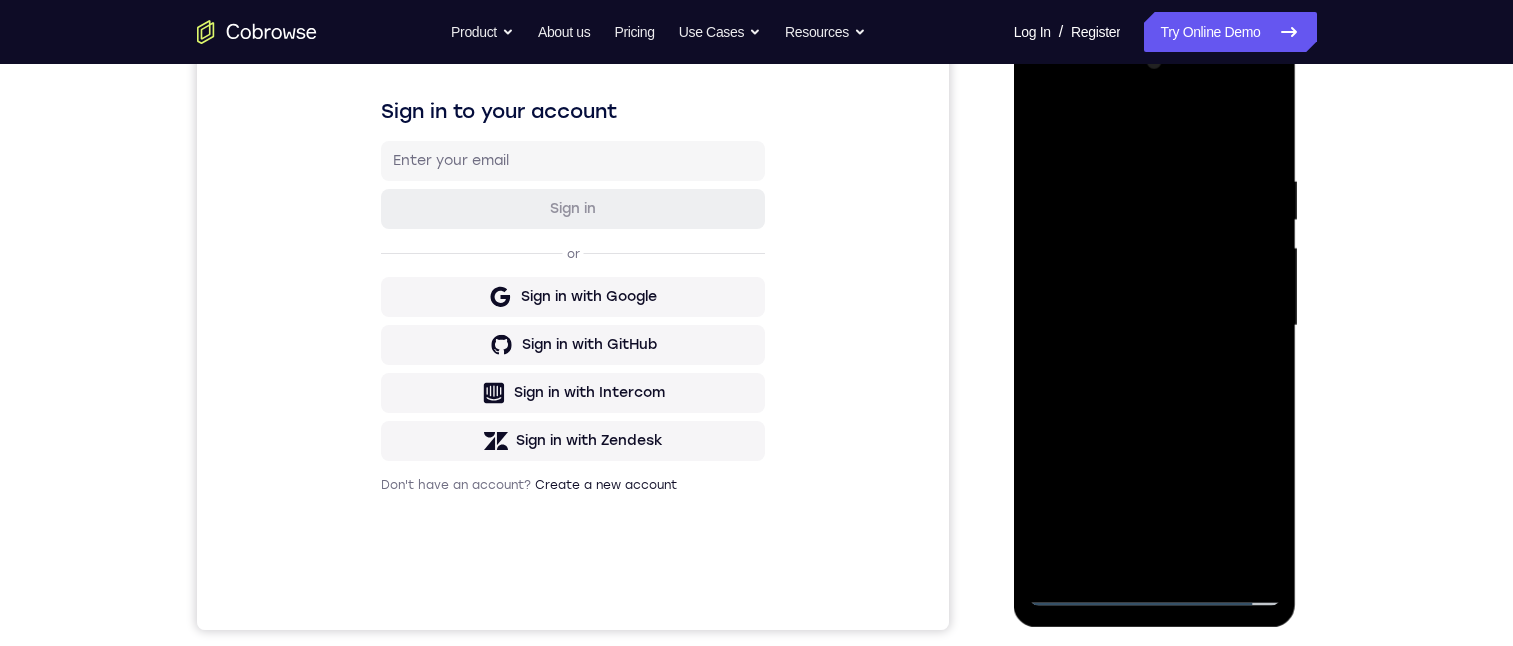 click at bounding box center [1155, 326] 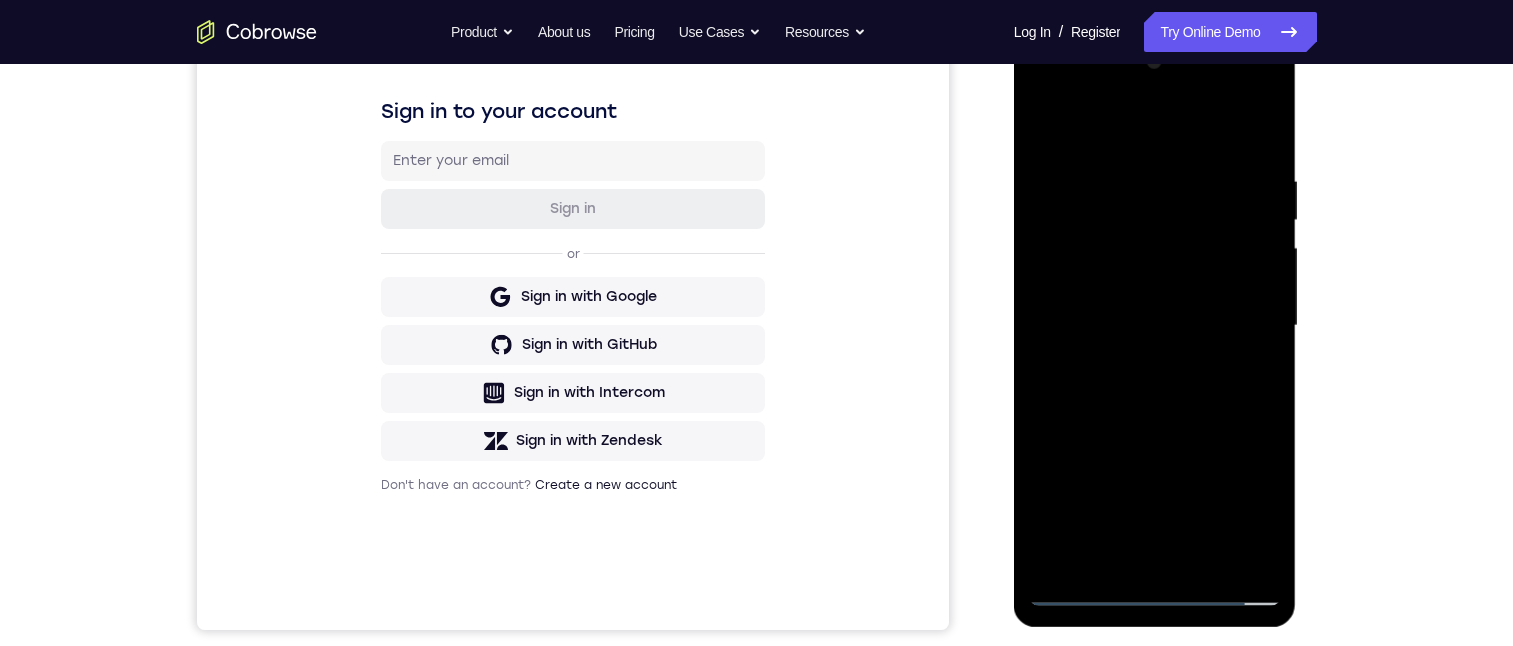 drag, startPoint x: 1142, startPoint y: 326, endPoint x: 1154, endPoint y: 342, distance: 20 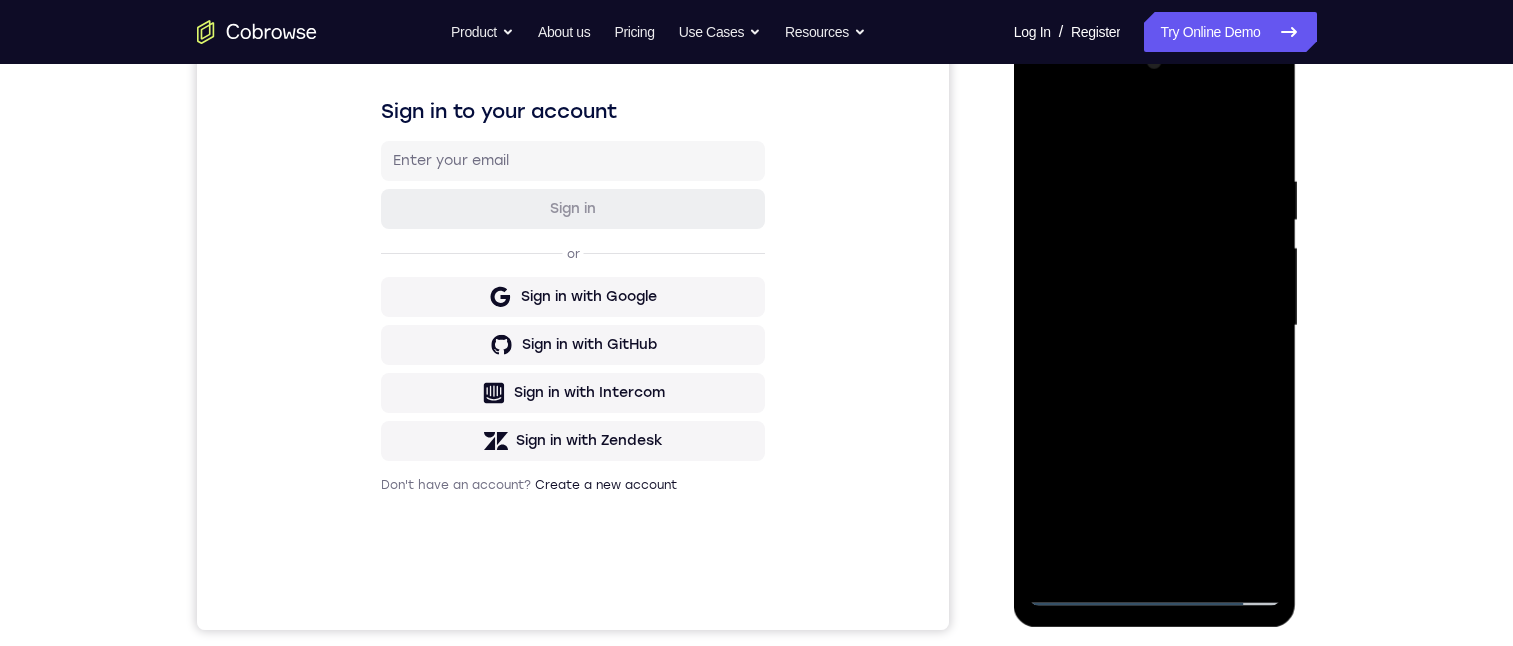 click at bounding box center (1155, 326) 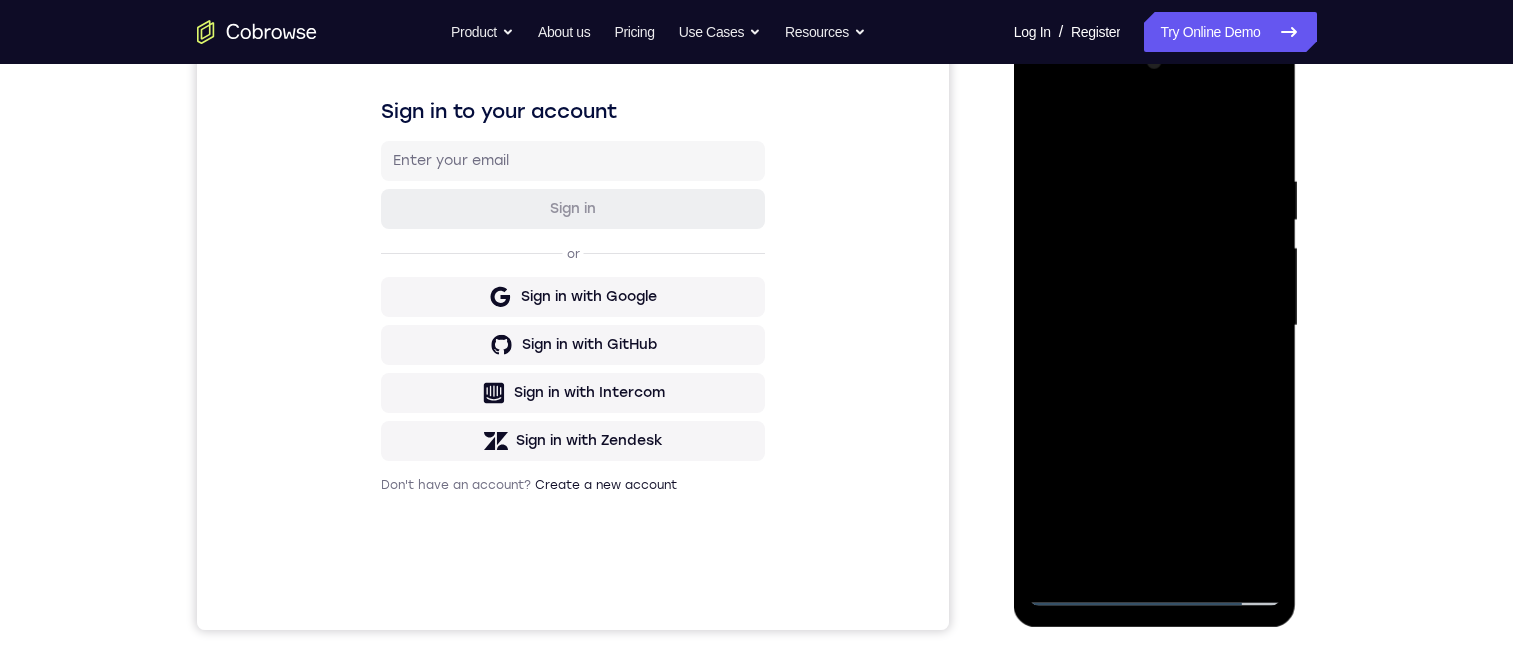 click at bounding box center (1155, 326) 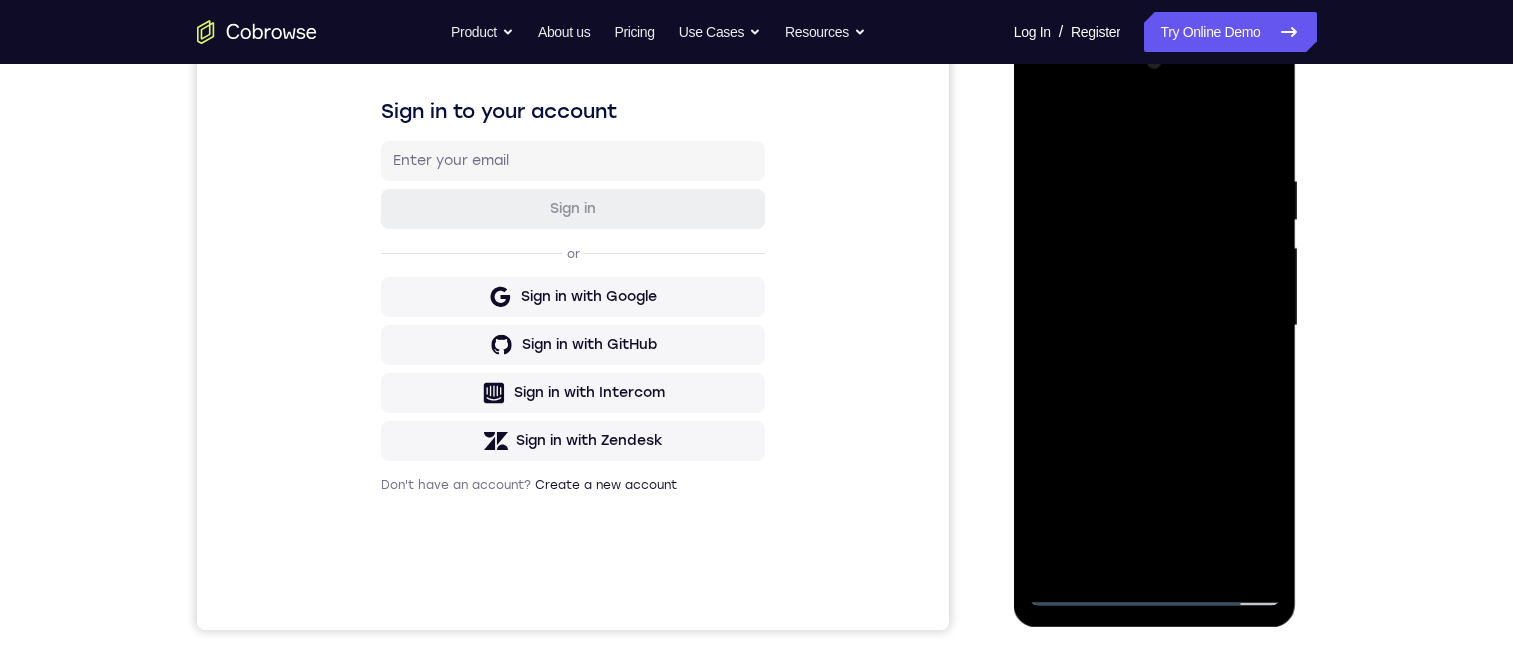 drag, startPoint x: 1132, startPoint y: 127, endPoint x: 2319, endPoint y: 178, distance: 1188.0951 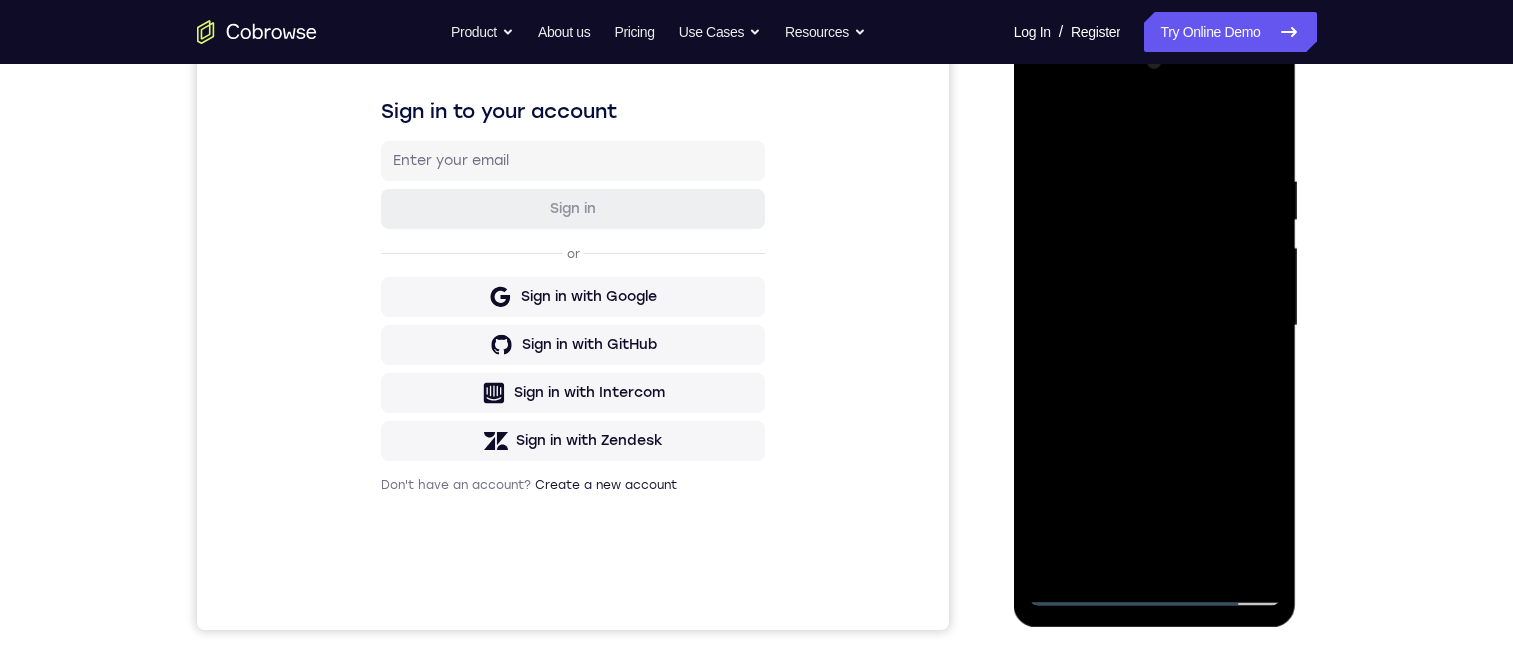 click at bounding box center (1155, 326) 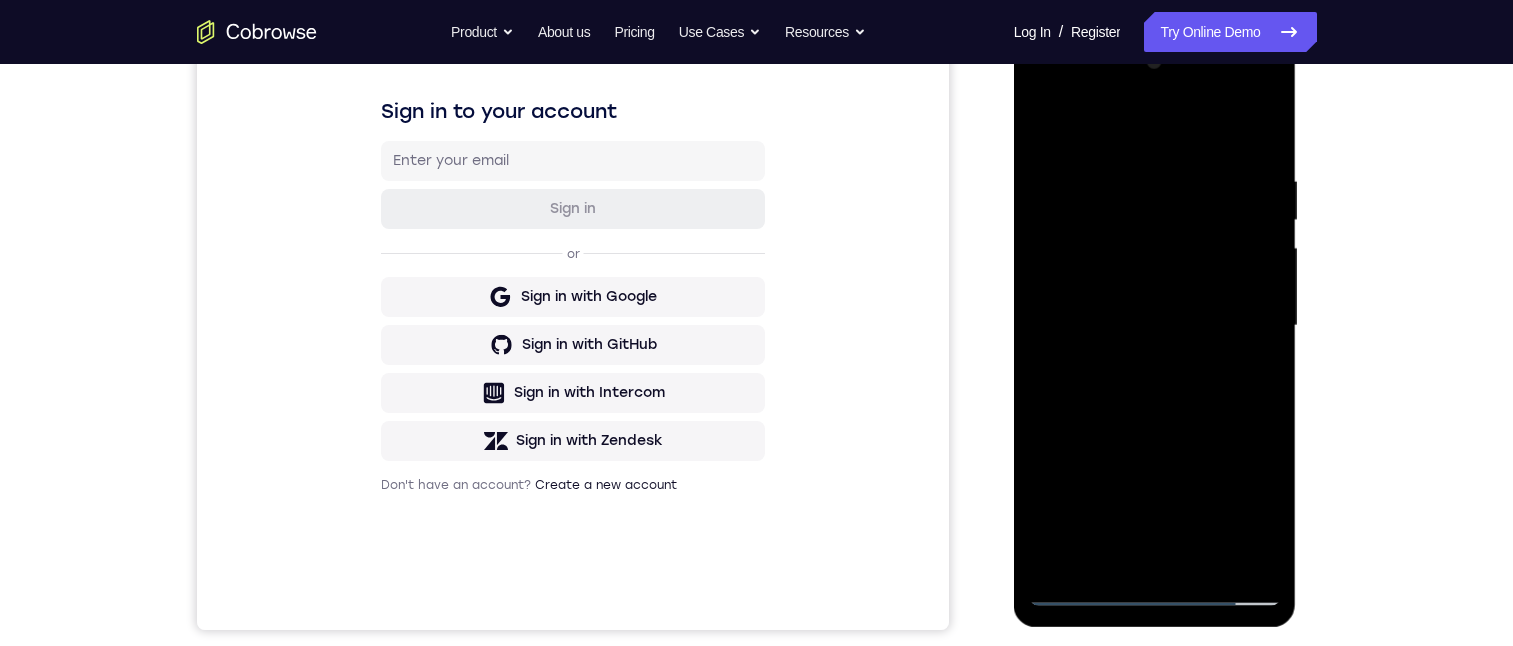 click at bounding box center [1155, 326] 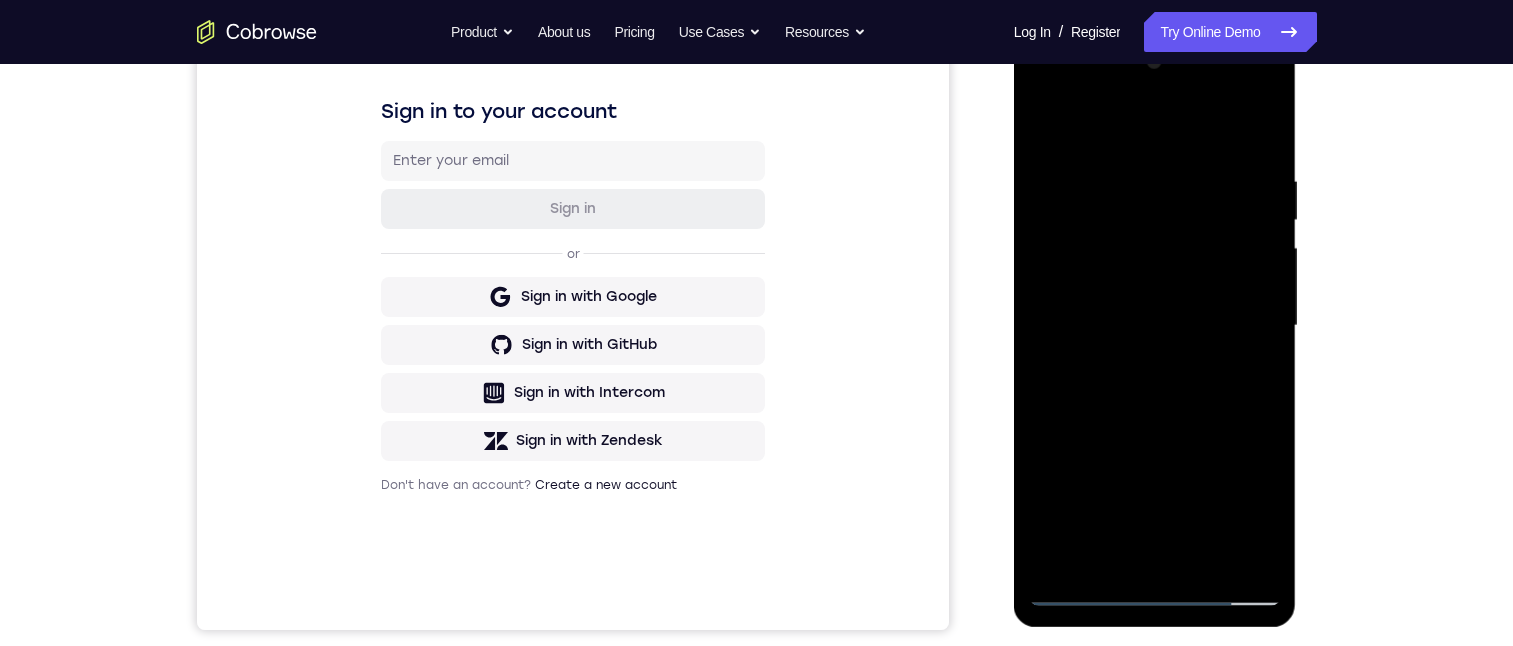 click at bounding box center [1155, 326] 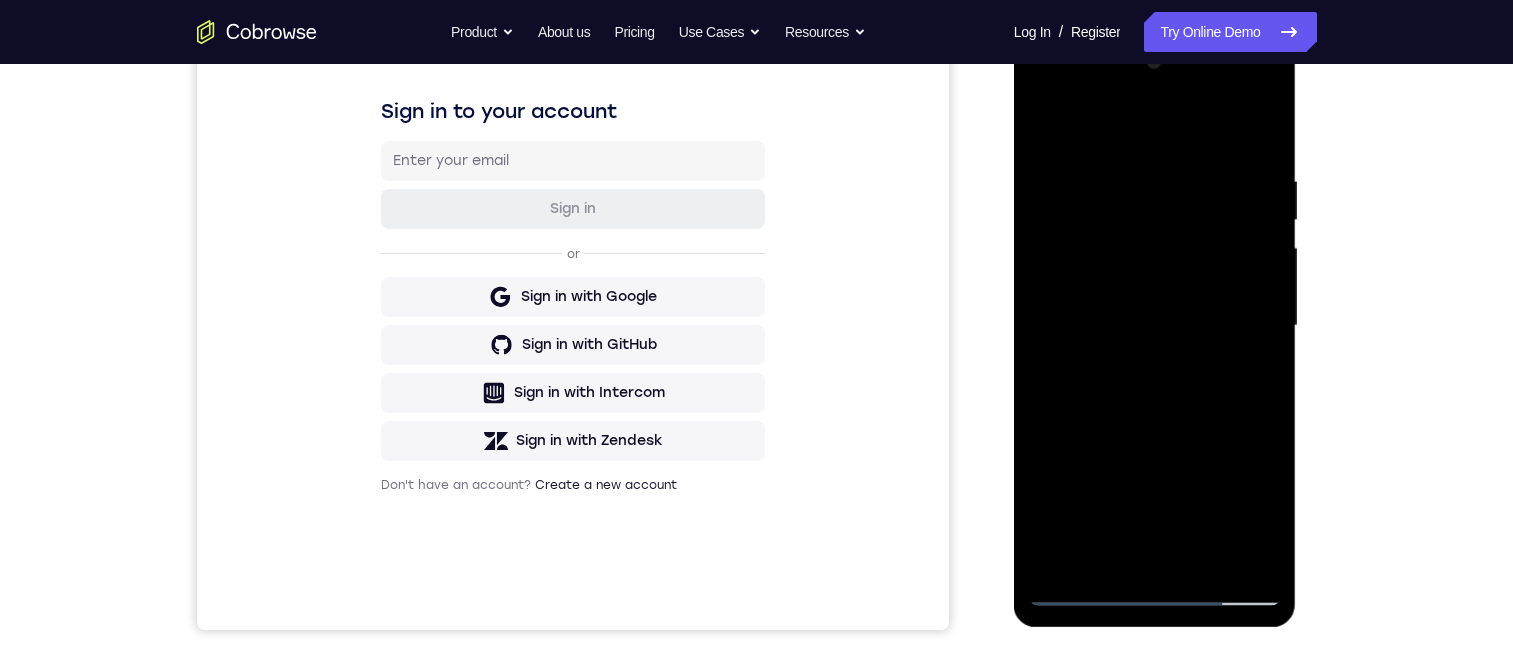 click at bounding box center (1155, 326) 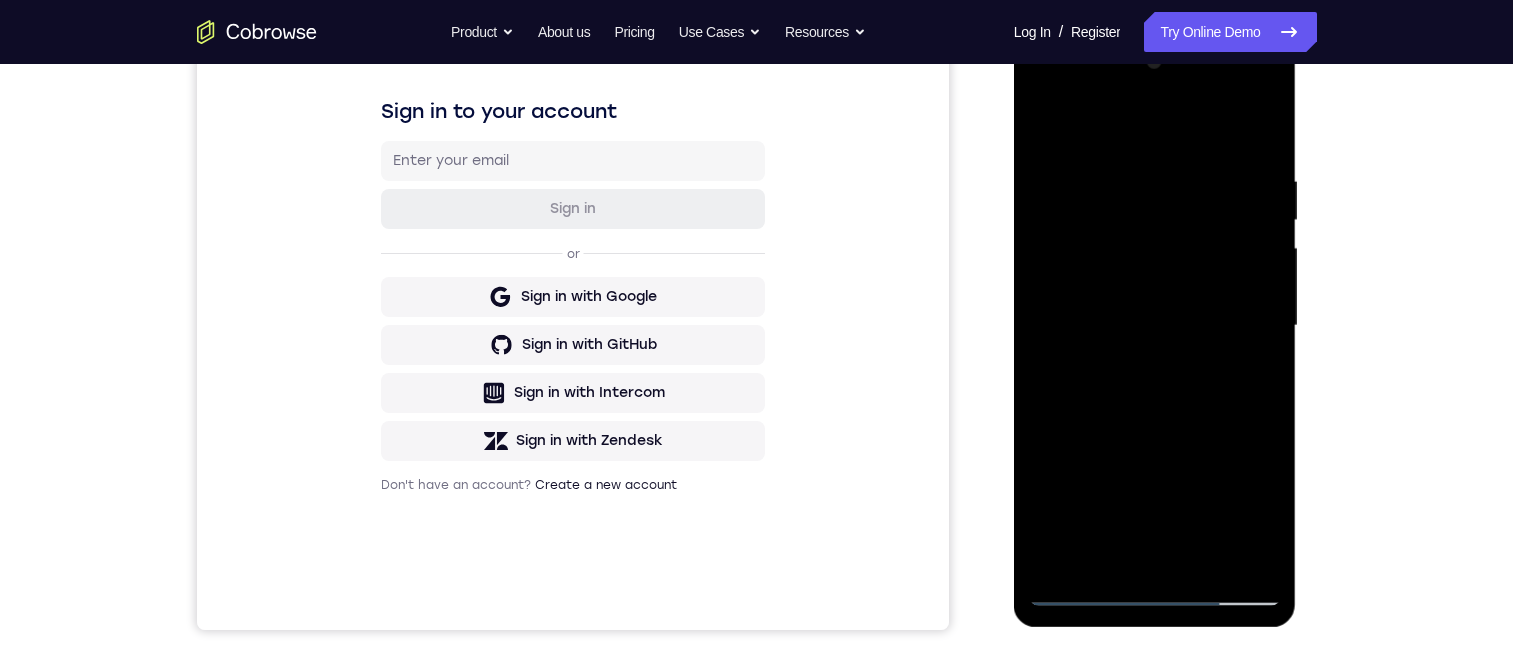 click at bounding box center [1155, 326] 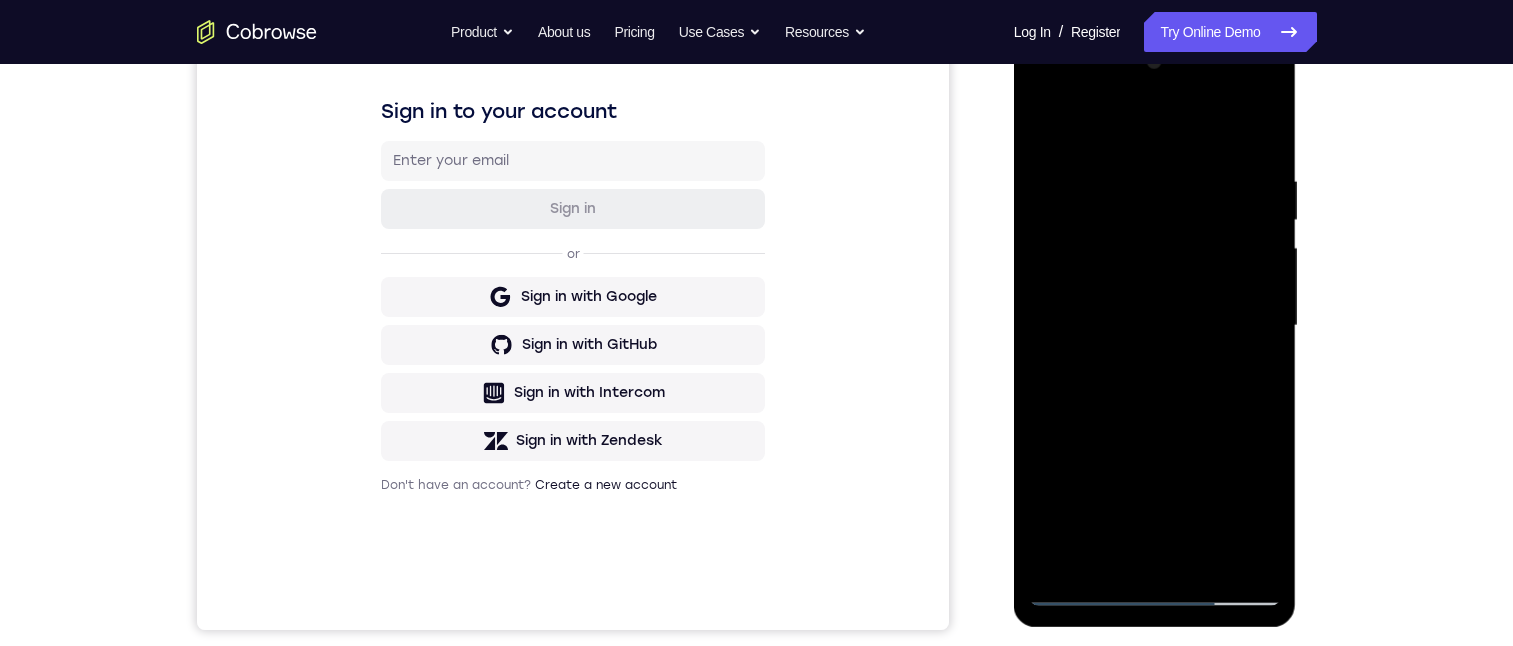 click at bounding box center (1155, 326) 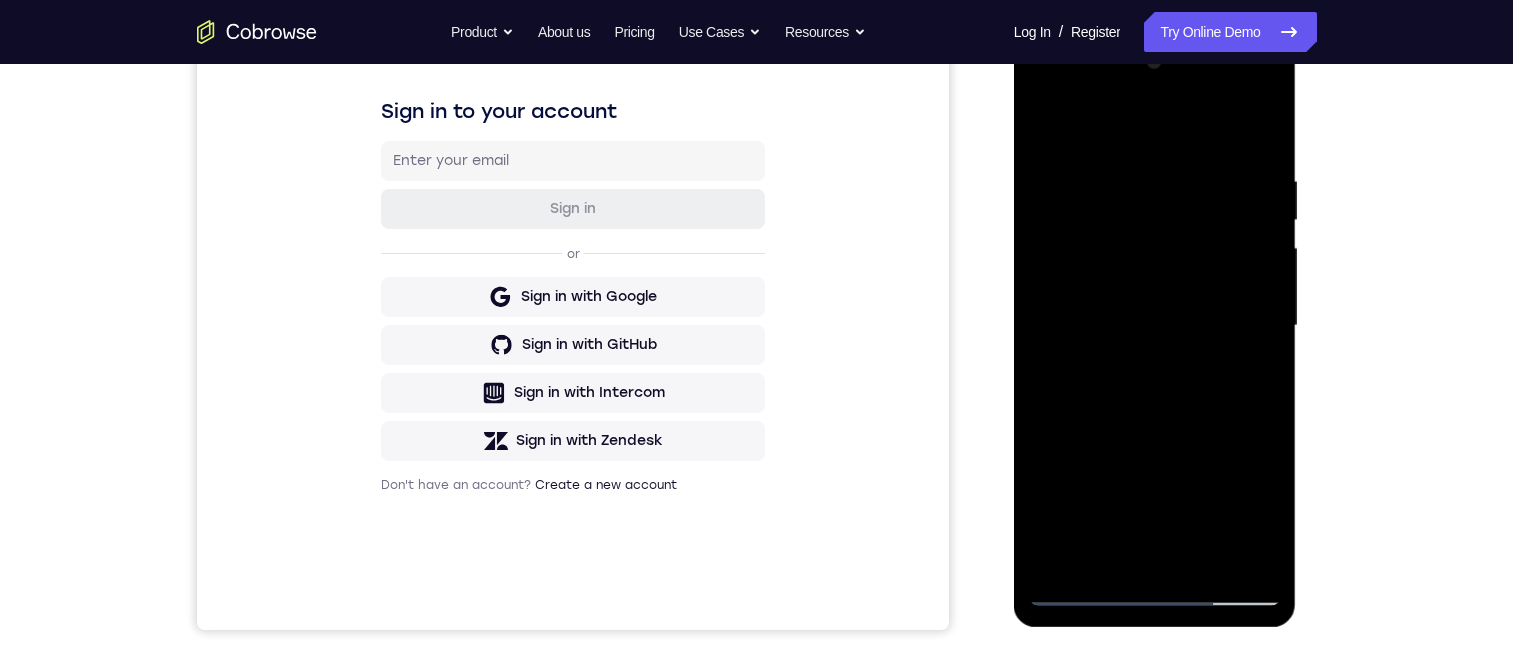 click at bounding box center [1155, 326] 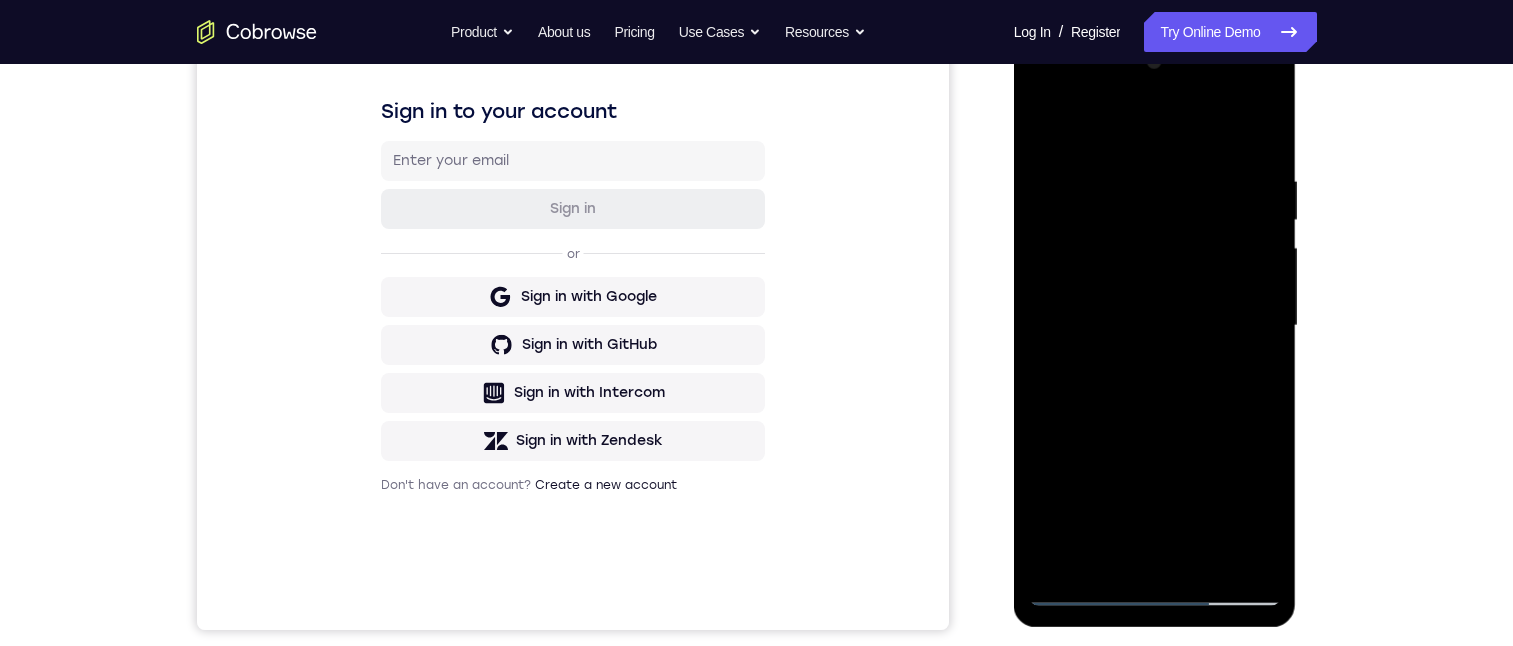 click at bounding box center (1155, 326) 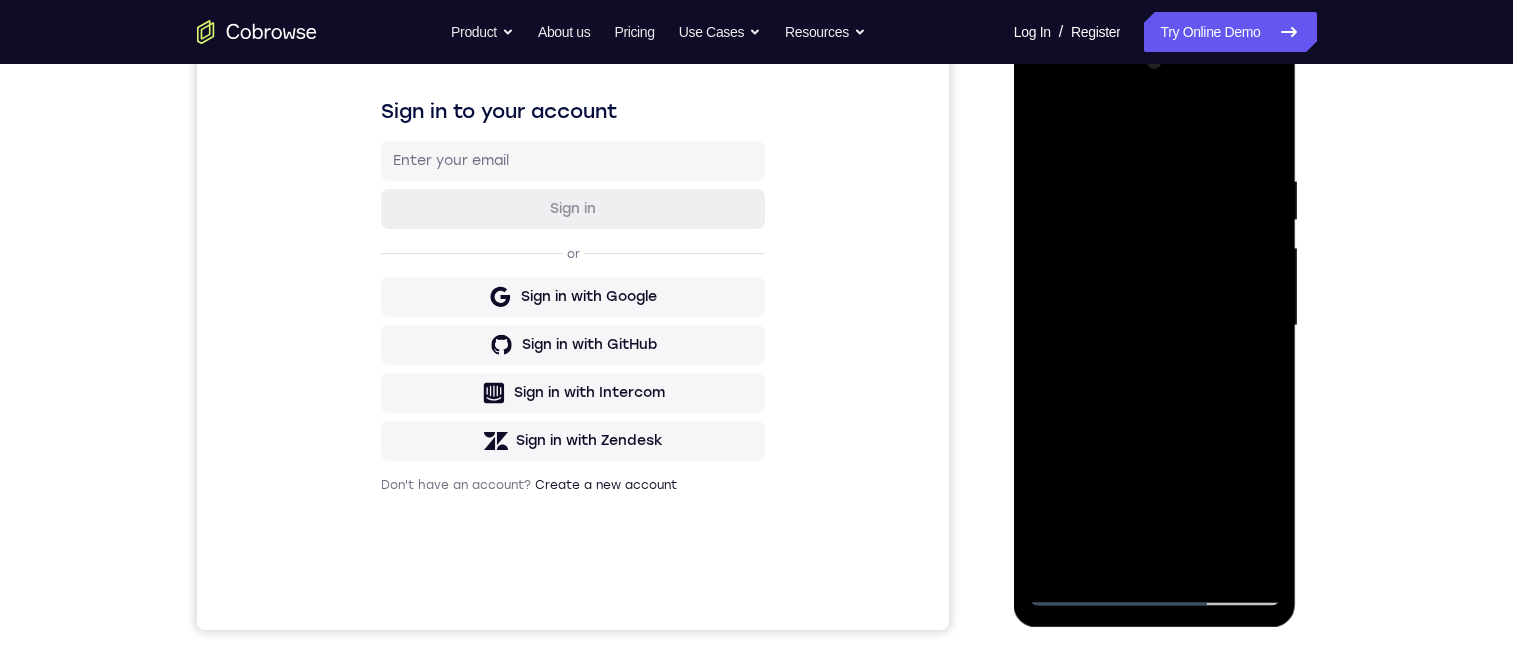 click at bounding box center [1155, 326] 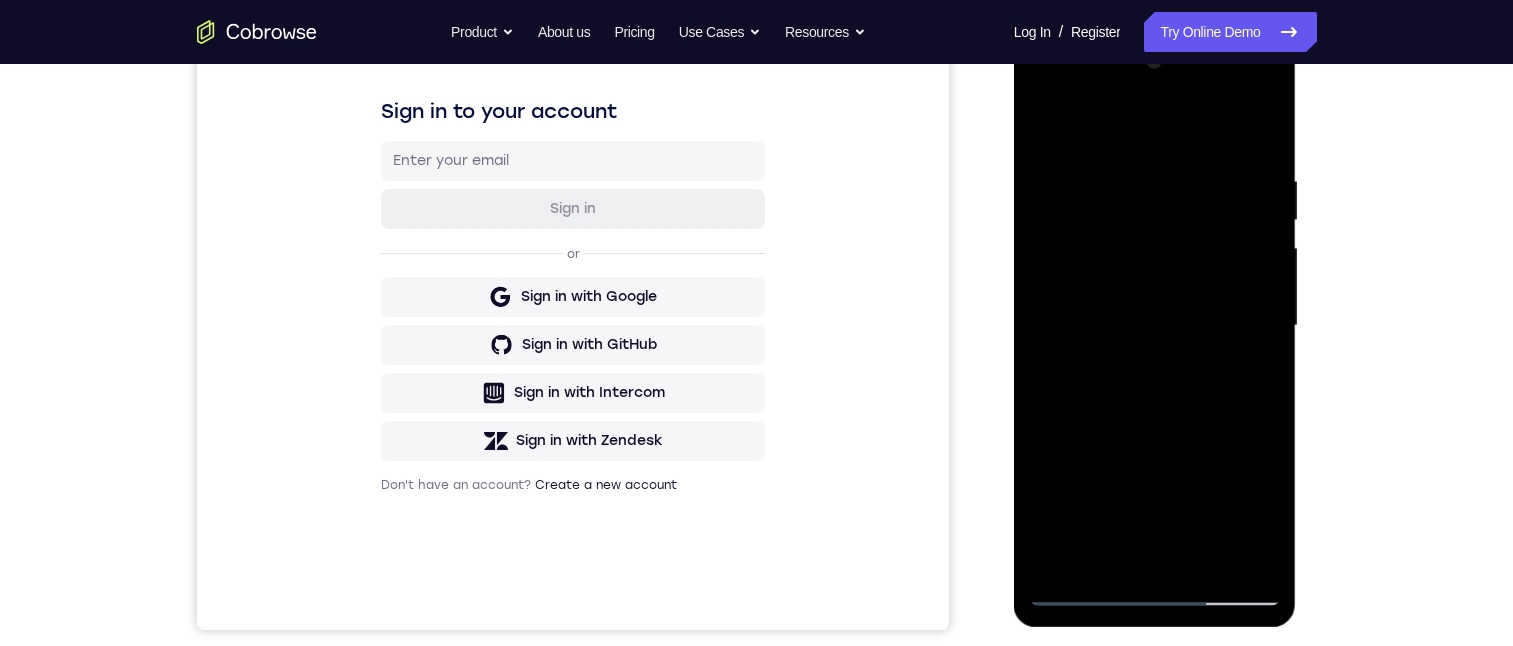 click at bounding box center (1155, 326) 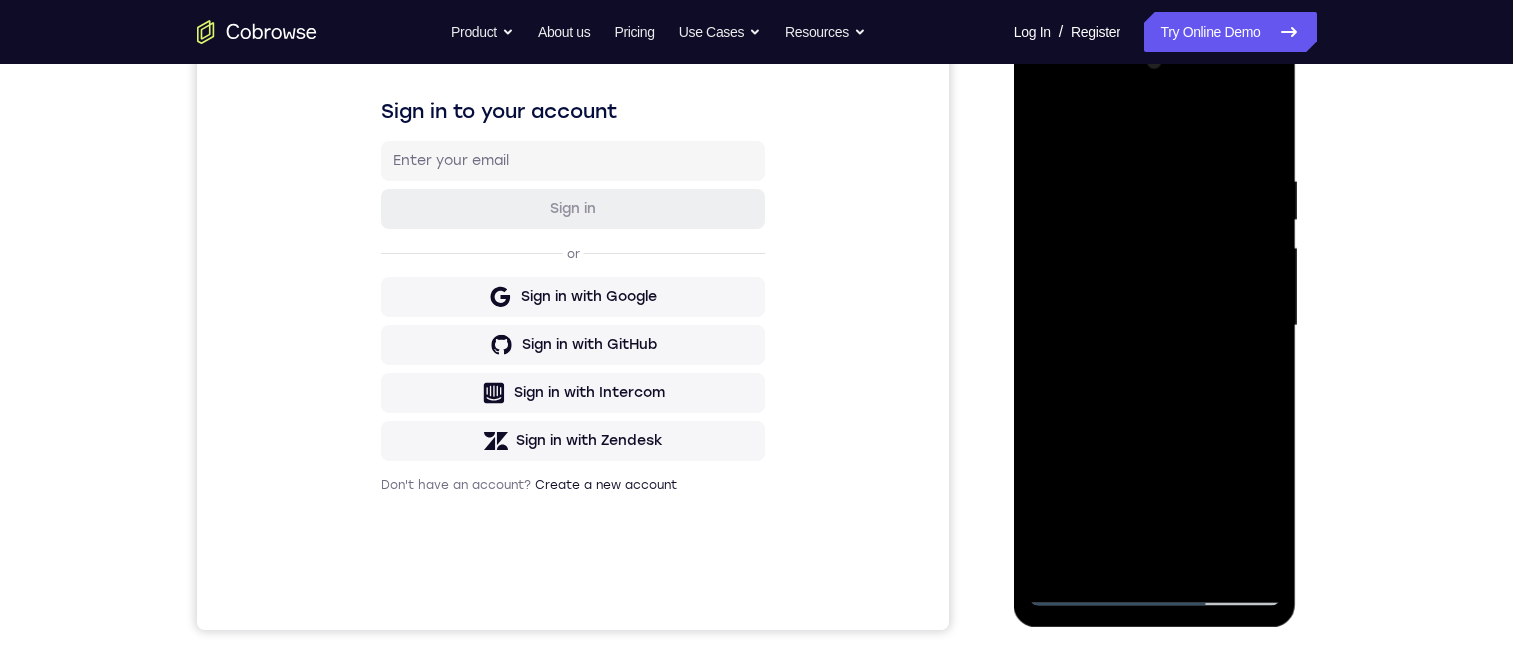 click at bounding box center (1155, 326) 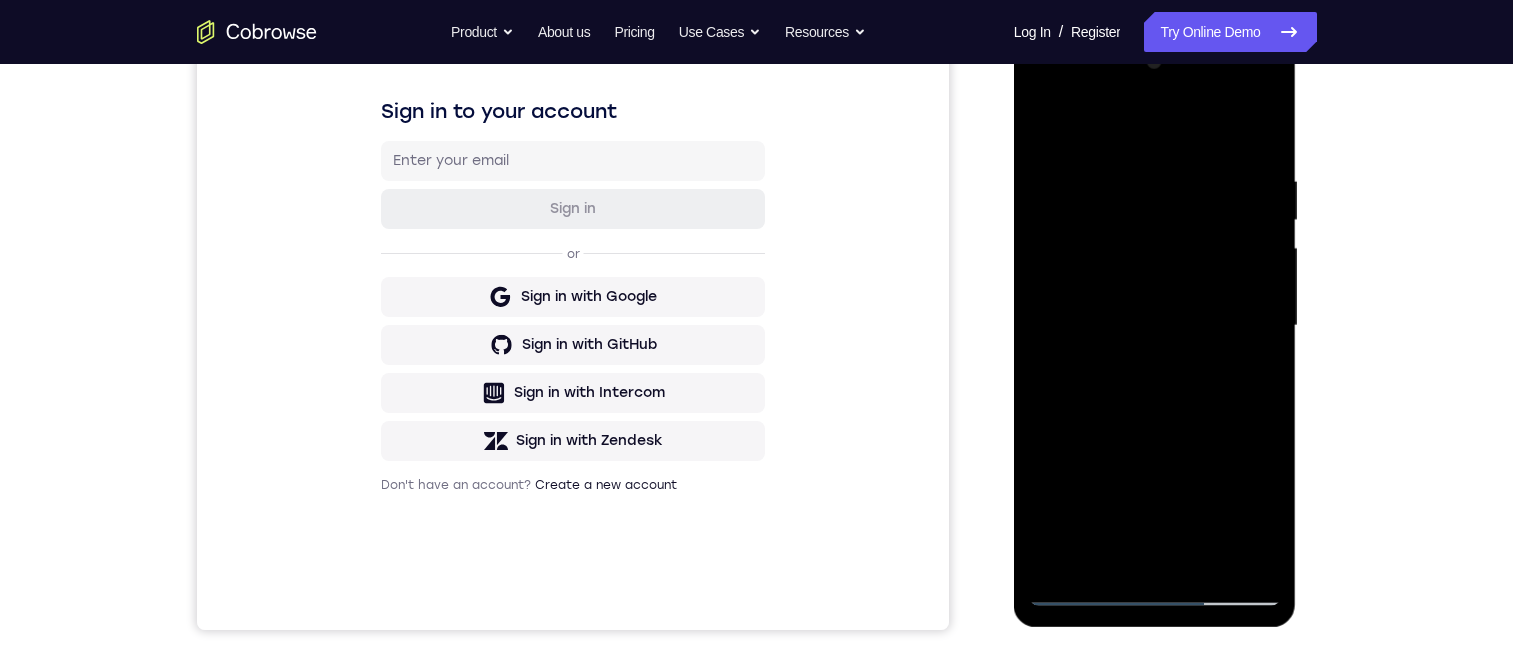 drag, startPoint x: 1179, startPoint y: 257, endPoint x: 1193, endPoint y: 451, distance: 194.5045 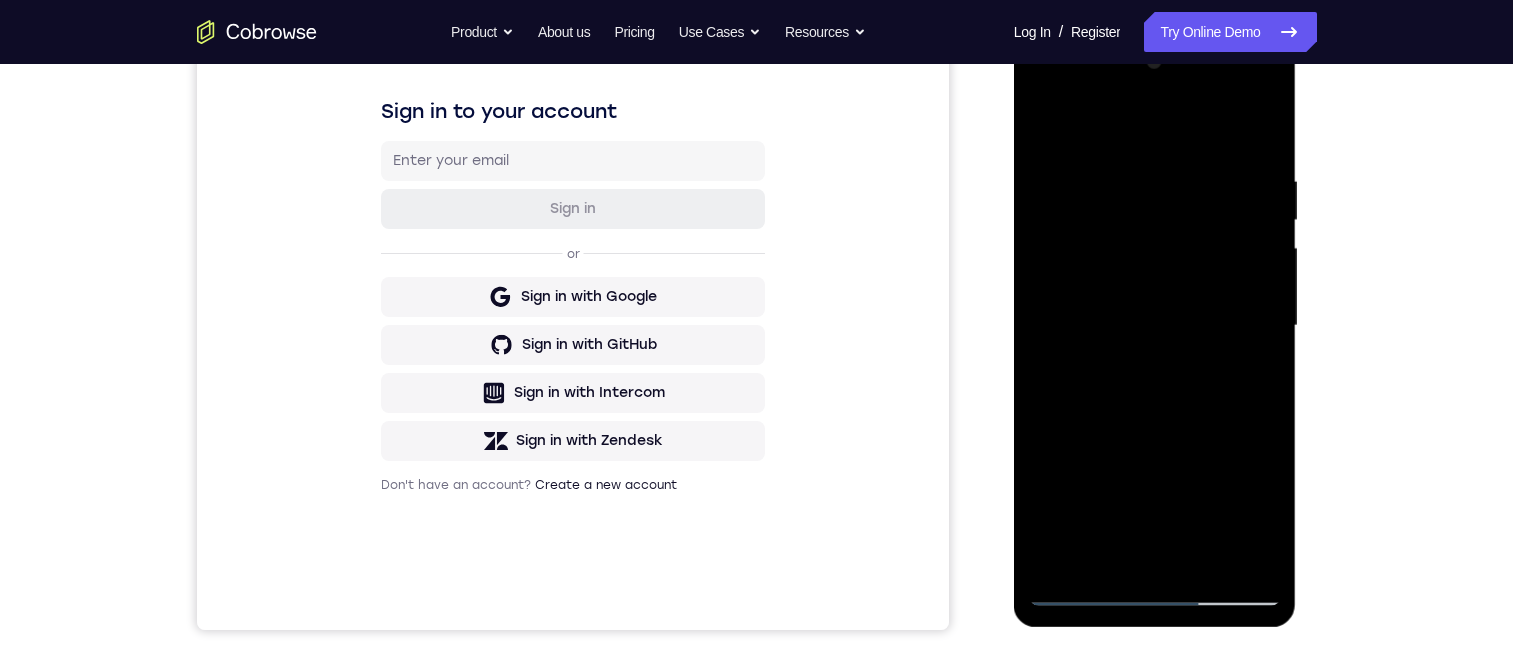 scroll, scrollTop: 0, scrollLeft: 0, axis: both 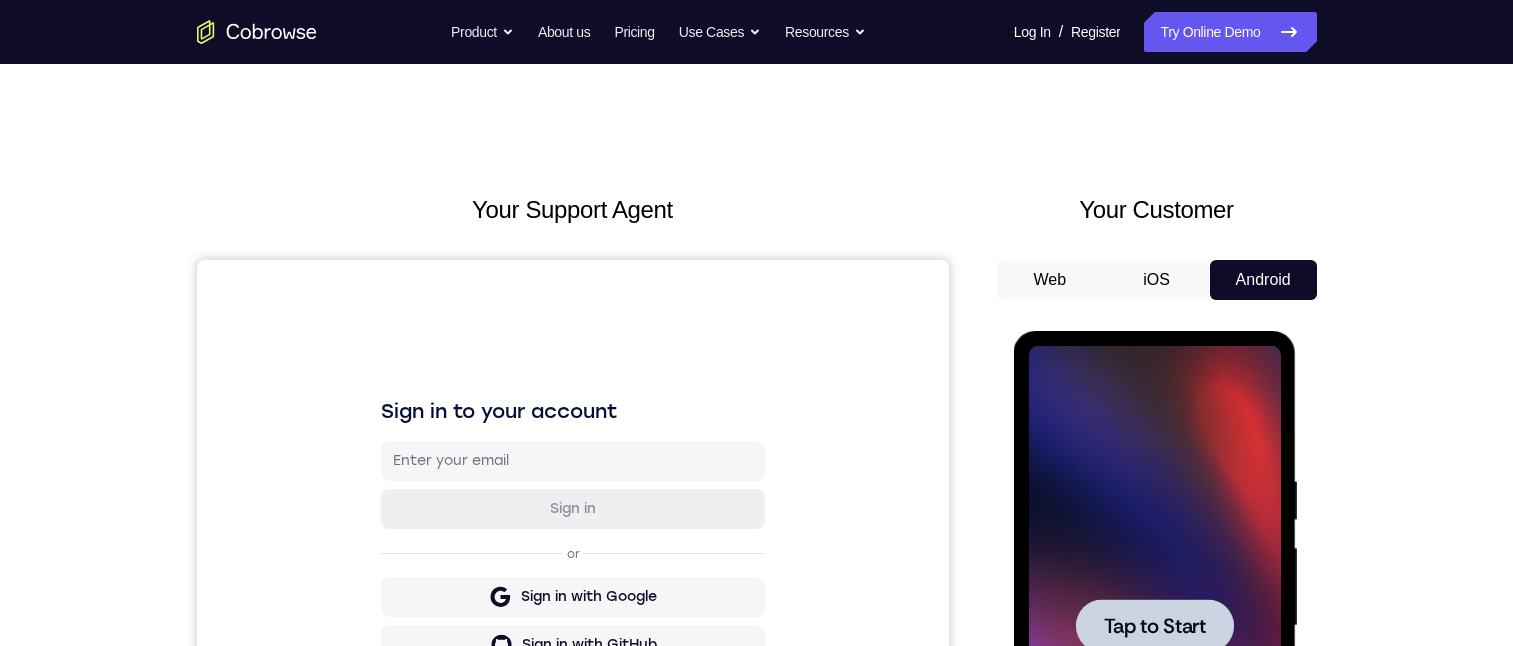 click at bounding box center [1155, 626] 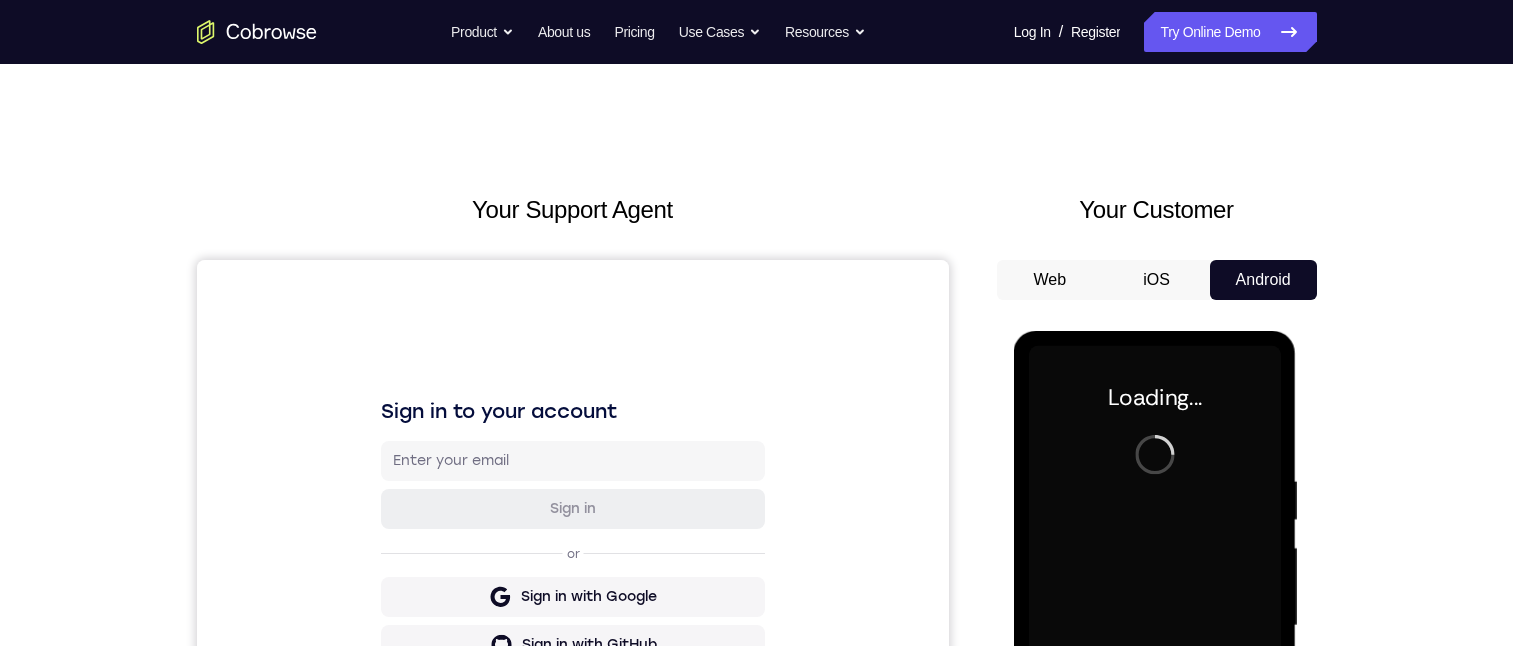 scroll, scrollTop: 300, scrollLeft: 0, axis: vertical 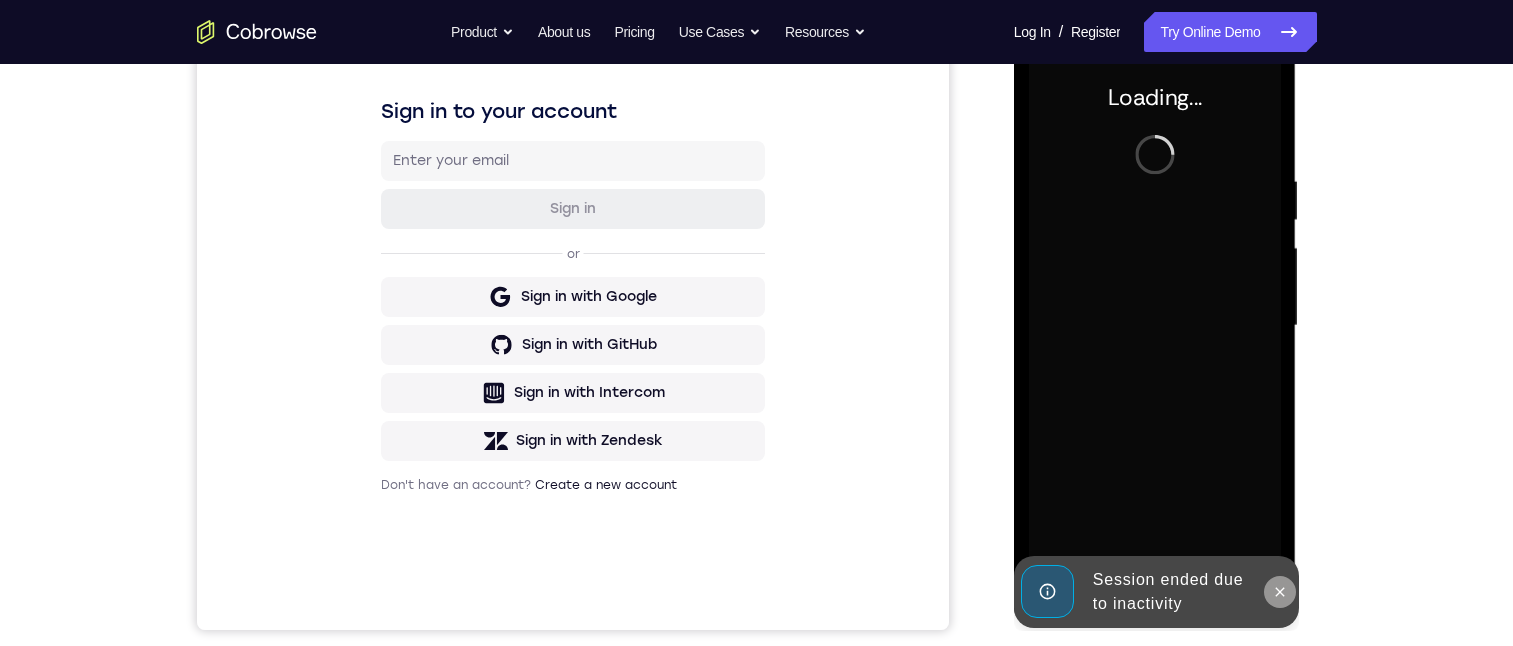 click 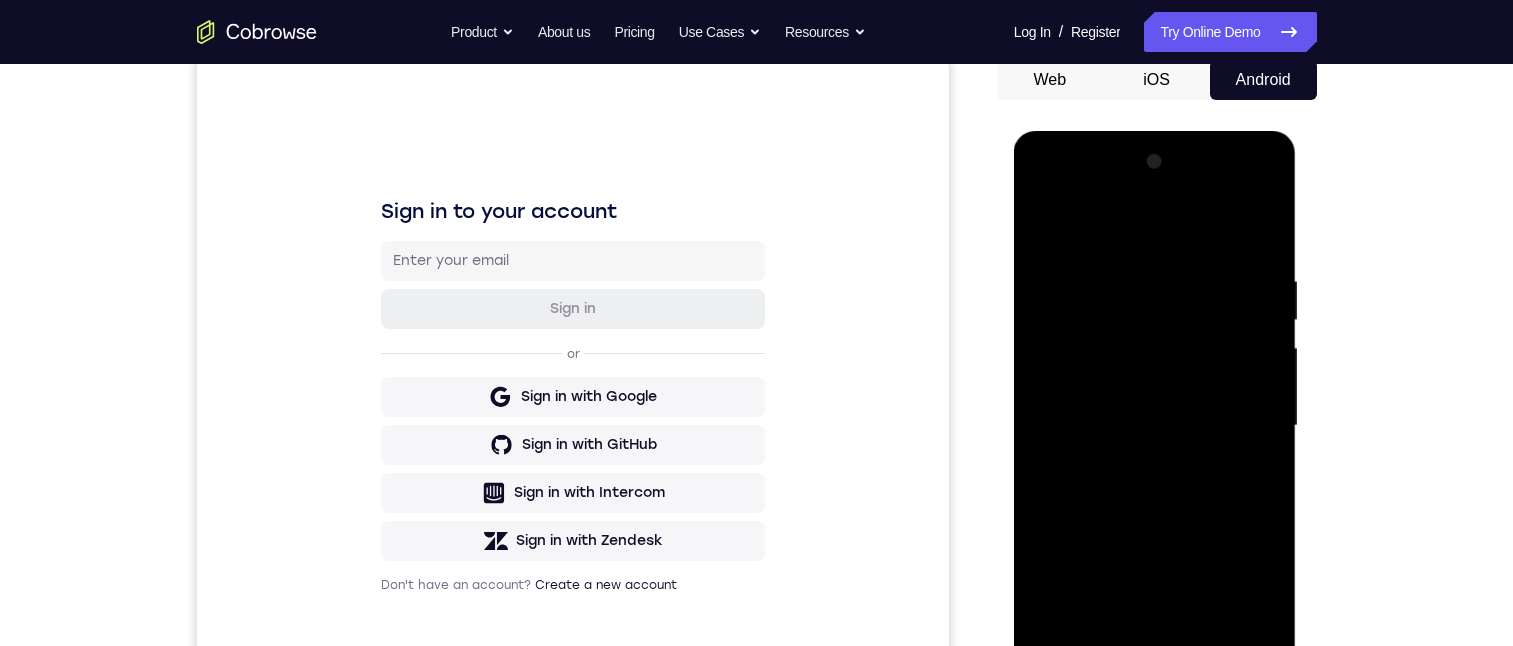 scroll, scrollTop: 400, scrollLeft: 0, axis: vertical 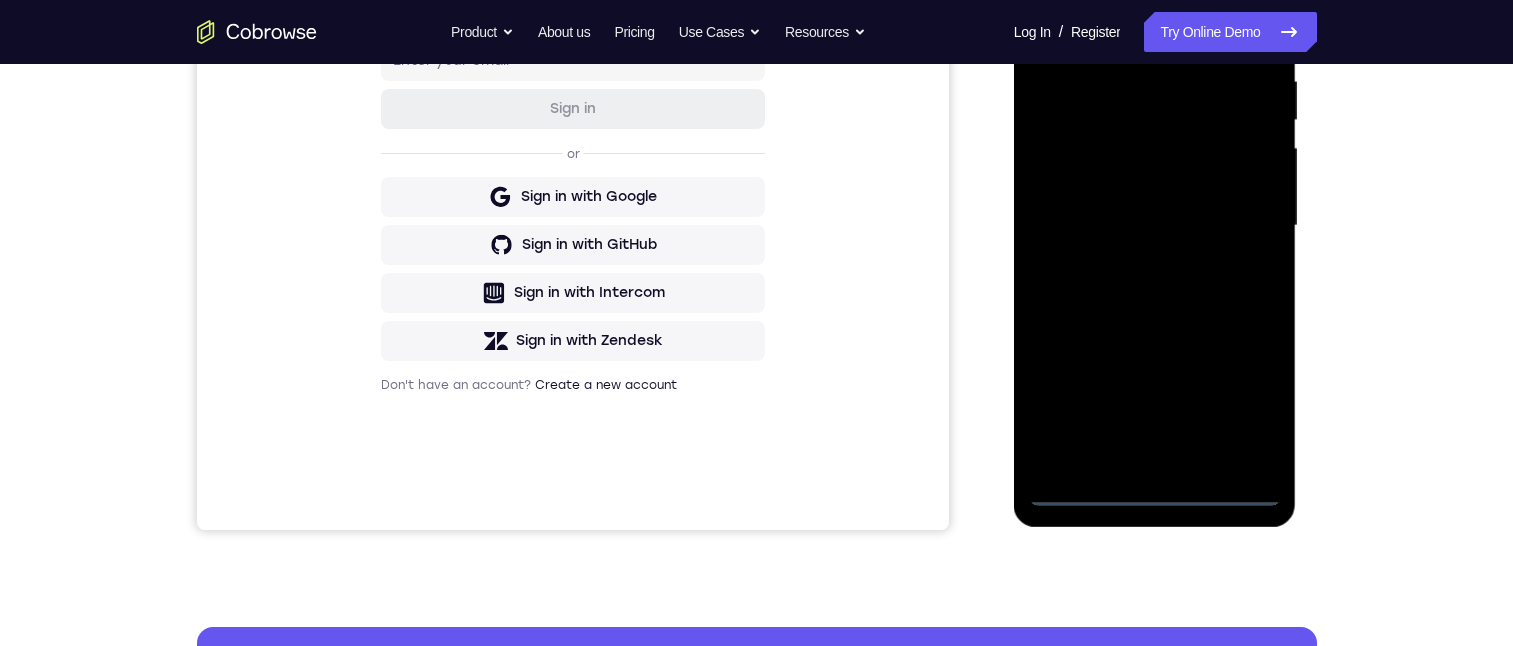 click at bounding box center (1155, 226) 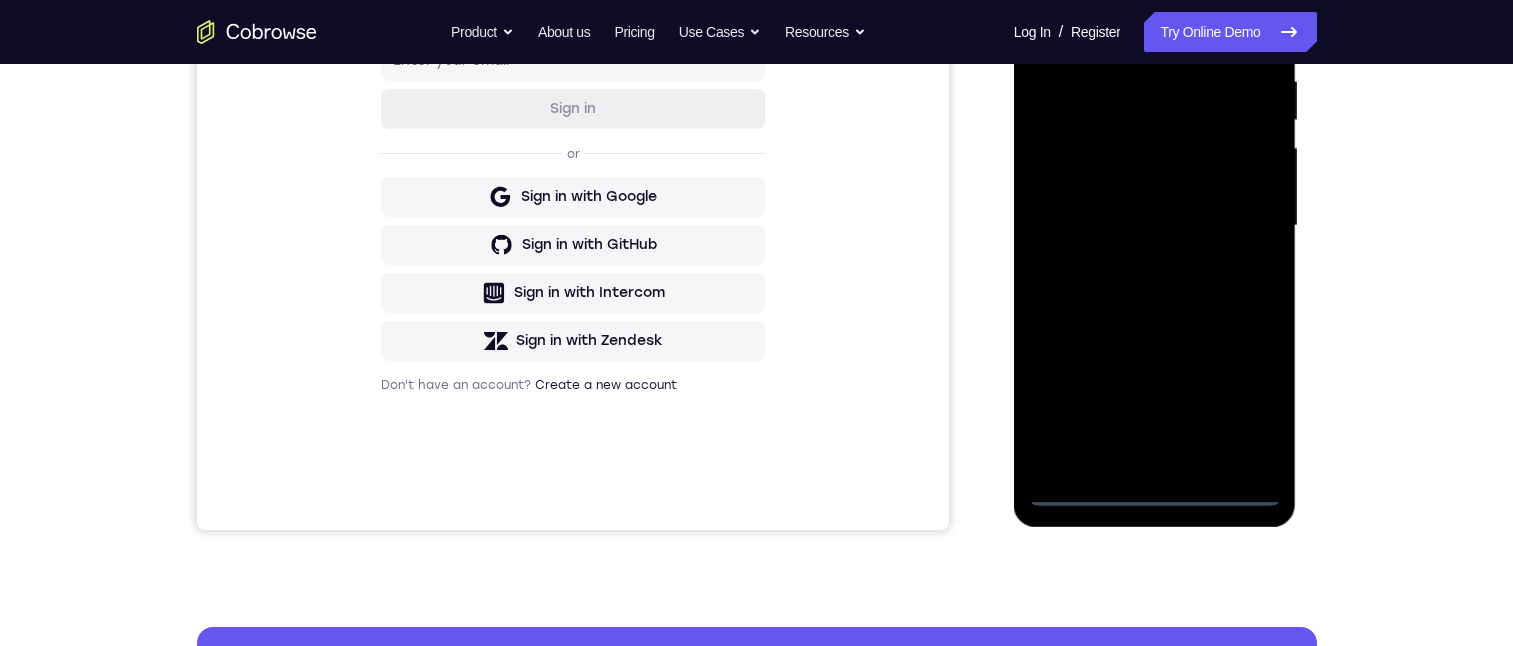 click at bounding box center [1155, 226] 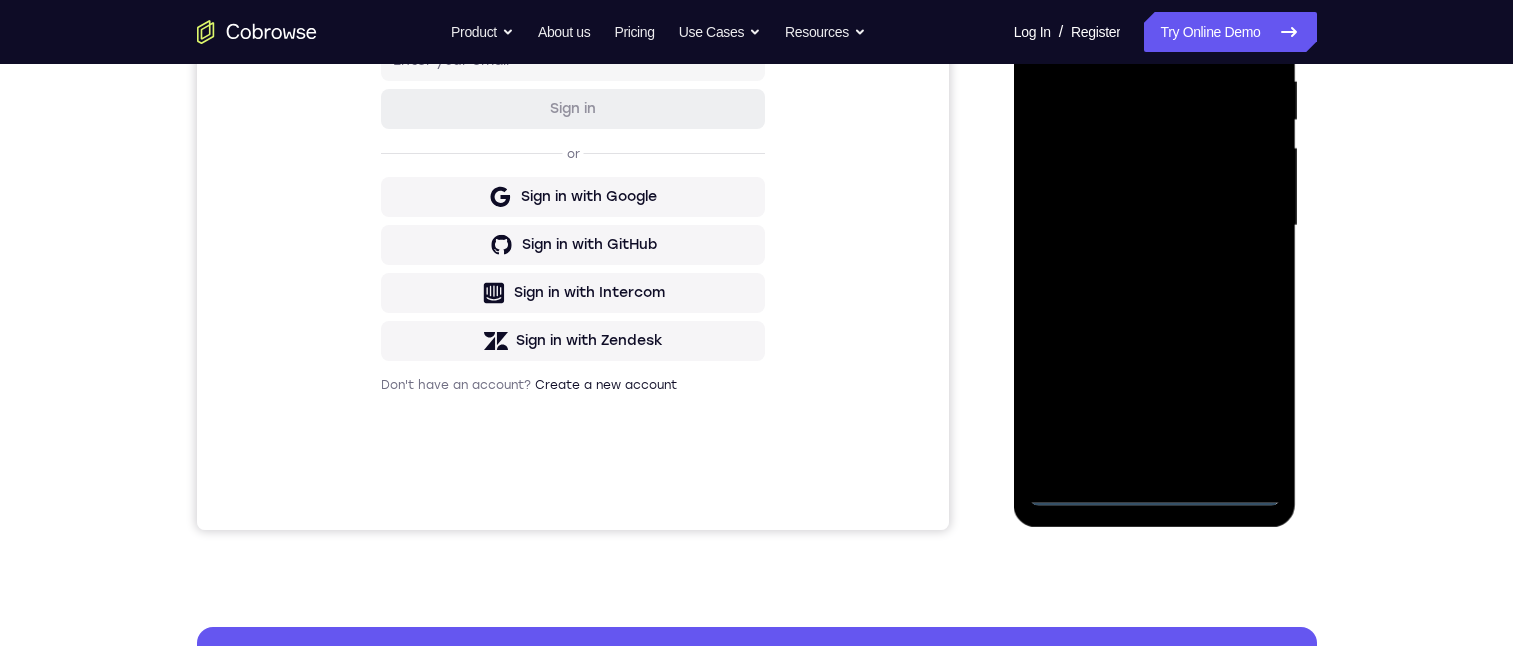 scroll, scrollTop: 199, scrollLeft: 0, axis: vertical 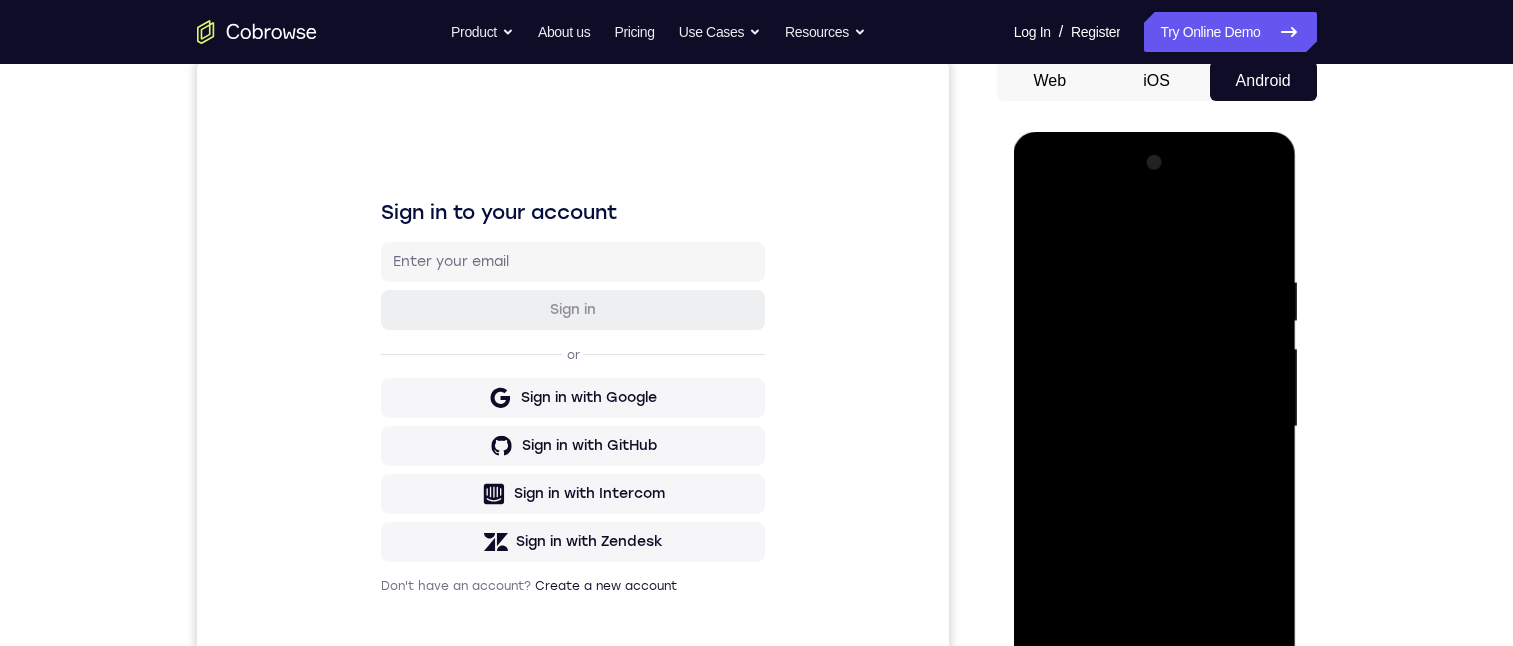 click at bounding box center [1155, 427] 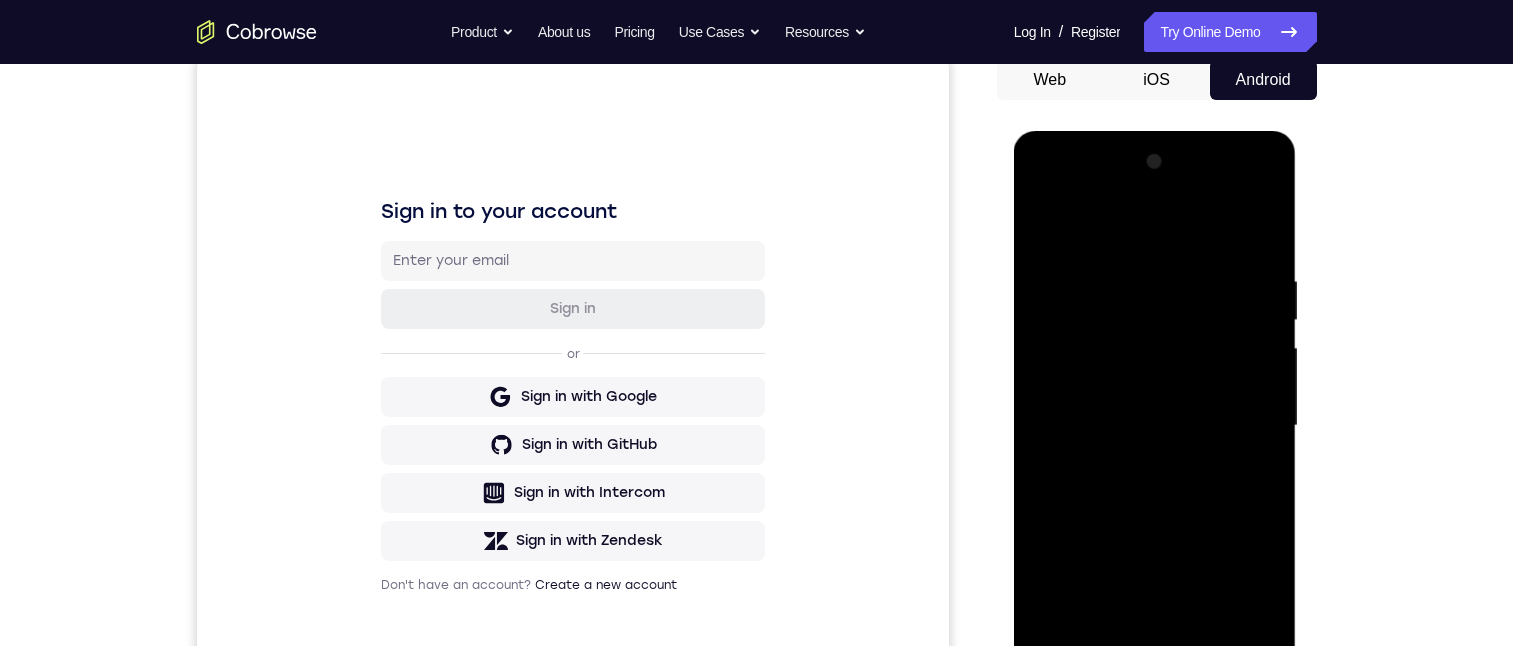 scroll, scrollTop: 300, scrollLeft: 0, axis: vertical 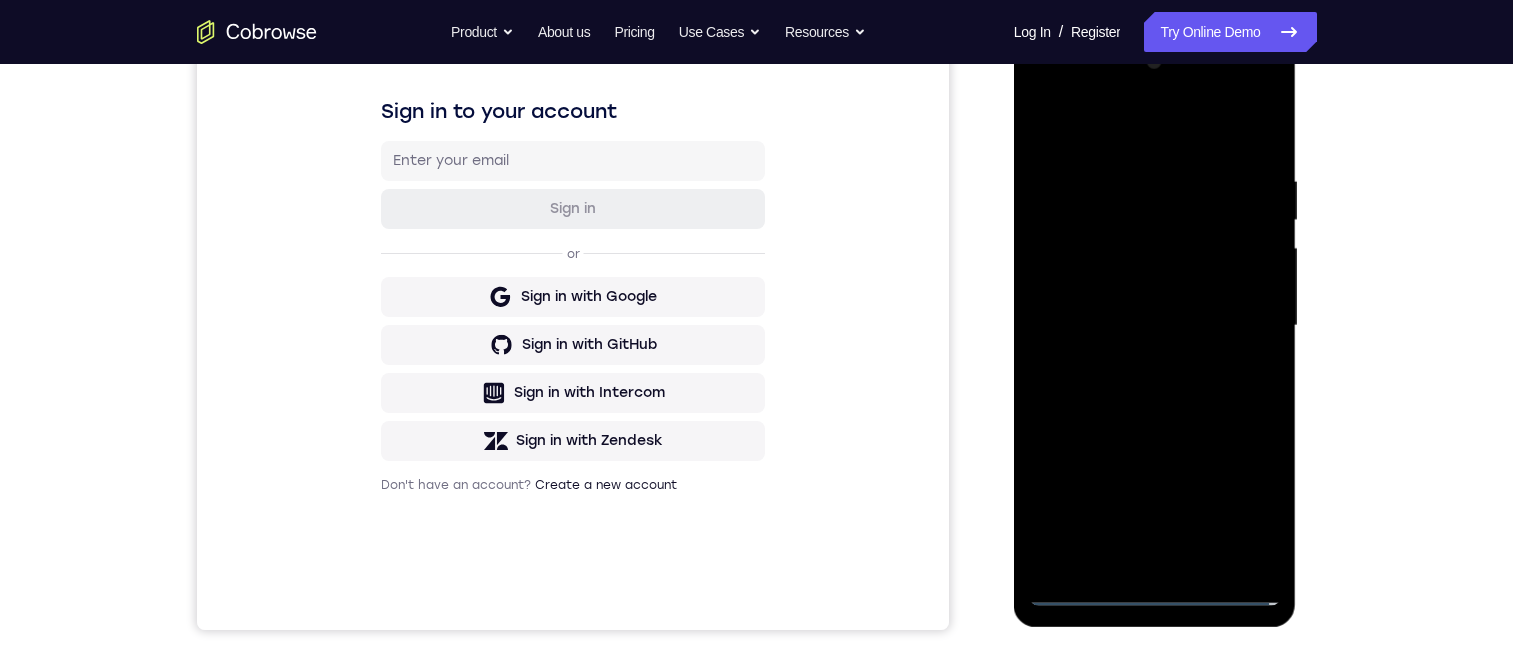 click at bounding box center [1155, 326] 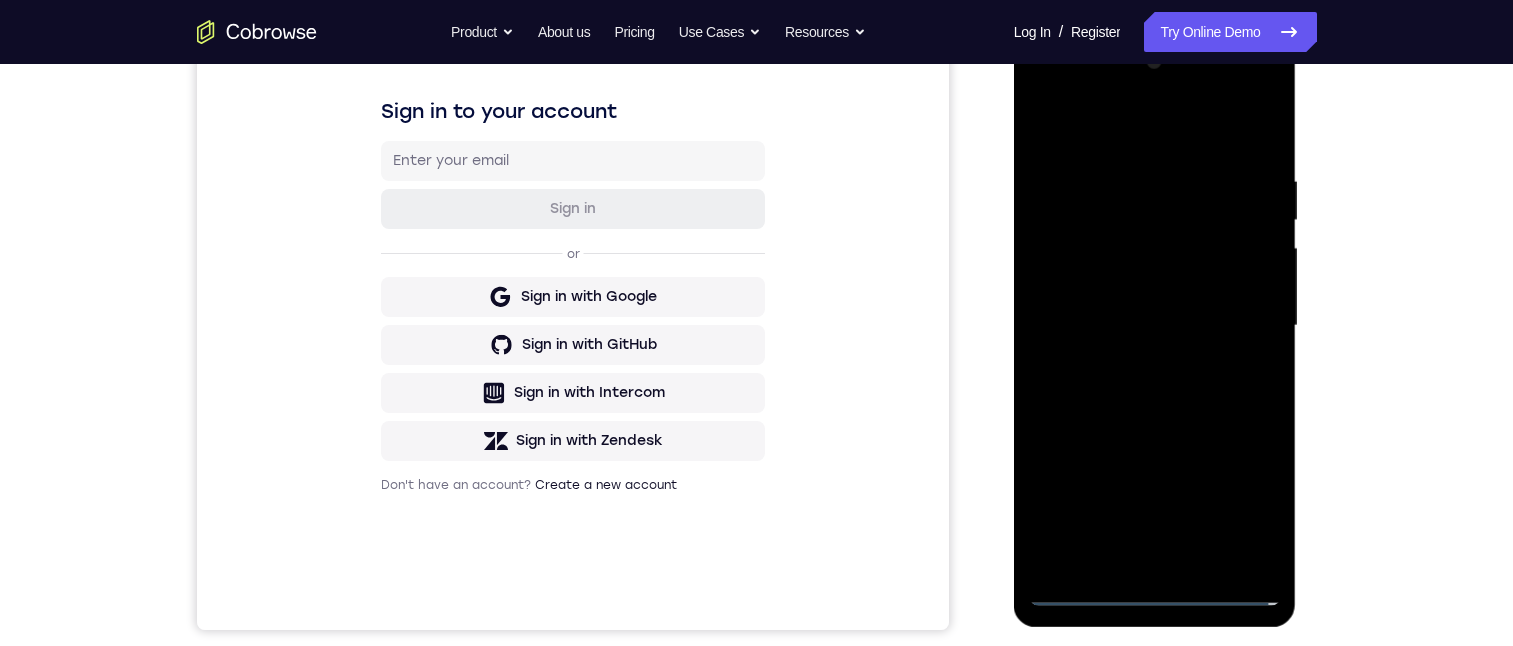 click at bounding box center (1155, 326) 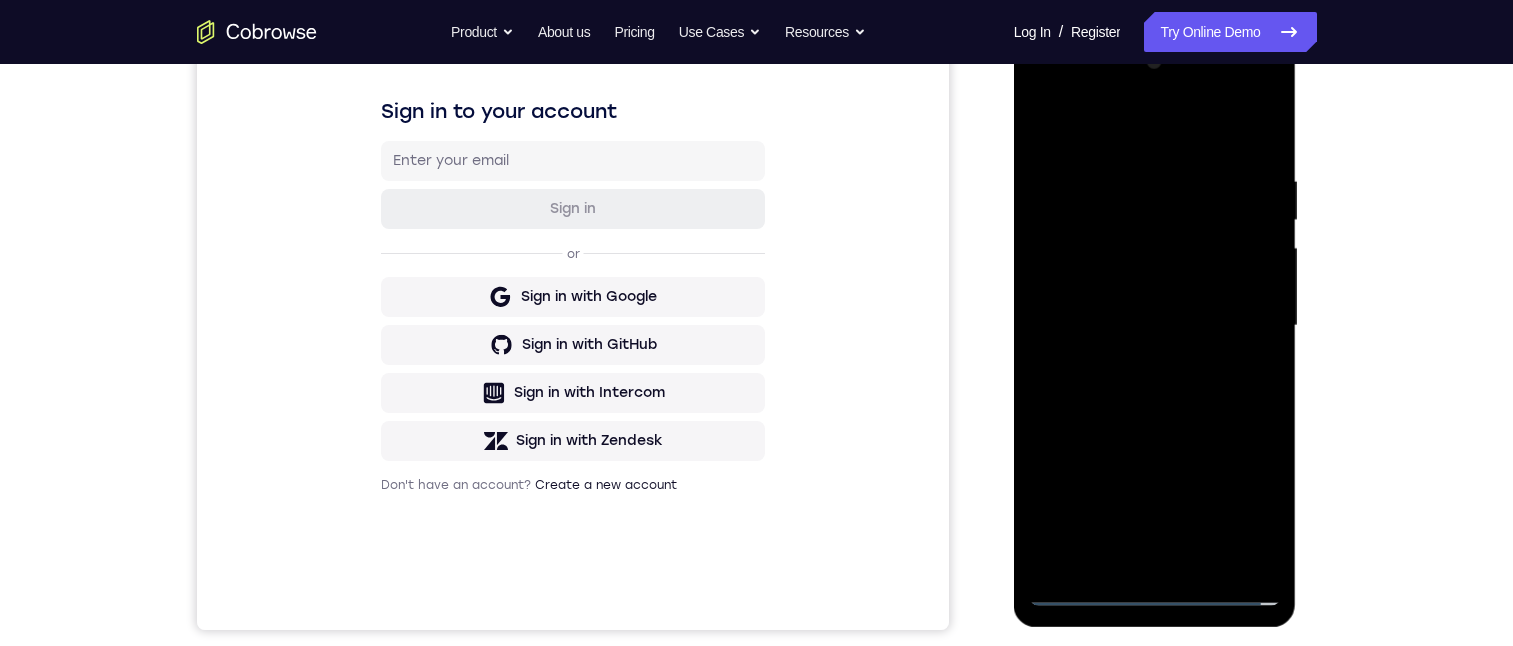 click at bounding box center (1155, 326) 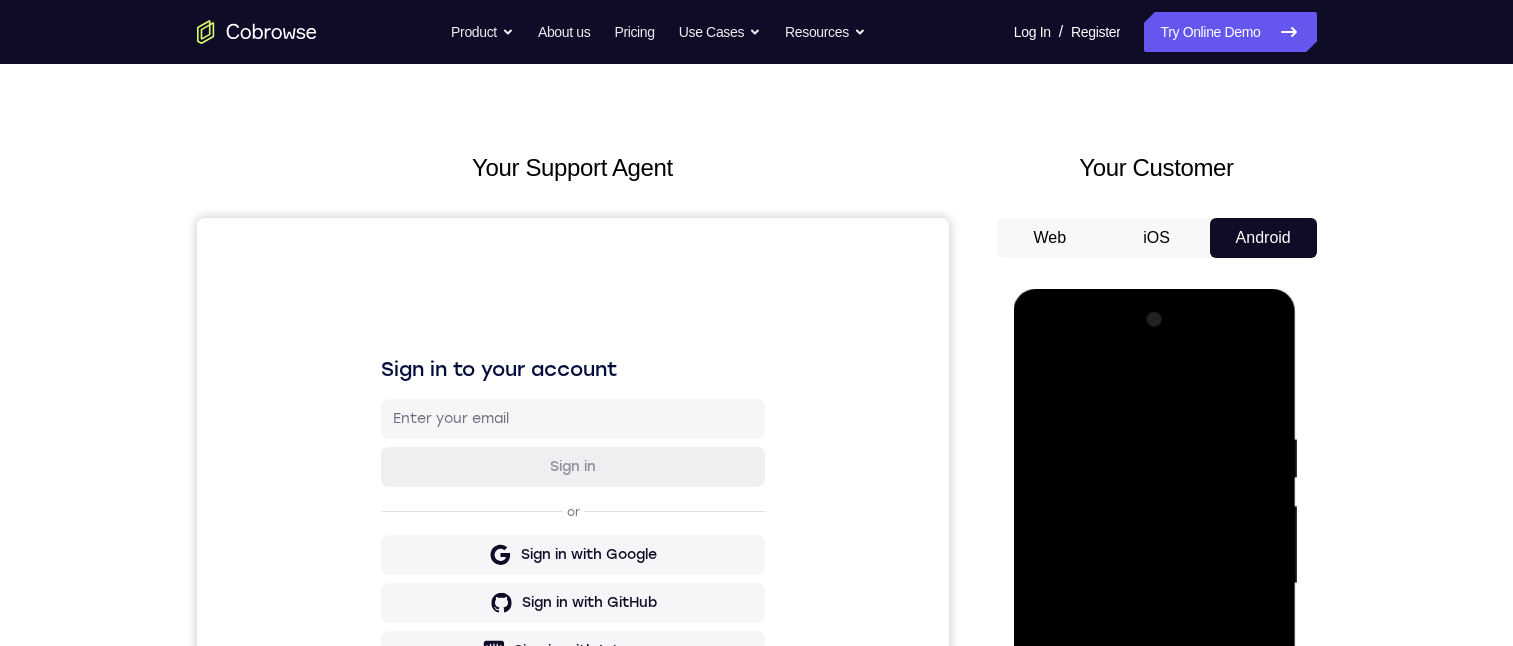 scroll, scrollTop: 200, scrollLeft: 0, axis: vertical 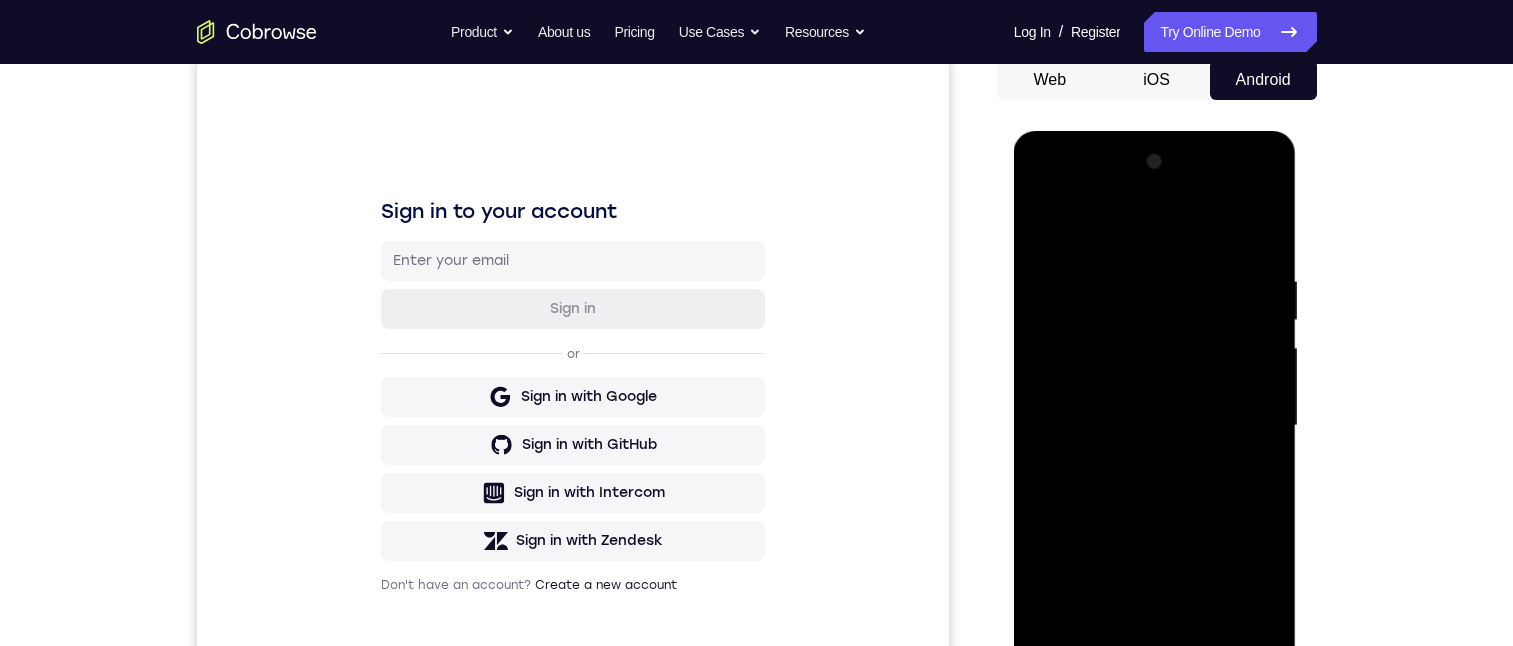 click at bounding box center [1155, 426] 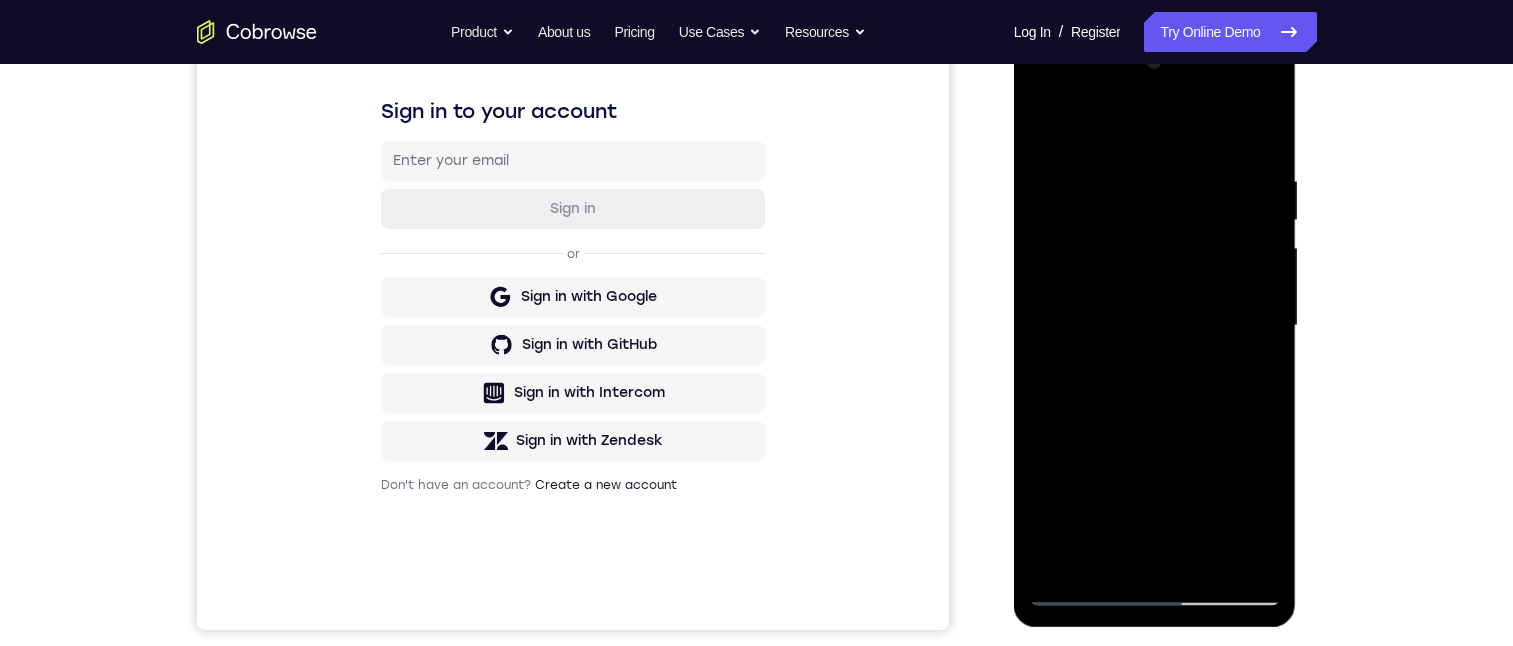 drag, startPoint x: 1145, startPoint y: 376, endPoint x: 1132, endPoint y: 163, distance: 213.39635 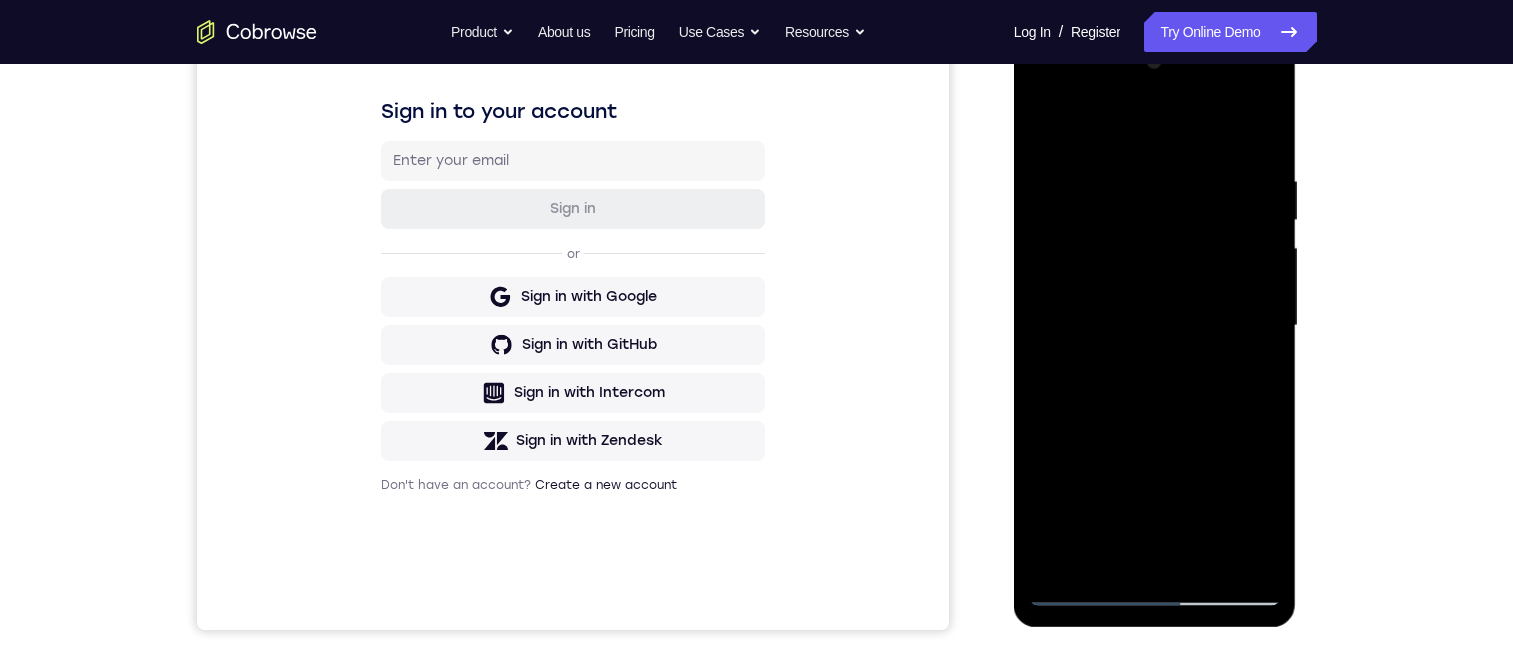 drag, startPoint x: 1136, startPoint y: 332, endPoint x: 1288, endPoint y: 364, distance: 155.33191 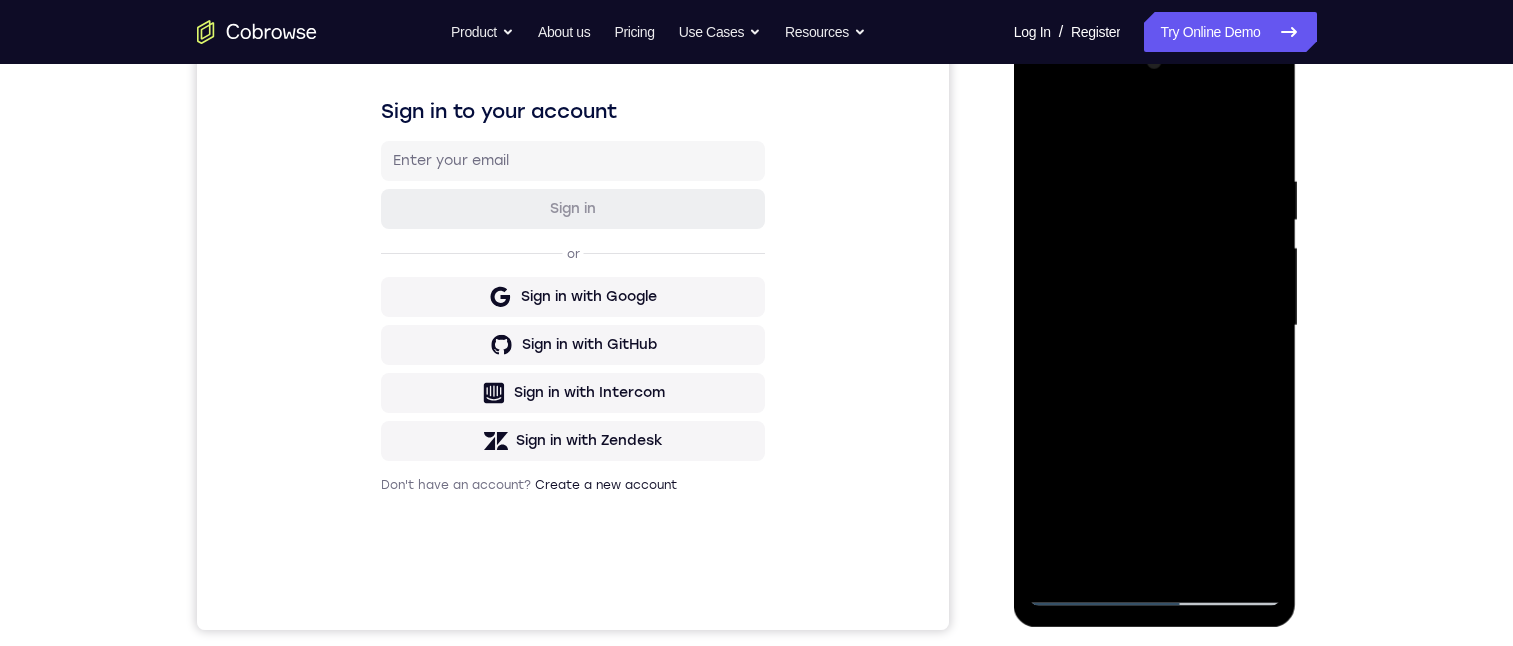 drag, startPoint x: 1191, startPoint y: 451, endPoint x: 1139, endPoint y: 386, distance: 83.240616 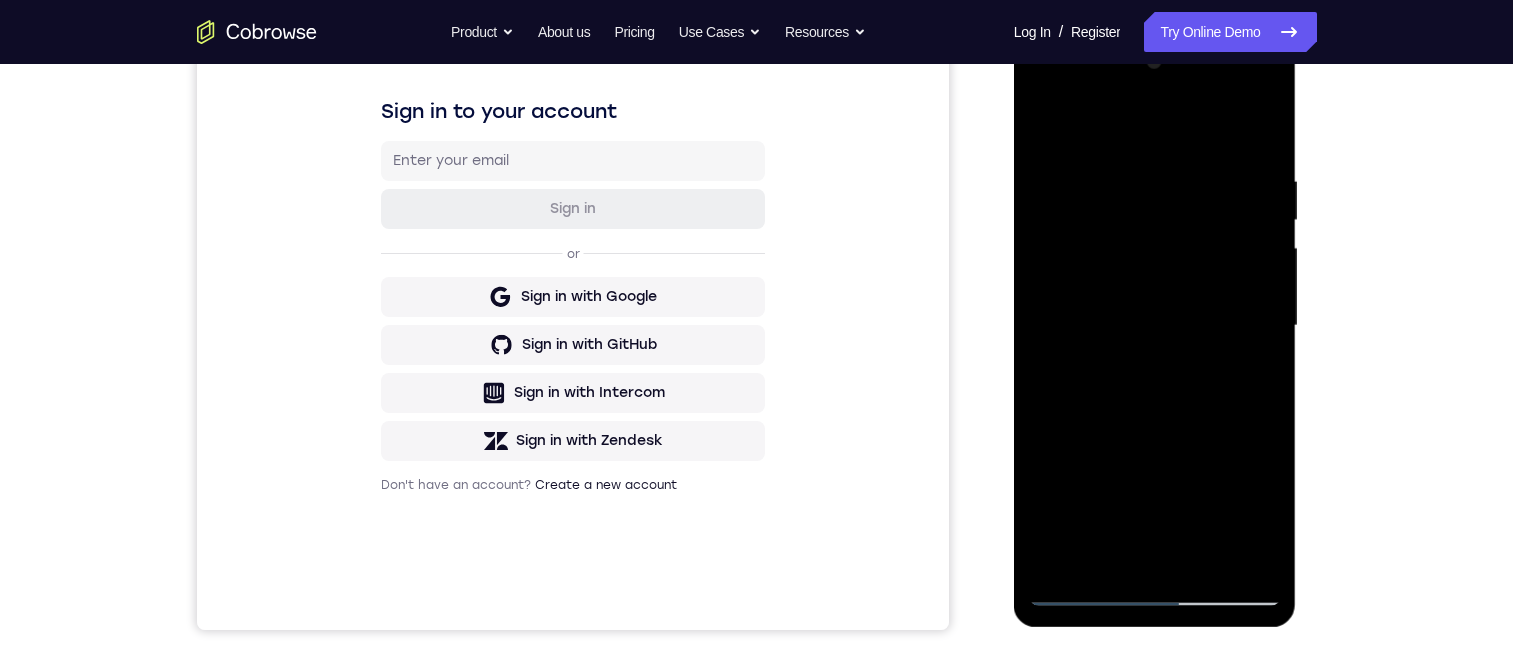click at bounding box center [1155, 326] 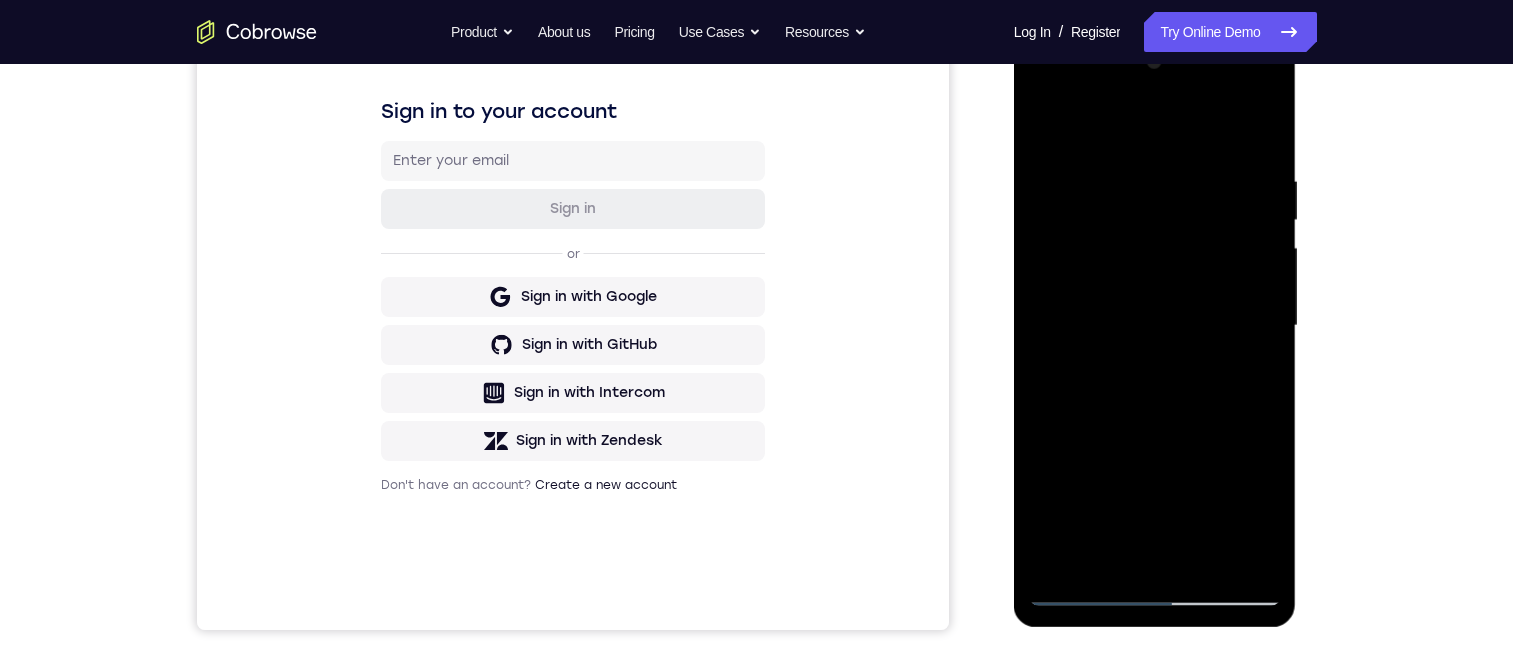 click at bounding box center [1155, 326] 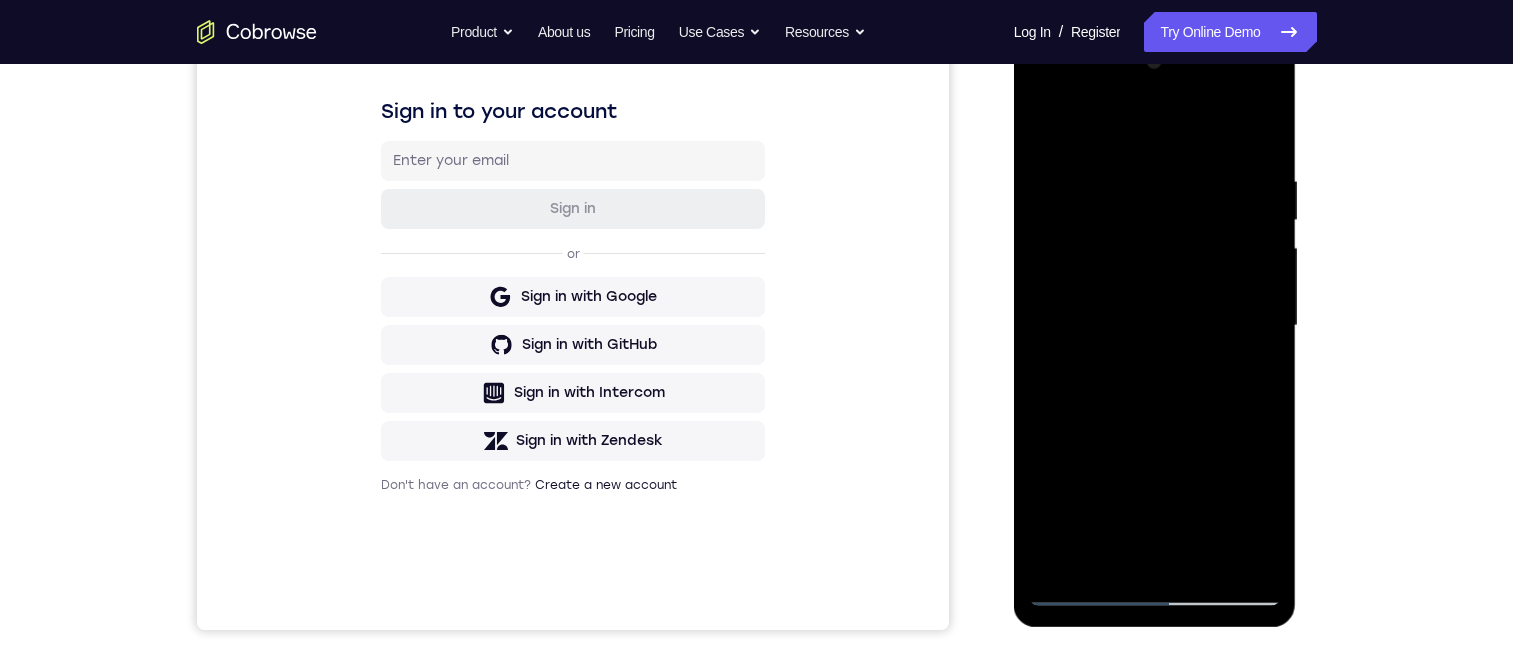 click at bounding box center [1155, 326] 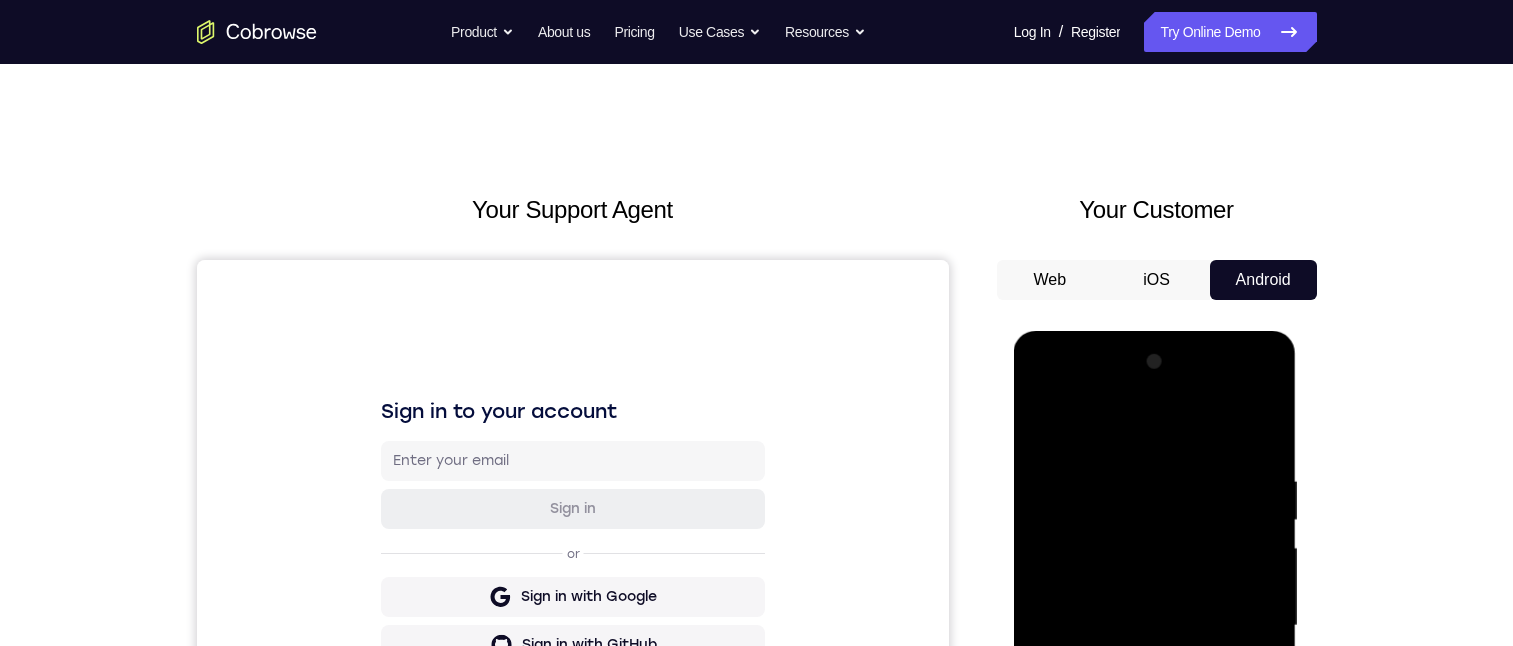 scroll, scrollTop: 300, scrollLeft: 0, axis: vertical 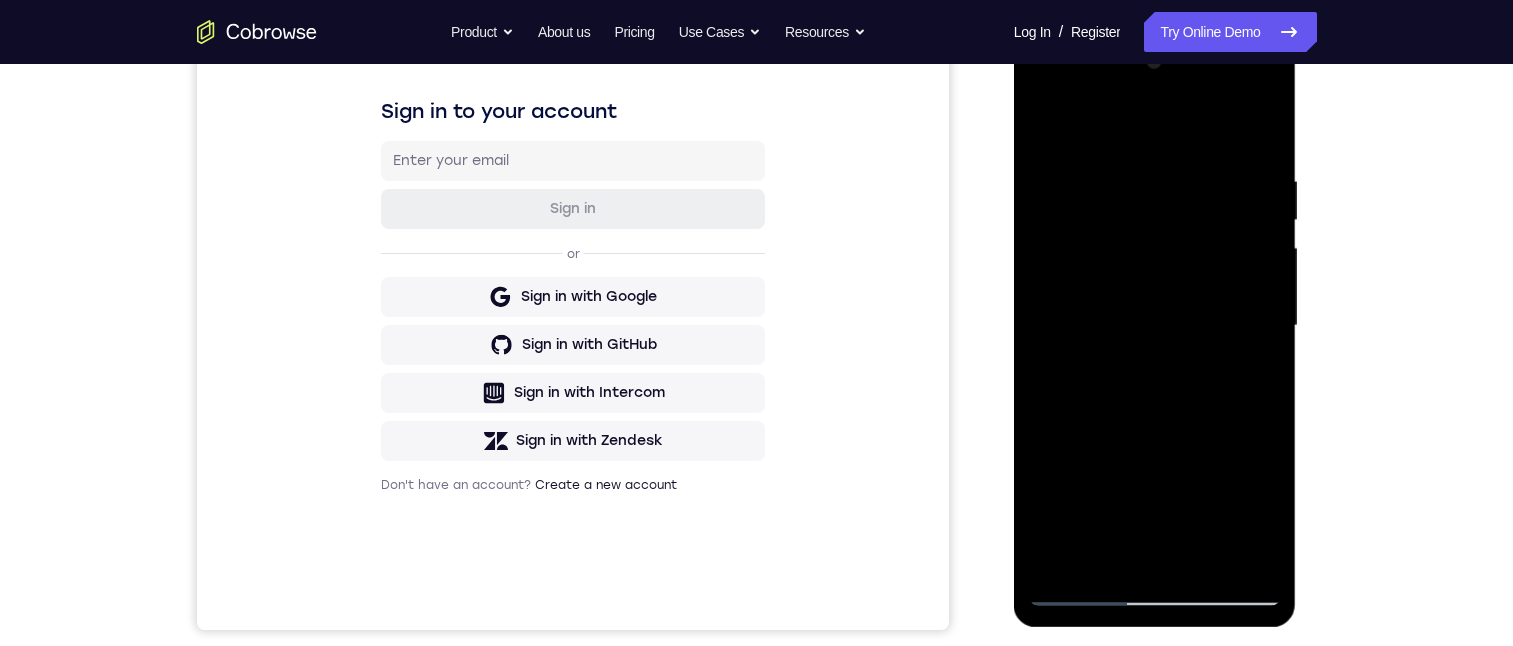 click at bounding box center [1155, 326] 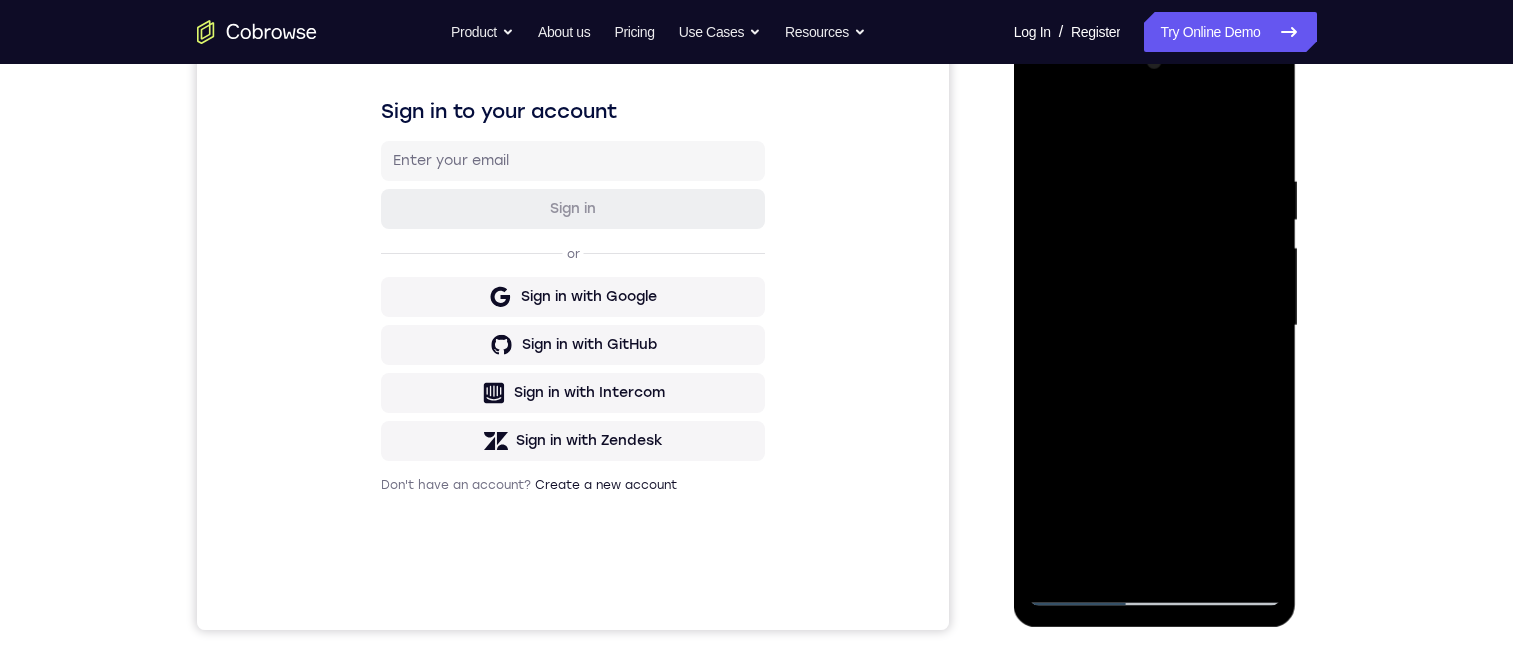click at bounding box center (1155, 326) 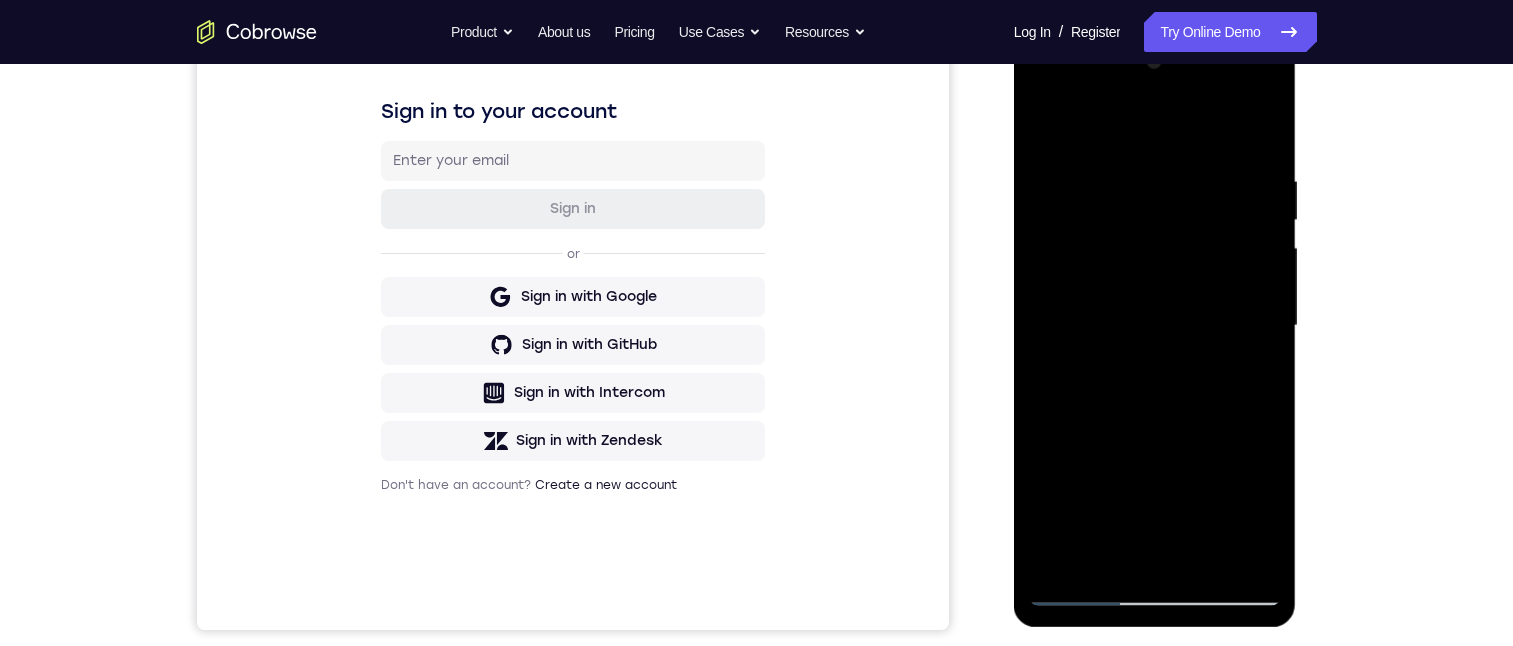 click at bounding box center (1155, 326) 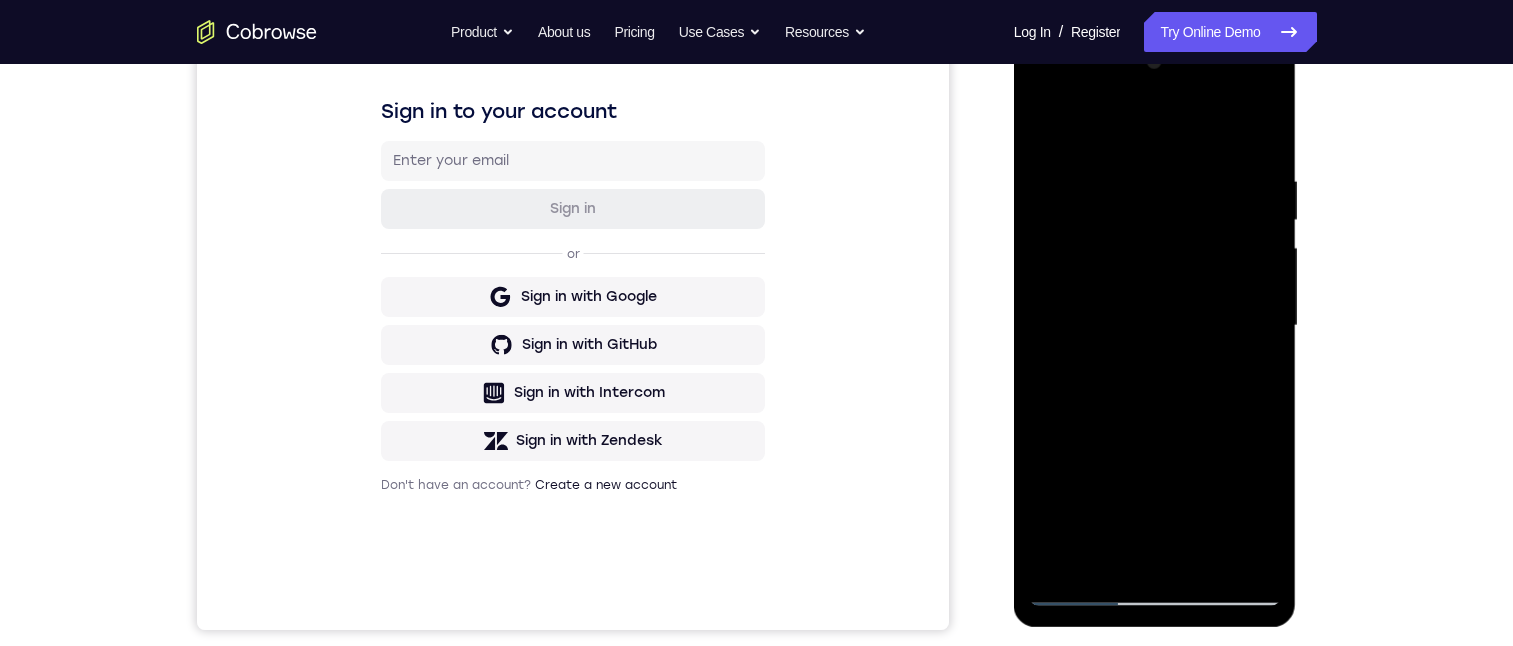 click at bounding box center [1155, 326] 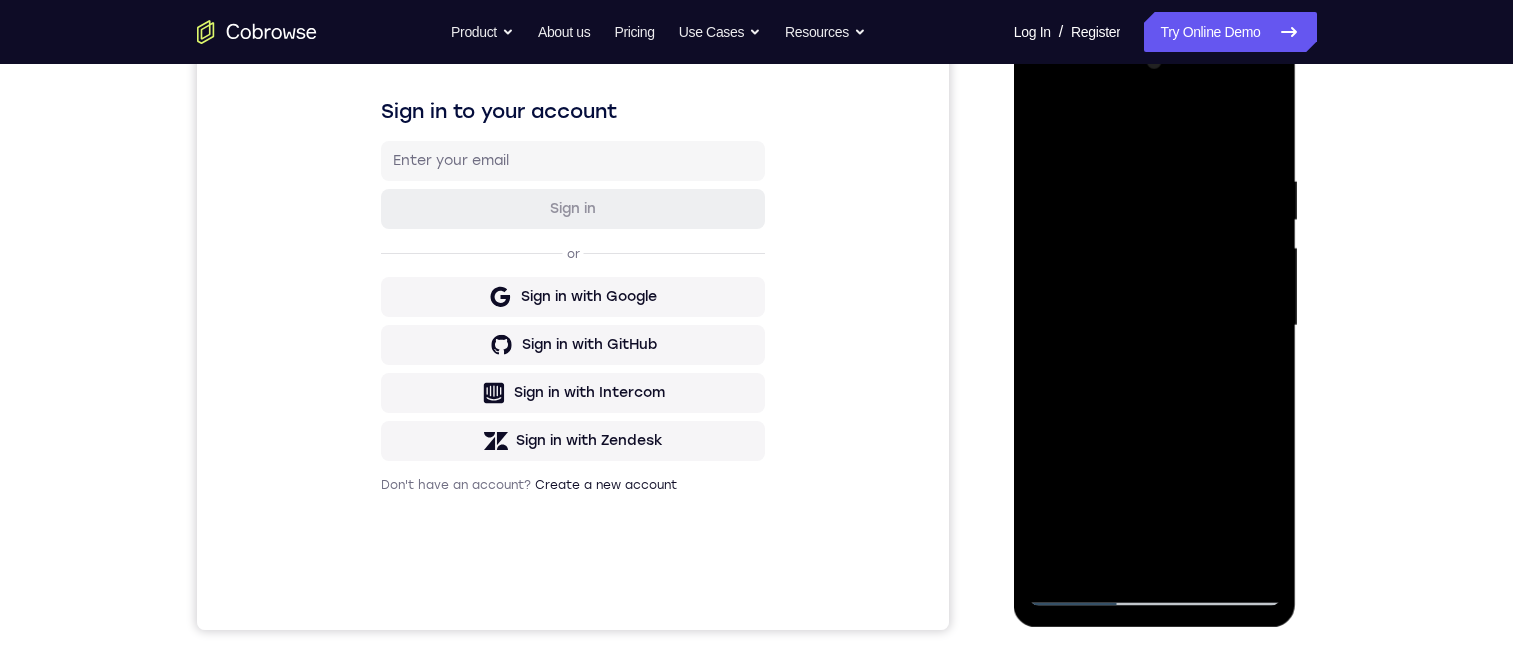 click at bounding box center [1155, 326] 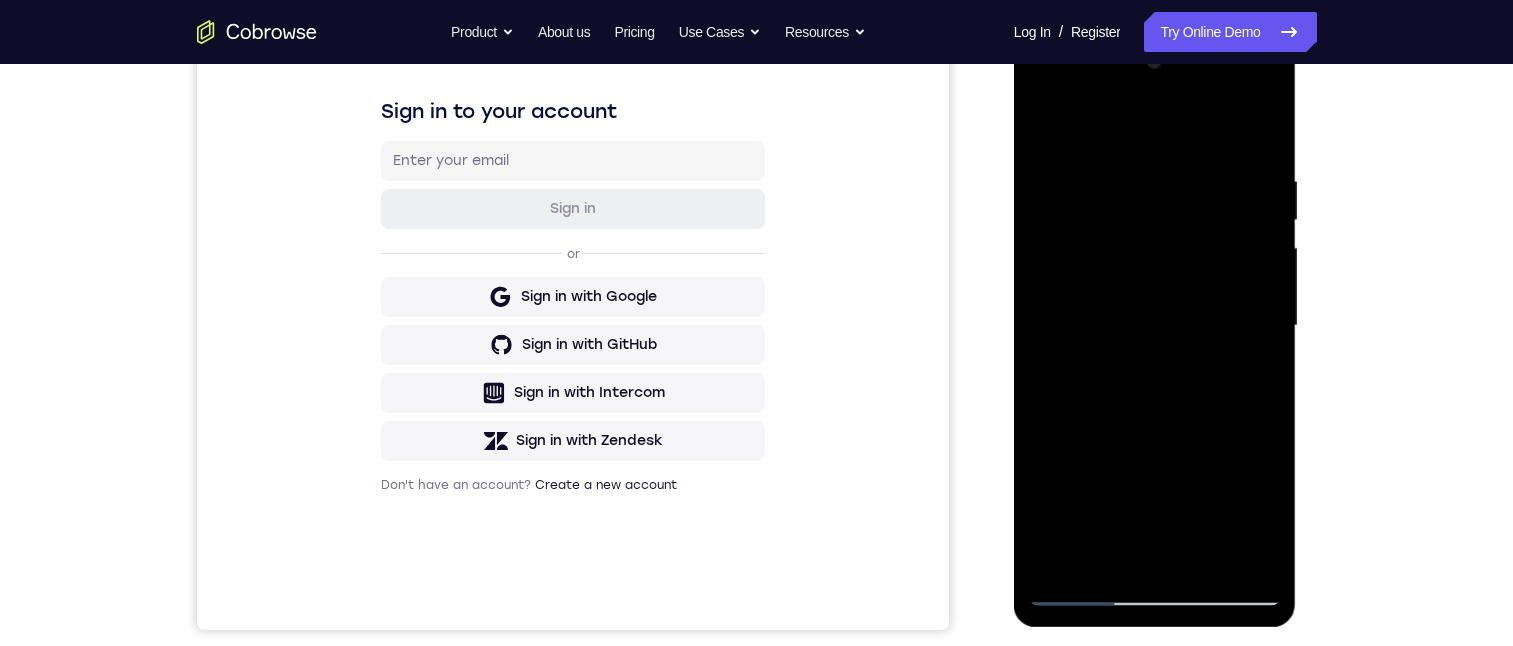 drag, startPoint x: 1188, startPoint y: 383, endPoint x: 1183, endPoint y: 529, distance: 146.08559 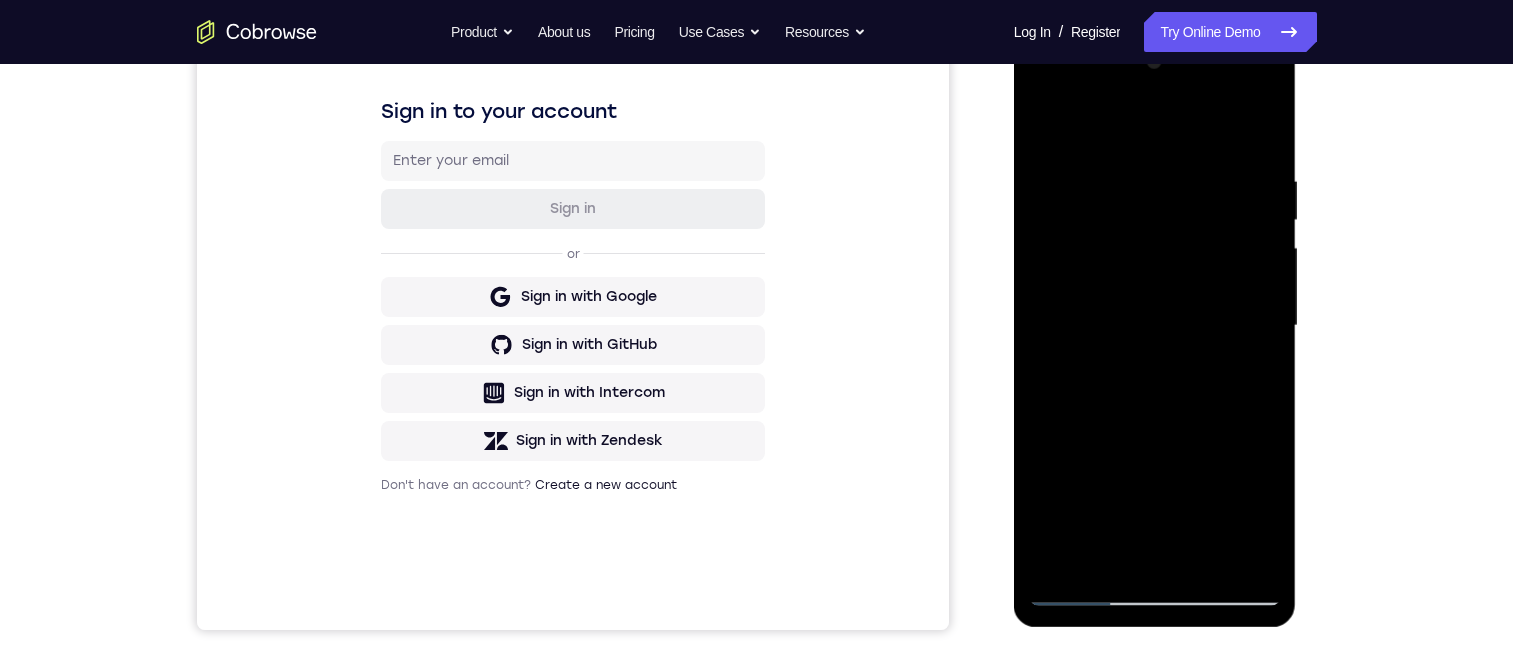 drag, startPoint x: 1208, startPoint y: 364, endPoint x: 1191, endPoint y: 259, distance: 106.36729 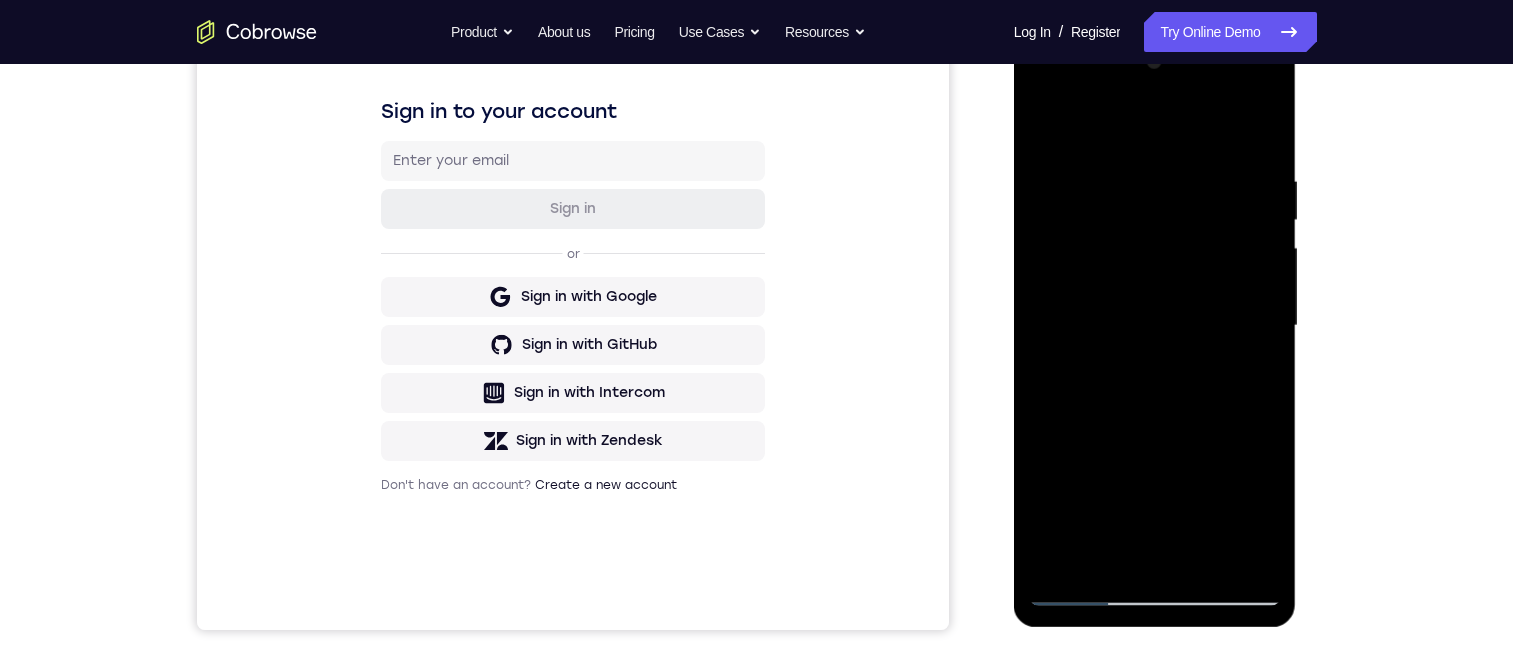 click at bounding box center (1155, 326) 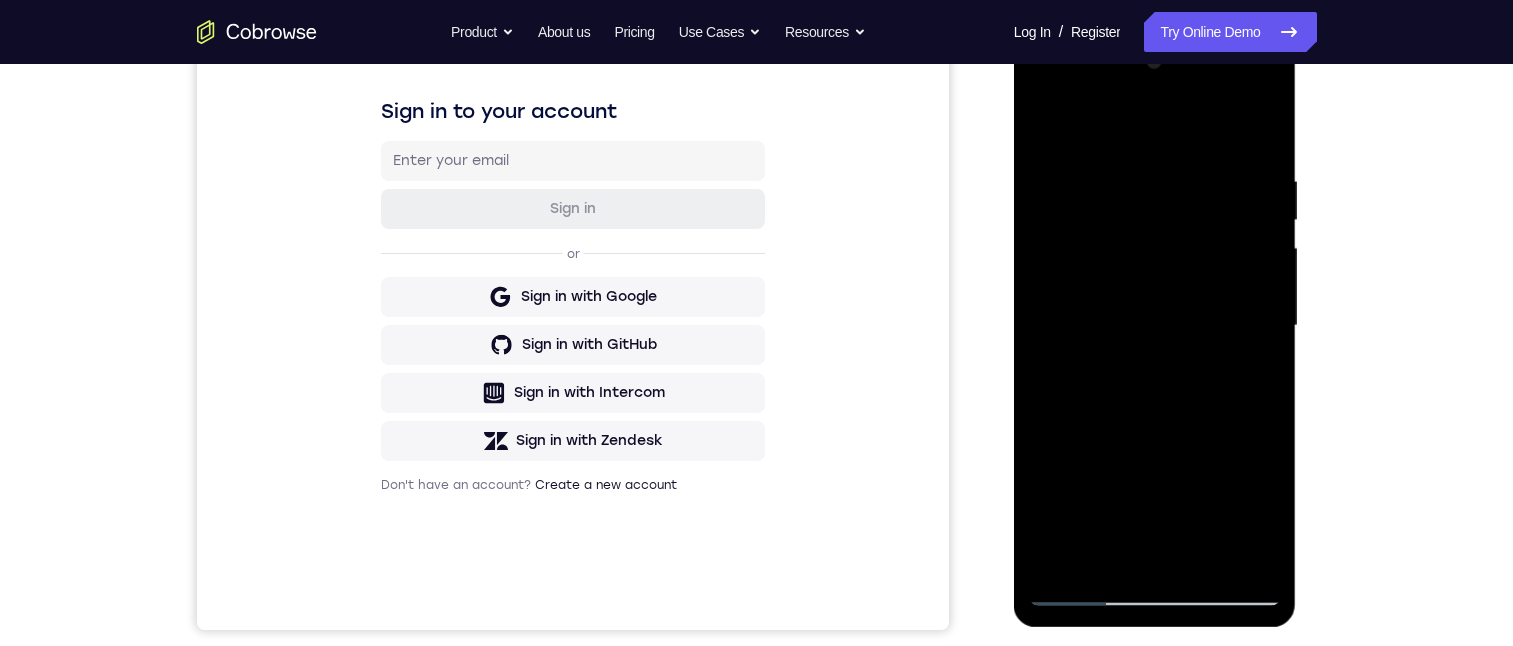 drag, startPoint x: 1176, startPoint y: 357, endPoint x: 1173, endPoint y: 325, distance: 32.140316 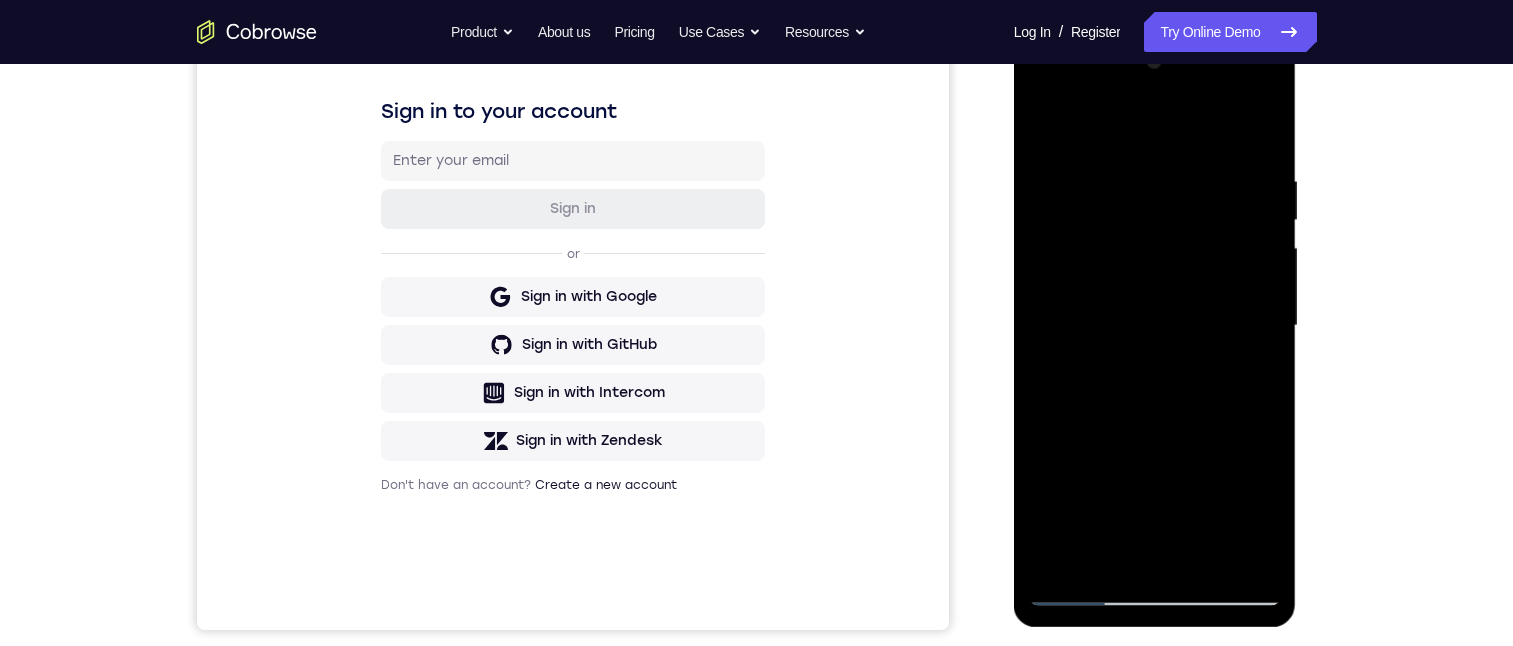 click at bounding box center [1155, 326] 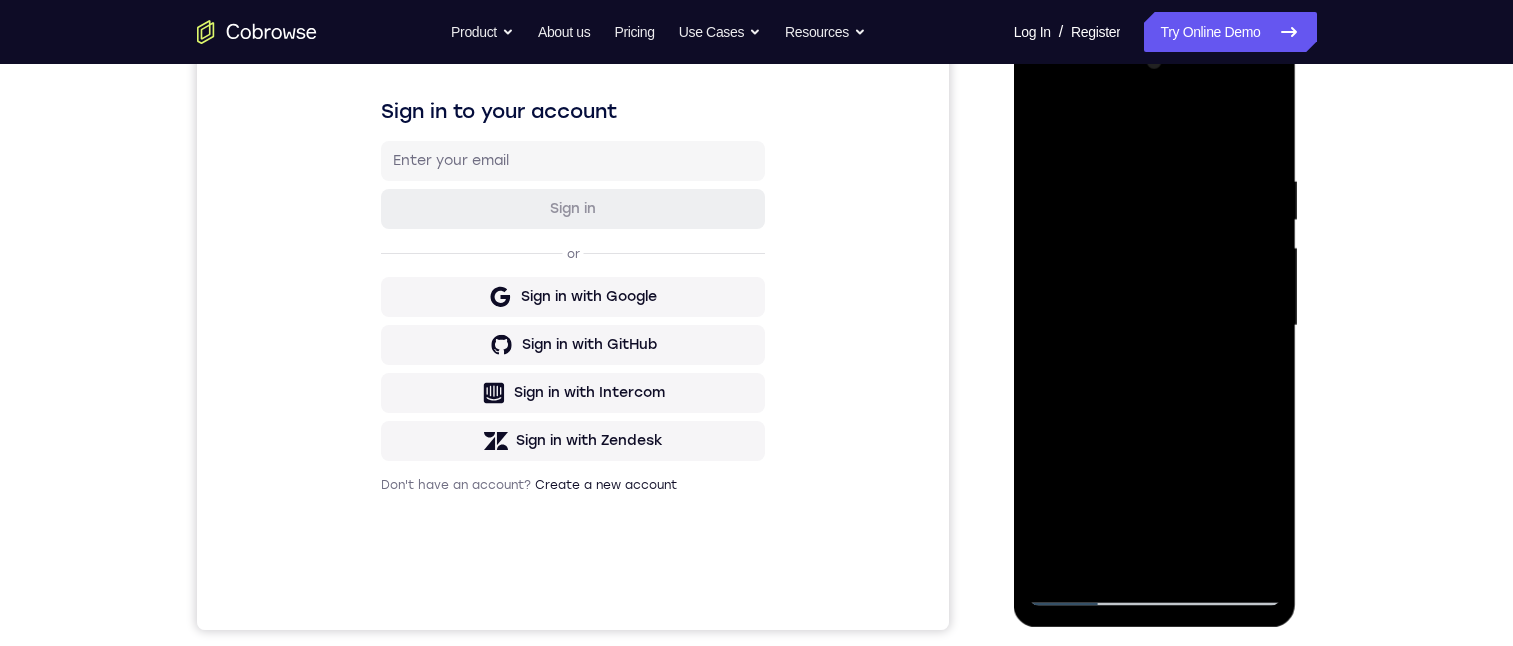 click at bounding box center [1155, 326] 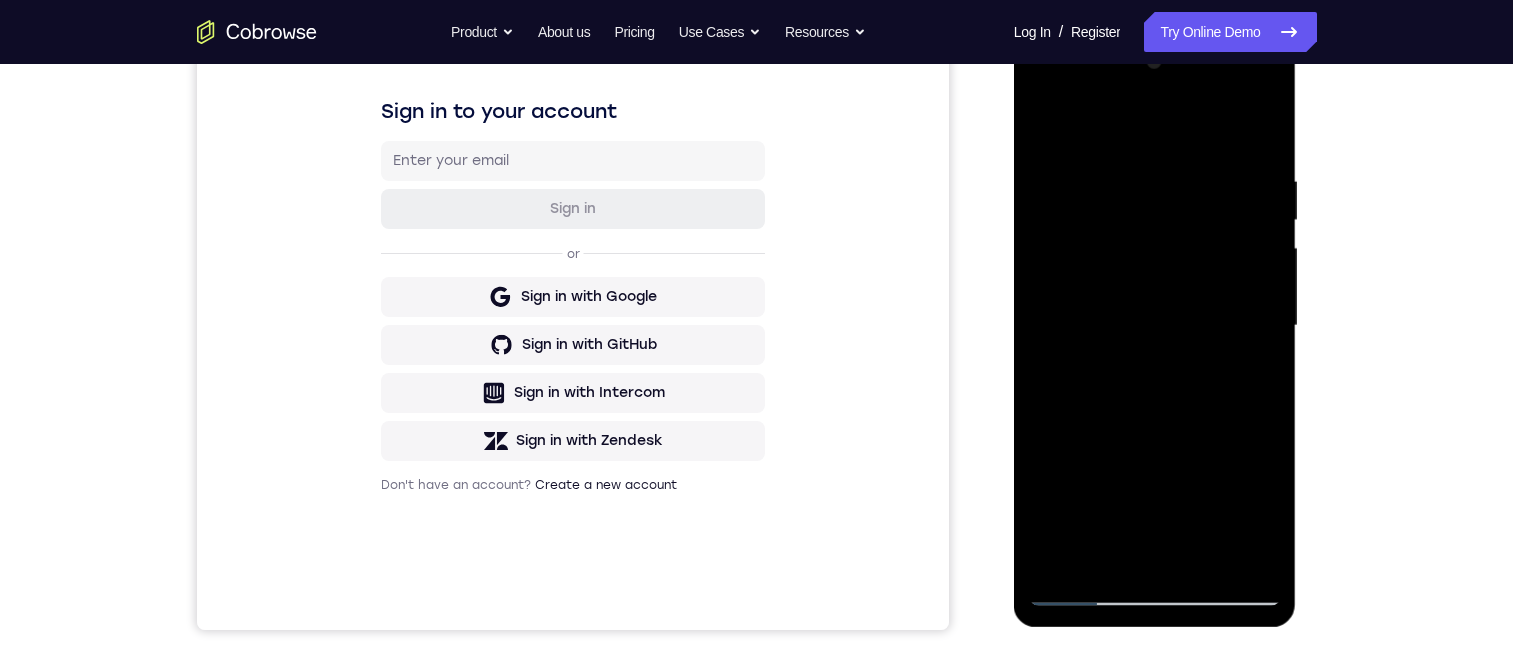 click at bounding box center (1155, 326) 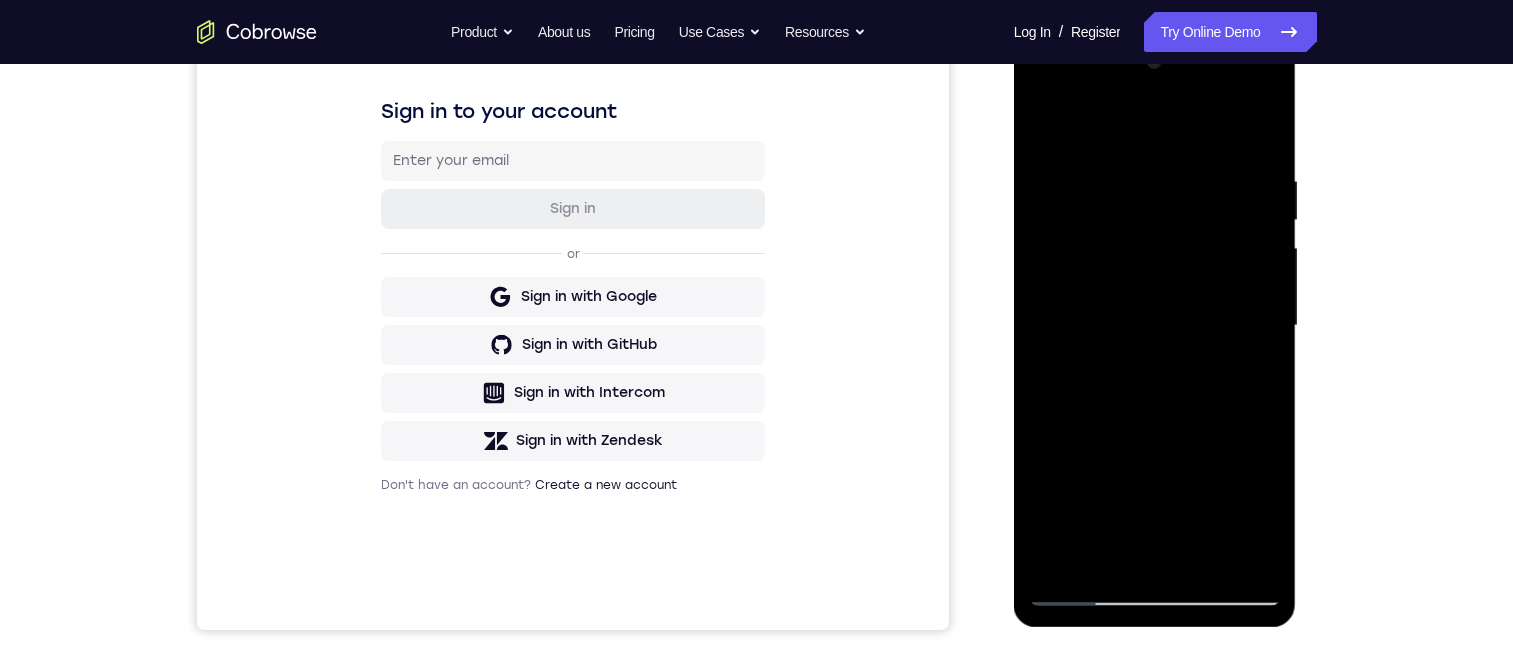 click at bounding box center [1155, 326] 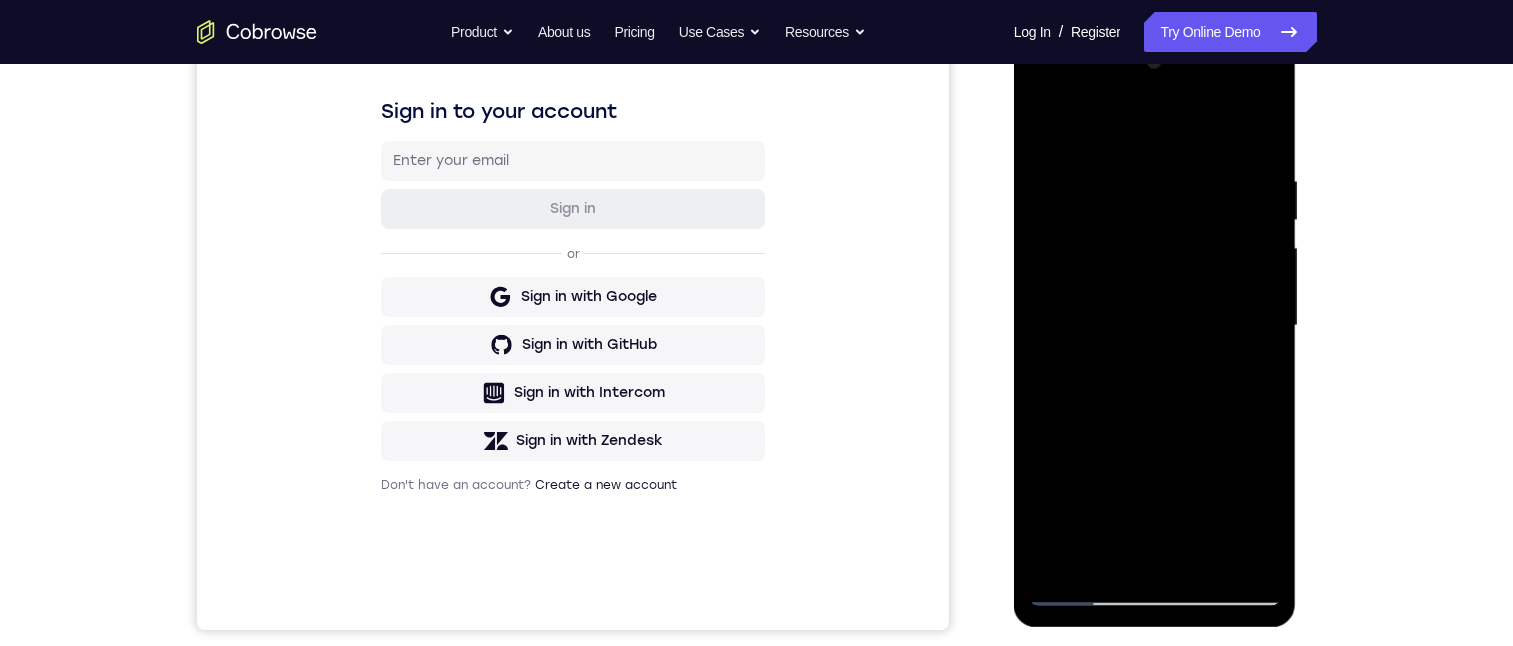 click at bounding box center (1155, 326) 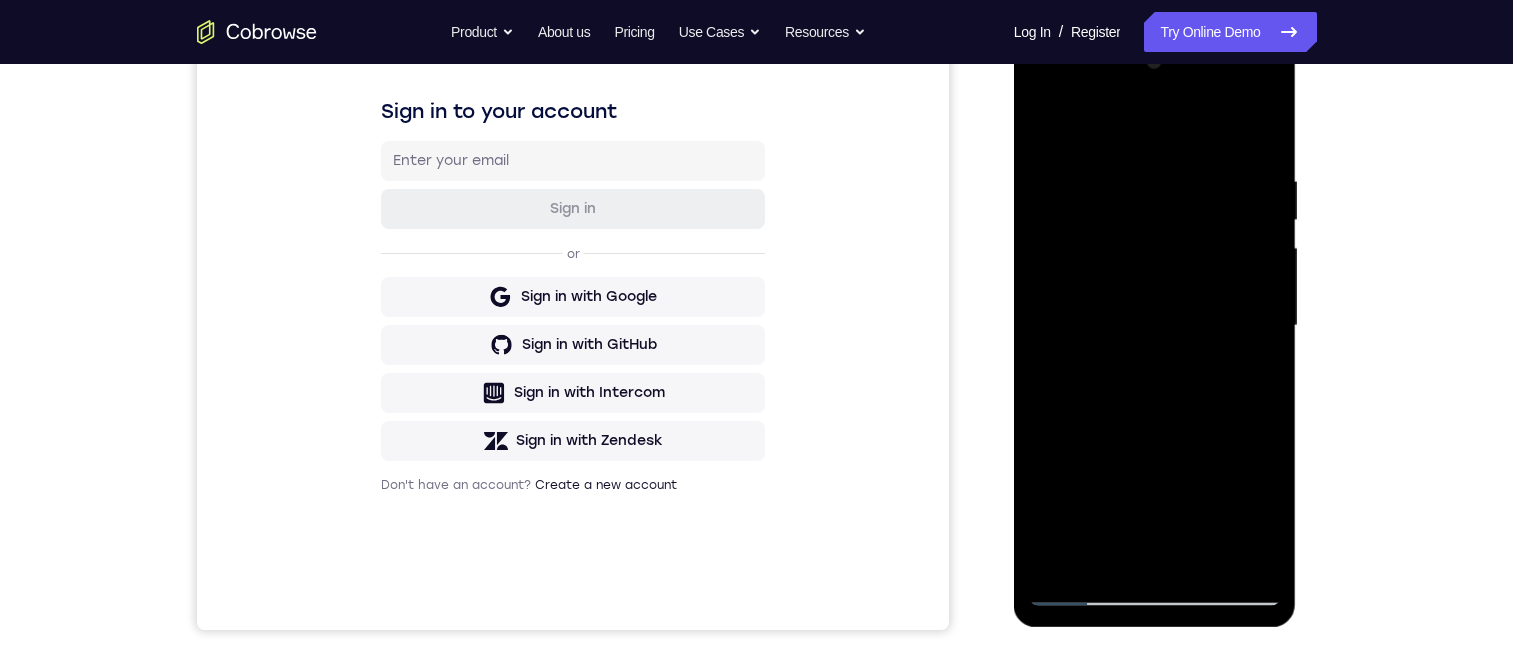 click at bounding box center (1155, 326) 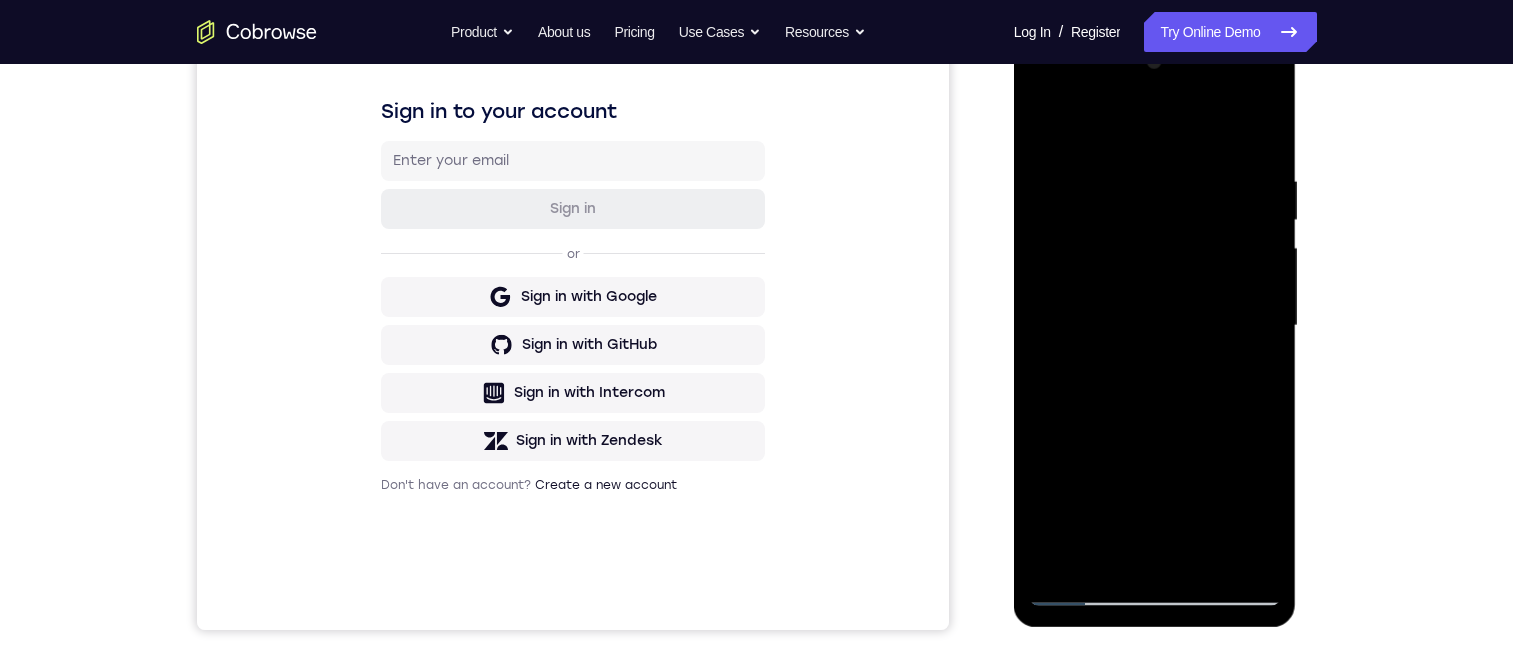 click at bounding box center [1155, 326] 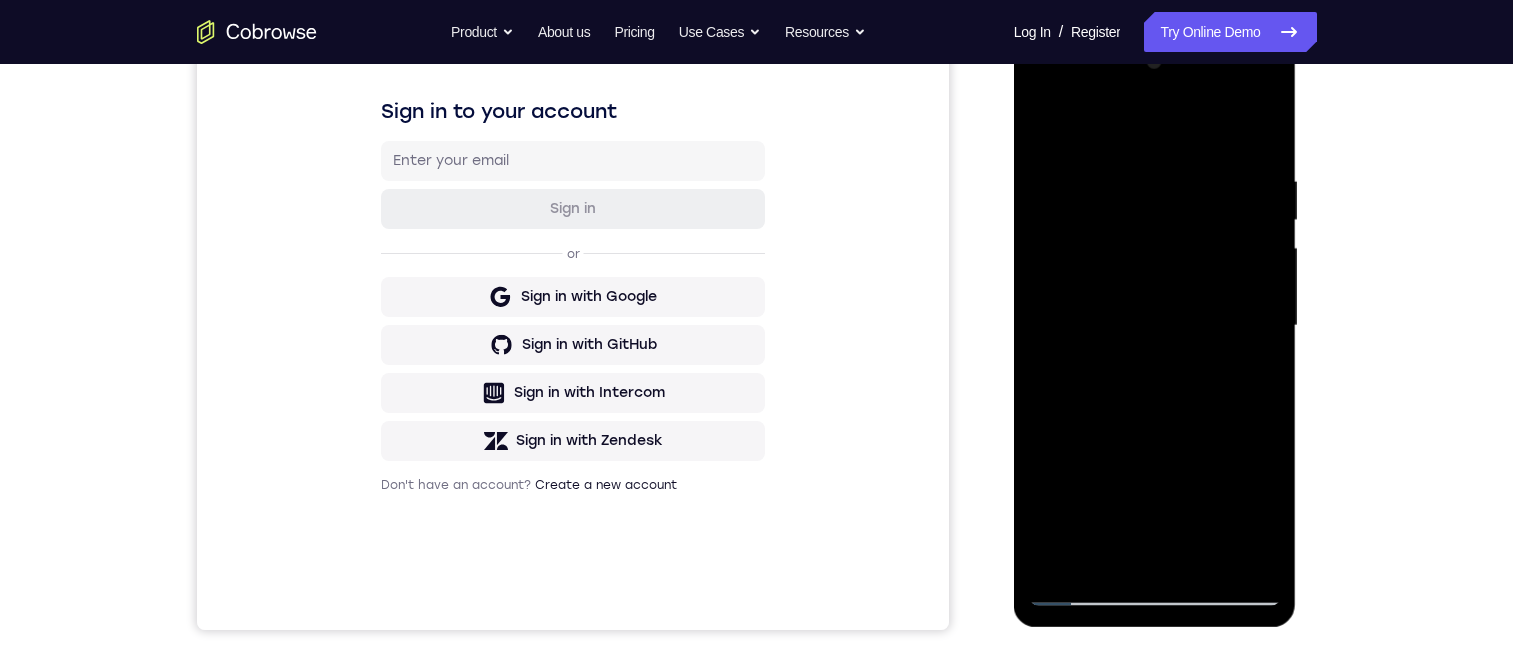 click at bounding box center [1155, 326] 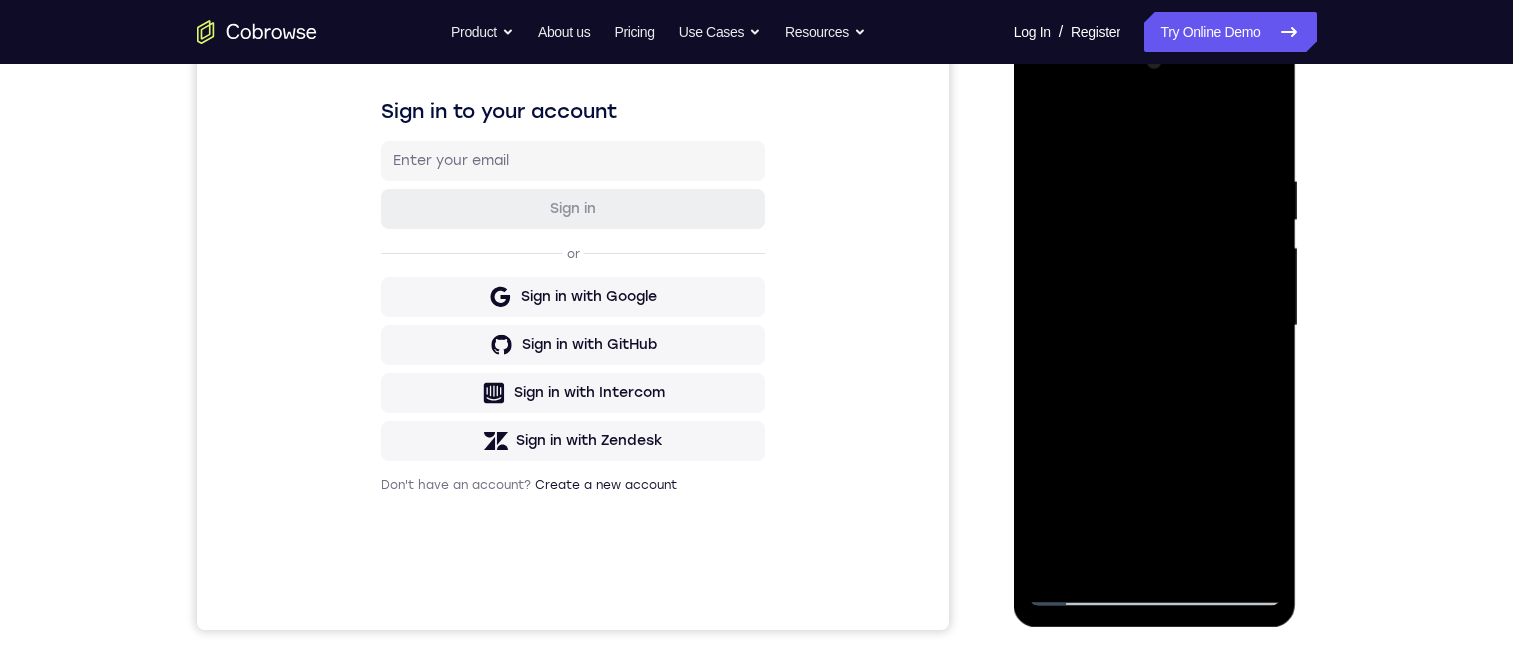 click at bounding box center [1155, 326] 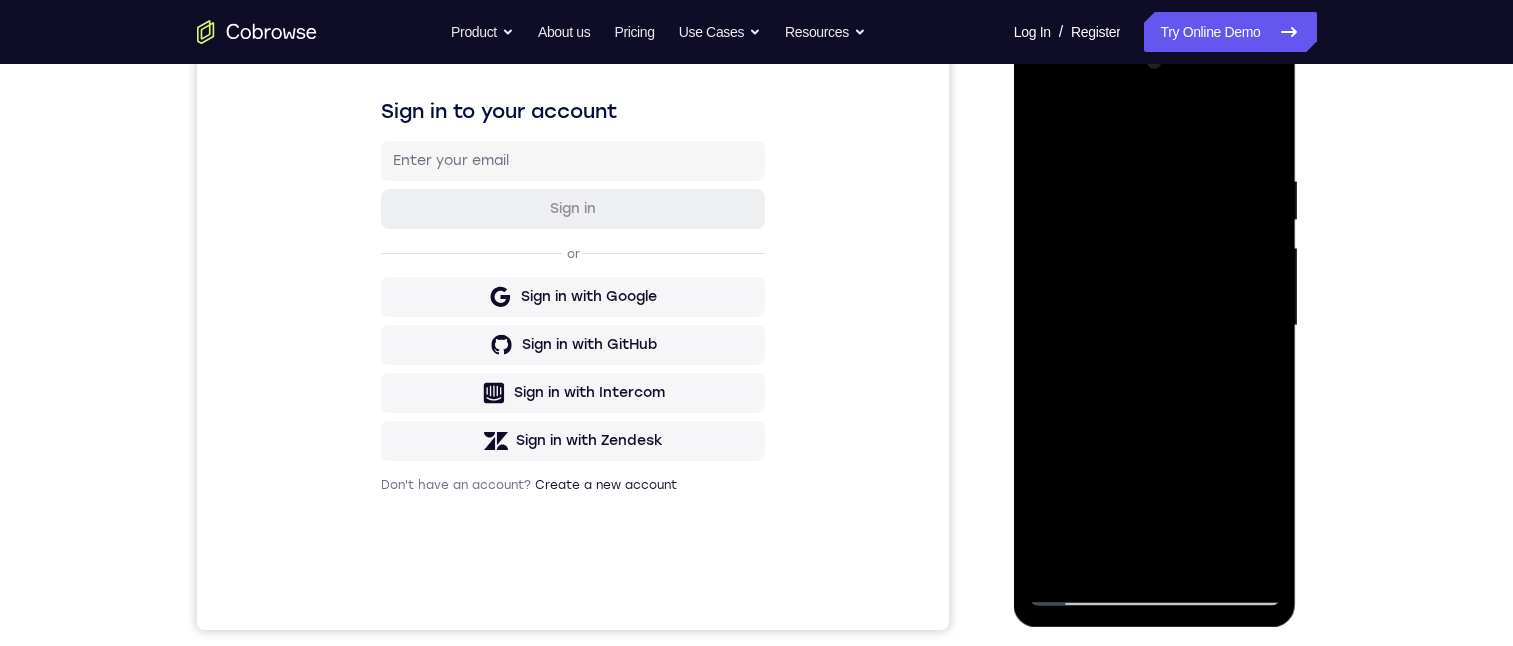 click at bounding box center [1155, 326] 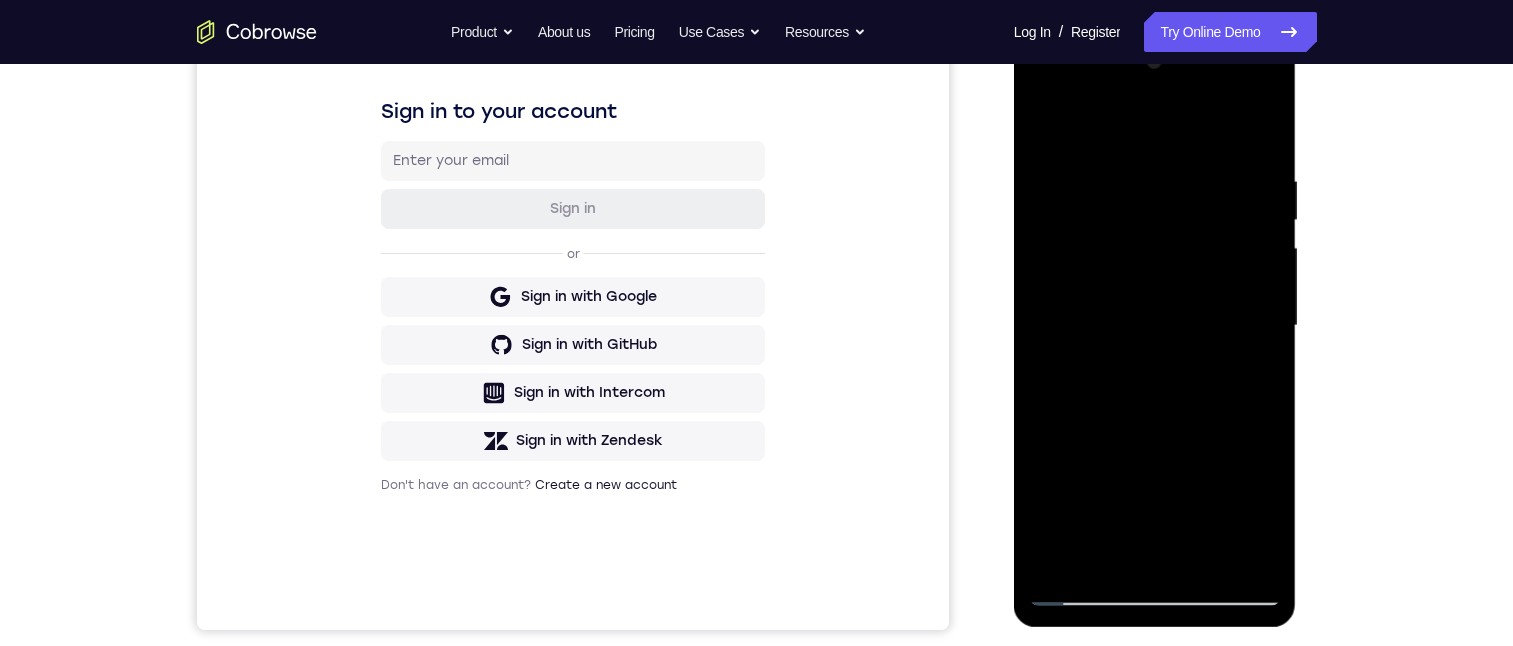 click at bounding box center (1155, 326) 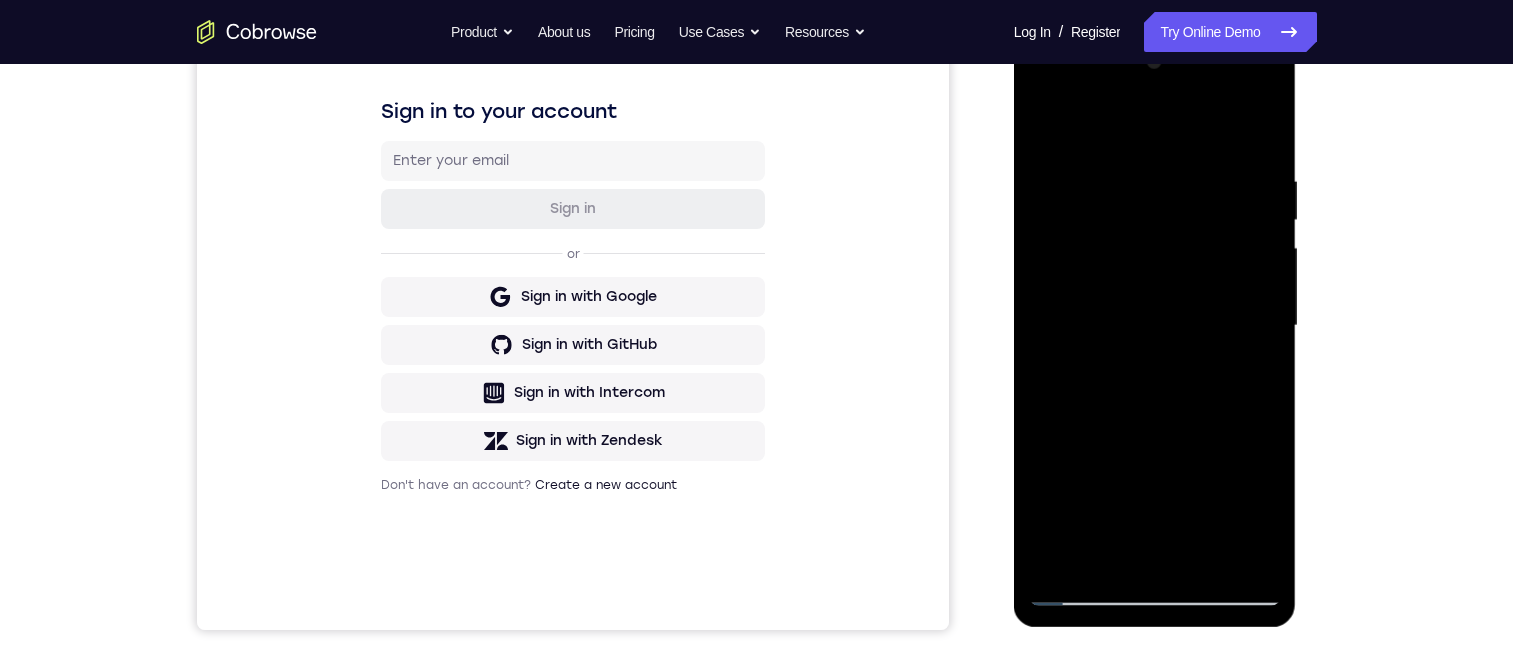 click at bounding box center [1155, 326] 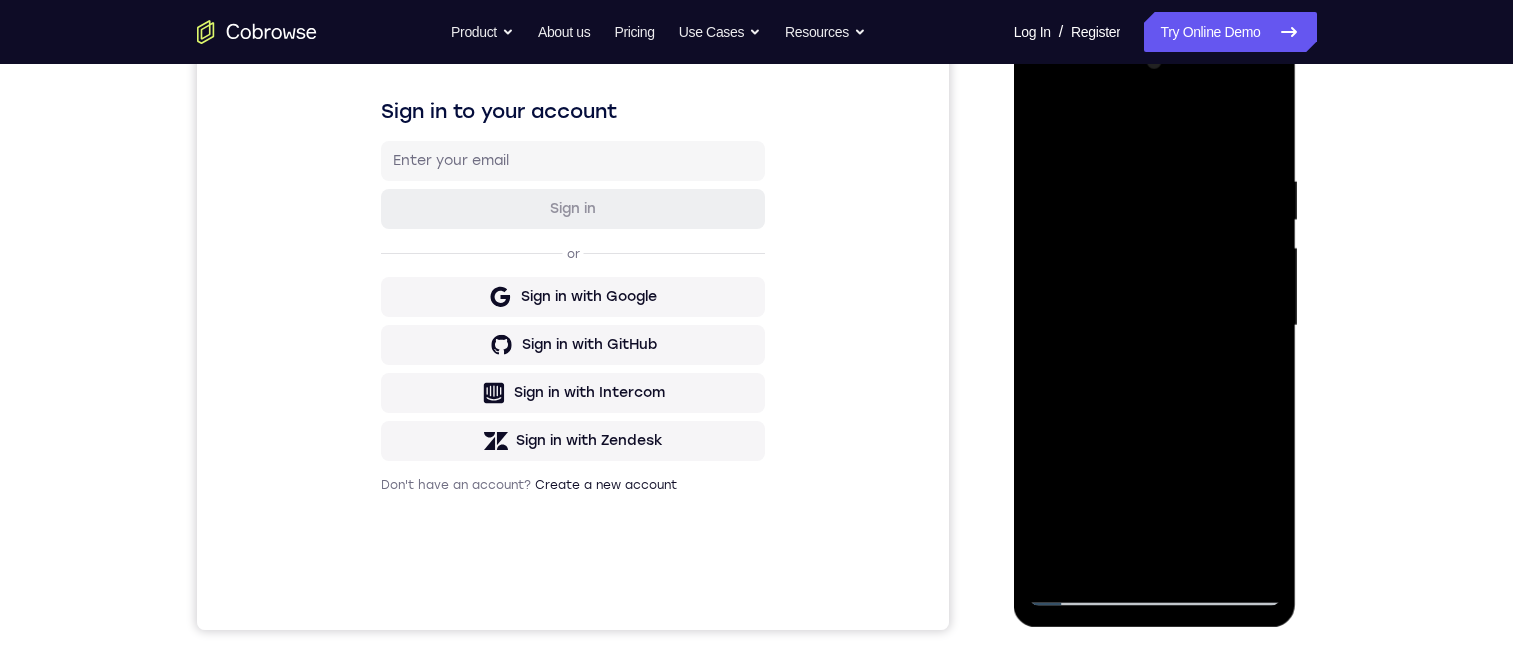 click at bounding box center (1155, 326) 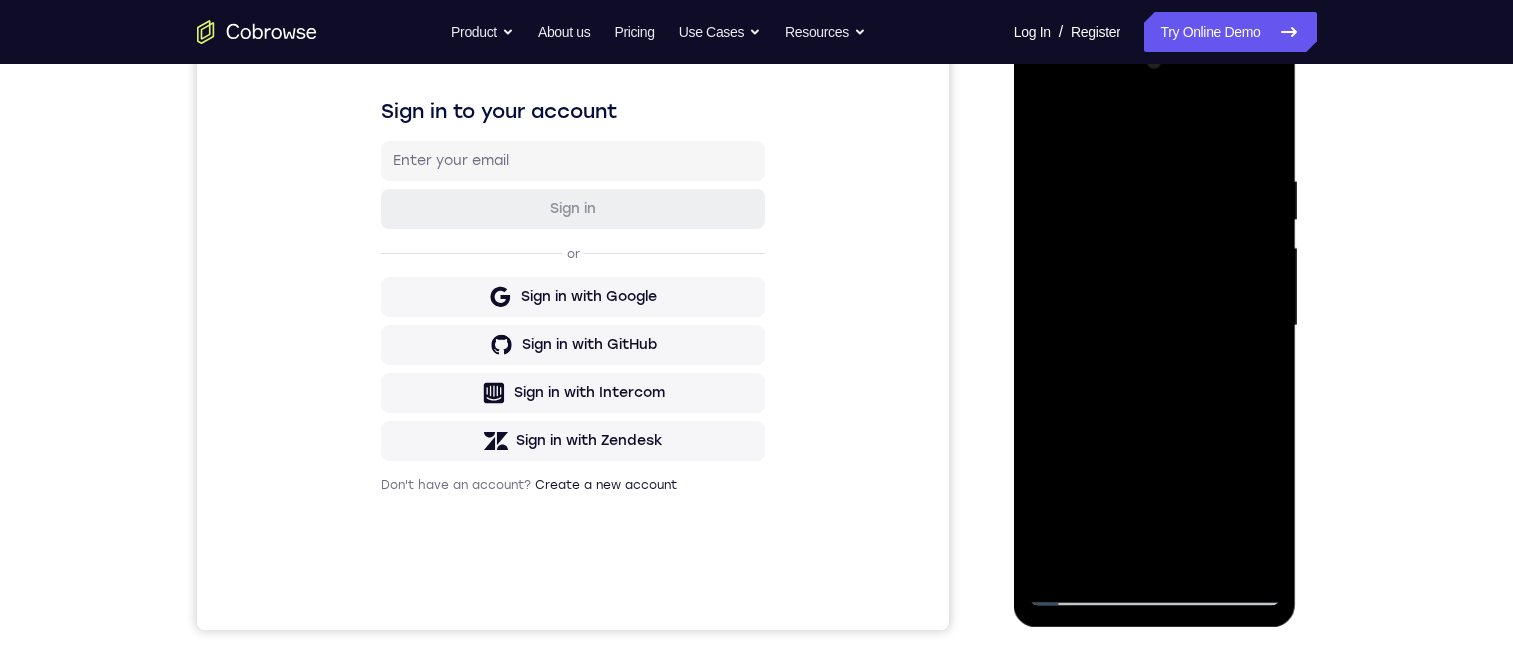 drag, startPoint x: 1227, startPoint y: 346, endPoint x: 1233, endPoint y: 576, distance: 230.07825 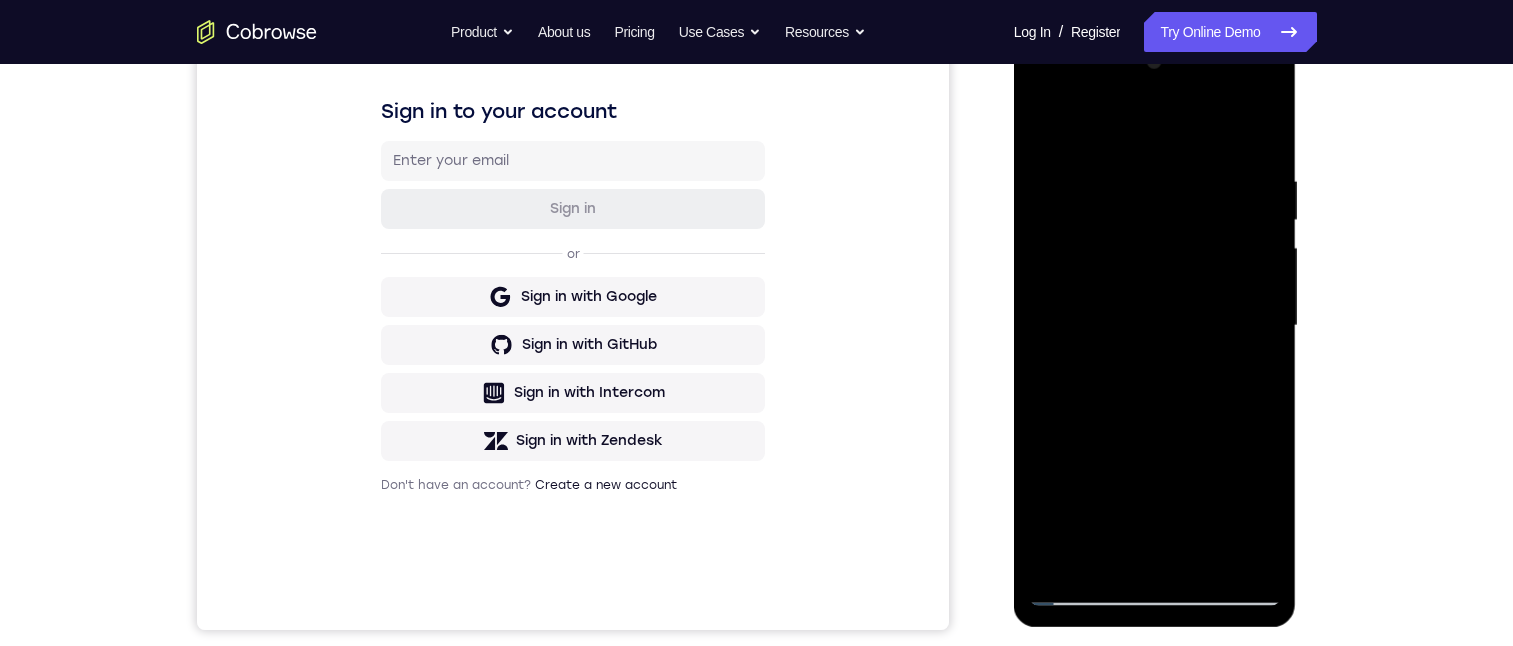 drag, startPoint x: 1177, startPoint y: 321, endPoint x: 1166, endPoint y: 178, distance: 143.42245 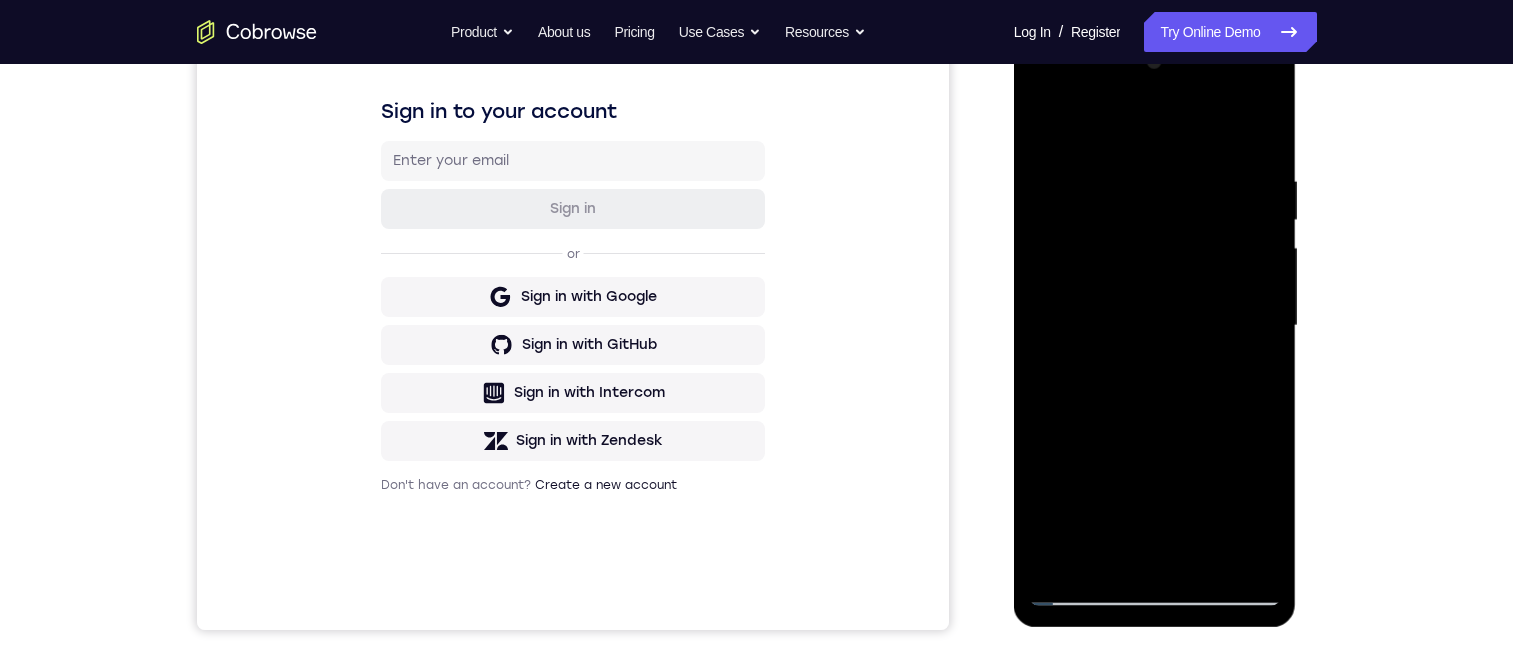 click at bounding box center (1155, 326) 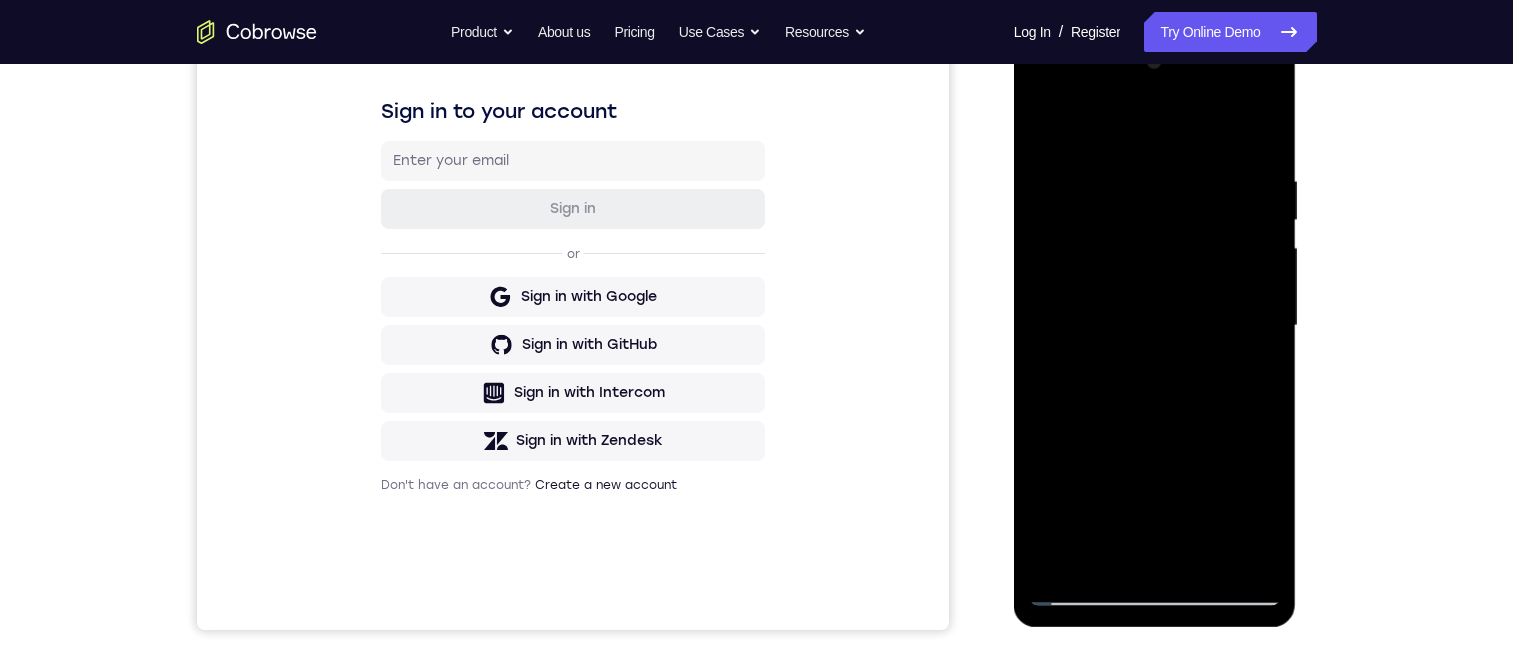 click at bounding box center (1155, 326) 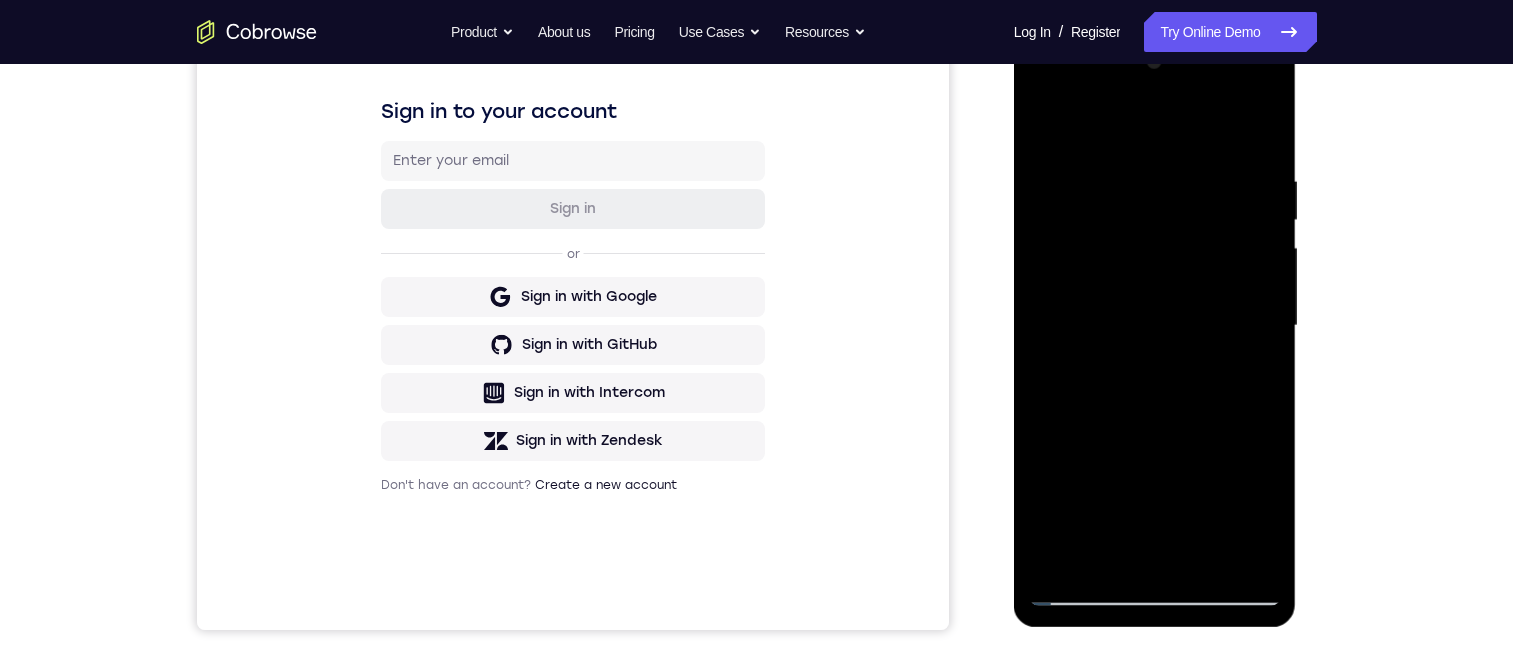 click at bounding box center [1155, 326] 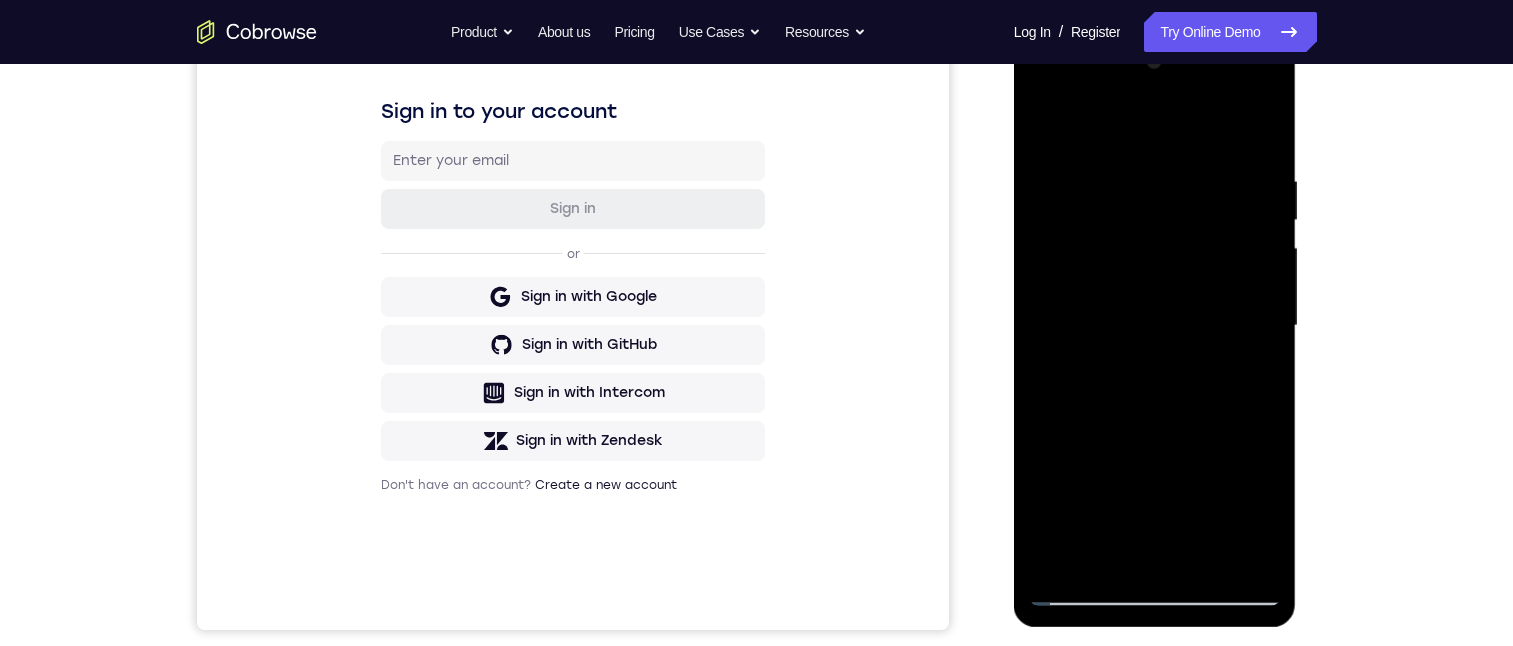 click at bounding box center (1155, 326) 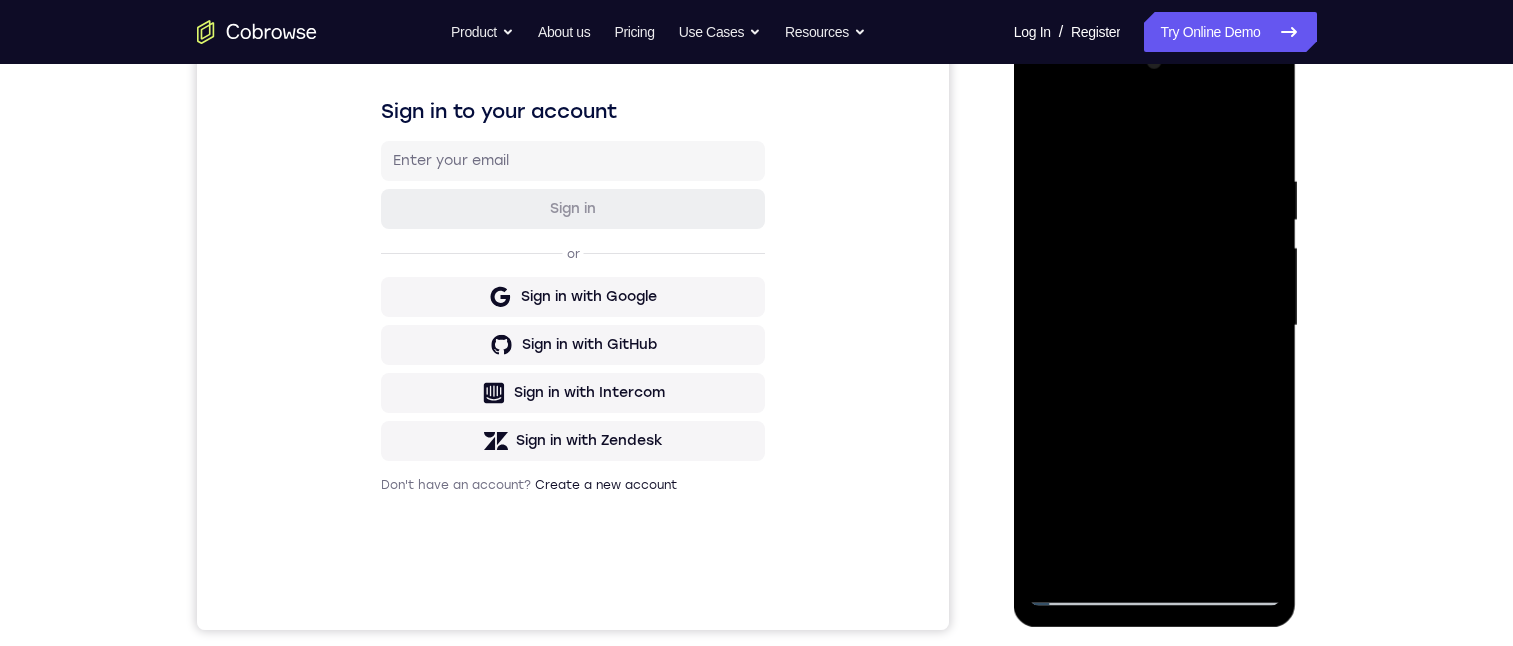 click at bounding box center [1155, 326] 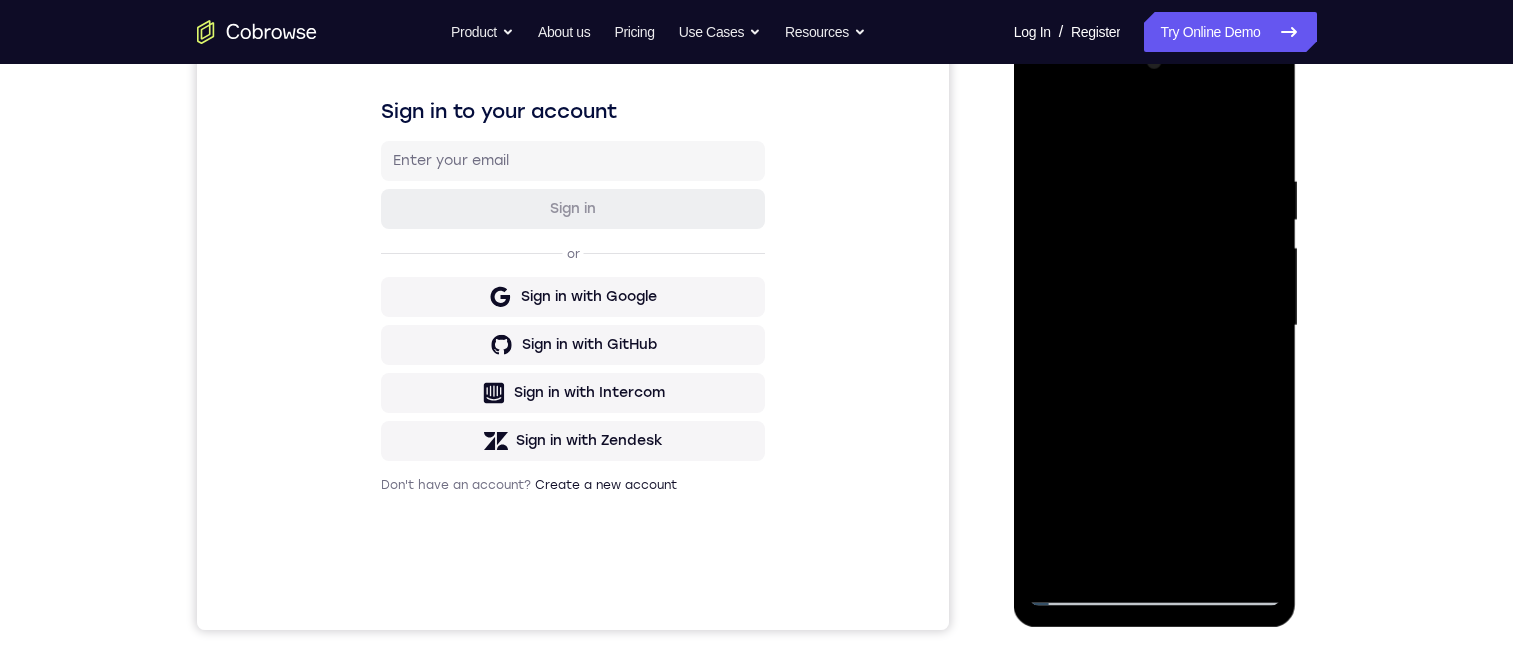 click at bounding box center [1155, 326] 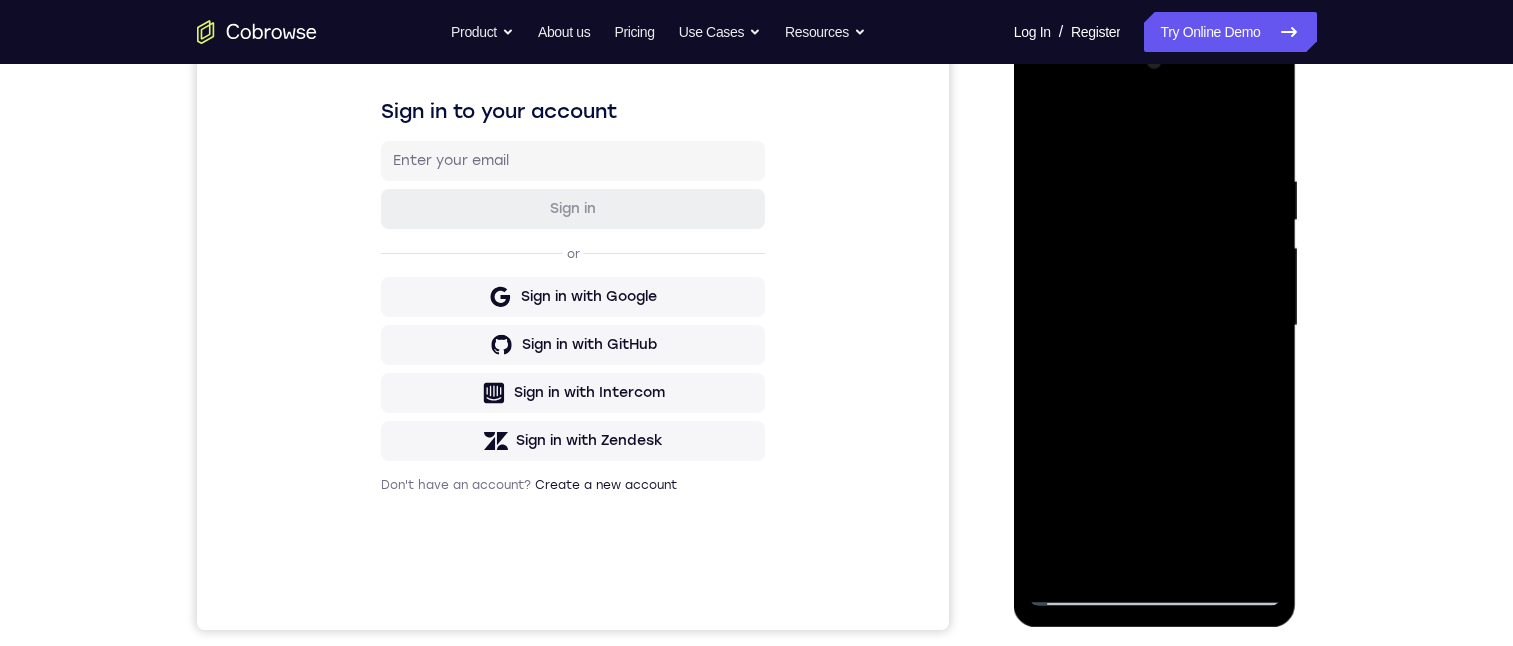 click at bounding box center [1155, 326] 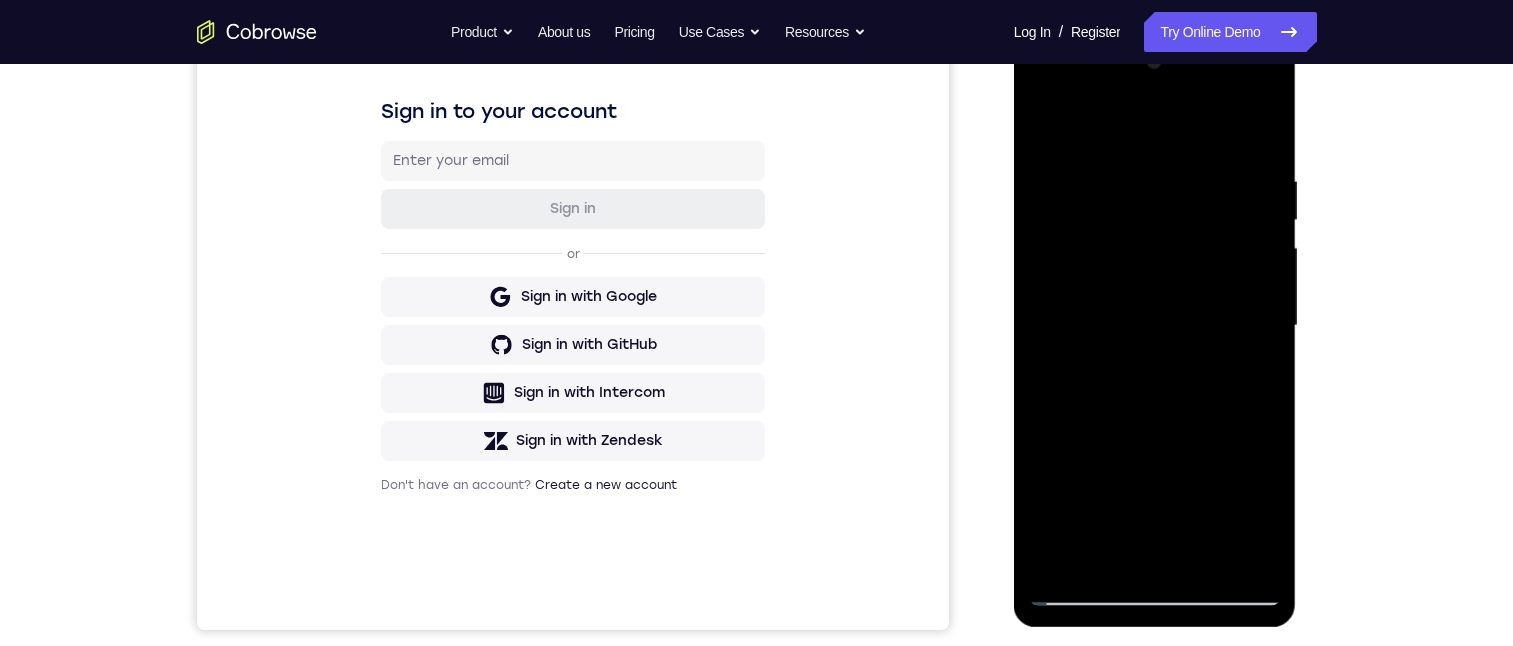 click at bounding box center [1155, 326] 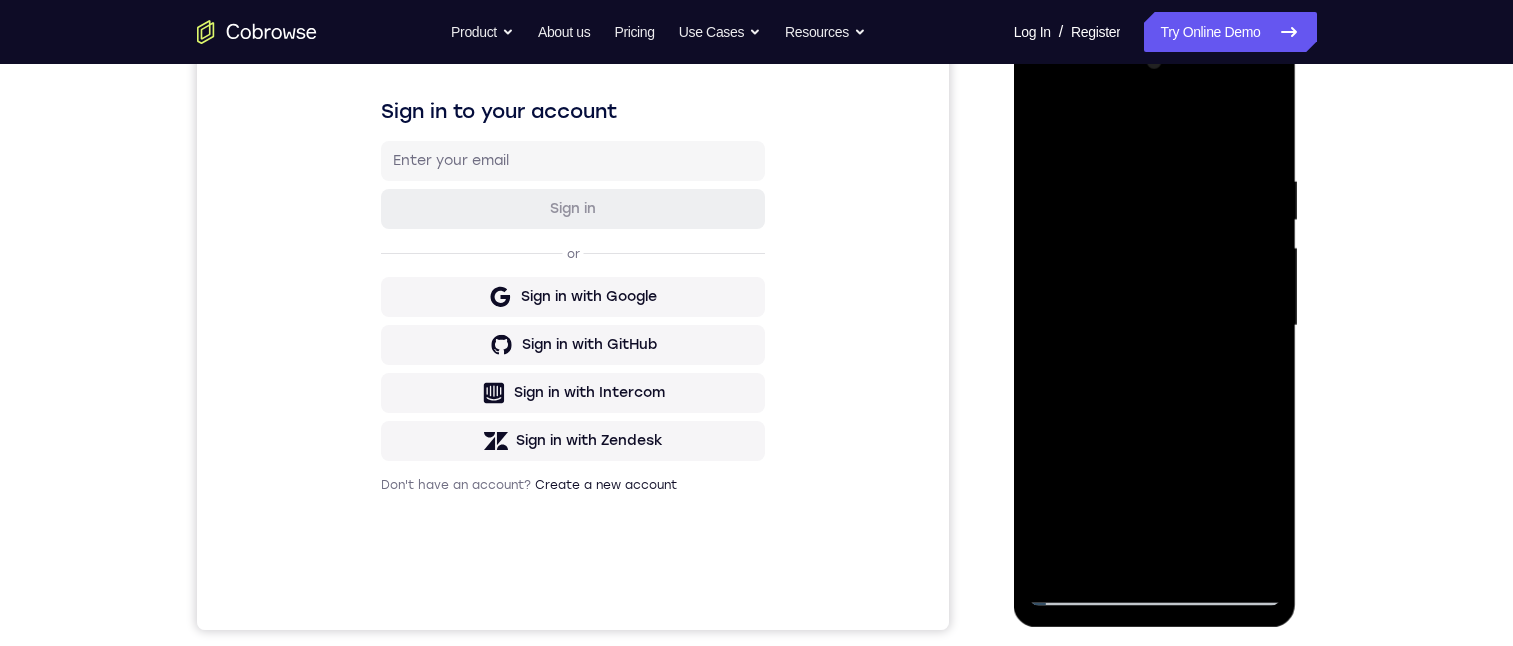 click at bounding box center (1155, 326) 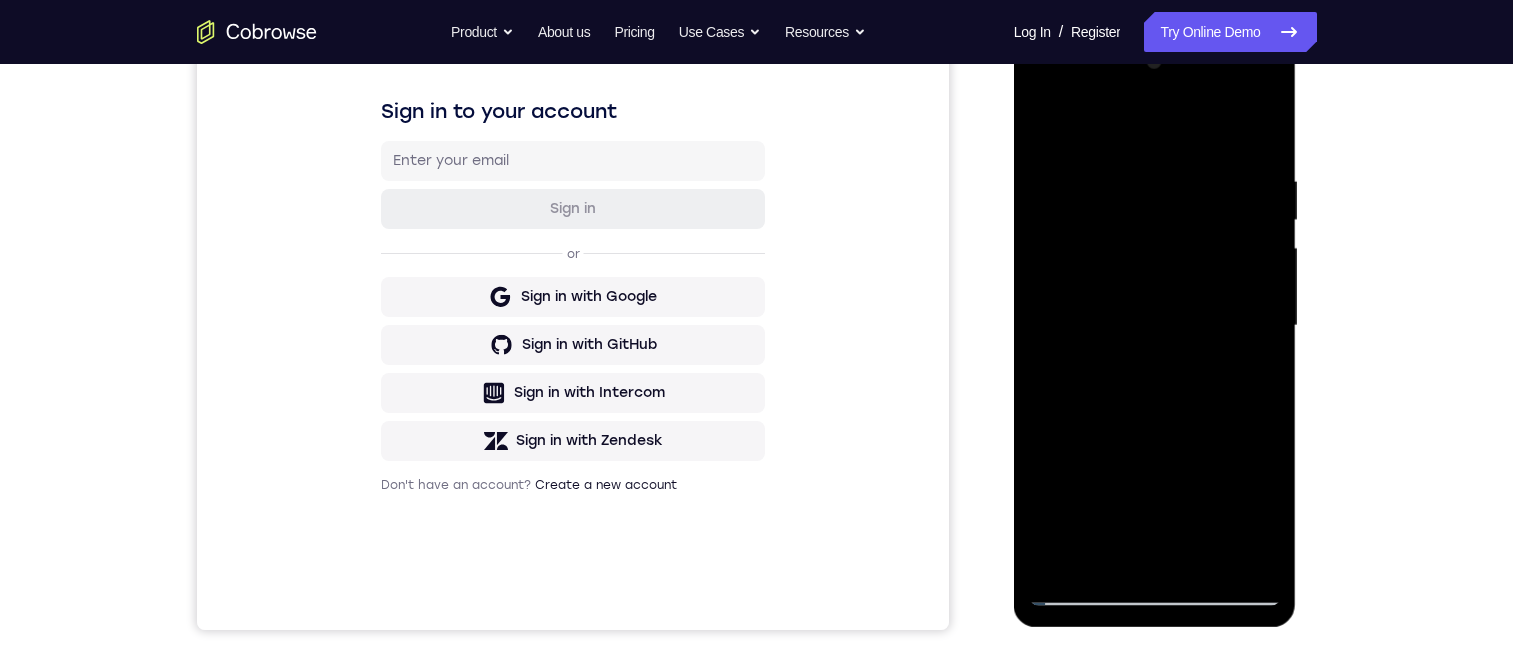 click at bounding box center (1155, 326) 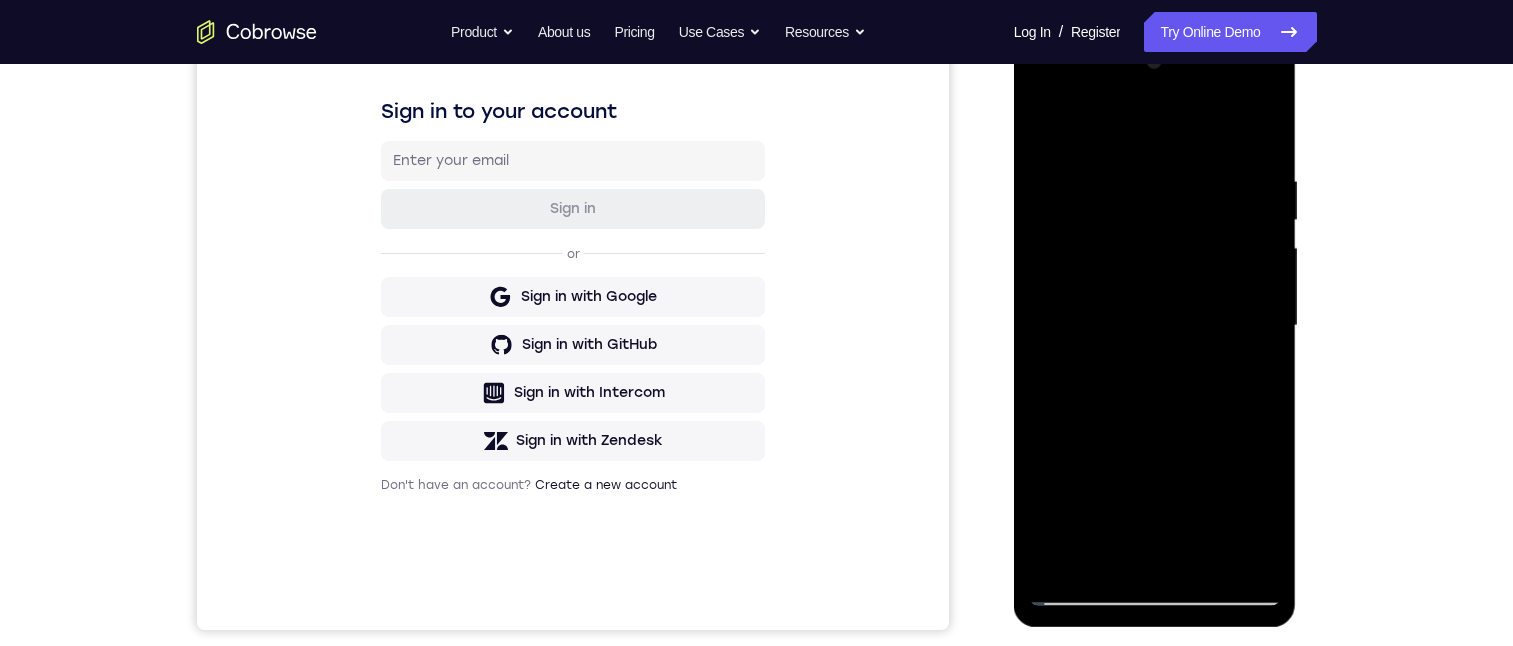 drag, startPoint x: 1244, startPoint y: 310, endPoint x: 1237, endPoint y: 400, distance: 90.27181 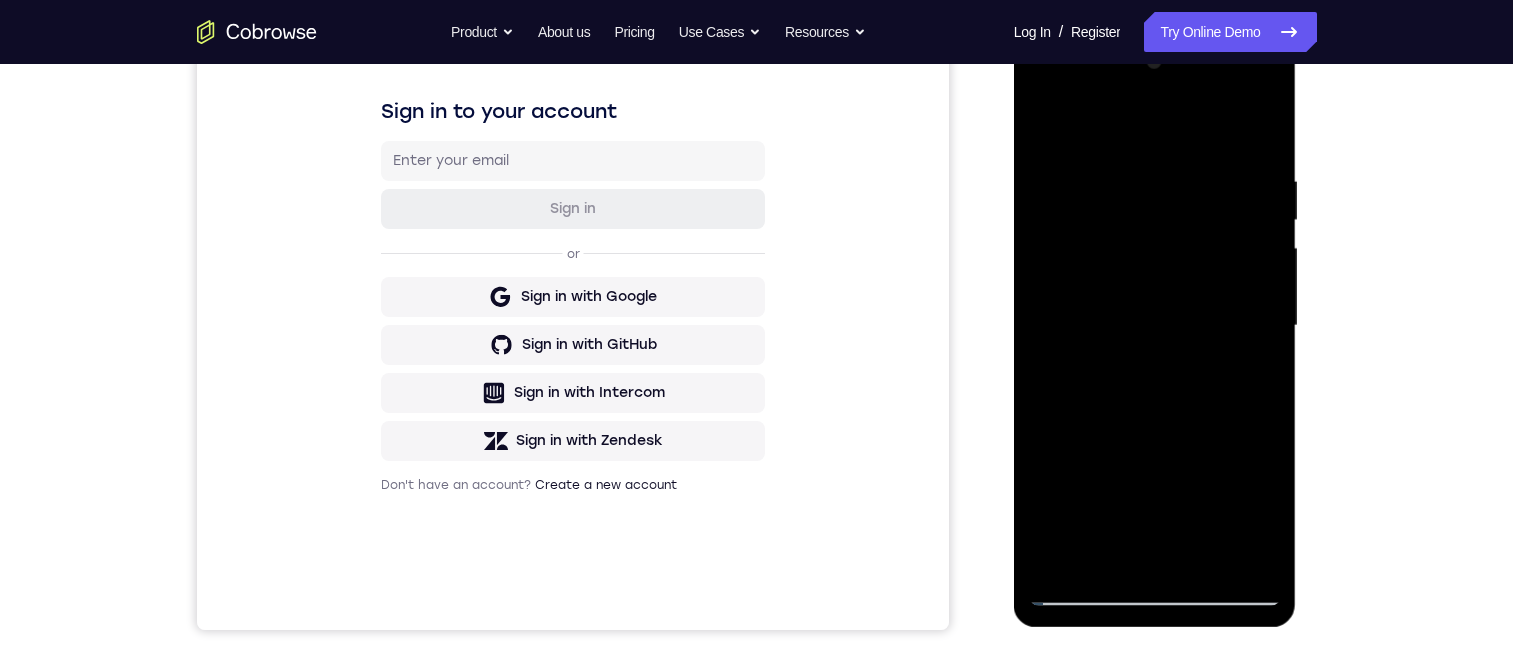 click at bounding box center (1155, 326) 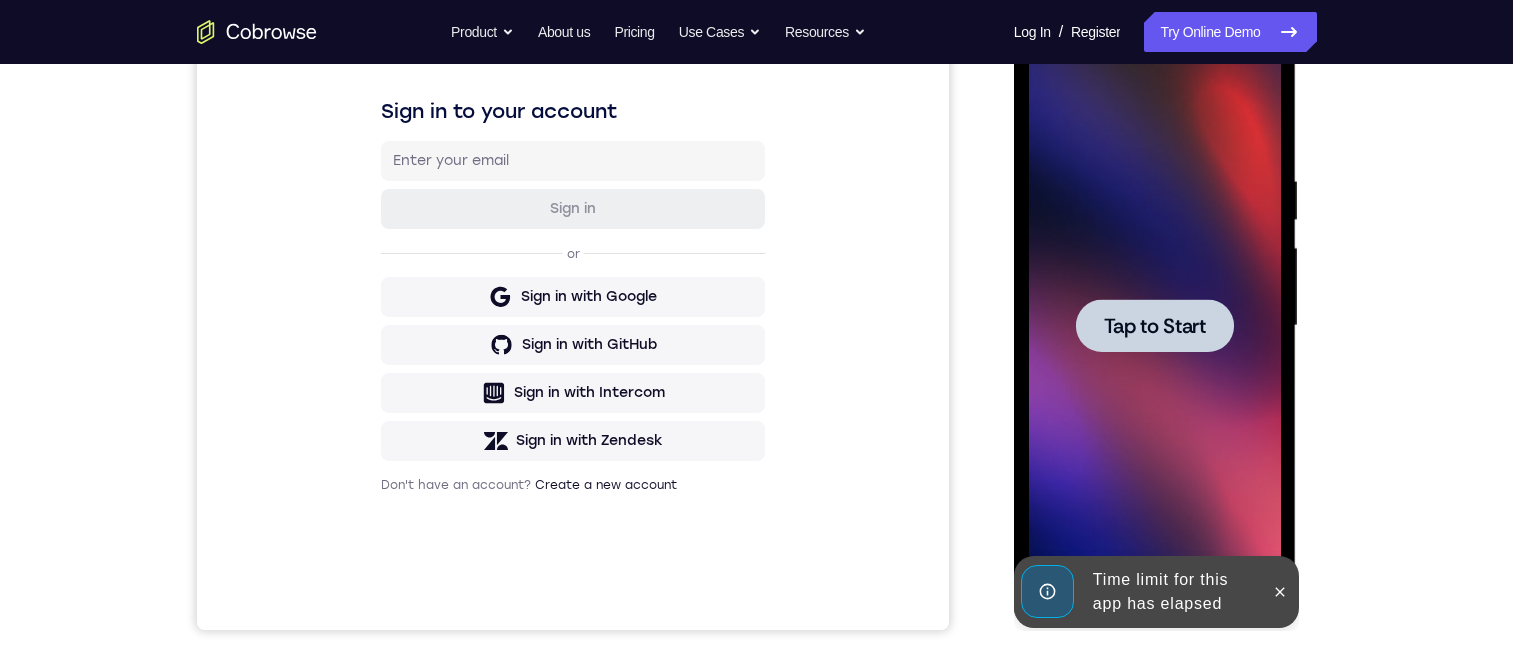 click at bounding box center [1155, 326] 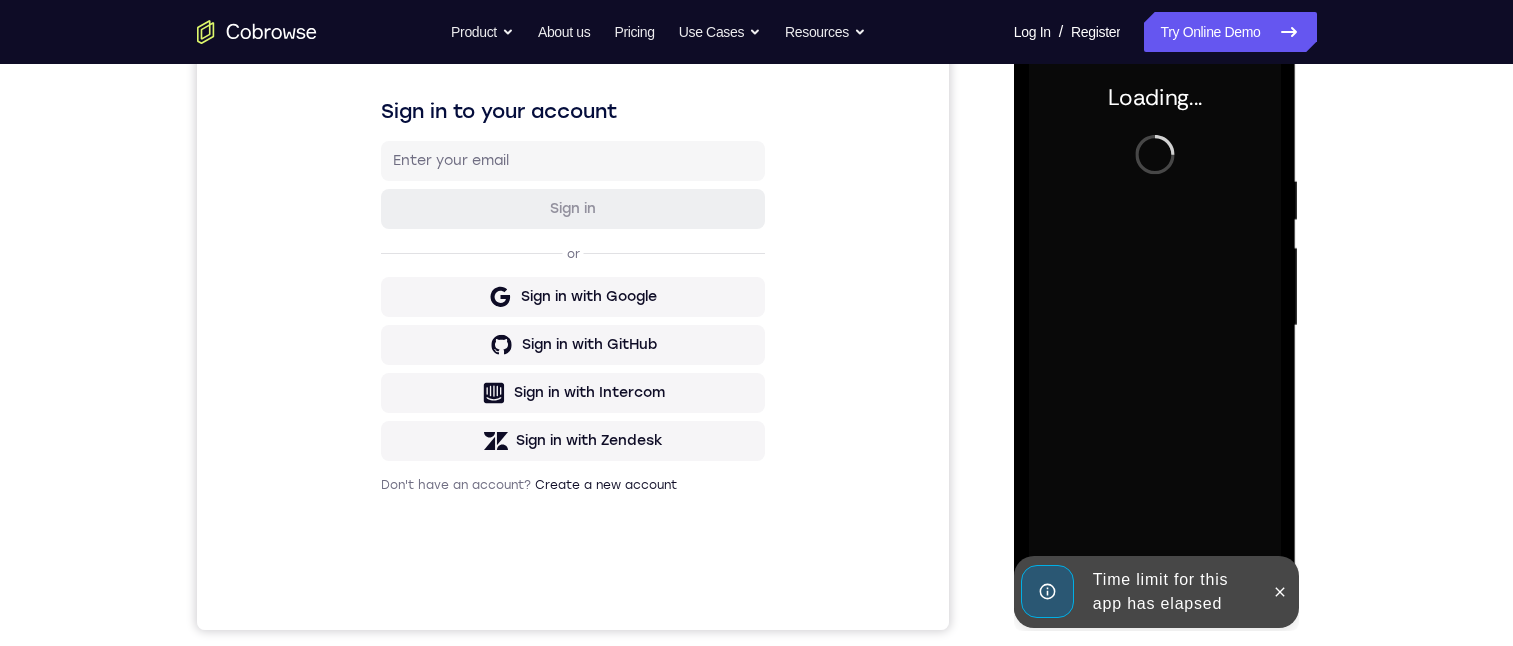 click at bounding box center [1280, 592] 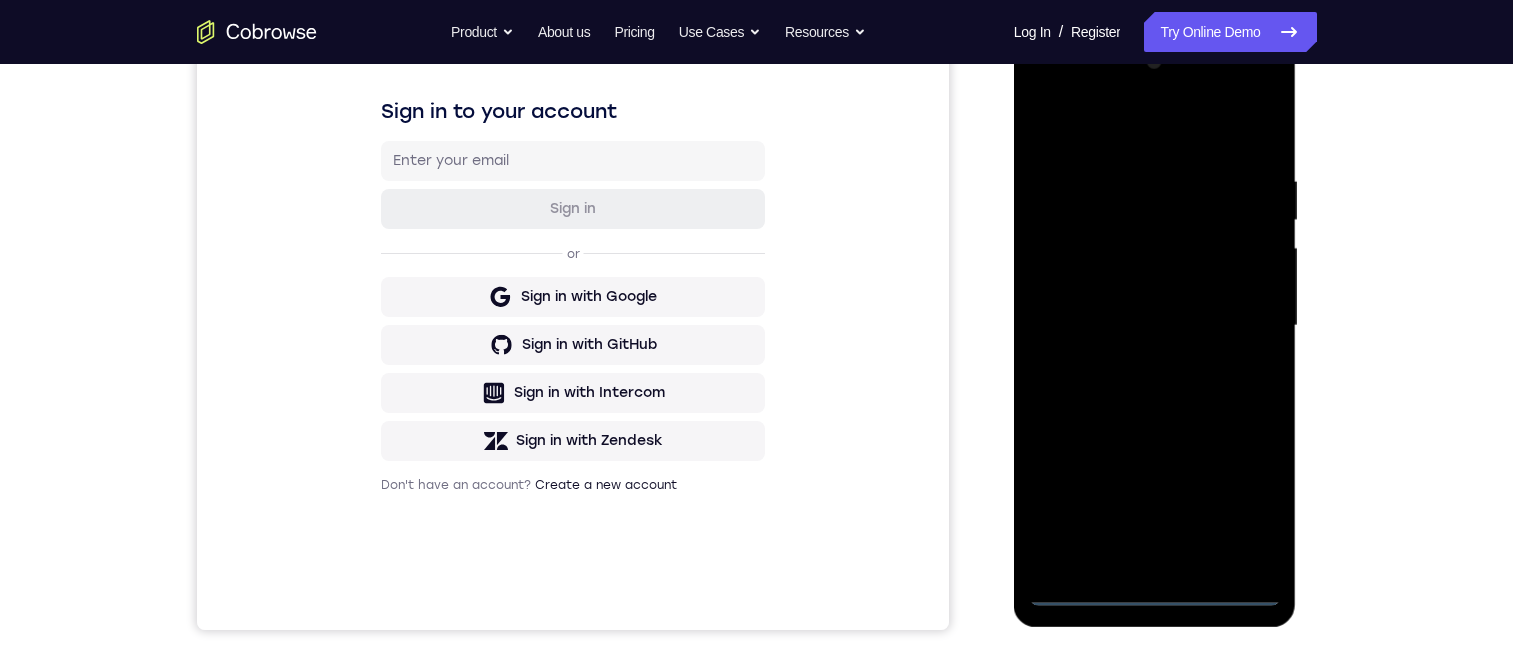 click at bounding box center (1155, 326) 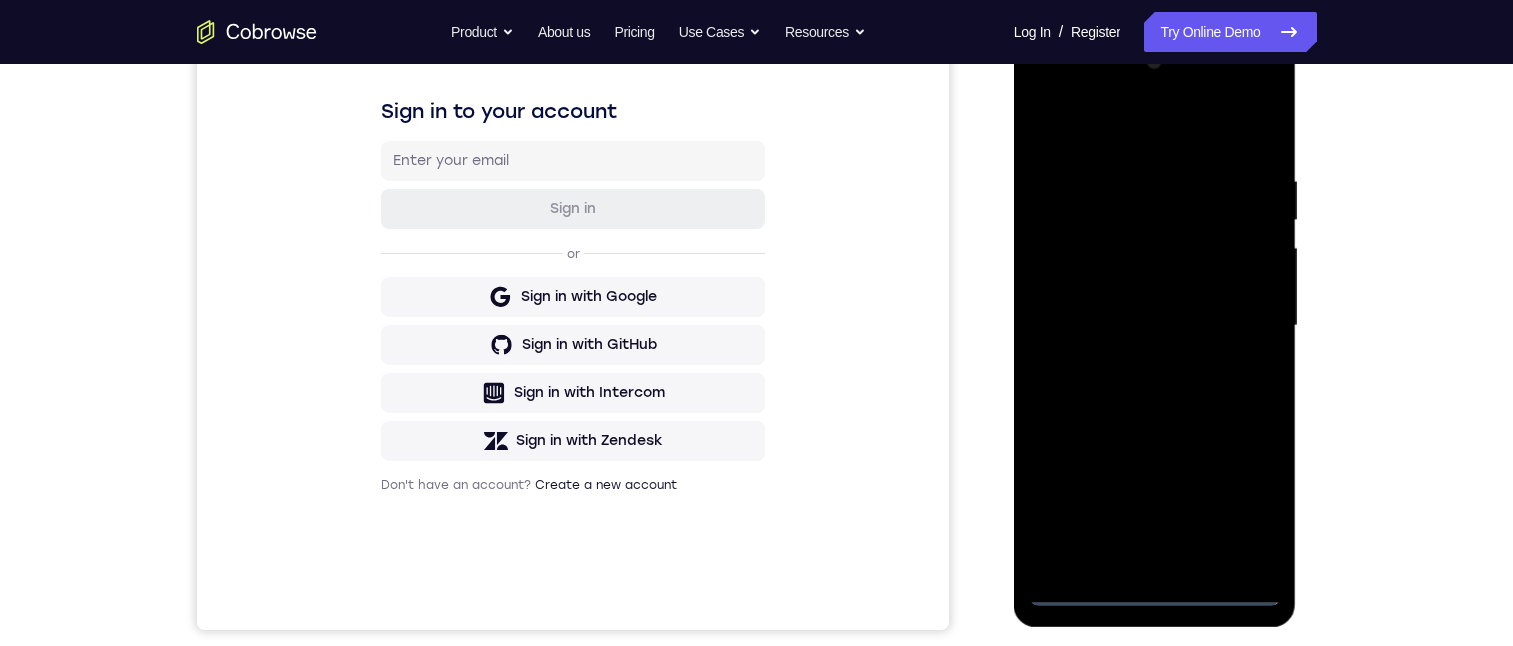 click at bounding box center [1155, 326] 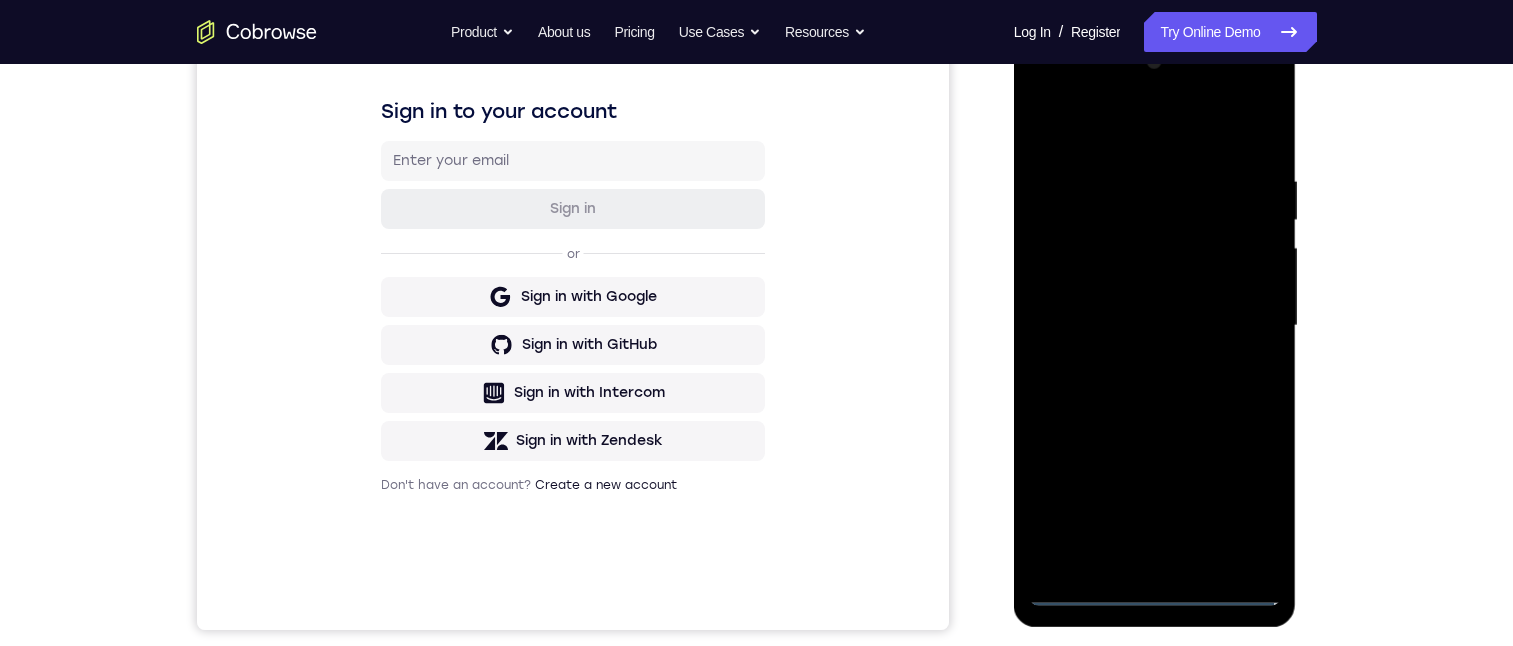 click at bounding box center [1155, 326] 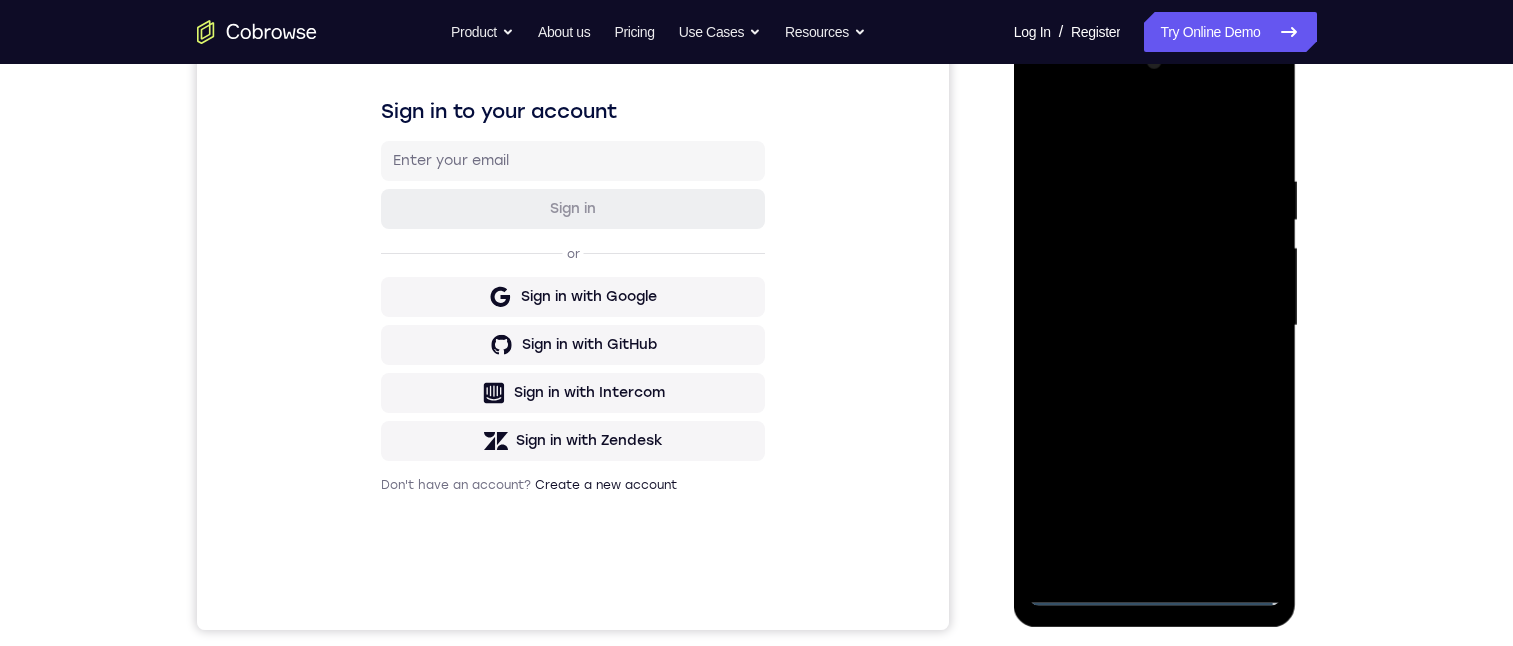 click at bounding box center [1155, 326] 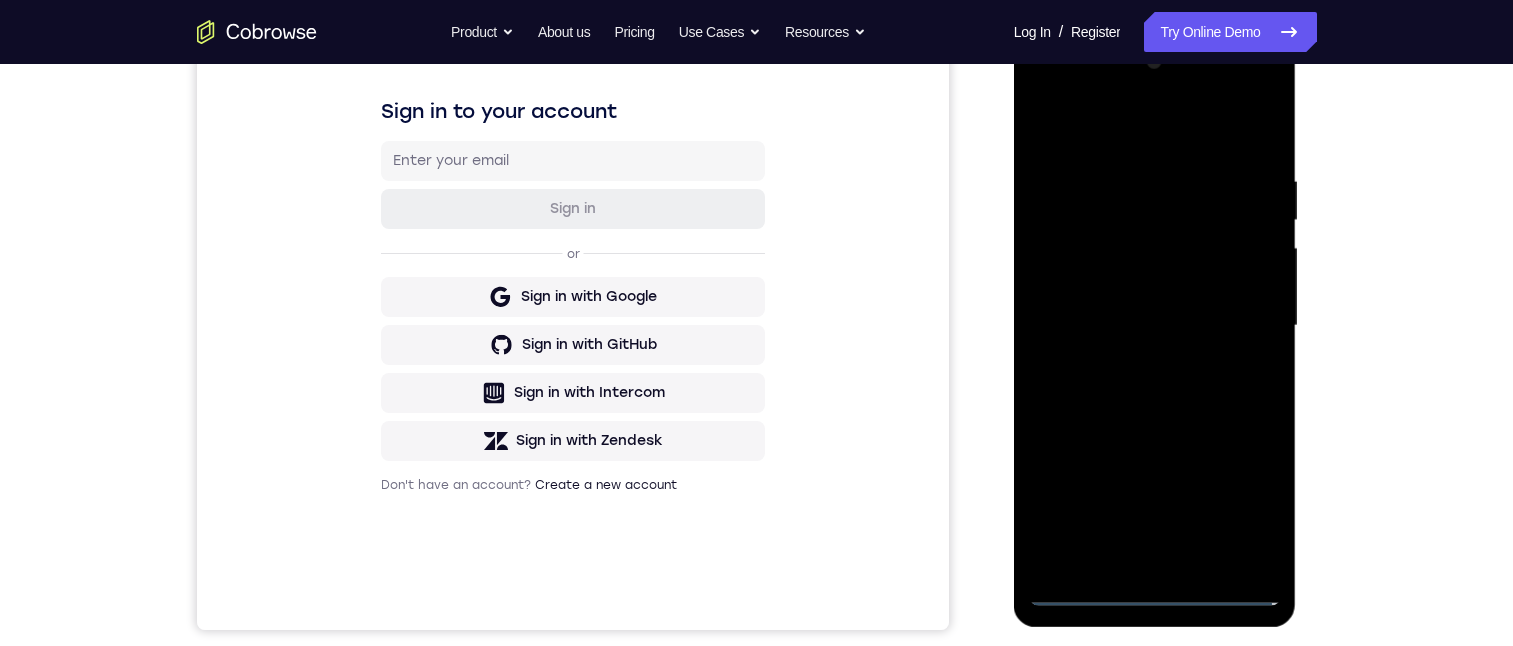 click at bounding box center [1155, 326] 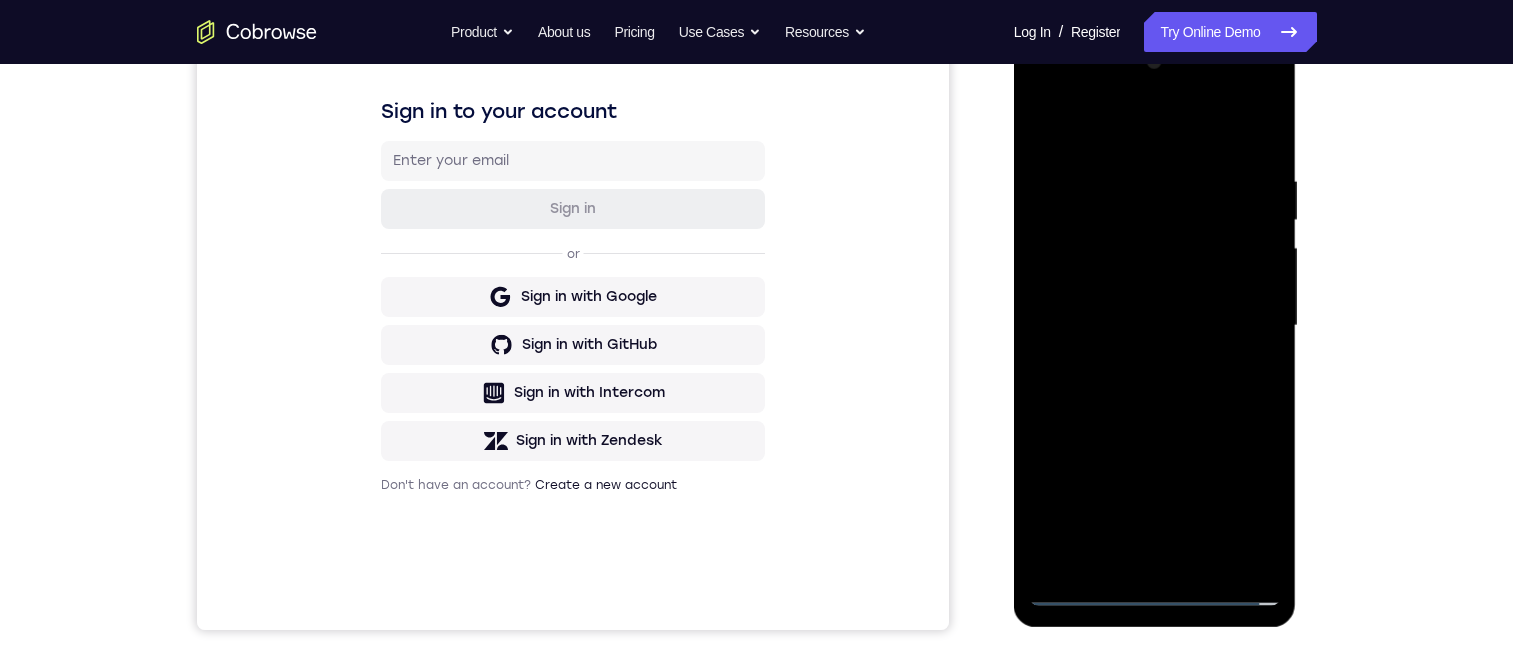 click at bounding box center (1155, 326) 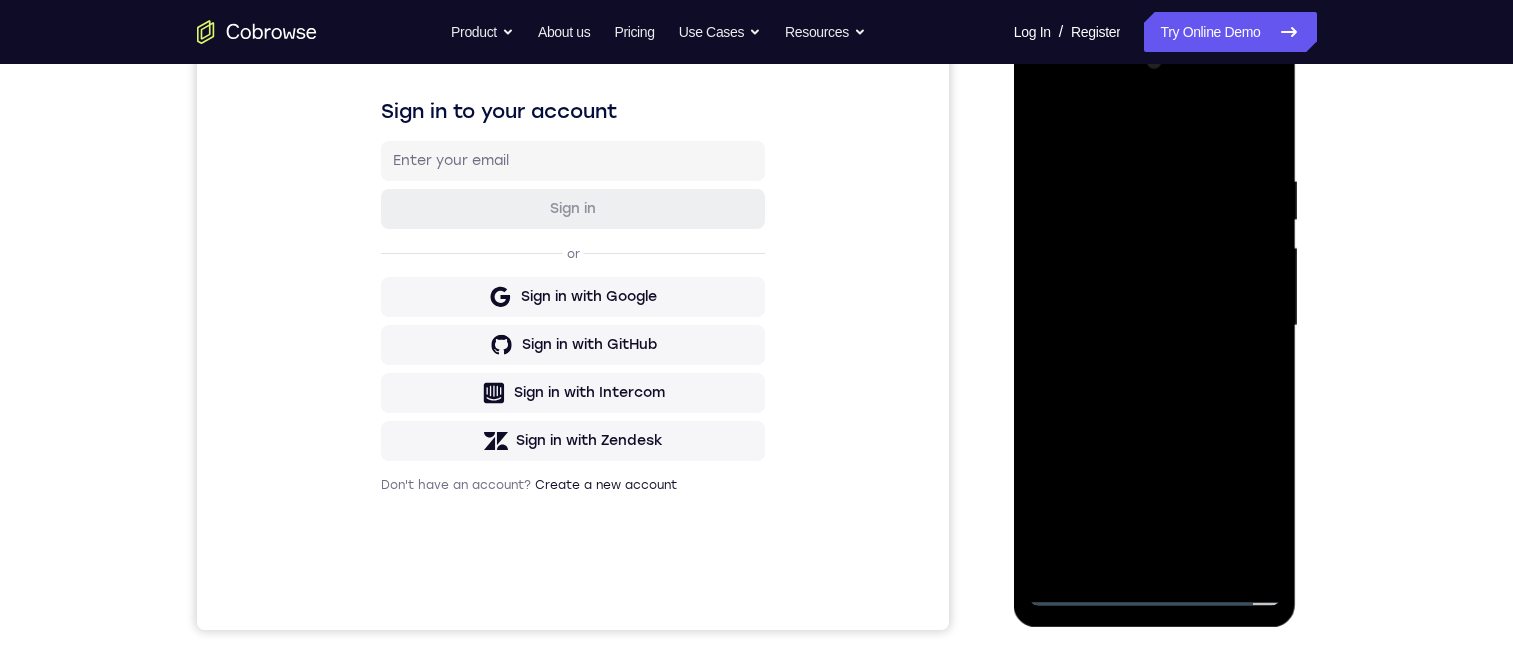 click at bounding box center [1155, 326] 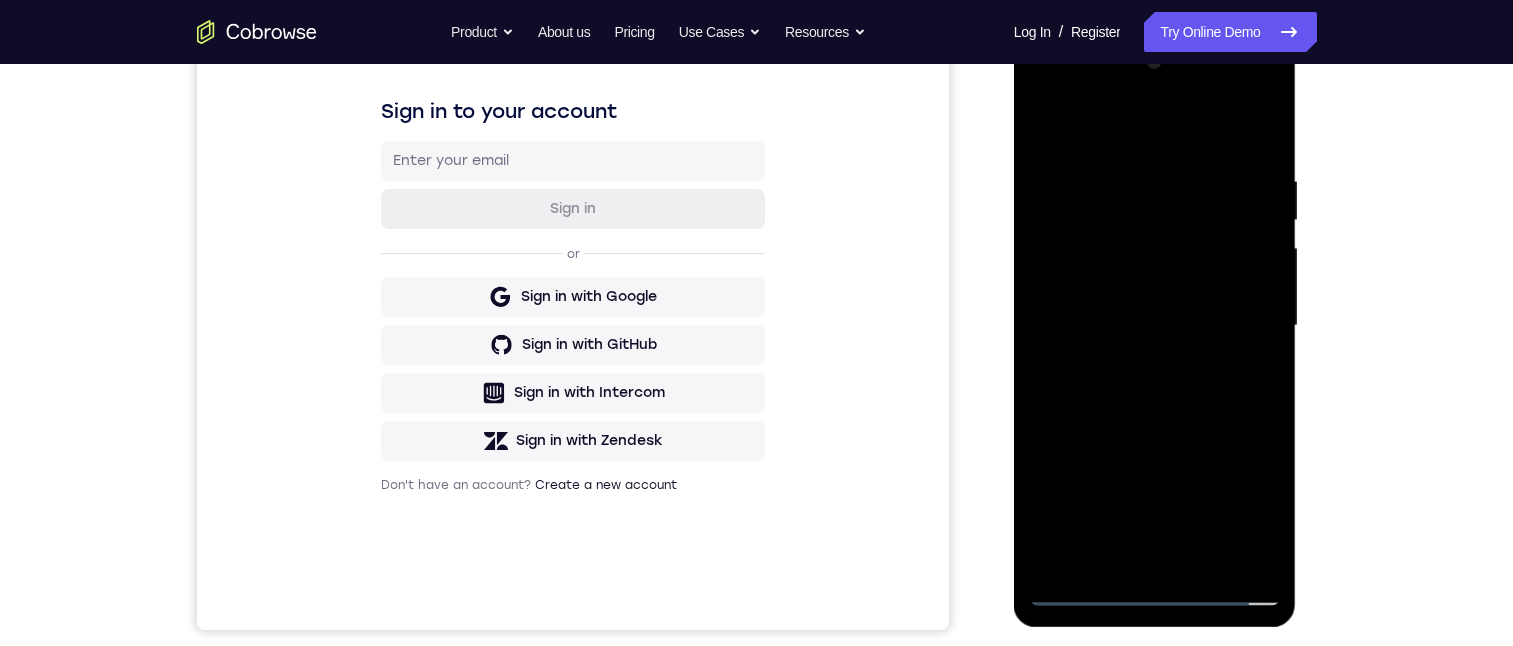 click at bounding box center (1155, 326) 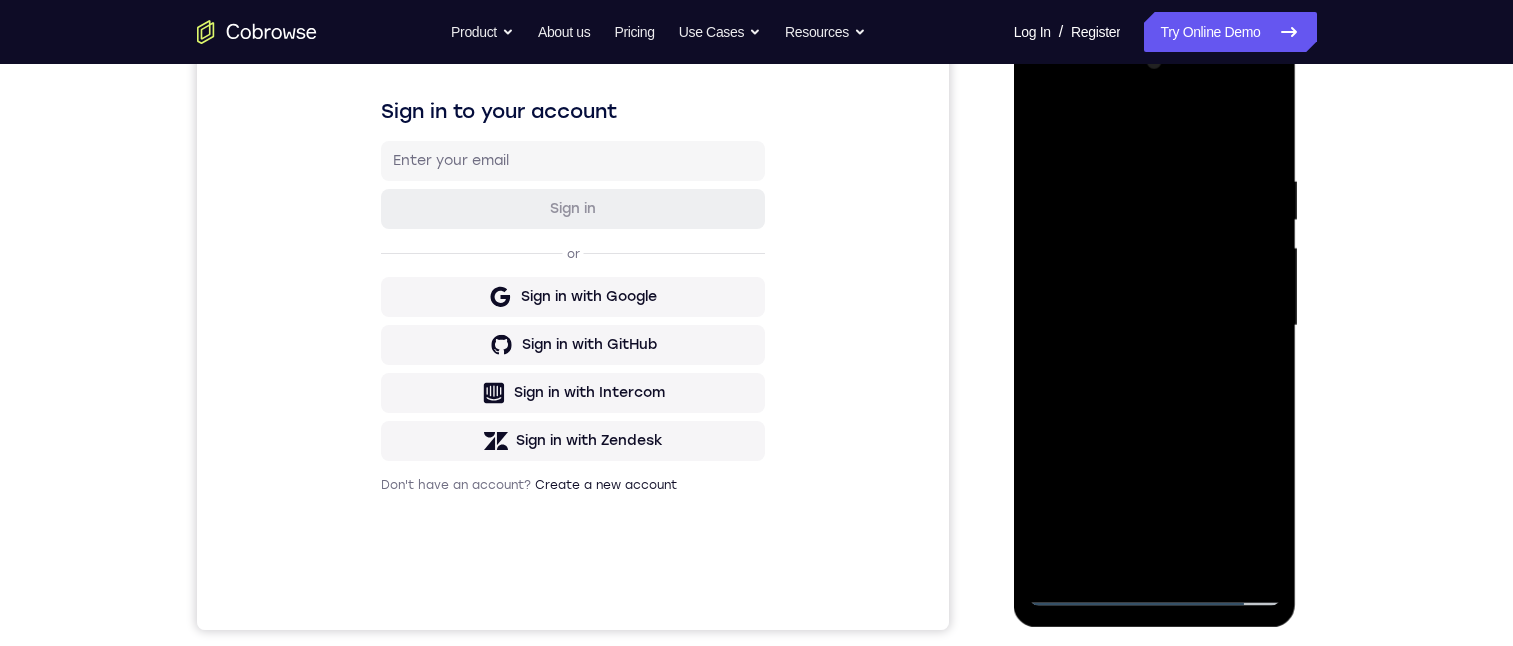 click at bounding box center (1155, 326) 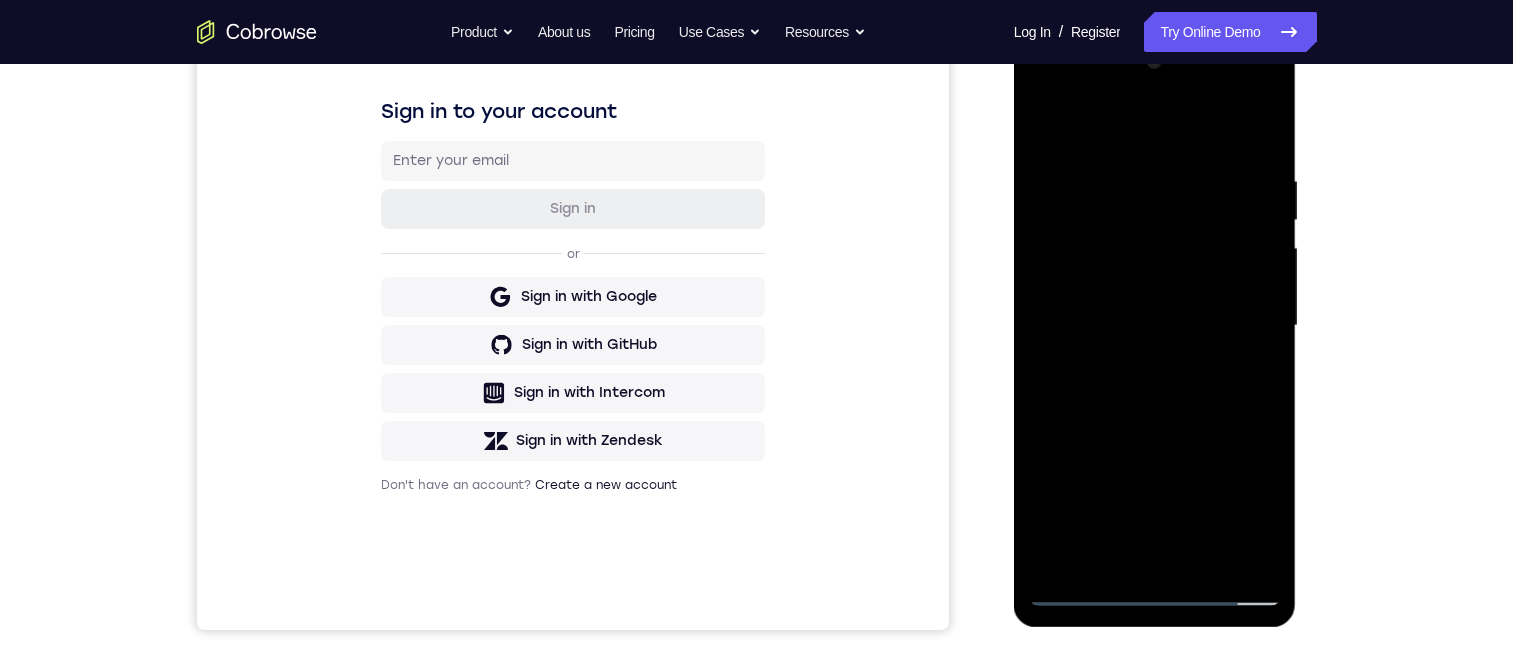 click at bounding box center [1155, 326] 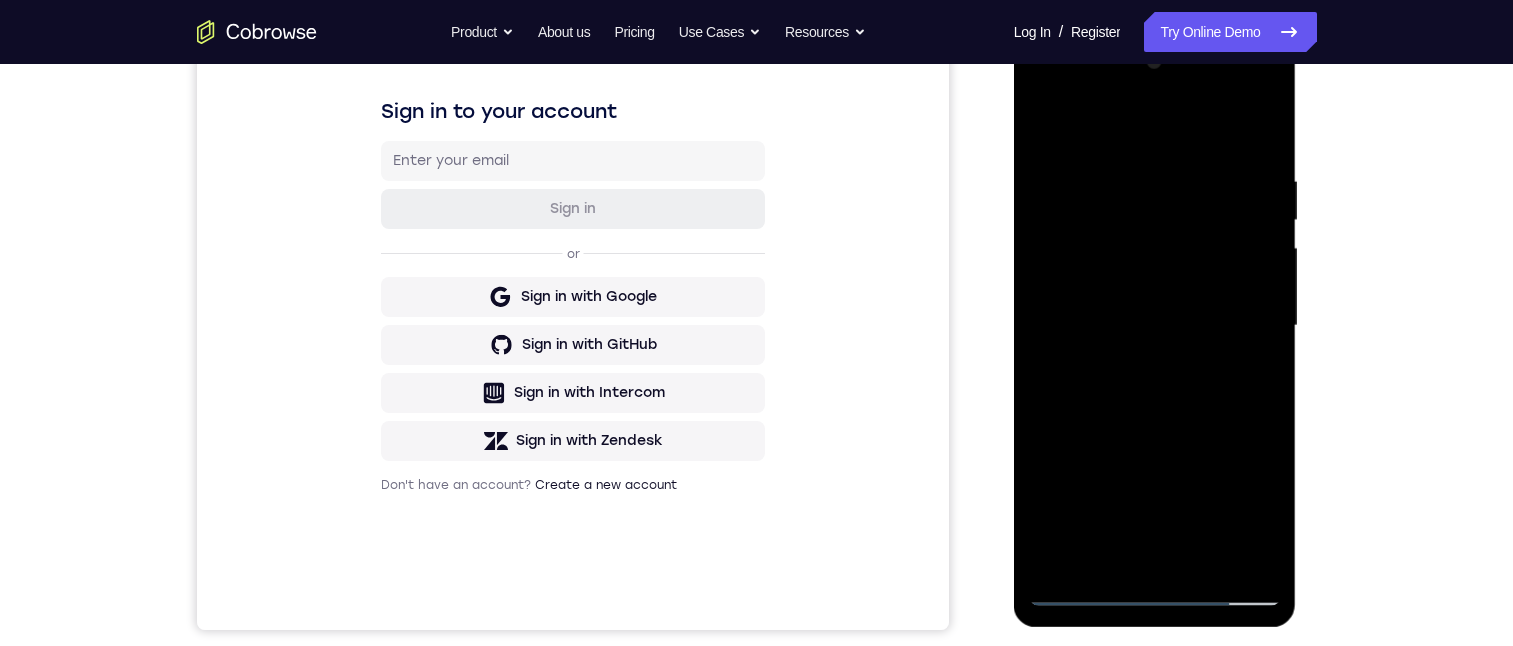 click at bounding box center (1155, 326) 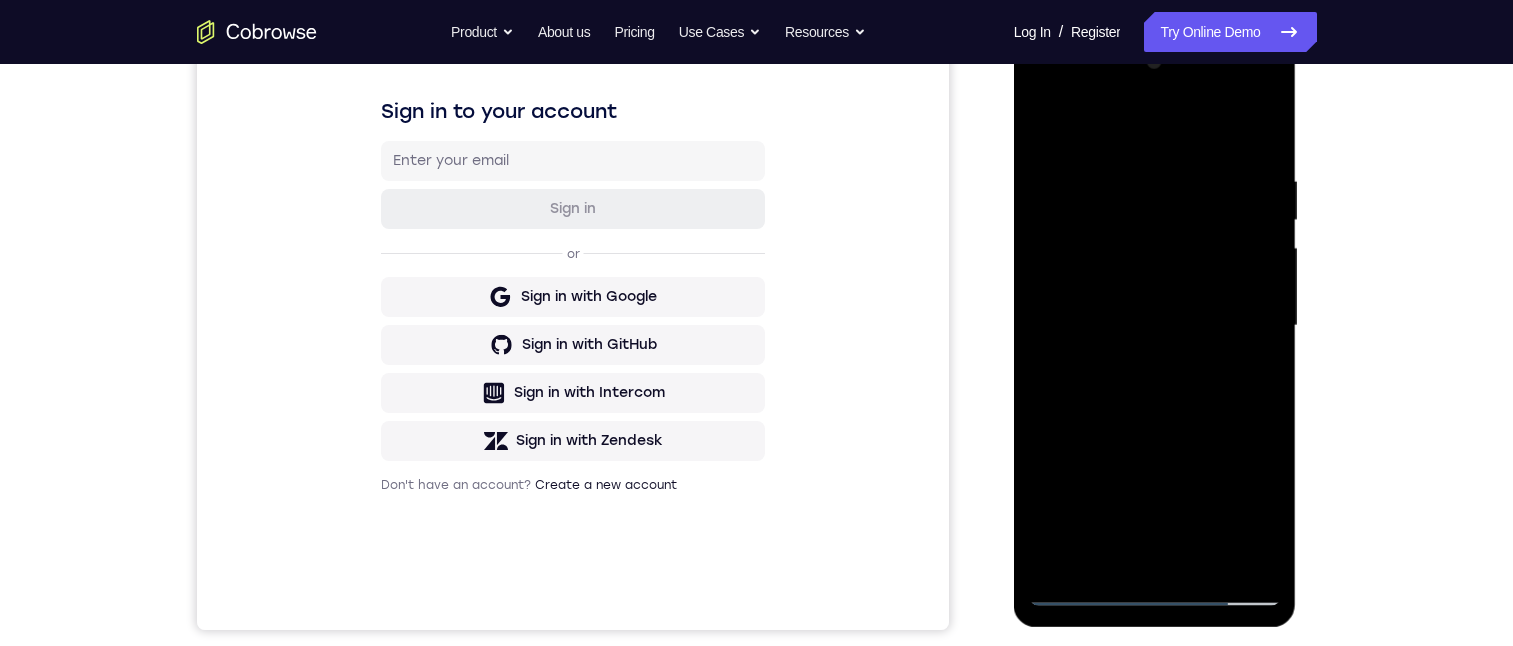 click at bounding box center [1155, 326] 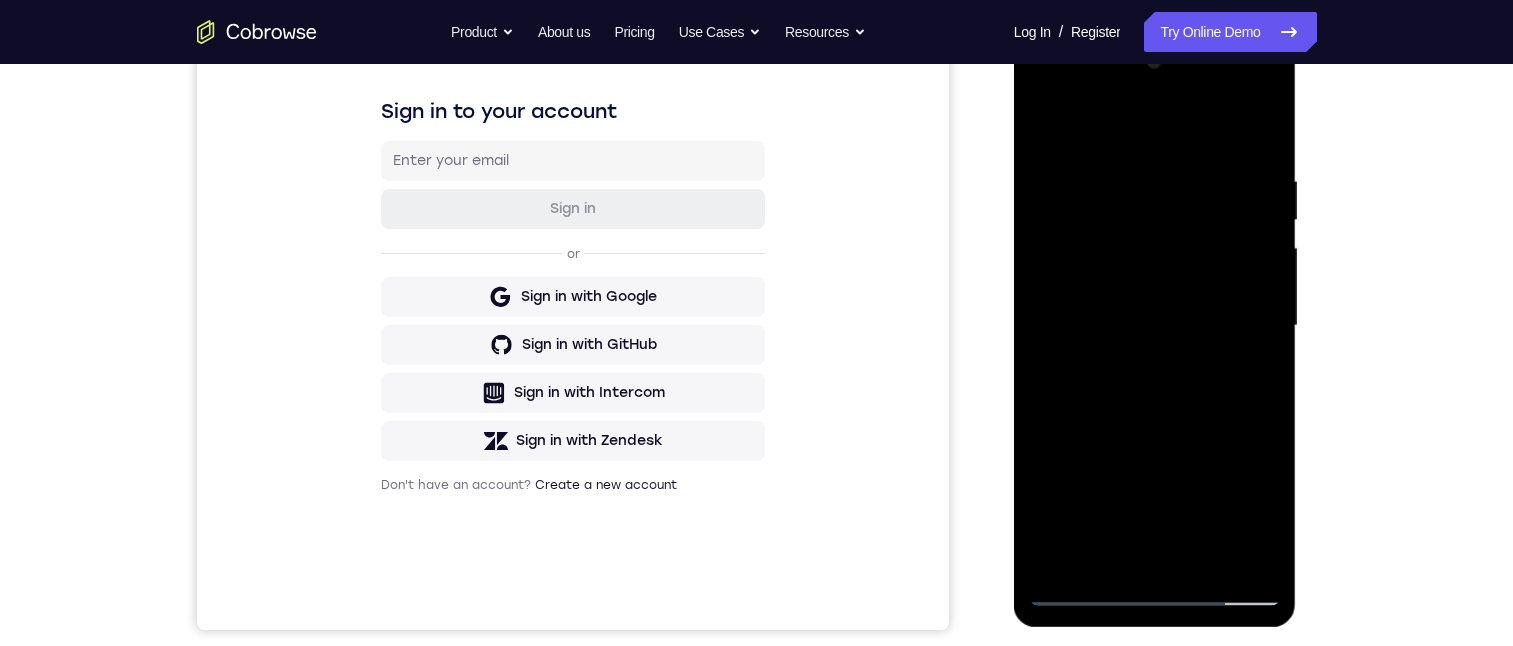scroll, scrollTop: 700, scrollLeft: 0, axis: vertical 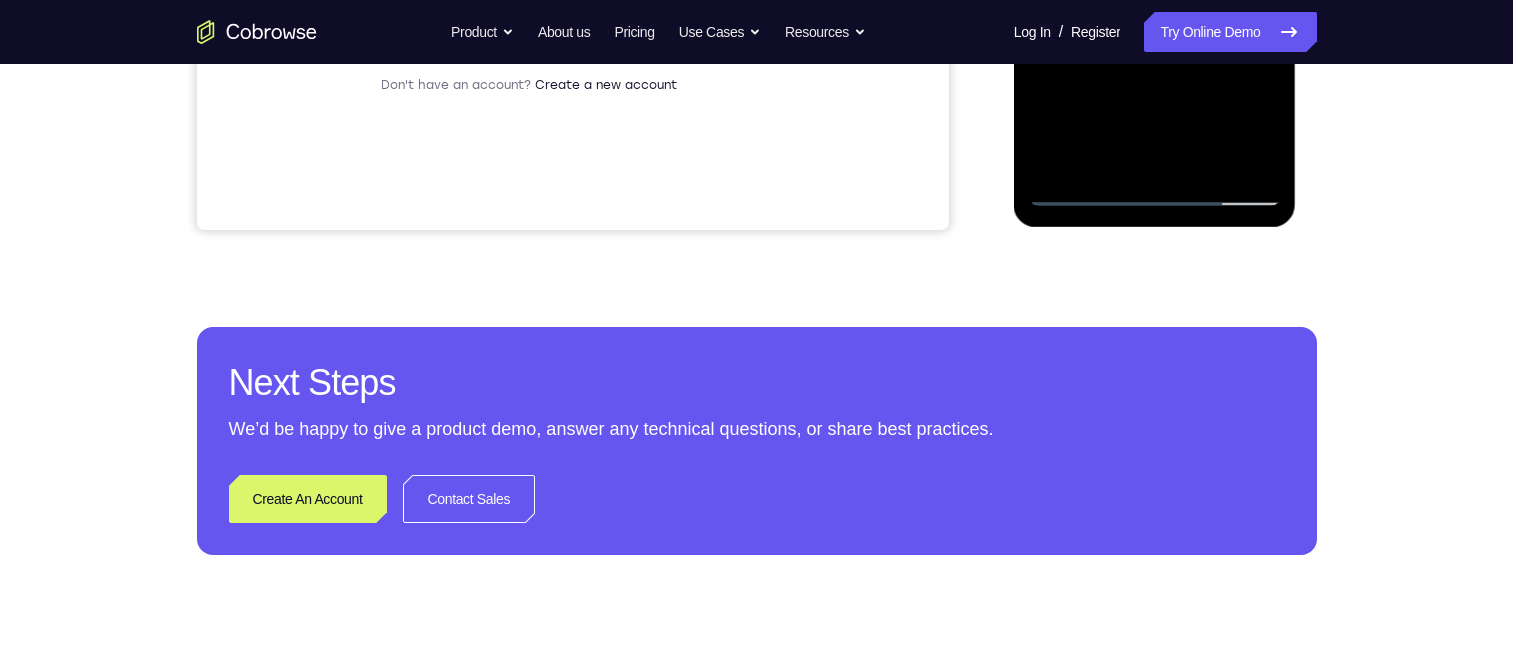 click at bounding box center [1155, -74] 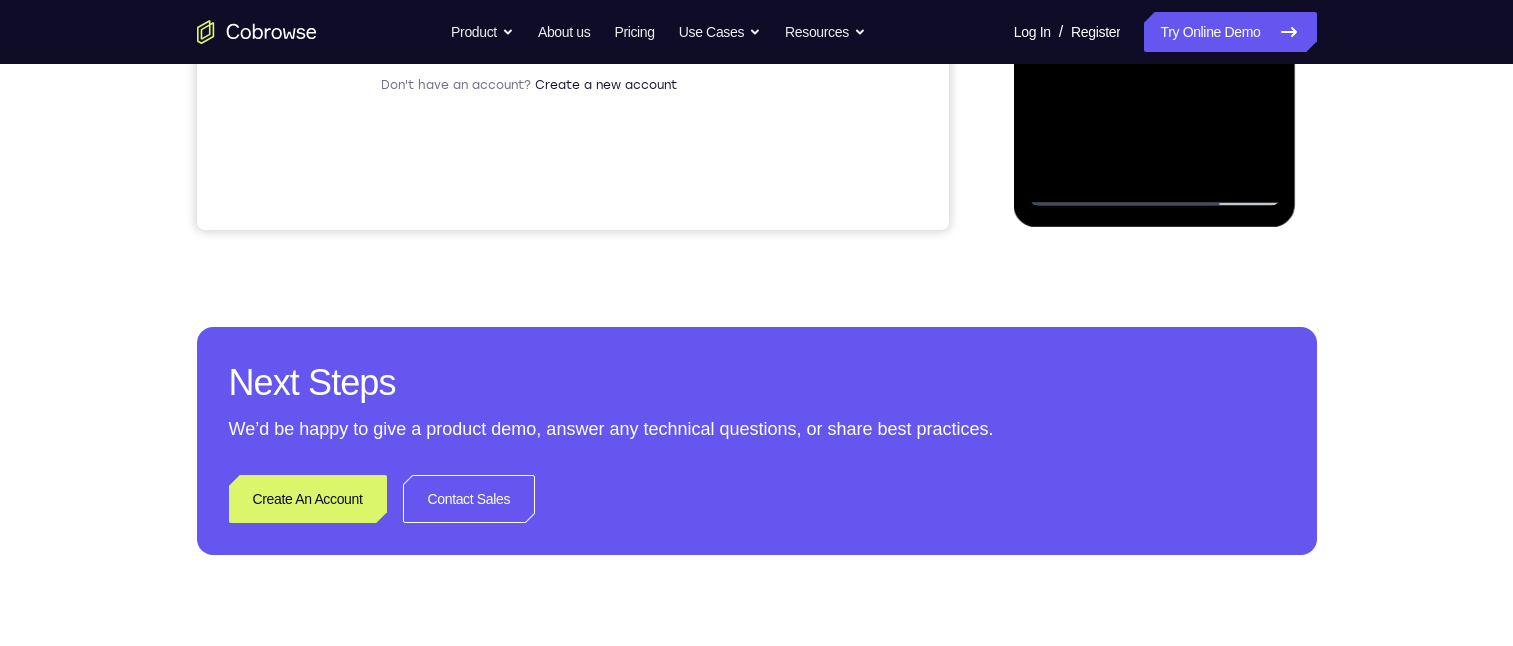 click at bounding box center [1155, -74] 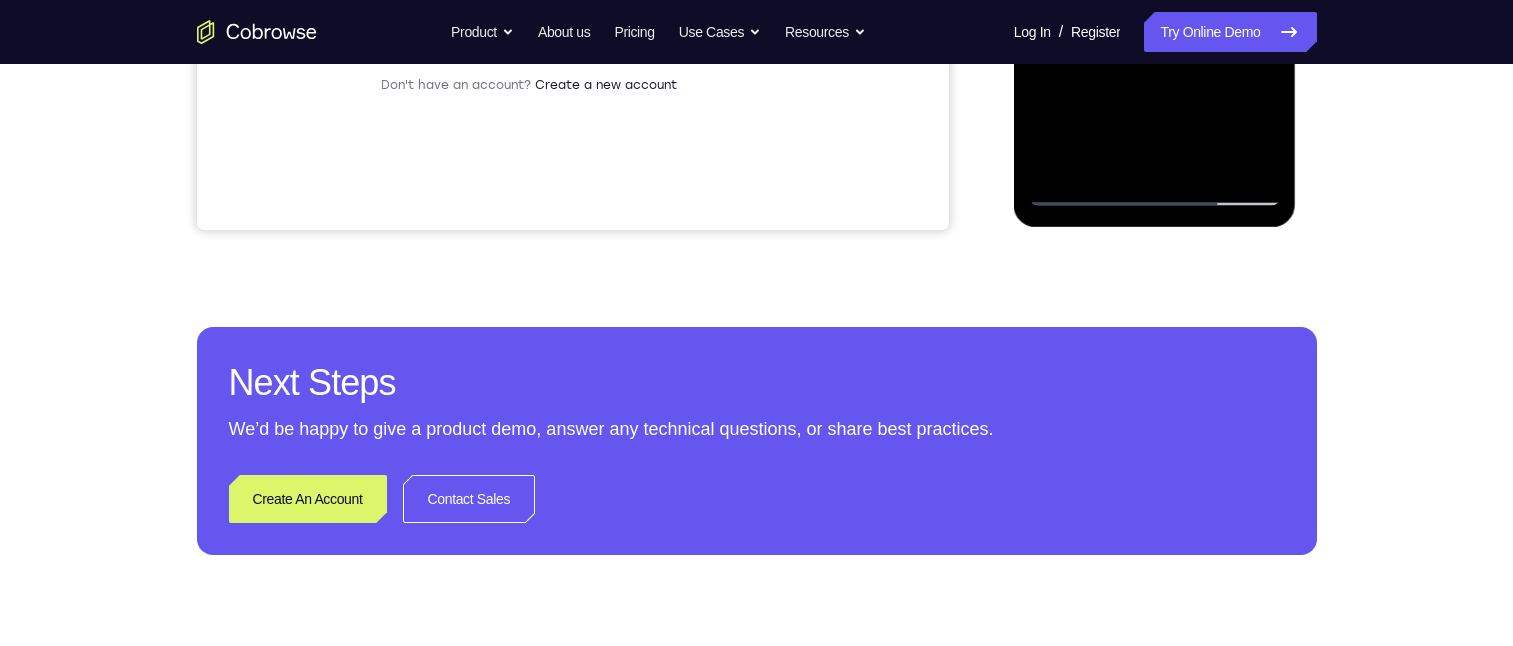 click at bounding box center (1155, -74) 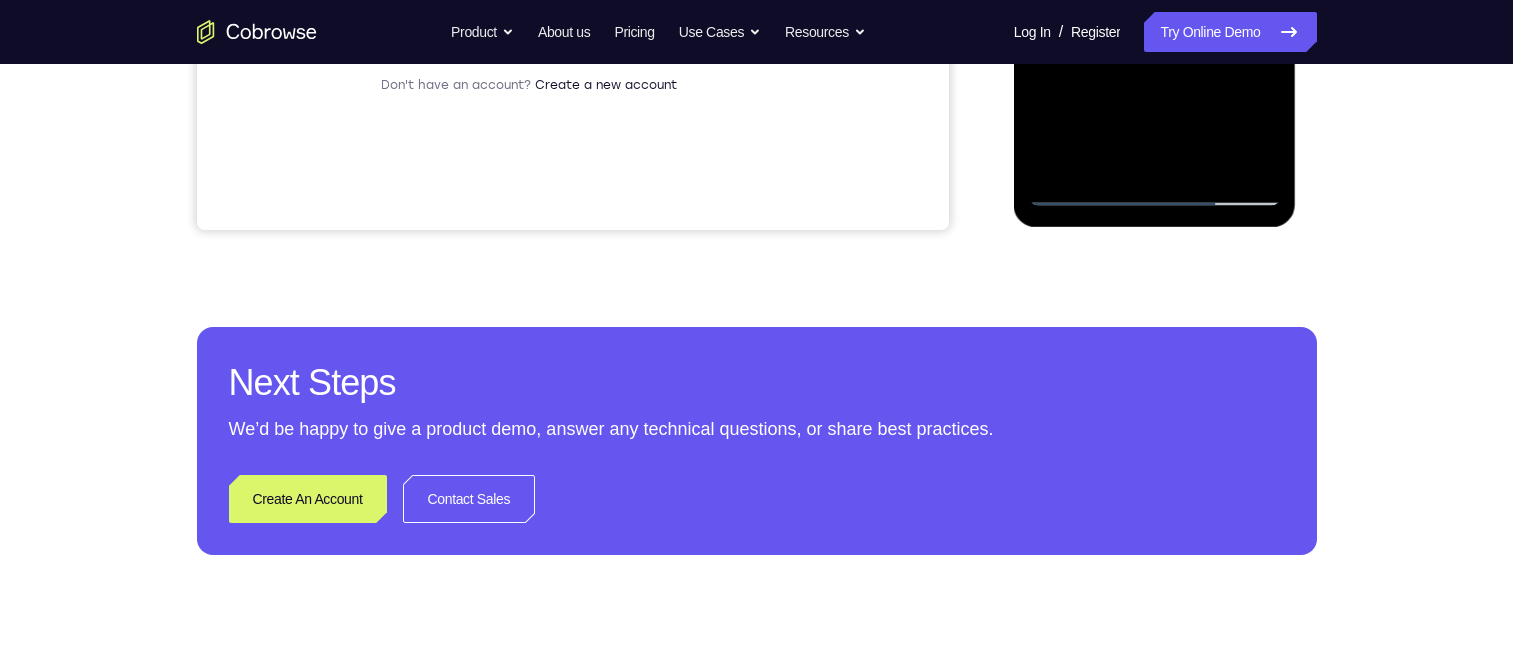 click at bounding box center [1155, -74] 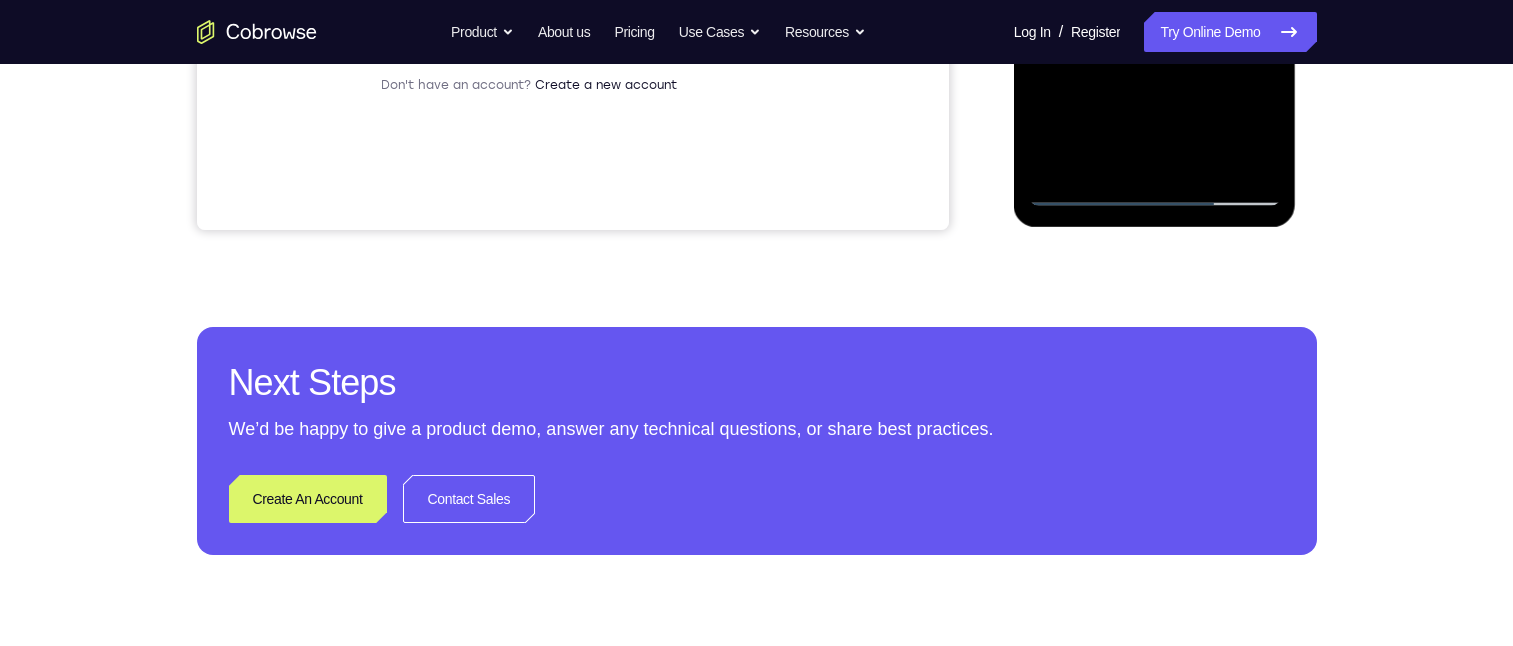 click at bounding box center (1155, -74) 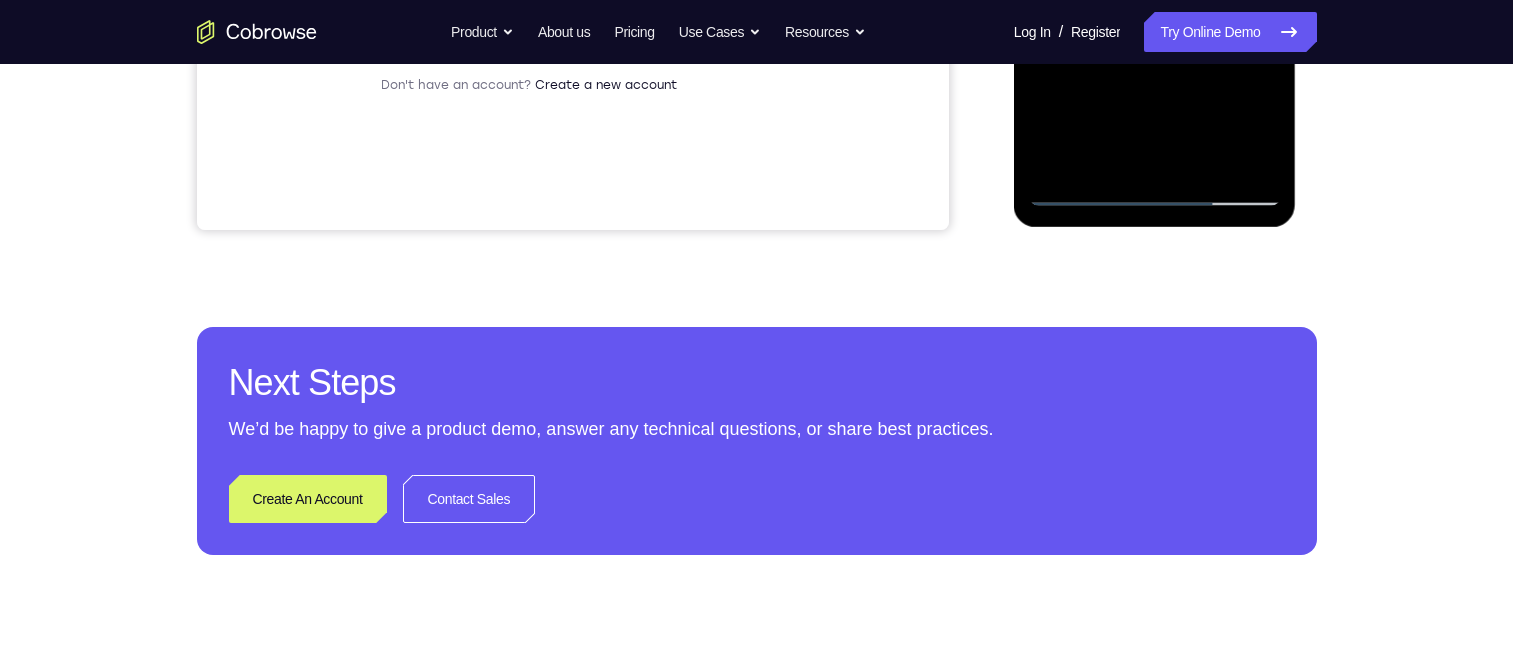 click at bounding box center (1155, -74) 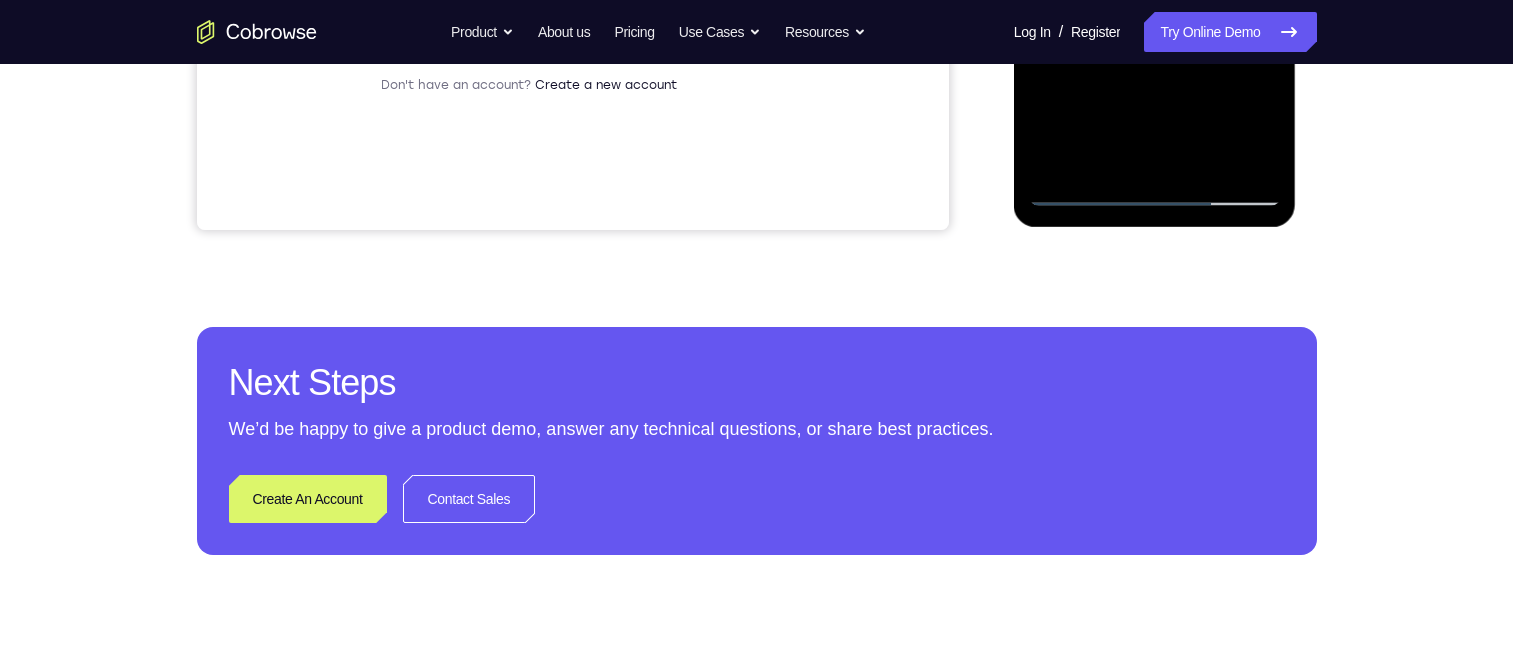 click at bounding box center [1155, -74] 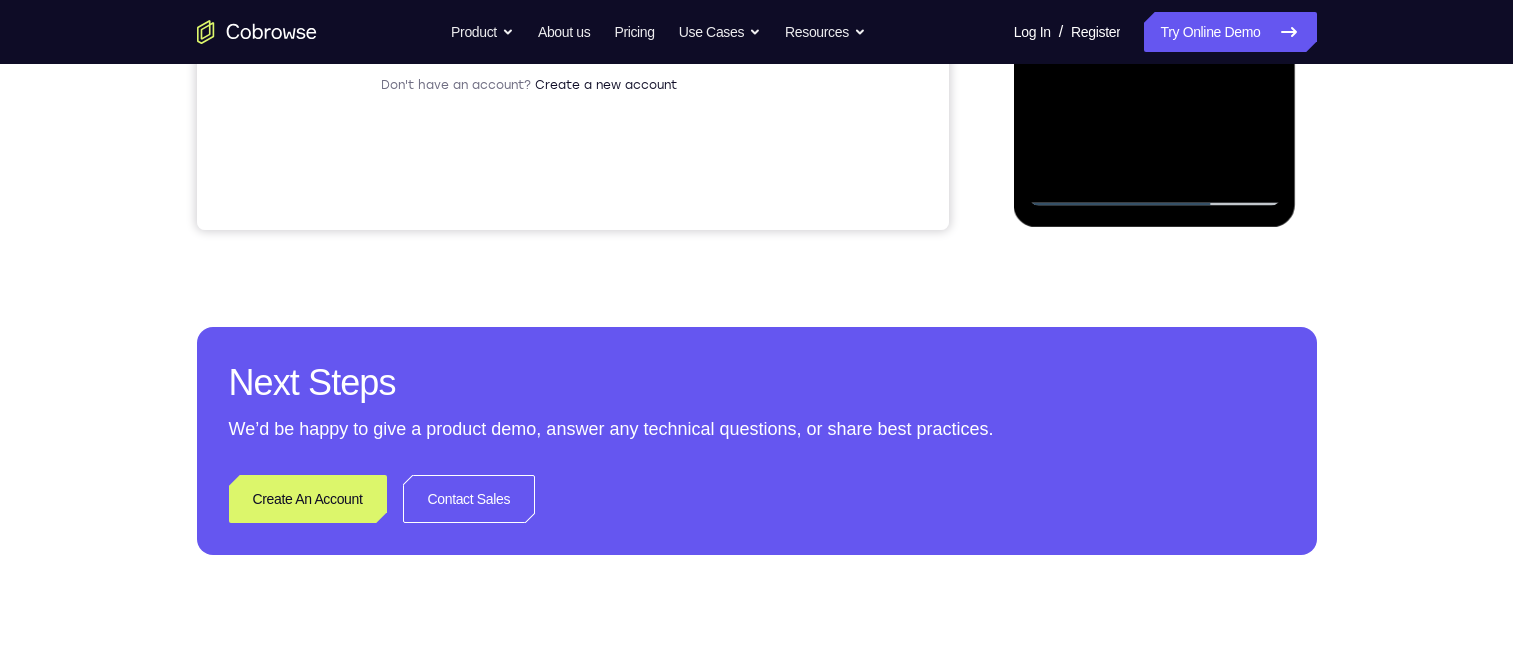 click at bounding box center (1155, -74) 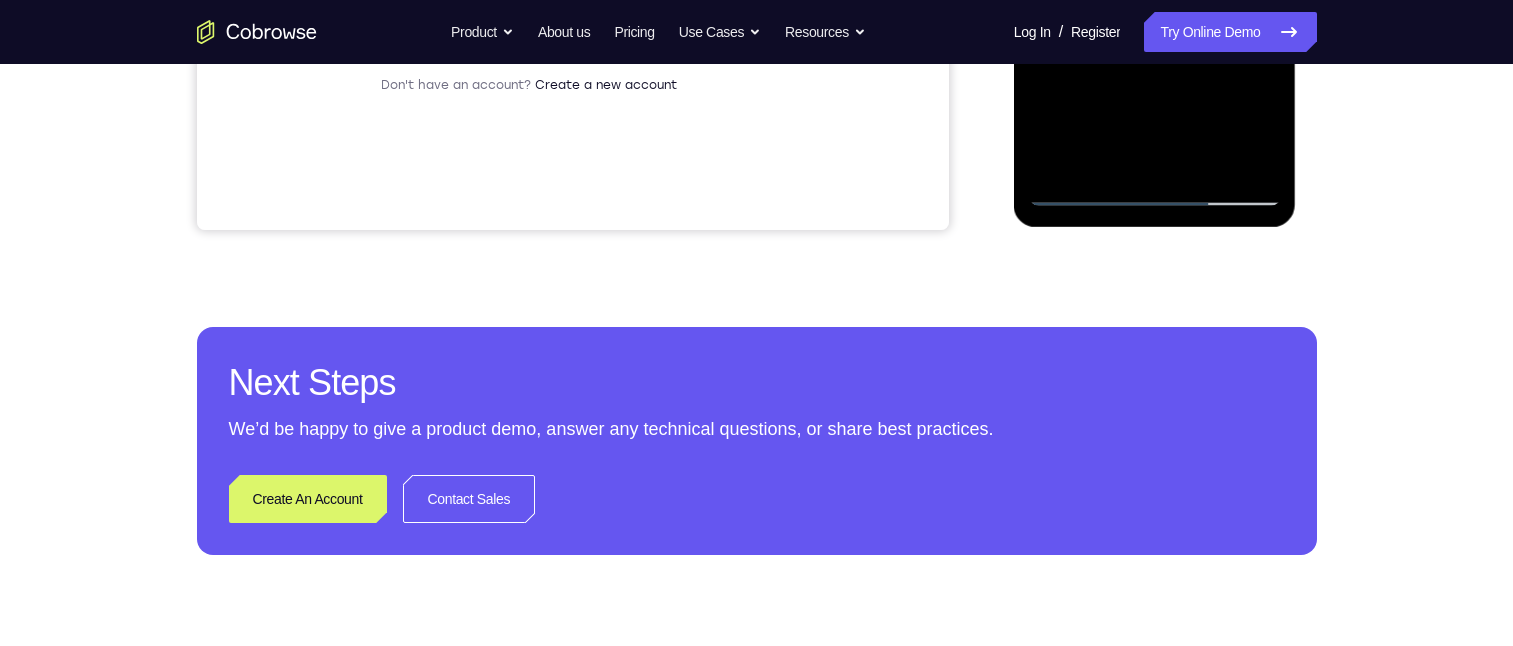 drag, startPoint x: 1187, startPoint y: -2, endPoint x: 1197, endPoint y: -169, distance: 167.29913 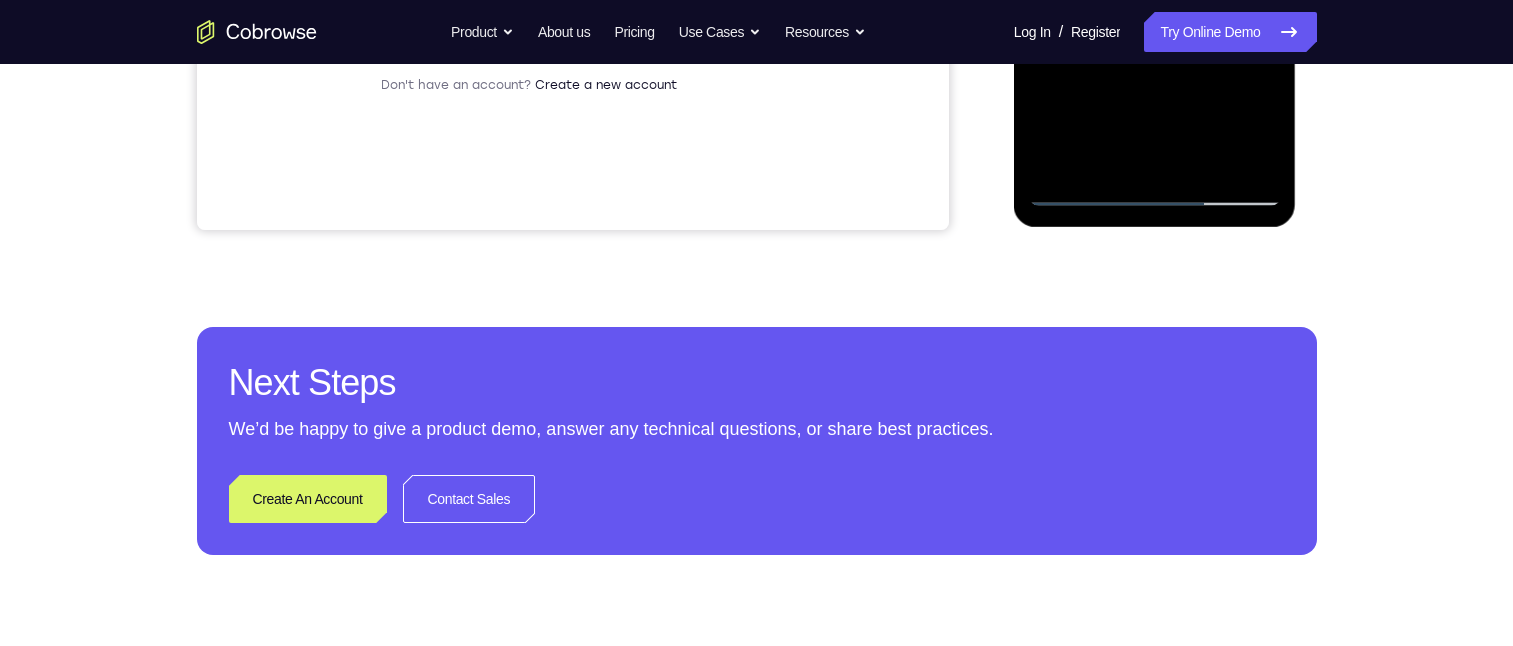 drag, startPoint x: 1192, startPoint y: 22, endPoint x: 1217, endPoint y: -313, distance: 335.93155 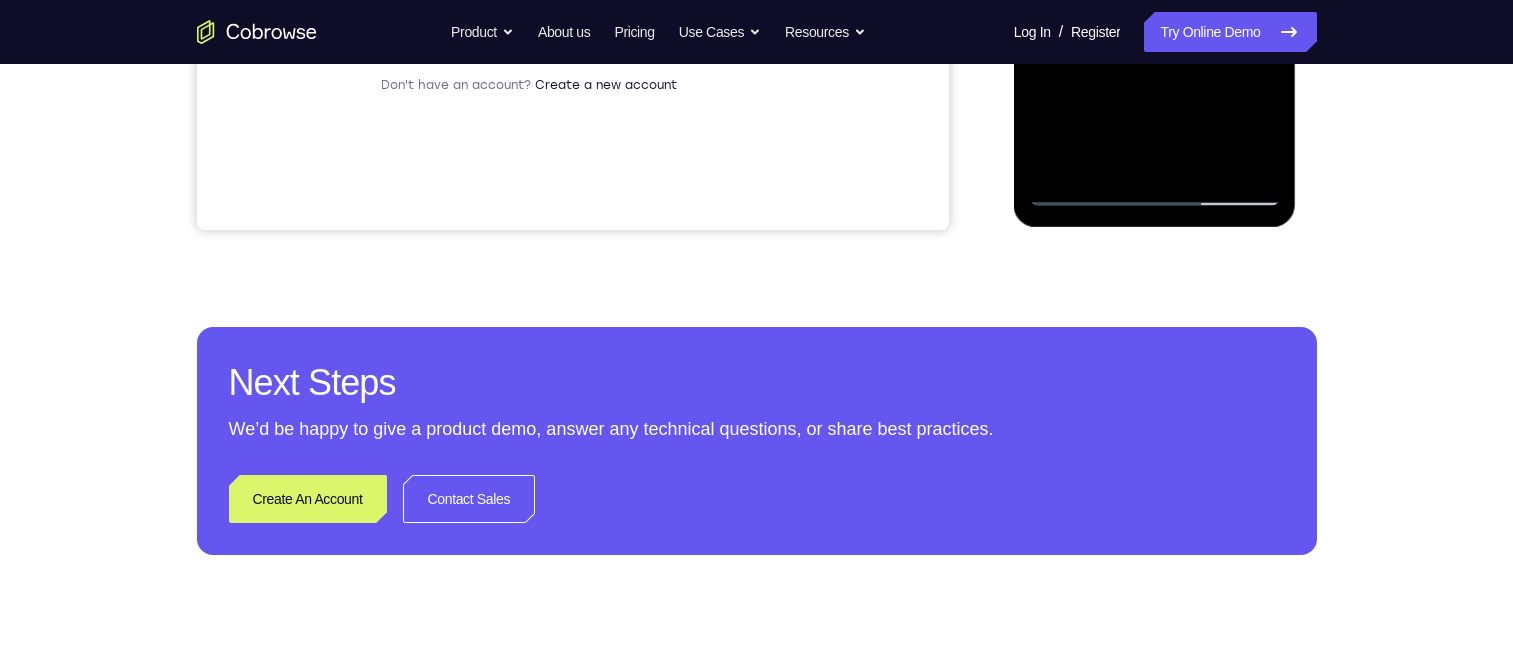 drag, startPoint x: 1211, startPoint y: -76, endPoint x: 1245, endPoint y: -325, distance: 251.31056 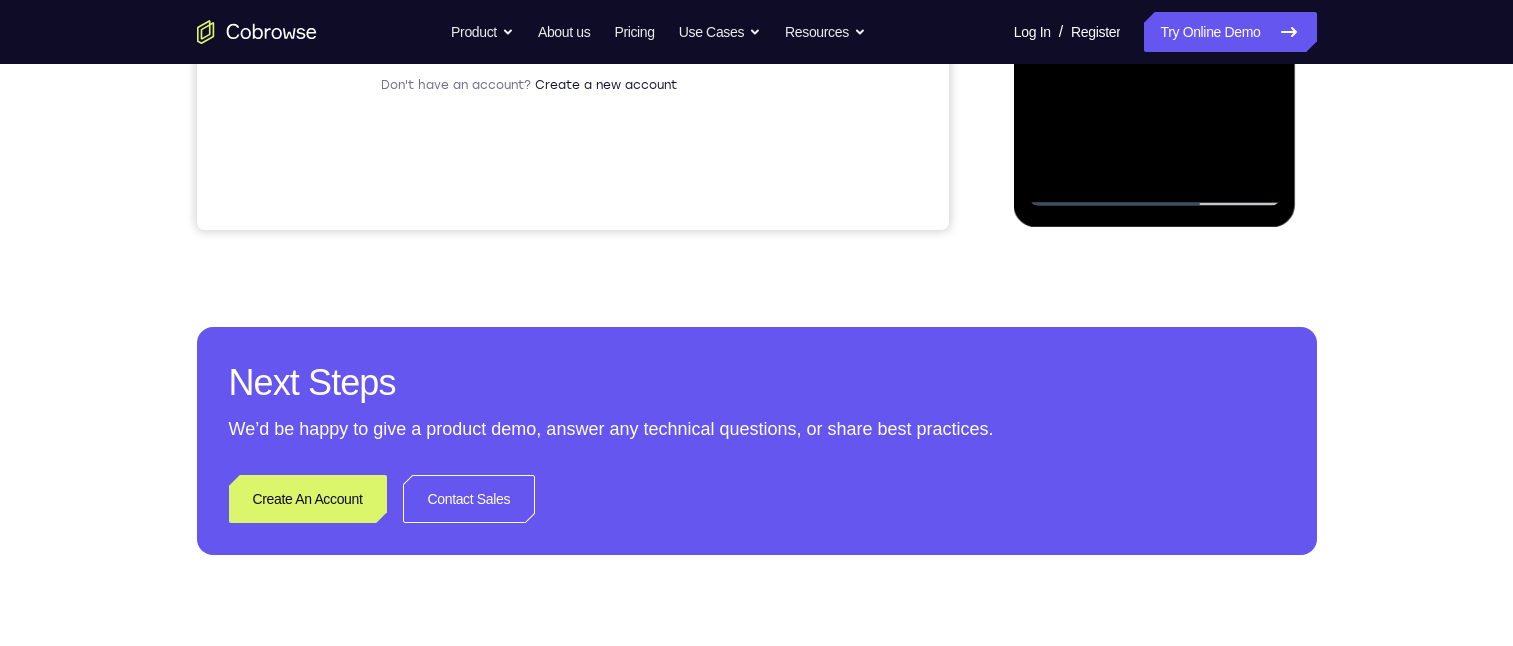 drag, startPoint x: 1228, startPoint y: -55, endPoint x: 2263, endPoint y: -363, distance: 1079.856 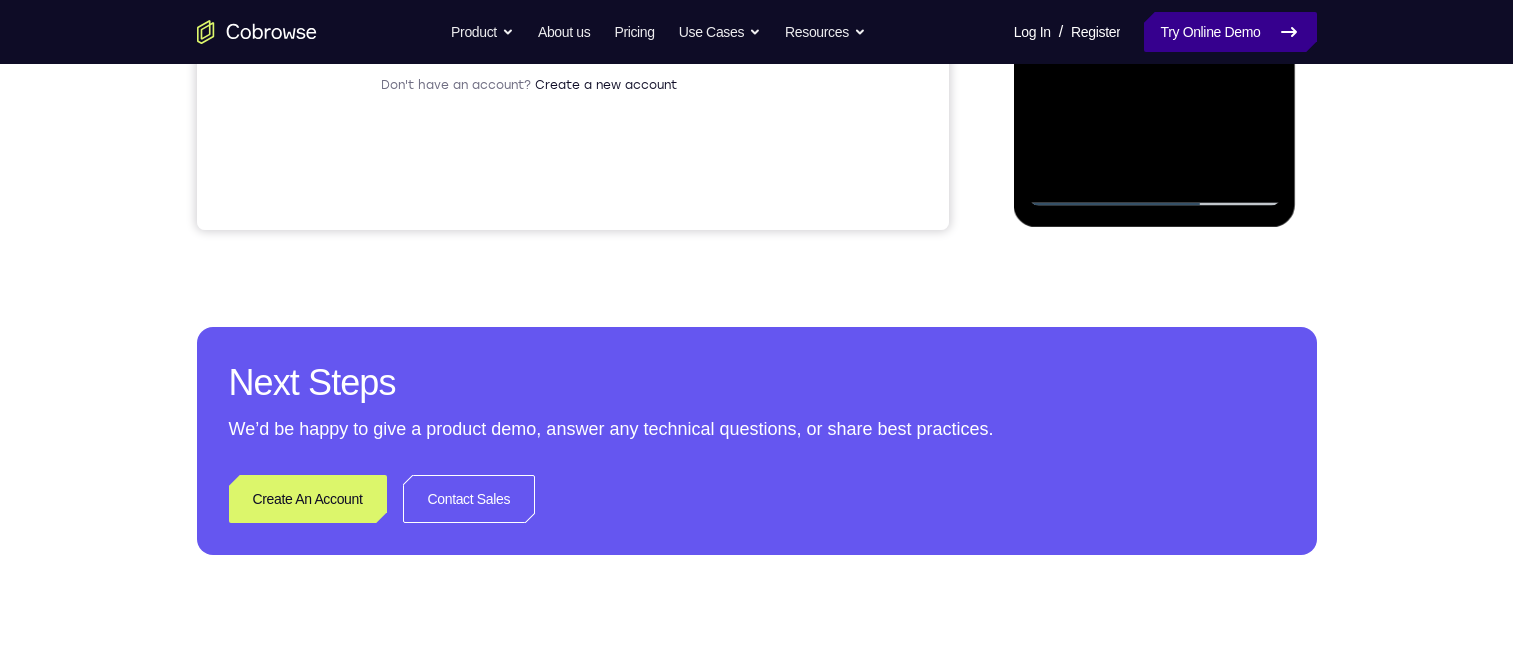 scroll, scrollTop: 300, scrollLeft: 0, axis: vertical 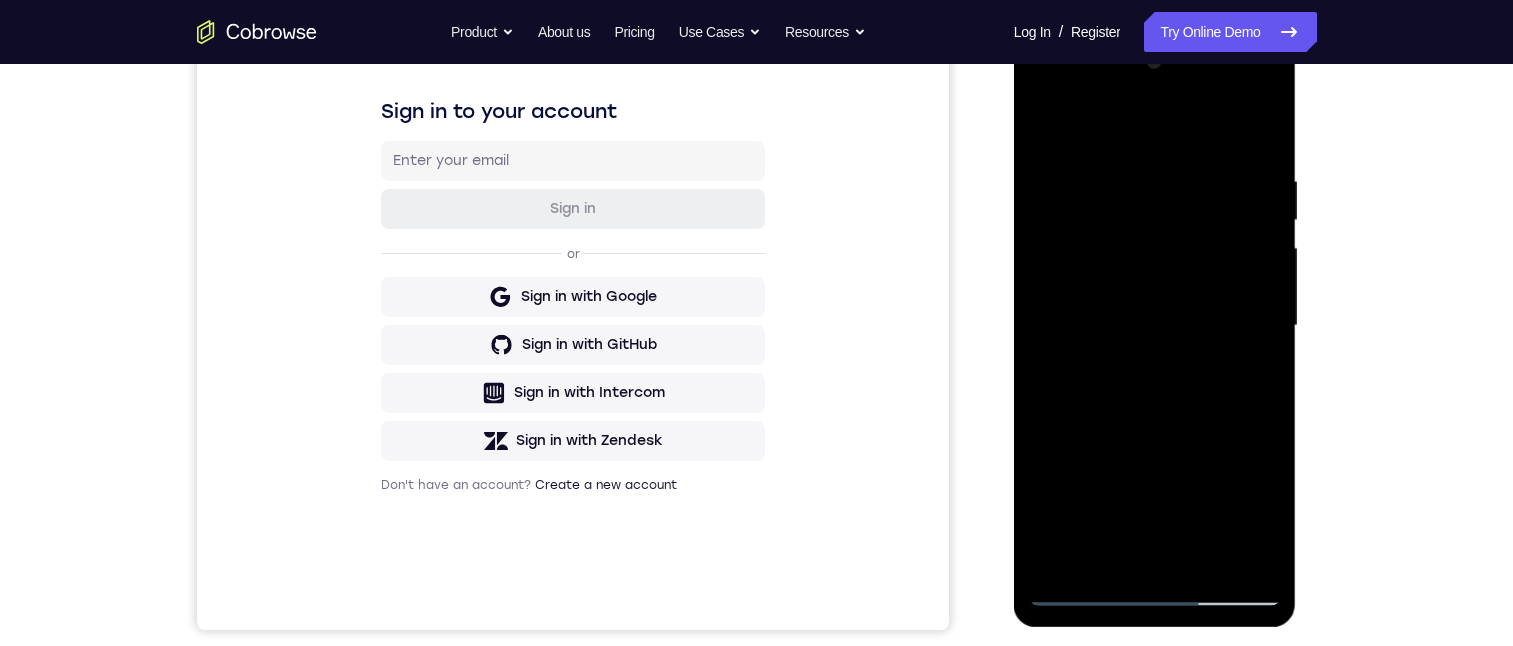 drag, startPoint x: 1168, startPoint y: 429, endPoint x: 1189, endPoint y: 65, distance: 364.60526 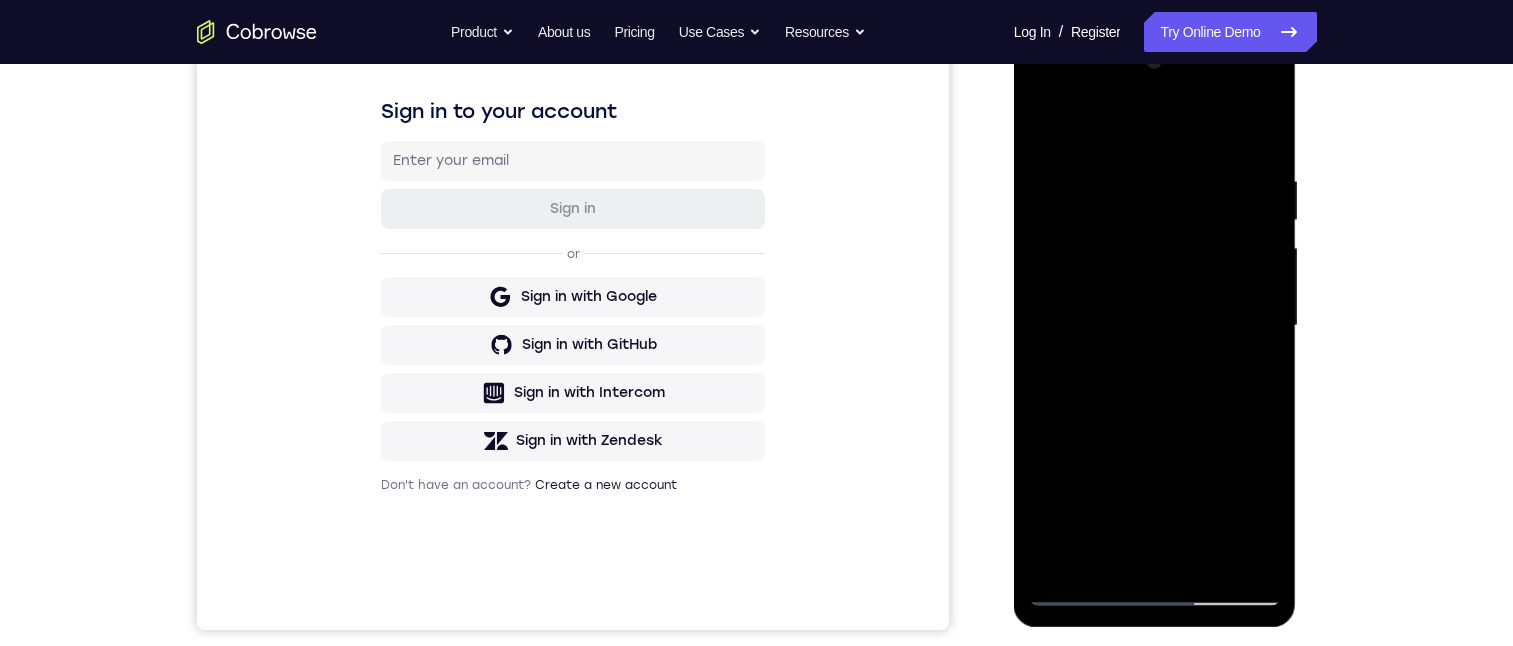click at bounding box center [1155, 326] 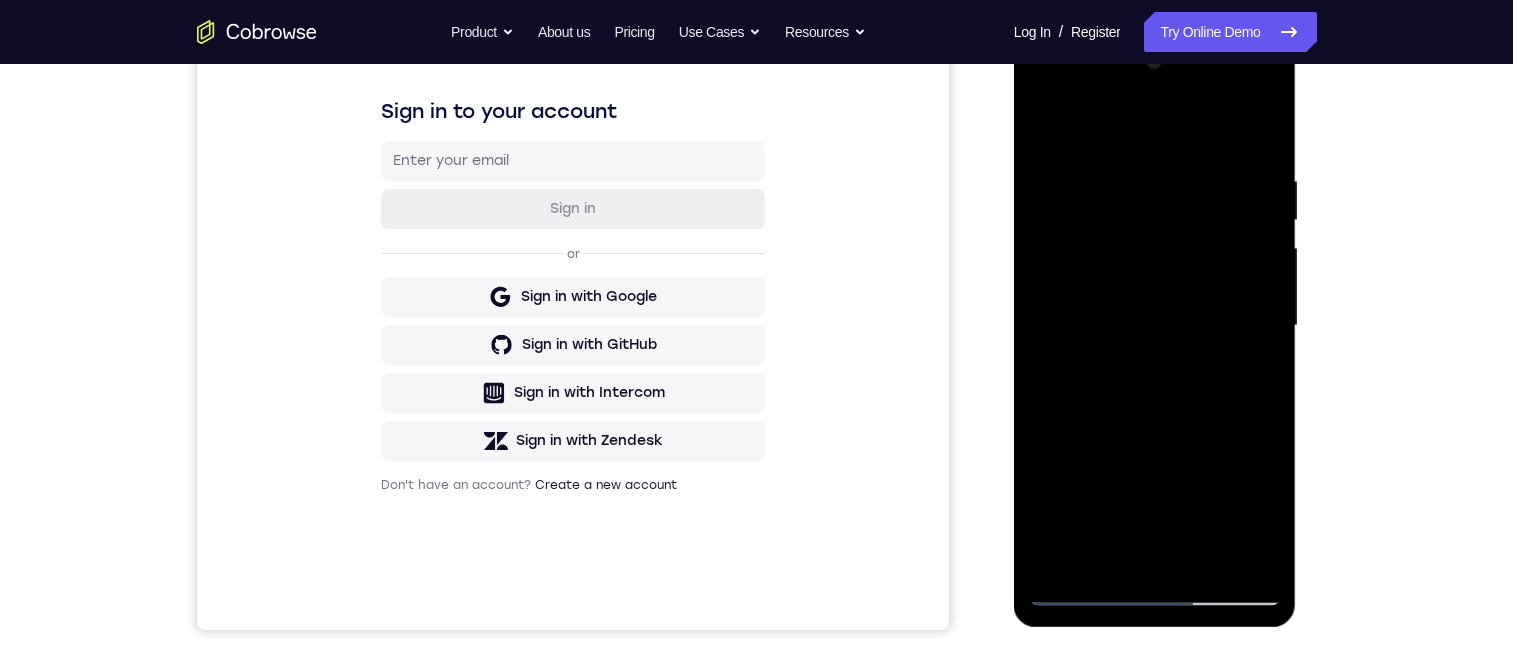 drag, startPoint x: 1208, startPoint y: 348, endPoint x: 1192, endPoint y: 137, distance: 211.60576 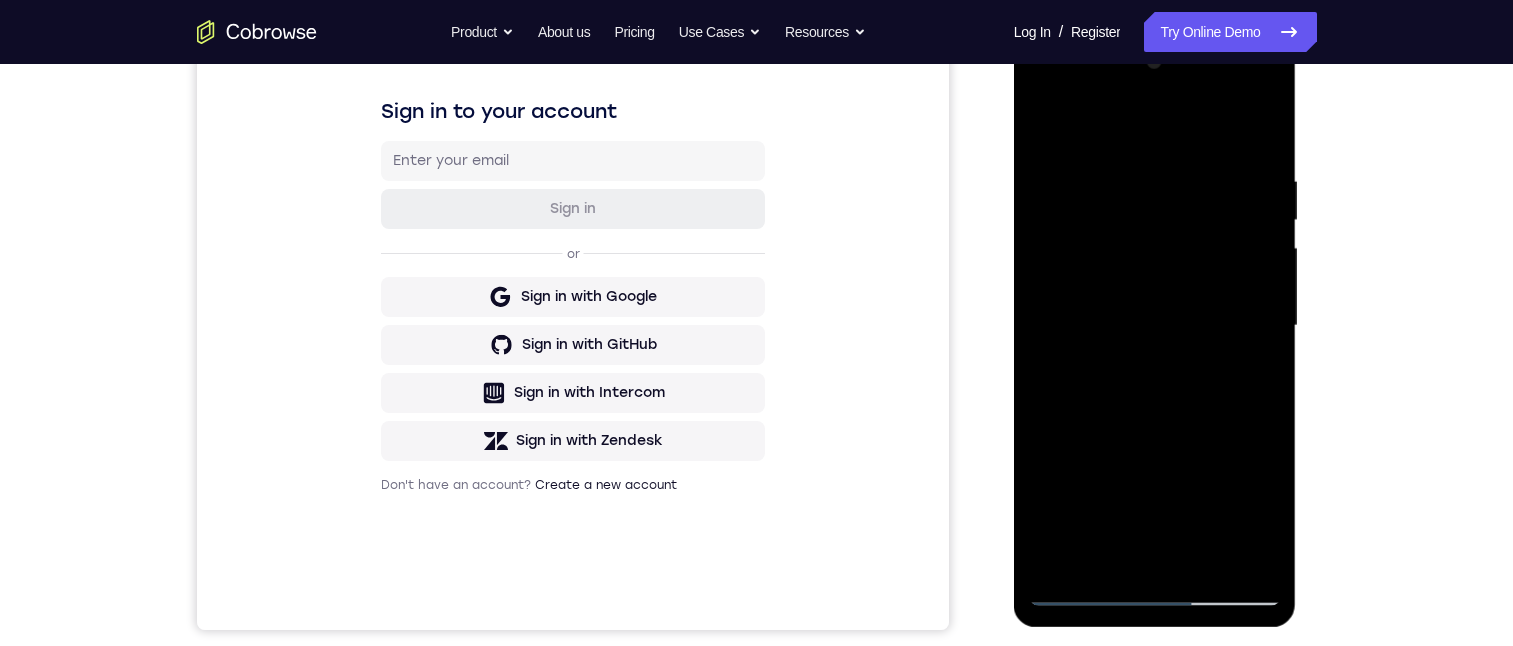 drag, startPoint x: 1198, startPoint y: 368, endPoint x: 1233, endPoint y: 168, distance: 203.0394 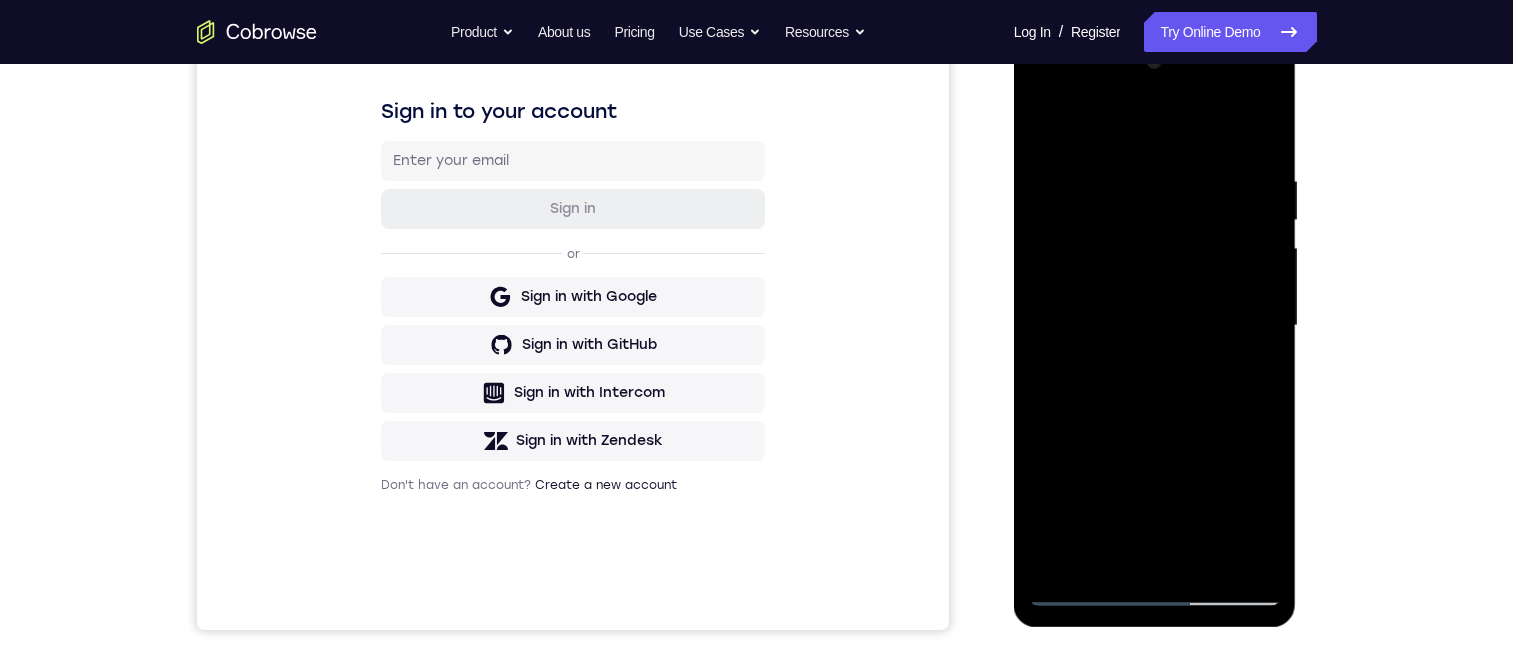 drag, startPoint x: 1144, startPoint y: 479, endPoint x: 1147, endPoint y: 183, distance: 296.0152 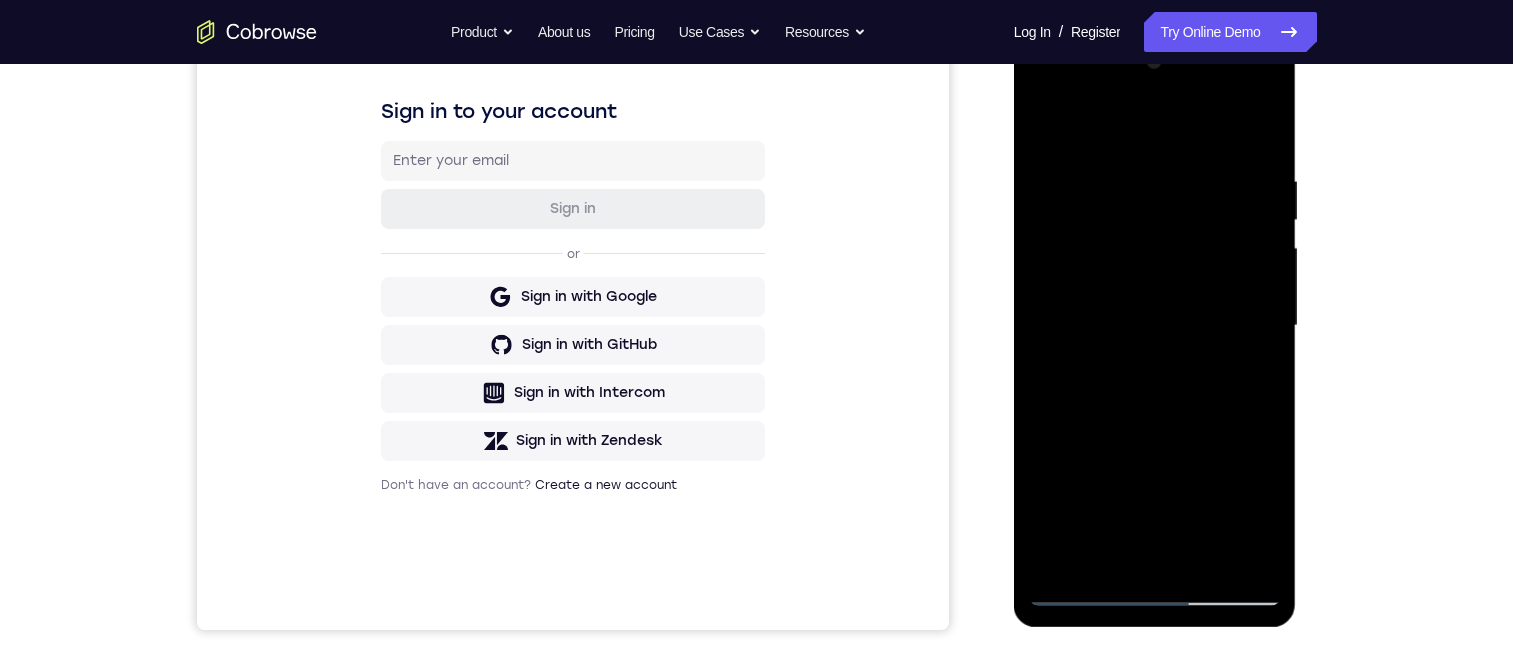 drag, startPoint x: 1200, startPoint y: 291, endPoint x: 1200, endPoint y: 135, distance: 156 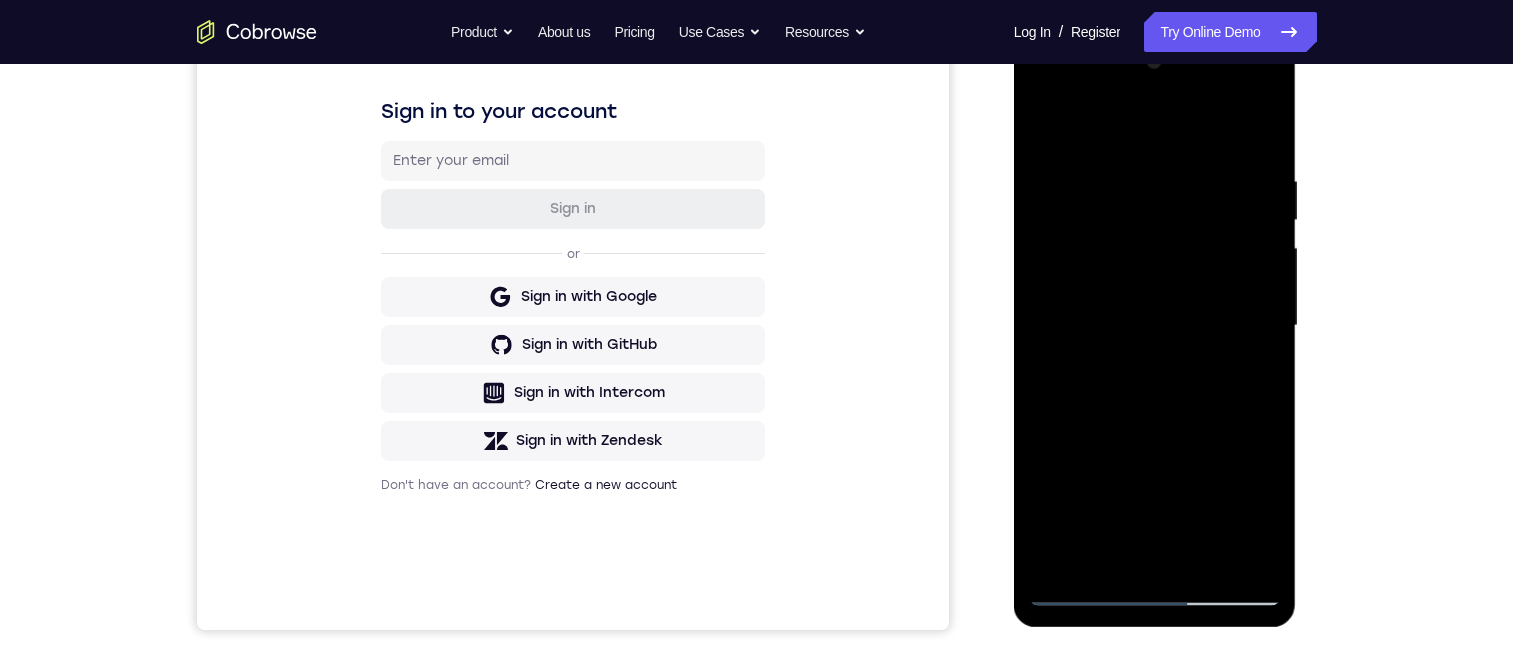 drag, startPoint x: 1213, startPoint y: 487, endPoint x: 1202, endPoint y: 214, distance: 273.22153 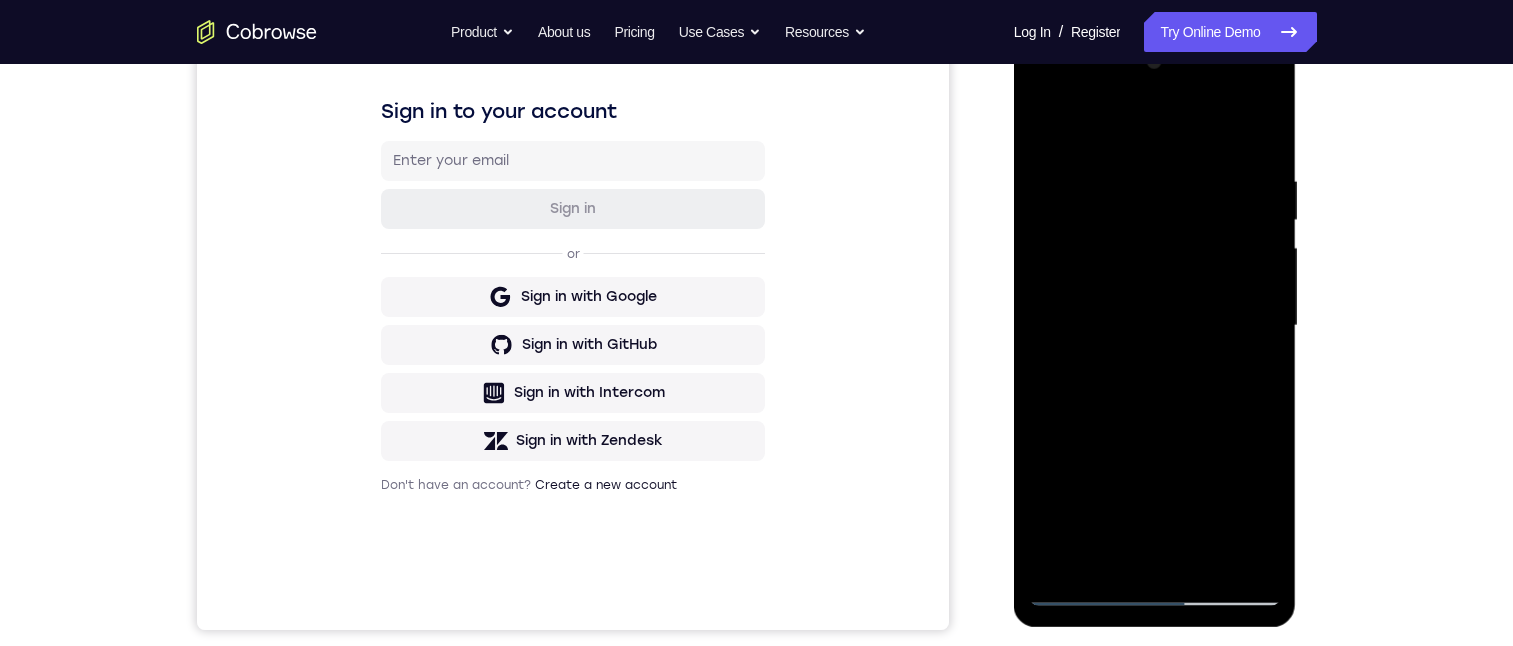 drag, startPoint x: 1196, startPoint y: 310, endPoint x: 1214, endPoint y: 254, distance: 58.821766 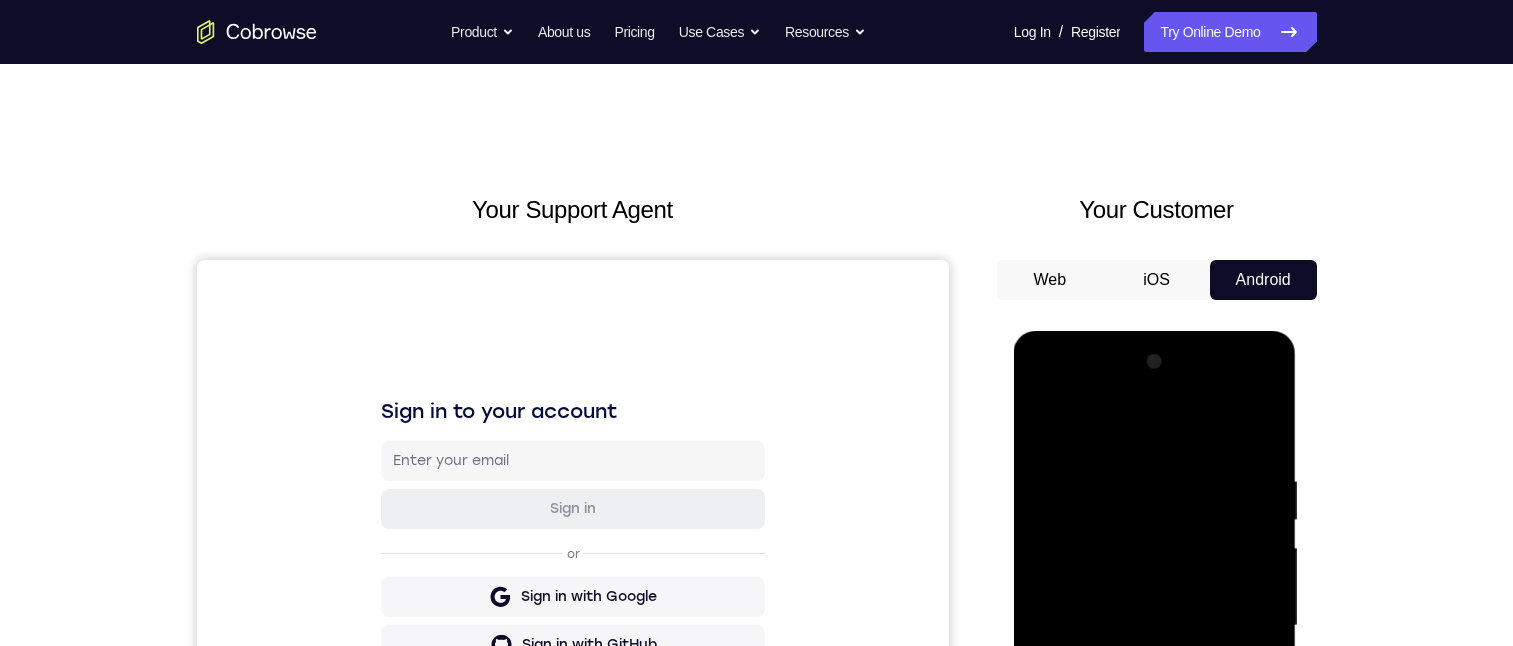 scroll, scrollTop: 300, scrollLeft: 0, axis: vertical 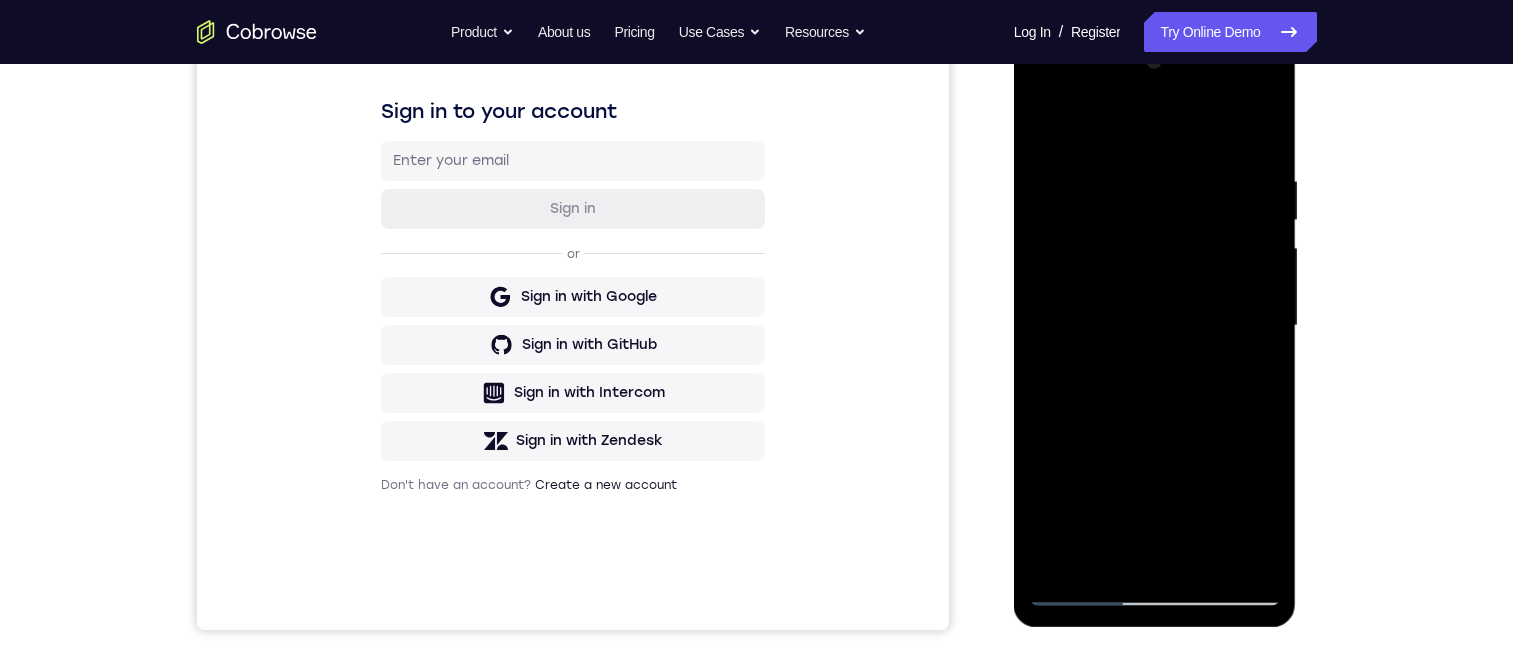 click at bounding box center (1155, 326) 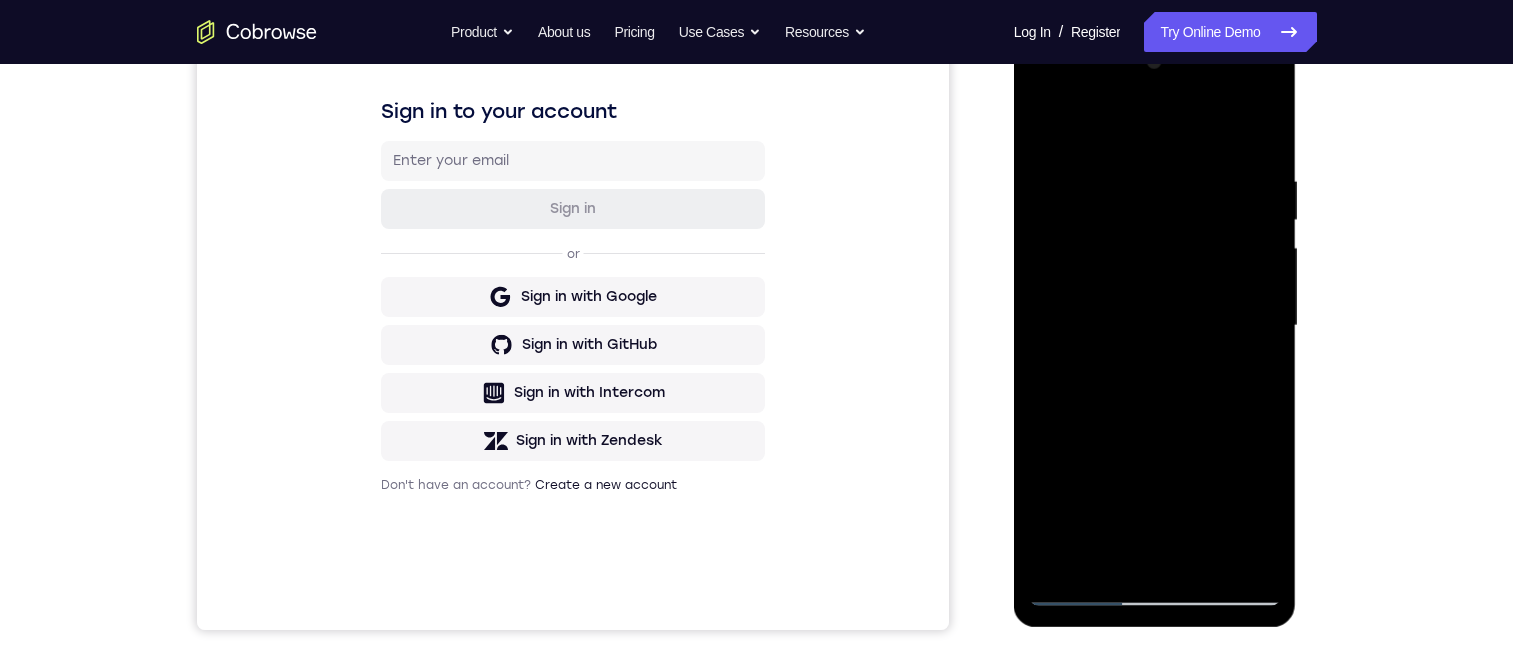 drag, startPoint x: 1130, startPoint y: 221, endPoint x: 1174, endPoint y: 425, distance: 208.69116 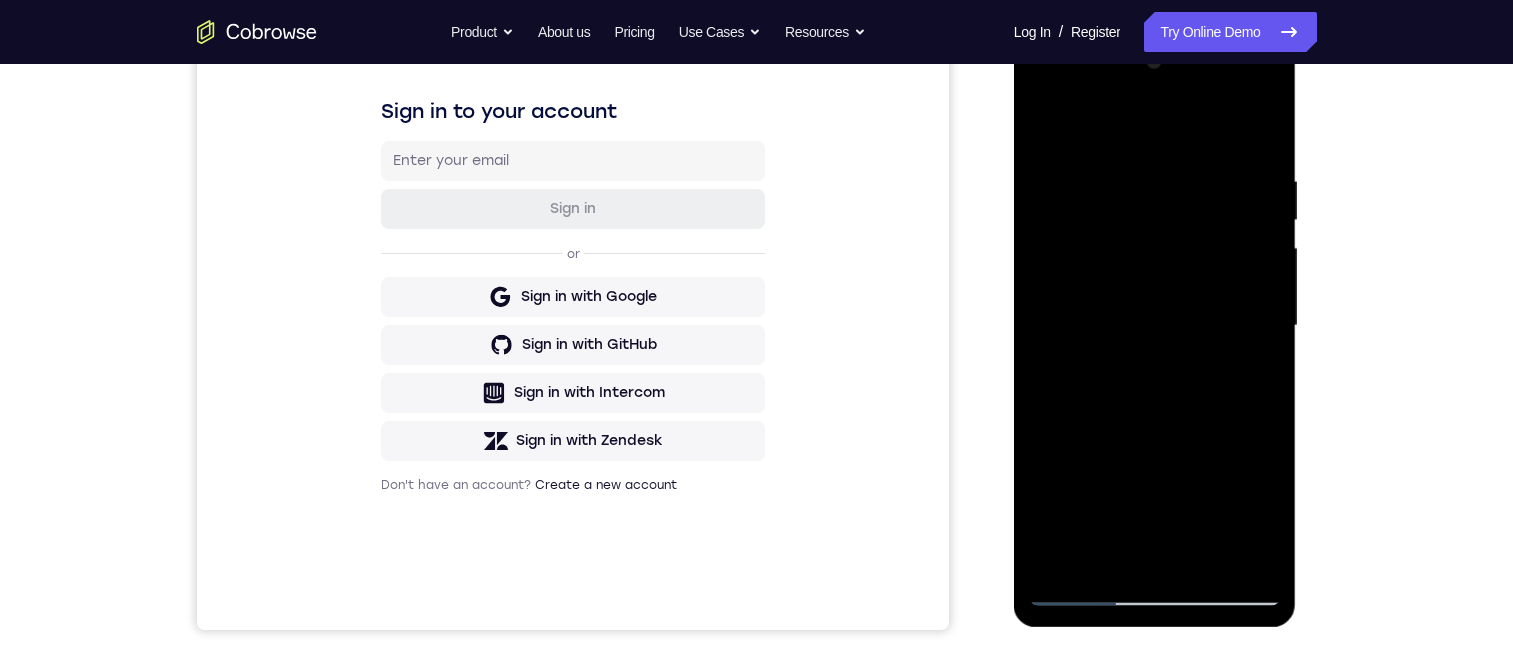 click at bounding box center (1155, 326) 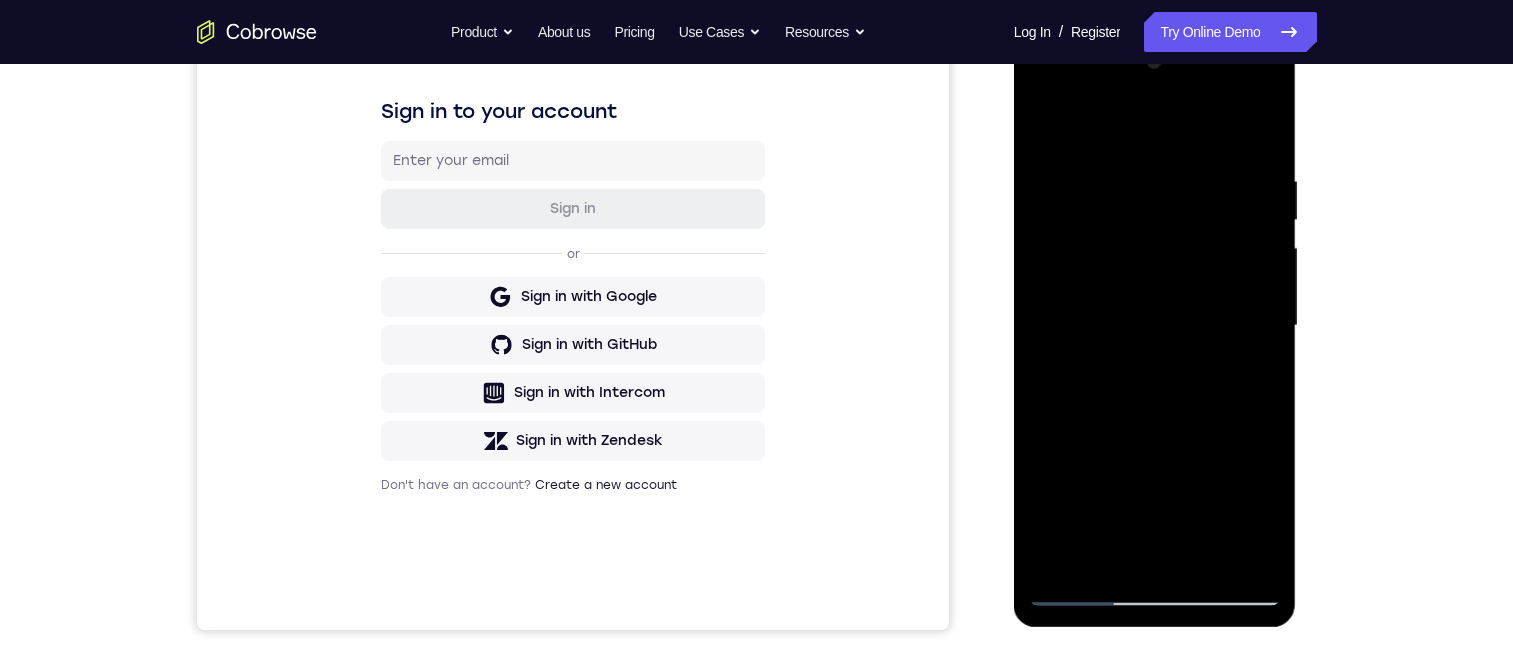 click at bounding box center [1155, 326] 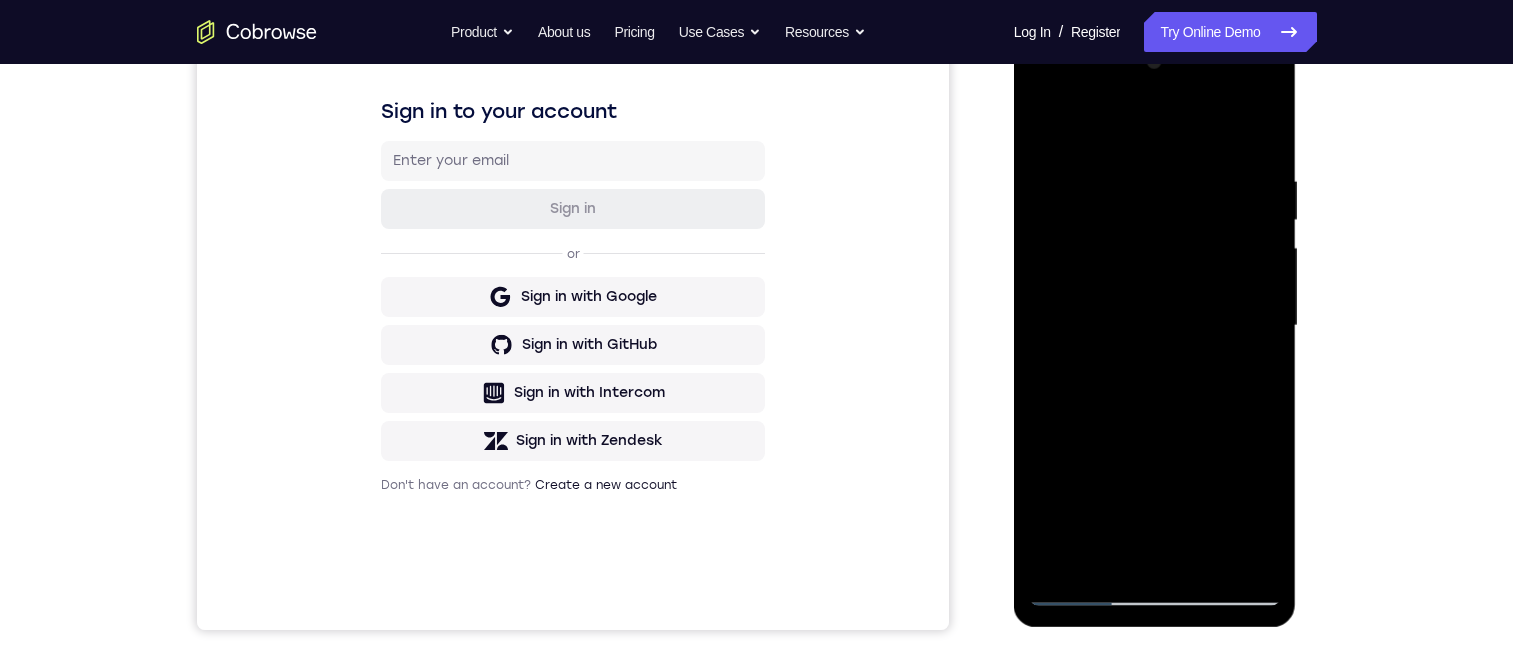drag, startPoint x: 1219, startPoint y: 487, endPoint x: 1224, endPoint y: 579, distance: 92.13577 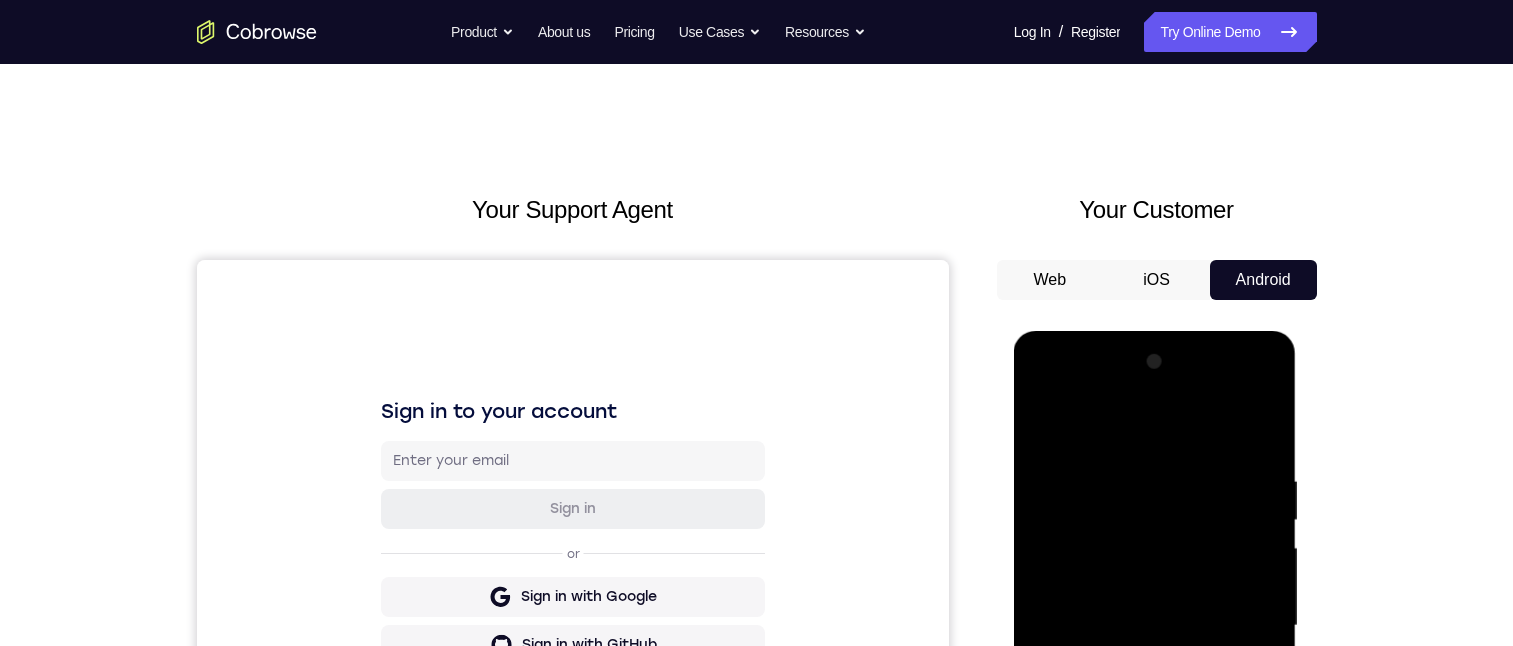scroll, scrollTop: 297, scrollLeft: 0, axis: vertical 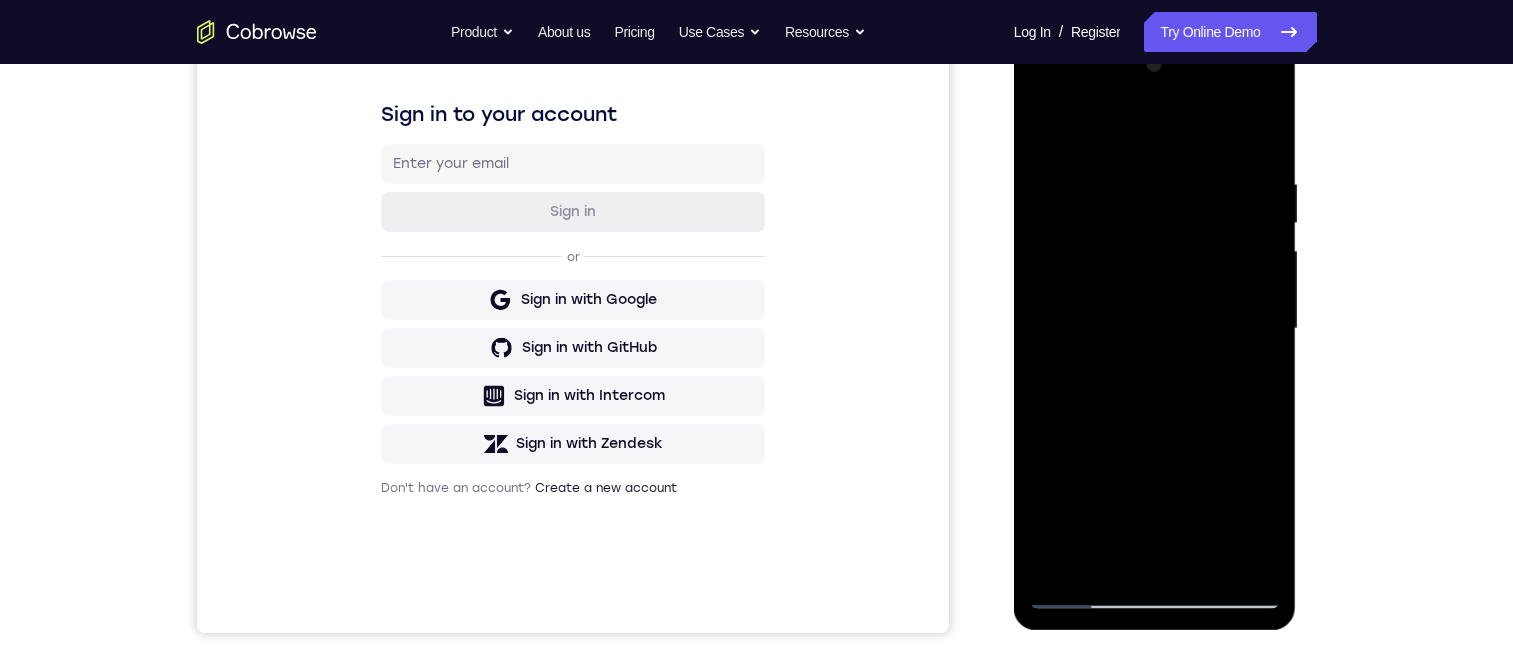 drag, startPoint x: 1185, startPoint y: 441, endPoint x: 1196, endPoint y: 558, distance: 117.51595 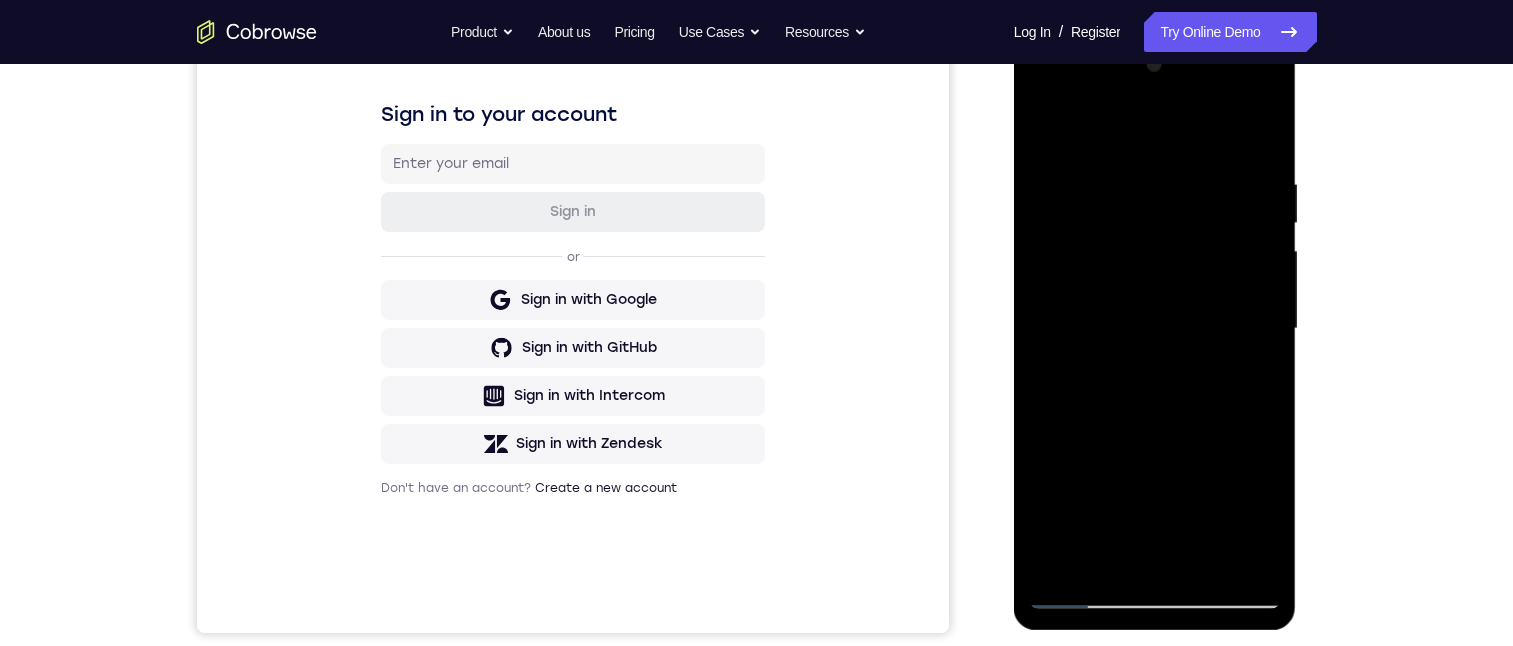 click at bounding box center (1155, 329) 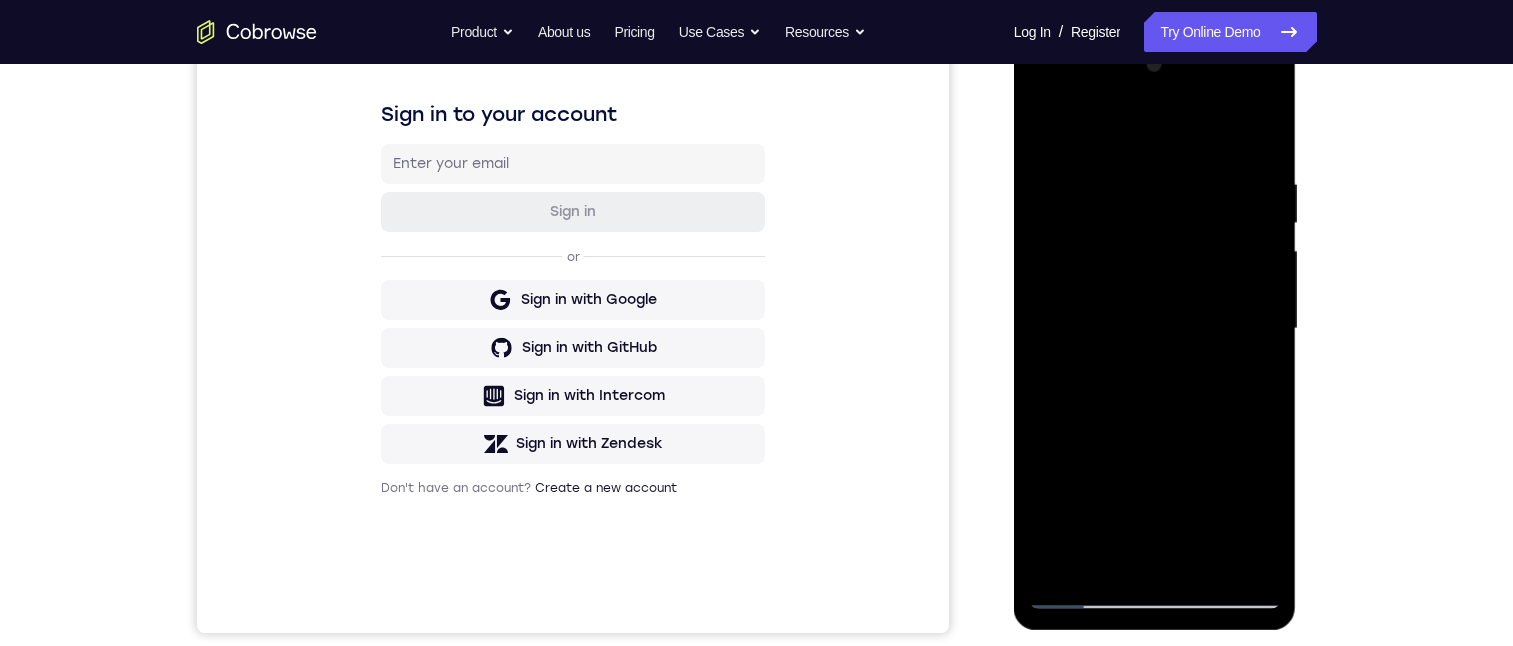 drag, startPoint x: 1191, startPoint y: 450, endPoint x: 1211, endPoint y: 460, distance: 22.36068 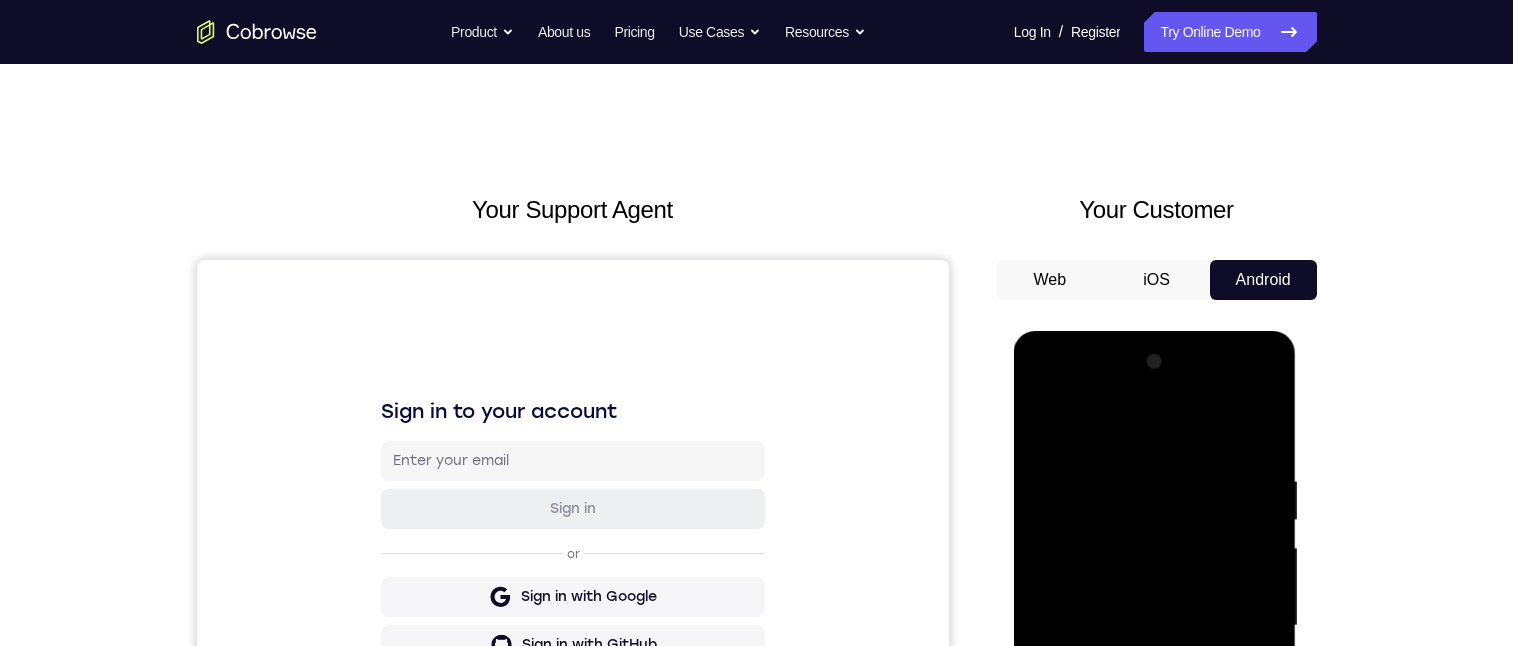 scroll, scrollTop: 199, scrollLeft: 0, axis: vertical 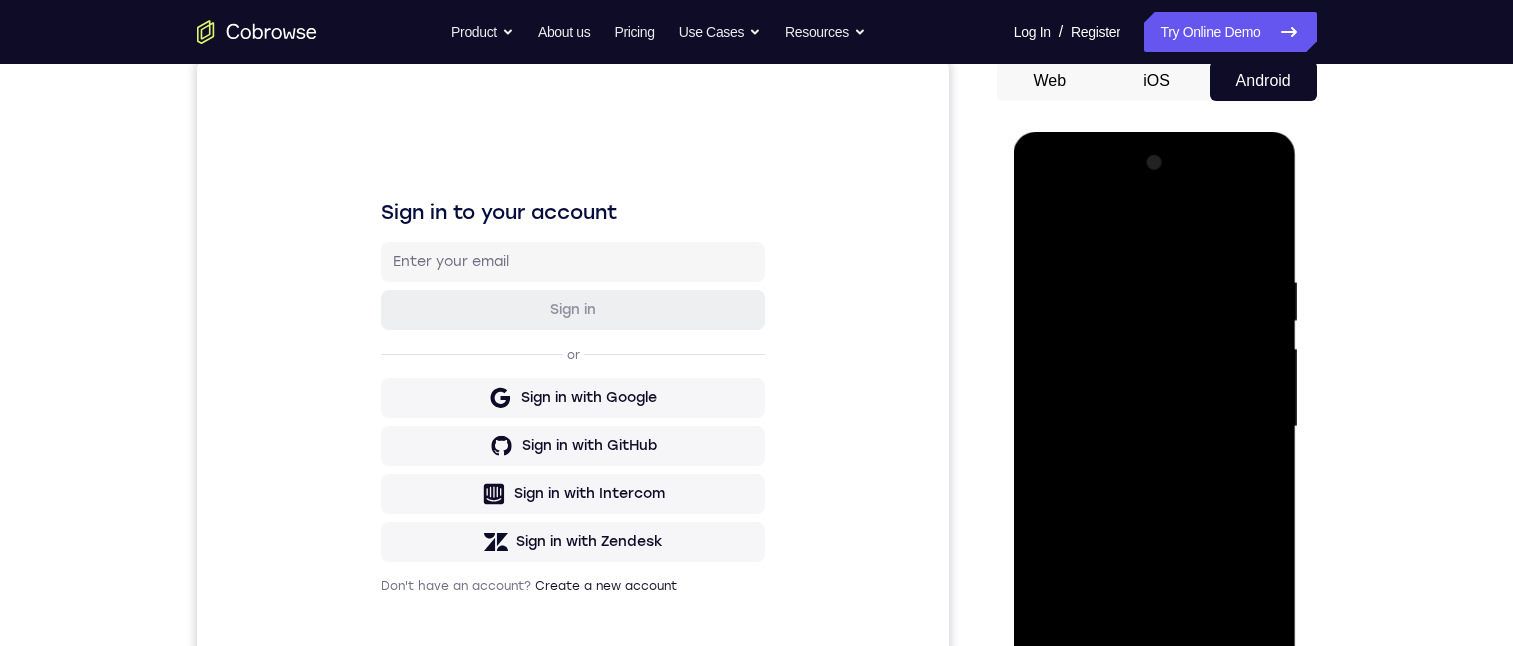 click at bounding box center (1155, 427) 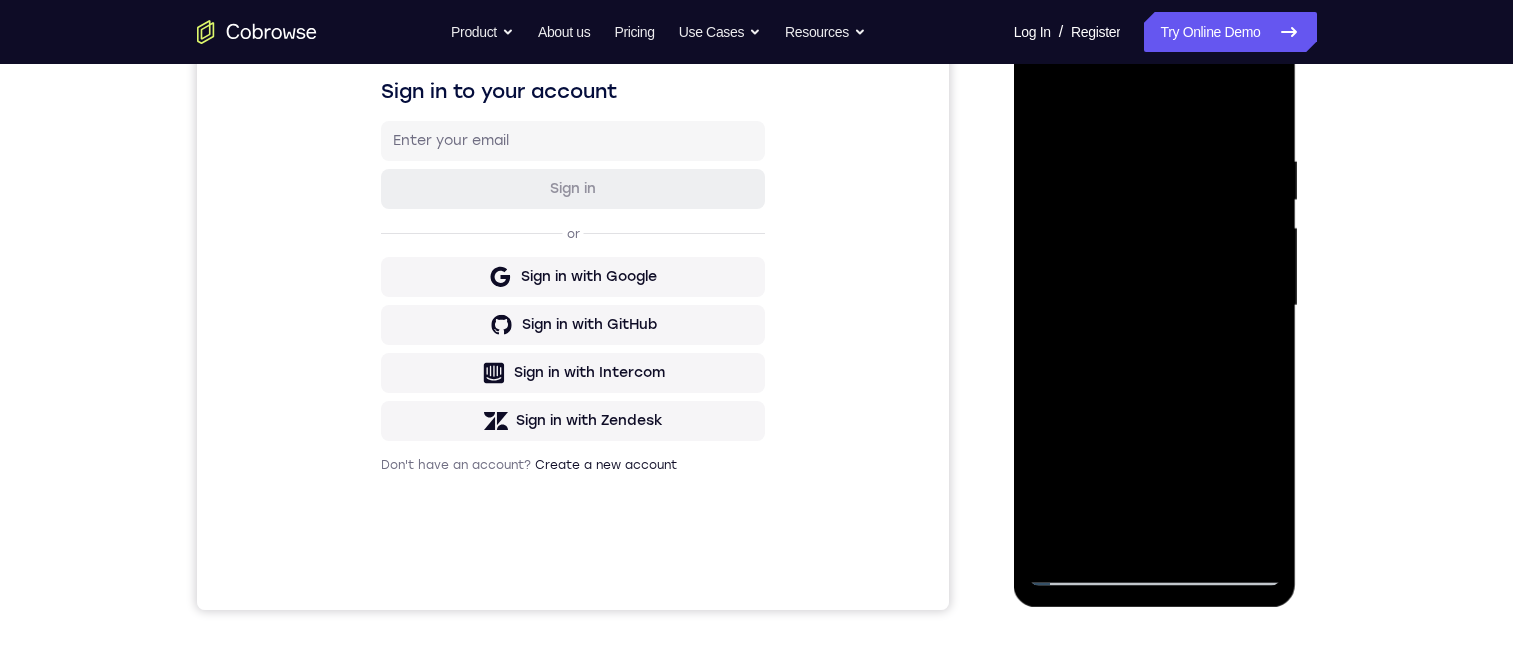drag, startPoint x: 1169, startPoint y: 427, endPoint x: 1159, endPoint y: 278, distance: 149.33519 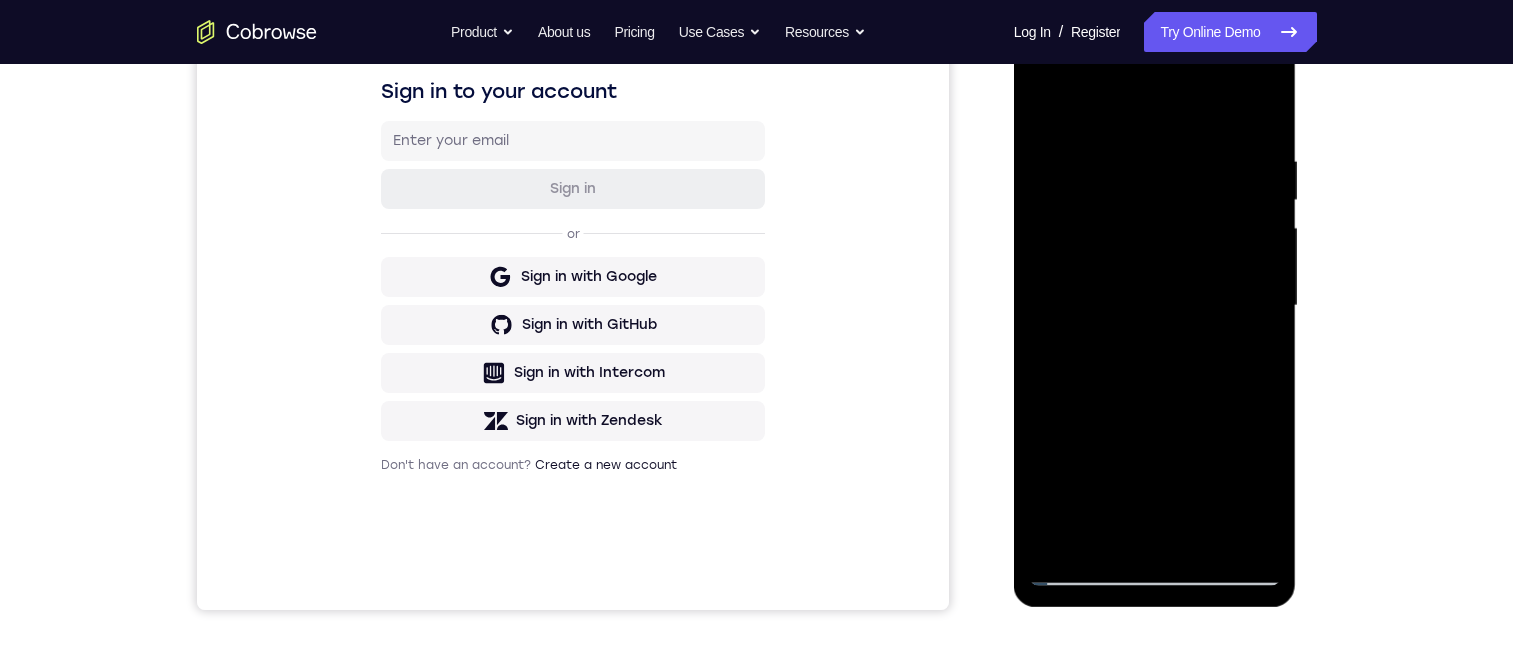 click at bounding box center (1155, 306) 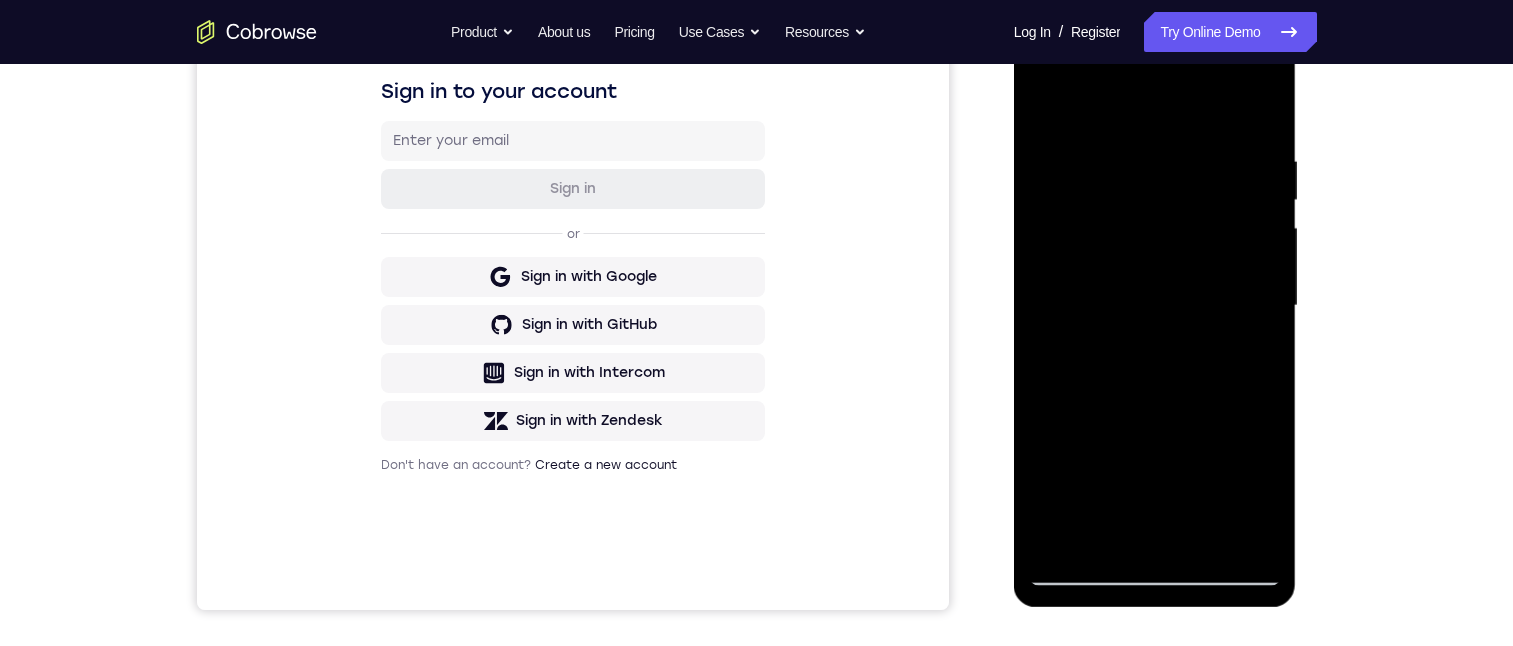 click at bounding box center (1155, 306) 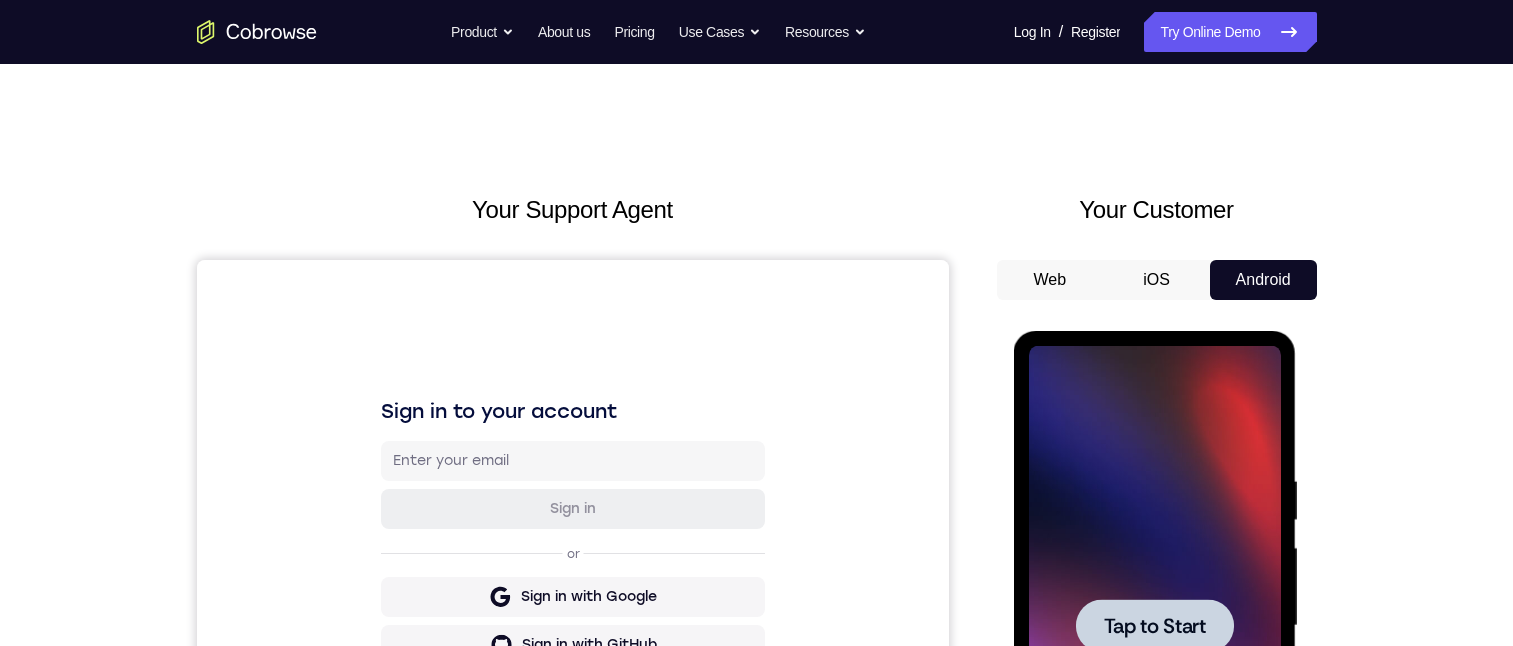 scroll, scrollTop: 100, scrollLeft: 0, axis: vertical 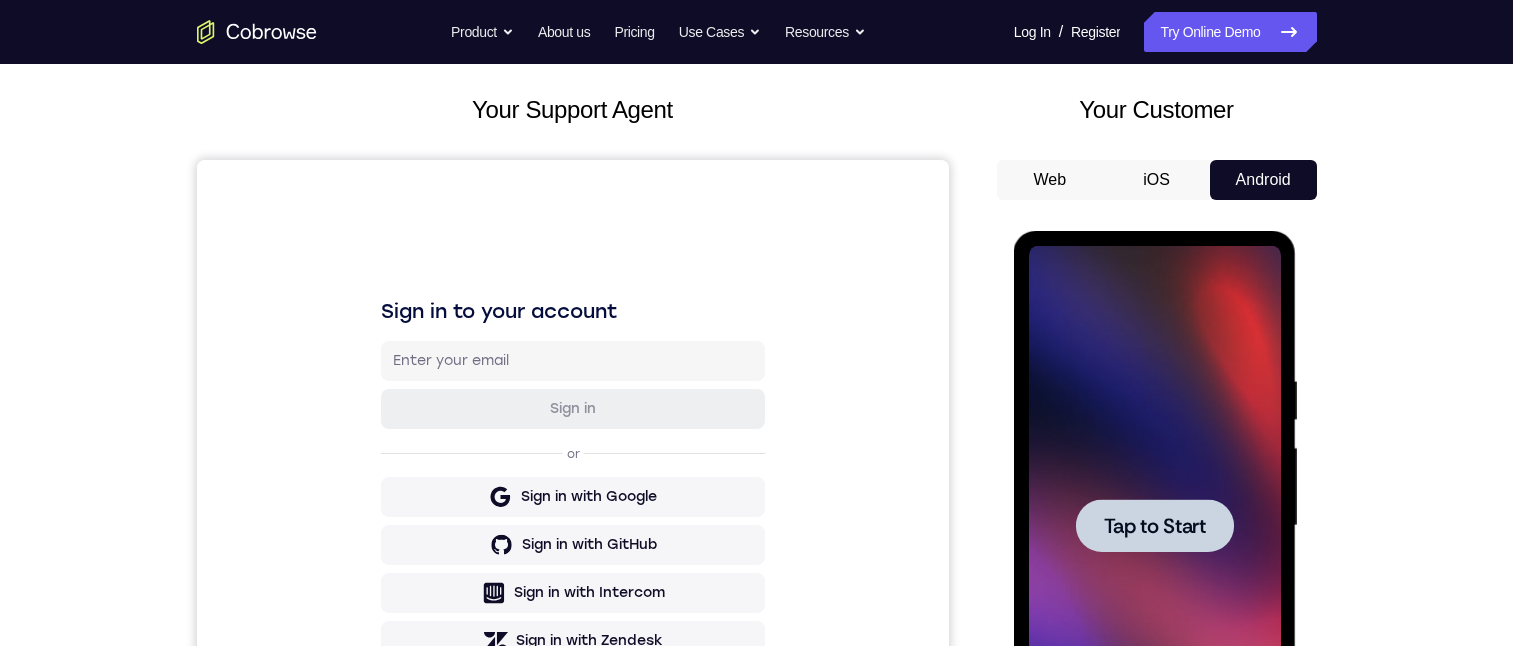 click at bounding box center (1155, 525) 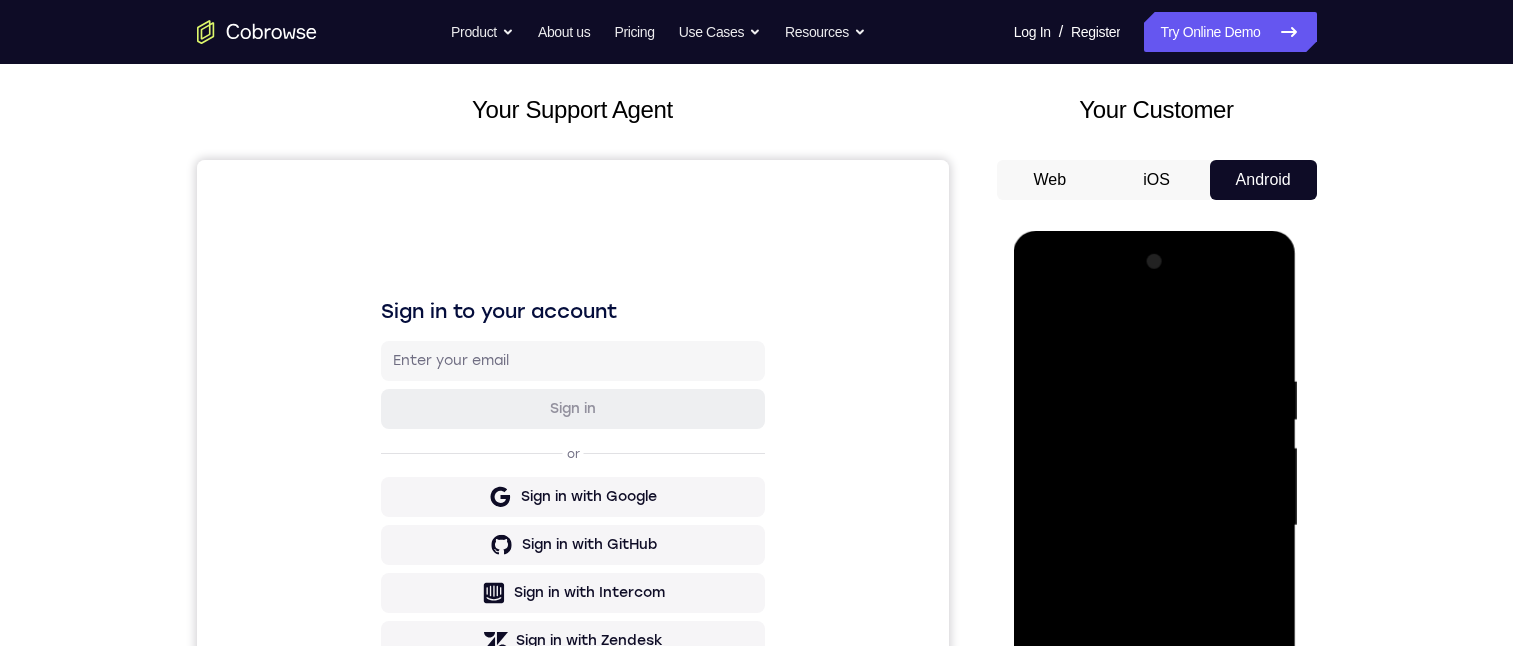 scroll, scrollTop: 0, scrollLeft: 0, axis: both 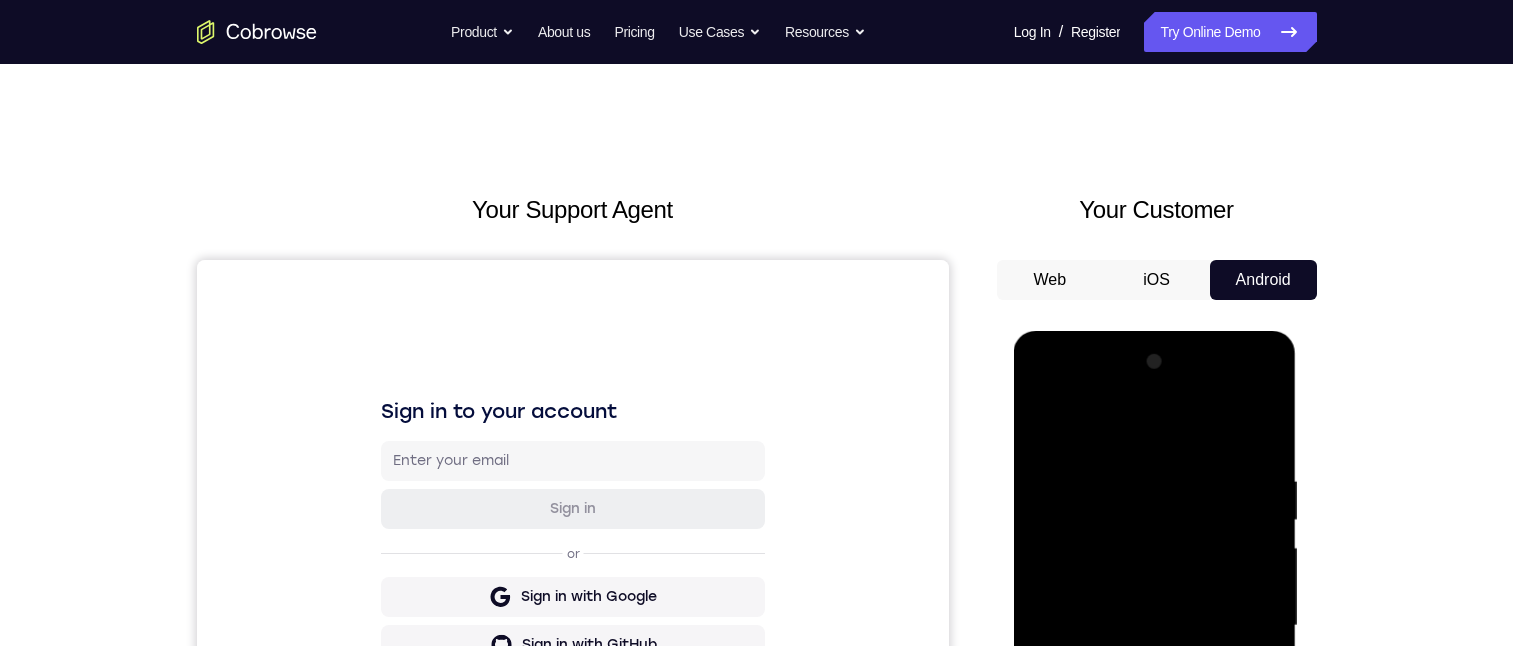 click 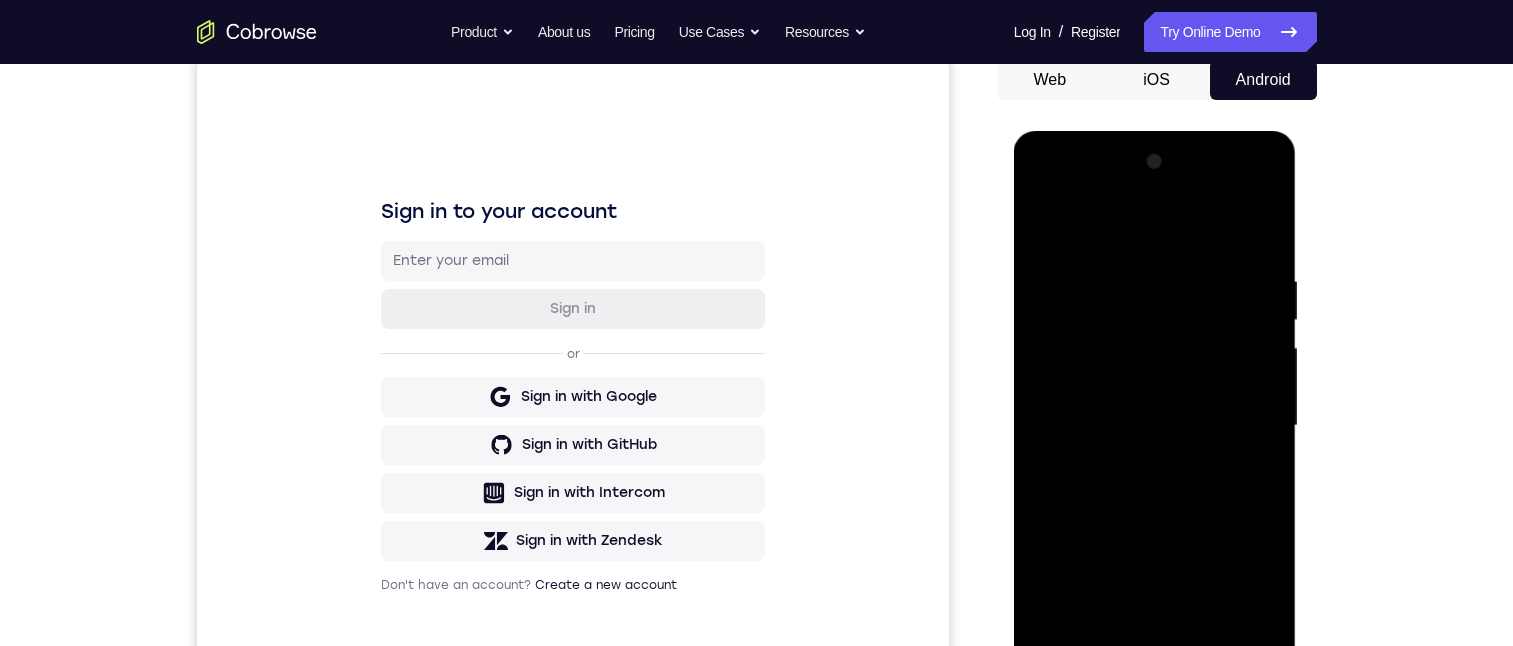 drag, startPoint x: 1152, startPoint y: 219, endPoint x: 1186, endPoint y: 343, distance: 128.57683 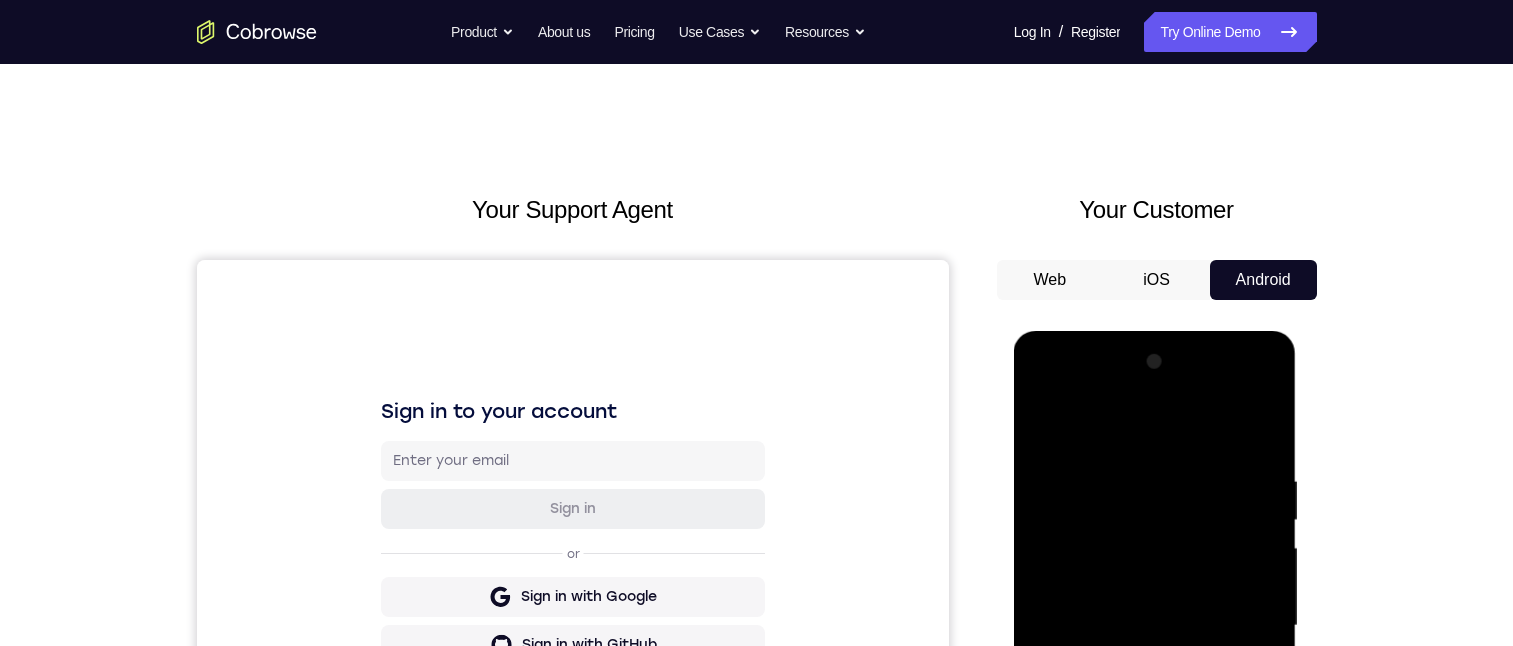 scroll, scrollTop: 300, scrollLeft: 0, axis: vertical 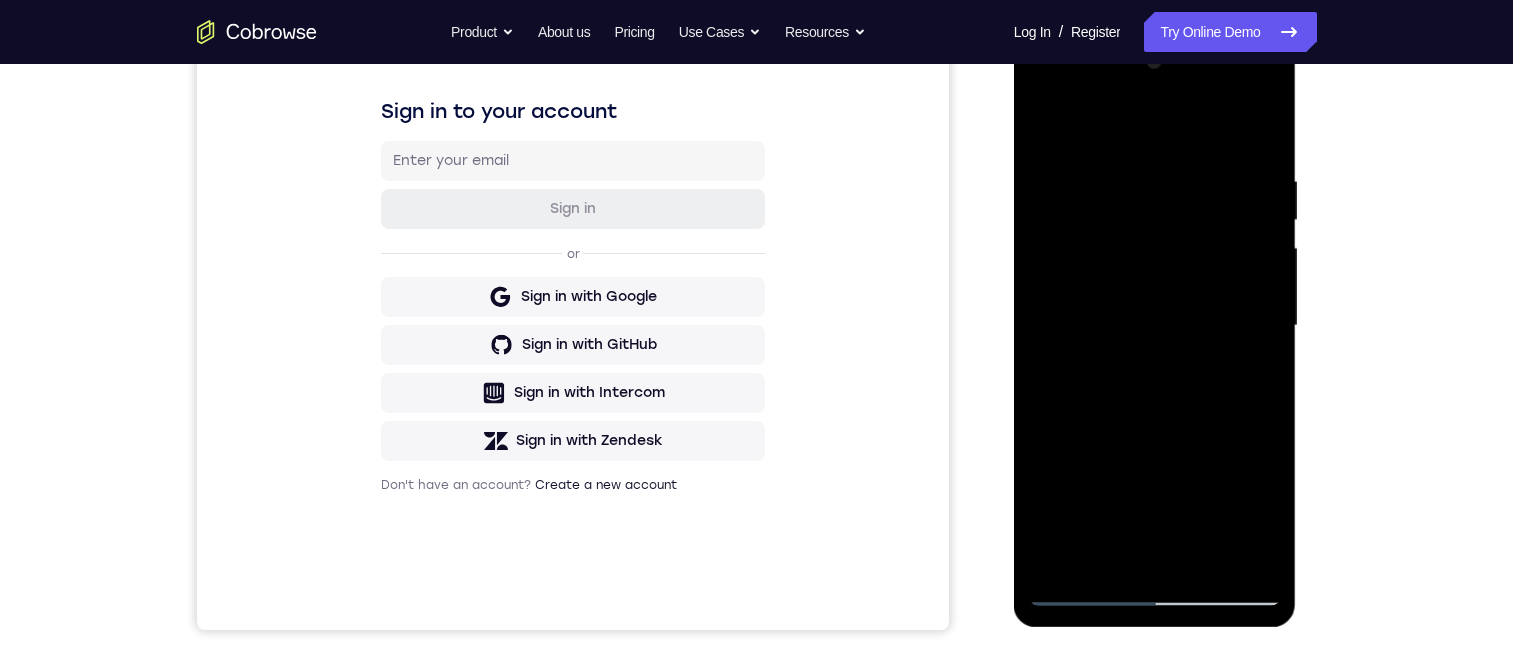 click at bounding box center (1155, 326) 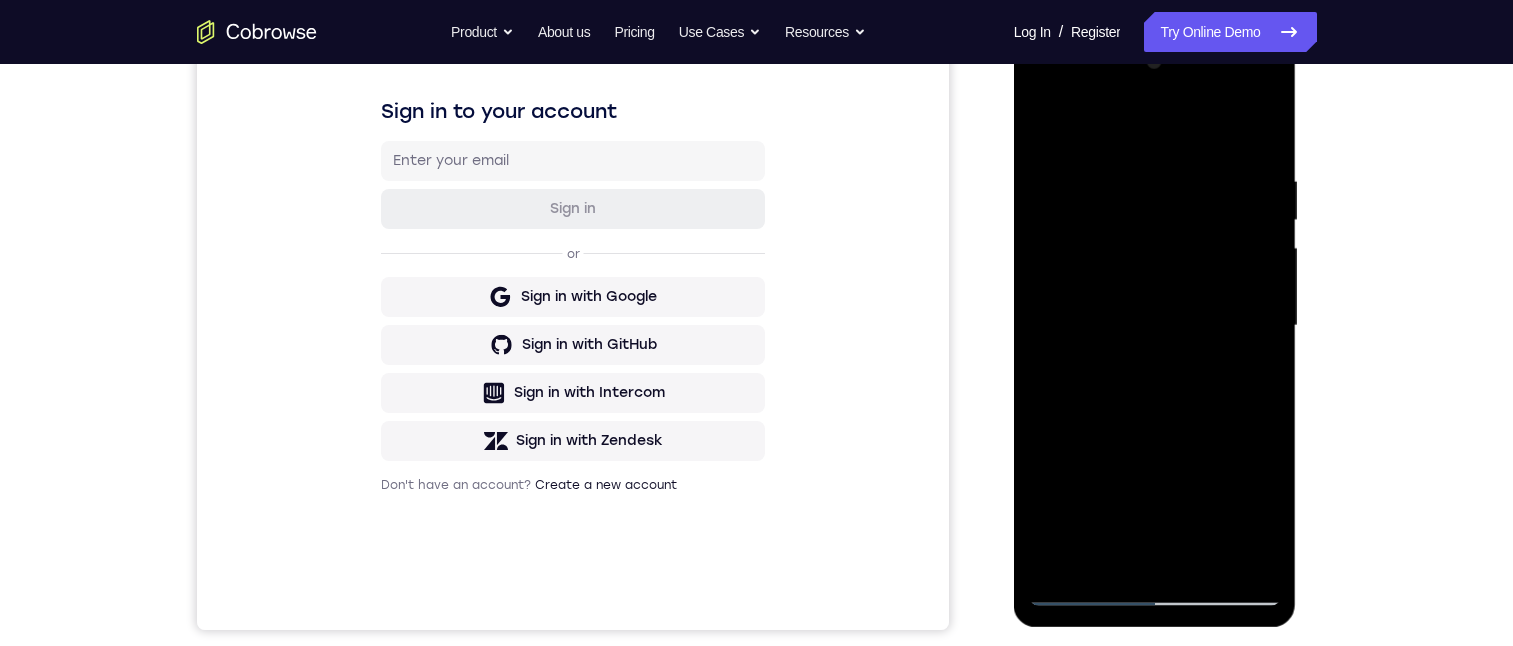 drag, startPoint x: 1140, startPoint y: 292, endPoint x: 1126, endPoint y: 252, distance: 42.379242 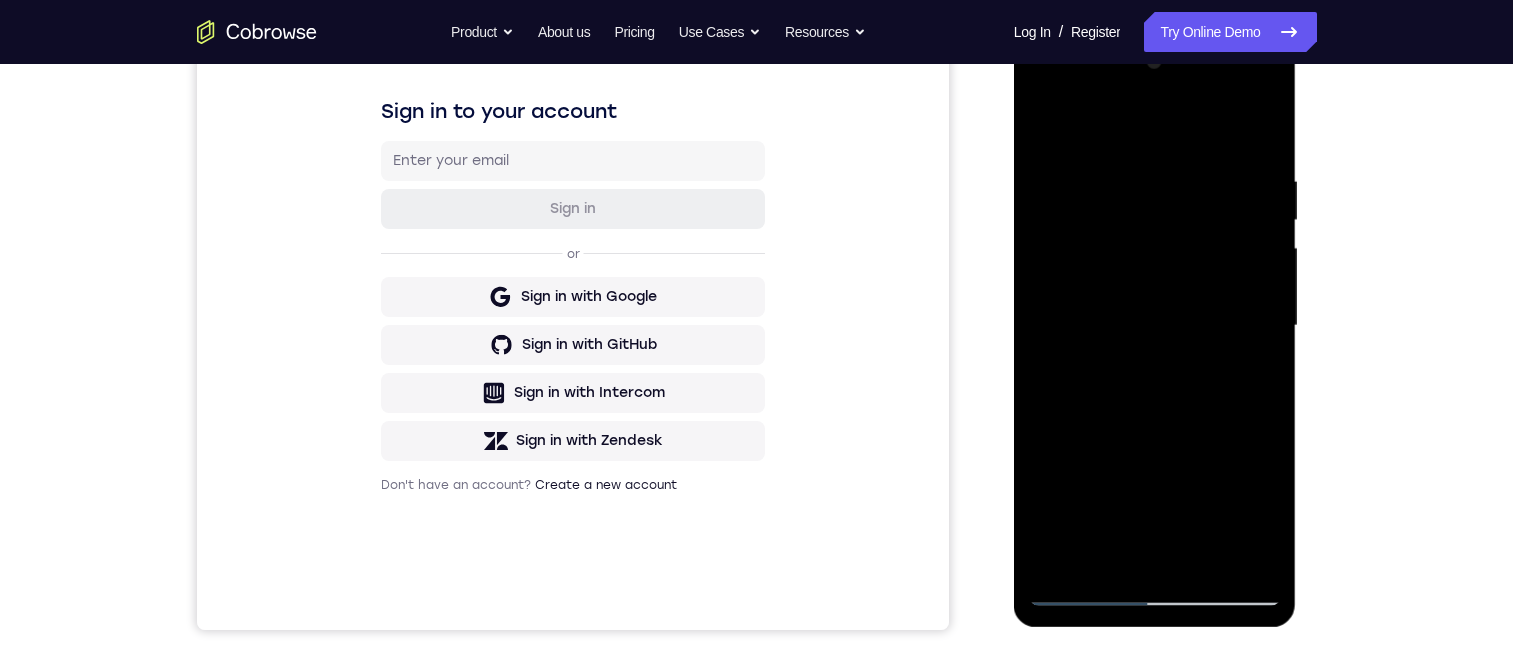 click at bounding box center (1155, 326) 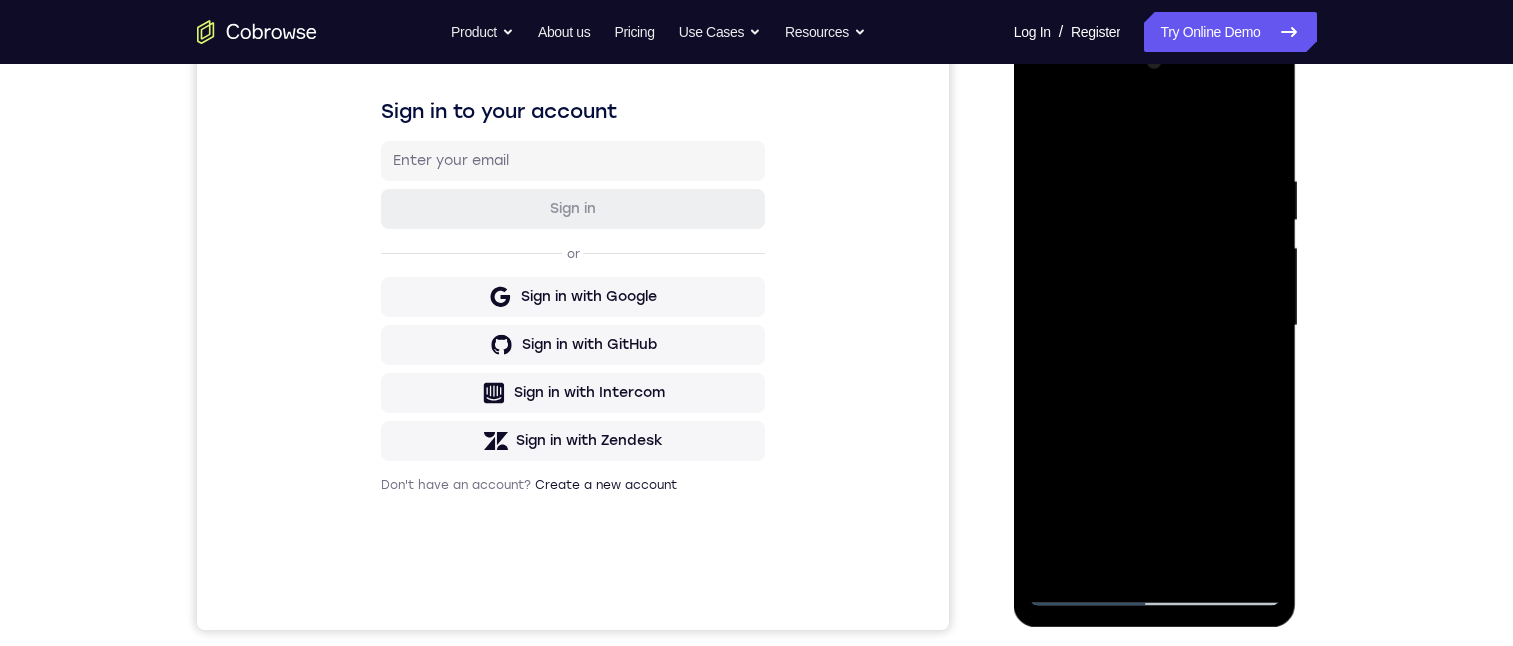 click at bounding box center (1155, 326) 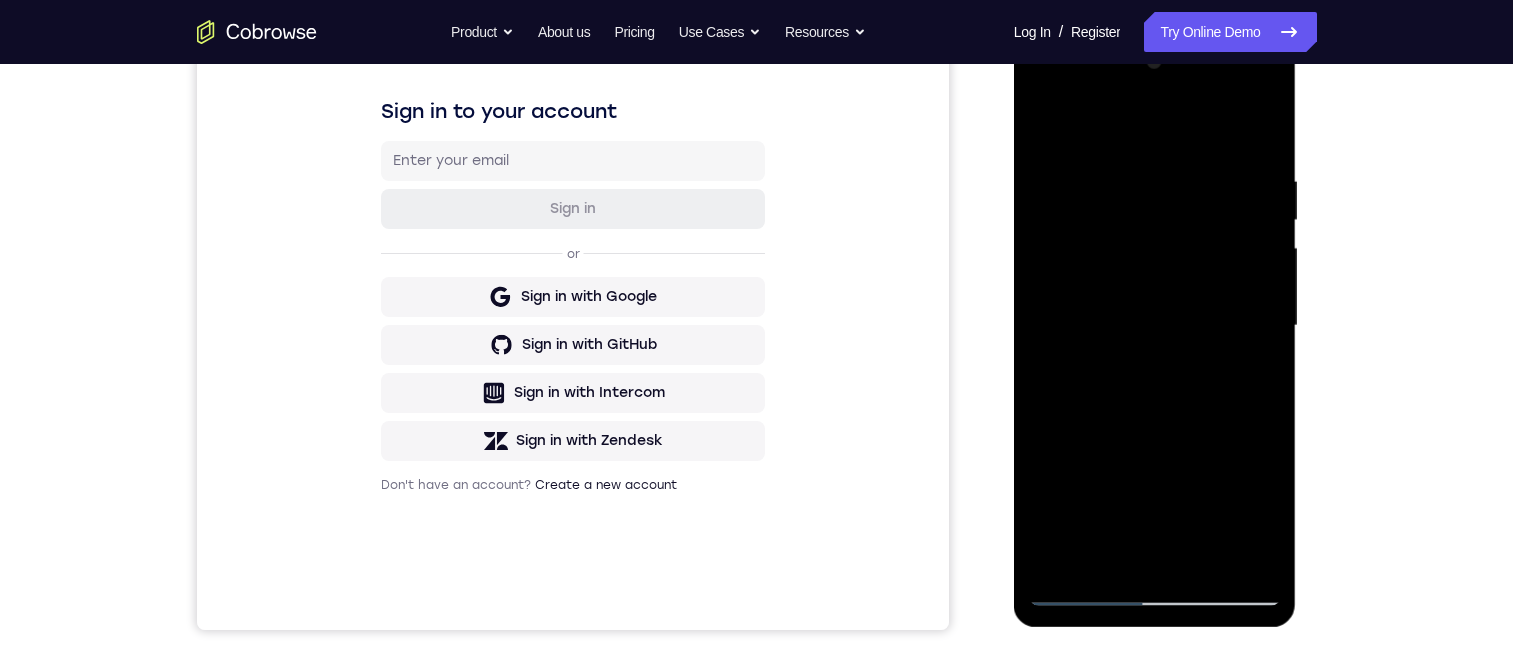 click at bounding box center (1155, 326) 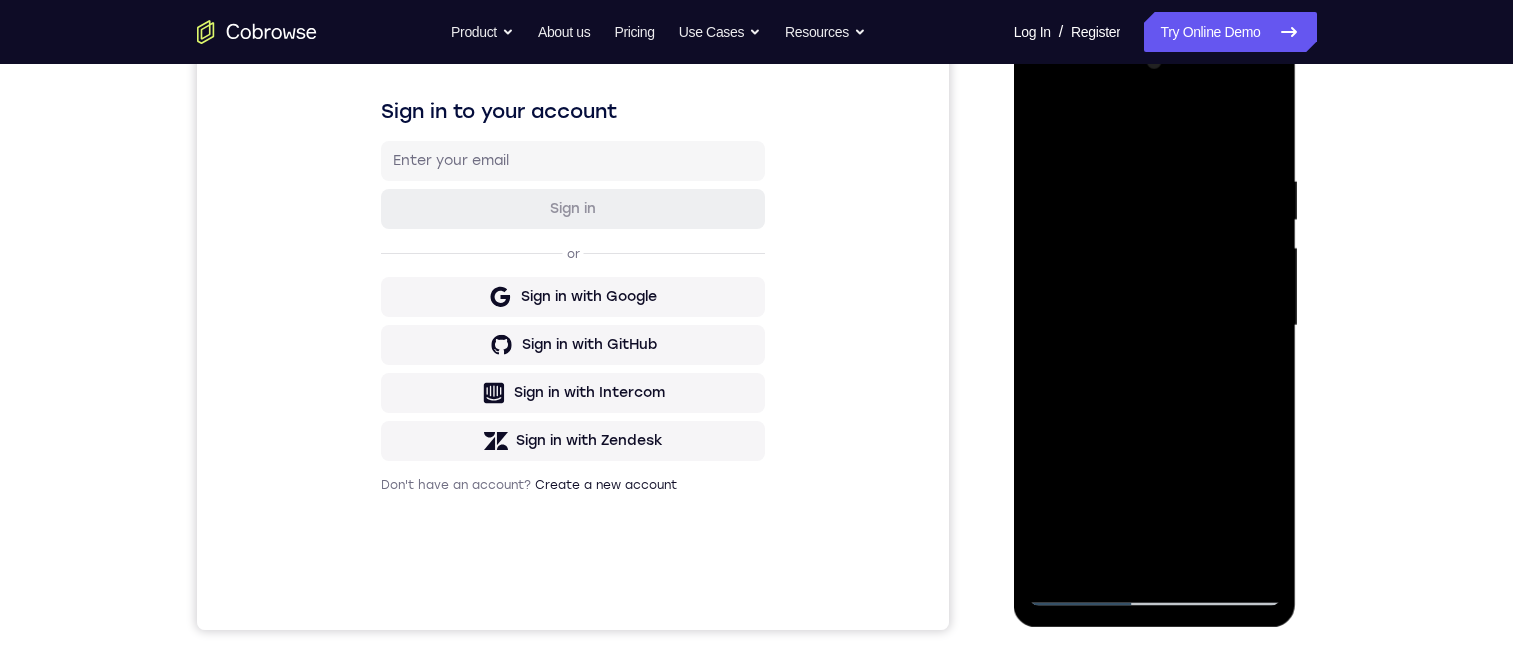 click at bounding box center (1155, 326) 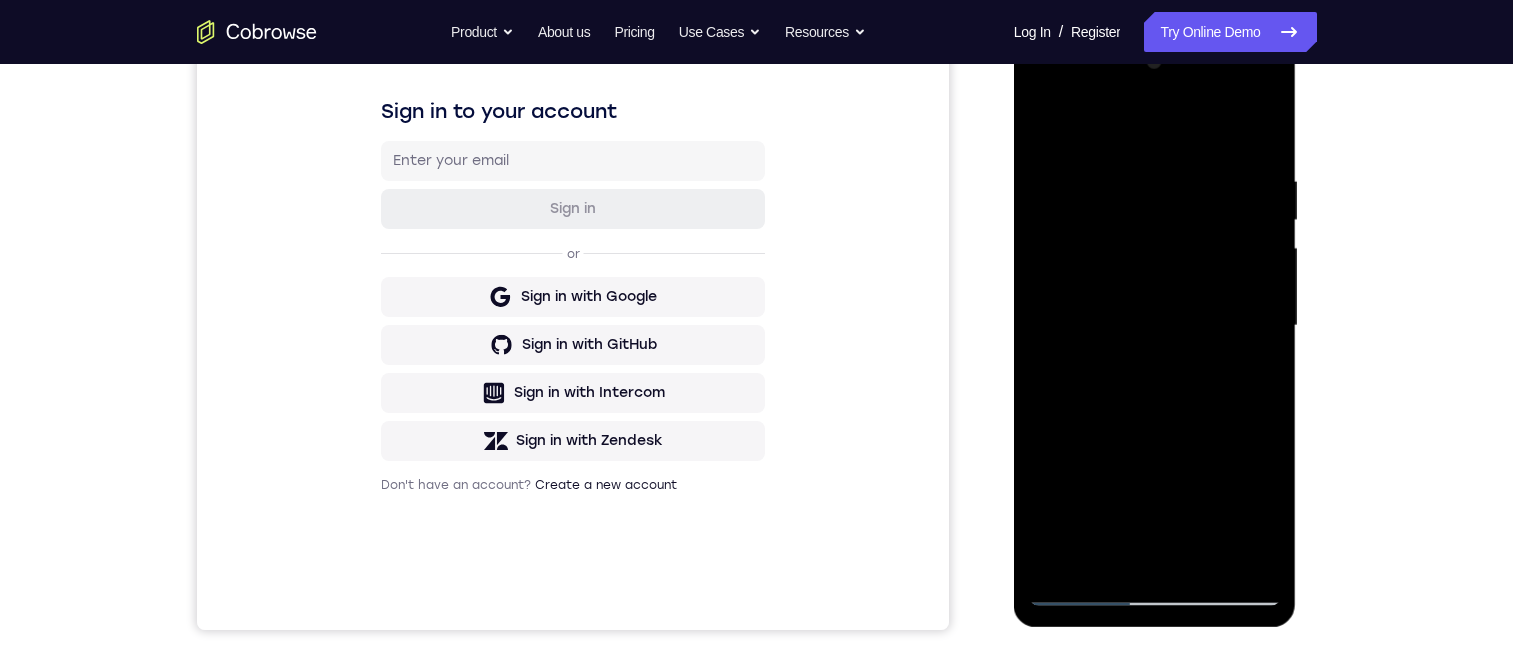 click at bounding box center [1155, 326] 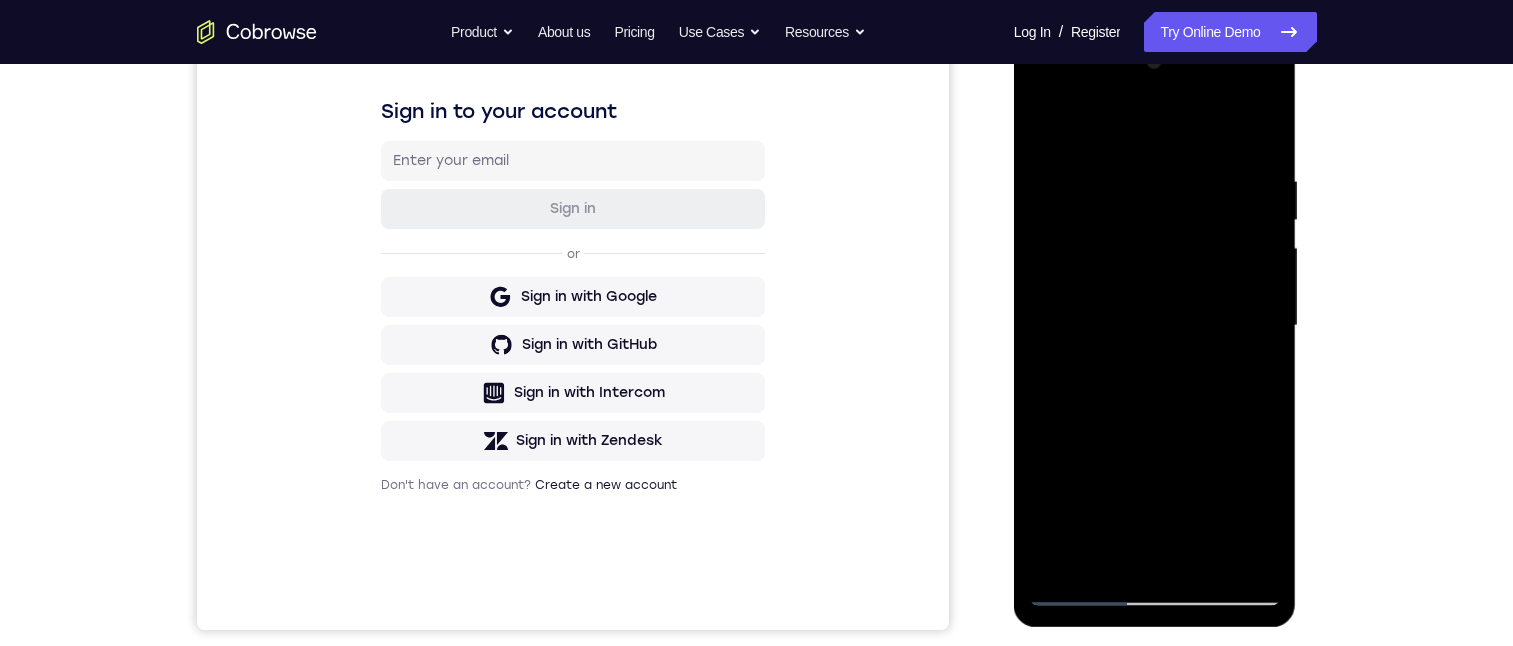 click at bounding box center [1155, 326] 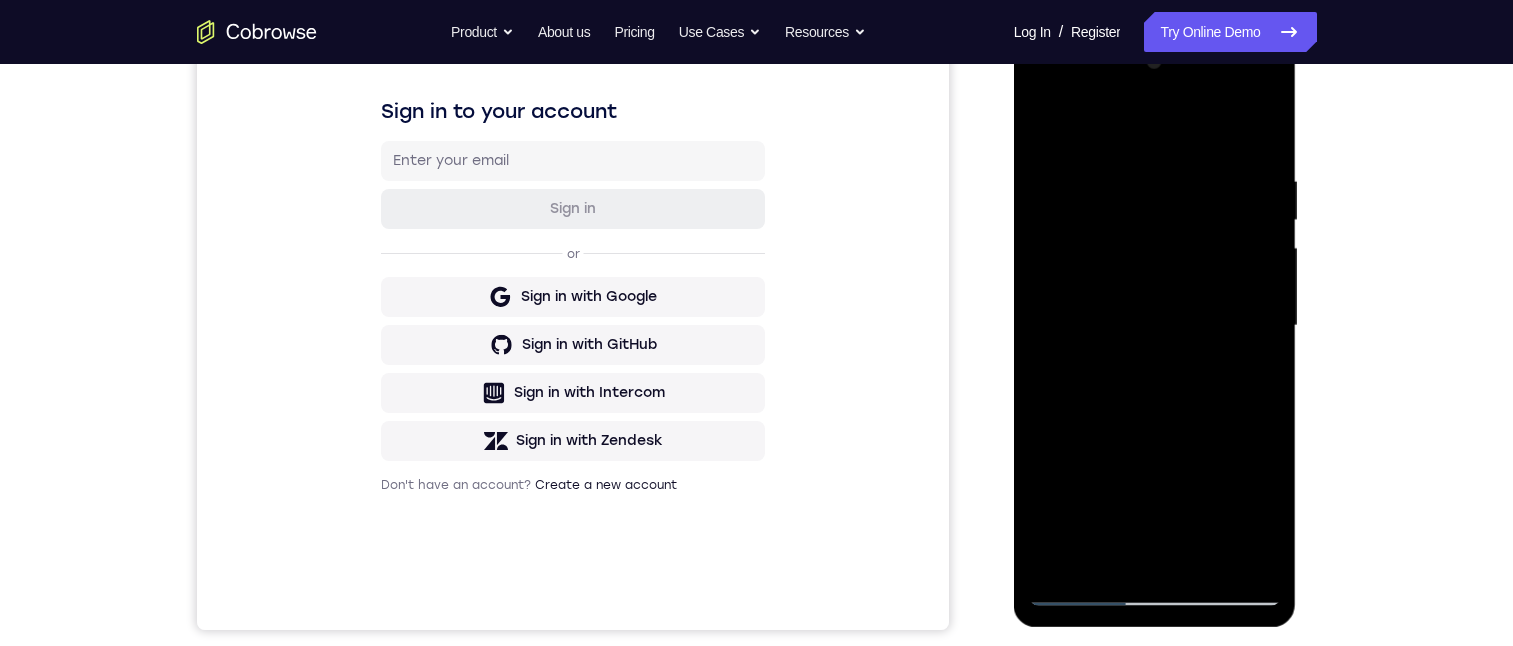 click at bounding box center [1155, 326] 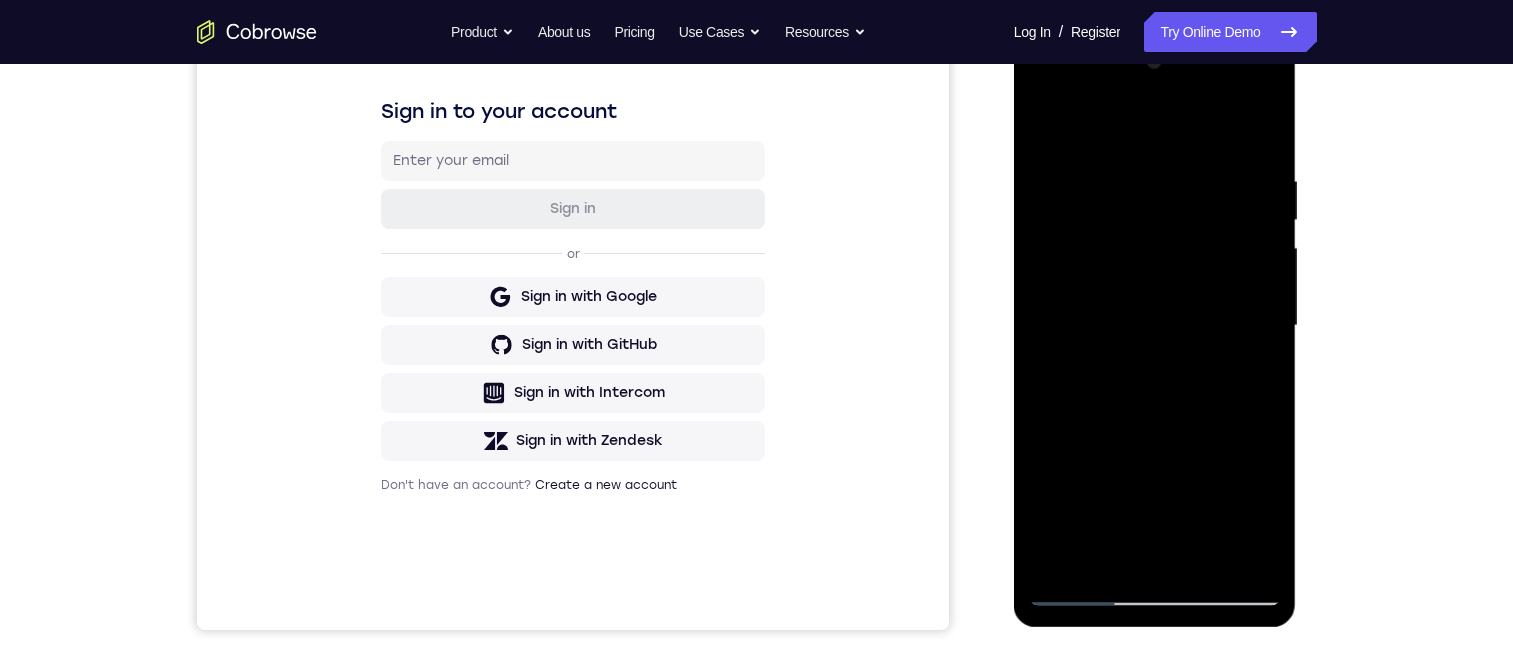 click at bounding box center [1155, 326] 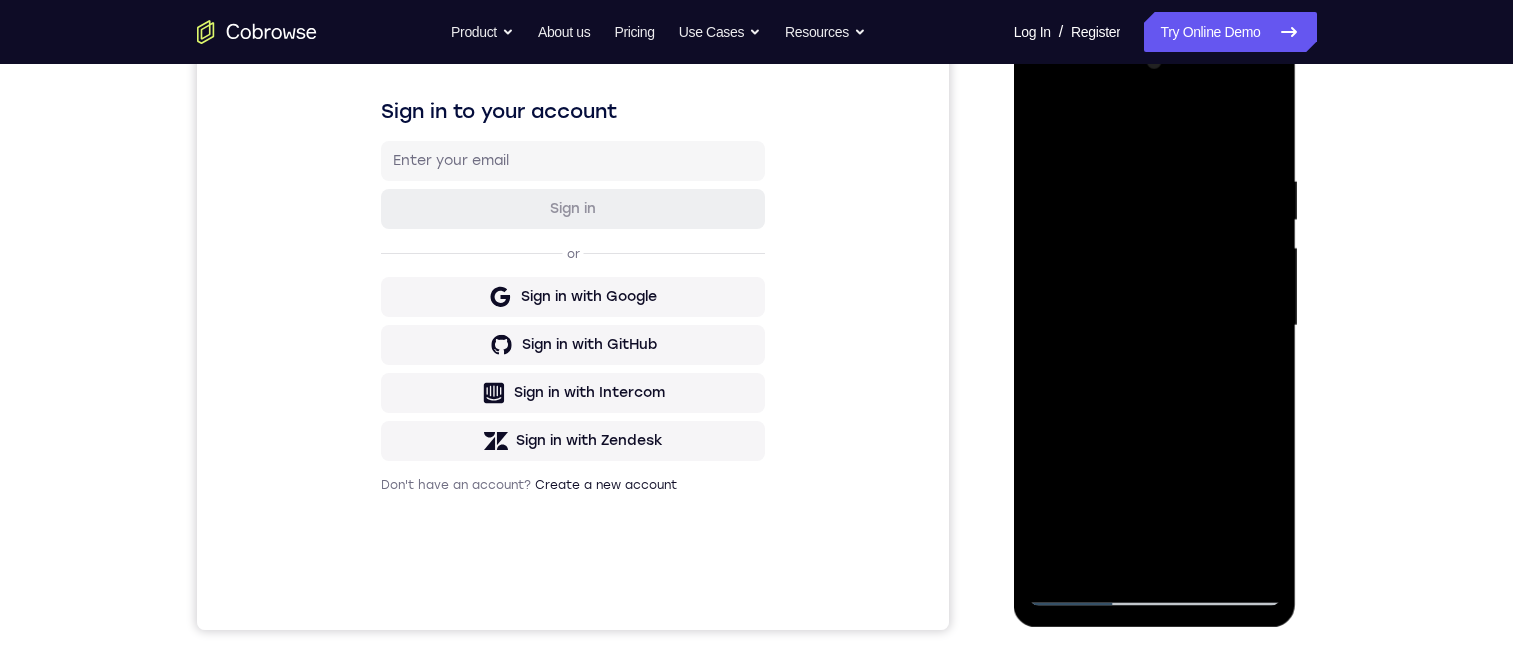 scroll, scrollTop: 0, scrollLeft: 0, axis: both 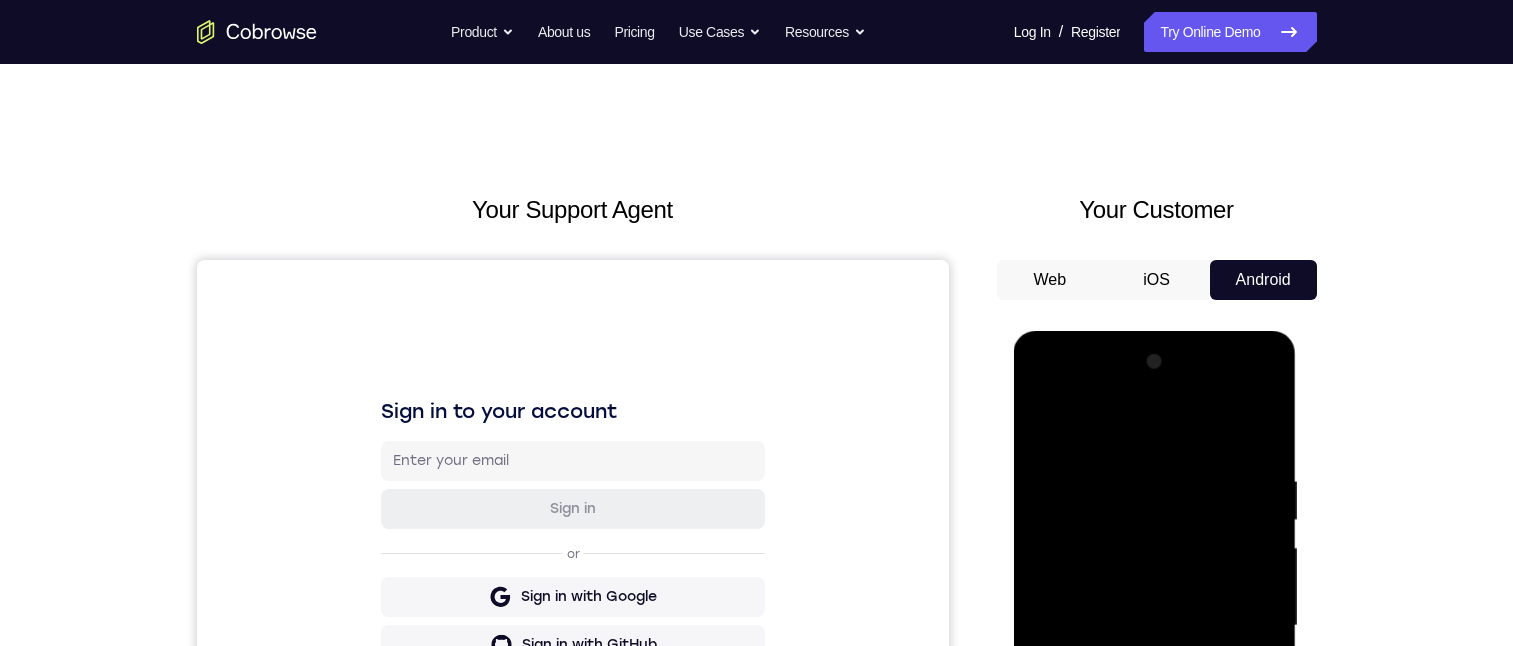click at bounding box center (1155, 626) 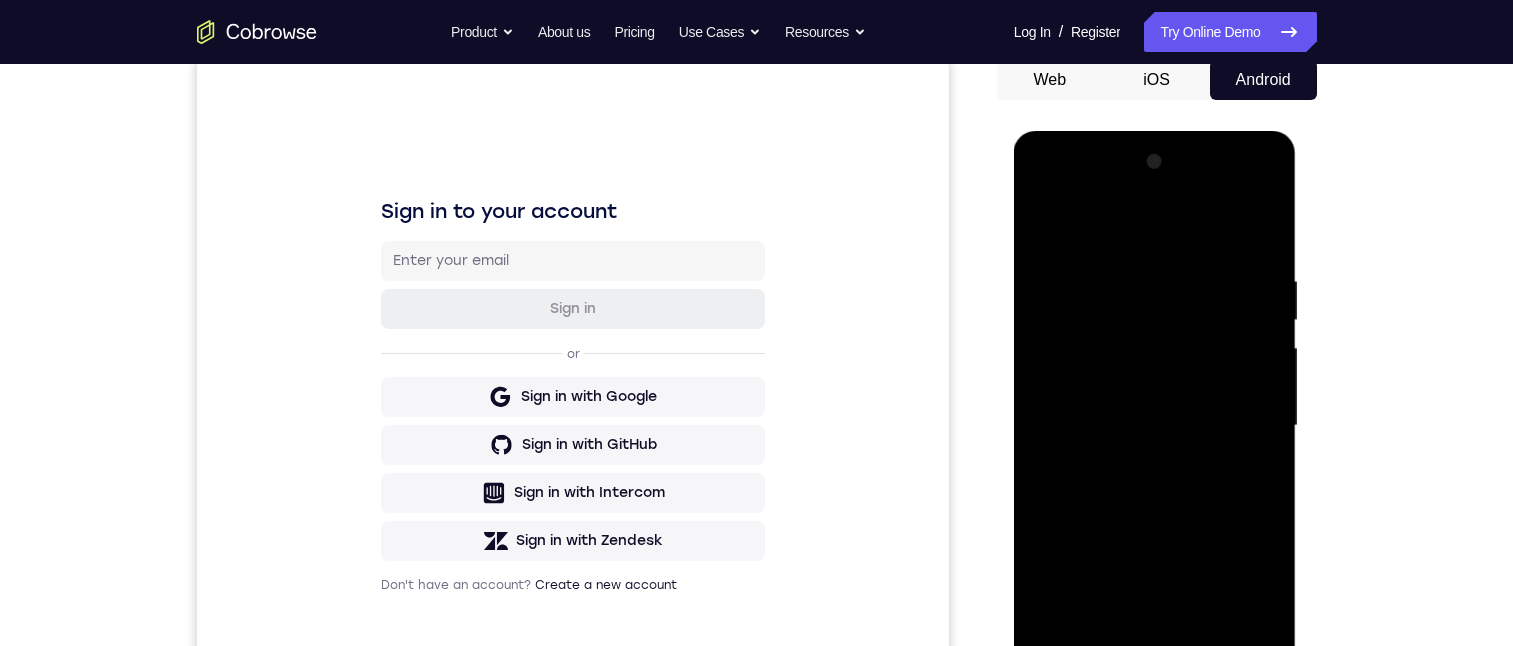 scroll, scrollTop: 0, scrollLeft: 0, axis: both 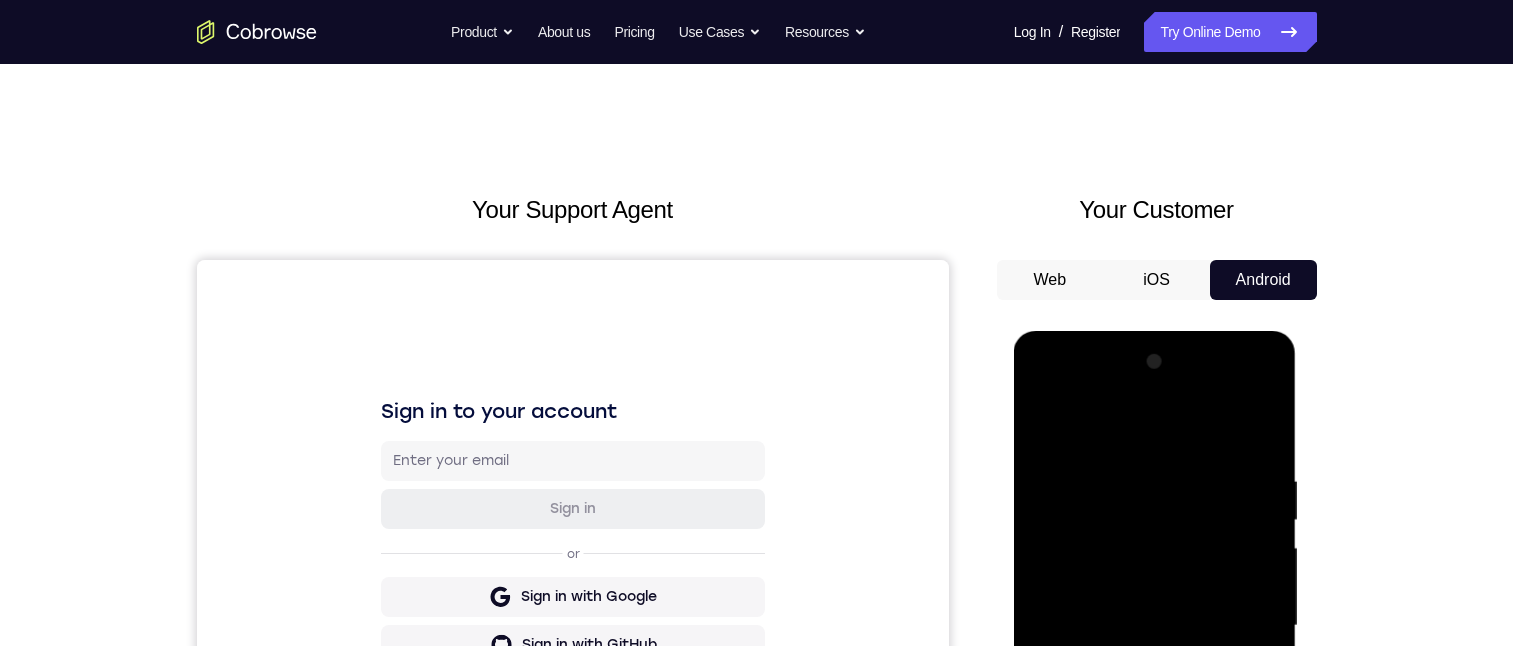 click at bounding box center [1155, 626] 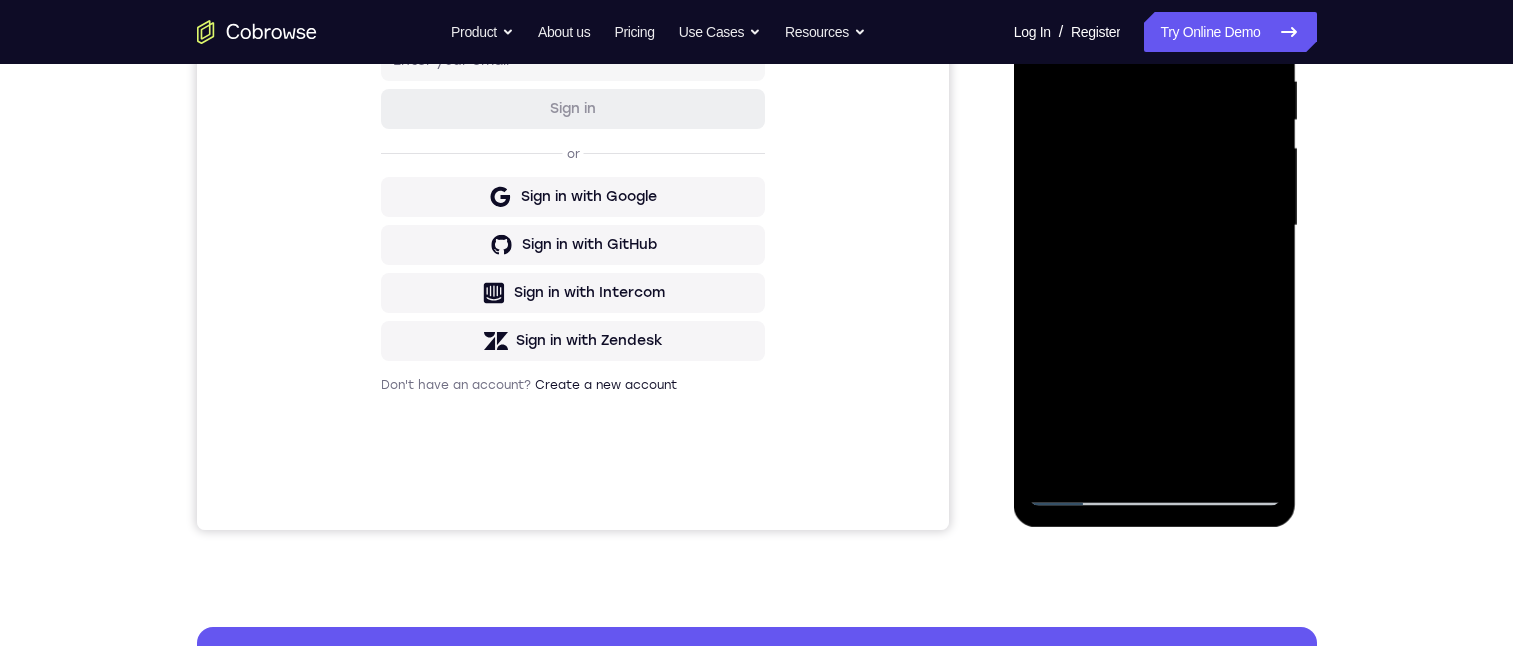 click at bounding box center (1155, 226) 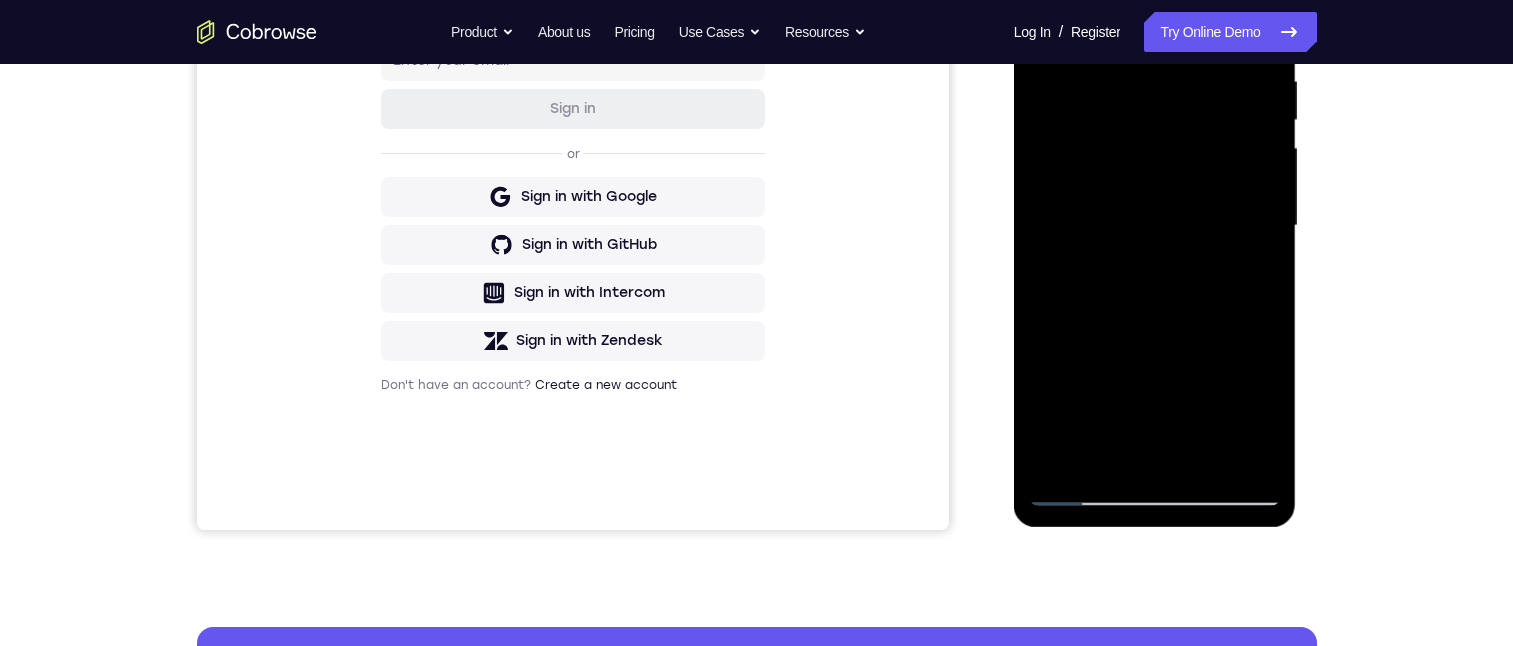 click at bounding box center (1155, 226) 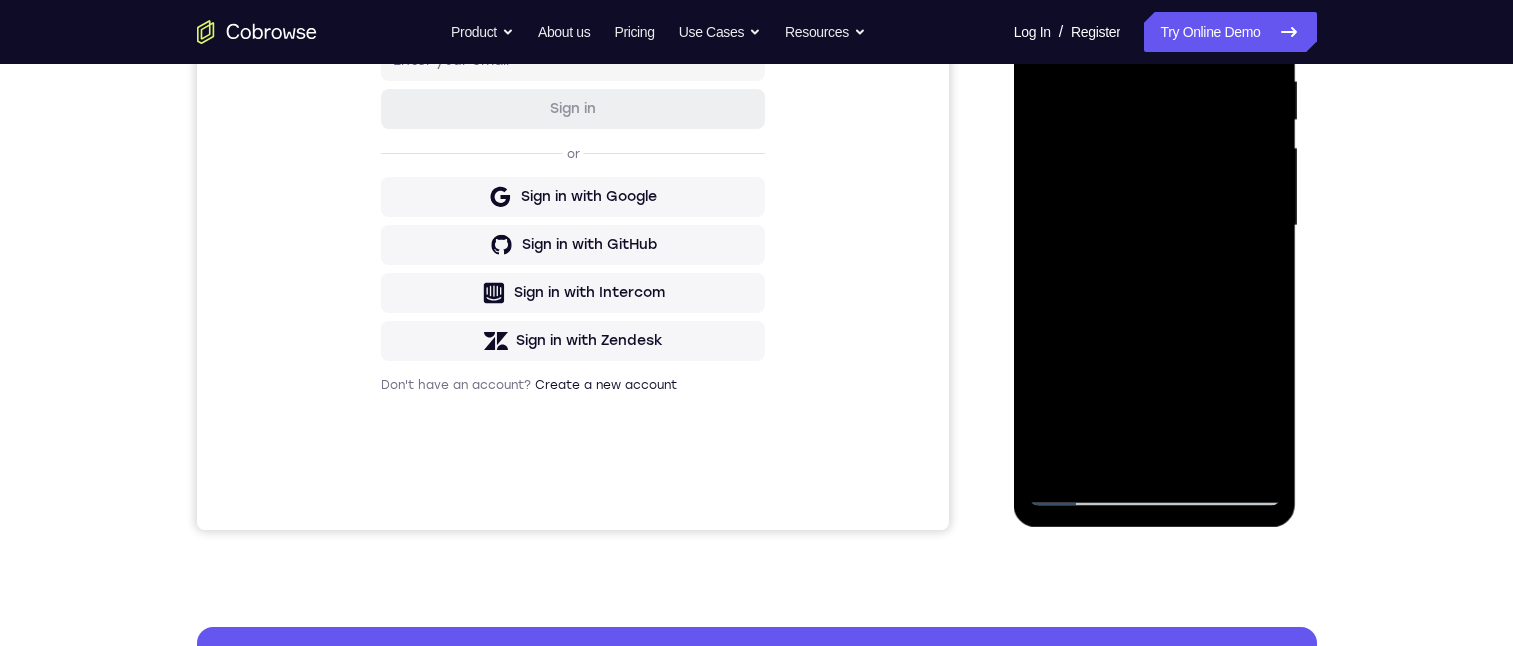 click at bounding box center [1155, 226] 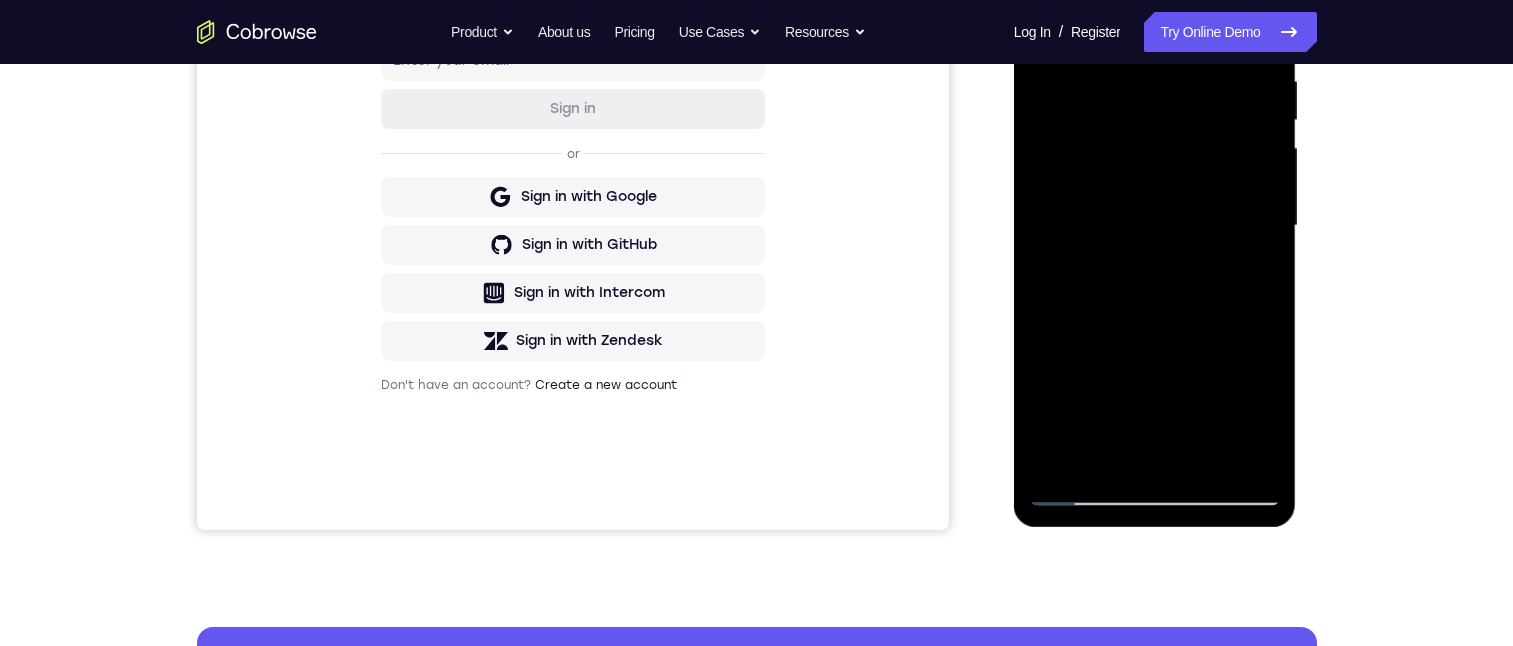 click at bounding box center [1155, 226] 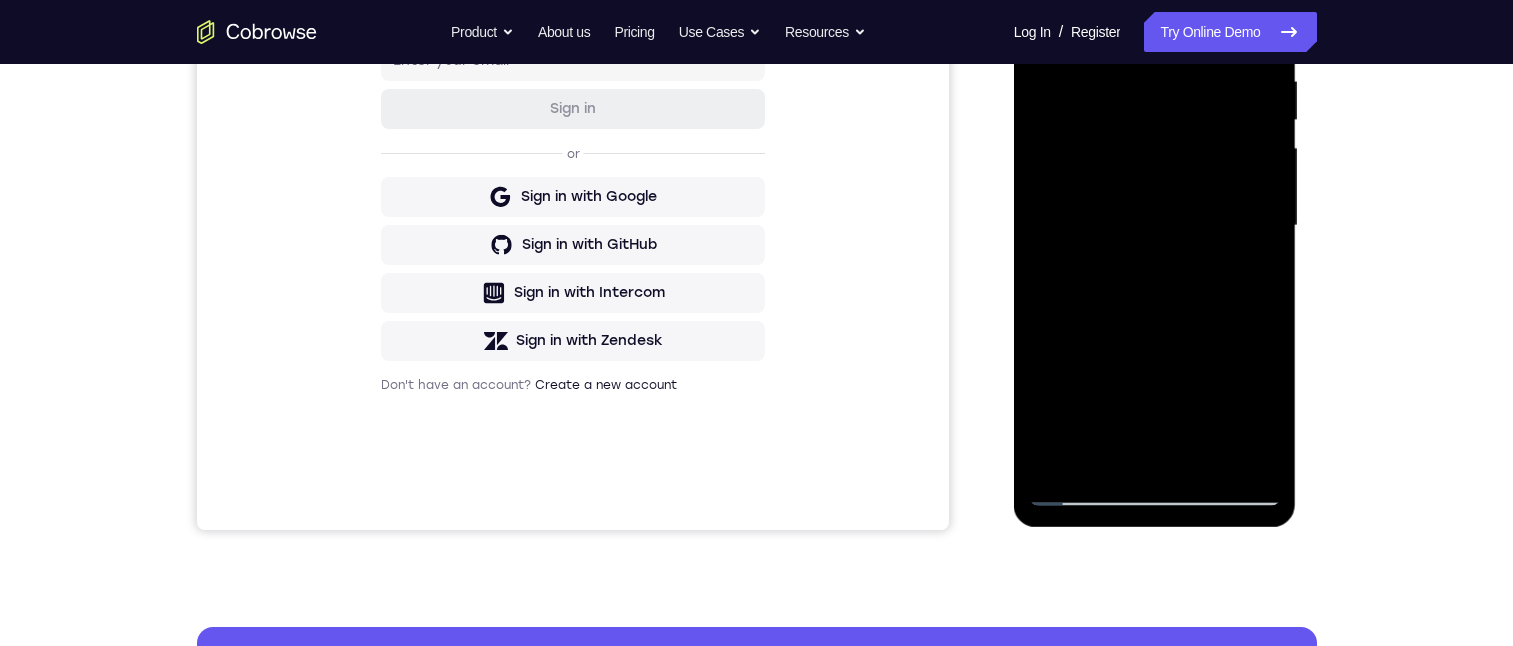click at bounding box center (1155, 226) 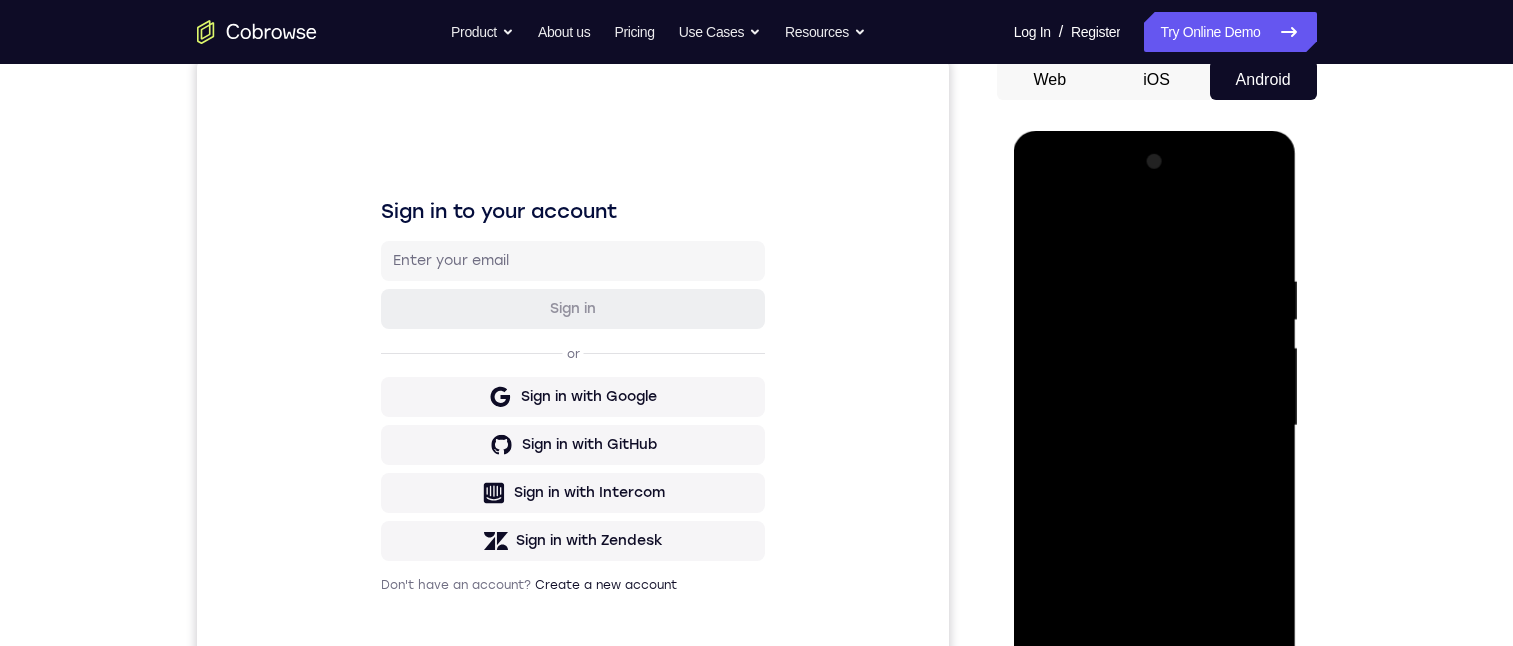 scroll, scrollTop: 100, scrollLeft: 0, axis: vertical 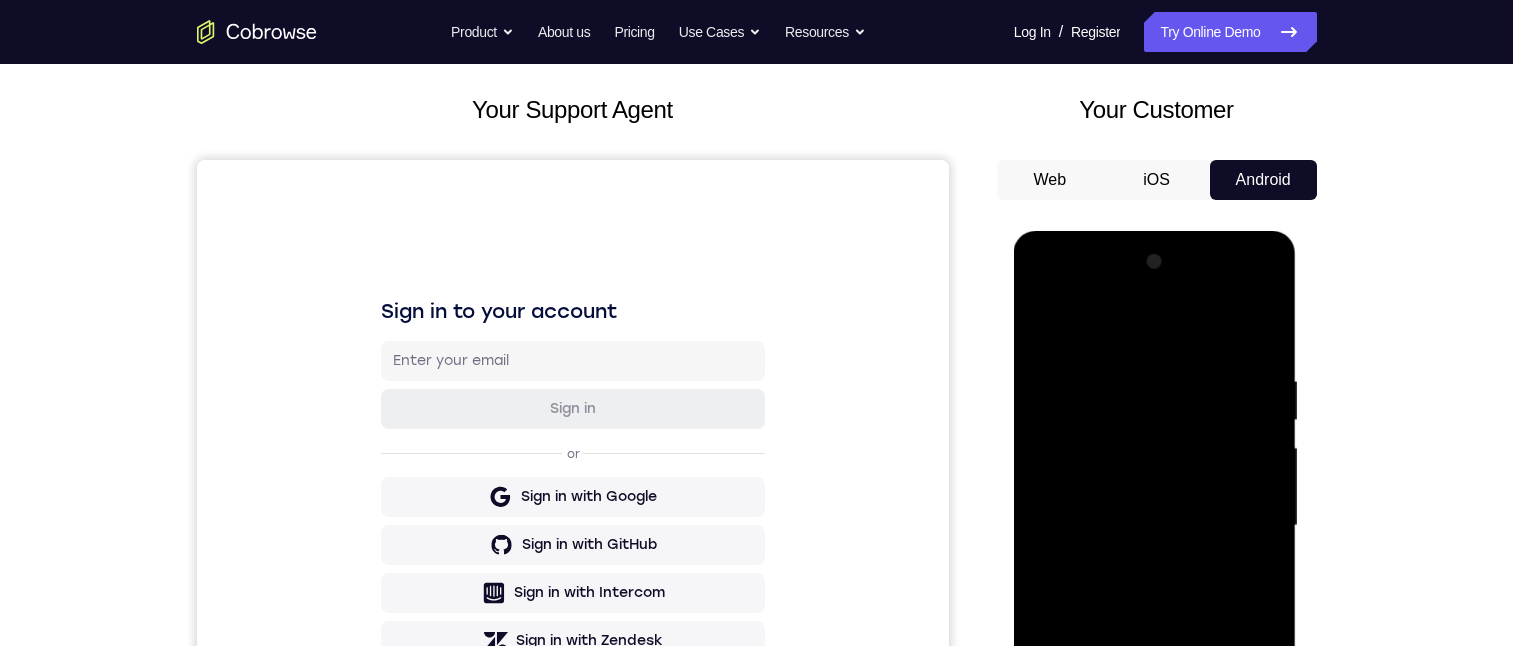 click at bounding box center [1155, 526] 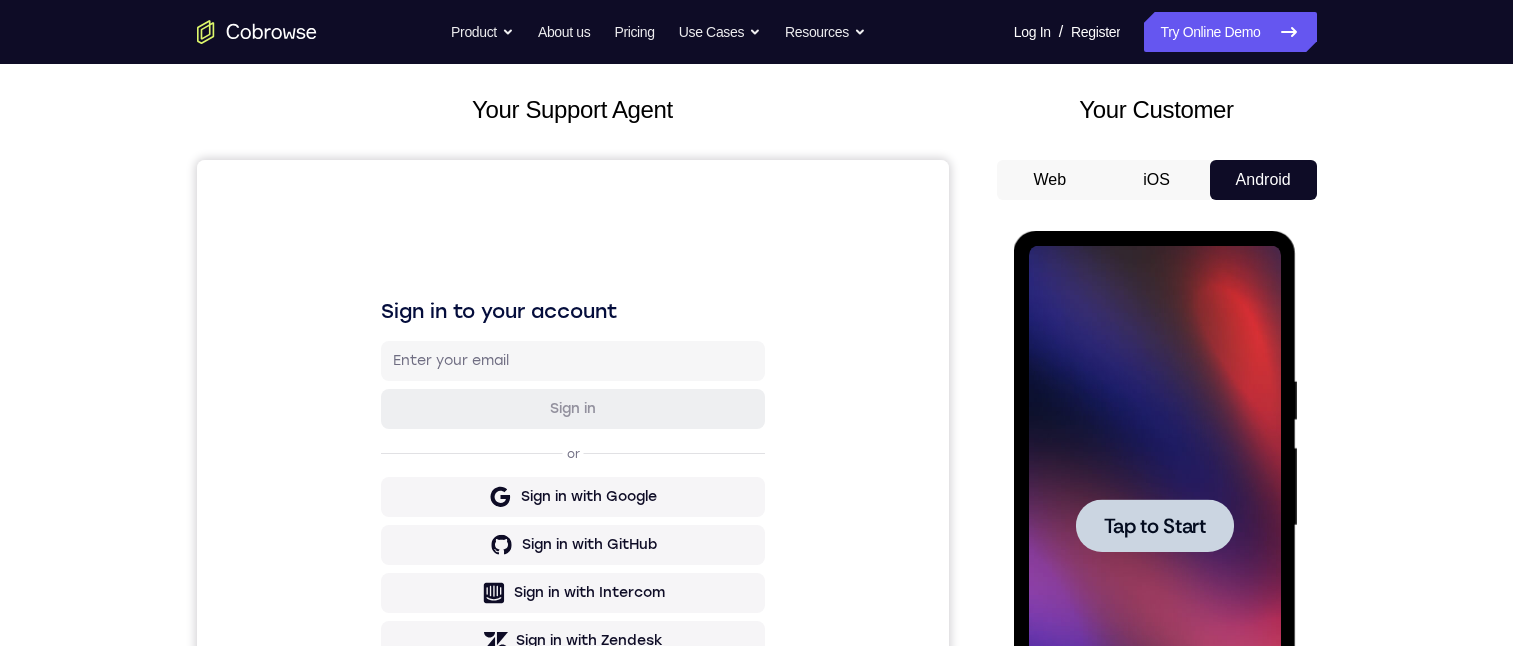 click at bounding box center [1155, 525] 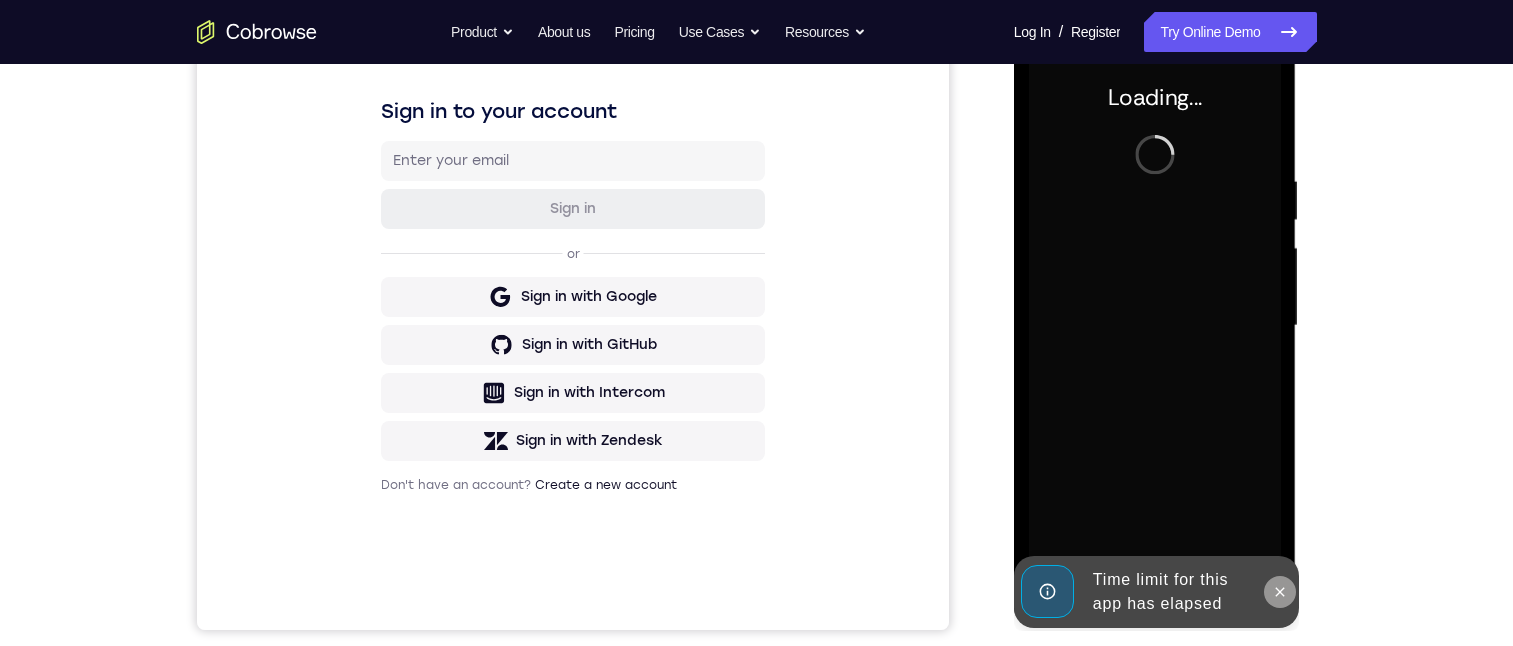 click at bounding box center (1280, 592) 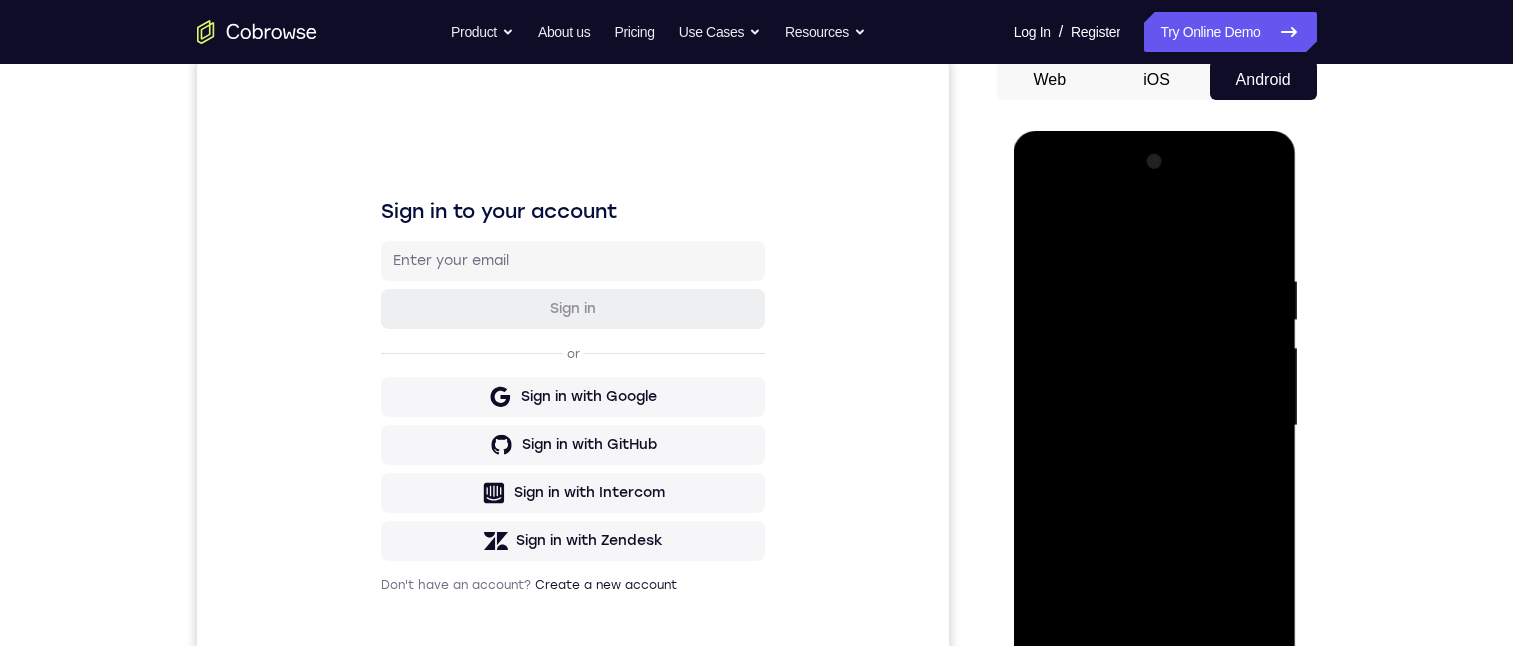 scroll, scrollTop: 299, scrollLeft: 0, axis: vertical 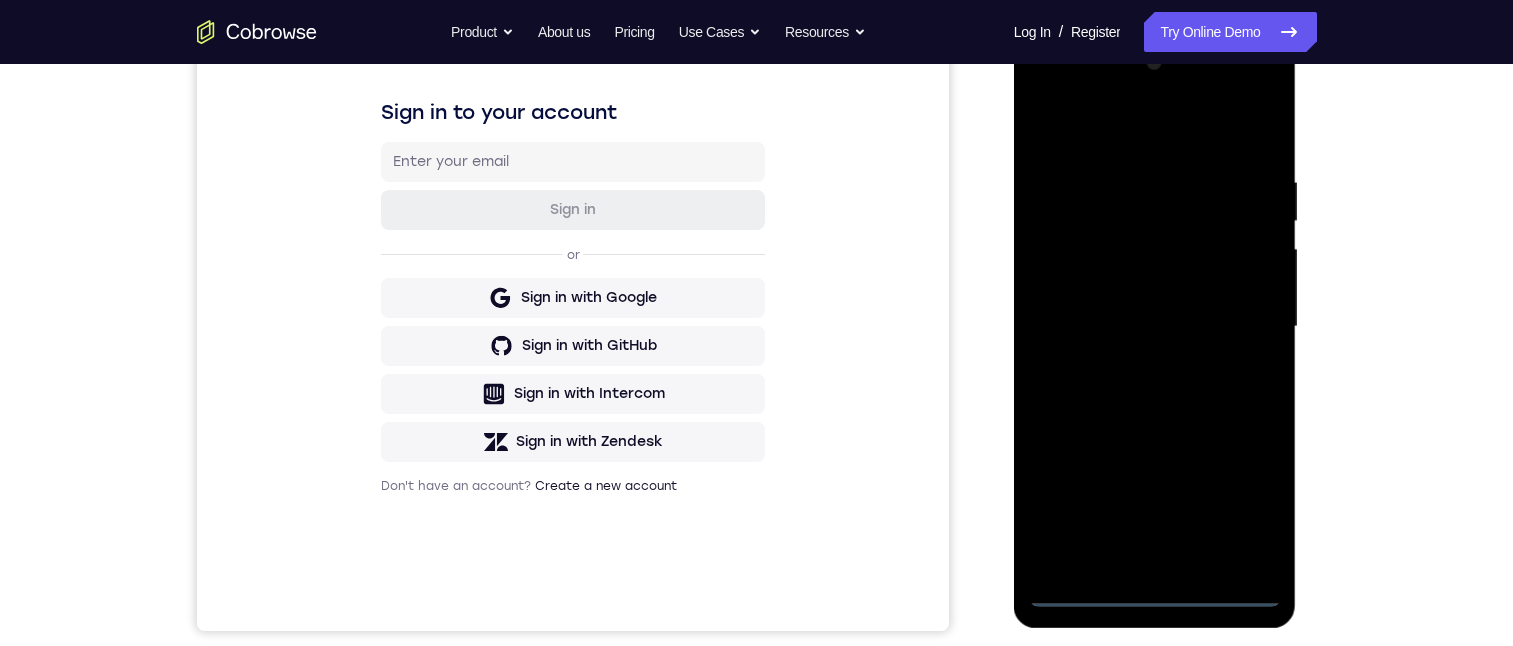 click at bounding box center (1155, 327) 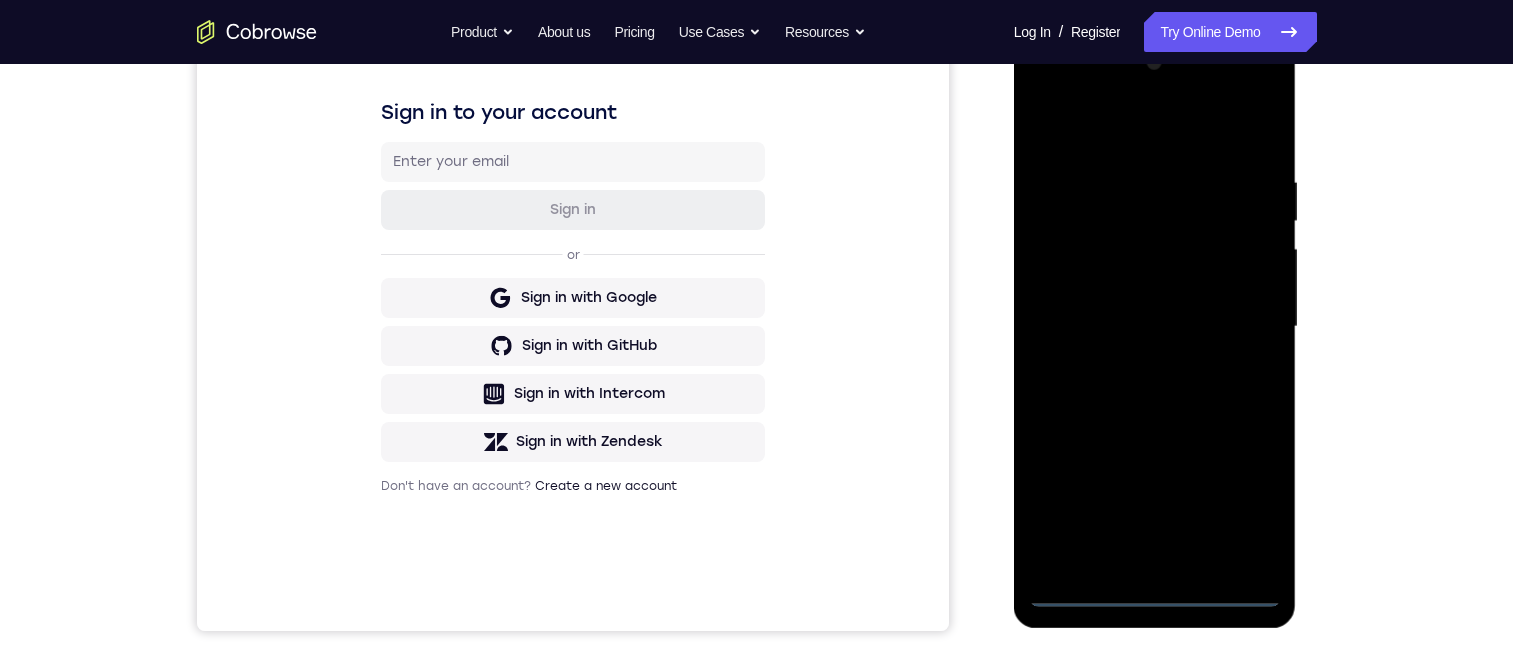 scroll, scrollTop: 300, scrollLeft: 0, axis: vertical 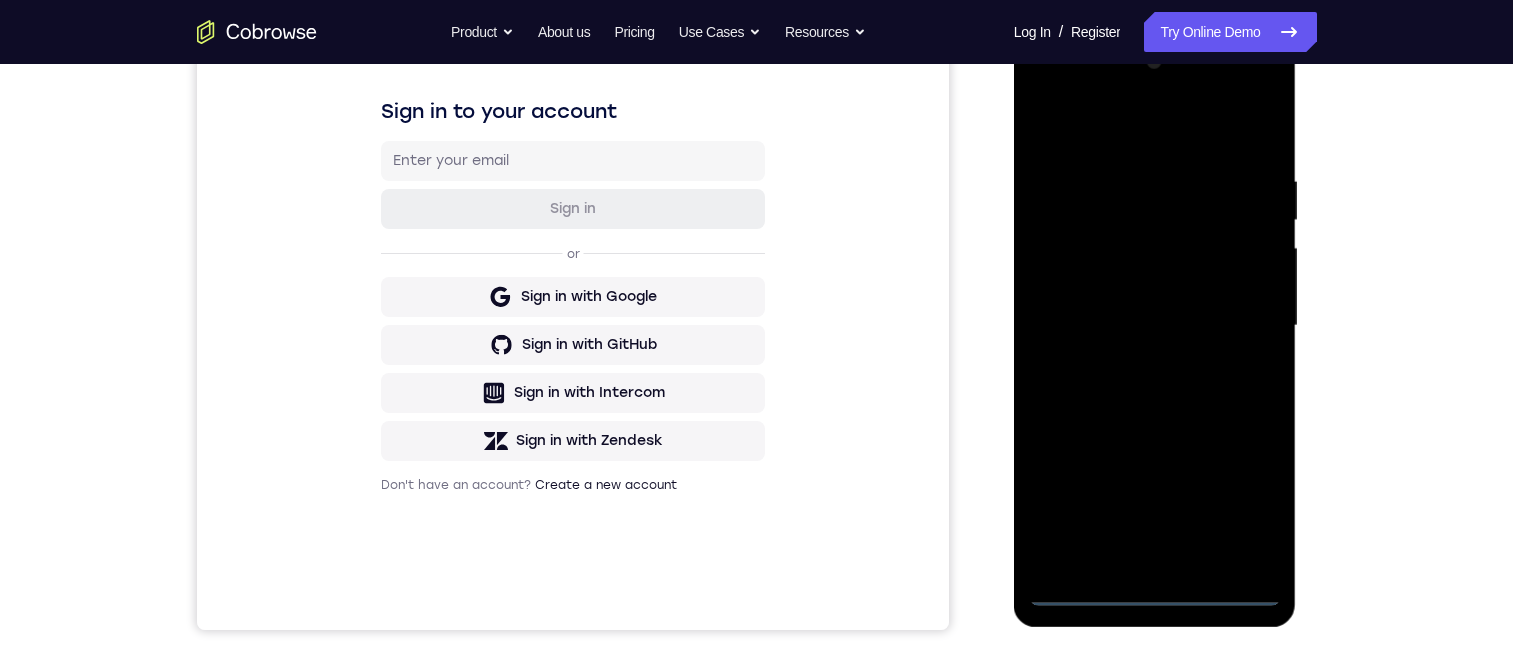 click at bounding box center (1155, 326) 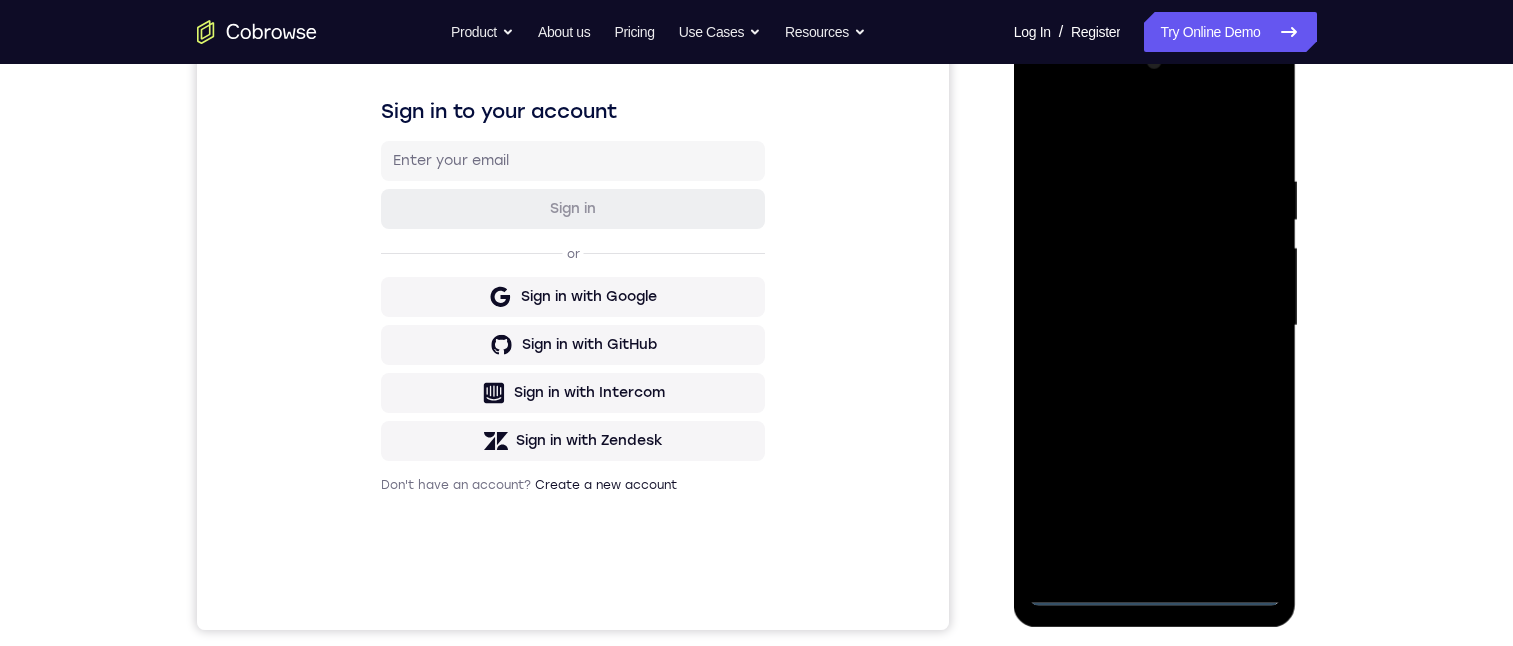 click at bounding box center [1155, 326] 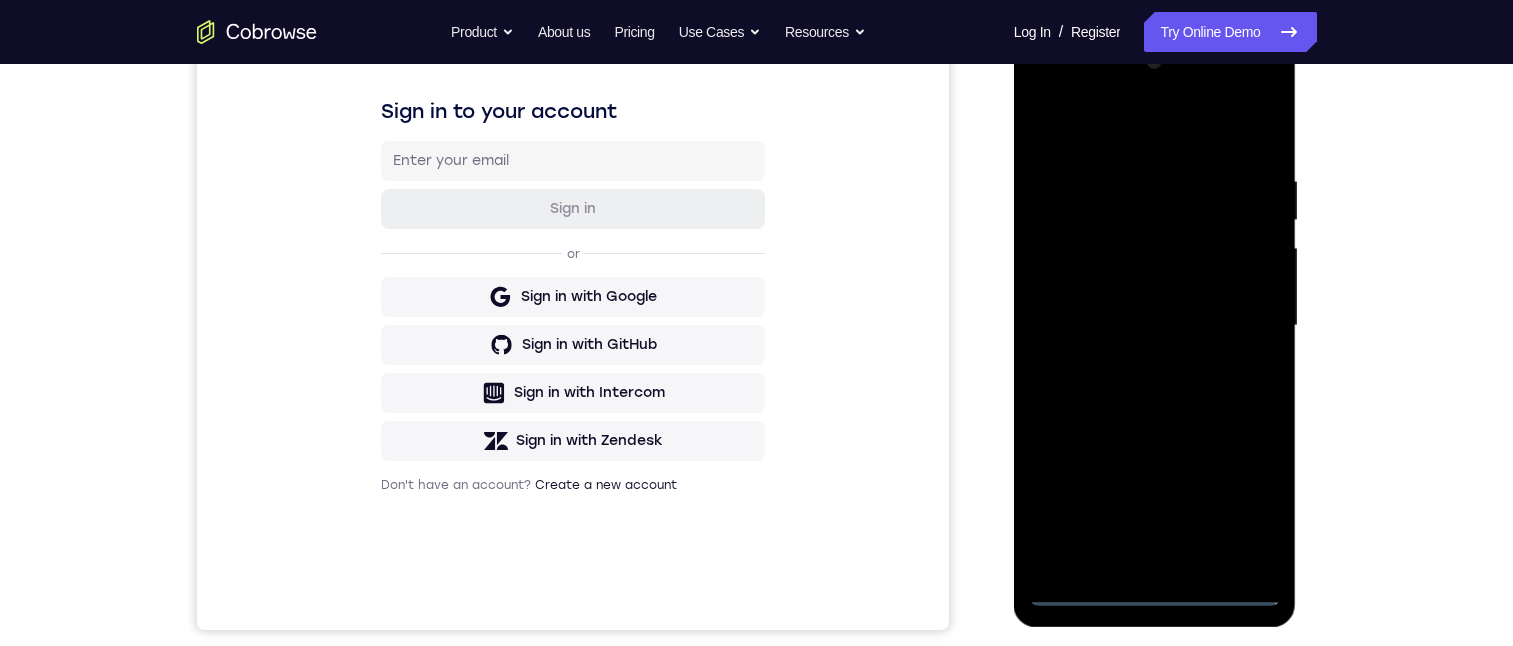 click at bounding box center [1155, 326] 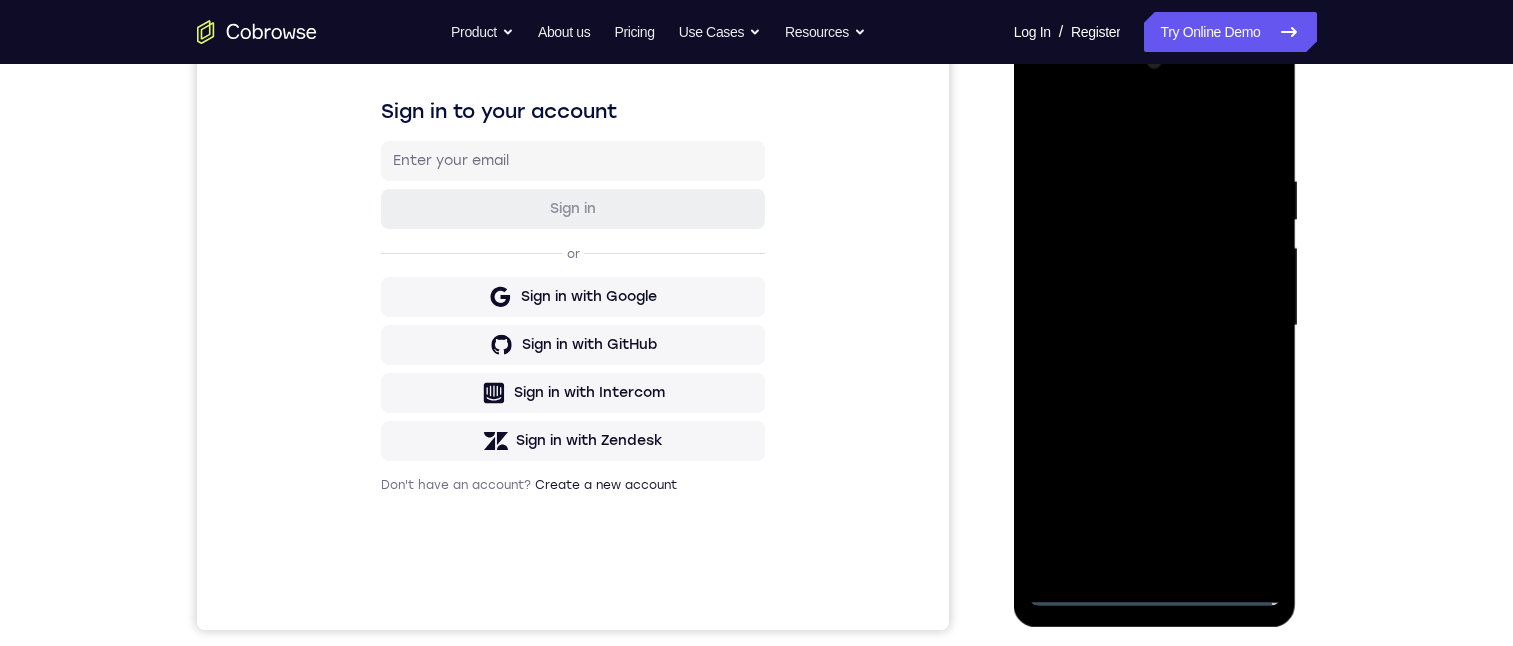 click at bounding box center (1155, 326) 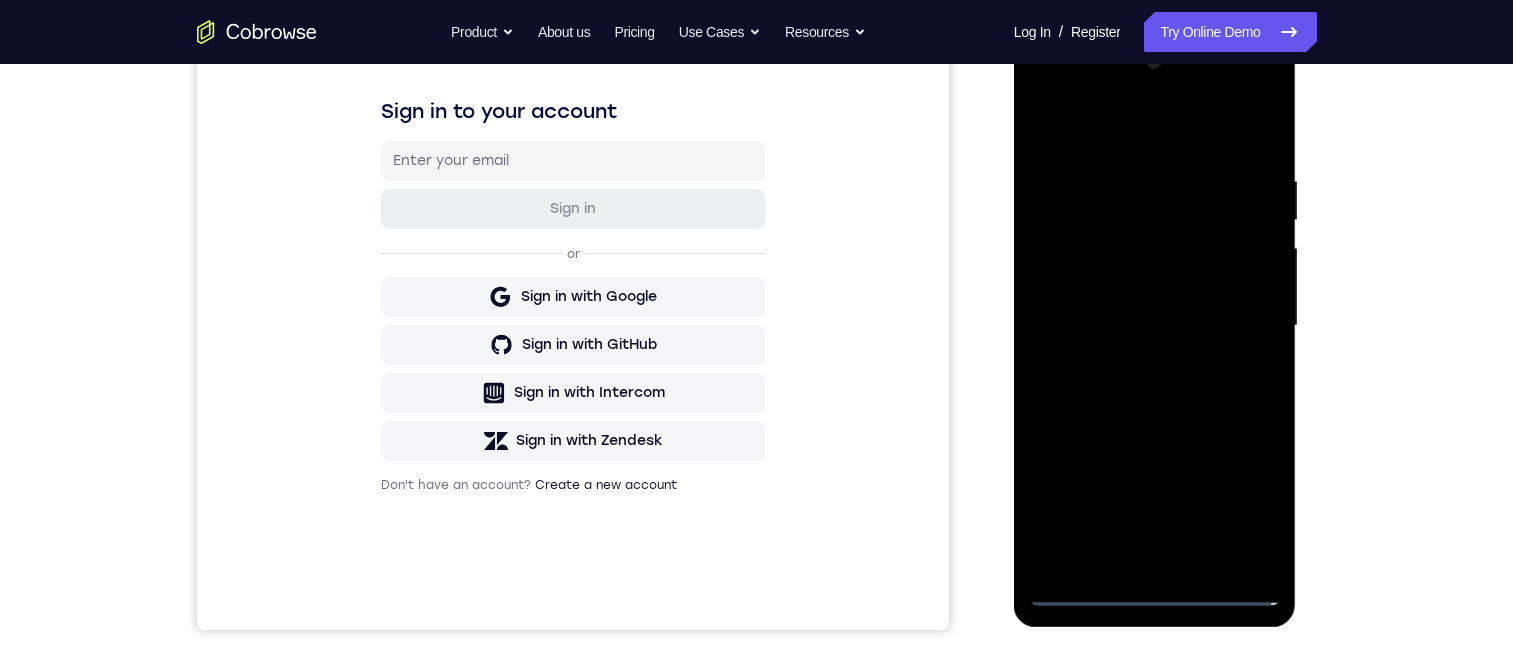click at bounding box center [1155, 326] 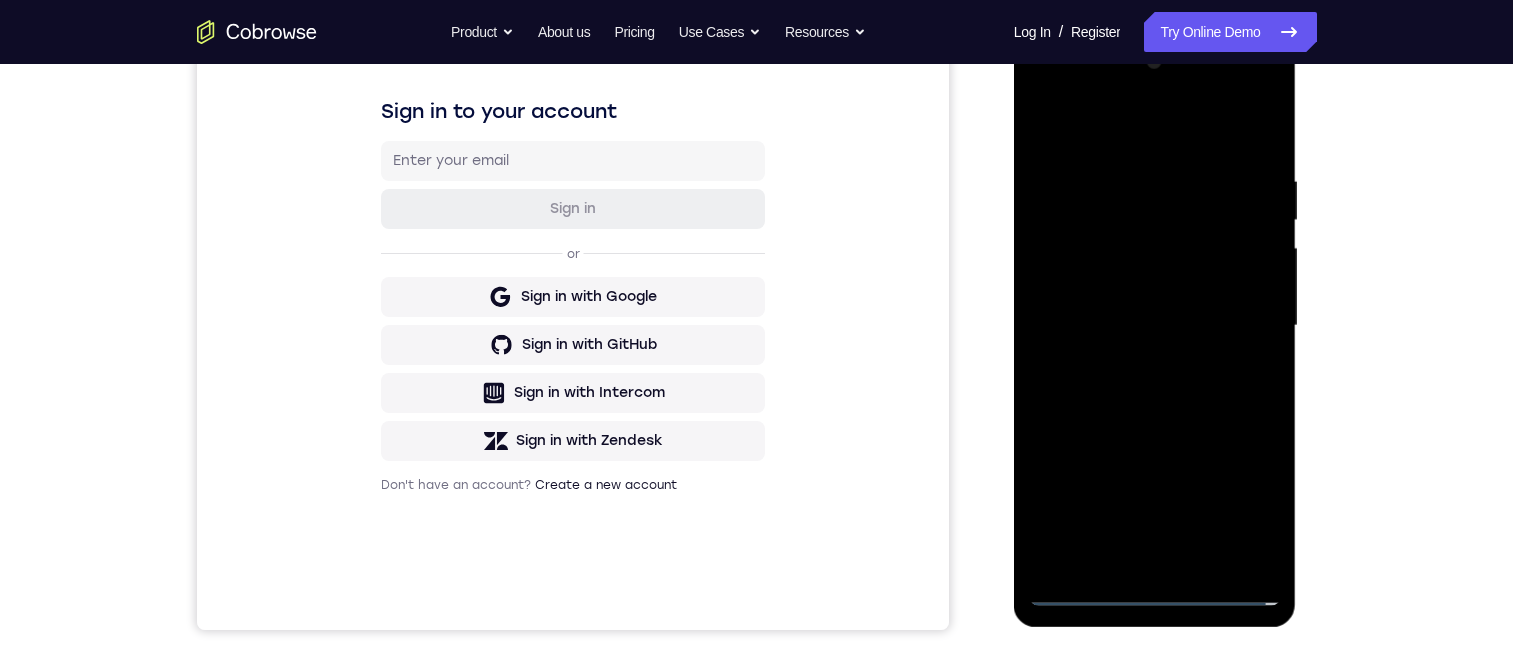 click at bounding box center [1155, 326] 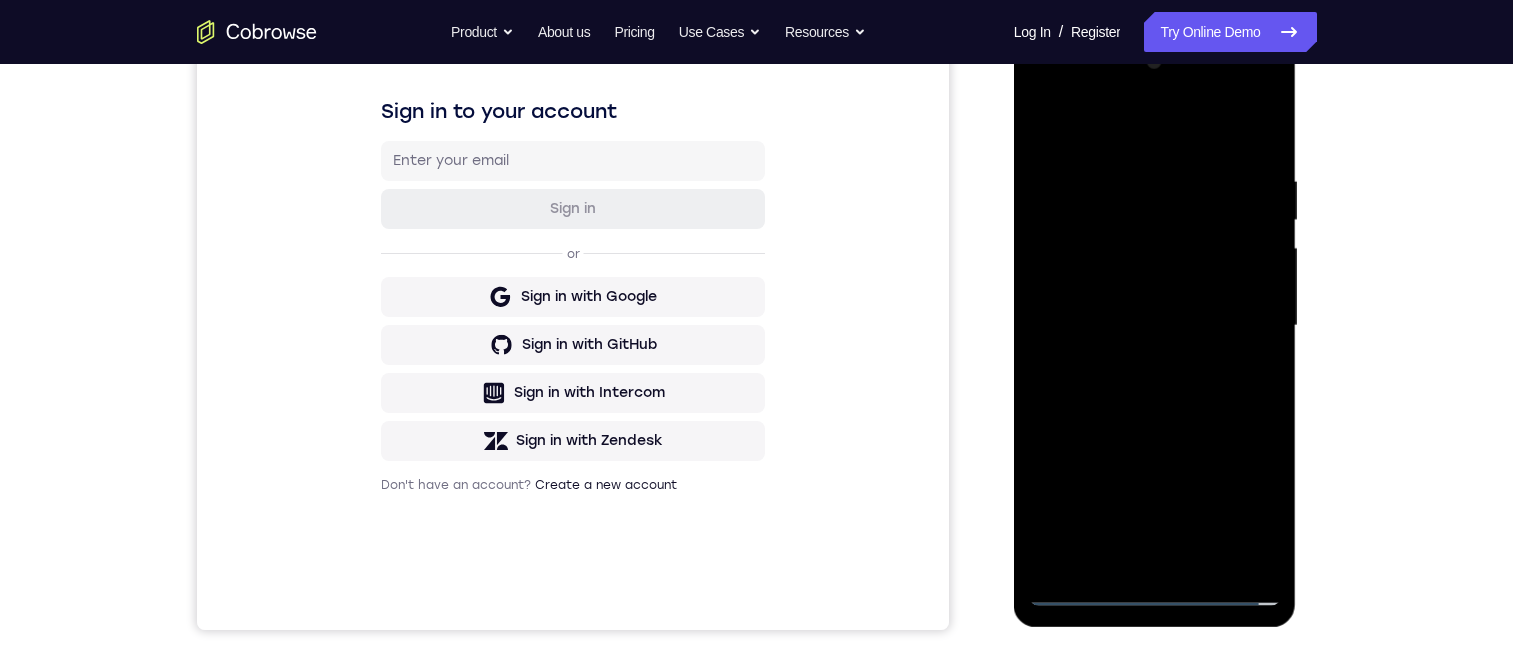 click at bounding box center (1155, 326) 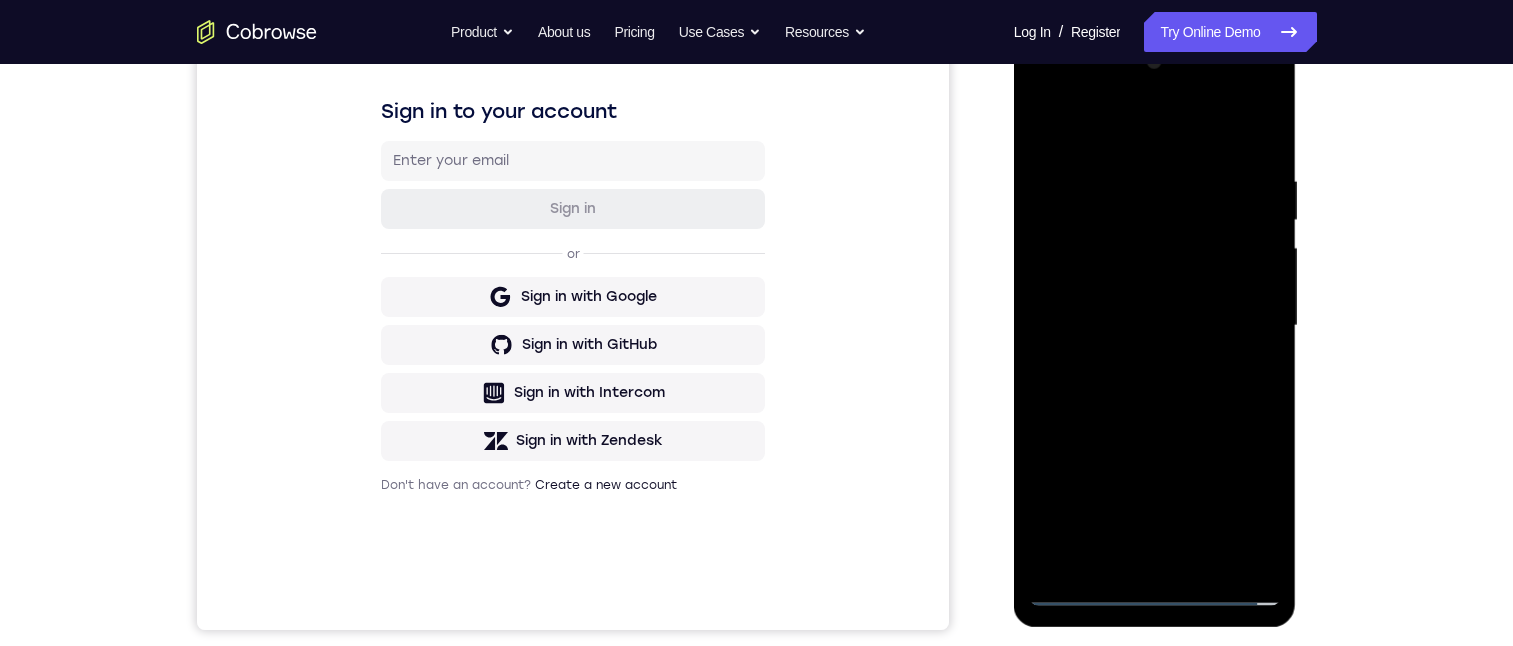 click at bounding box center [1155, 326] 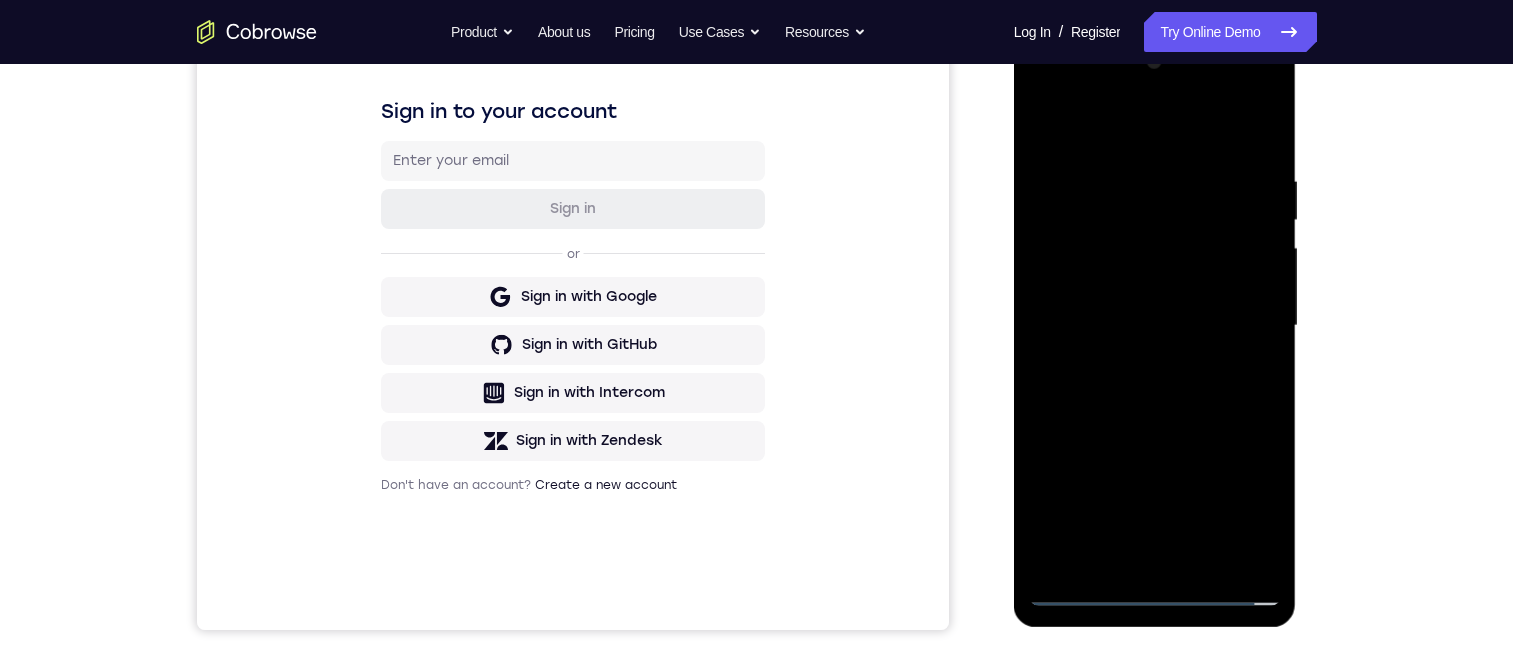 drag, startPoint x: 1246, startPoint y: 111, endPoint x: 1244, endPoint y: 251, distance: 140.01428 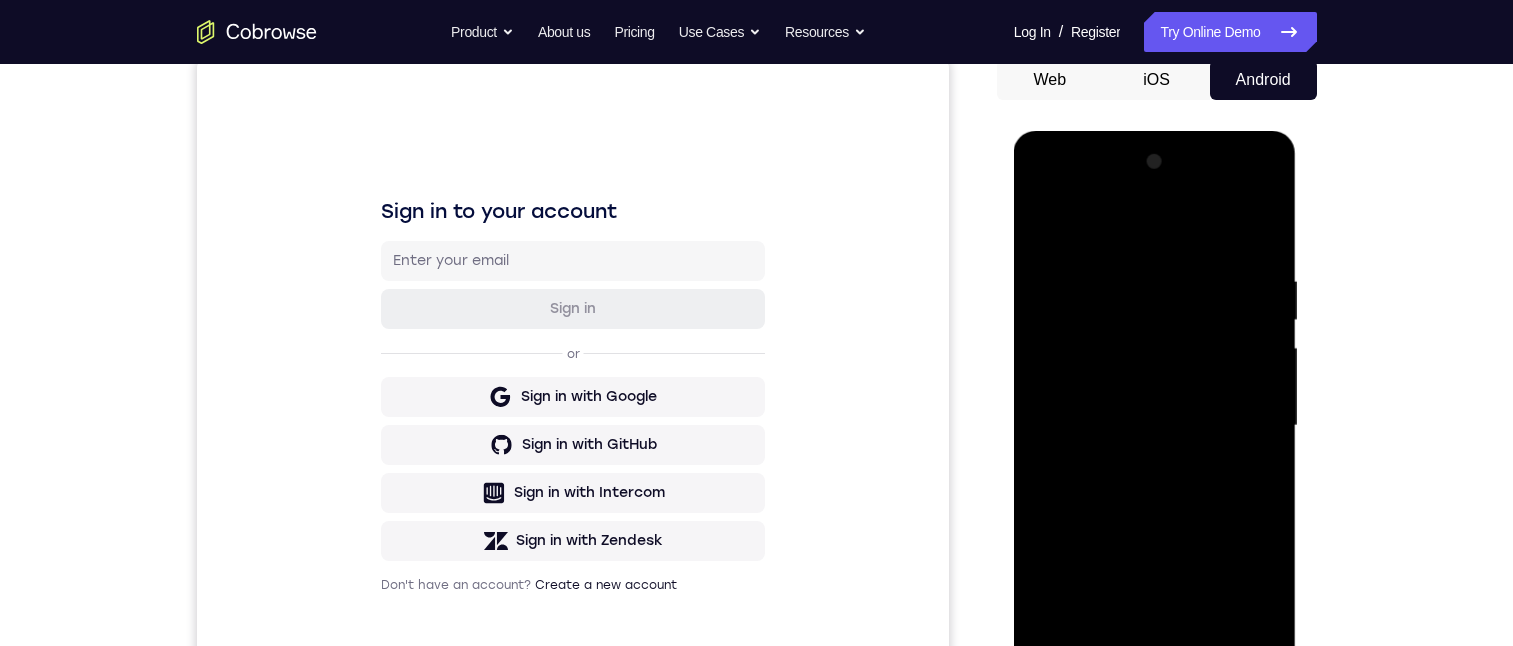 click at bounding box center (1155, 426) 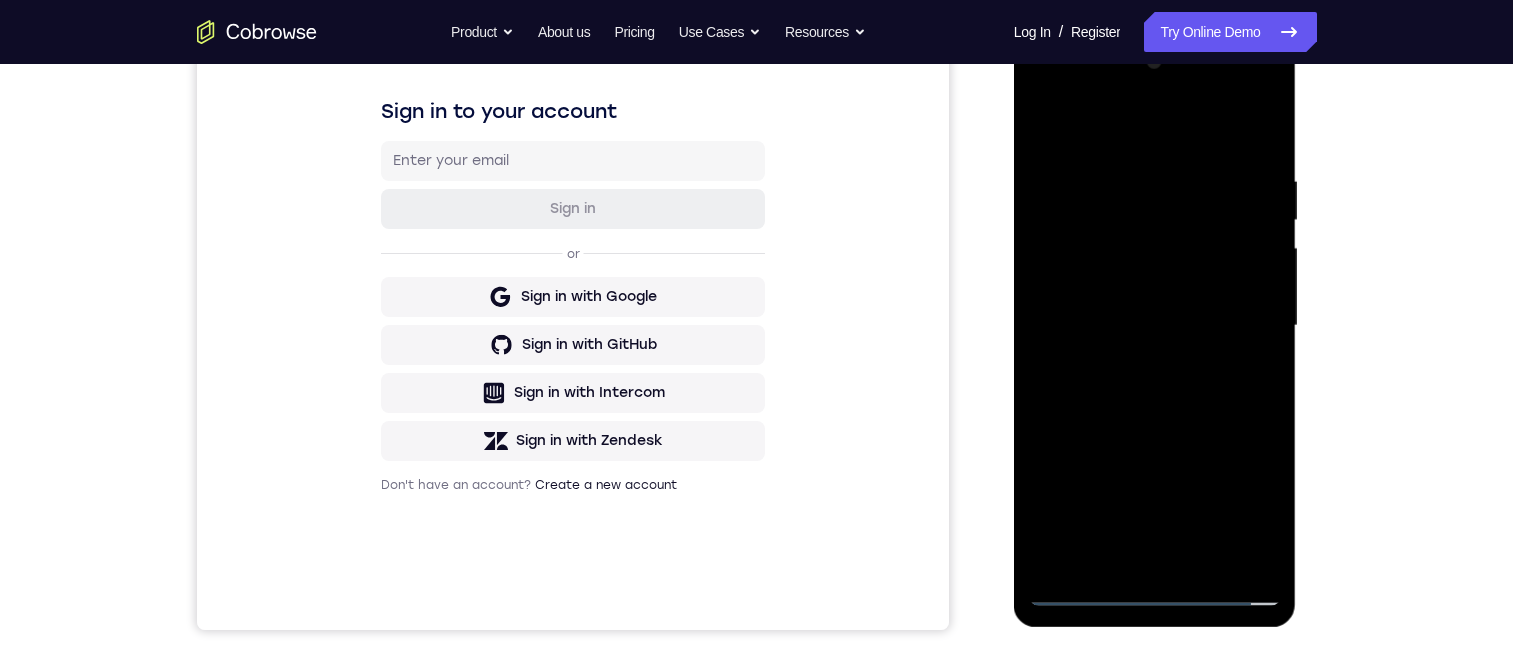 click at bounding box center [1155, 326] 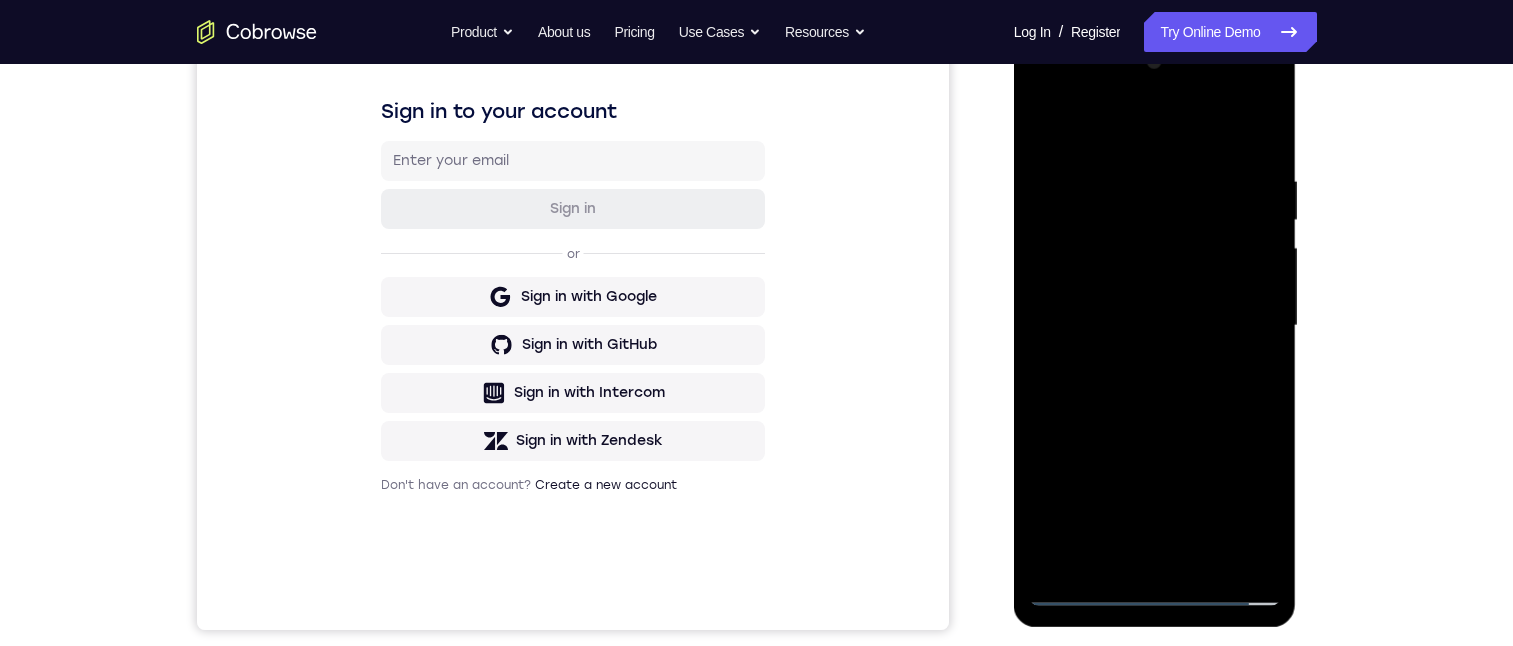 click at bounding box center (1155, 326) 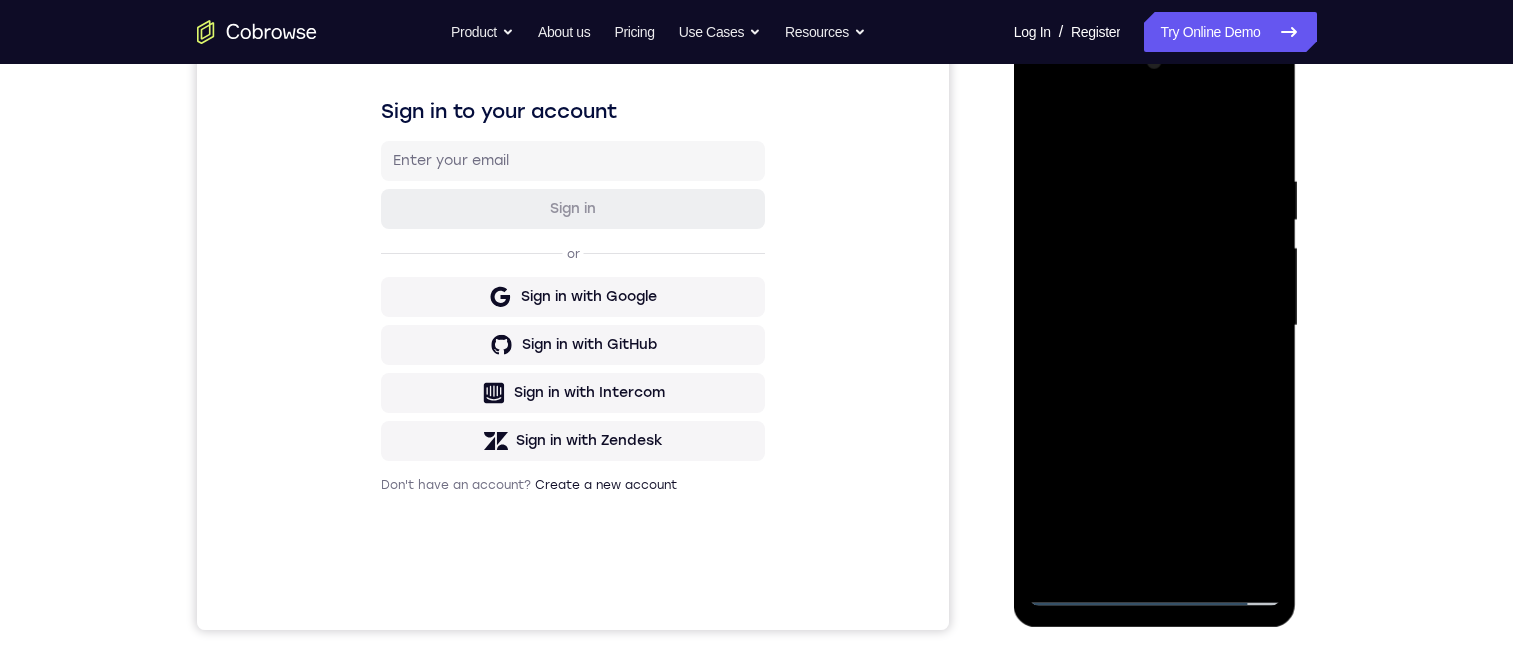 click at bounding box center [1155, 326] 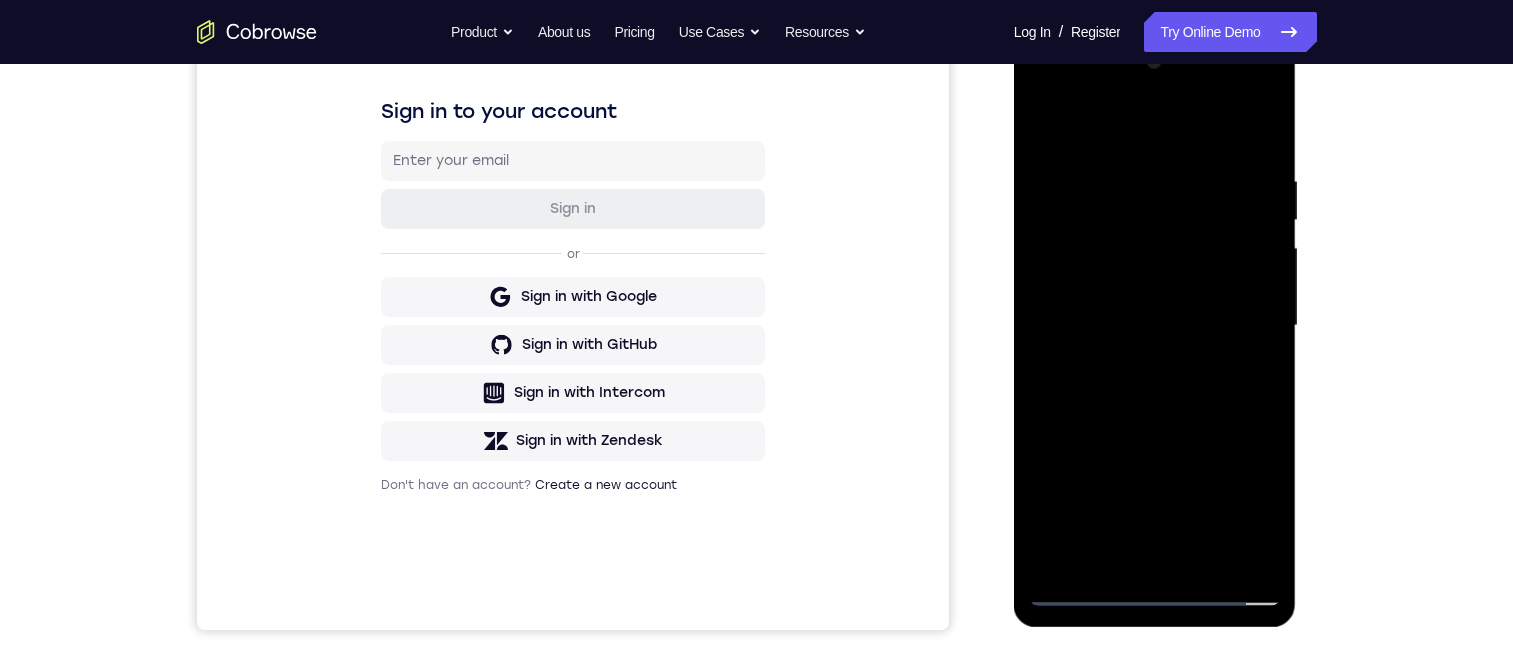 click at bounding box center [1155, 326] 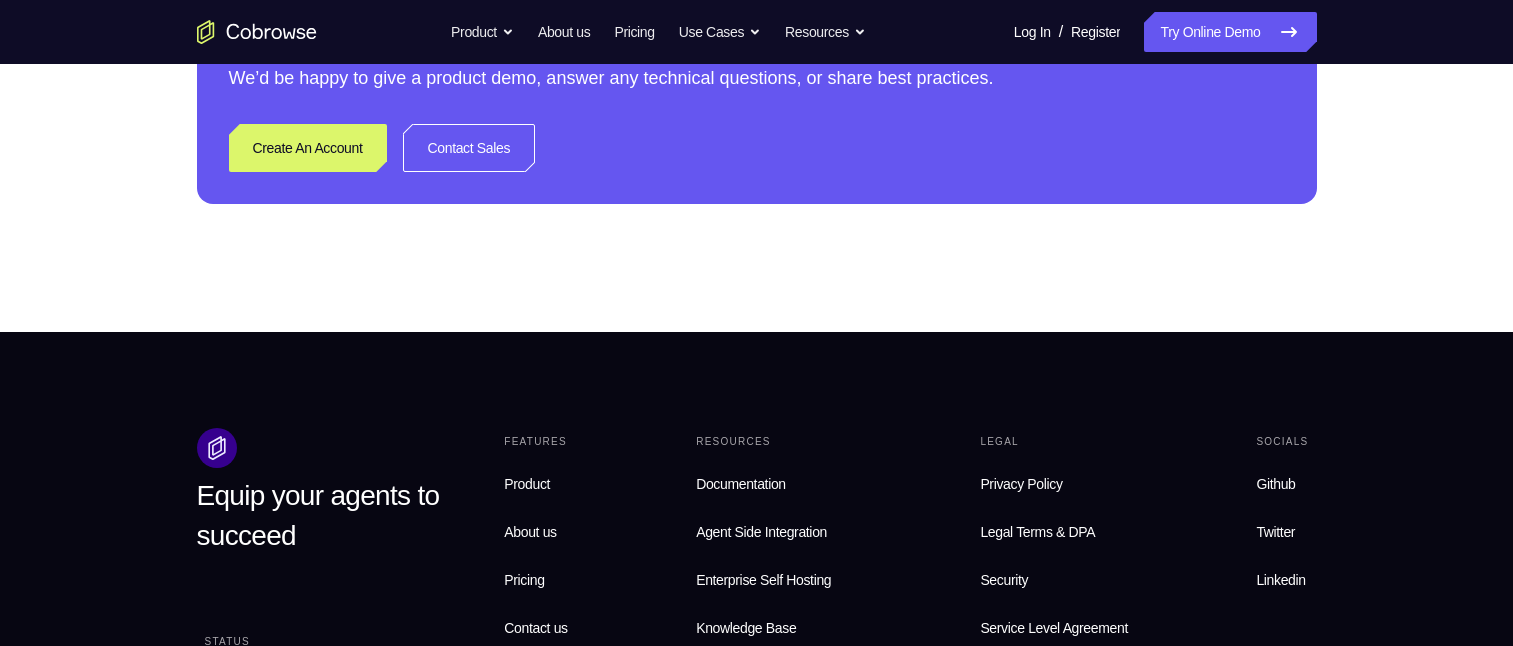 scroll, scrollTop: 600, scrollLeft: 0, axis: vertical 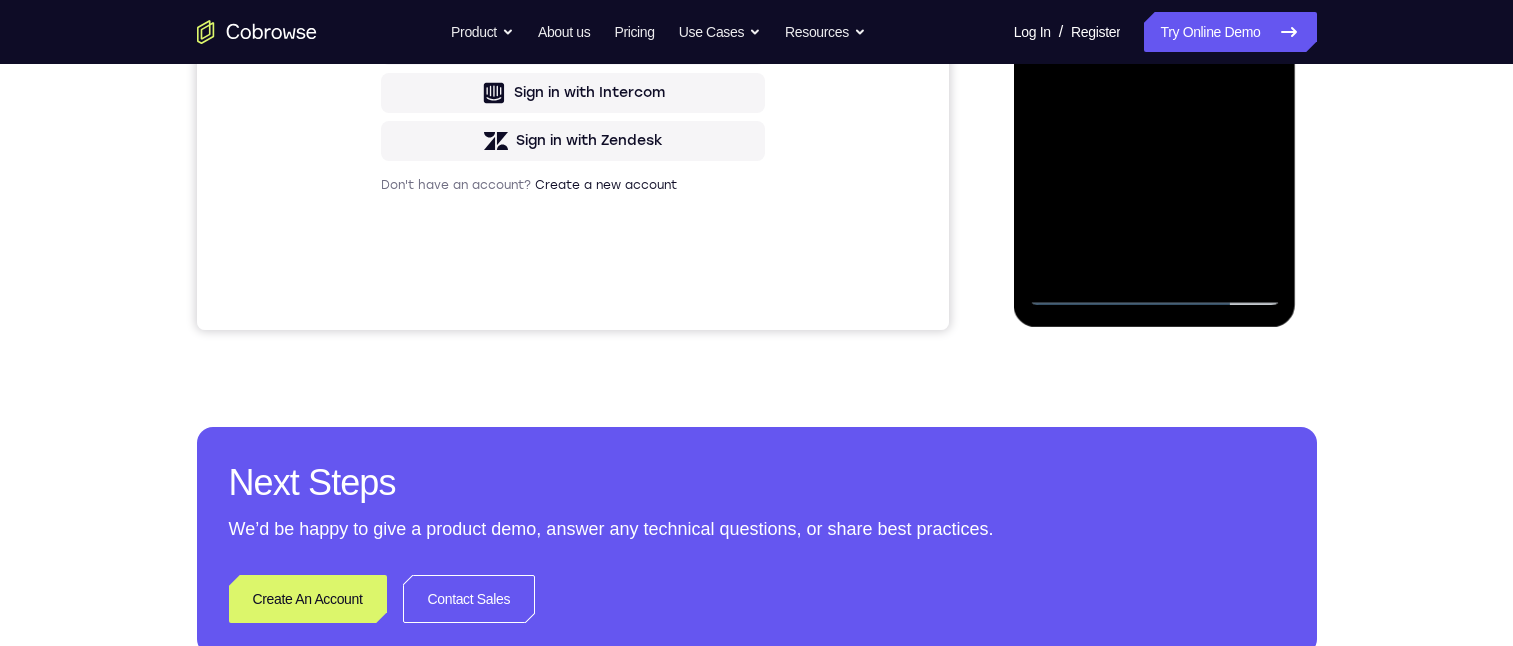 click at bounding box center (1155, 26) 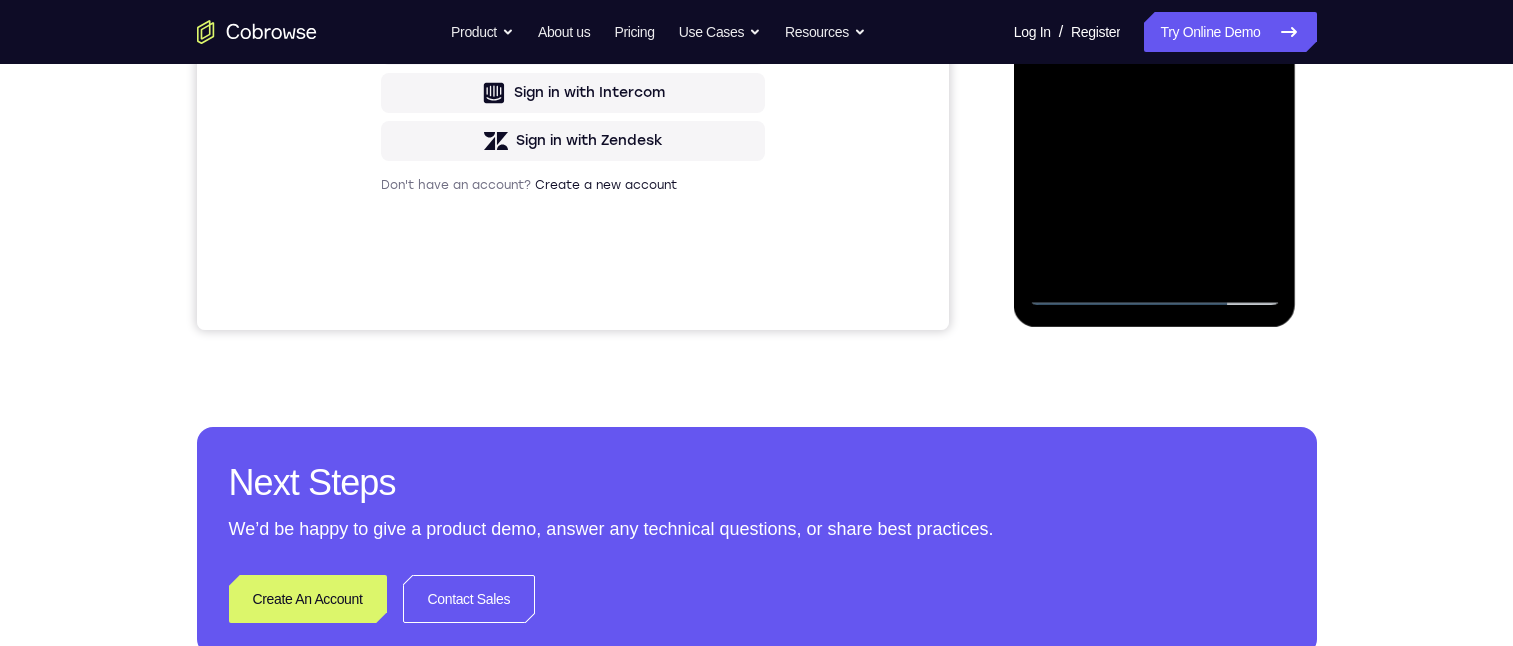 click at bounding box center [1155, 26] 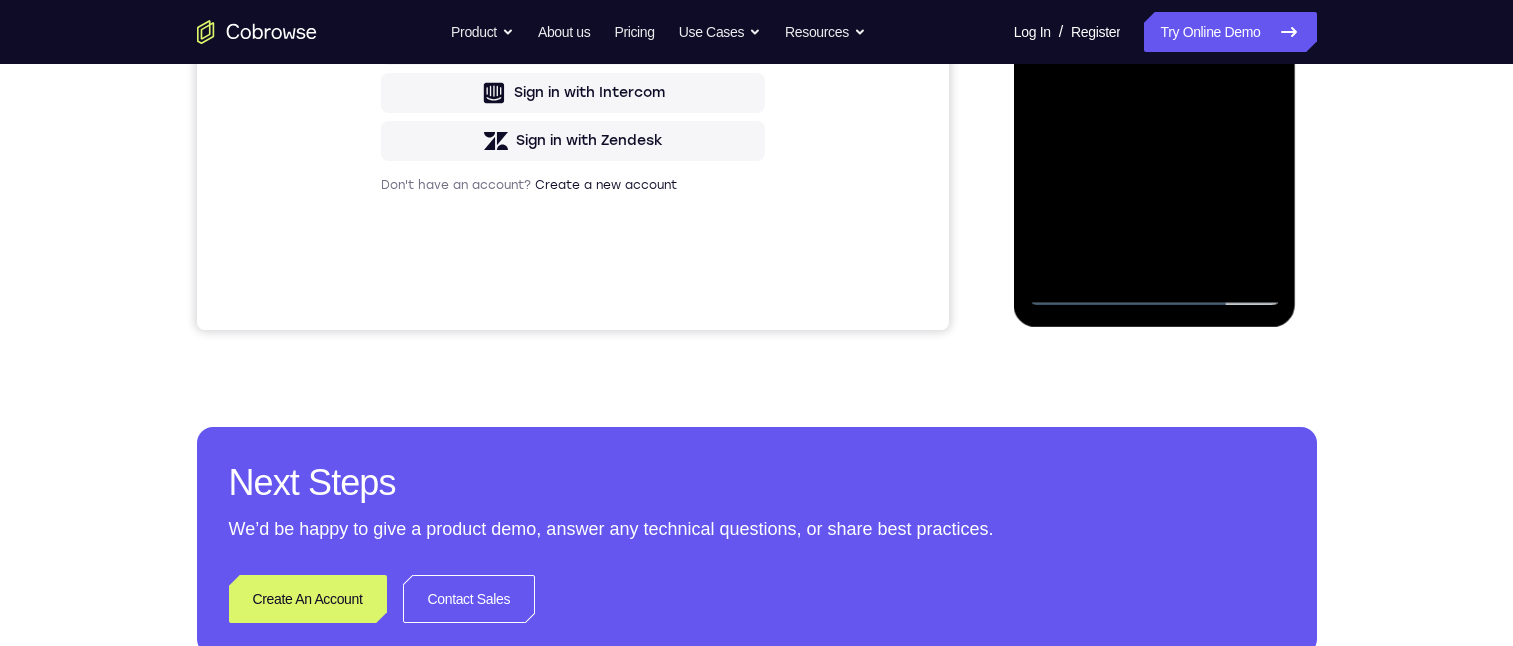 click at bounding box center (1155, 26) 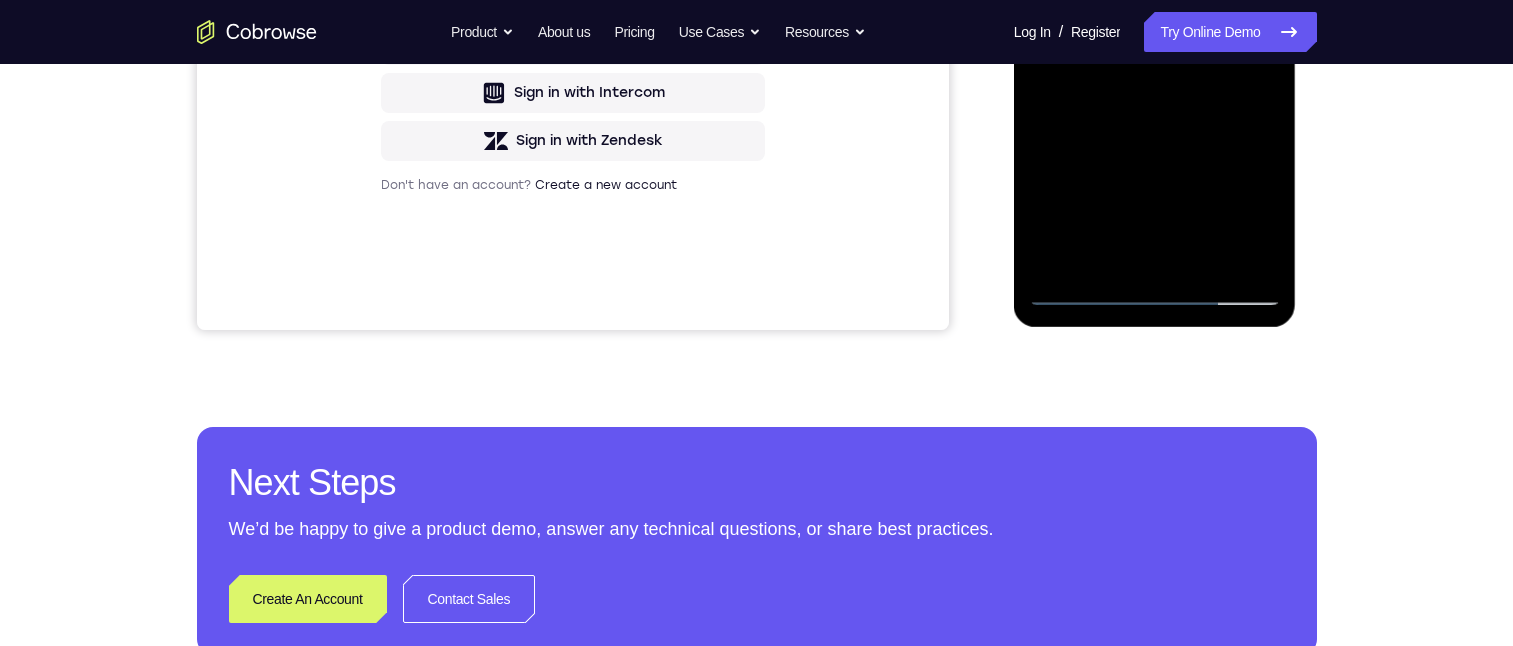 click at bounding box center [1155, 26] 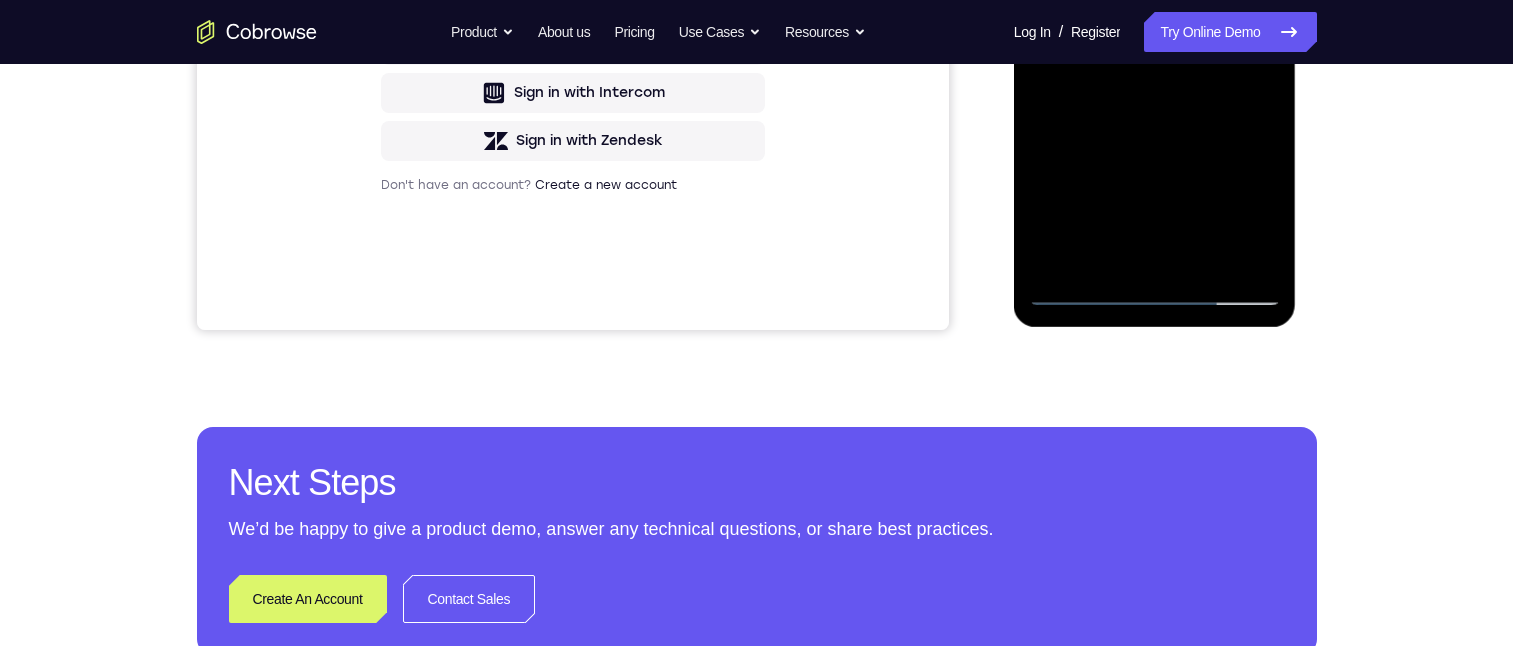click at bounding box center [1155, 26] 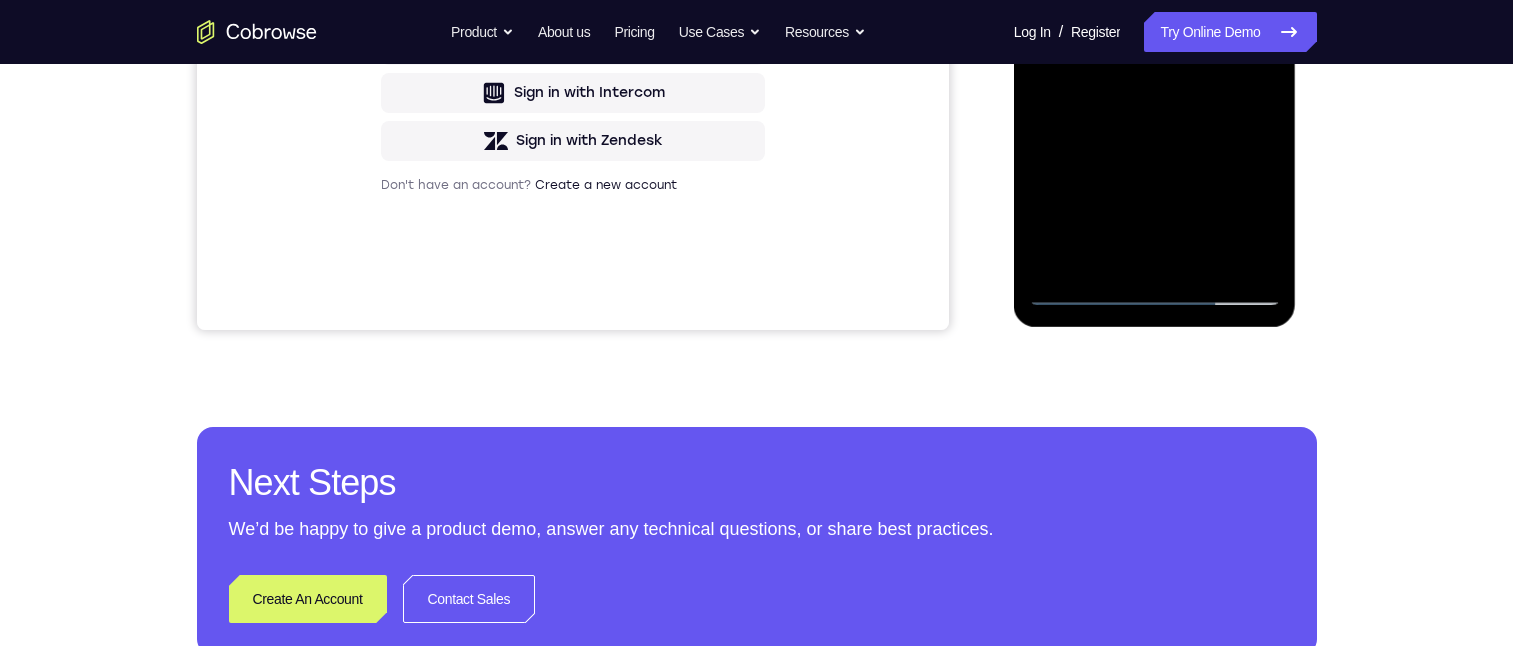click at bounding box center (1155, 26) 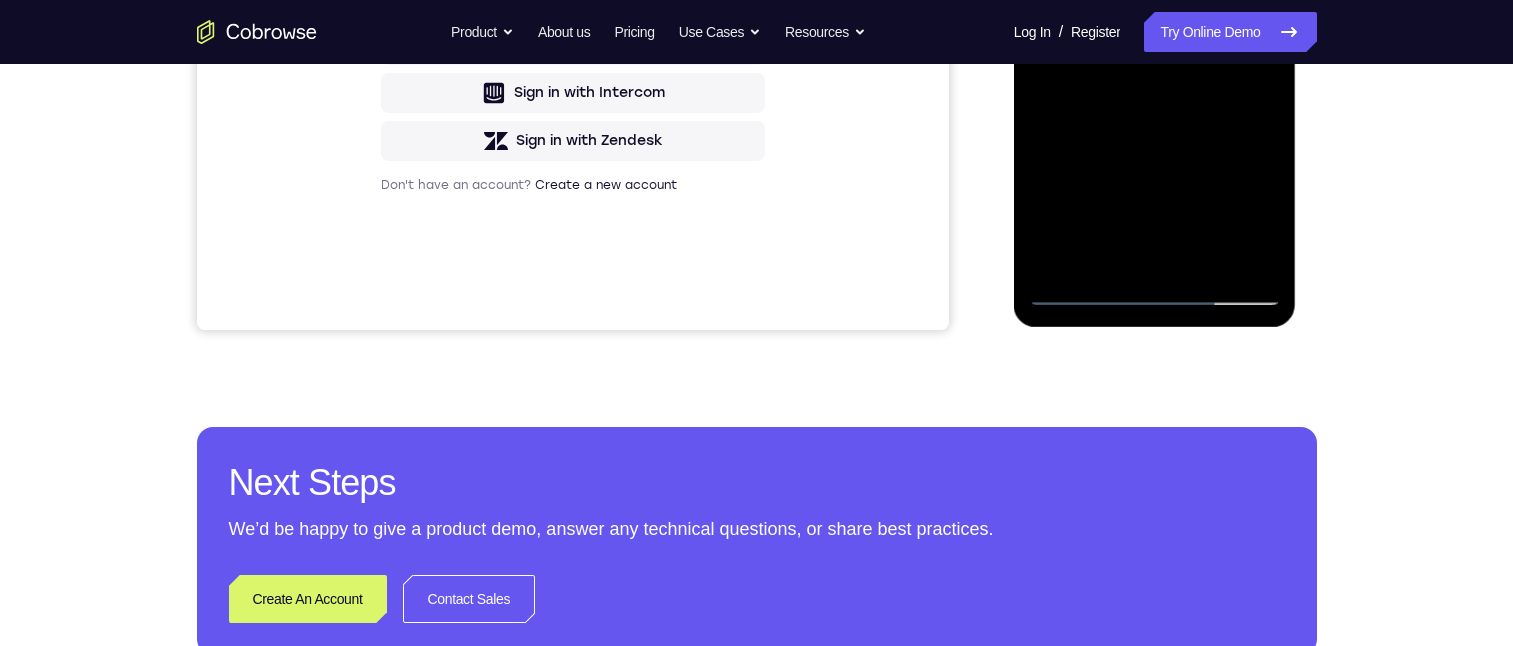 click at bounding box center (1155, 26) 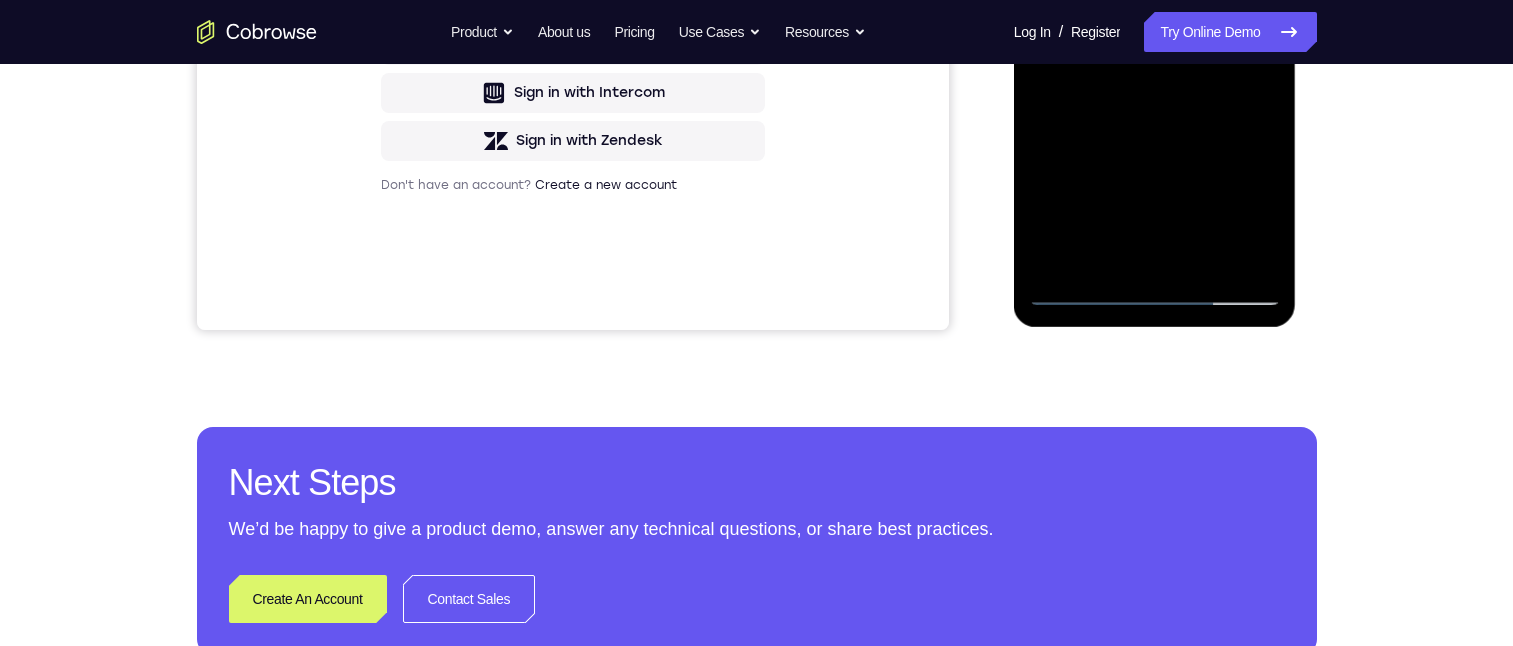 click at bounding box center (1155, 26) 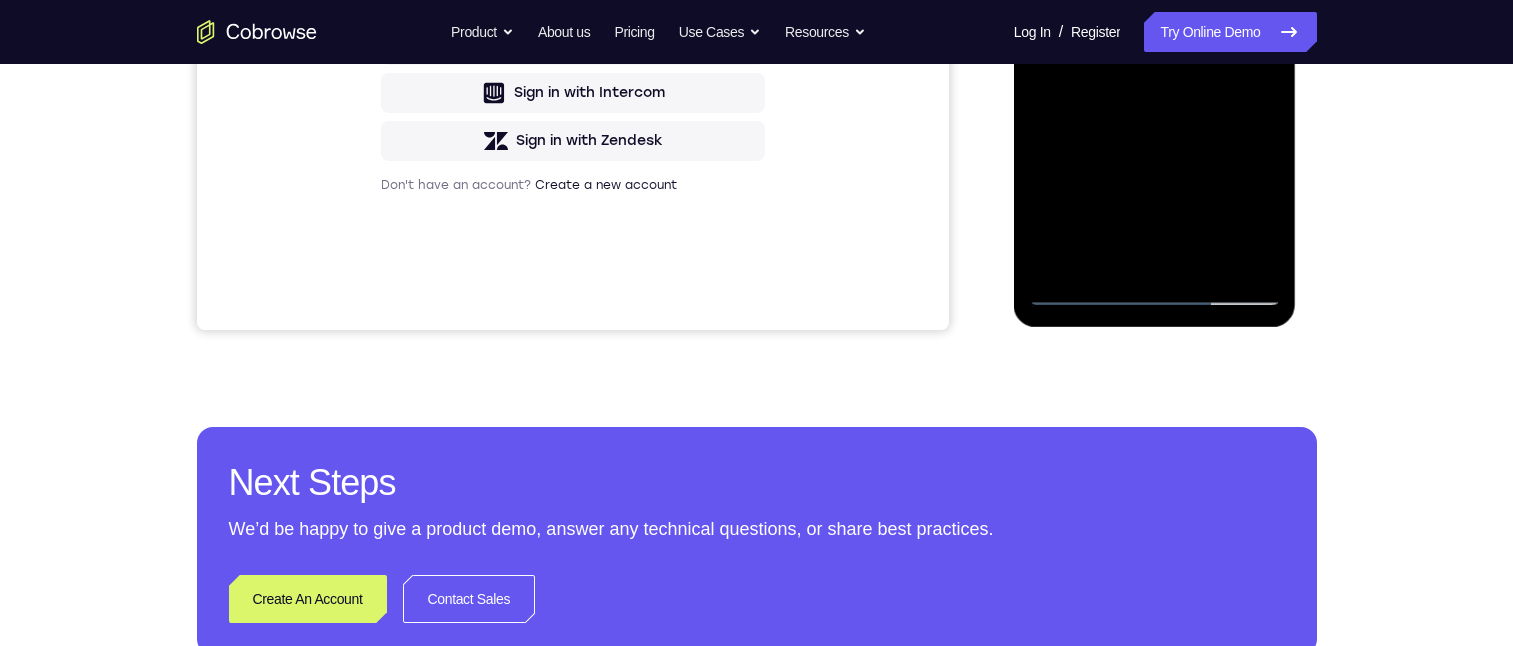 click at bounding box center [1155, 26] 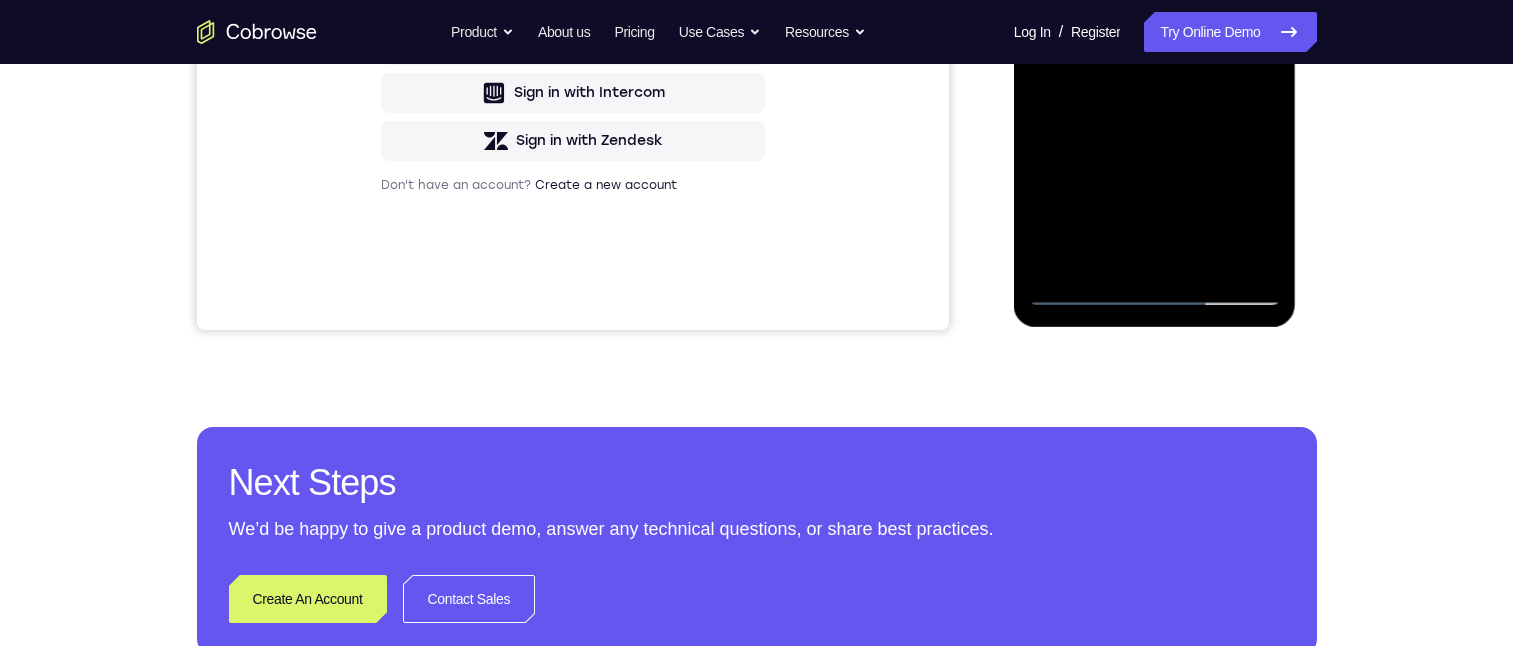 click at bounding box center [1155, 26] 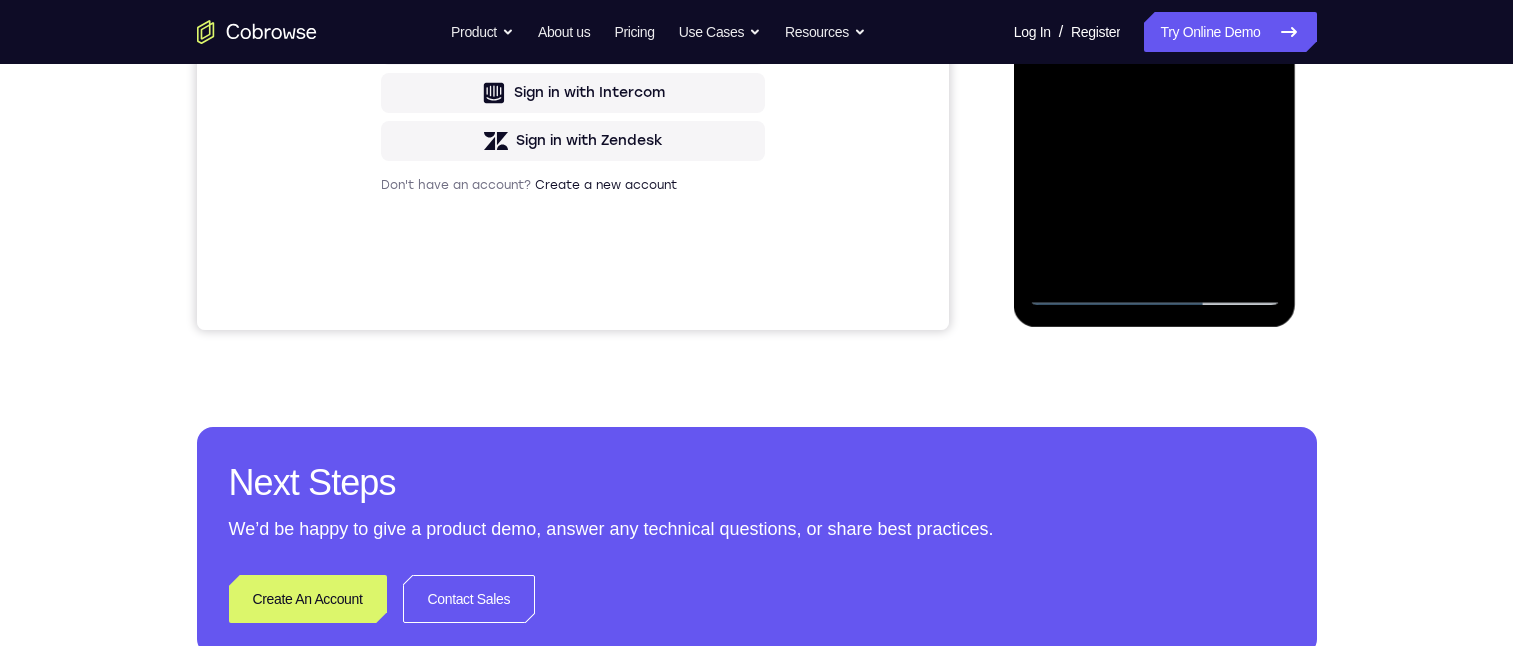 click at bounding box center (1155, 26) 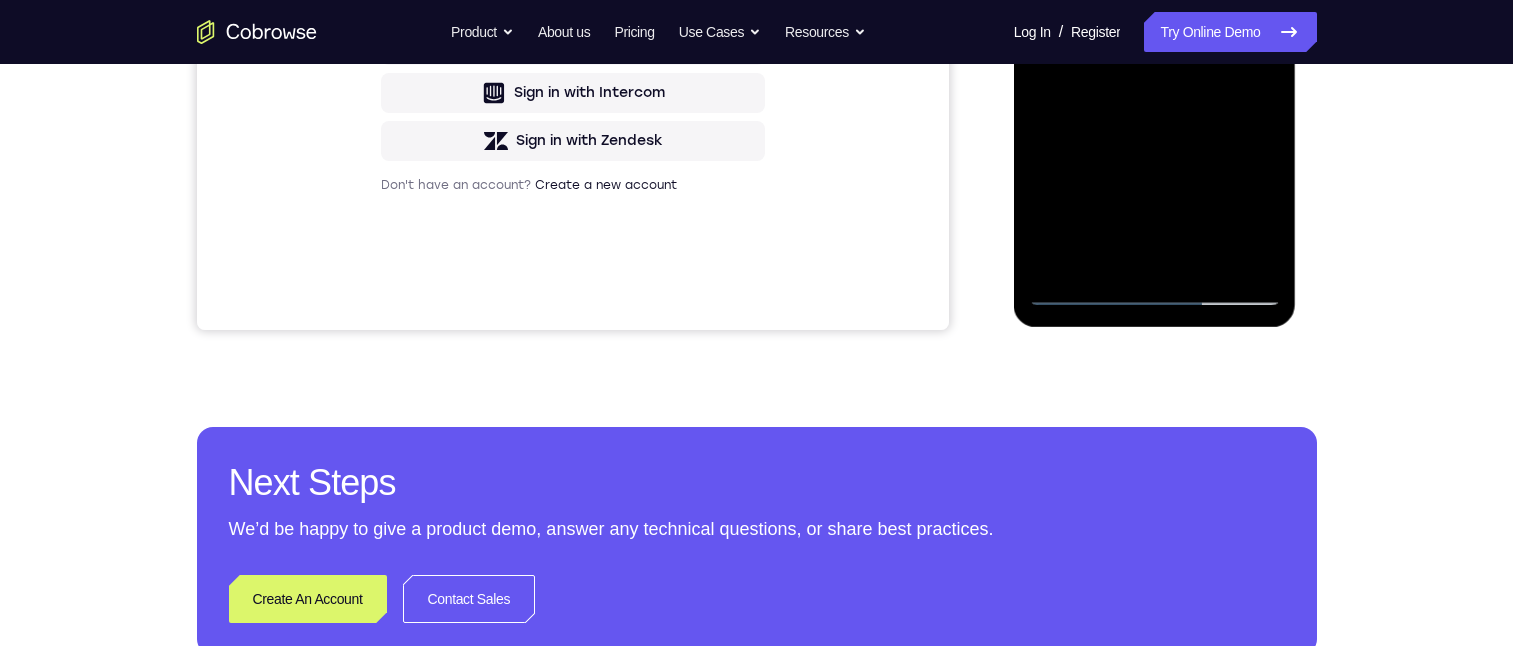 drag, startPoint x: 1192, startPoint y: 262, endPoint x: 1223, endPoint y: -186, distance: 449.07126 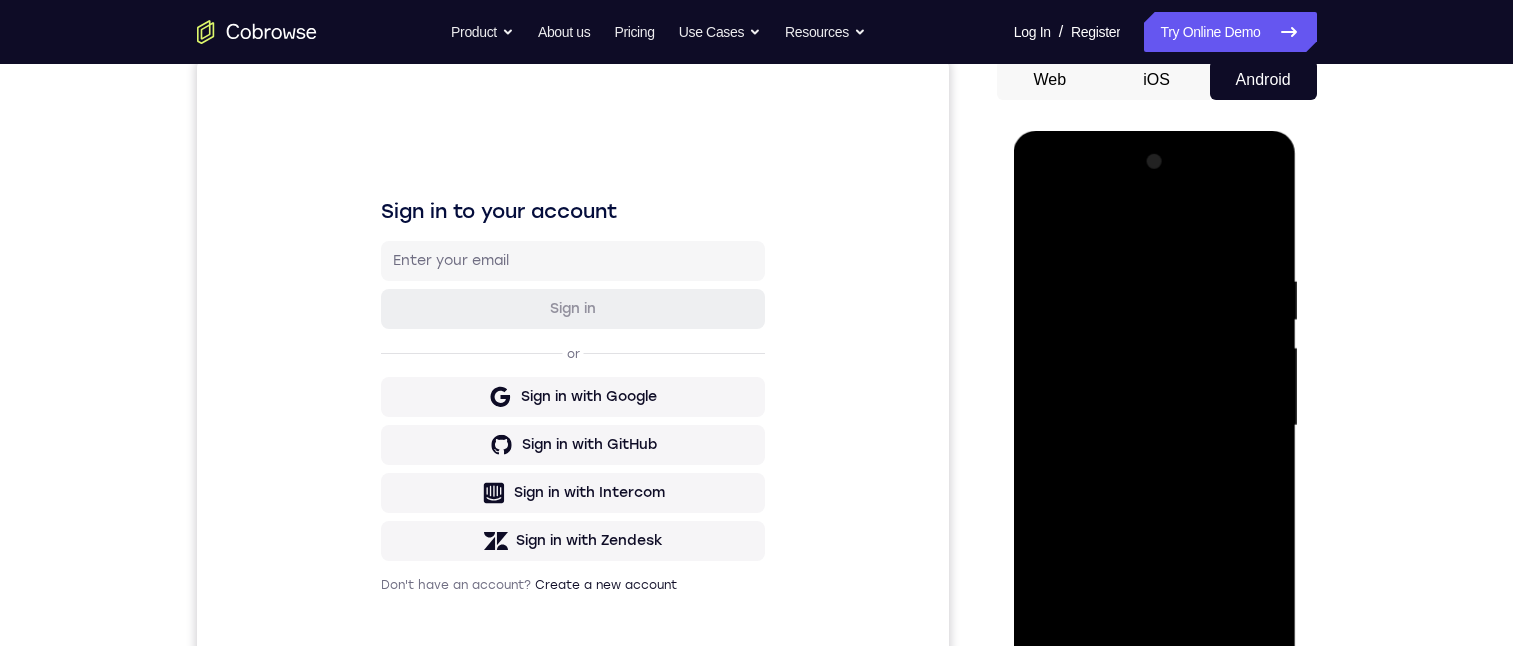 click at bounding box center (1155, 426) 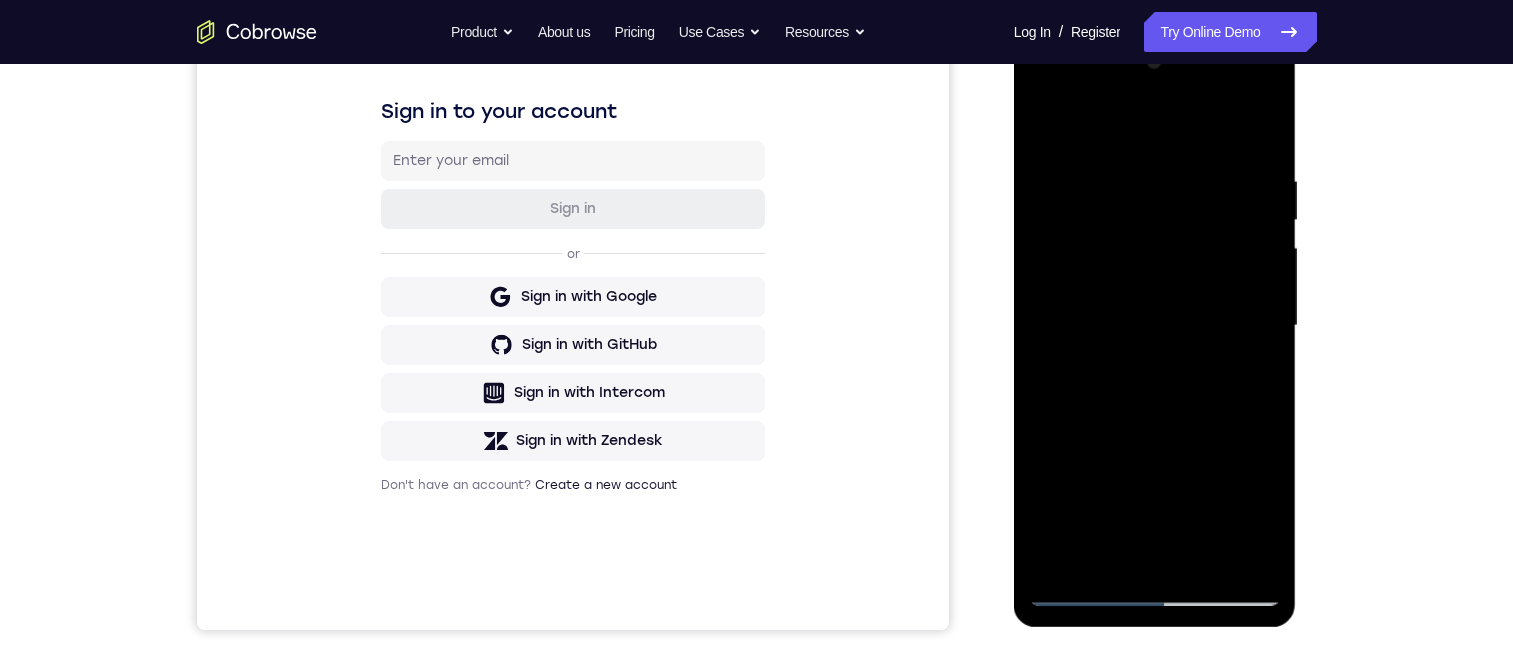 click at bounding box center [1155, 326] 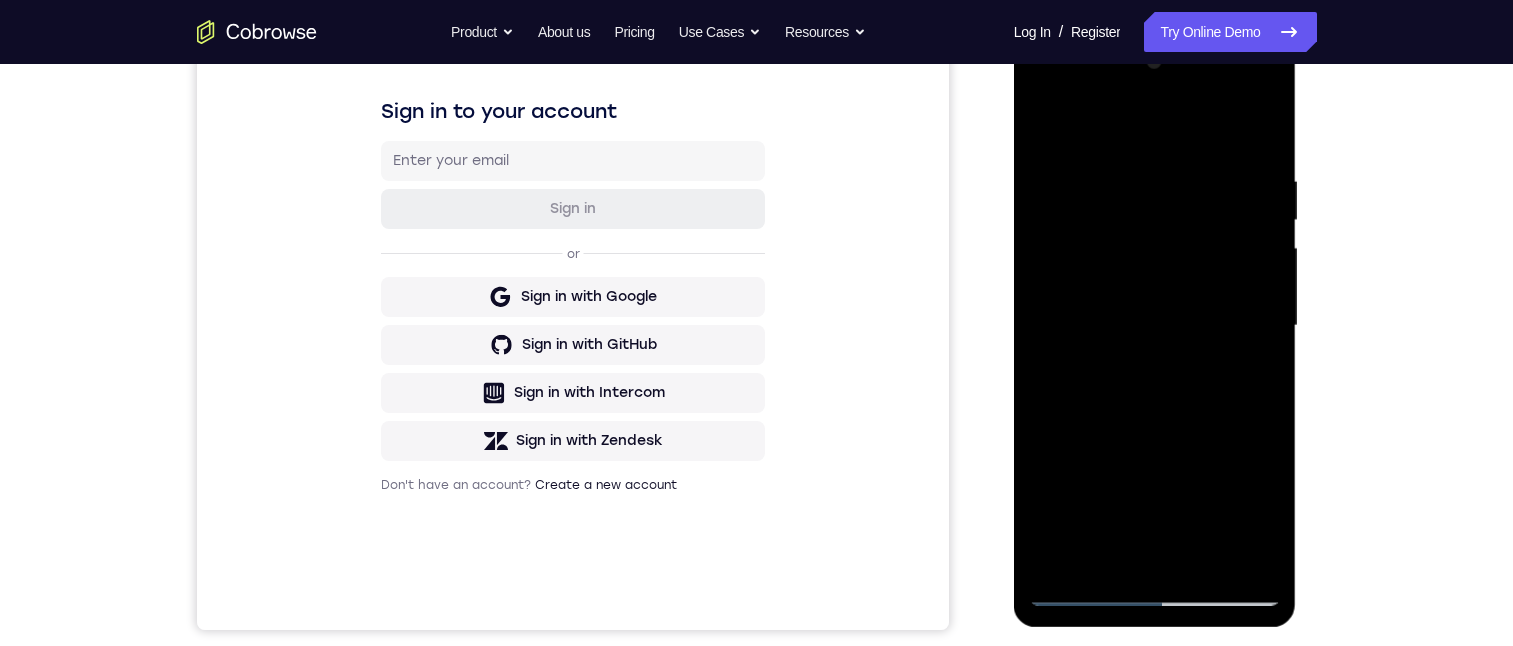 click at bounding box center [1155, 326] 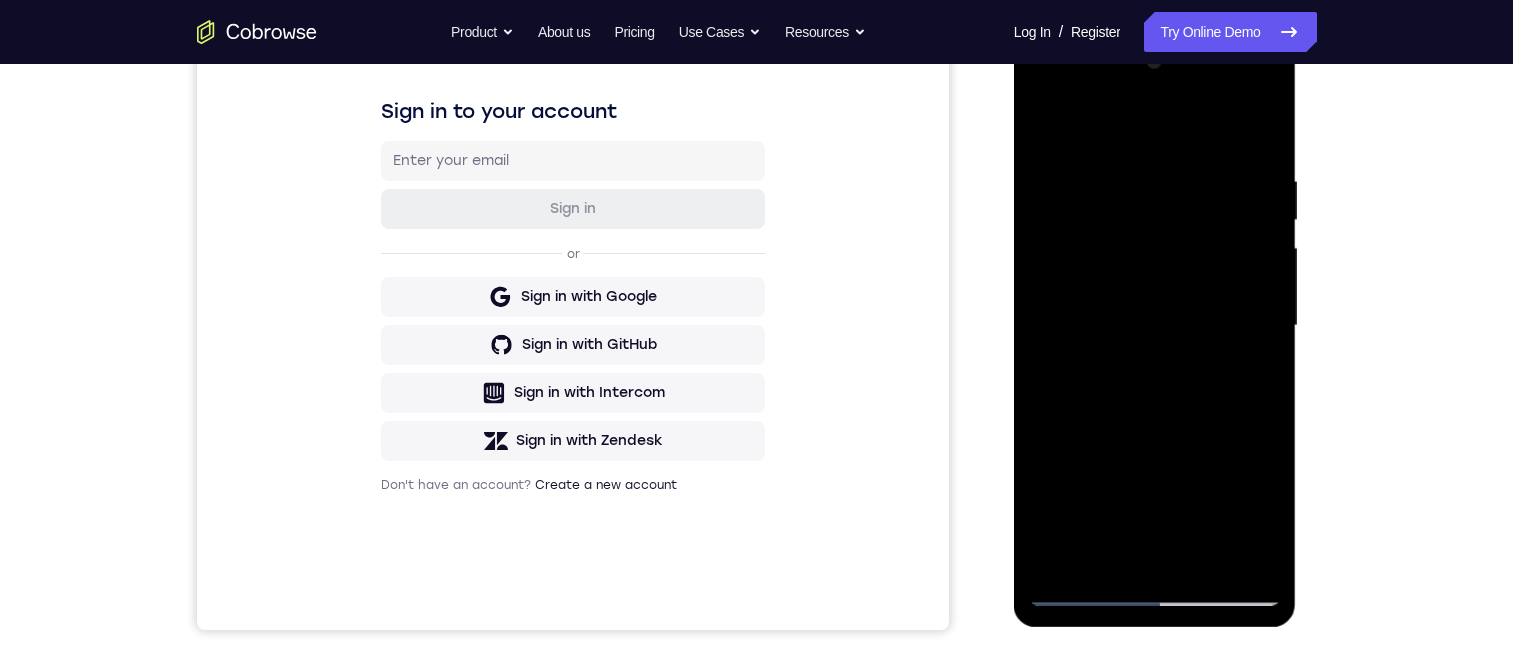 click at bounding box center [1155, 326] 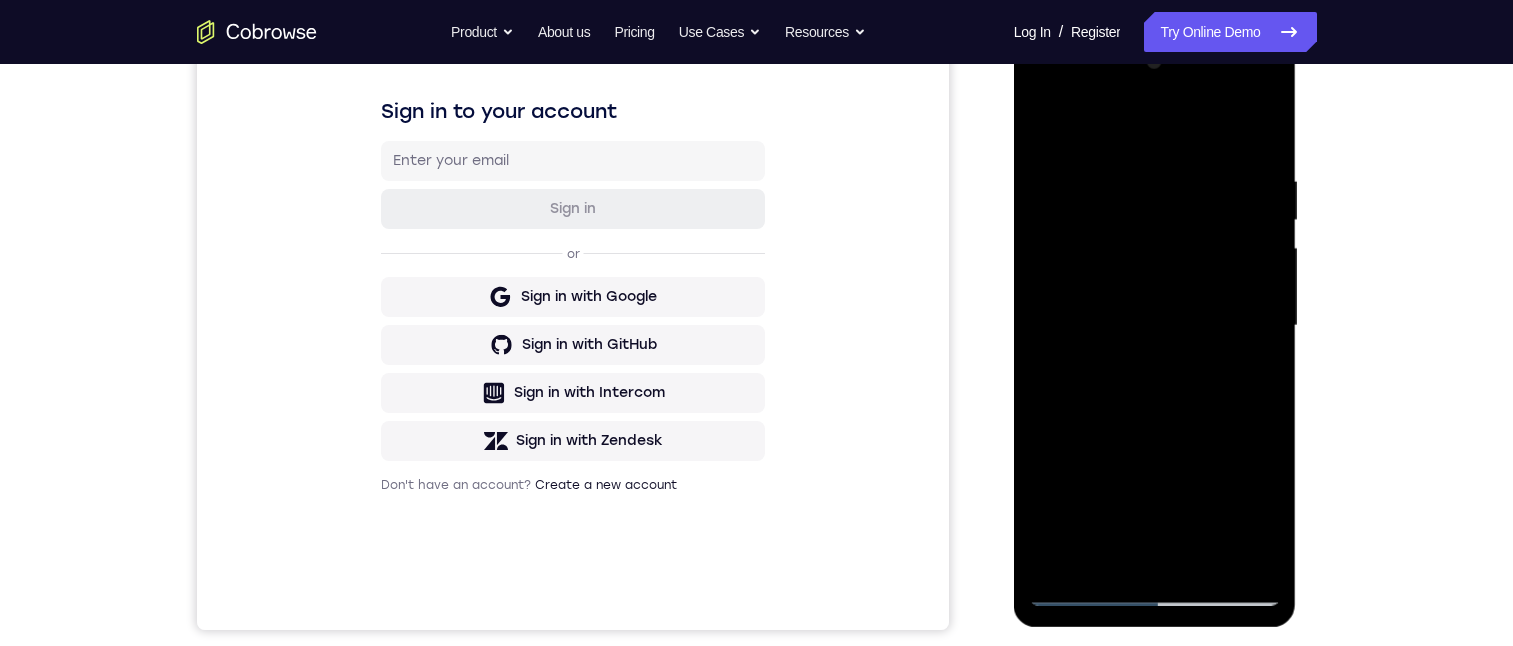click at bounding box center [1155, 326] 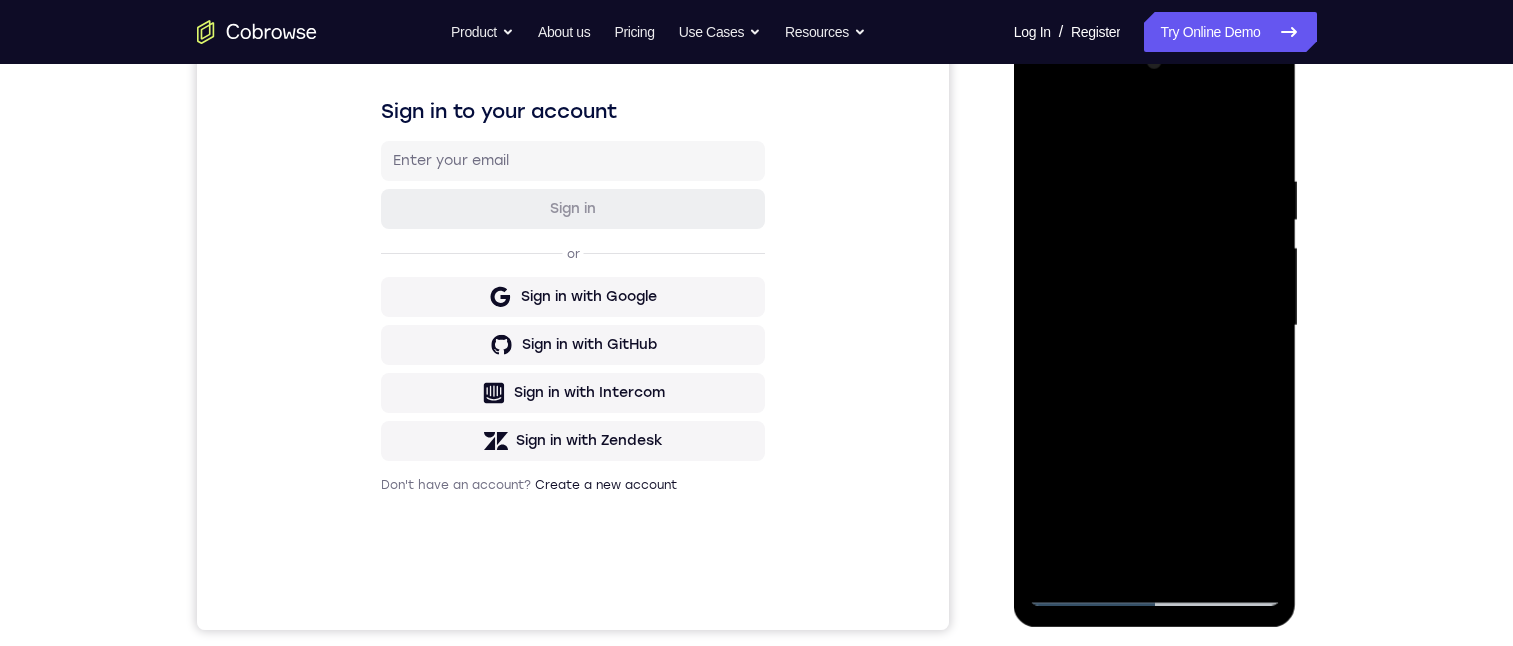 click at bounding box center [1155, 326] 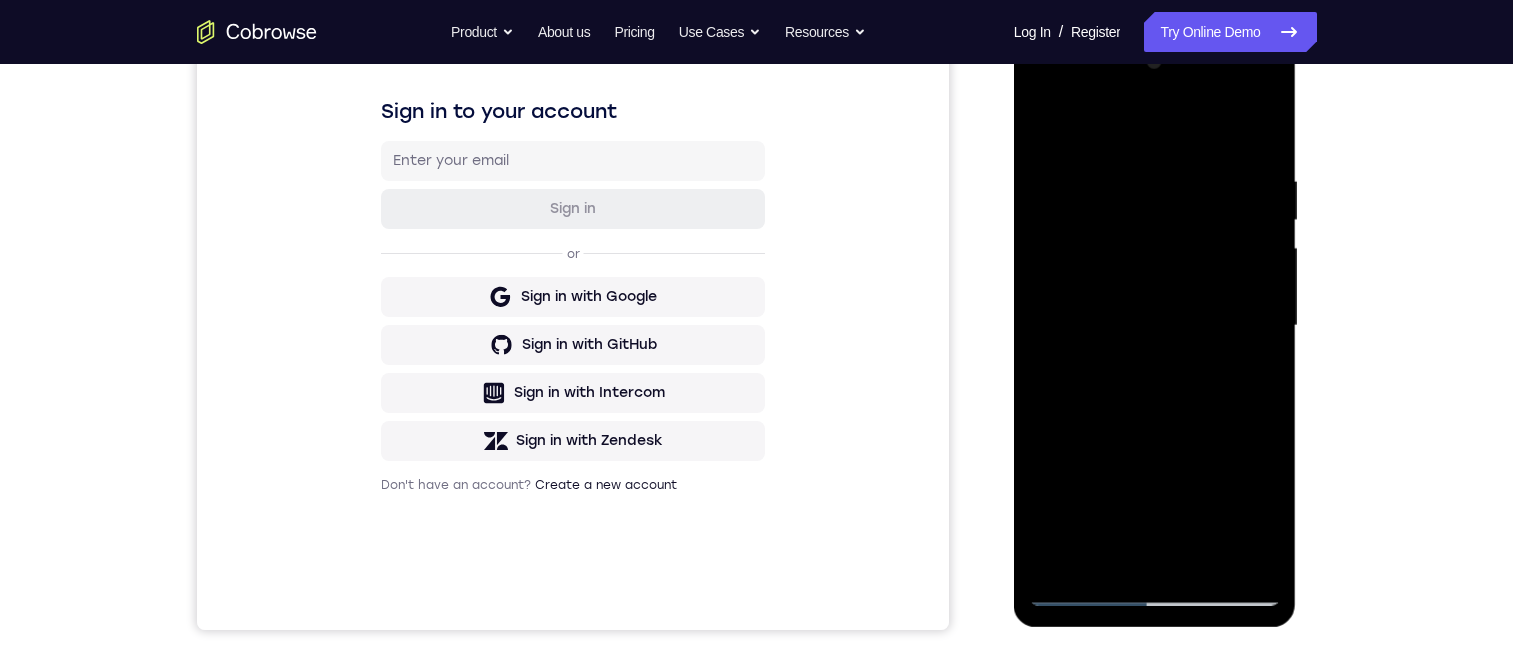 click at bounding box center [1155, 326] 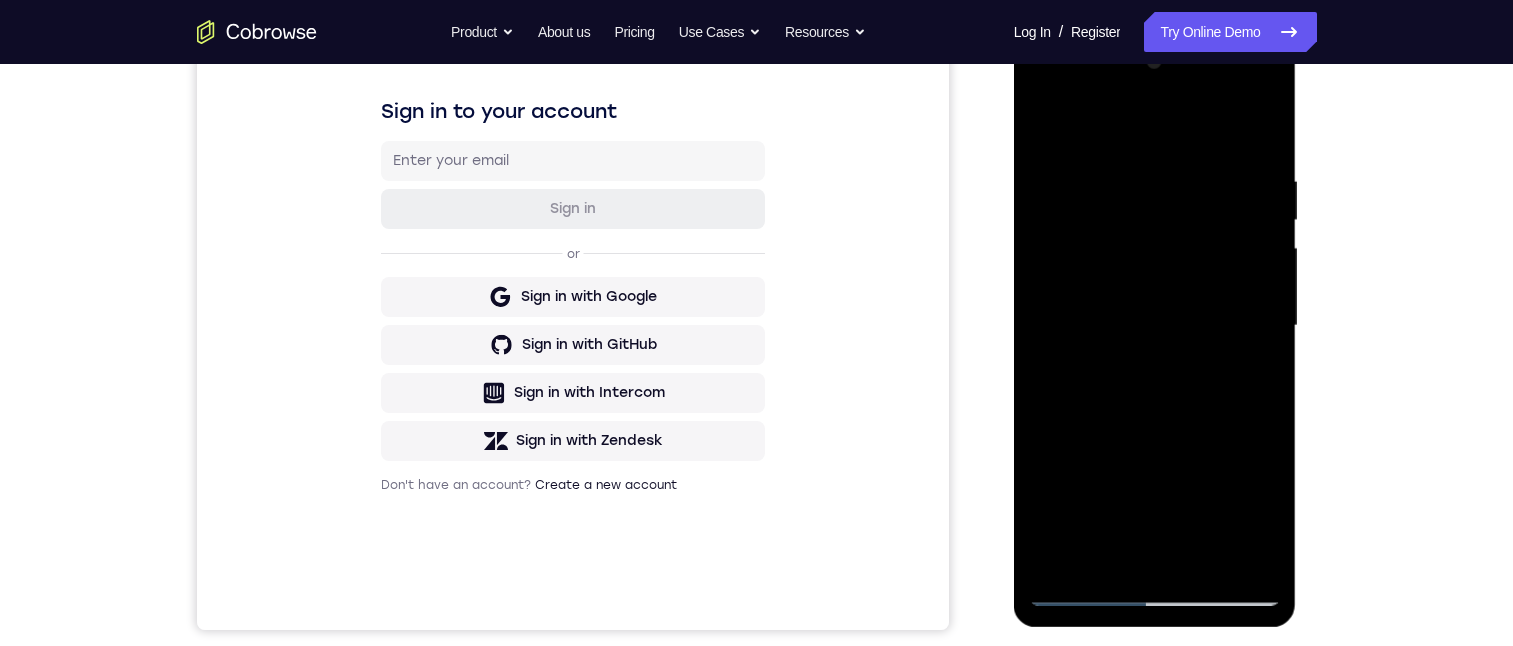 click at bounding box center (1155, 326) 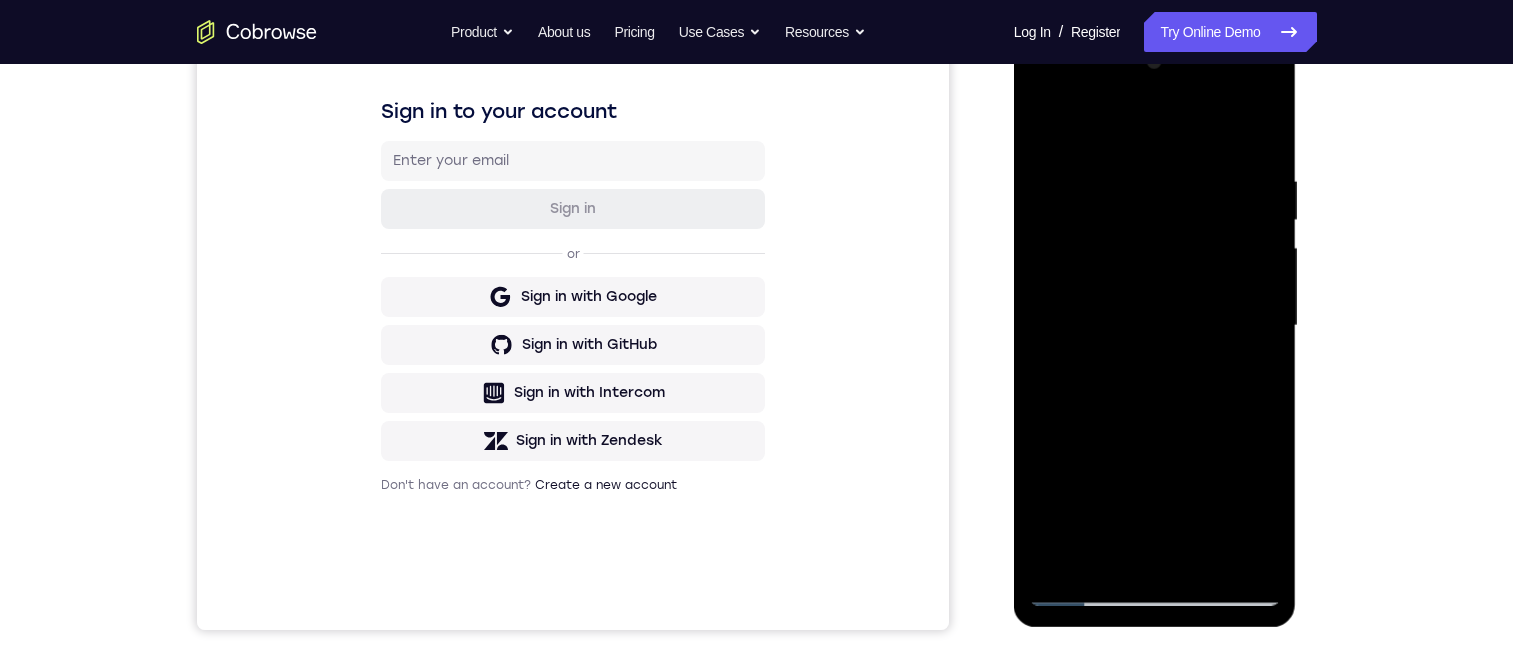 click at bounding box center [1155, 326] 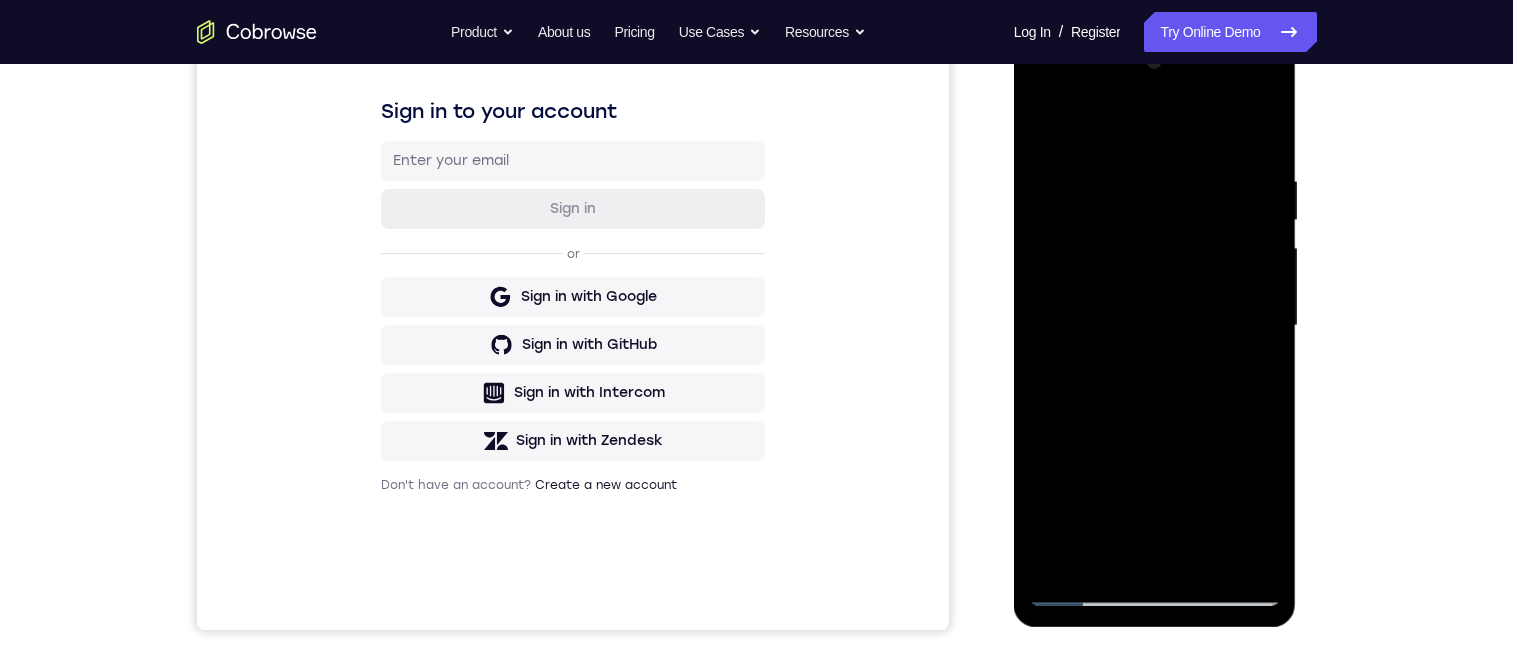 click at bounding box center [1155, 326] 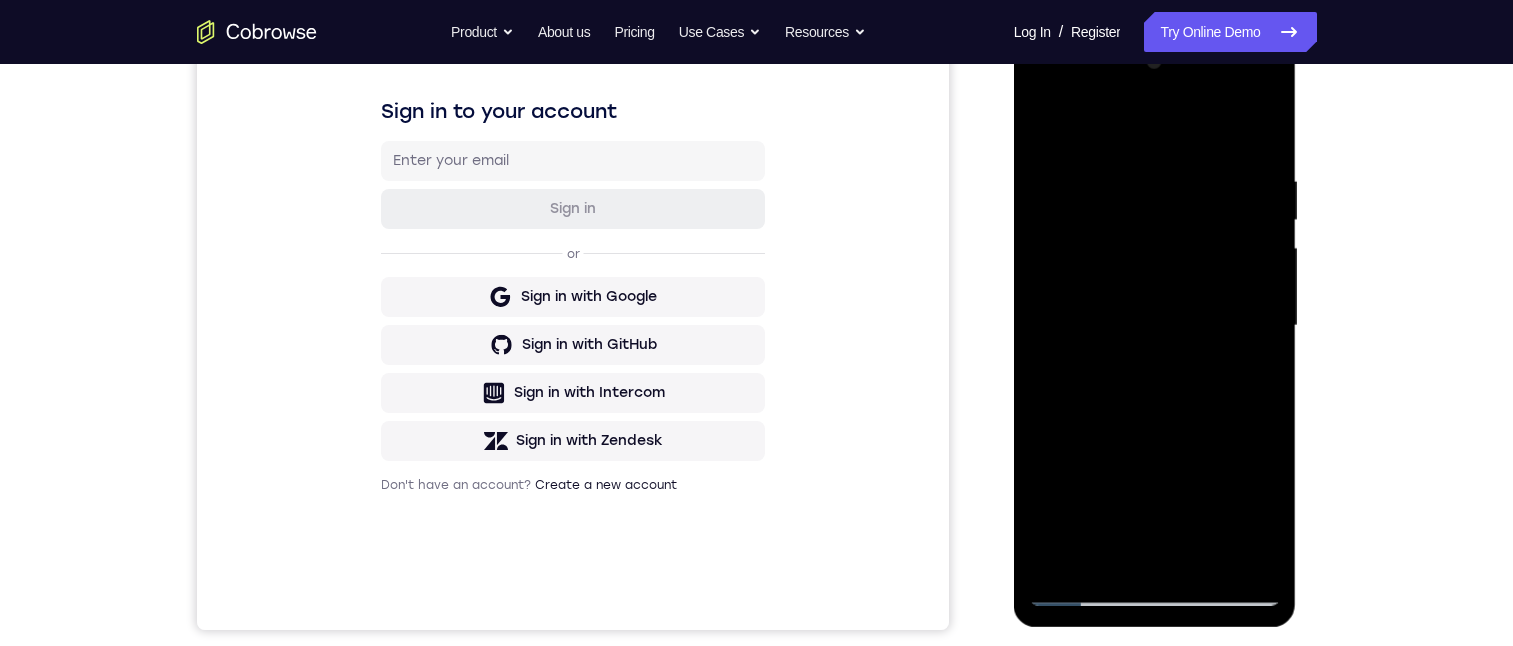 click at bounding box center (1155, 326) 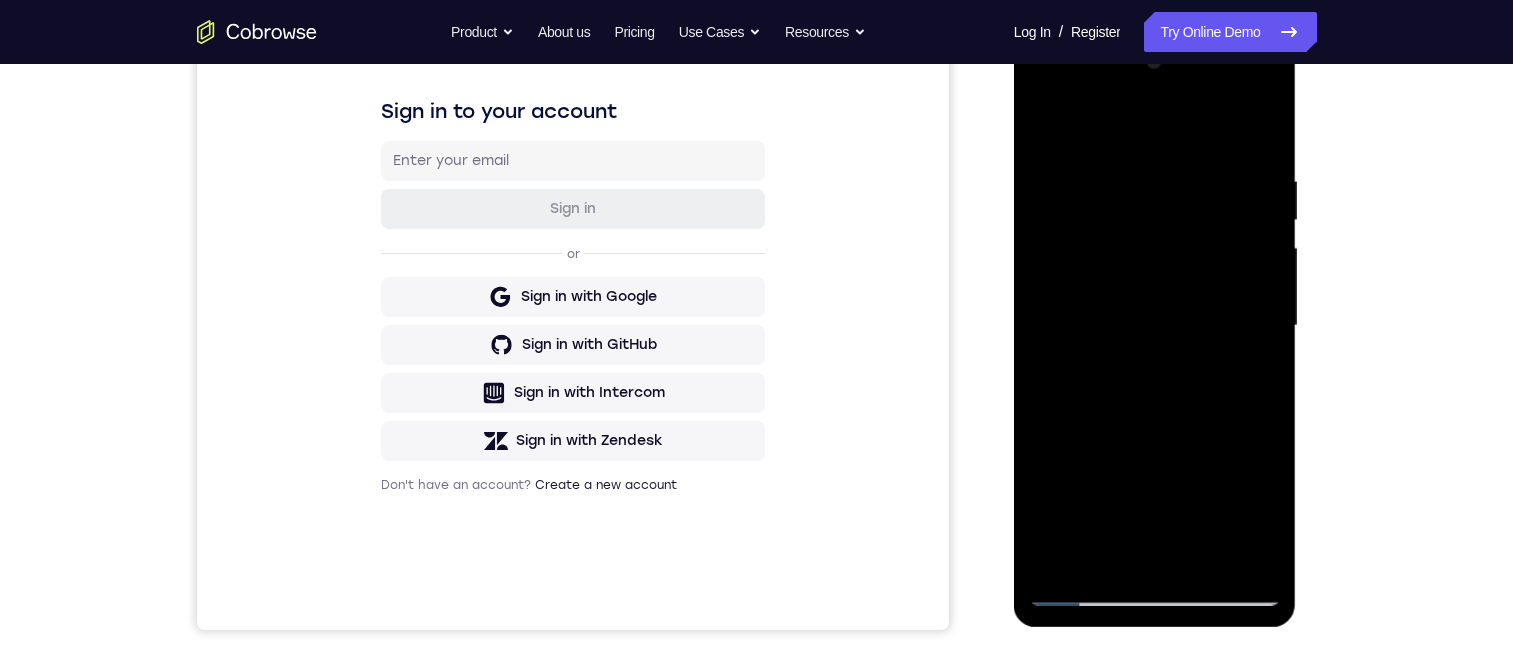 click at bounding box center [1155, 326] 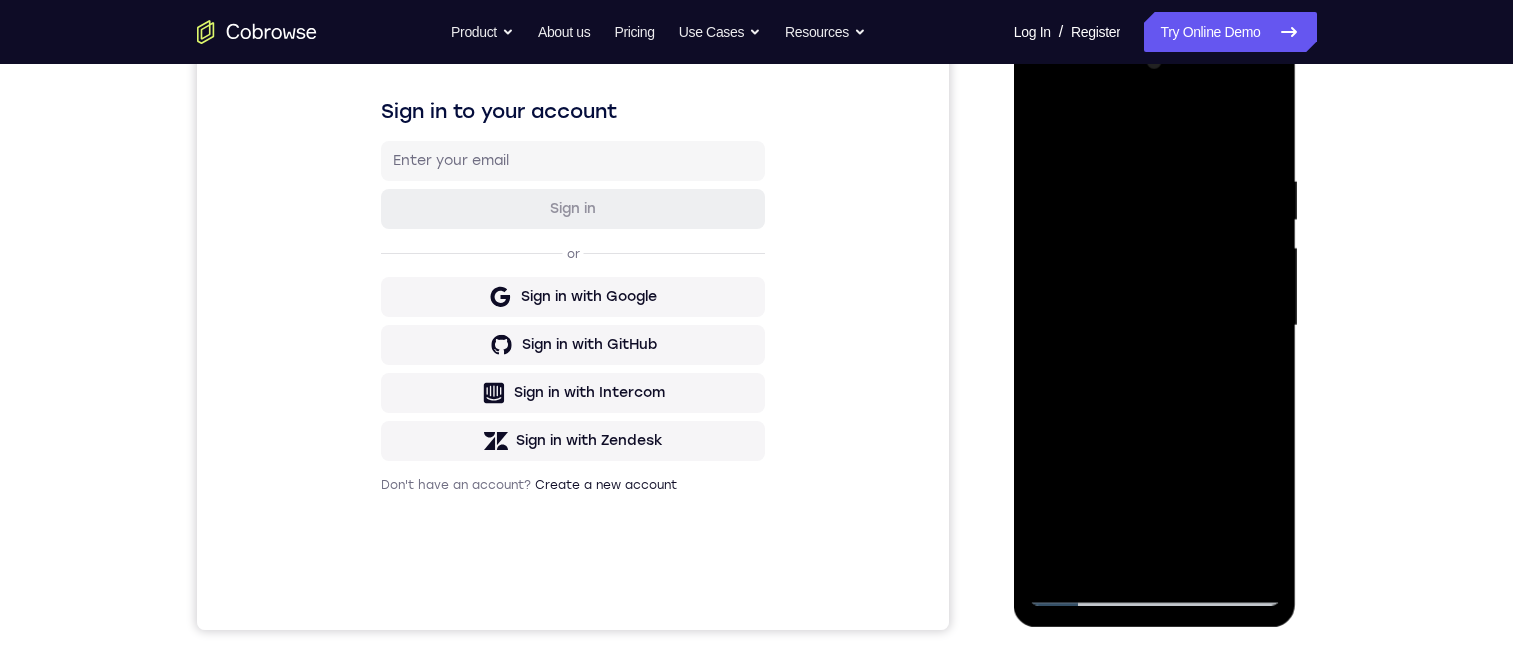 click at bounding box center (1155, 326) 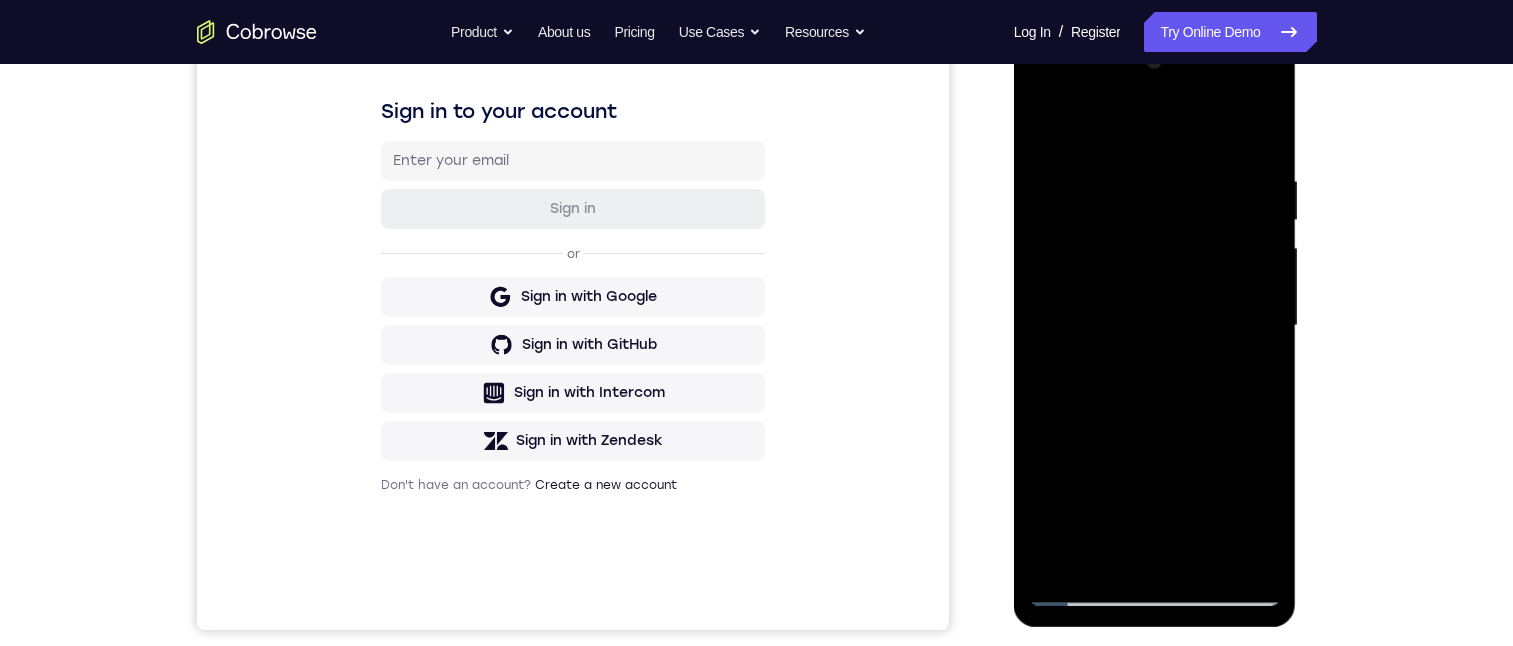 click at bounding box center (1155, 326) 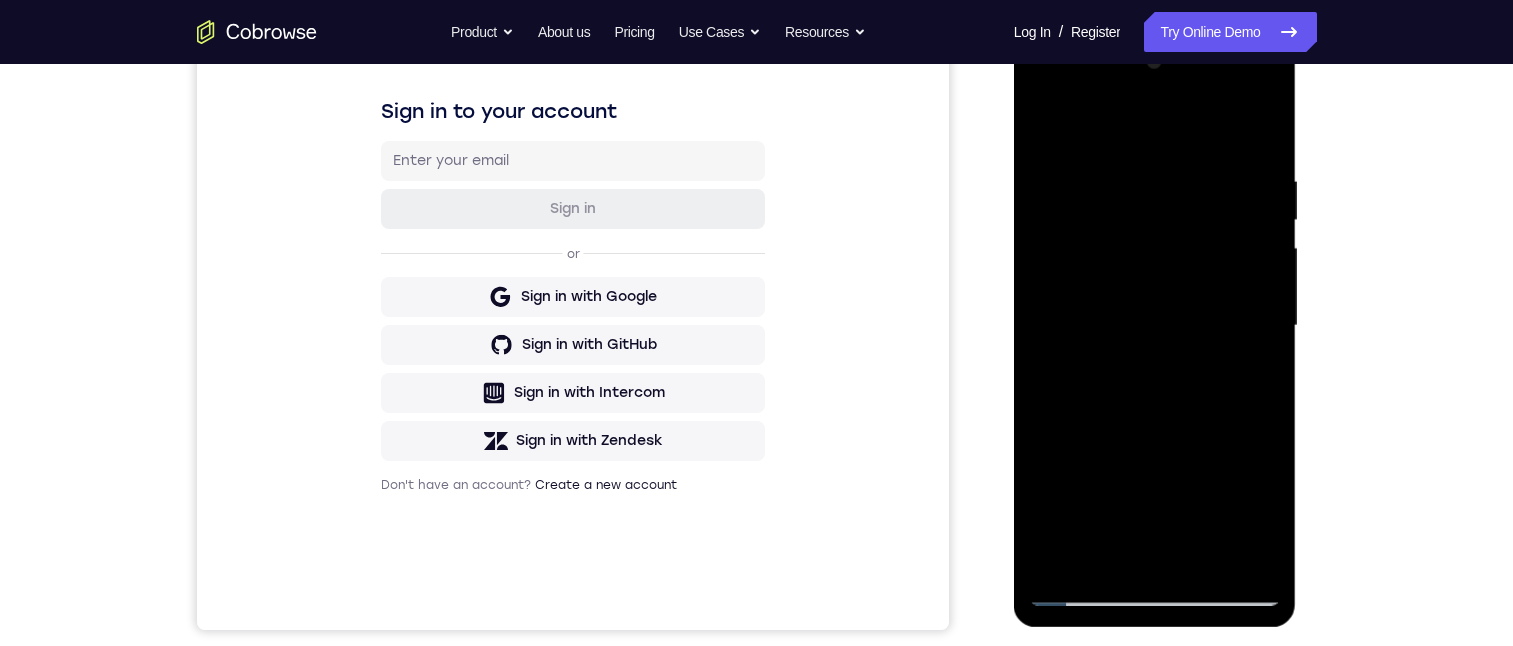 drag, startPoint x: 1186, startPoint y: 300, endPoint x: 1218, endPoint y: 582, distance: 283.80978 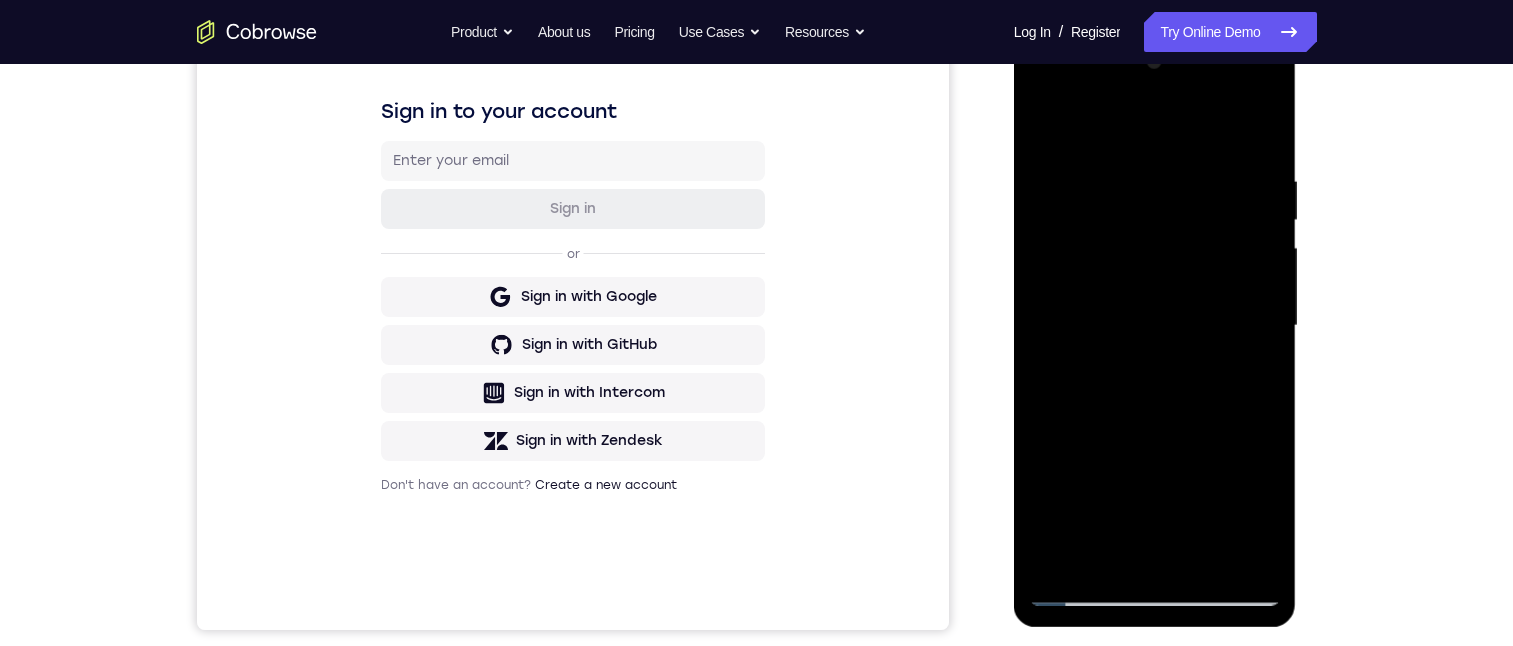 click at bounding box center (1155, 326) 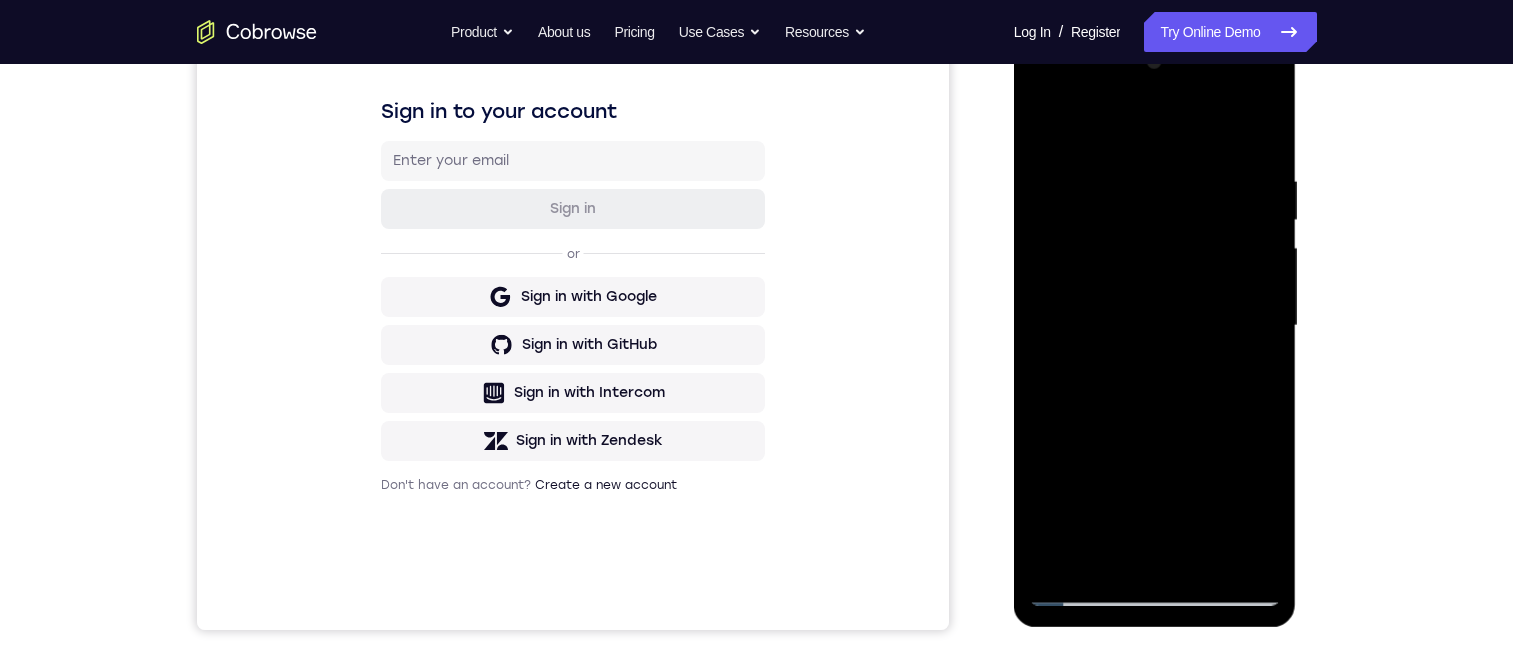 click at bounding box center [1155, 326] 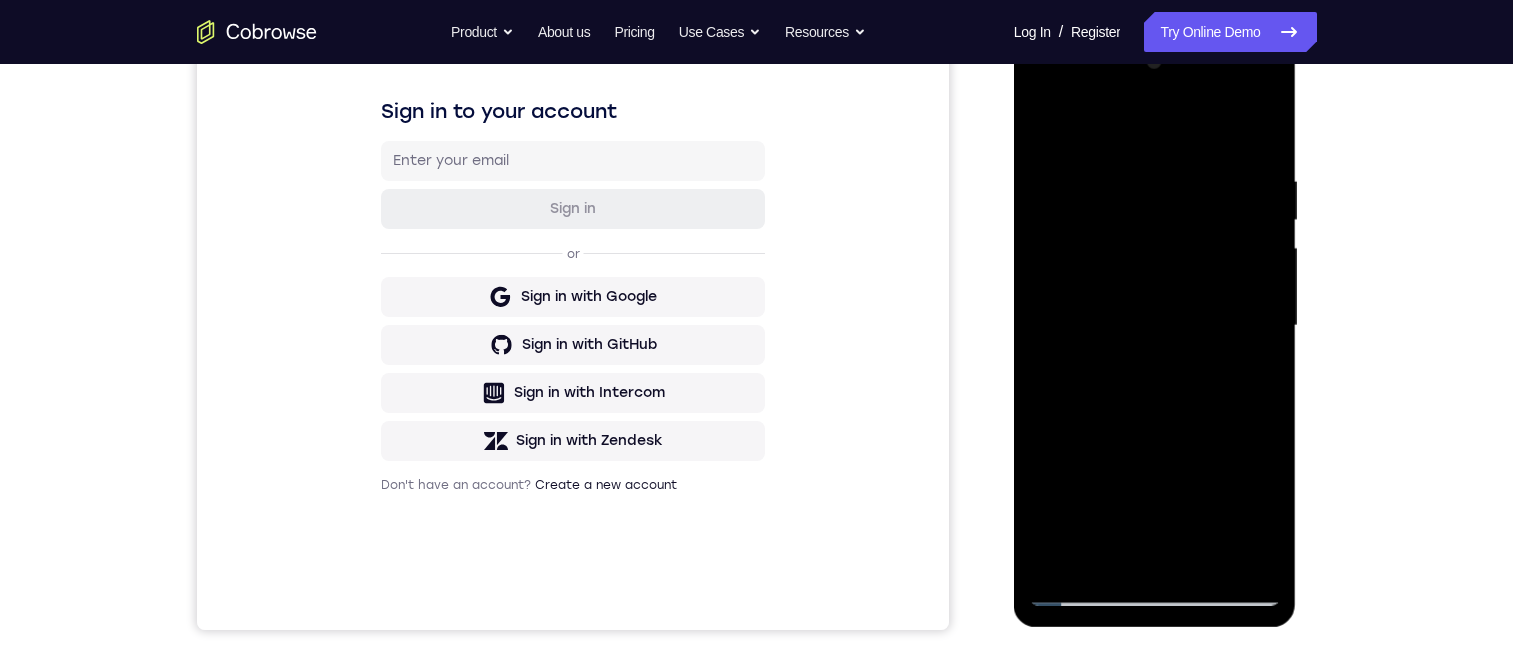click at bounding box center [1155, 326] 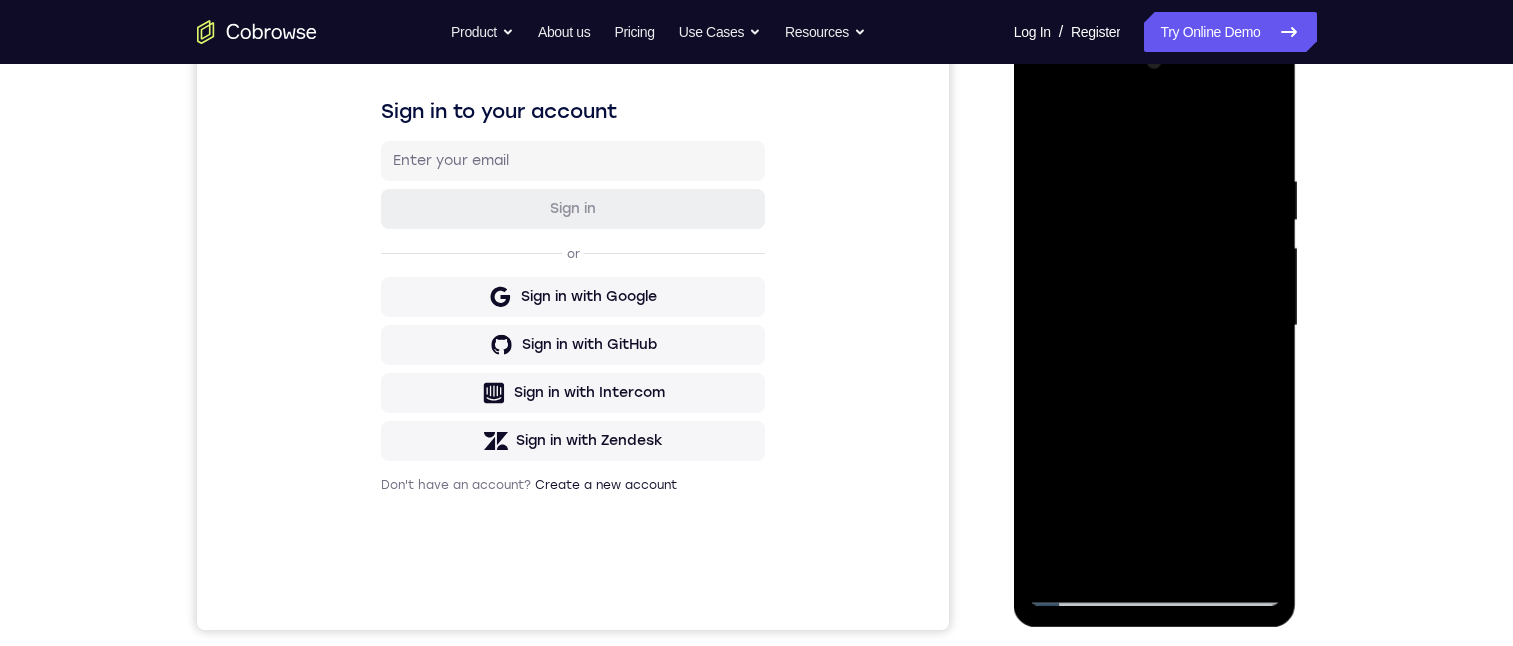 drag, startPoint x: 1136, startPoint y: 371, endPoint x: 1130, endPoint y: 516, distance: 145.12408 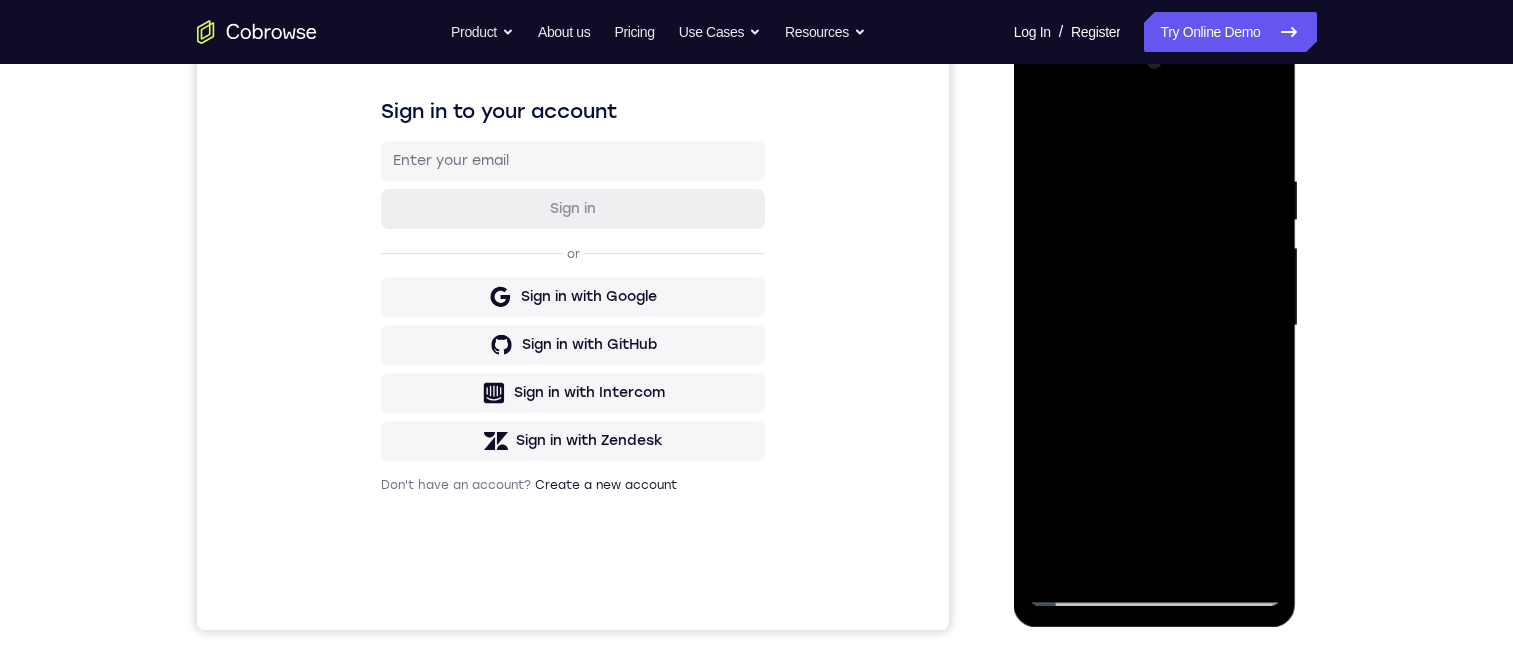 click at bounding box center (1155, 326) 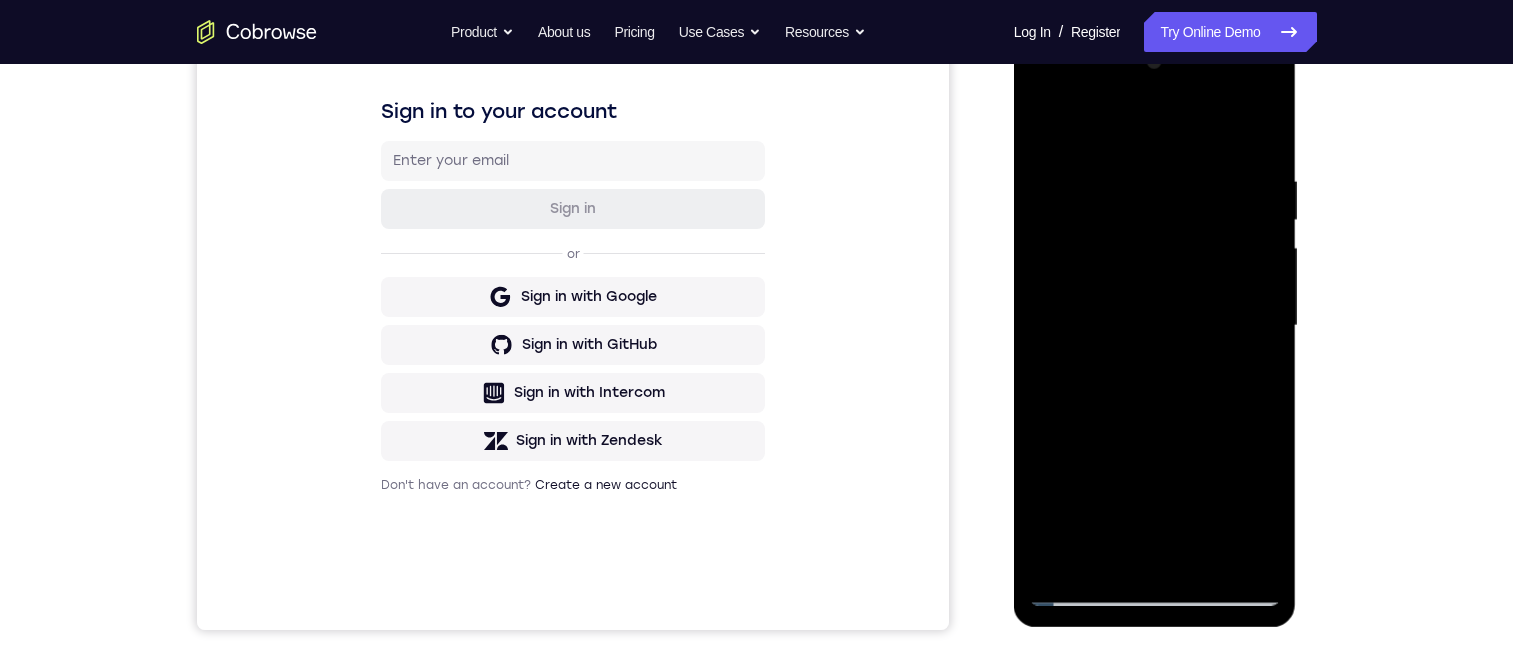 drag, startPoint x: 1171, startPoint y: 381, endPoint x: 1228, endPoint y: 440, distance: 82.036575 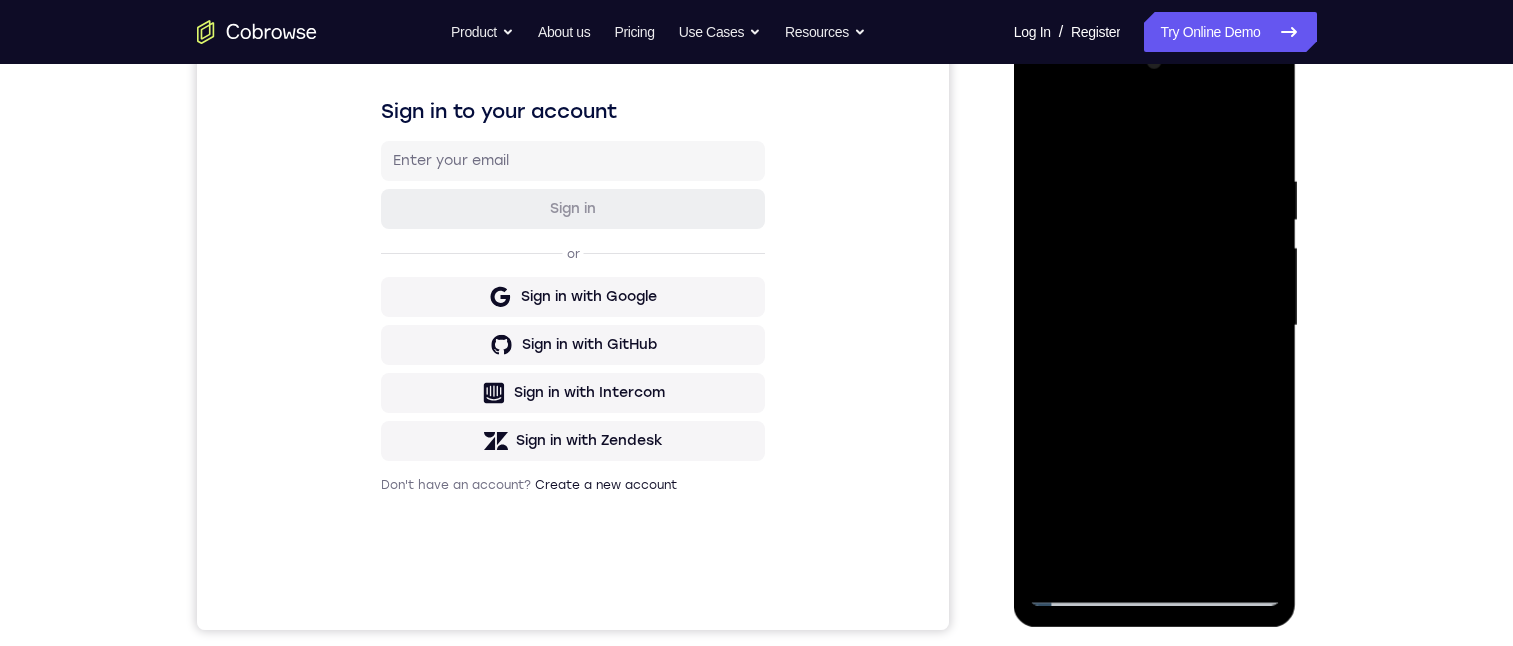 click at bounding box center (1155, 326) 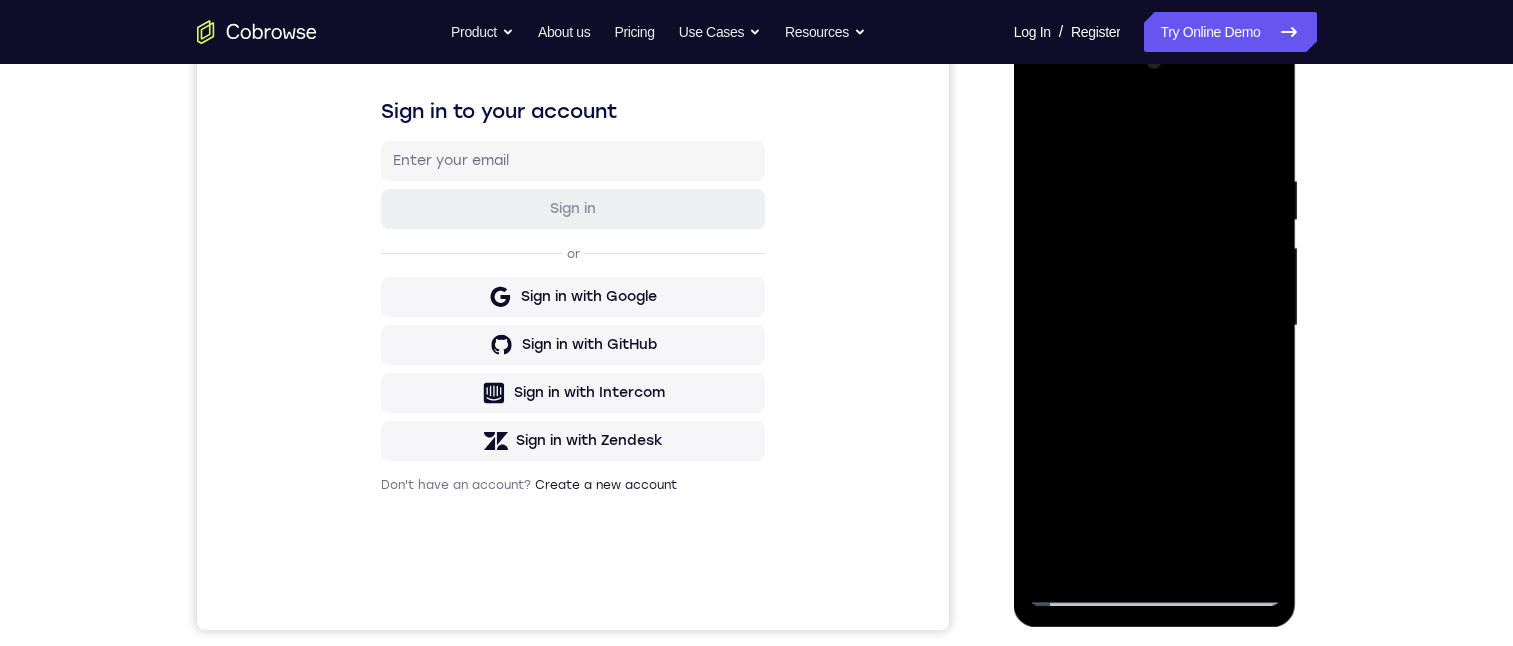 click at bounding box center (1155, 326) 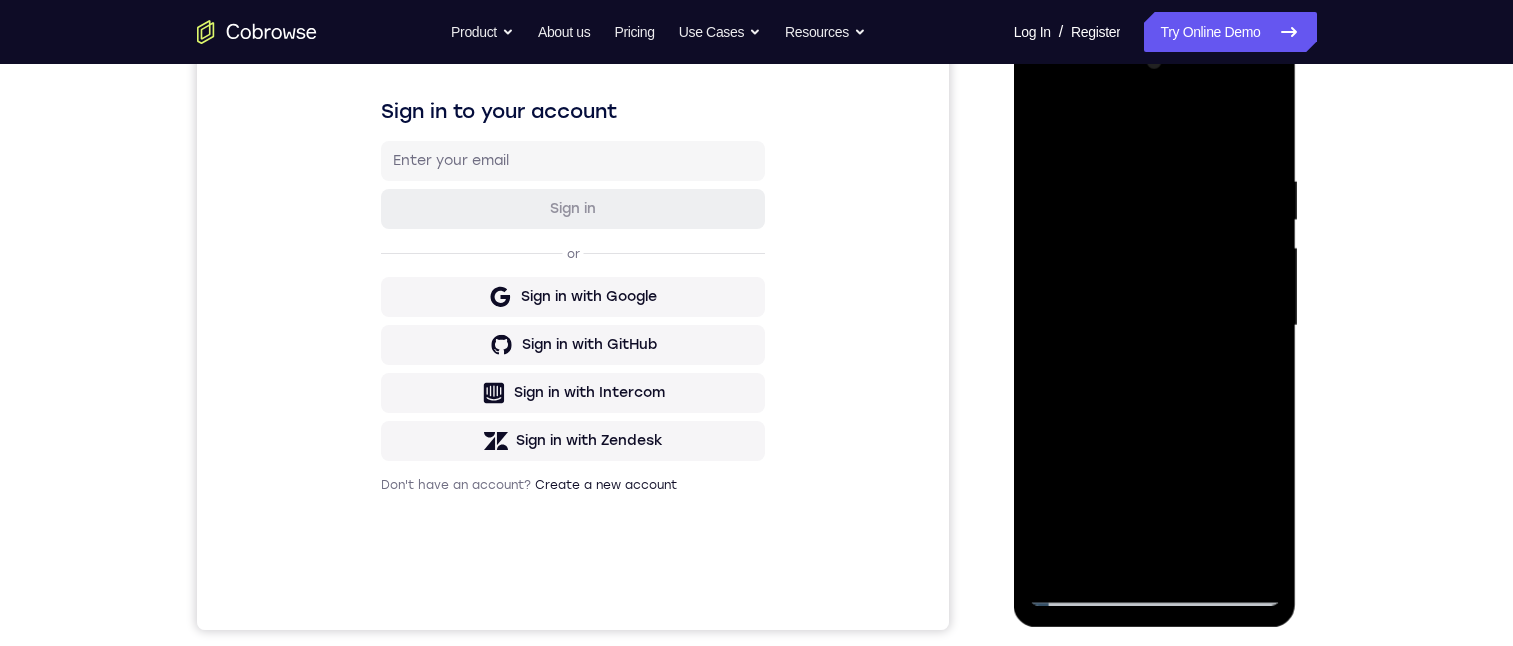 click at bounding box center (1155, 326) 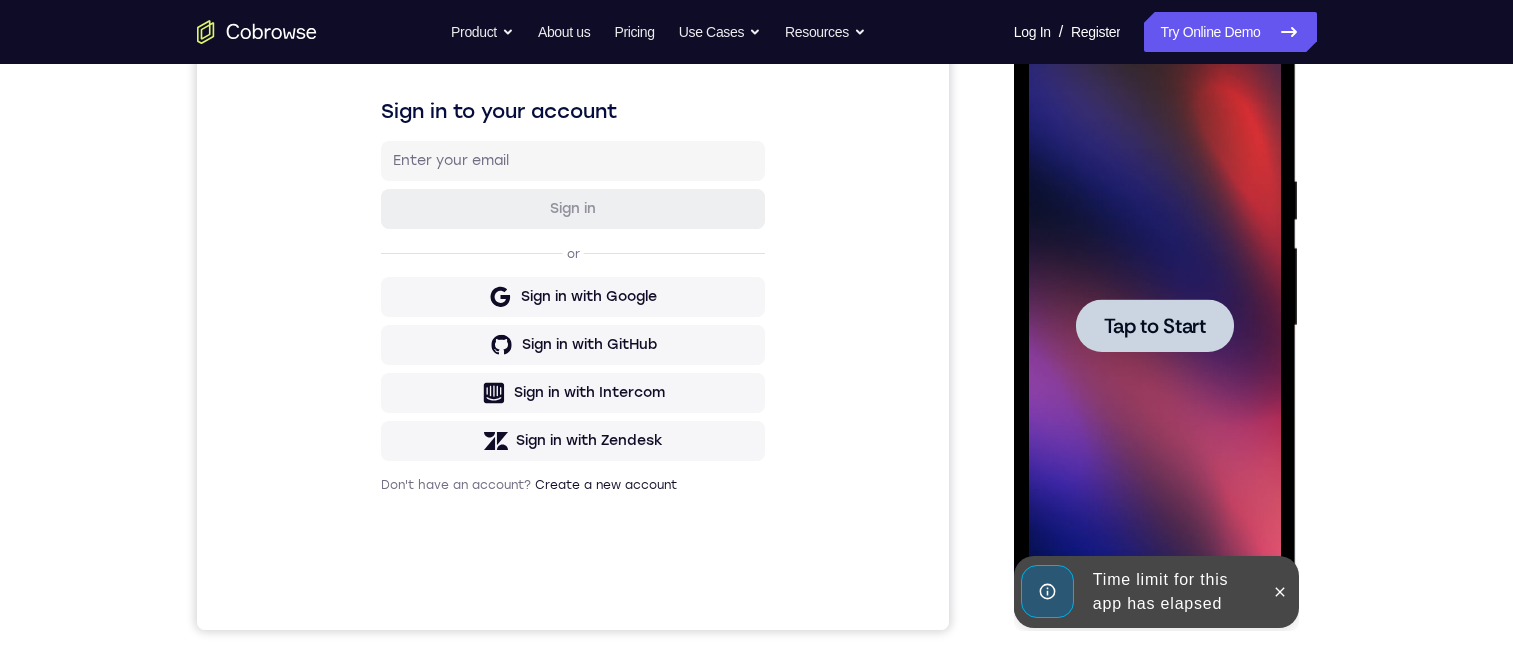 click at bounding box center [1155, 325] 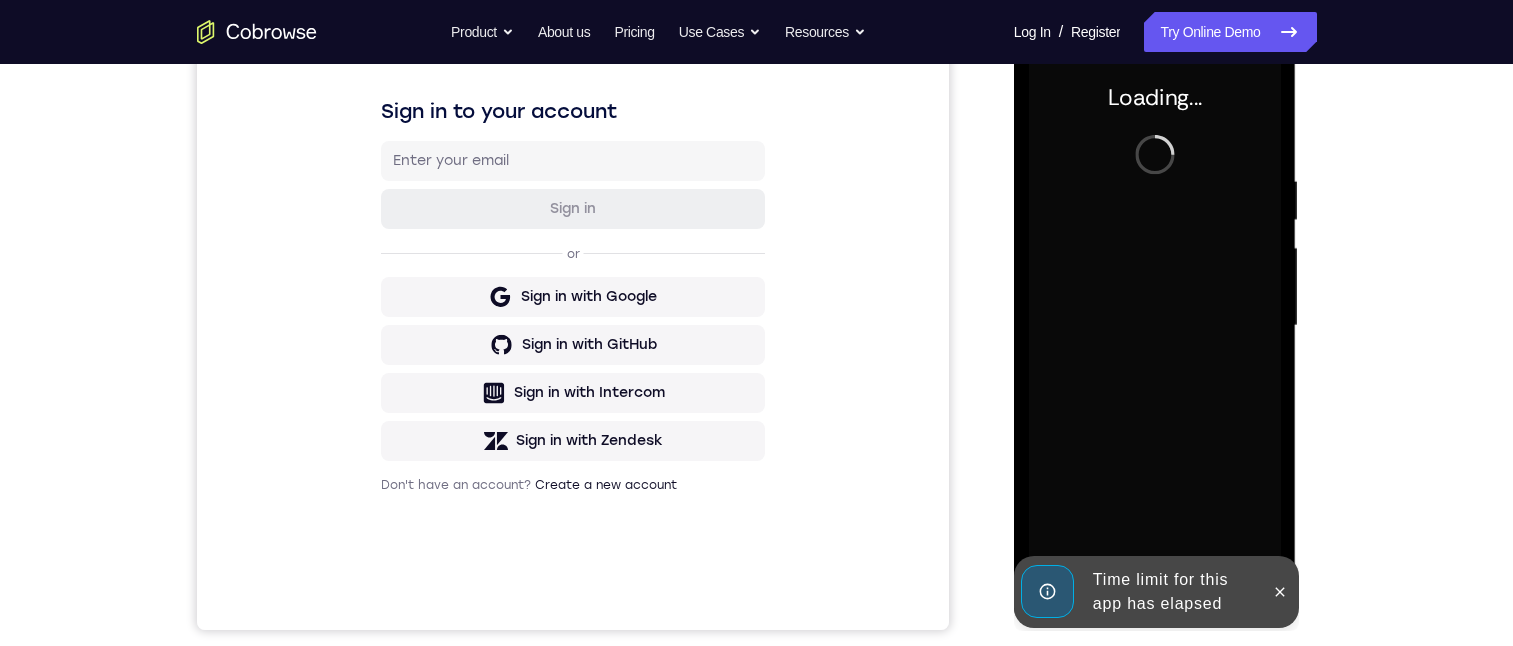 drag, startPoint x: 1268, startPoint y: 583, endPoint x: 1279, endPoint y: 584, distance: 11.045361 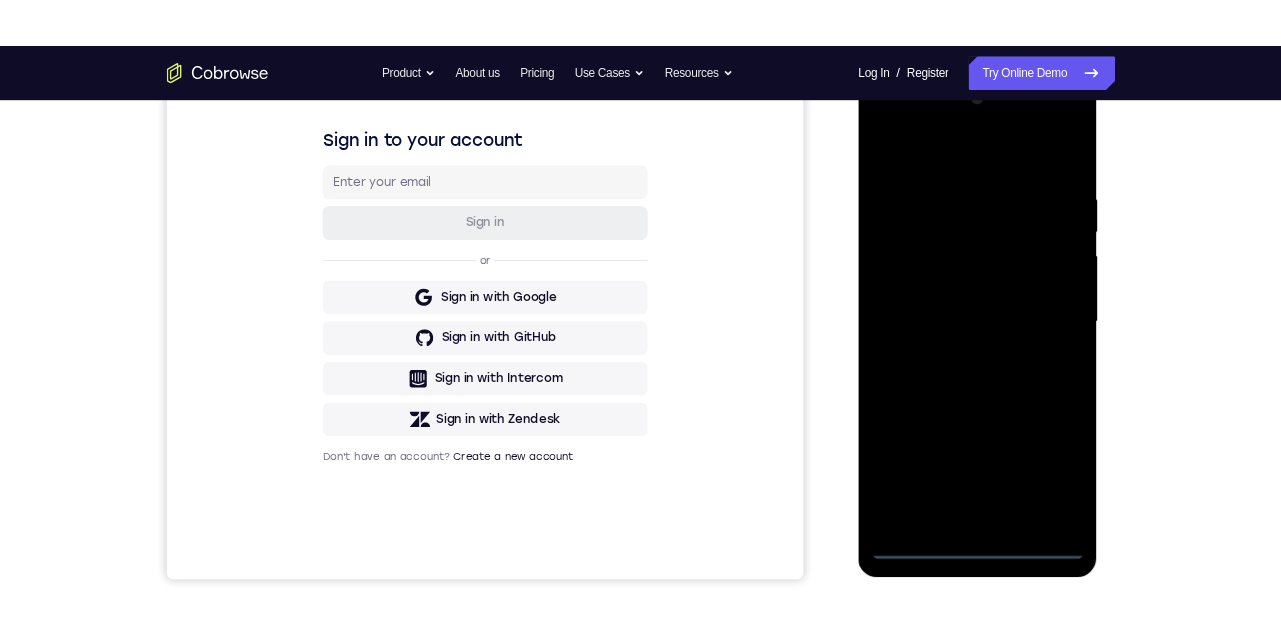 scroll, scrollTop: 100, scrollLeft: 0, axis: vertical 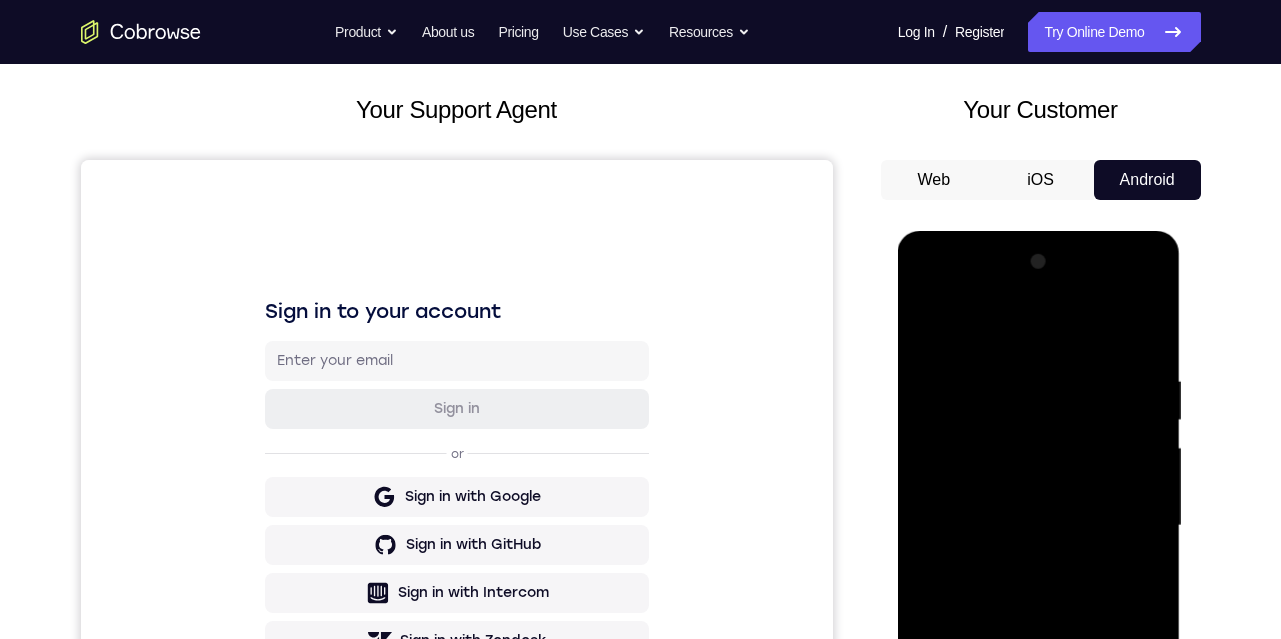 click at bounding box center [1039, 526] 